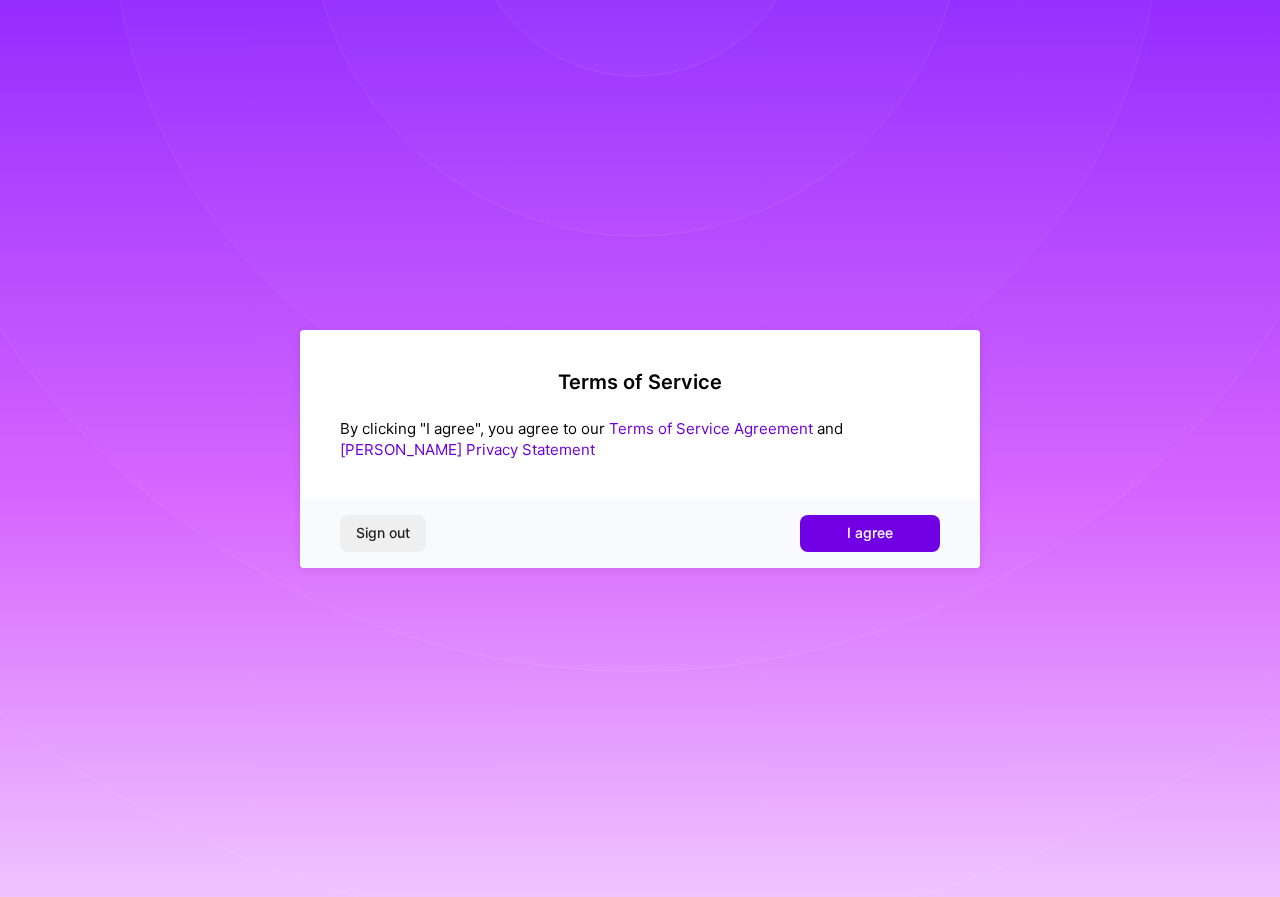 scroll, scrollTop: 0, scrollLeft: 0, axis: both 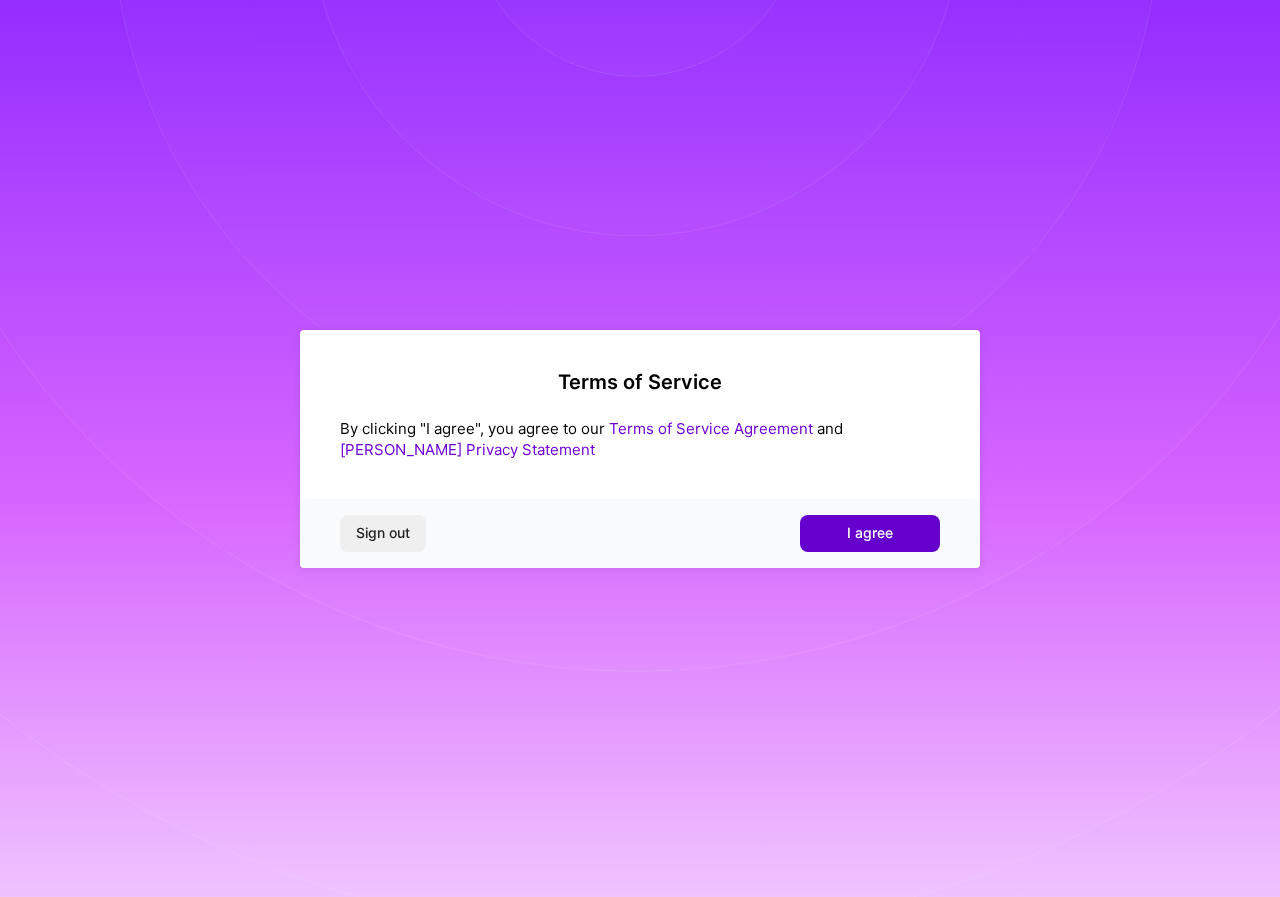 click on "I agree" at bounding box center (870, 533) 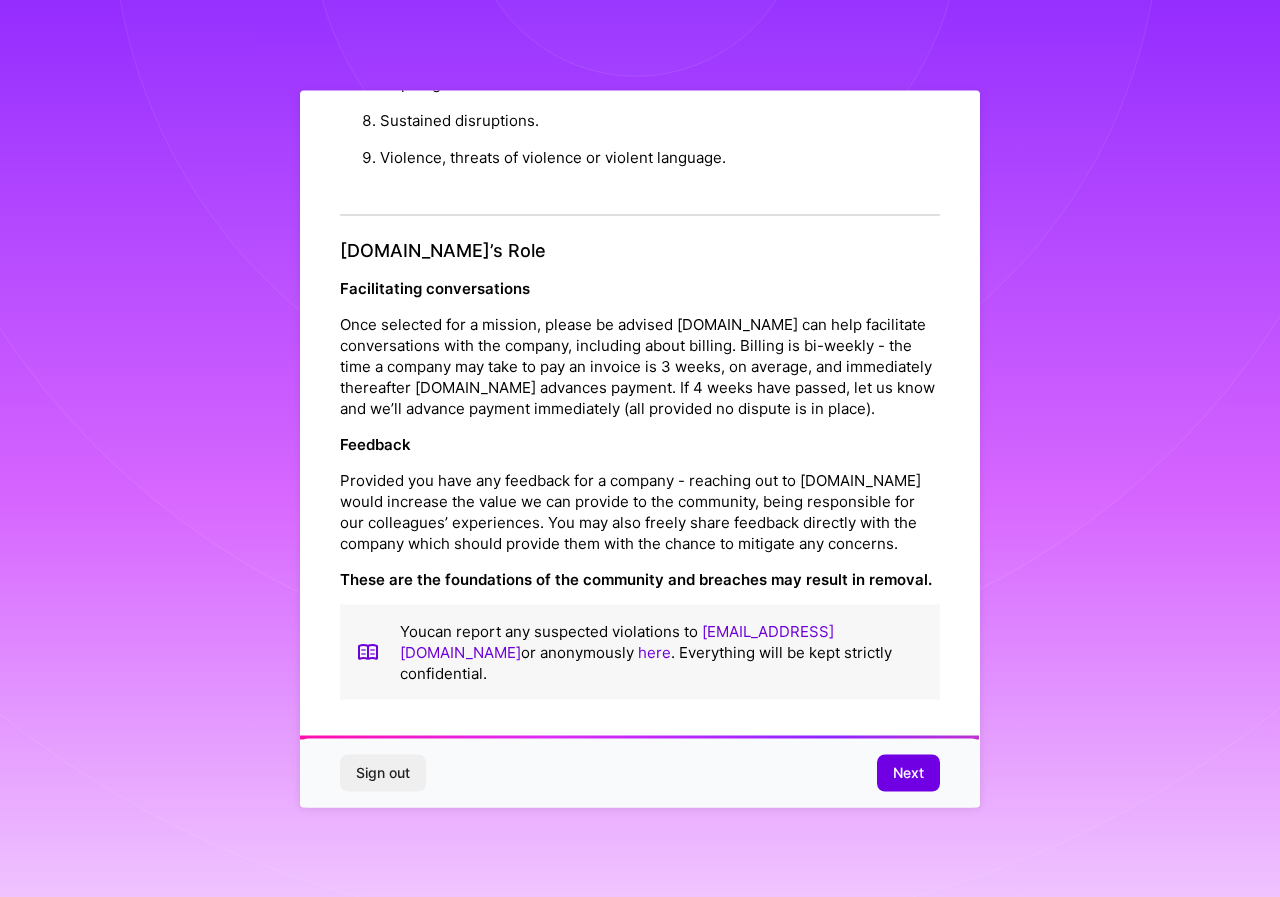 scroll, scrollTop: 2118, scrollLeft: 0, axis: vertical 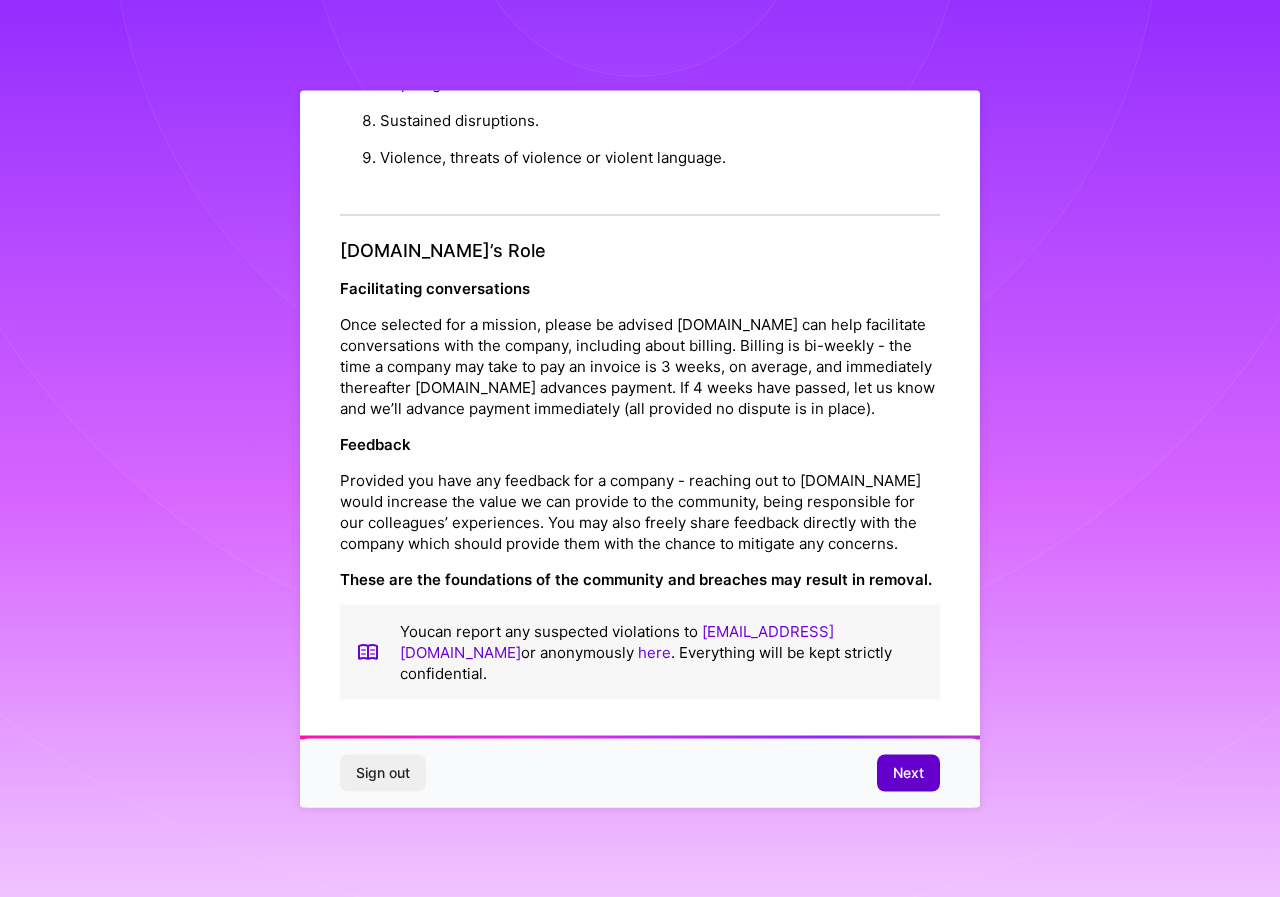 click on "Next" at bounding box center (908, 773) 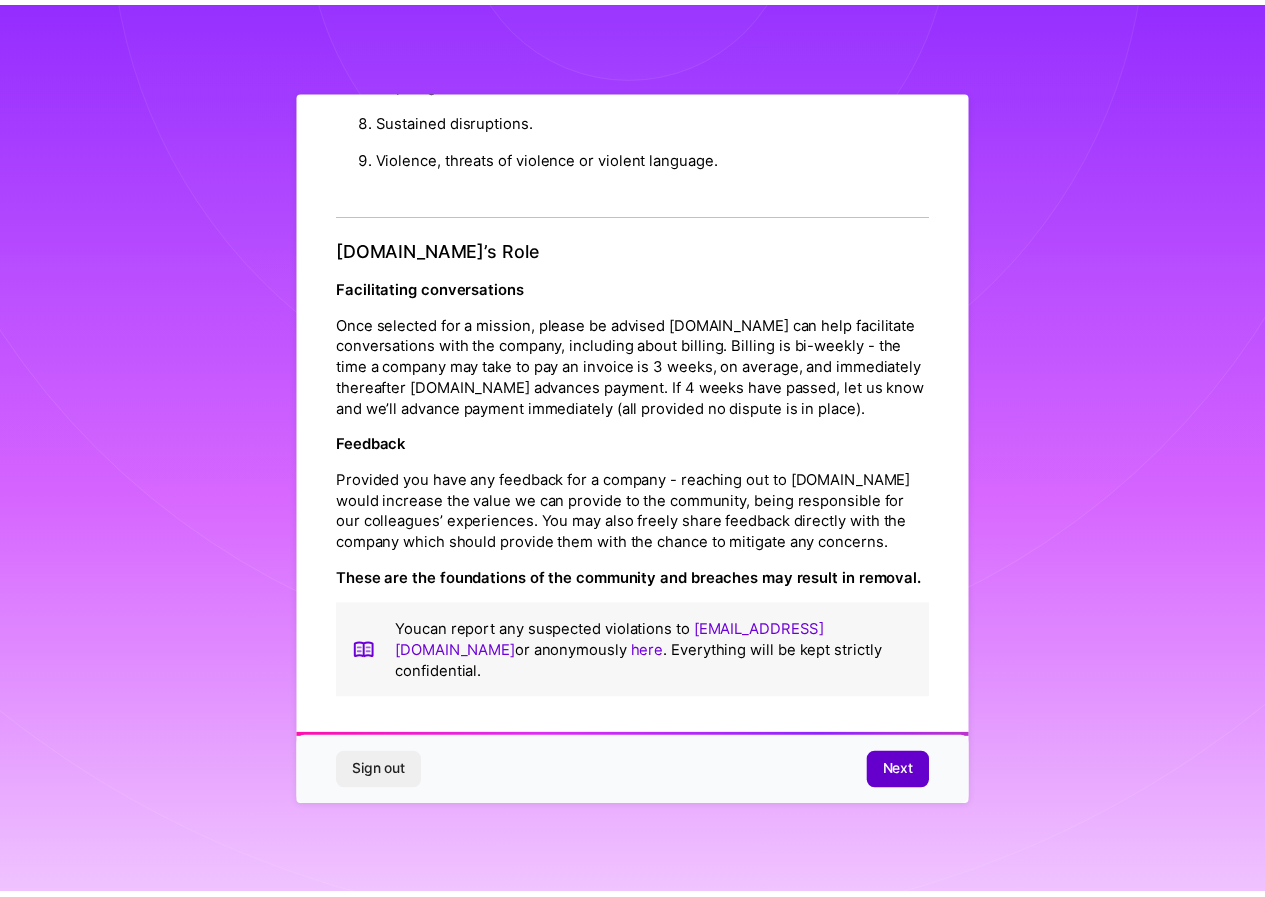 scroll, scrollTop: 0, scrollLeft: 0, axis: both 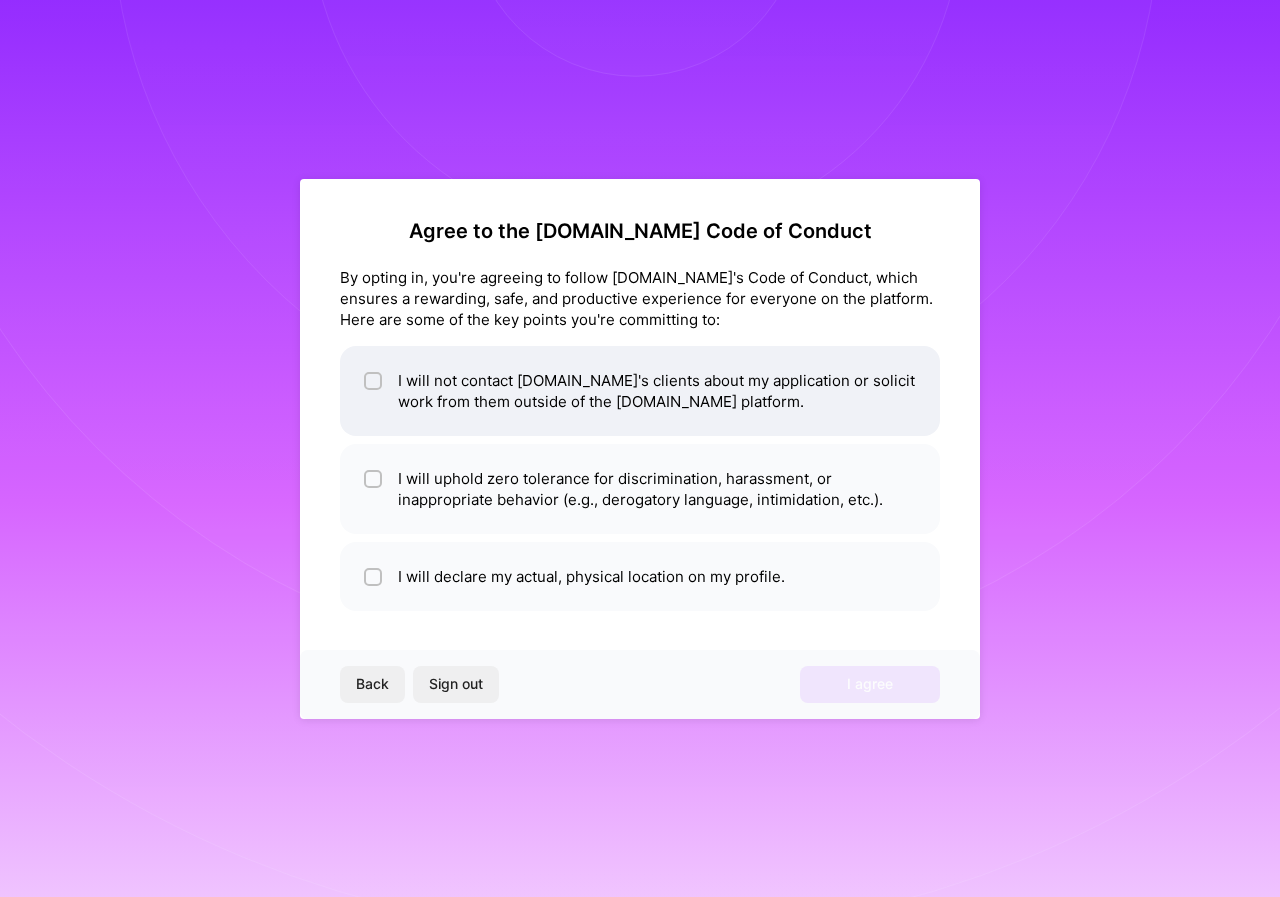 click at bounding box center [373, 391] 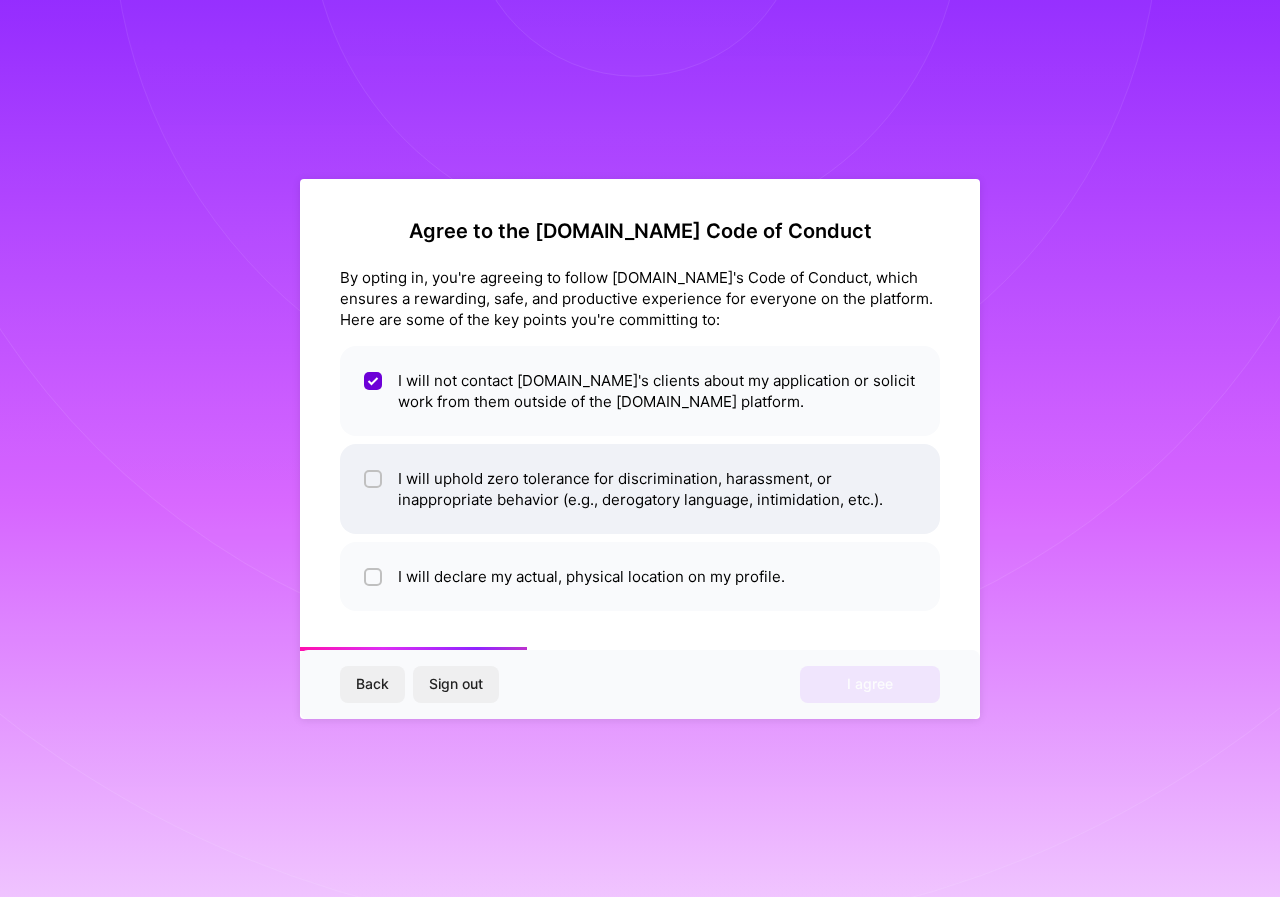 click at bounding box center [375, 480] 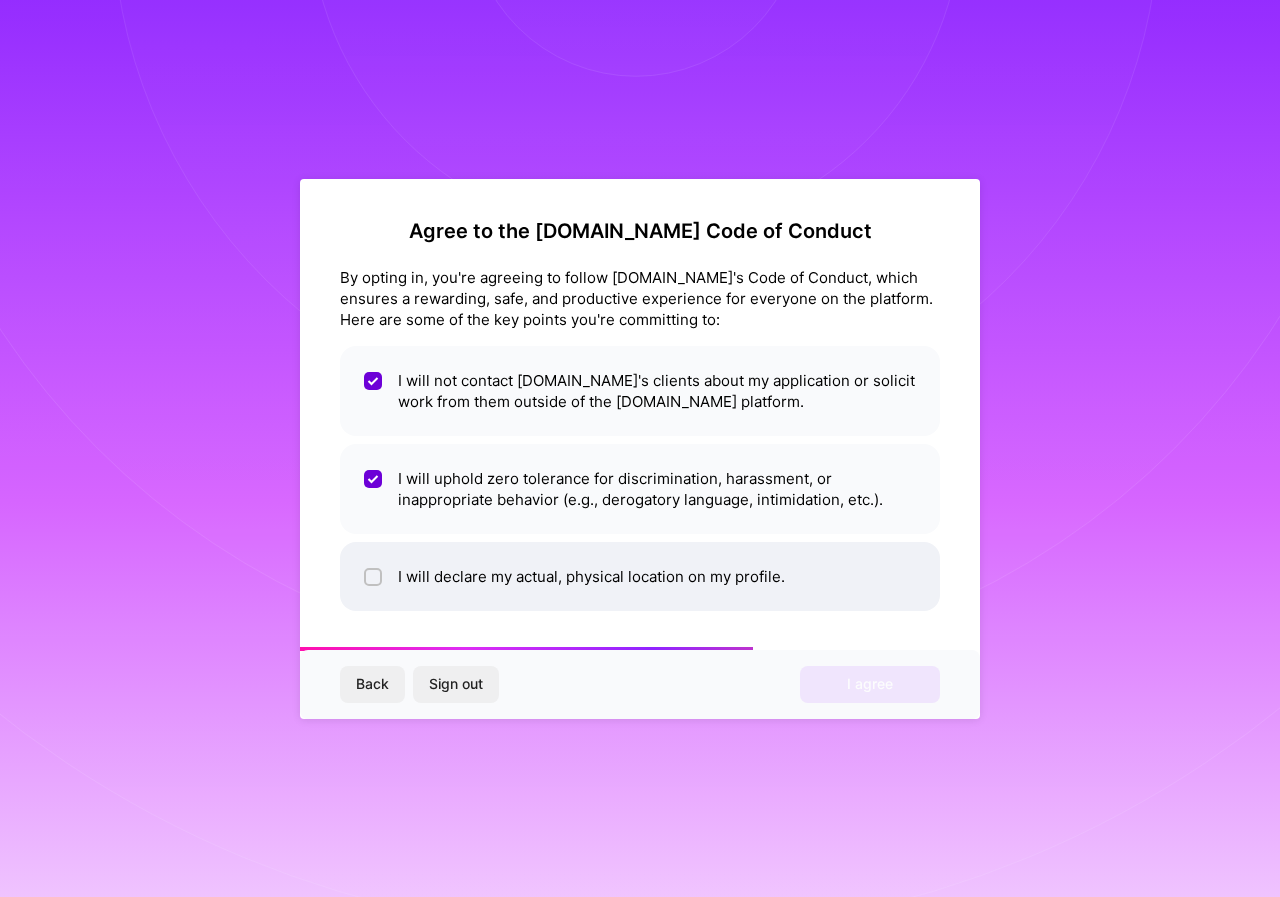click at bounding box center (375, 578) 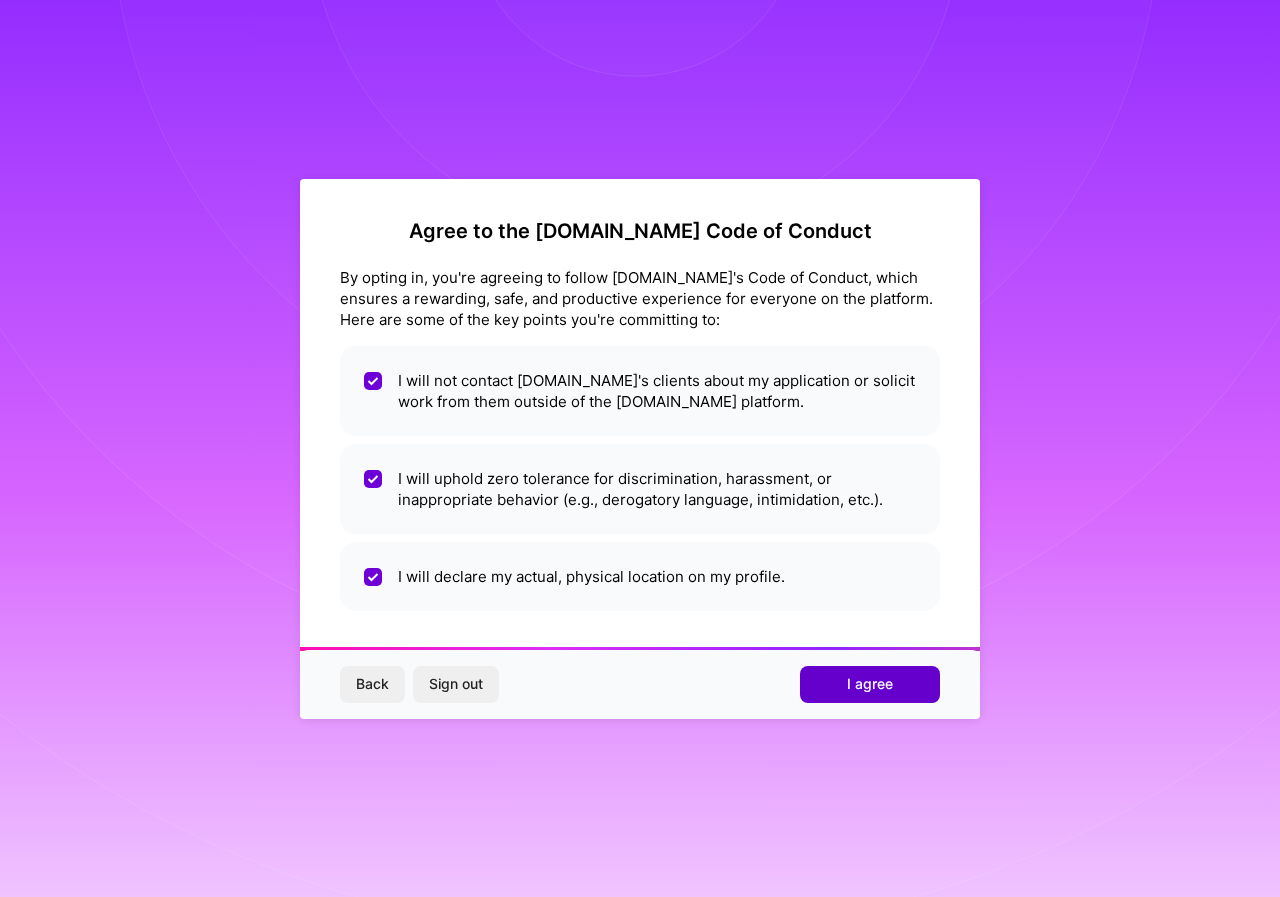 click on "I agree" at bounding box center (870, 684) 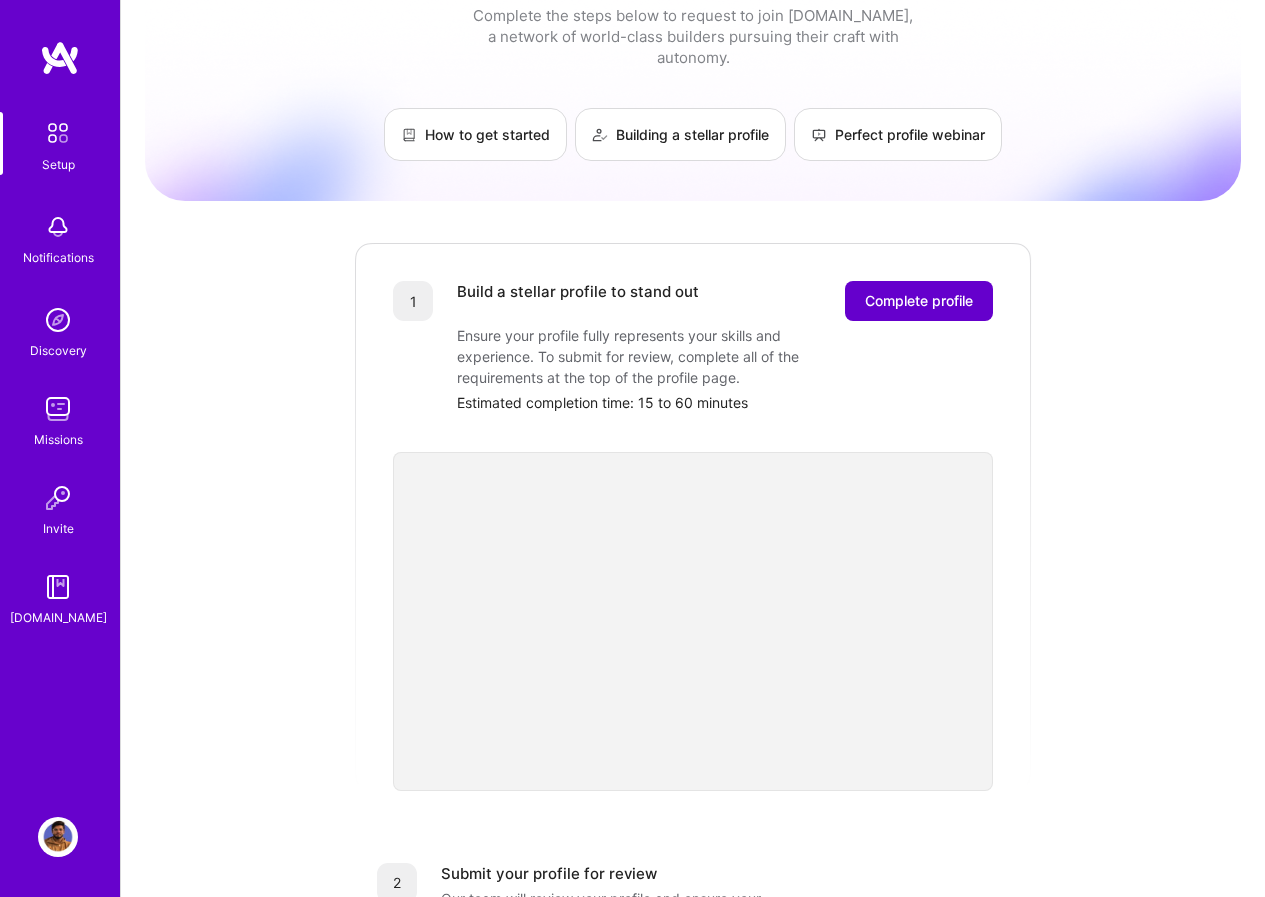scroll, scrollTop: 23, scrollLeft: 0, axis: vertical 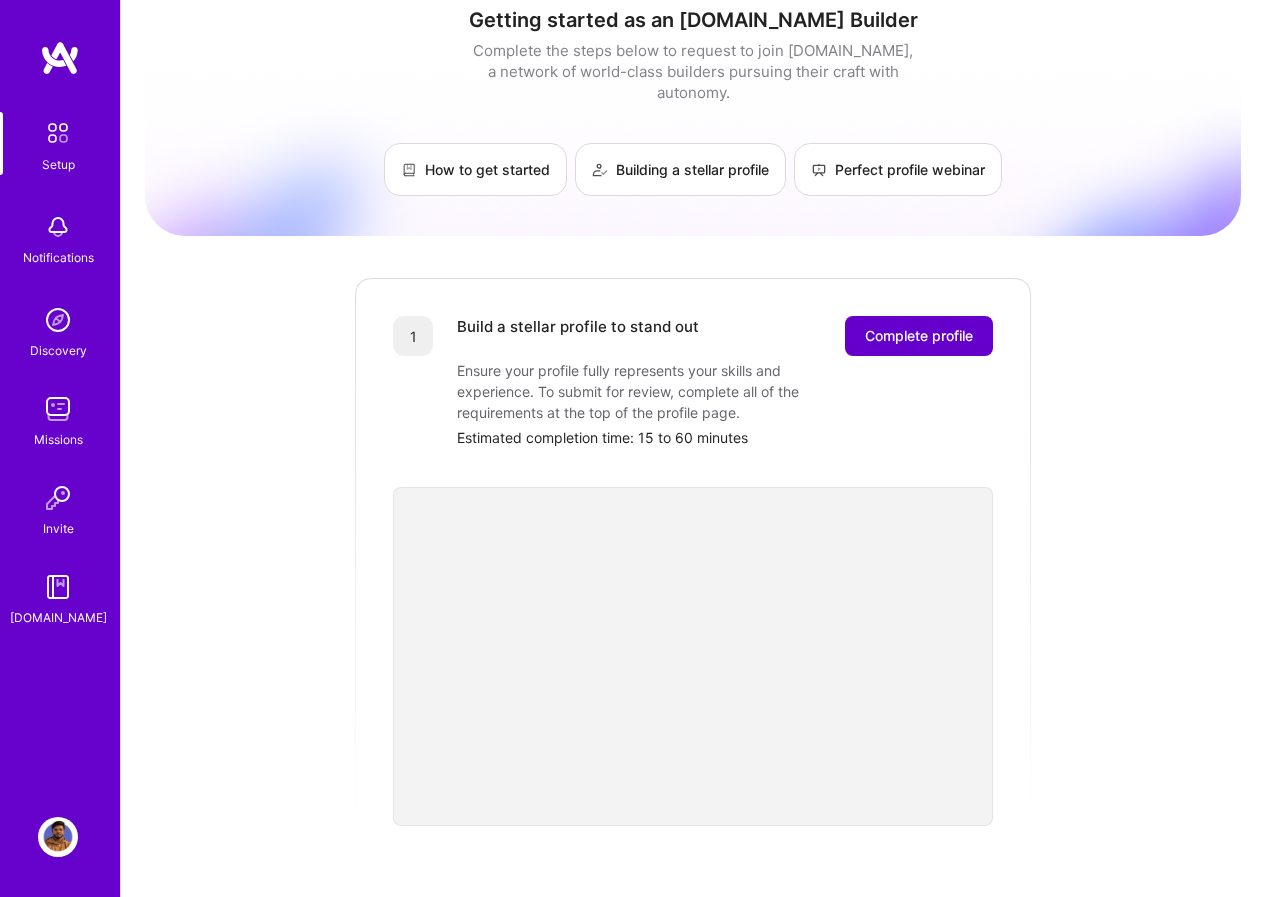 click on "Complete profile" at bounding box center [919, 336] 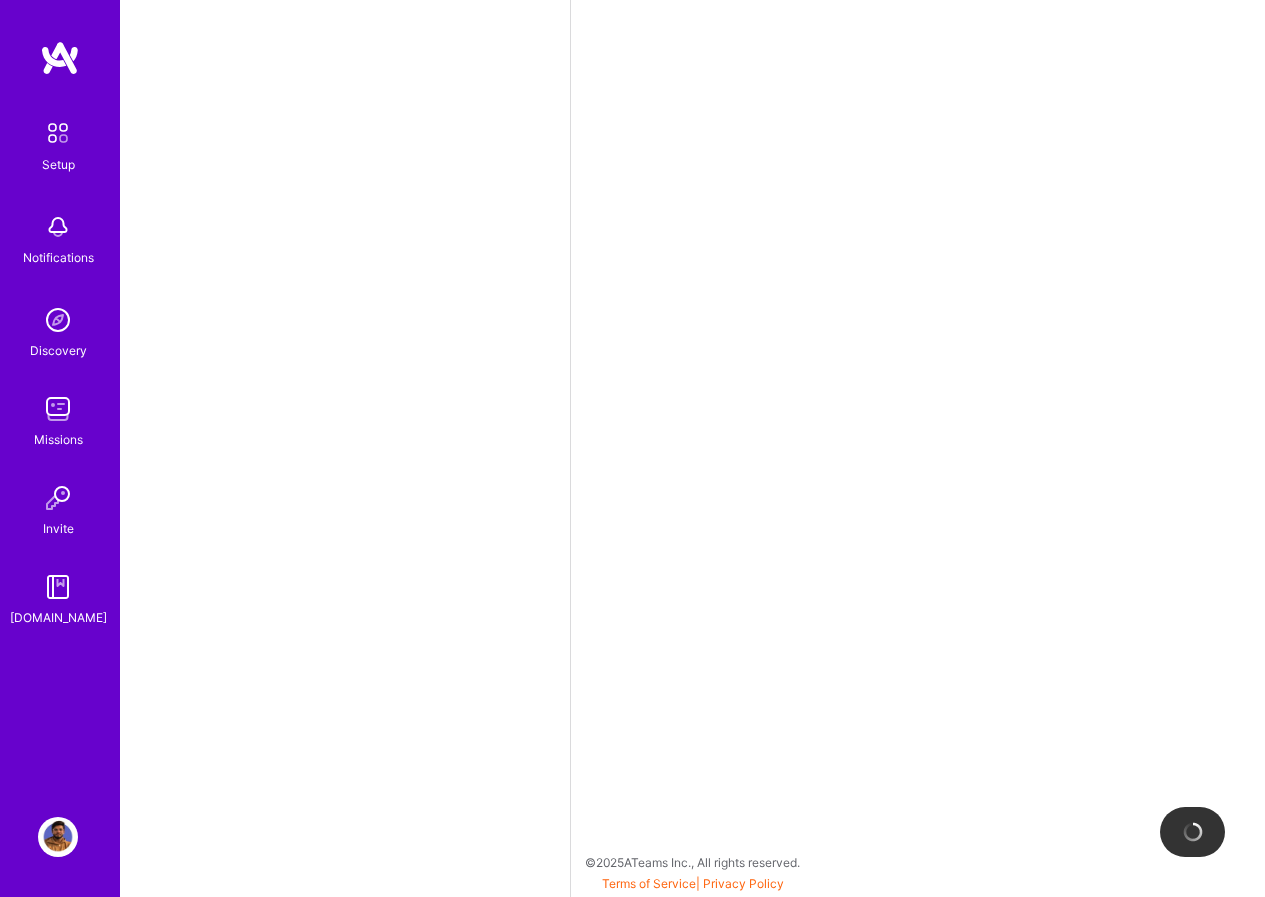 scroll, scrollTop: 0, scrollLeft: 0, axis: both 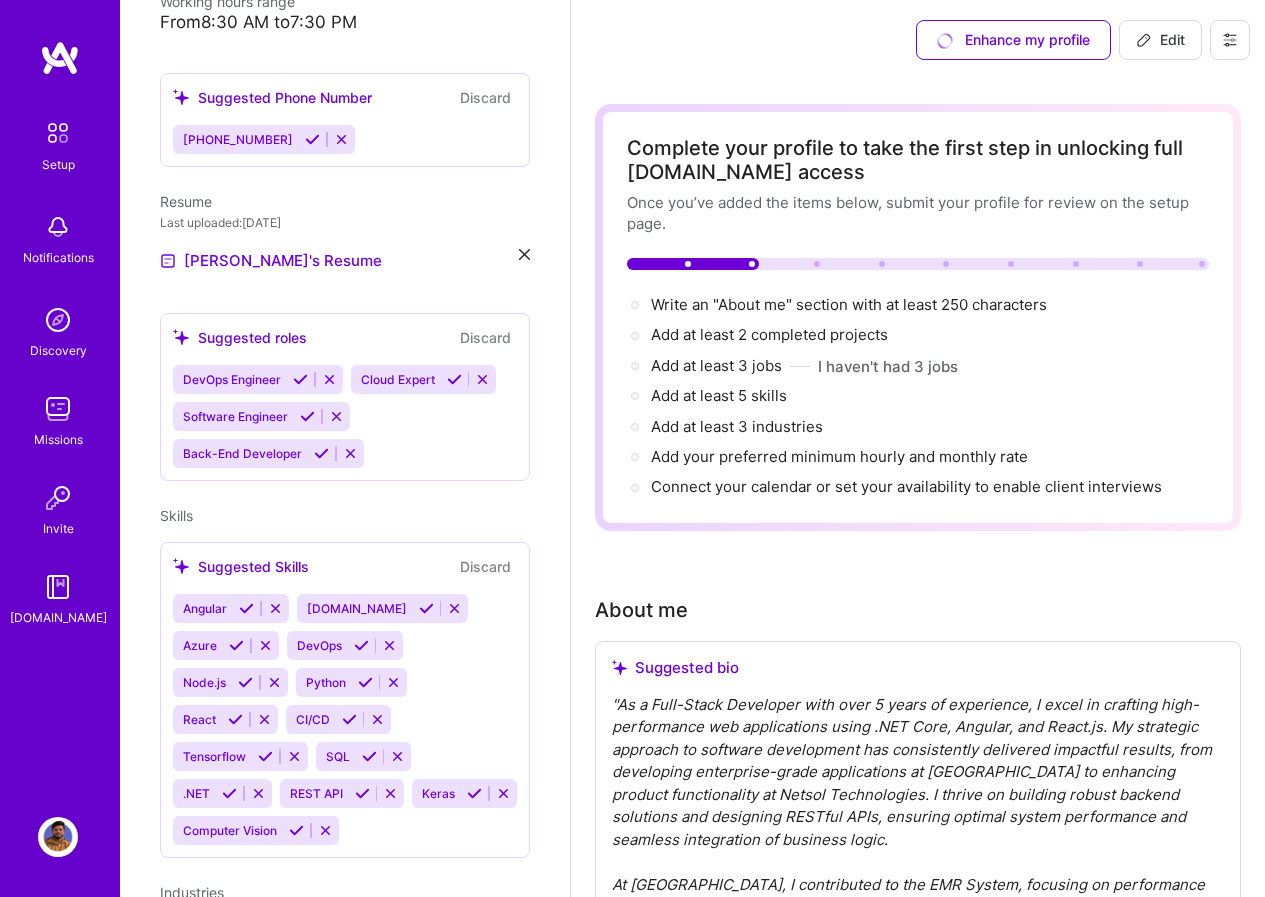 click on "DevOps Engineer Cloud Expert Software Engineer Back-End Developer" at bounding box center [345, 416] 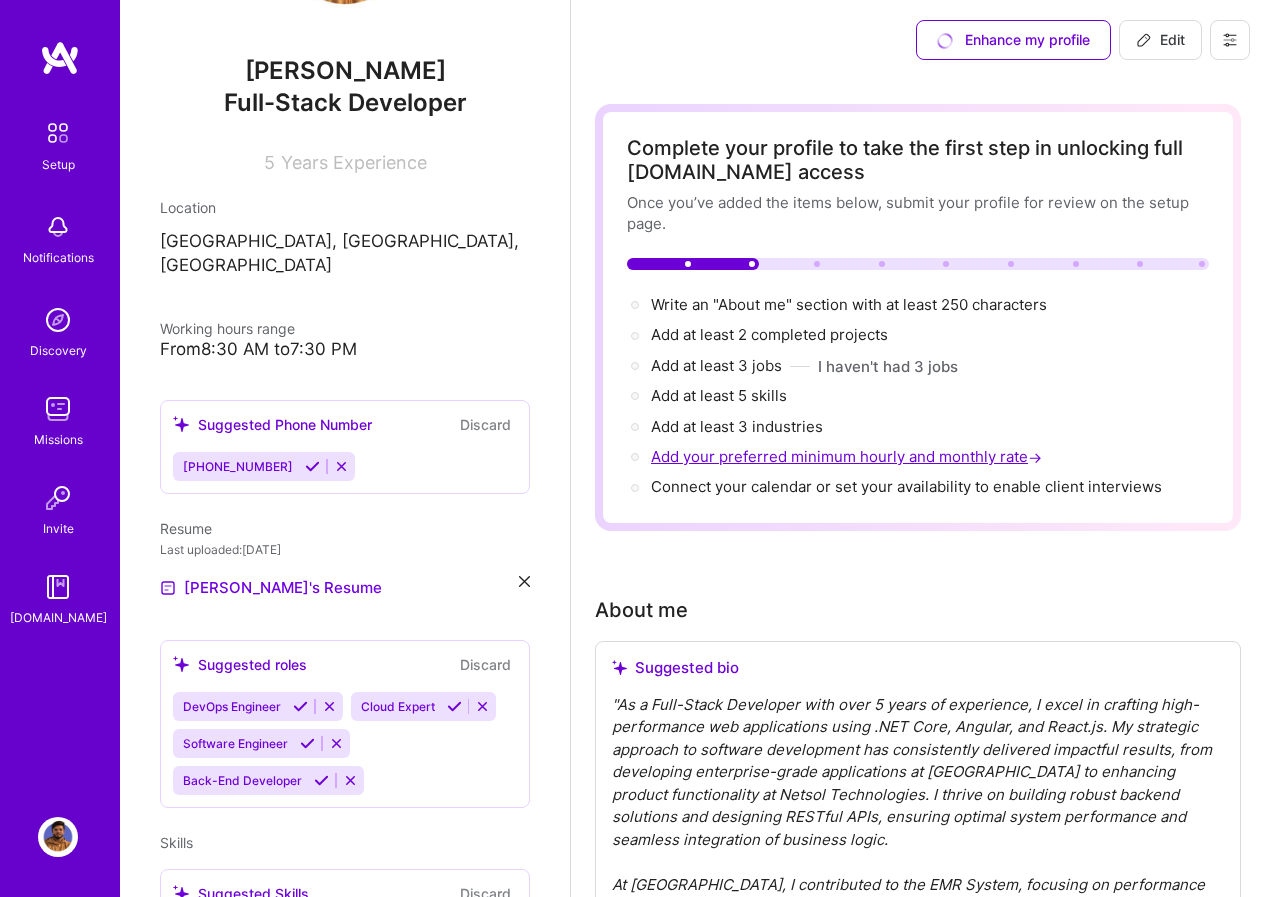 scroll, scrollTop: 167, scrollLeft: 0, axis: vertical 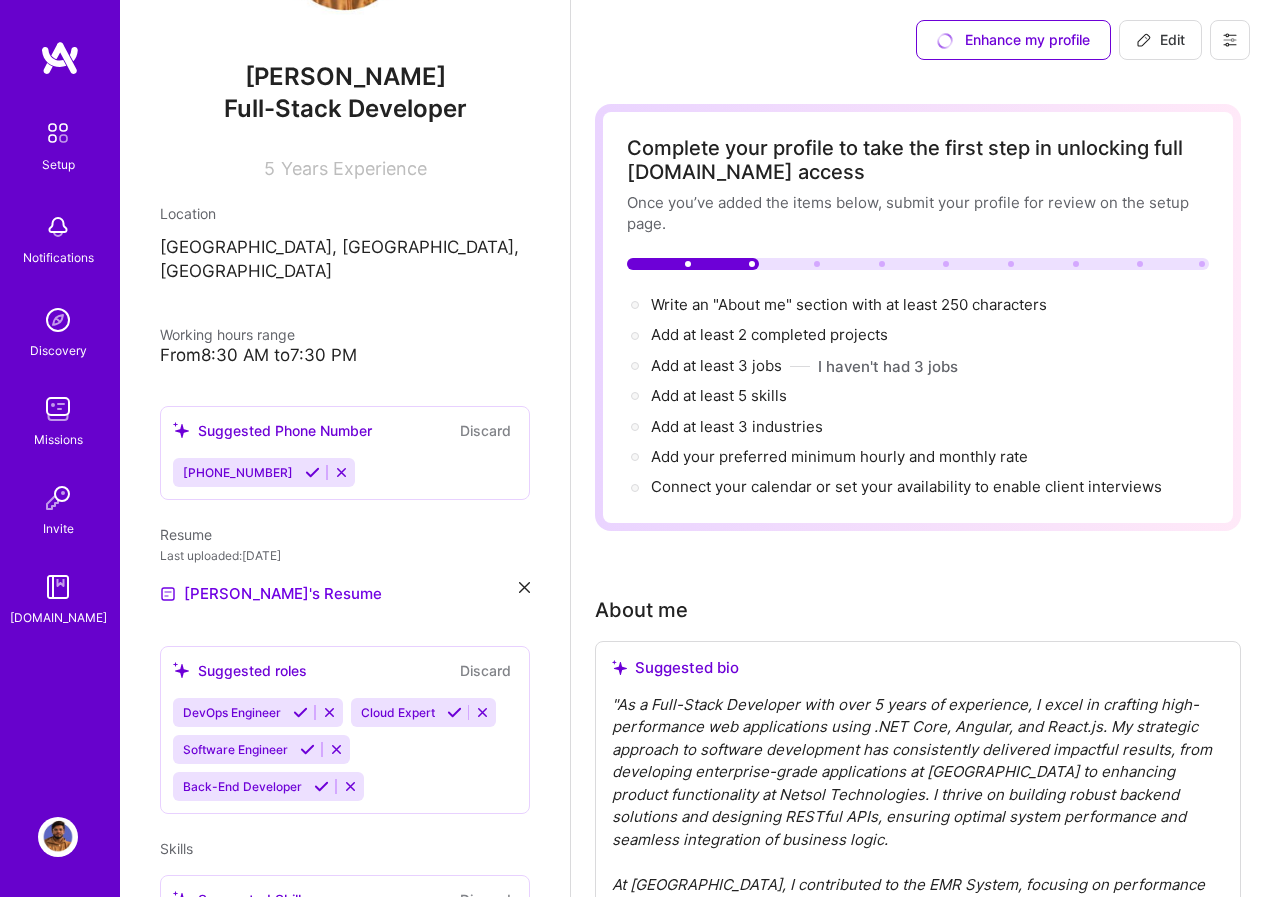 click at bounding box center (58, 837) 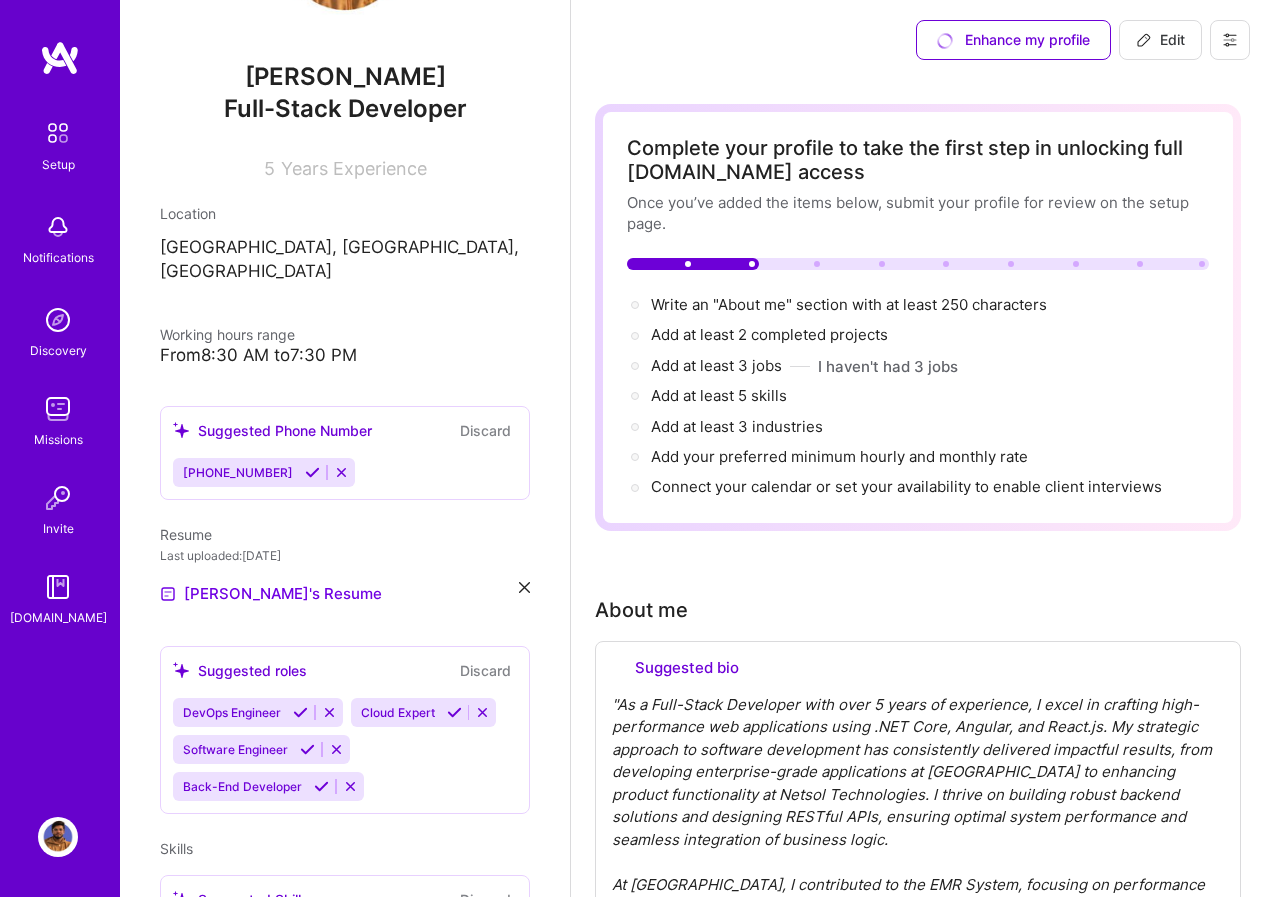 select on "US" 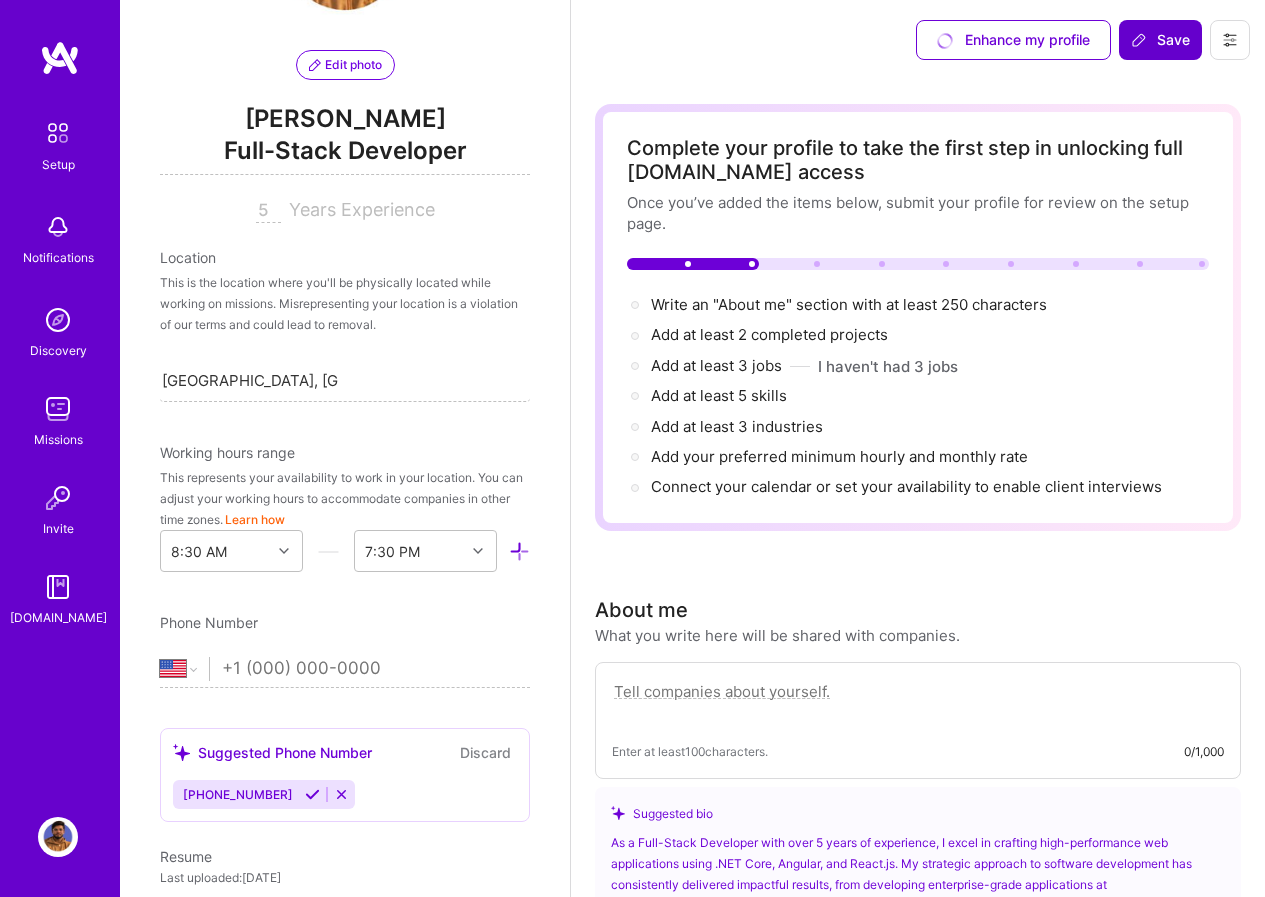 scroll, scrollTop: 841, scrollLeft: 0, axis: vertical 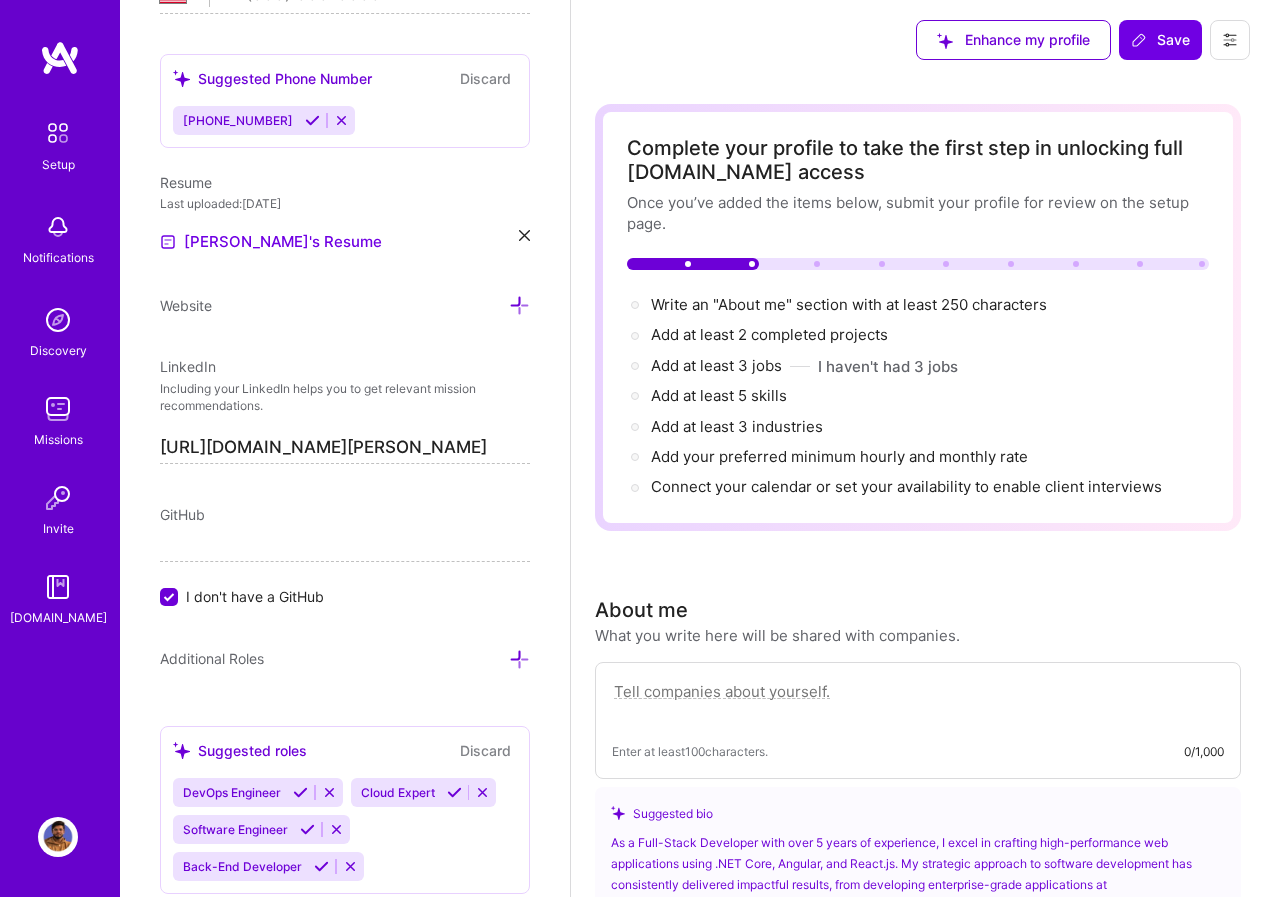 click on "GitHub I don't have a GitHub" at bounding box center [345, 555] 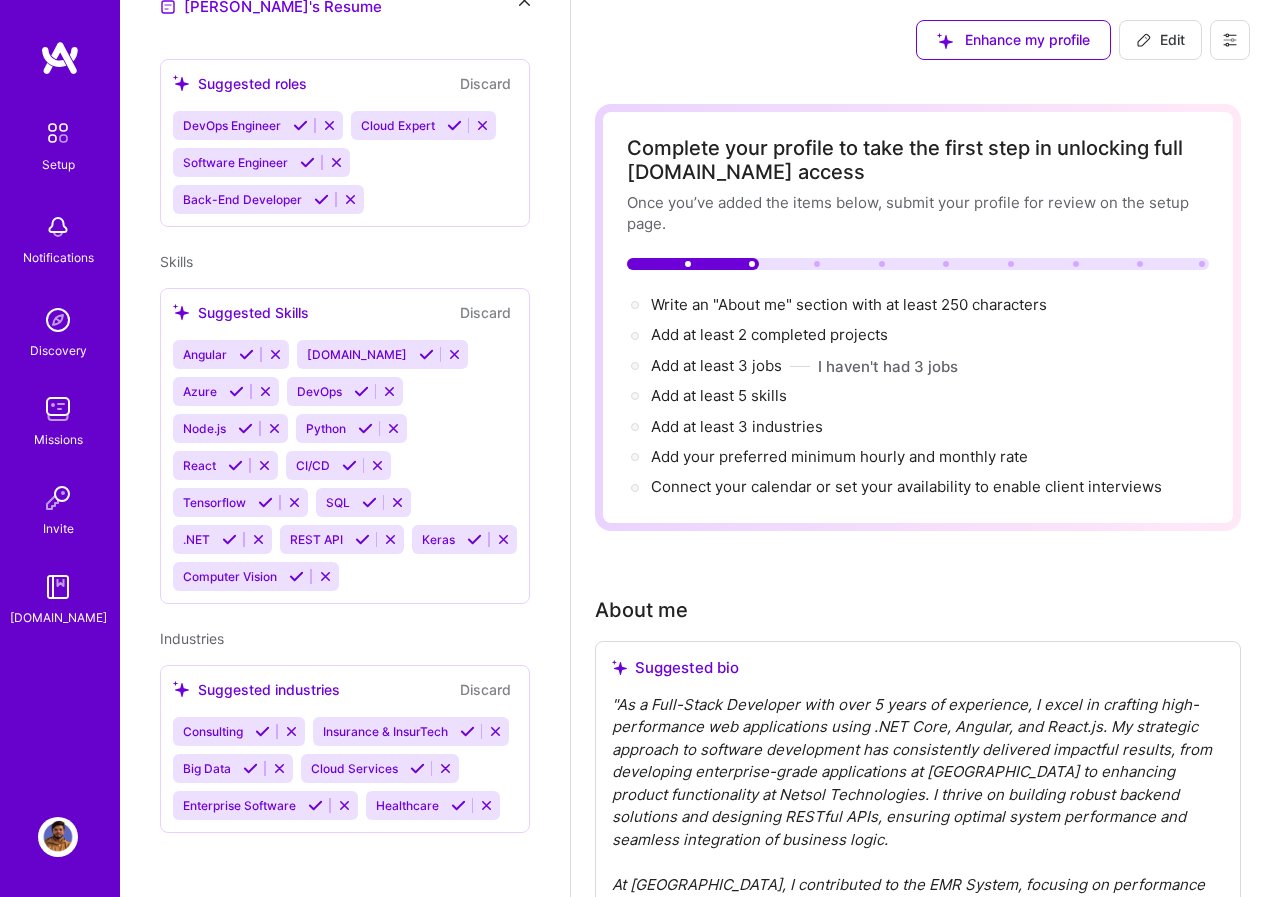 scroll, scrollTop: 495, scrollLeft: 0, axis: vertical 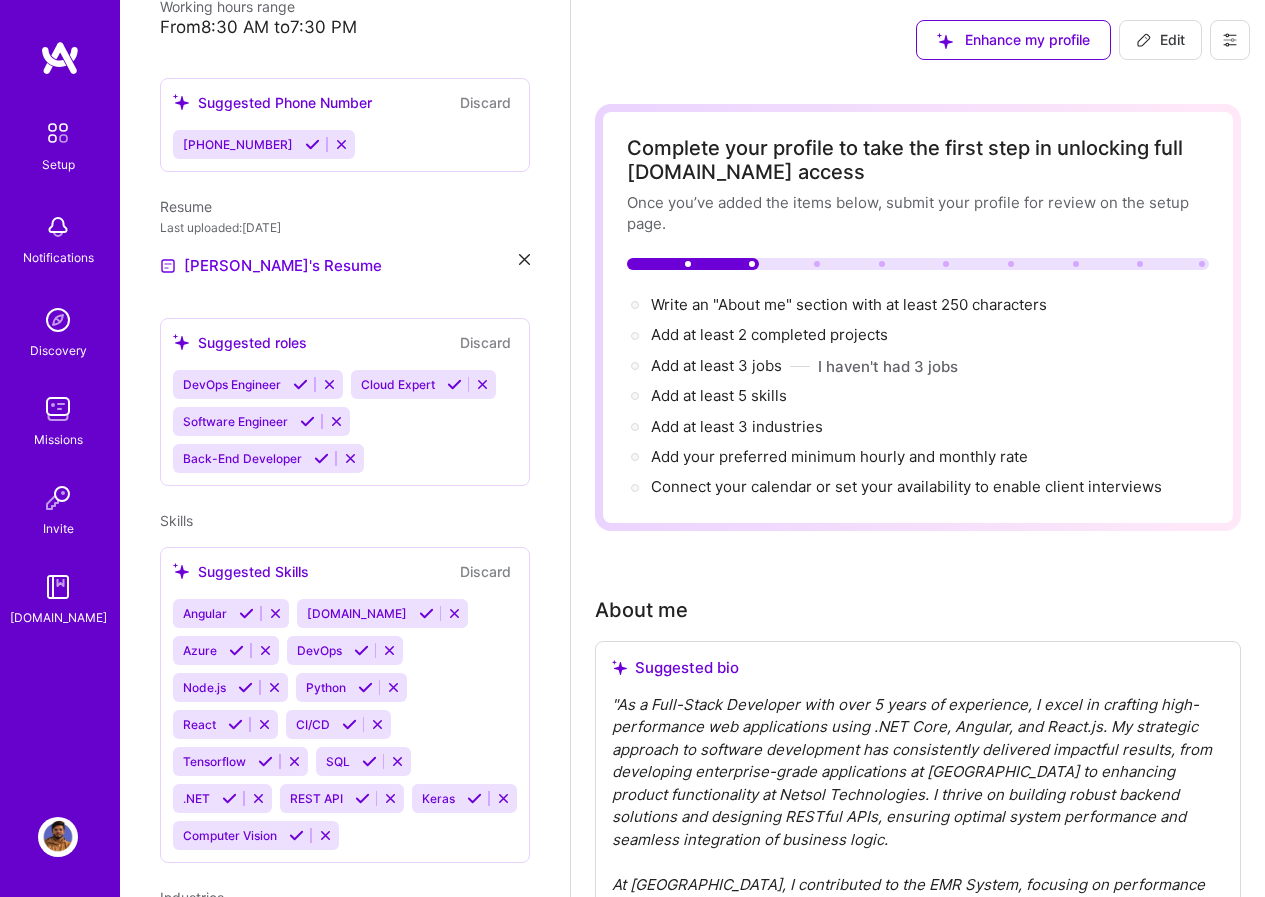 click 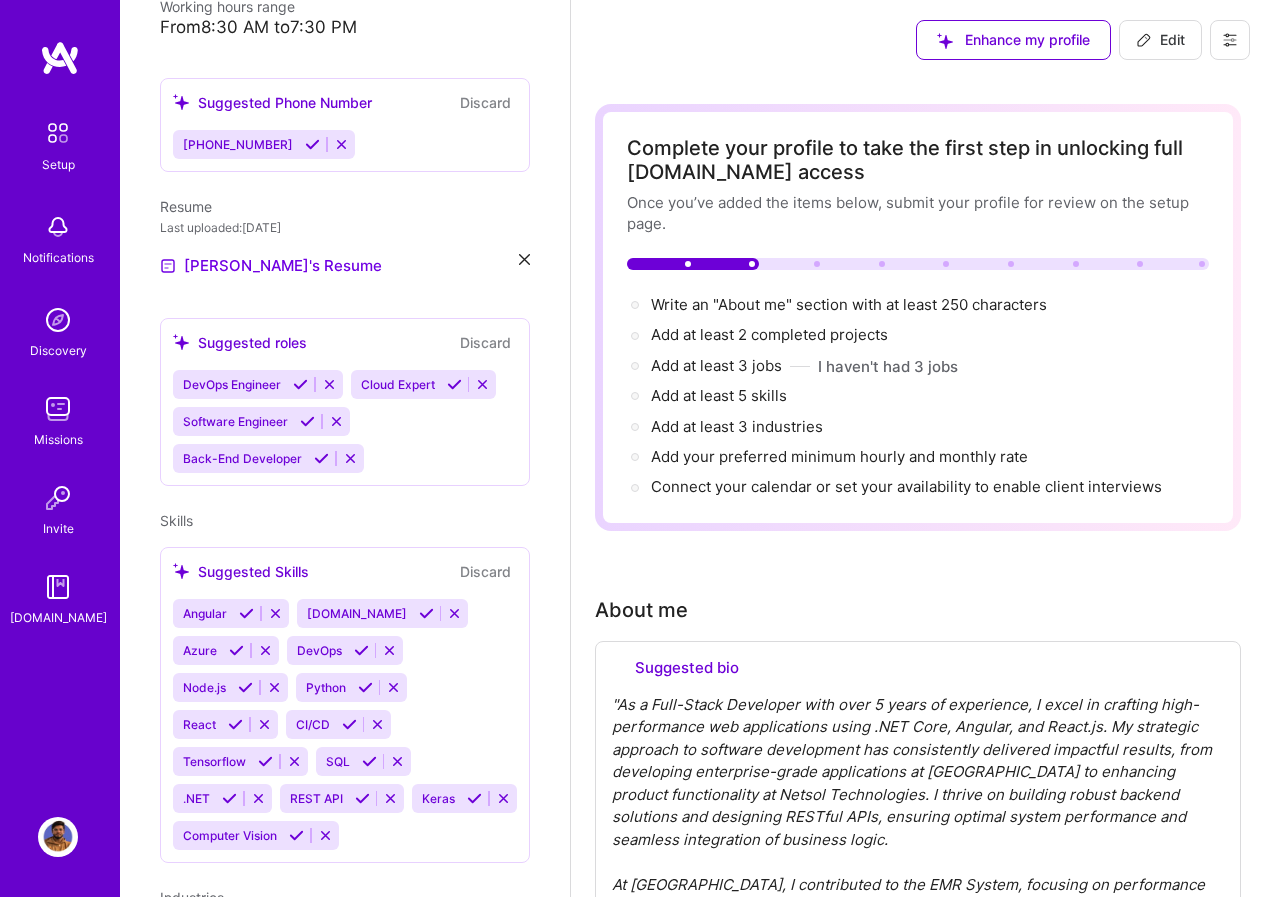 select on "US" 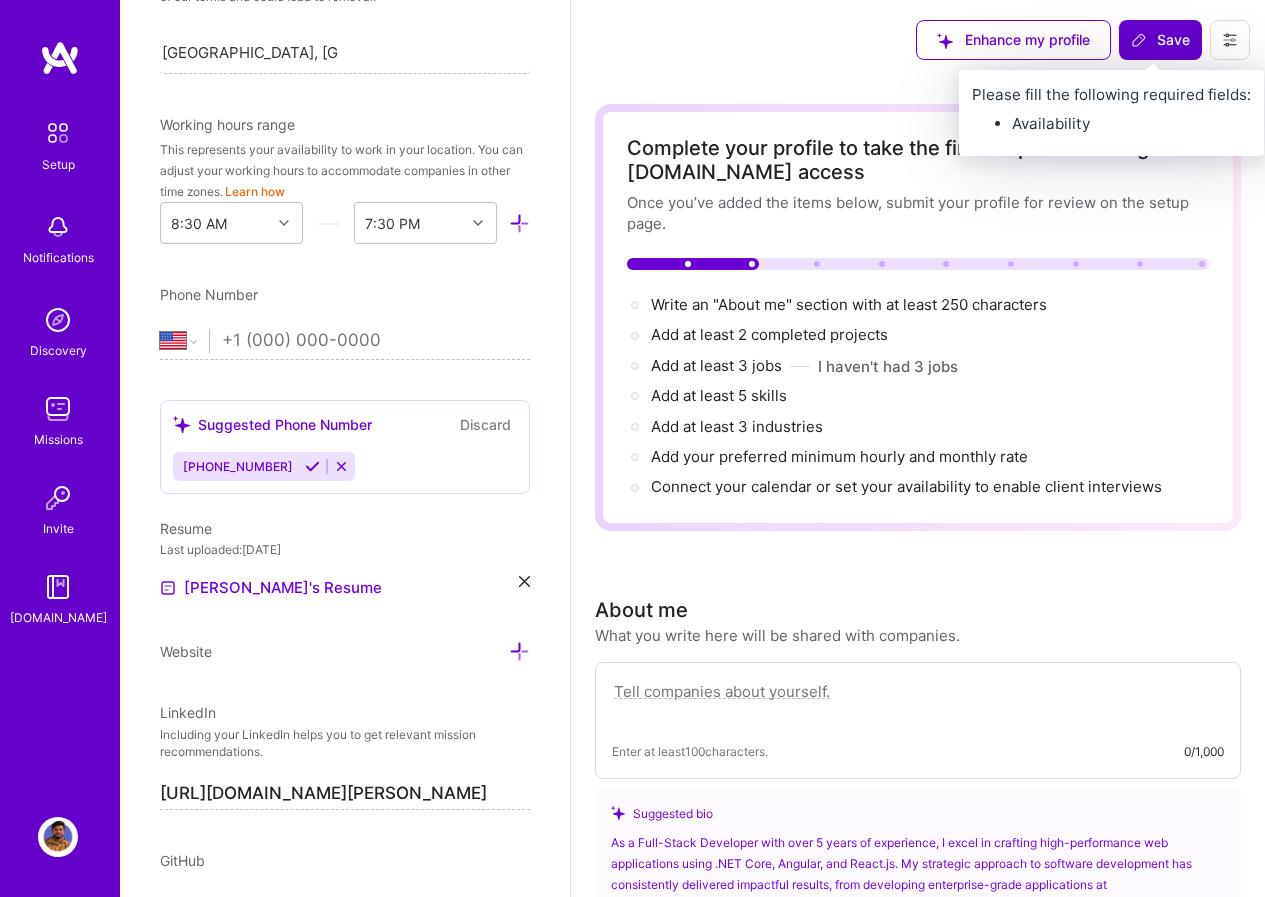 scroll, scrollTop: 841, scrollLeft: 0, axis: vertical 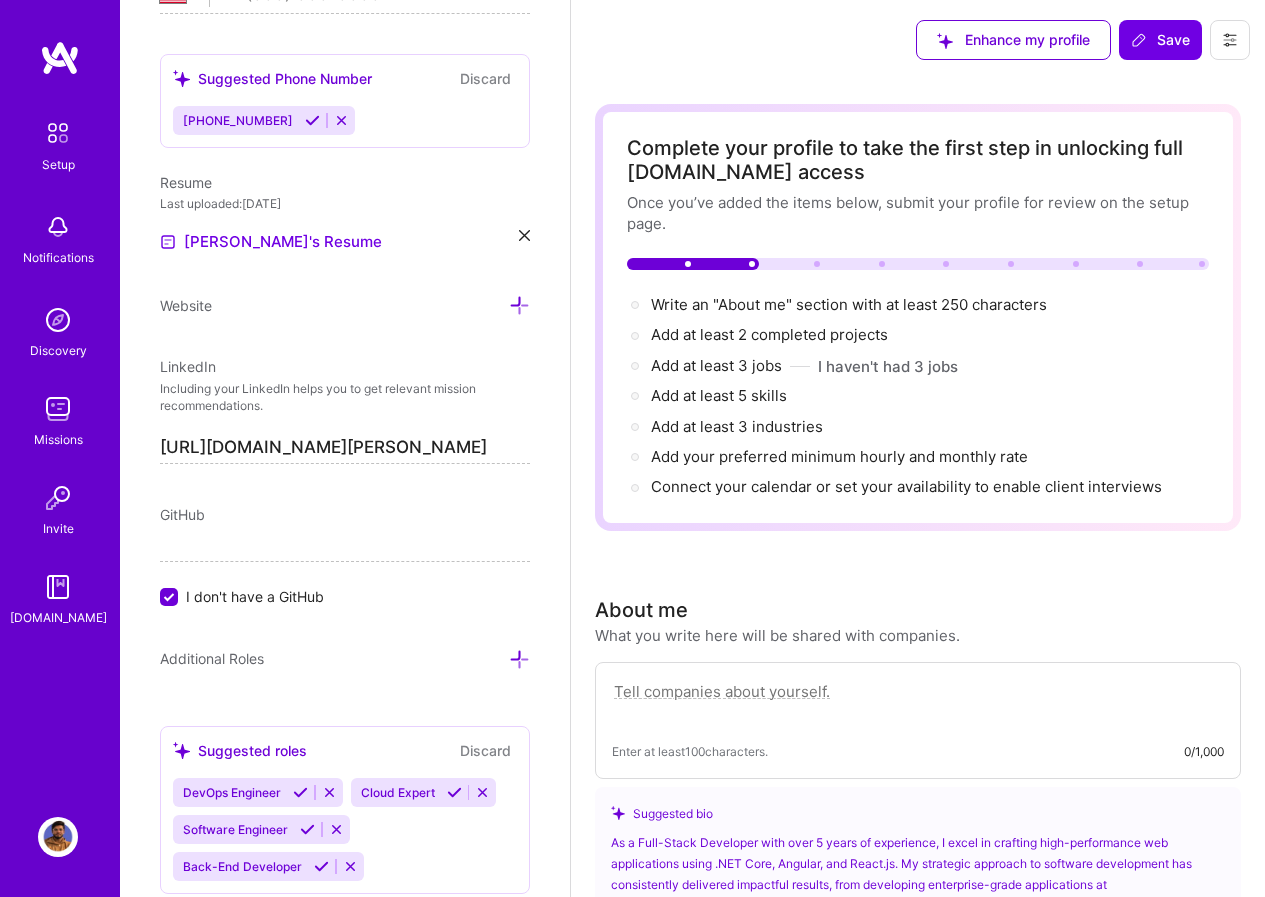 click on "I don't have a GitHub" at bounding box center (171, 598) 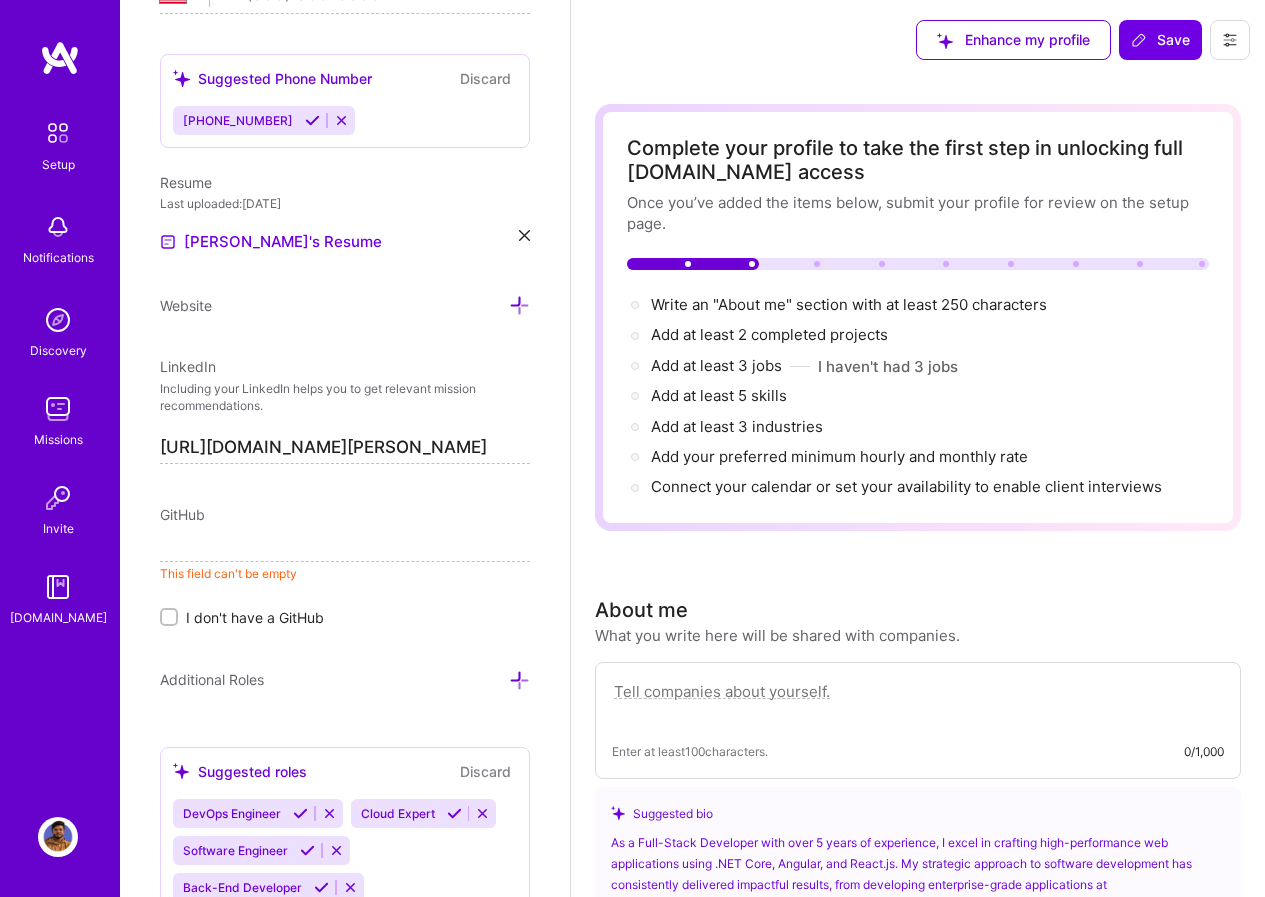 click at bounding box center (345, 546) 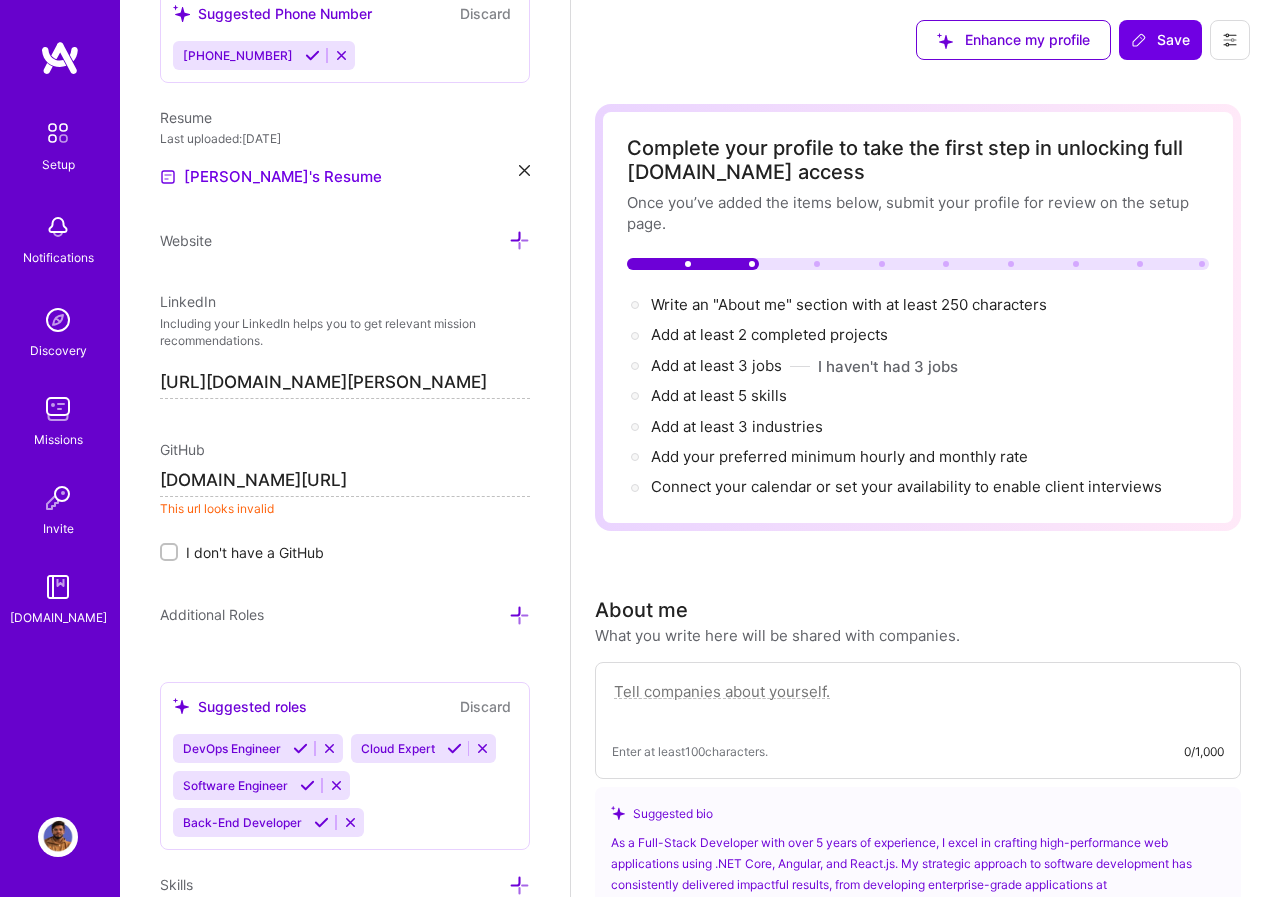 scroll, scrollTop: 941, scrollLeft: 0, axis: vertical 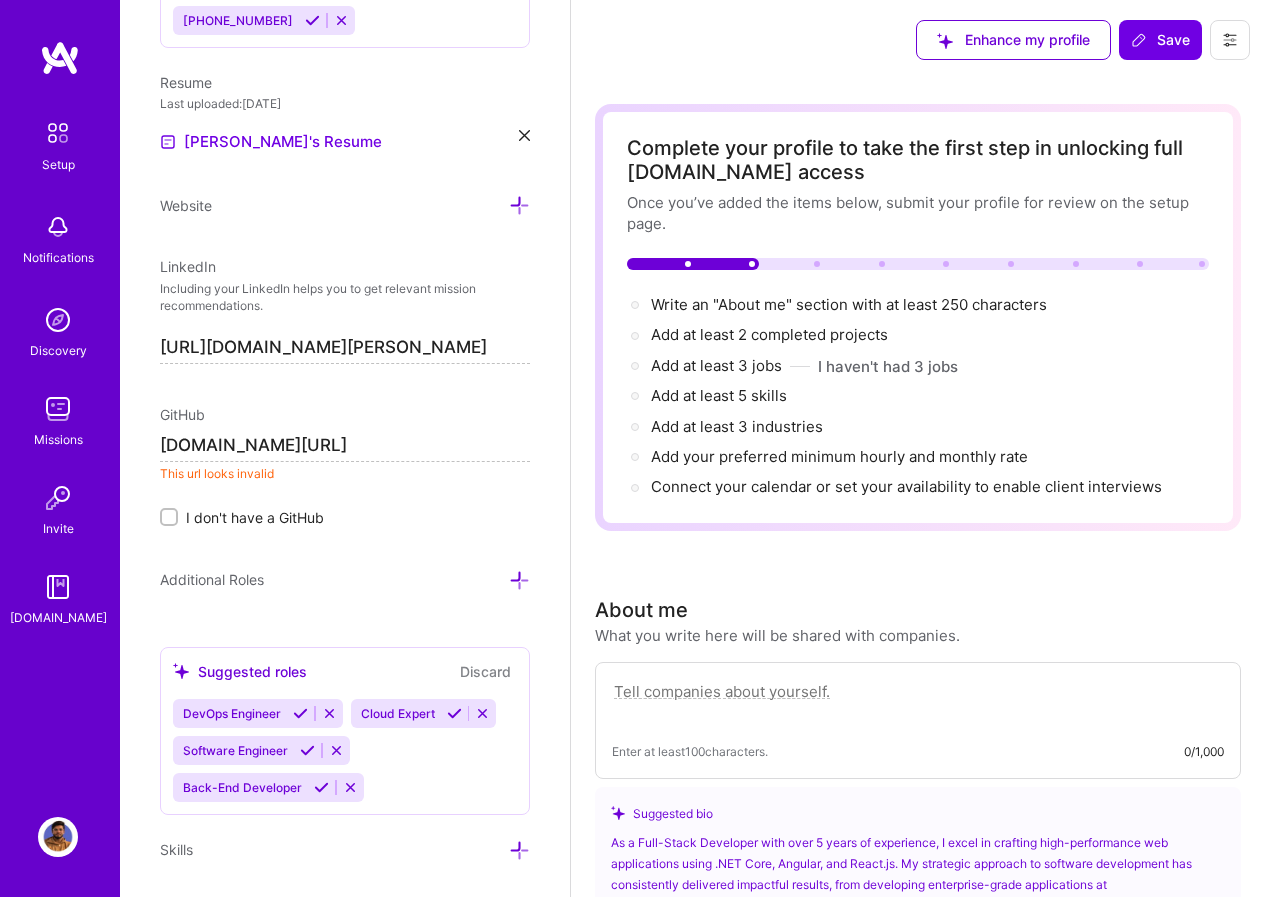 click on "[DOMAIN_NAME][URL]" at bounding box center (345, 446) 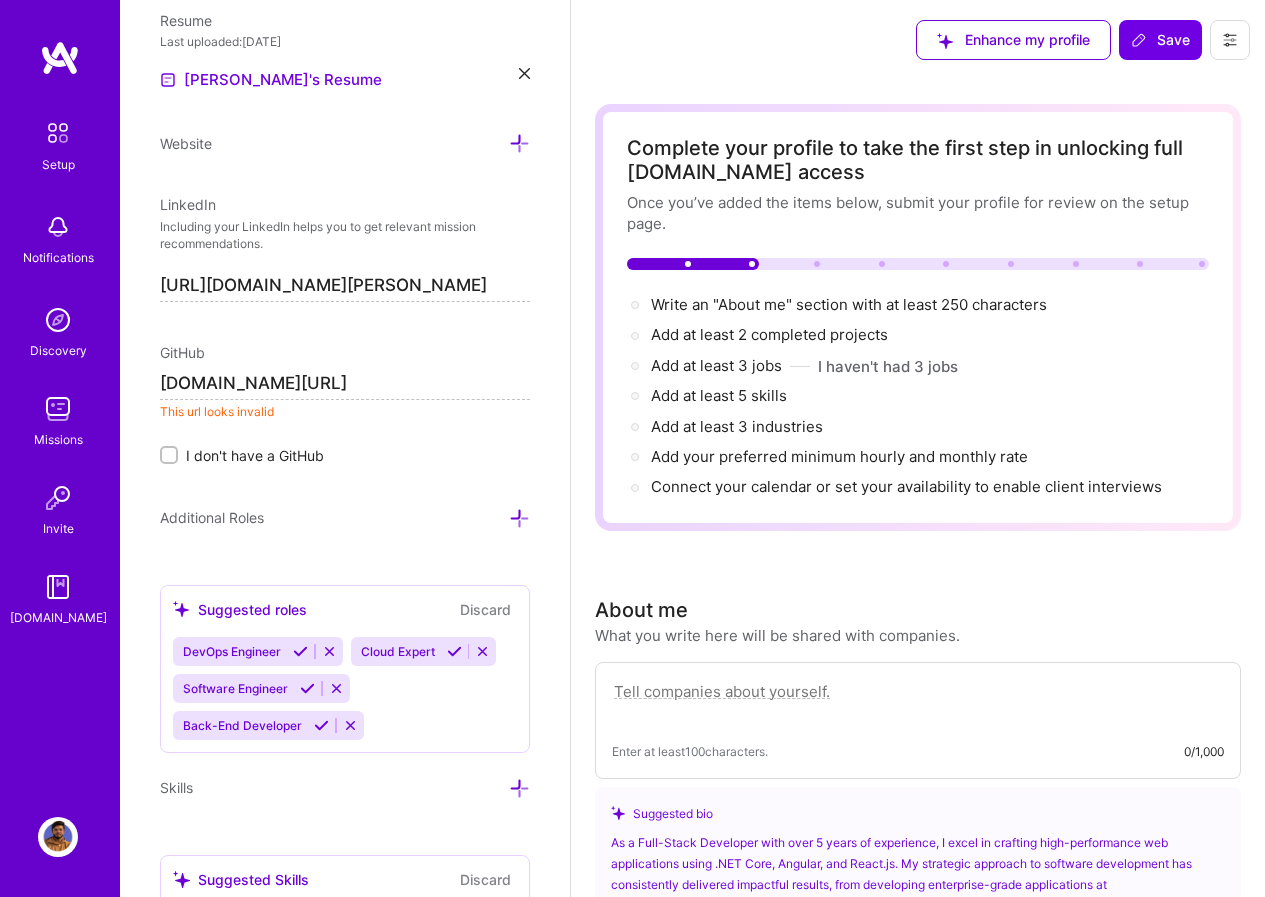 scroll, scrollTop: 949, scrollLeft: 0, axis: vertical 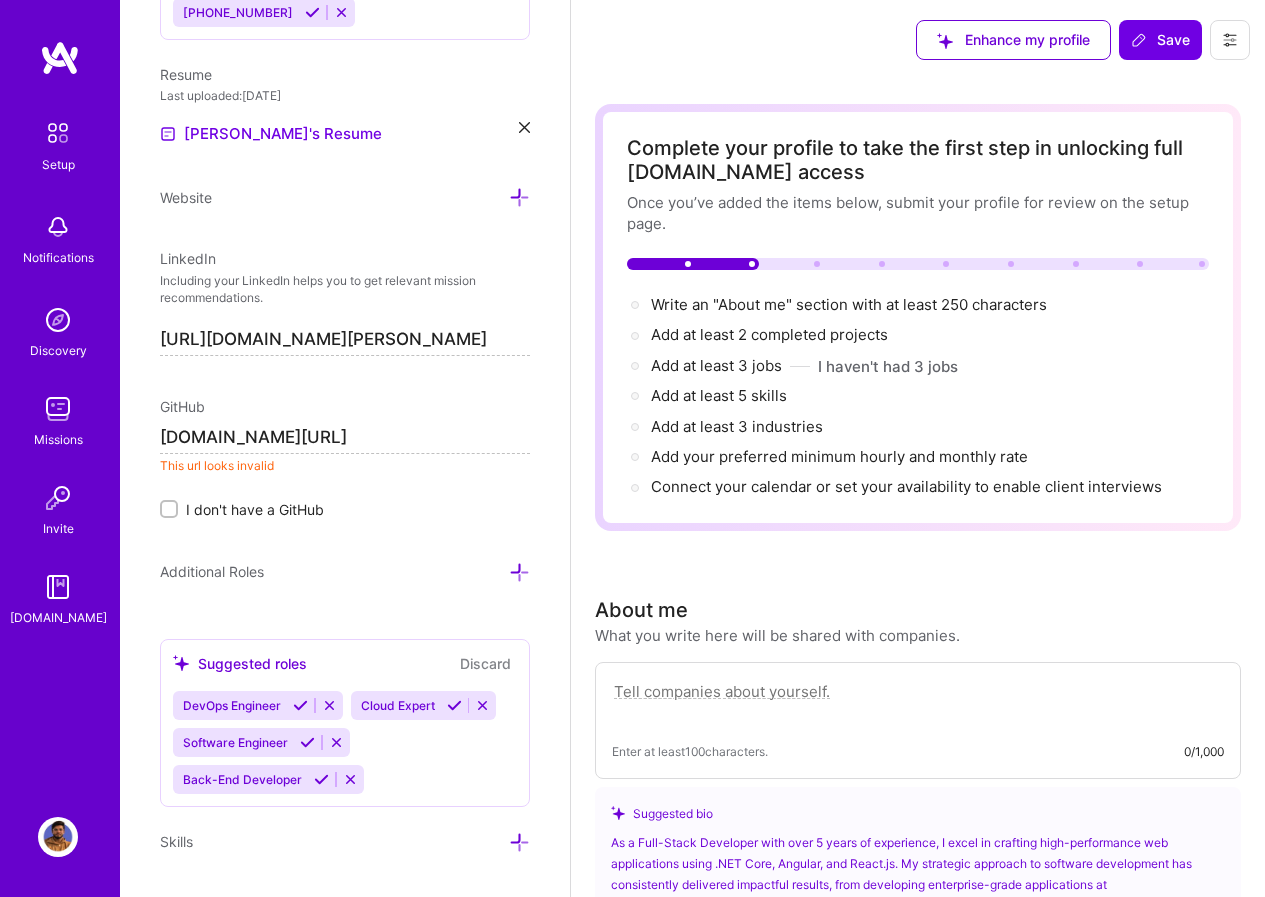 type on "[URL][DOMAIN_NAME]" 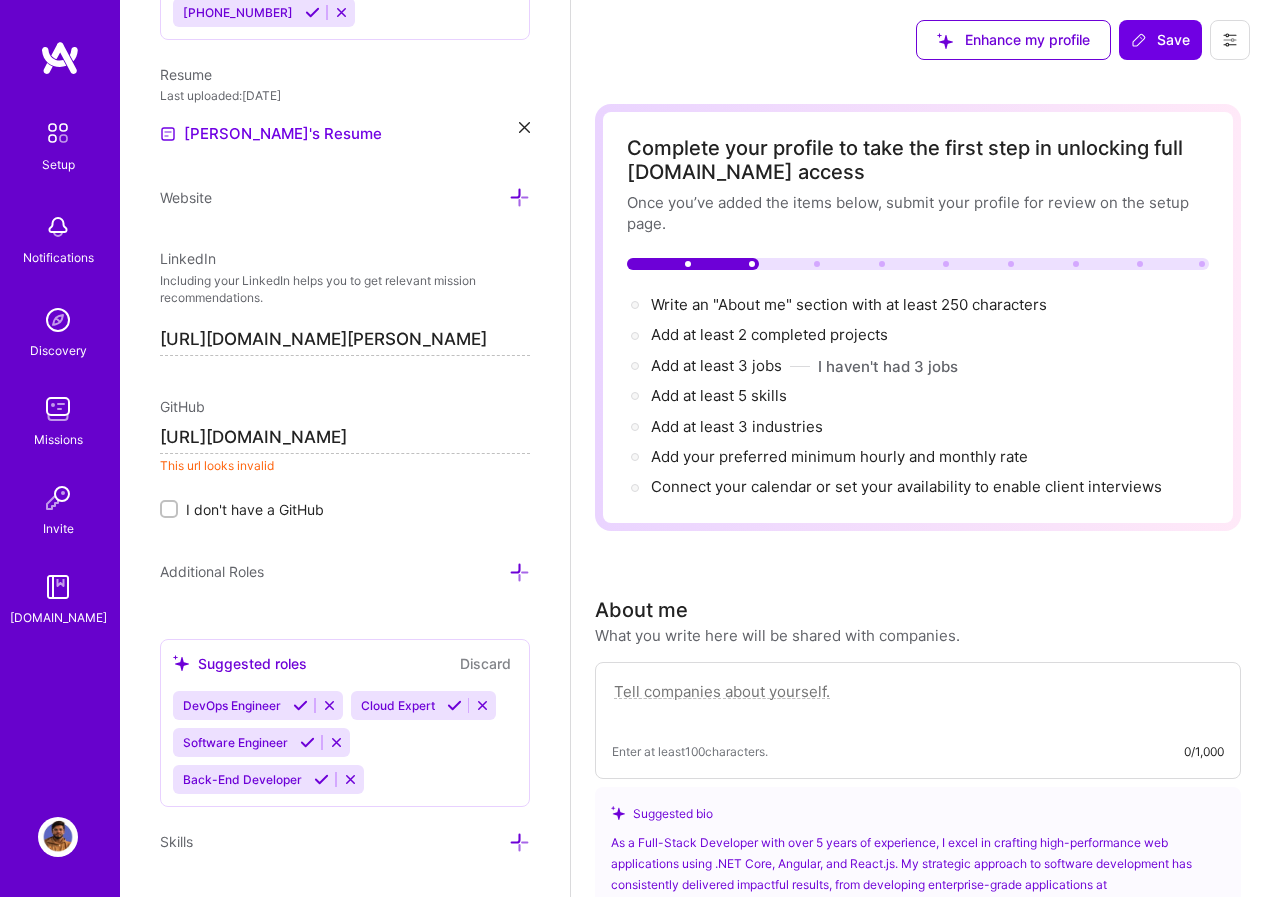 click on "Edit photo [PERSON_NAME] Full-Stack Developer 5 Years Experience Location  This is the location where you'll be physically located while working on missions. Misrepresenting your location is a violation of our terms and could lead to removal. [GEOGRAPHIC_DATA], [GEOGRAPHIC_DATA], [GEOGRAPHIC_DATA] [GEOGRAPHIC_DATA], [GEOGRAPHIC_DATA], [GEOGRAPHIC_DATA] Working hours range This represents your availability to work in your location. You can adjust your working hours to accommodate companies in other time zones. Learn how 8:30 AM 7:30 PM Phone Number [GEOGRAPHIC_DATA] [GEOGRAPHIC_DATA] [GEOGRAPHIC_DATA] [GEOGRAPHIC_DATA] [US_STATE] [GEOGRAPHIC_DATA] [GEOGRAPHIC_DATA] [GEOGRAPHIC_DATA] [GEOGRAPHIC_DATA] [GEOGRAPHIC_DATA] [GEOGRAPHIC_DATA] [GEOGRAPHIC_DATA] [DATE][GEOGRAPHIC_DATA] [GEOGRAPHIC_DATA] [GEOGRAPHIC_DATA] [GEOGRAPHIC_DATA] [GEOGRAPHIC_DATA] [GEOGRAPHIC_DATA] [GEOGRAPHIC_DATA] [GEOGRAPHIC_DATA] [GEOGRAPHIC_DATA] [GEOGRAPHIC_DATA] [GEOGRAPHIC_DATA] [GEOGRAPHIC_DATA] [GEOGRAPHIC_DATA] [GEOGRAPHIC_DATA] [GEOGRAPHIC_DATA] [GEOGRAPHIC_DATA] [GEOGRAPHIC_DATA] [GEOGRAPHIC_DATA] [GEOGRAPHIC_DATA] [GEOGRAPHIC_DATA] [GEOGRAPHIC_DATA] [GEOGRAPHIC_DATA] [GEOGRAPHIC_DATA] [GEOGRAPHIC_DATA] [GEOGRAPHIC_DATA] [GEOGRAPHIC_DATA] [GEOGRAPHIC_DATA] [GEOGRAPHIC_DATA] [GEOGRAPHIC_DATA] [GEOGRAPHIC_DATA] [GEOGRAPHIC_DATA] [GEOGRAPHIC_DATA] [GEOGRAPHIC_DATA] [GEOGRAPHIC_DATA] [GEOGRAPHIC_DATA]" at bounding box center (345, 448) 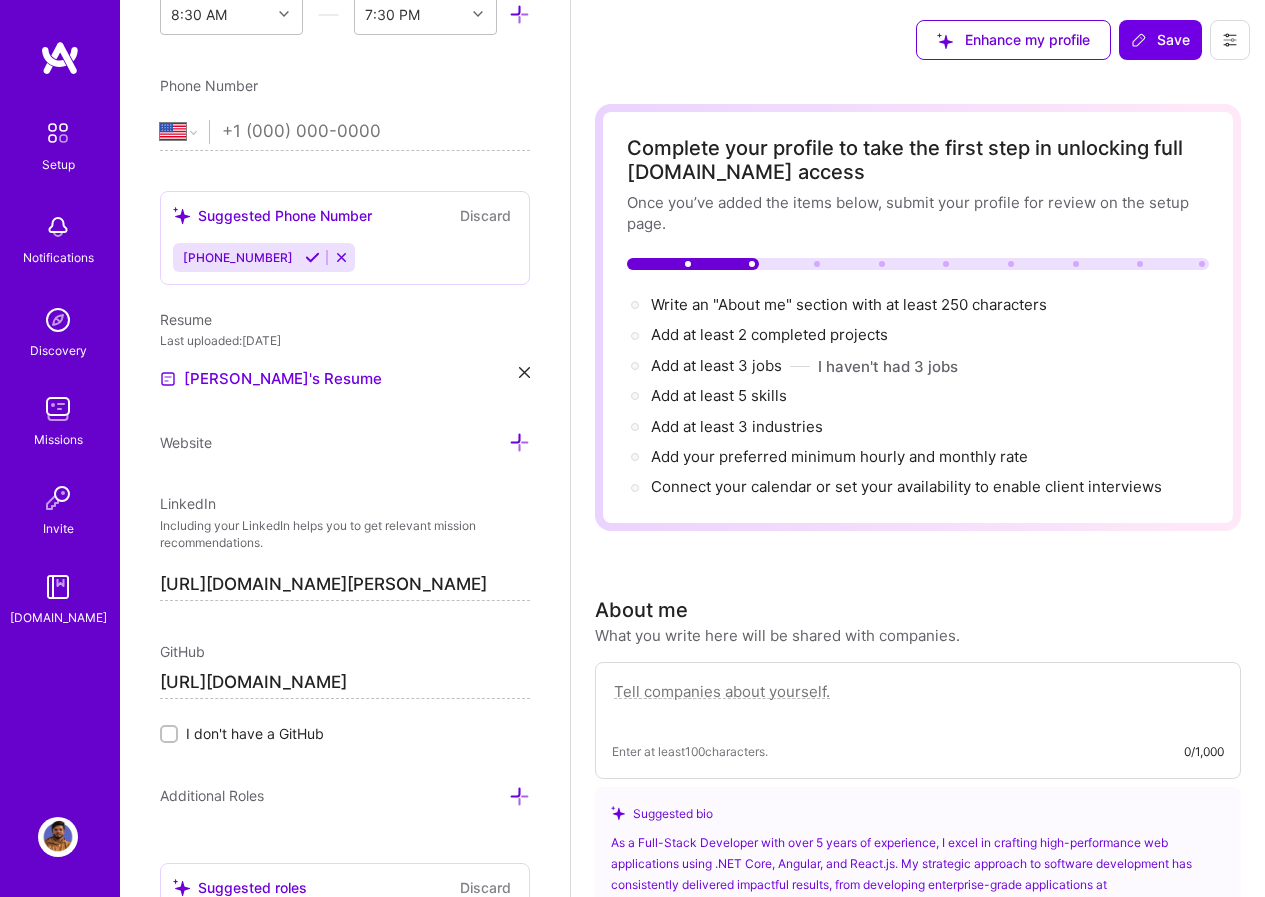 scroll, scrollTop: 649, scrollLeft: 0, axis: vertical 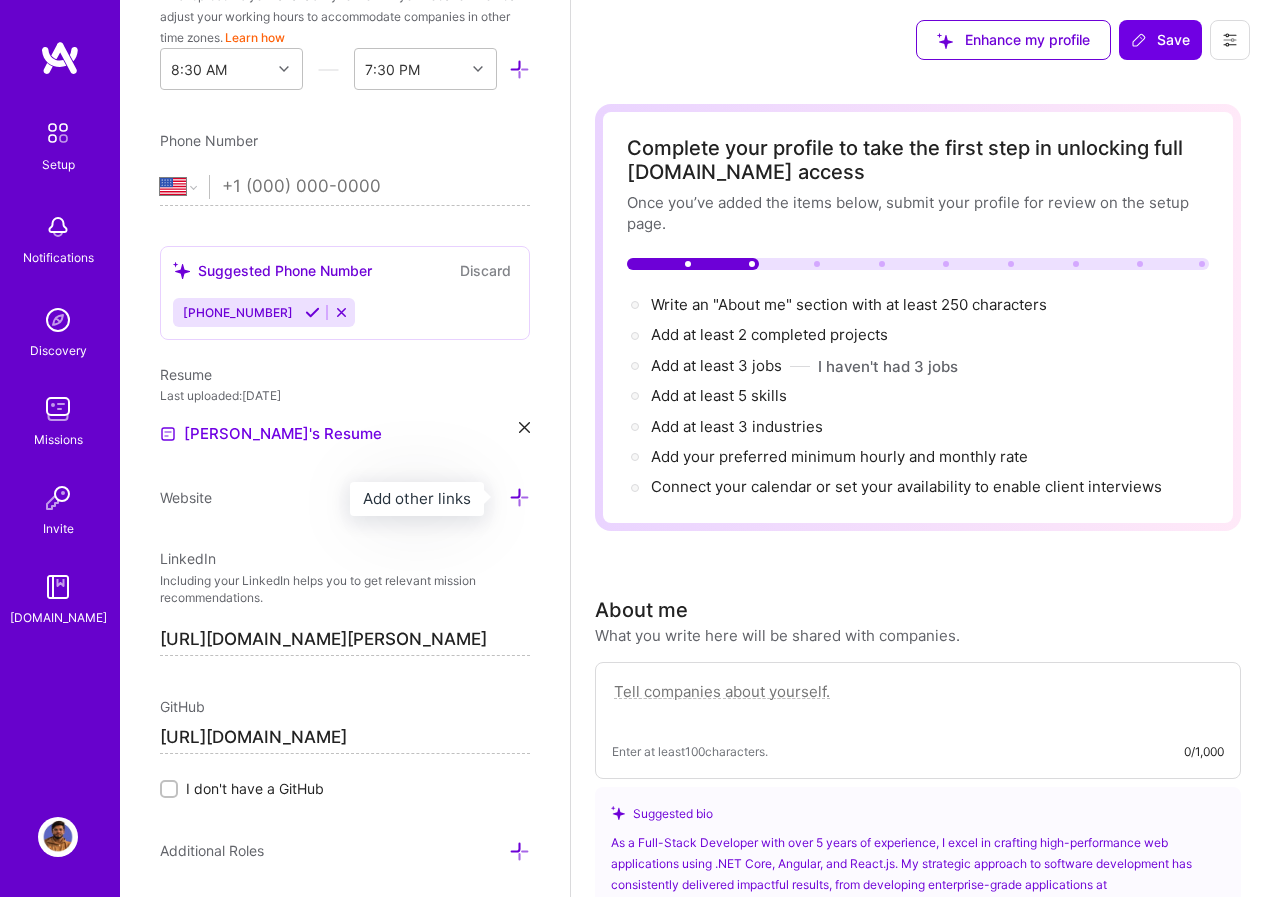 click at bounding box center [519, 497] 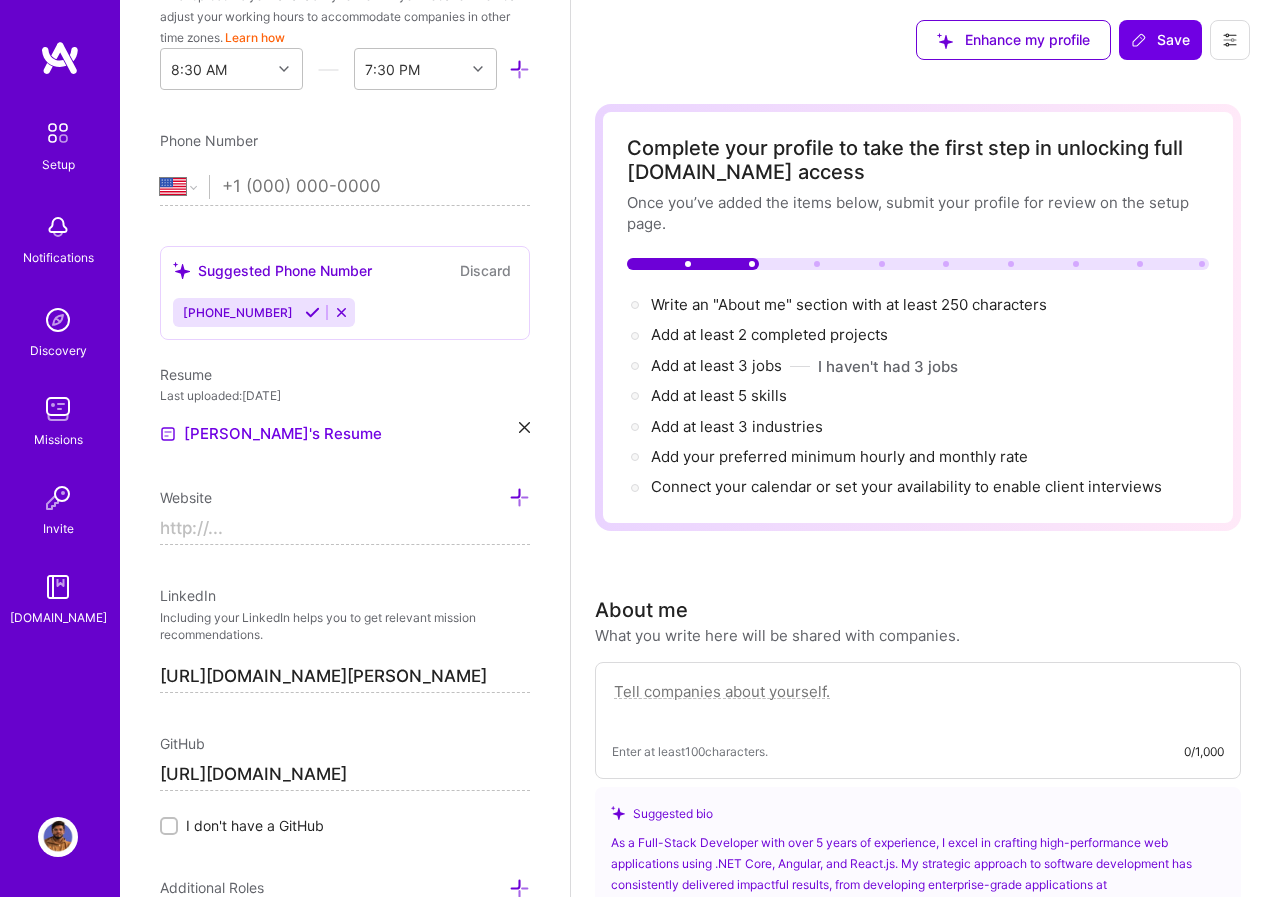 click at bounding box center [376, 187] 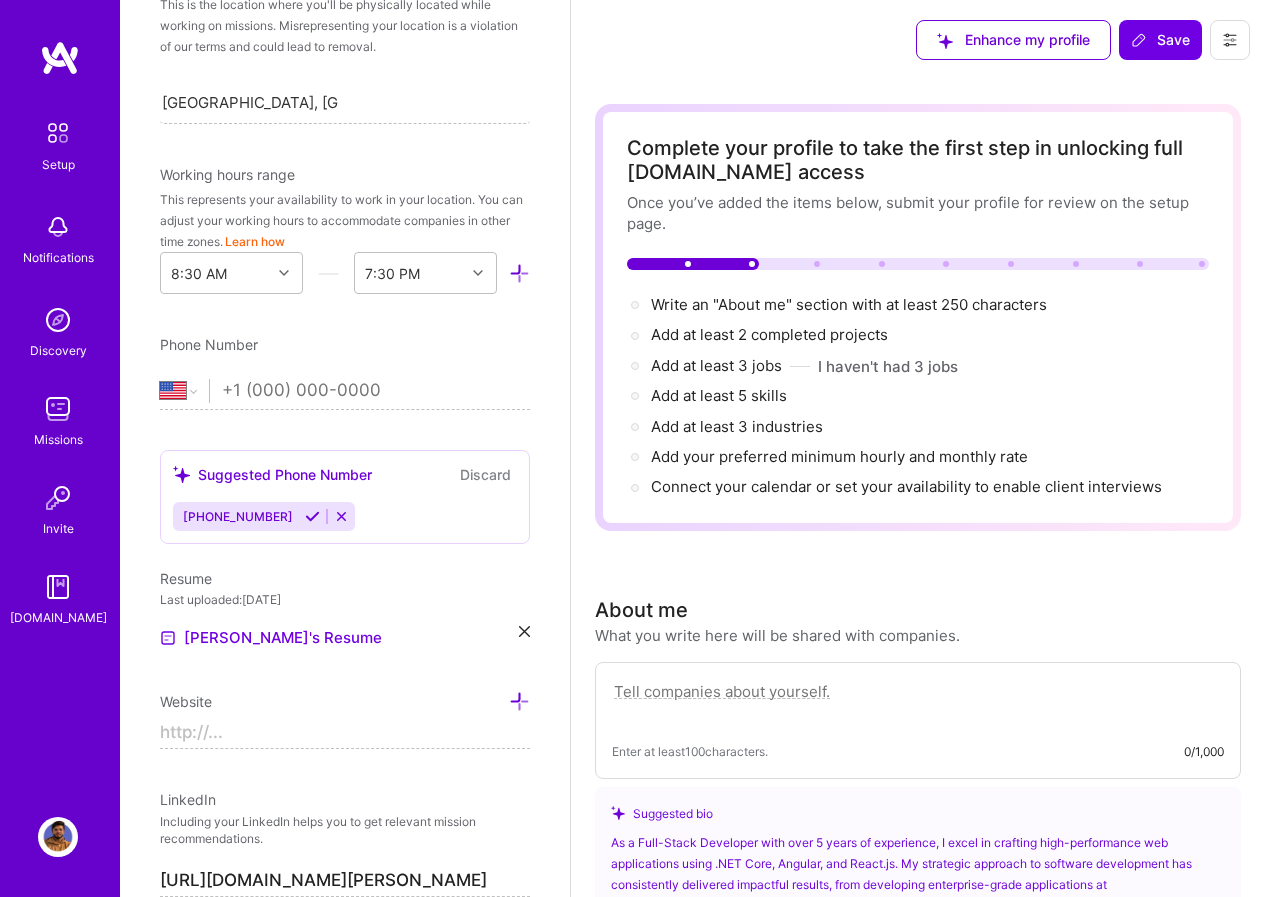 scroll, scrollTop: 449, scrollLeft: 0, axis: vertical 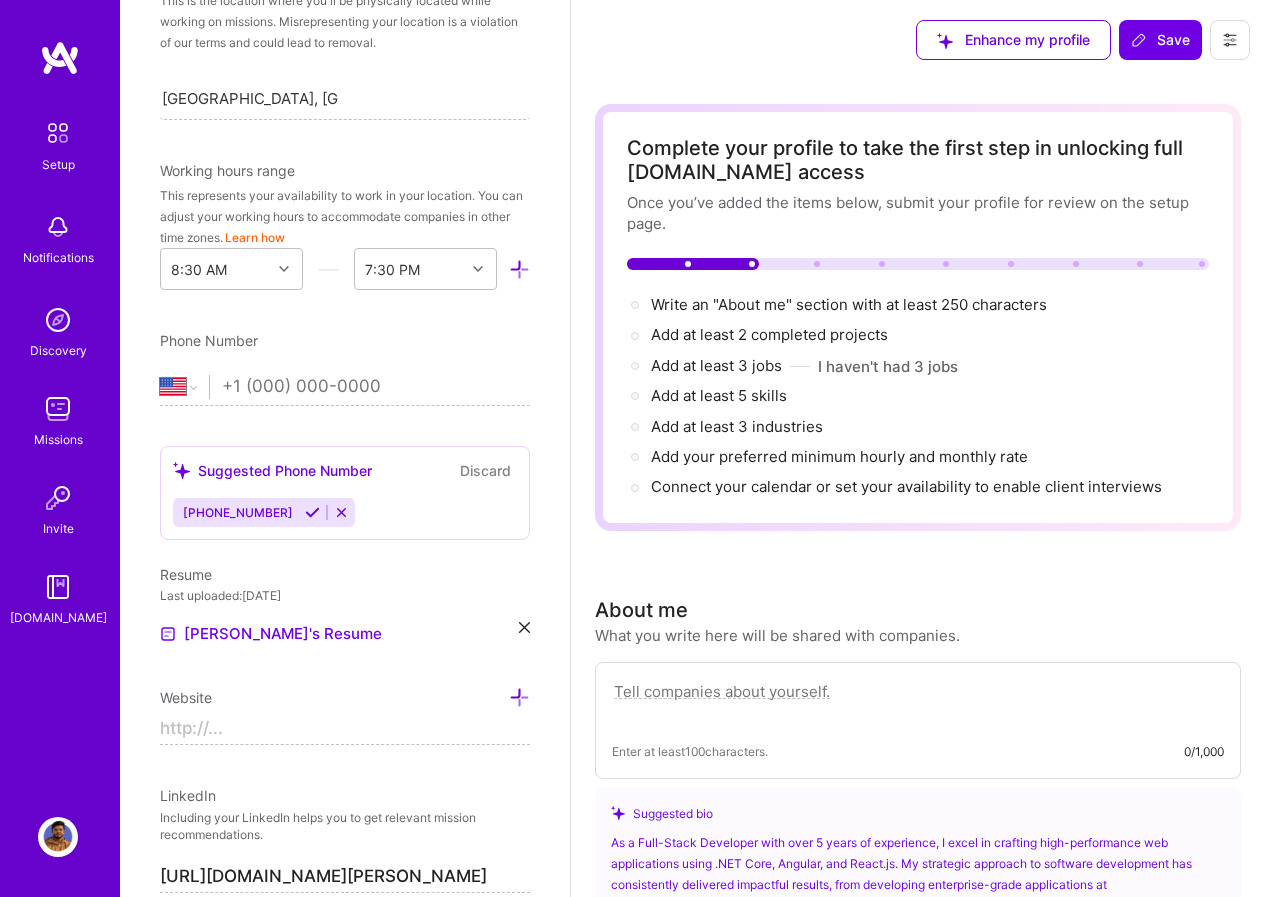 click at bounding box center [345, 729] 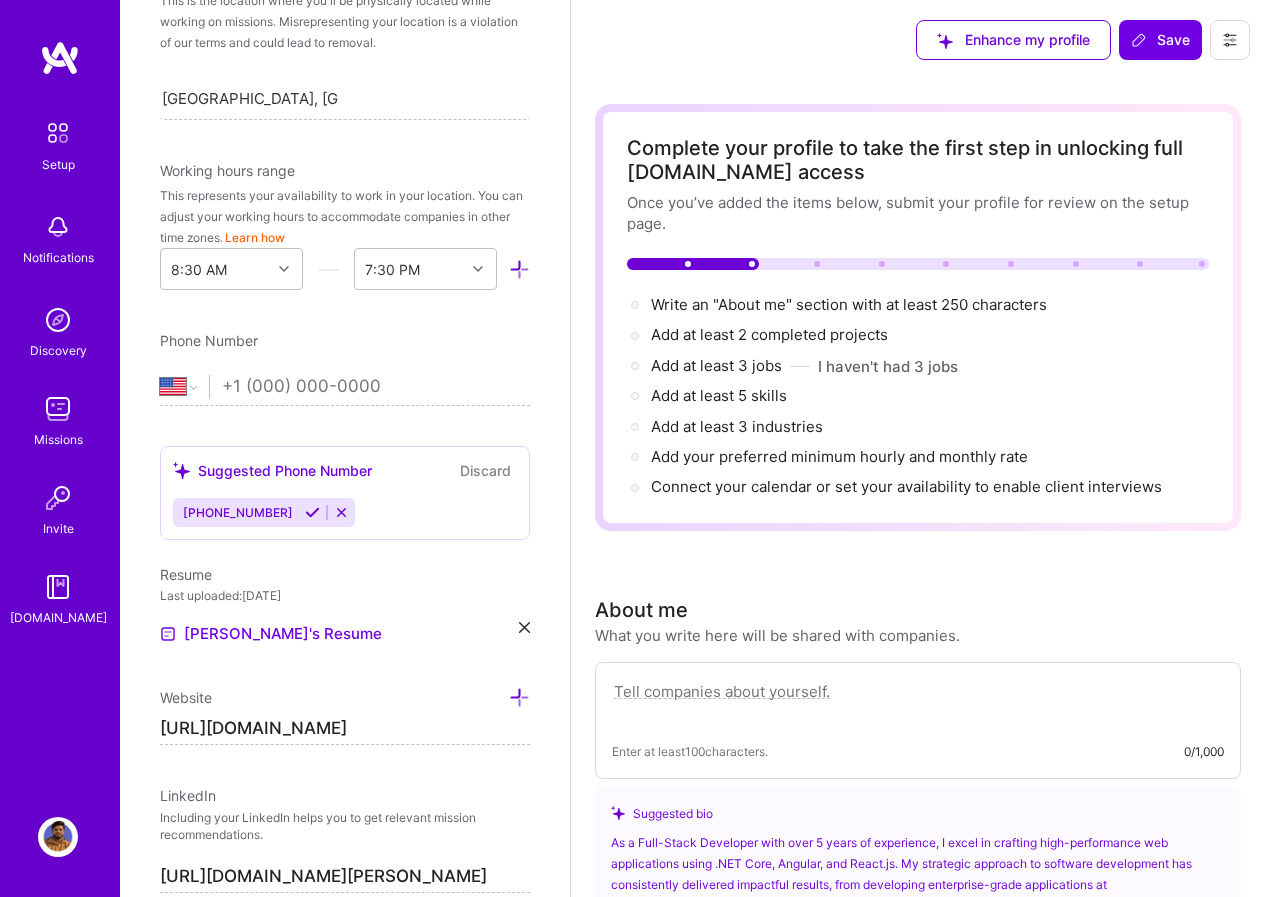 type on "[URL][DOMAIN_NAME]" 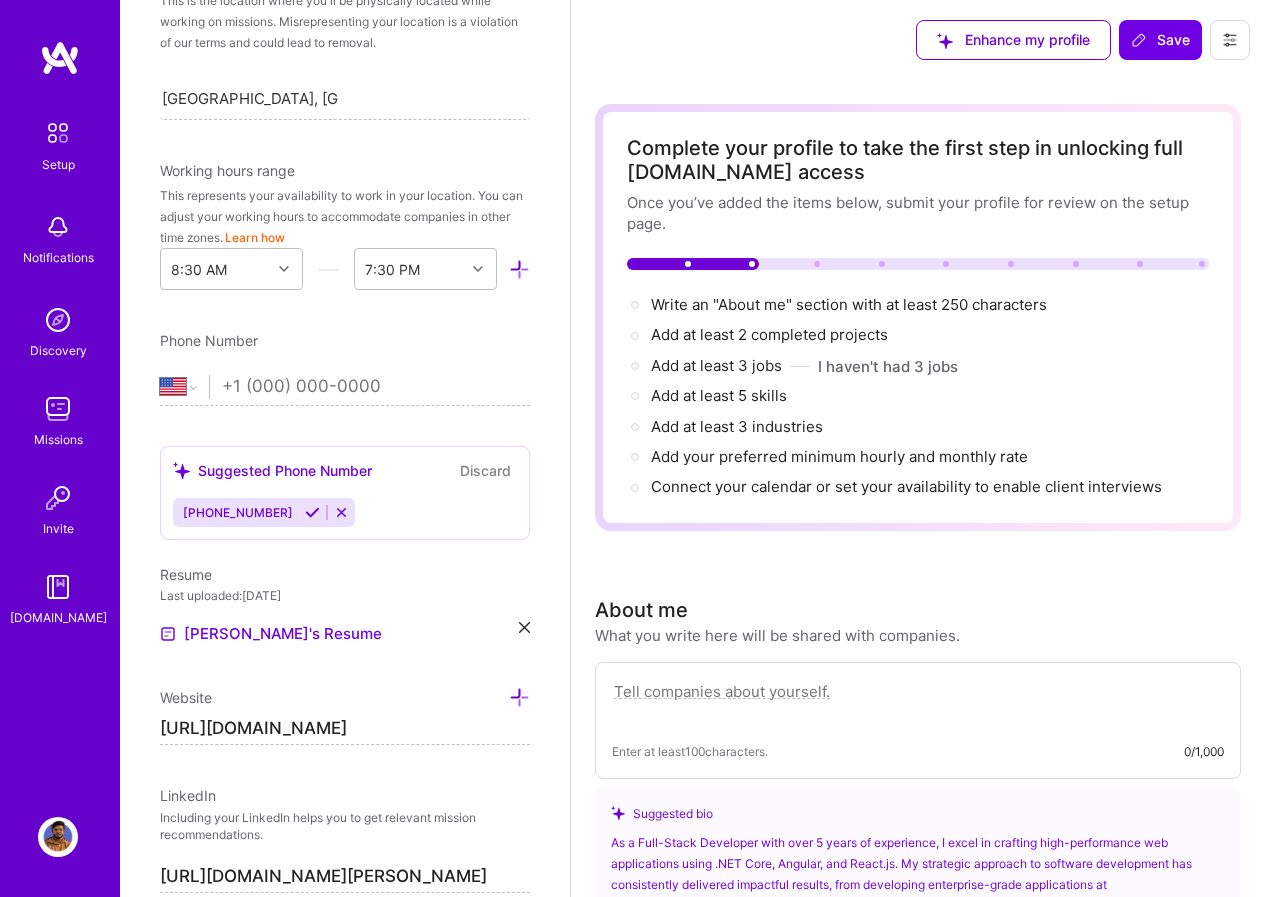click on "Edit photo [PERSON_NAME] Full-Stack Developer 5 Years Experience Location  This is the location where you'll be physically located while working on missions. Misrepresenting your location is a violation of our terms and could lead to removal. [GEOGRAPHIC_DATA], [GEOGRAPHIC_DATA], [GEOGRAPHIC_DATA] [GEOGRAPHIC_DATA], [GEOGRAPHIC_DATA], [GEOGRAPHIC_DATA] Working hours range This represents your availability to work in your location. You can adjust your working hours to accommodate companies in other time zones. Learn how 8:30 AM 7:30 PM Phone Number [GEOGRAPHIC_DATA] [GEOGRAPHIC_DATA] [GEOGRAPHIC_DATA] [GEOGRAPHIC_DATA] [US_STATE] [GEOGRAPHIC_DATA] [GEOGRAPHIC_DATA] [GEOGRAPHIC_DATA] [GEOGRAPHIC_DATA] [GEOGRAPHIC_DATA] [GEOGRAPHIC_DATA] [GEOGRAPHIC_DATA] [DATE][GEOGRAPHIC_DATA] [GEOGRAPHIC_DATA] [GEOGRAPHIC_DATA] [GEOGRAPHIC_DATA] [GEOGRAPHIC_DATA] [GEOGRAPHIC_DATA] [GEOGRAPHIC_DATA] [GEOGRAPHIC_DATA] [GEOGRAPHIC_DATA] [GEOGRAPHIC_DATA] [GEOGRAPHIC_DATA] [GEOGRAPHIC_DATA] [GEOGRAPHIC_DATA] [GEOGRAPHIC_DATA] [GEOGRAPHIC_DATA] [GEOGRAPHIC_DATA] [GEOGRAPHIC_DATA] [GEOGRAPHIC_DATA] [GEOGRAPHIC_DATA] [GEOGRAPHIC_DATA] [GEOGRAPHIC_DATA] [GEOGRAPHIC_DATA] [GEOGRAPHIC_DATA] [GEOGRAPHIC_DATA] [GEOGRAPHIC_DATA] [GEOGRAPHIC_DATA] [GEOGRAPHIC_DATA] [GEOGRAPHIC_DATA] [GEOGRAPHIC_DATA] [GEOGRAPHIC_DATA] [GEOGRAPHIC_DATA] [GEOGRAPHIC_DATA] [GEOGRAPHIC_DATA] [GEOGRAPHIC_DATA] [GEOGRAPHIC_DATA]" at bounding box center [345, 448] 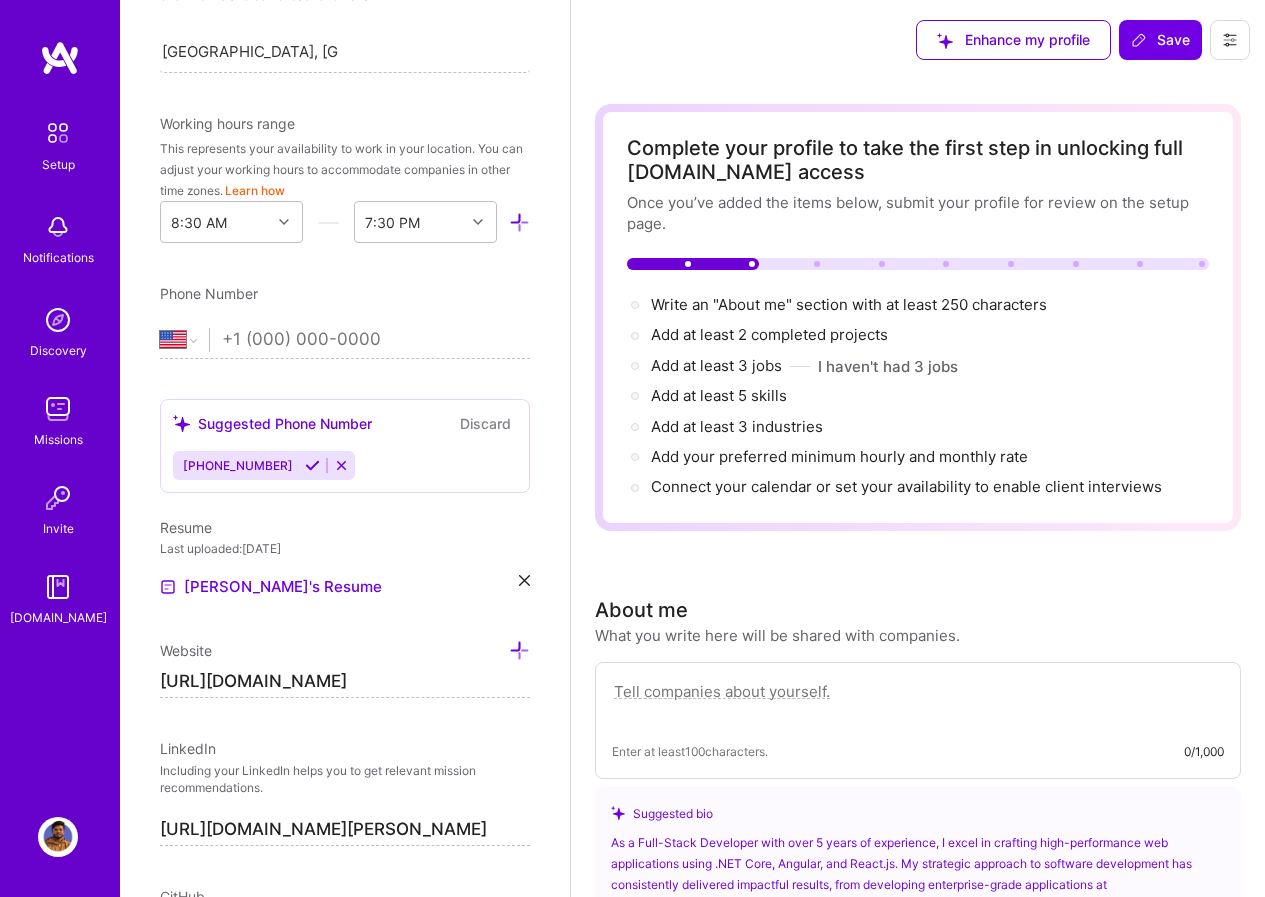 scroll, scrollTop: 449, scrollLeft: 0, axis: vertical 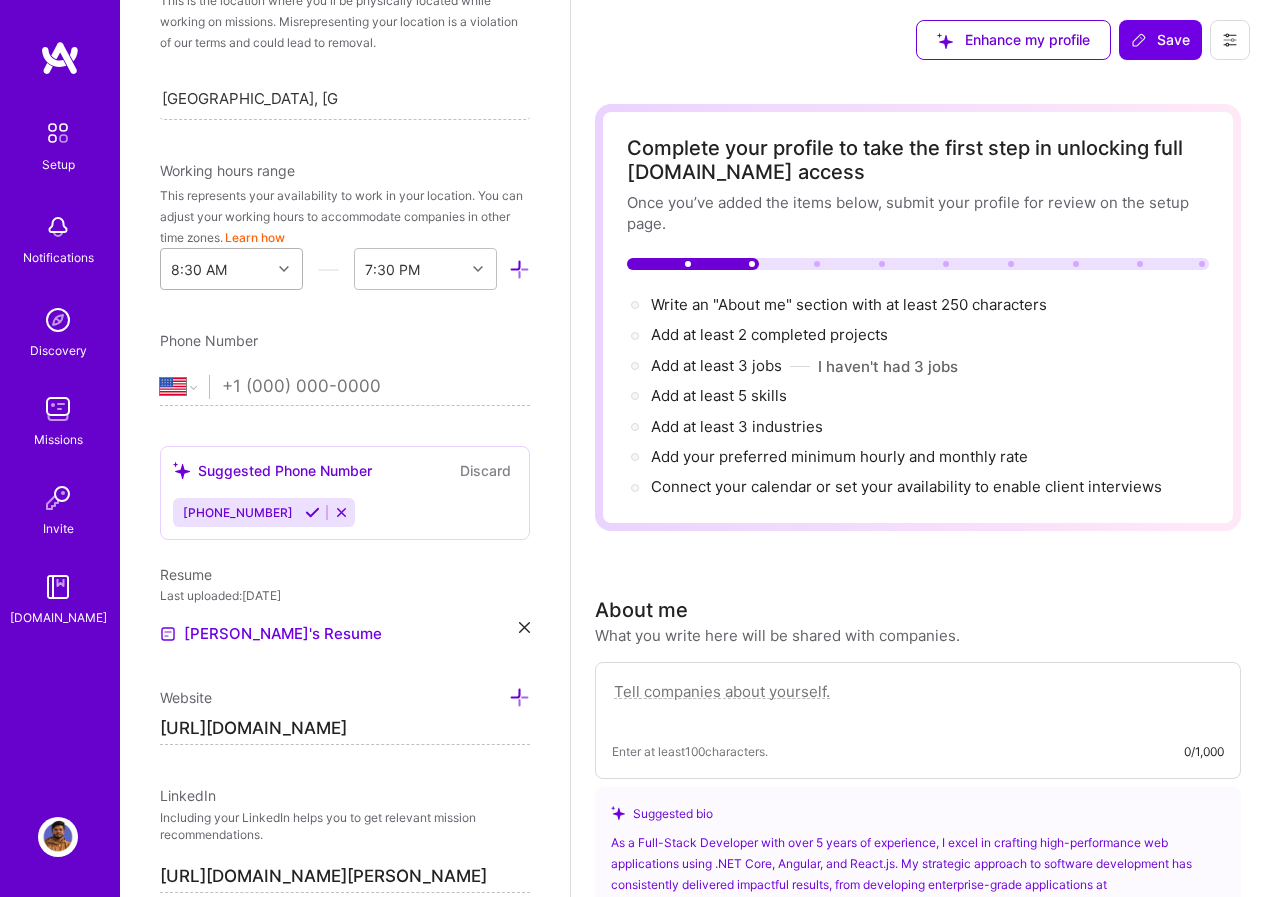 click at bounding box center (286, 269) 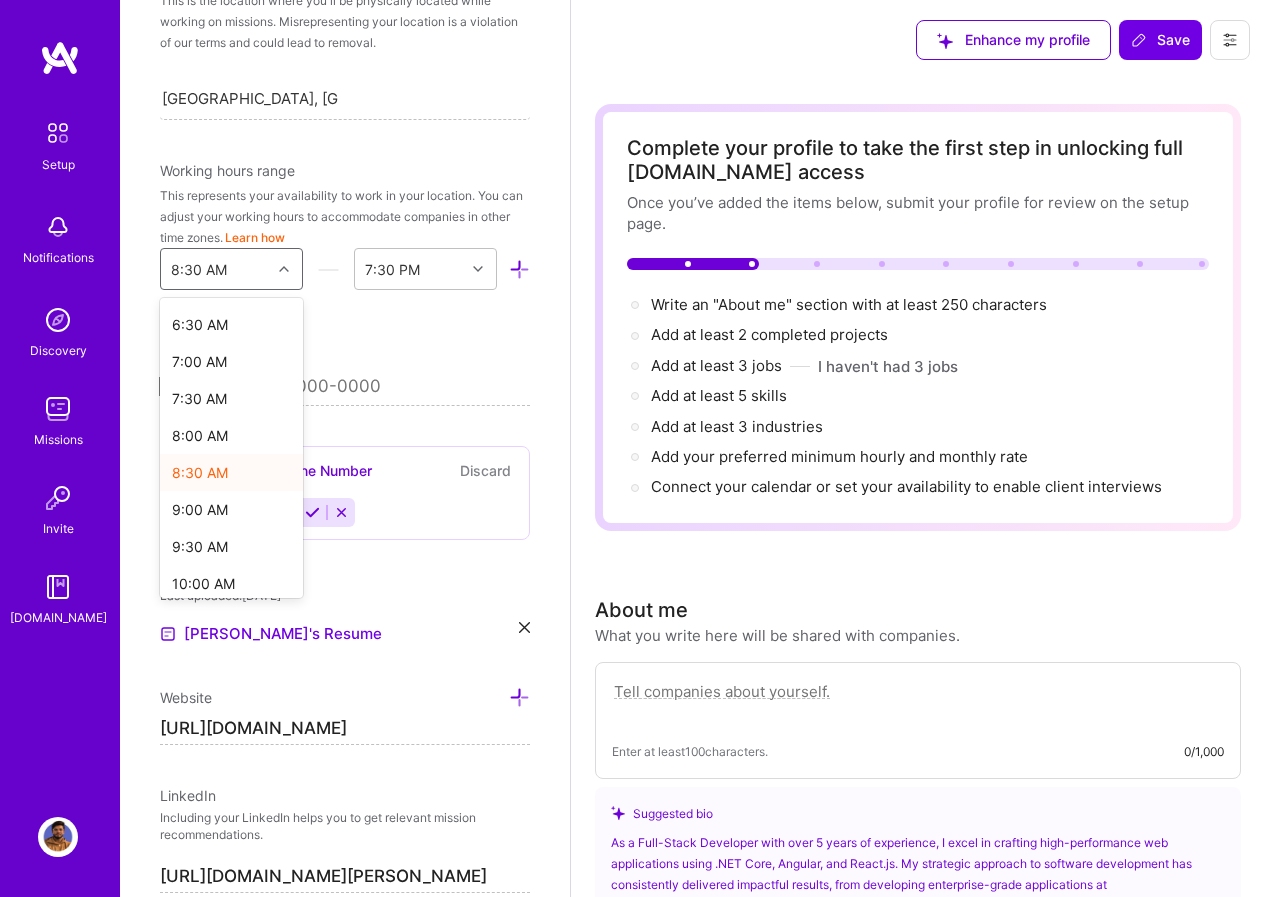 scroll, scrollTop: 500, scrollLeft: 0, axis: vertical 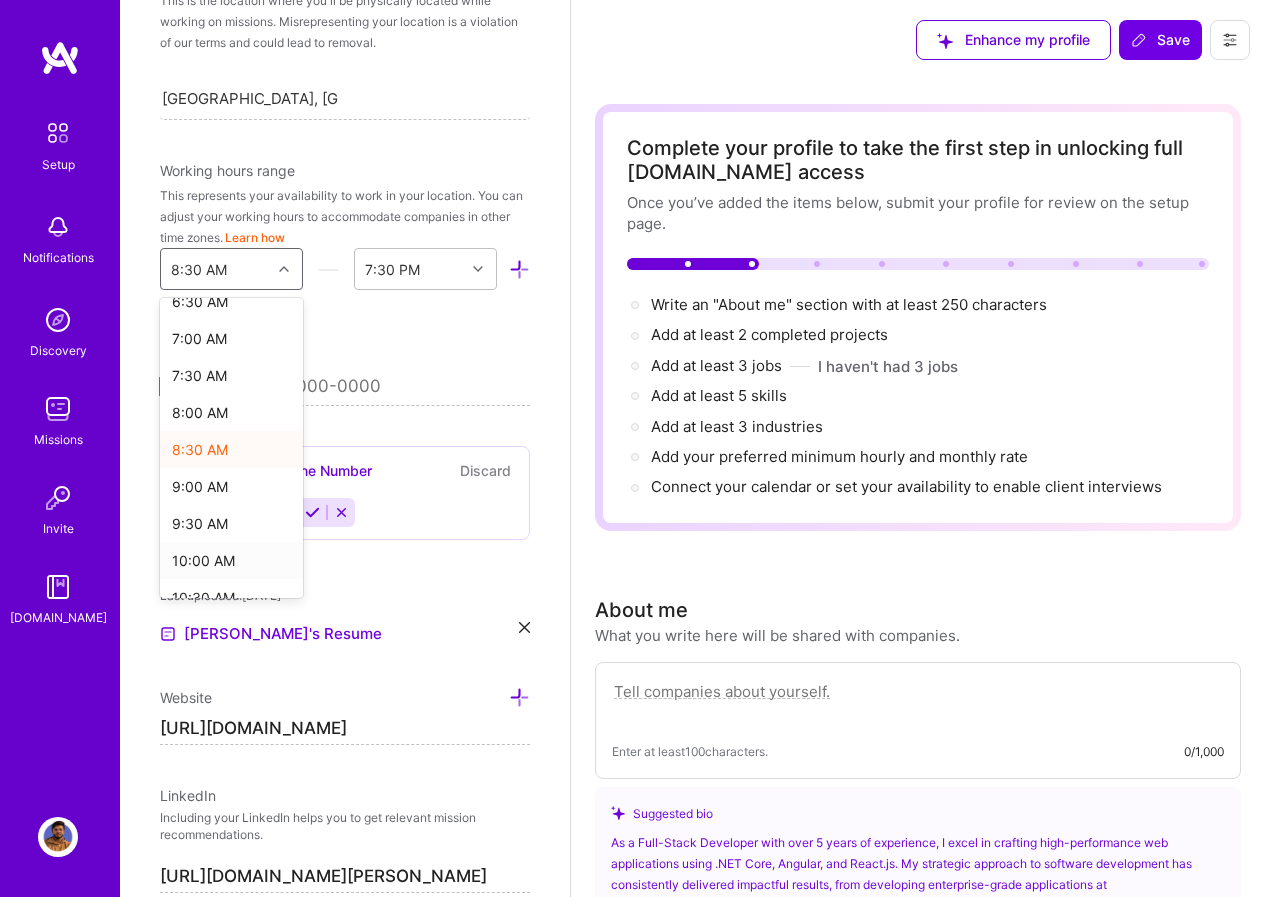 click on "10:00 AM" at bounding box center [231, 560] 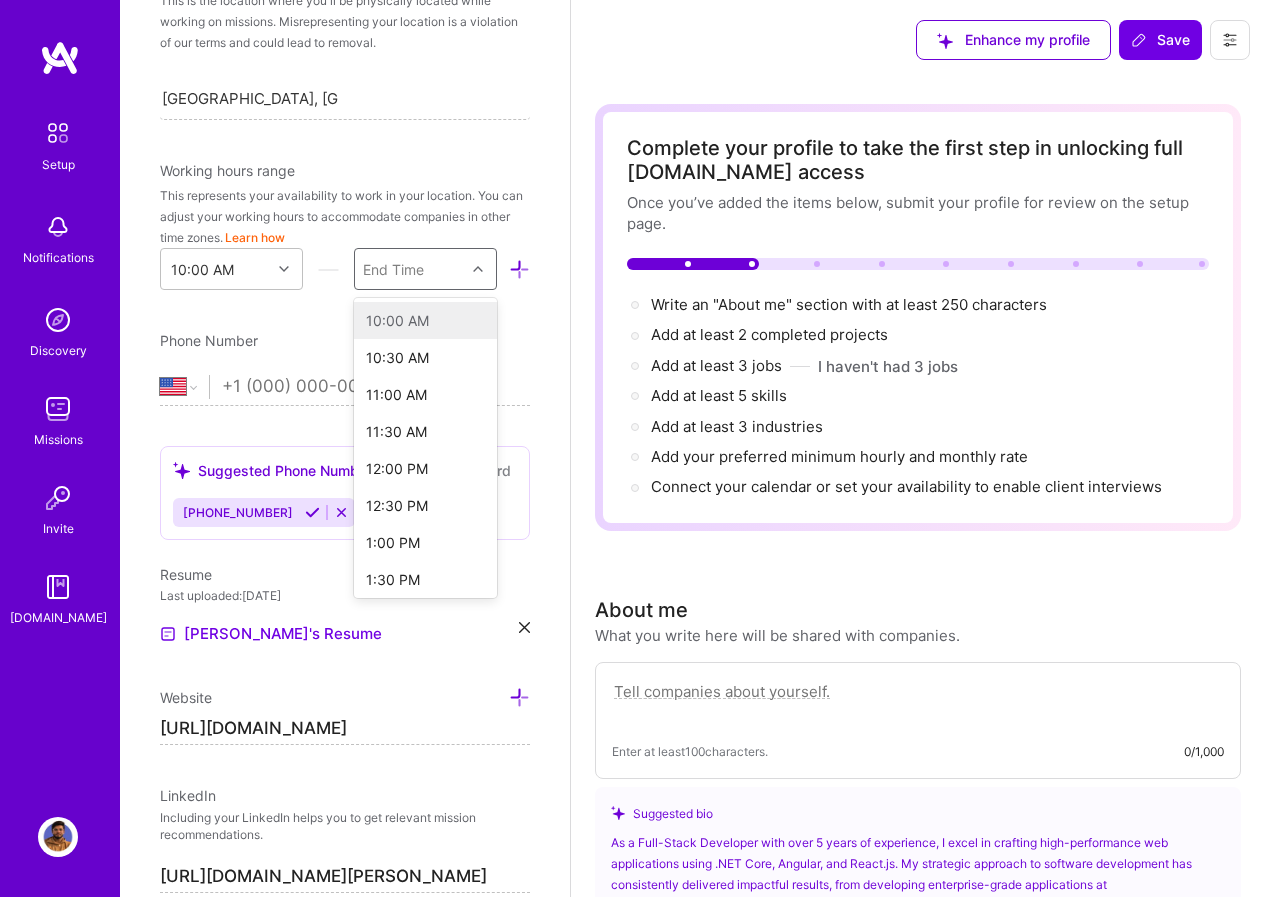 click on "End Time" at bounding box center [410, 269] 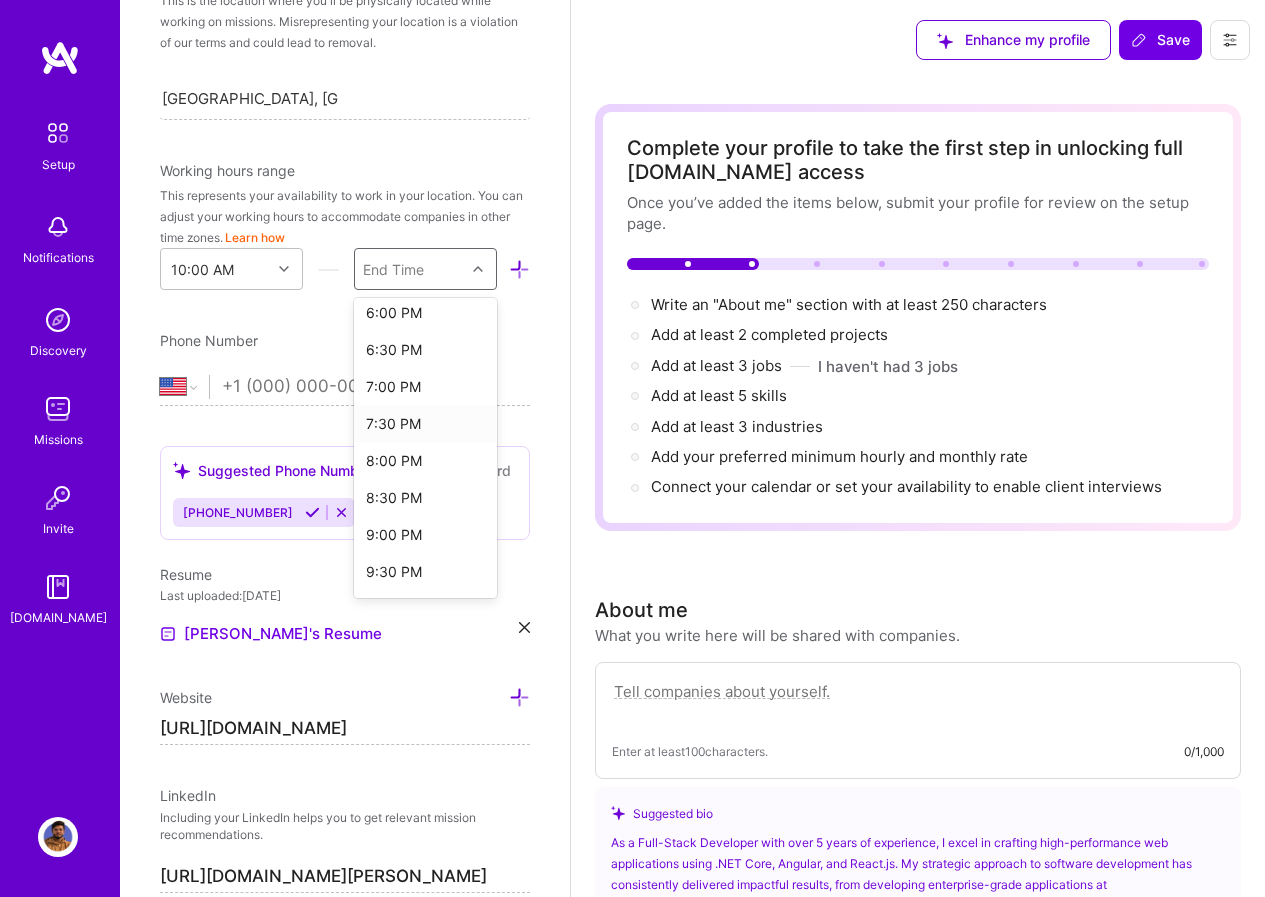 scroll, scrollTop: 500, scrollLeft: 0, axis: vertical 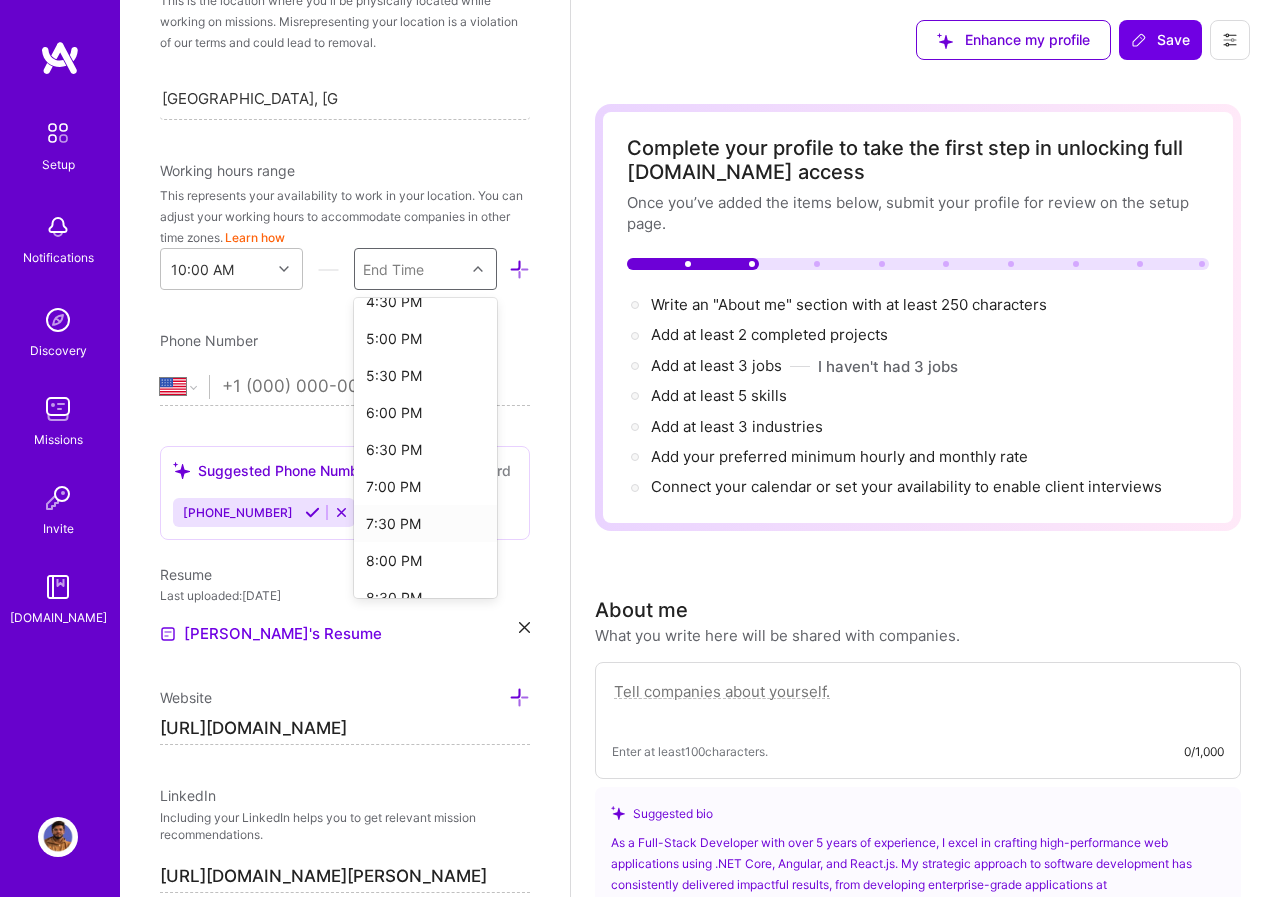 click on "7:30 PM" at bounding box center [425, 523] 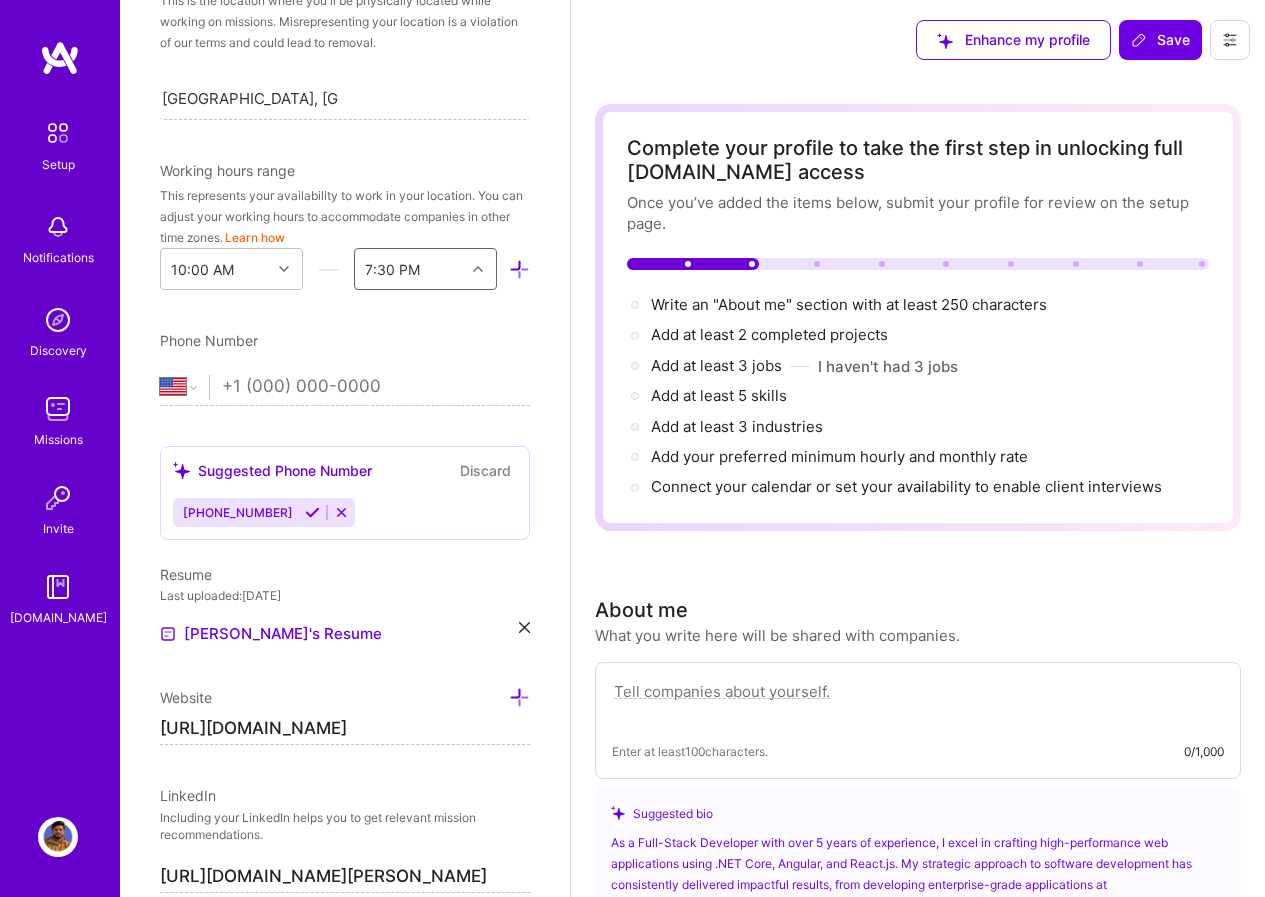 click on "Edit photo [PERSON_NAME] Full-Stack Developer 5 Years Experience Location  This is the location where you'll be physically located while working on missions. Misrepresenting your location is a violation of our terms and could lead to removal. [GEOGRAPHIC_DATA], [GEOGRAPHIC_DATA], [GEOGRAPHIC_DATA] [GEOGRAPHIC_DATA], [GEOGRAPHIC_DATA], [GEOGRAPHIC_DATA] Working hours range This represents your availability to work in your location. You can adjust your working hours to accommodate companies in other time zones. Learn how 10:00 AM option 7:30 PM, selected.   Select is focused ,type to refine list, press Down to open the menu,  7:30 PM Phone Number [GEOGRAPHIC_DATA] [GEOGRAPHIC_DATA] [GEOGRAPHIC_DATA] [GEOGRAPHIC_DATA] [US_STATE] [GEOGRAPHIC_DATA] [GEOGRAPHIC_DATA] [GEOGRAPHIC_DATA] [GEOGRAPHIC_DATA] [GEOGRAPHIC_DATA] [GEOGRAPHIC_DATA] [GEOGRAPHIC_DATA] [DATE][GEOGRAPHIC_DATA] [GEOGRAPHIC_DATA] [GEOGRAPHIC_DATA] [GEOGRAPHIC_DATA] [GEOGRAPHIC_DATA] [GEOGRAPHIC_DATA] [GEOGRAPHIC_DATA] [GEOGRAPHIC_DATA] [GEOGRAPHIC_DATA] [GEOGRAPHIC_DATA] [GEOGRAPHIC_DATA] [GEOGRAPHIC_DATA] [GEOGRAPHIC_DATA] [GEOGRAPHIC_DATA] [GEOGRAPHIC_DATA] [GEOGRAPHIC_DATA] [GEOGRAPHIC_DATA] [GEOGRAPHIC_DATA] [GEOGRAPHIC_DATA] [GEOGRAPHIC_DATA] [GEOGRAPHIC_DATA] [GEOGRAPHIC_DATA] [GEOGRAPHIC_DATA] [GEOGRAPHIC_DATA] [GEOGRAPHIC_DATA] [GEOGRAPHIC_DATA] SQL" at bounding box center [345, 448] 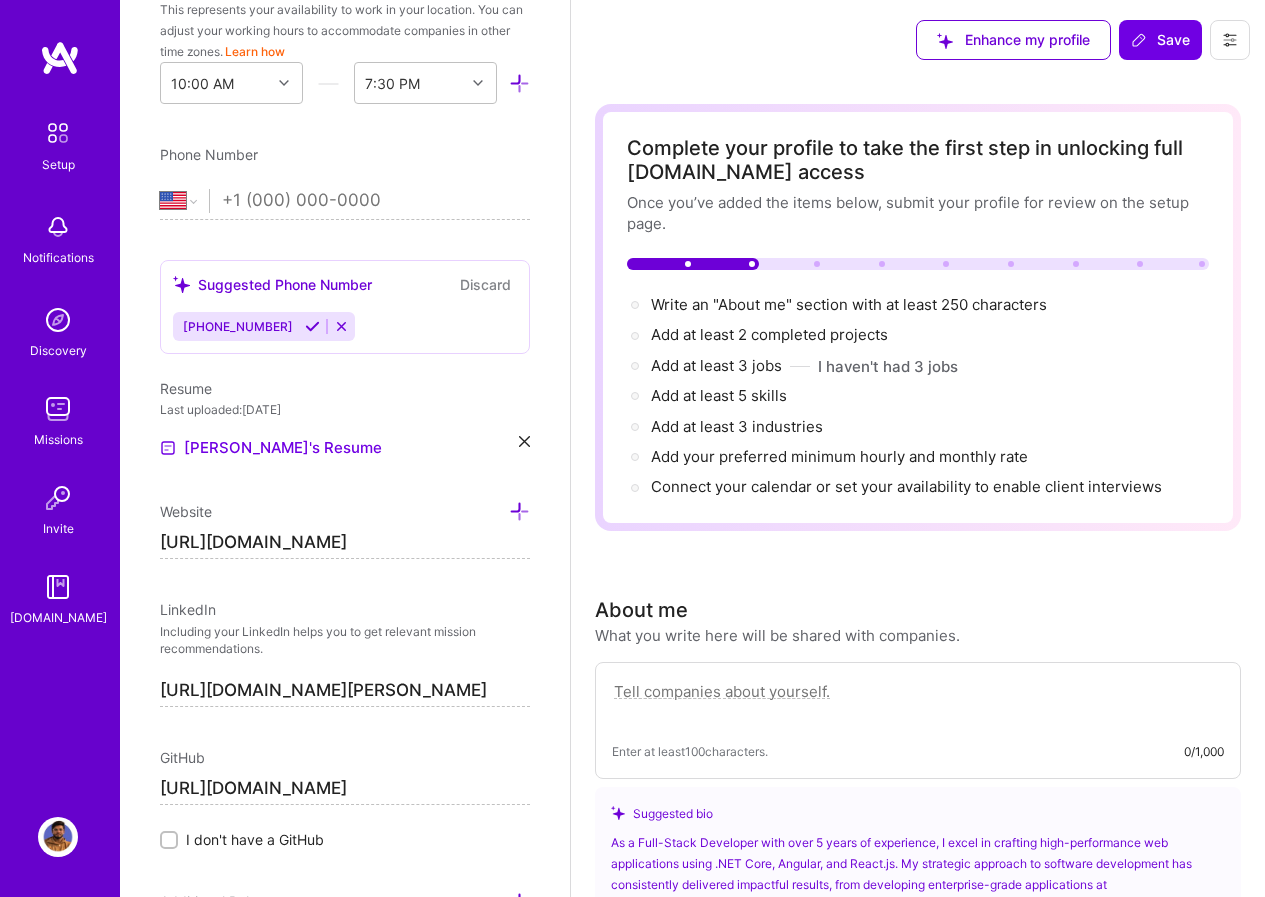 scroll, scrollTop: 649, scrollLeft: 0, axis: vertical 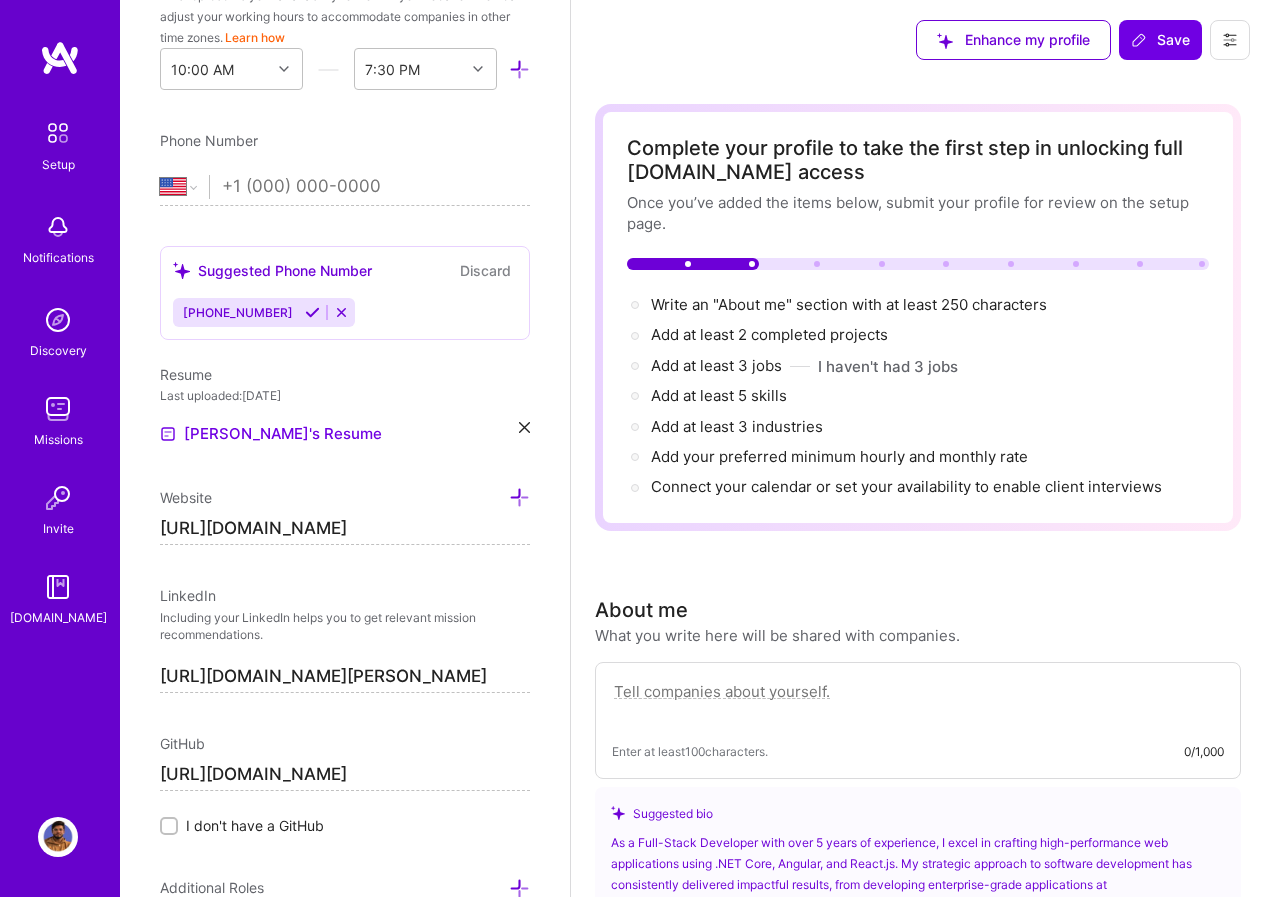 click on "[PHONE_NUMBER]" at bounding box center [345, 312] 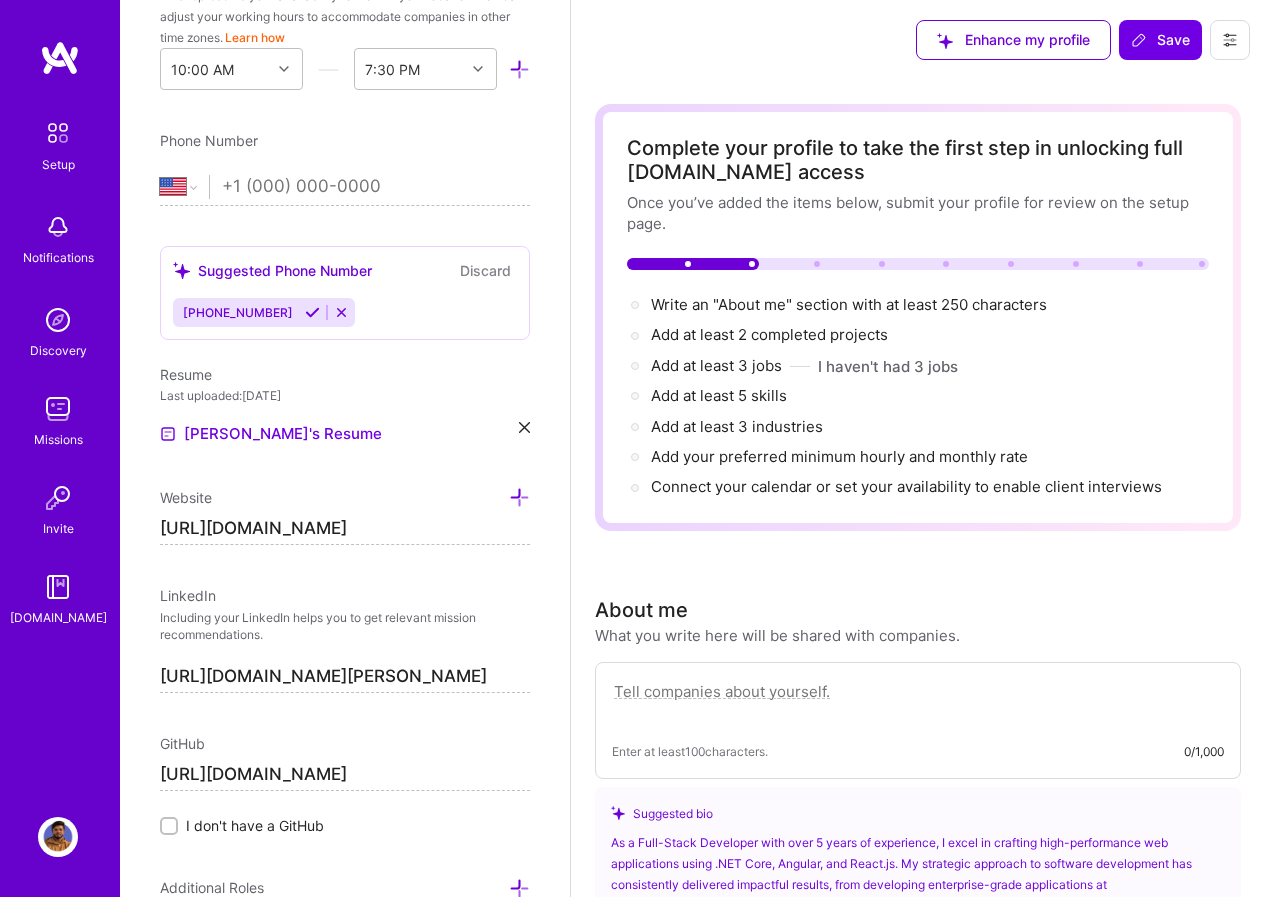 click at bounding box center (312, 312) 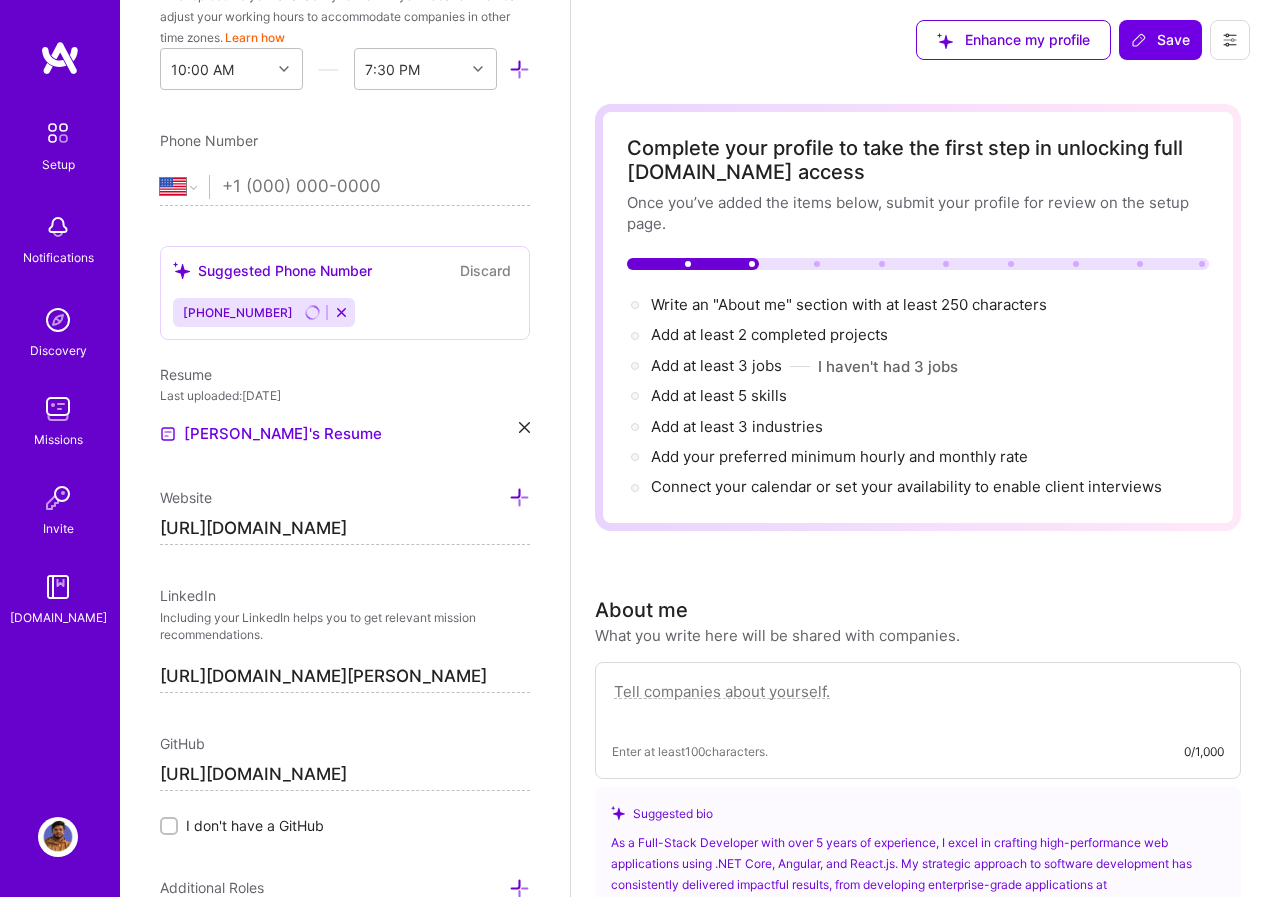 click on "[PHONE_NUMBER]" at bounding box center (238, 312) 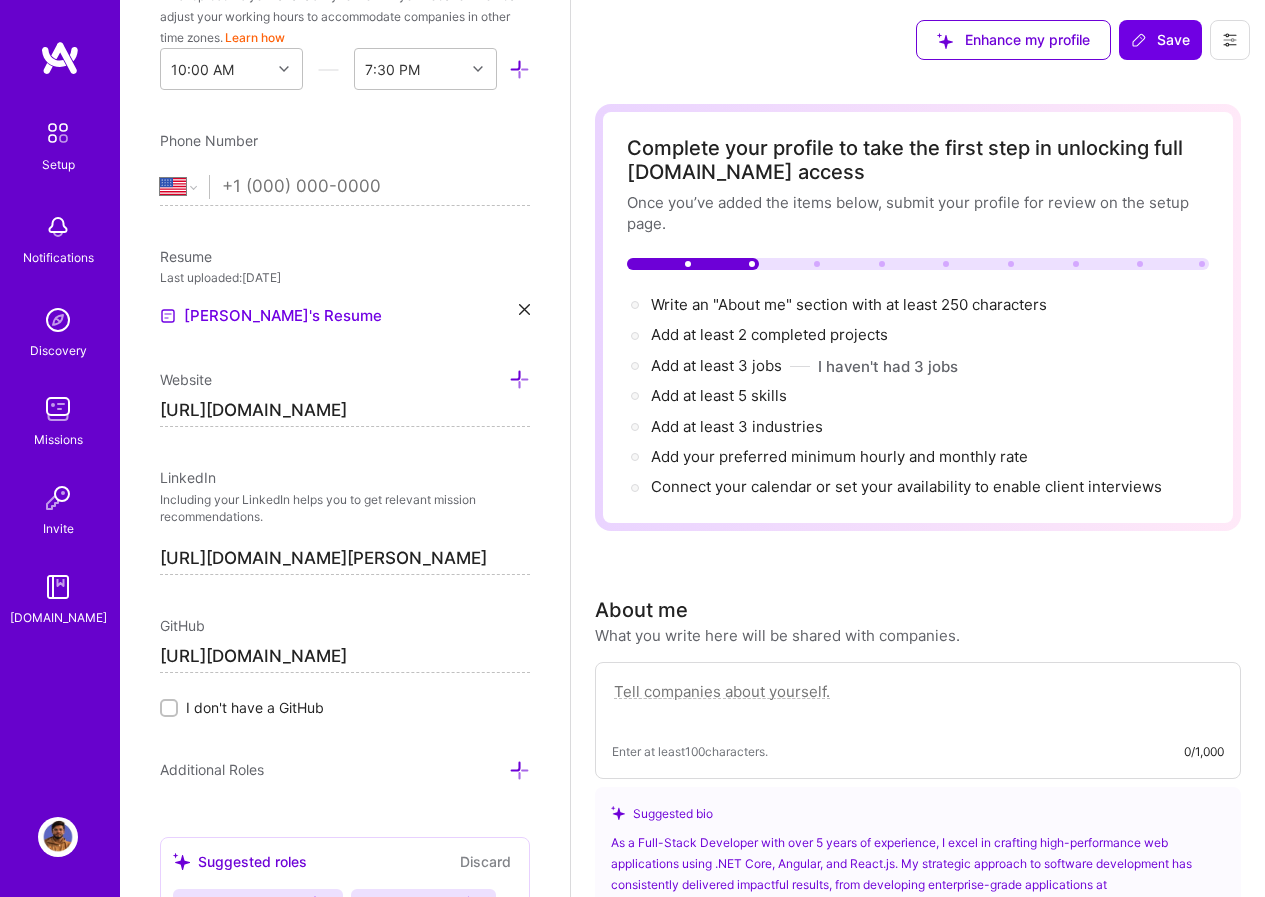 click at bounding box center [376, 187] 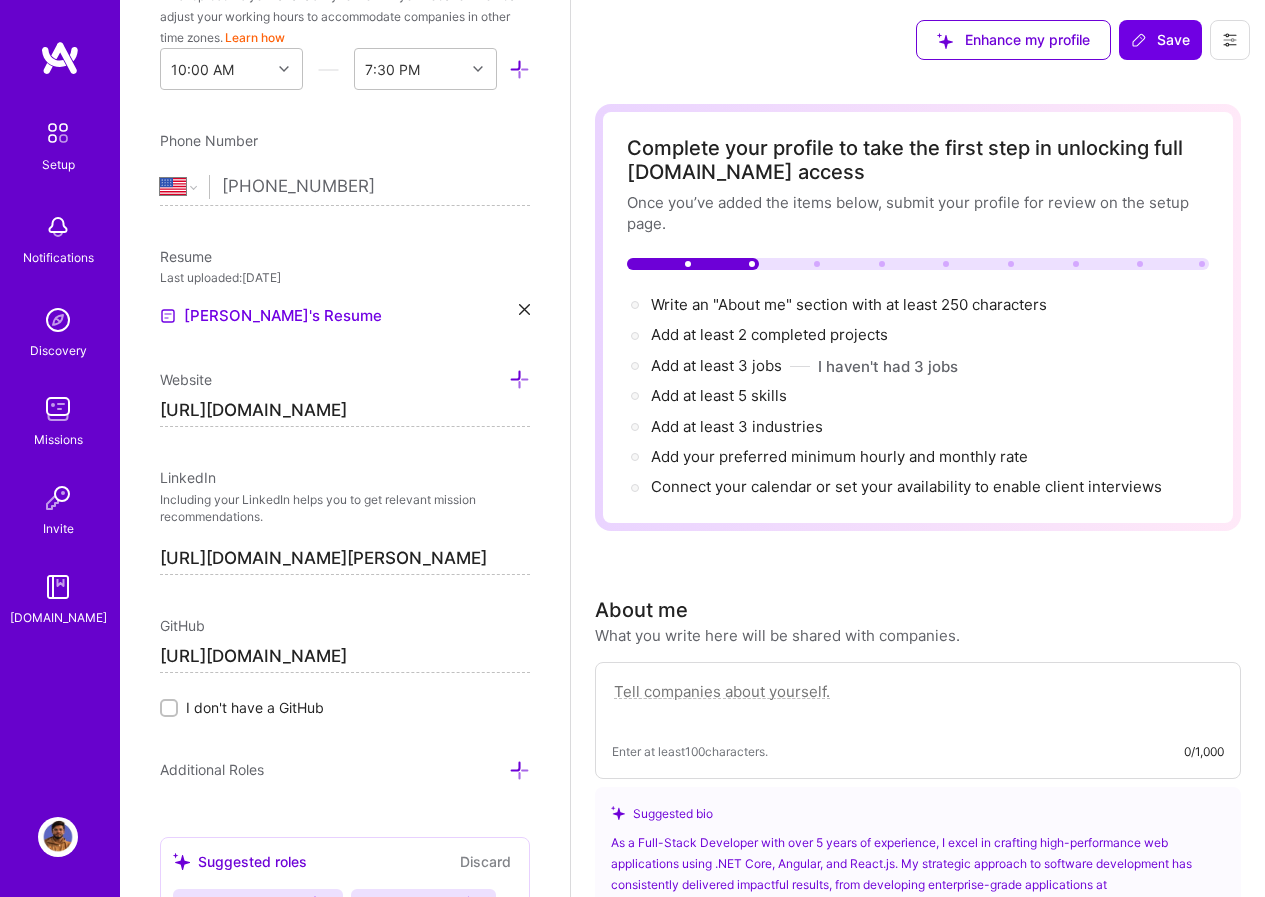 select on "PK" 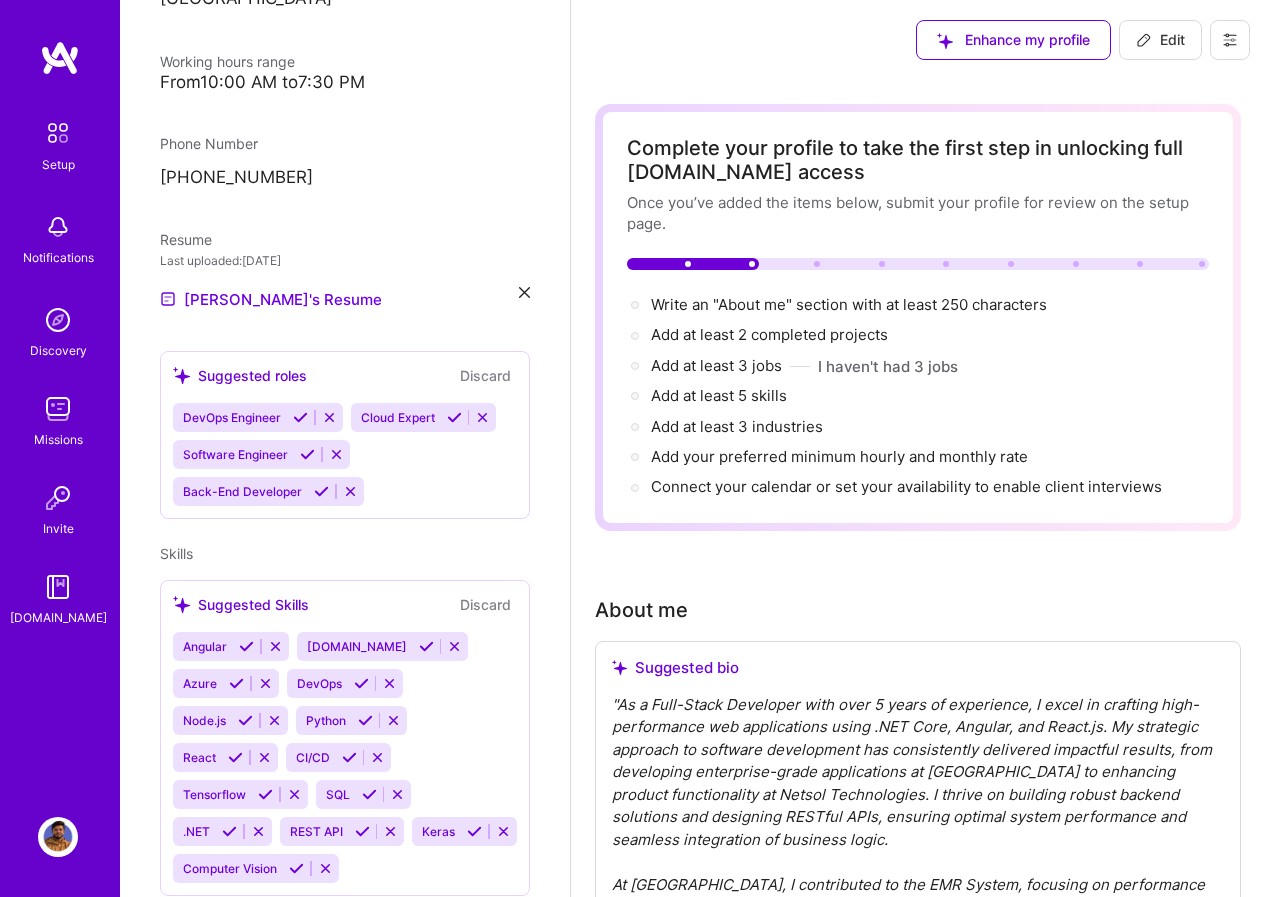scroll, scrollTop: 540, scrollLeft: 0, axis: vertical 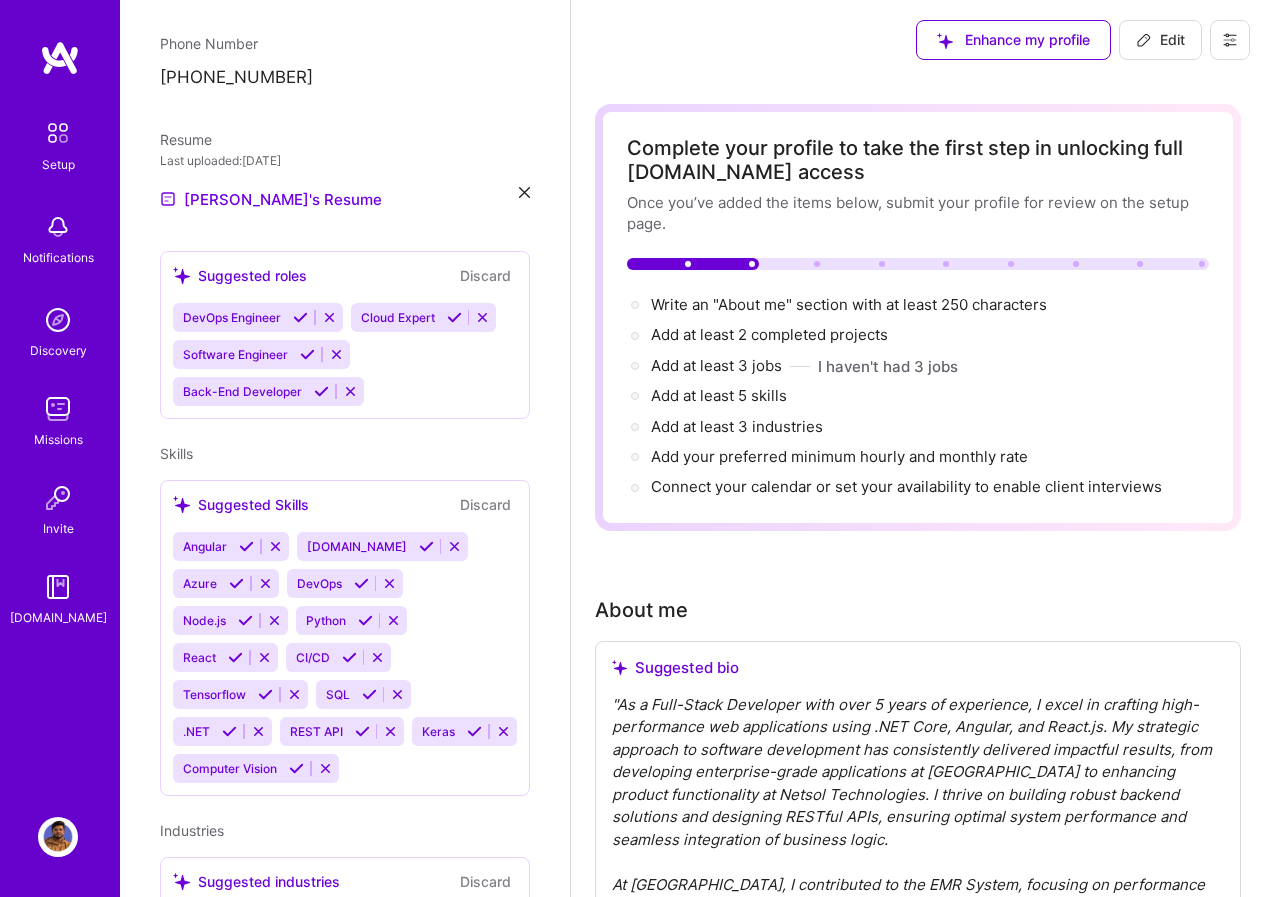 click at bounding box center (300, 317) 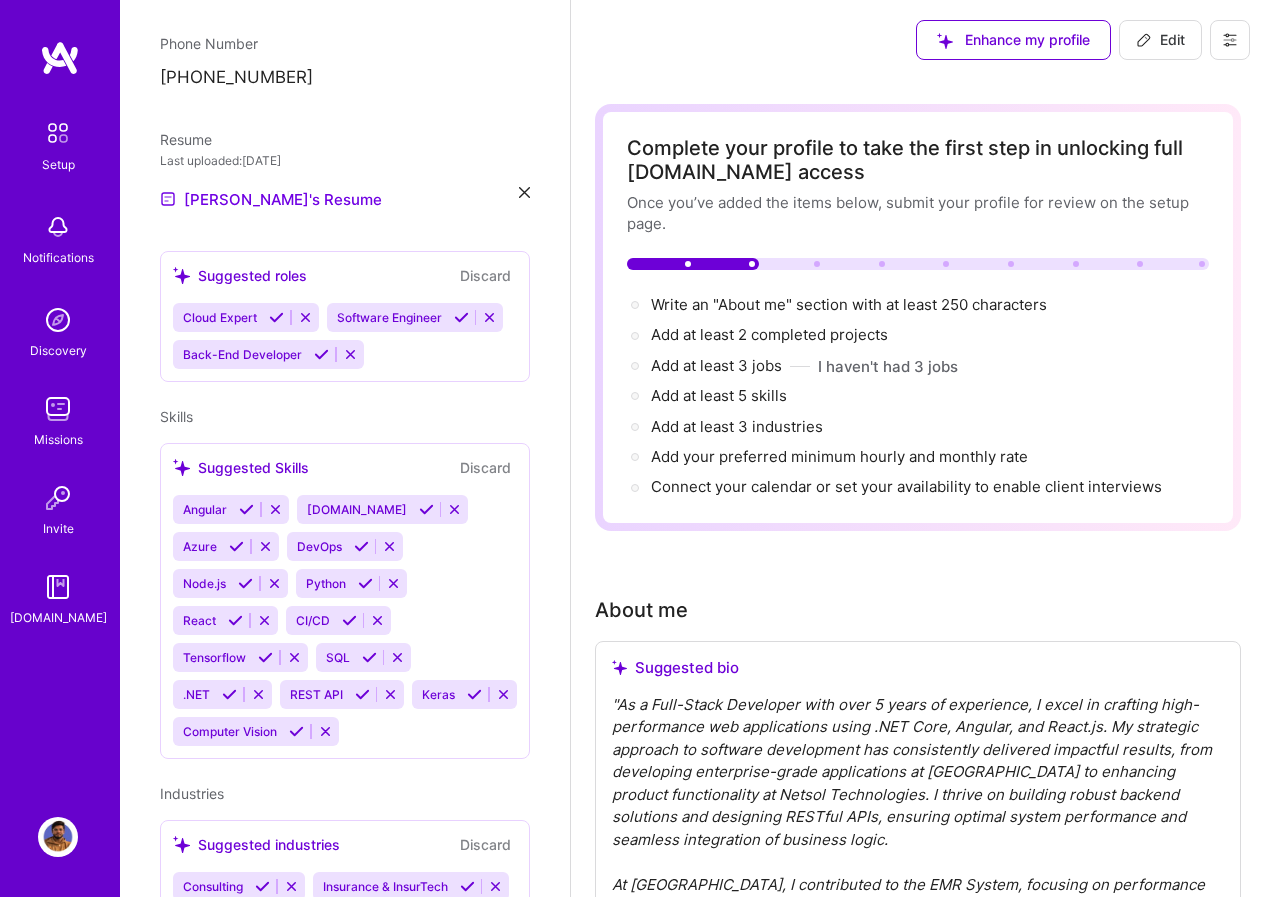 click at bounding box center (461, 317) 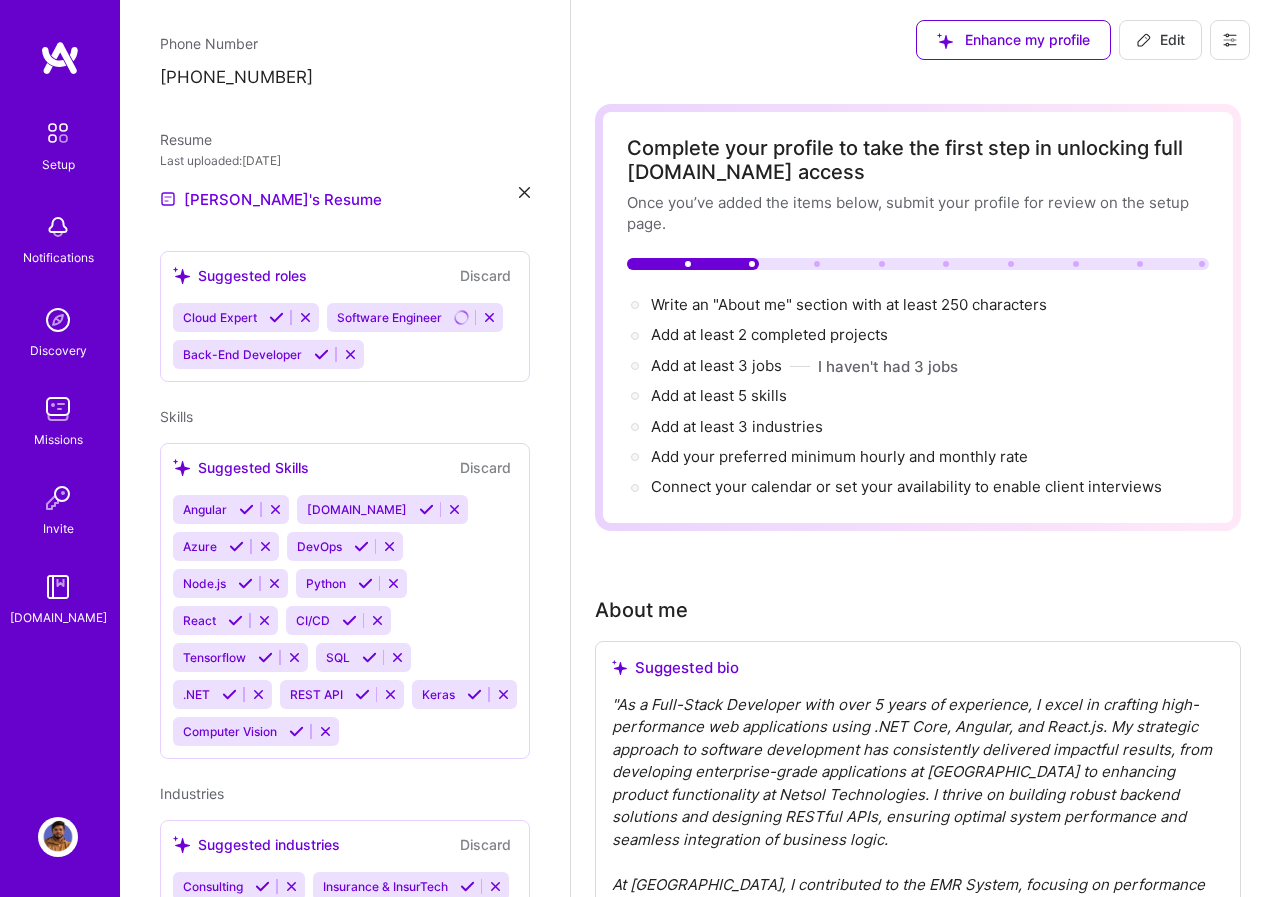 click at bounding box center (321, 354) 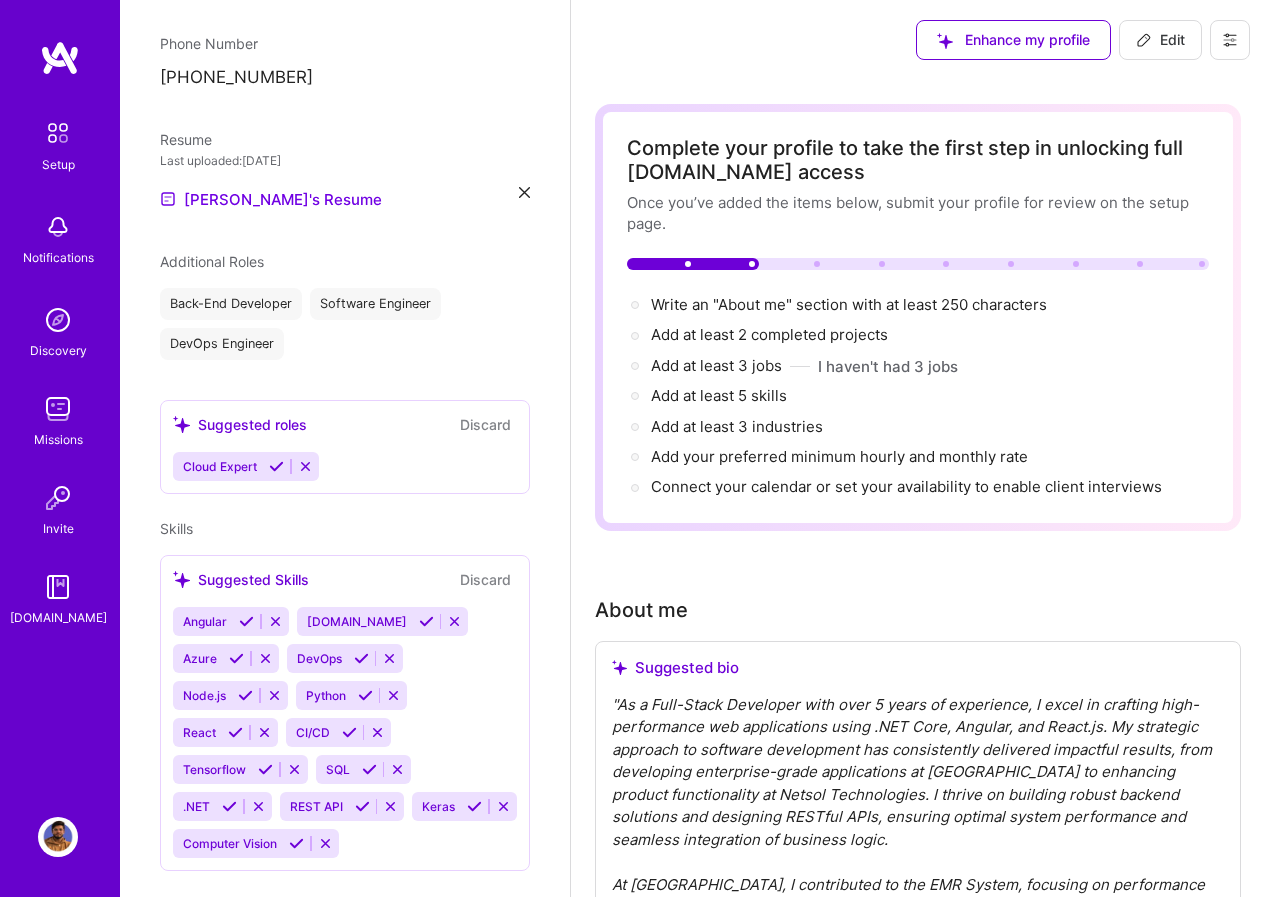 click on "Back-End Developer Software Engineer DevOps Engineer" at bounding box center (345, 324) 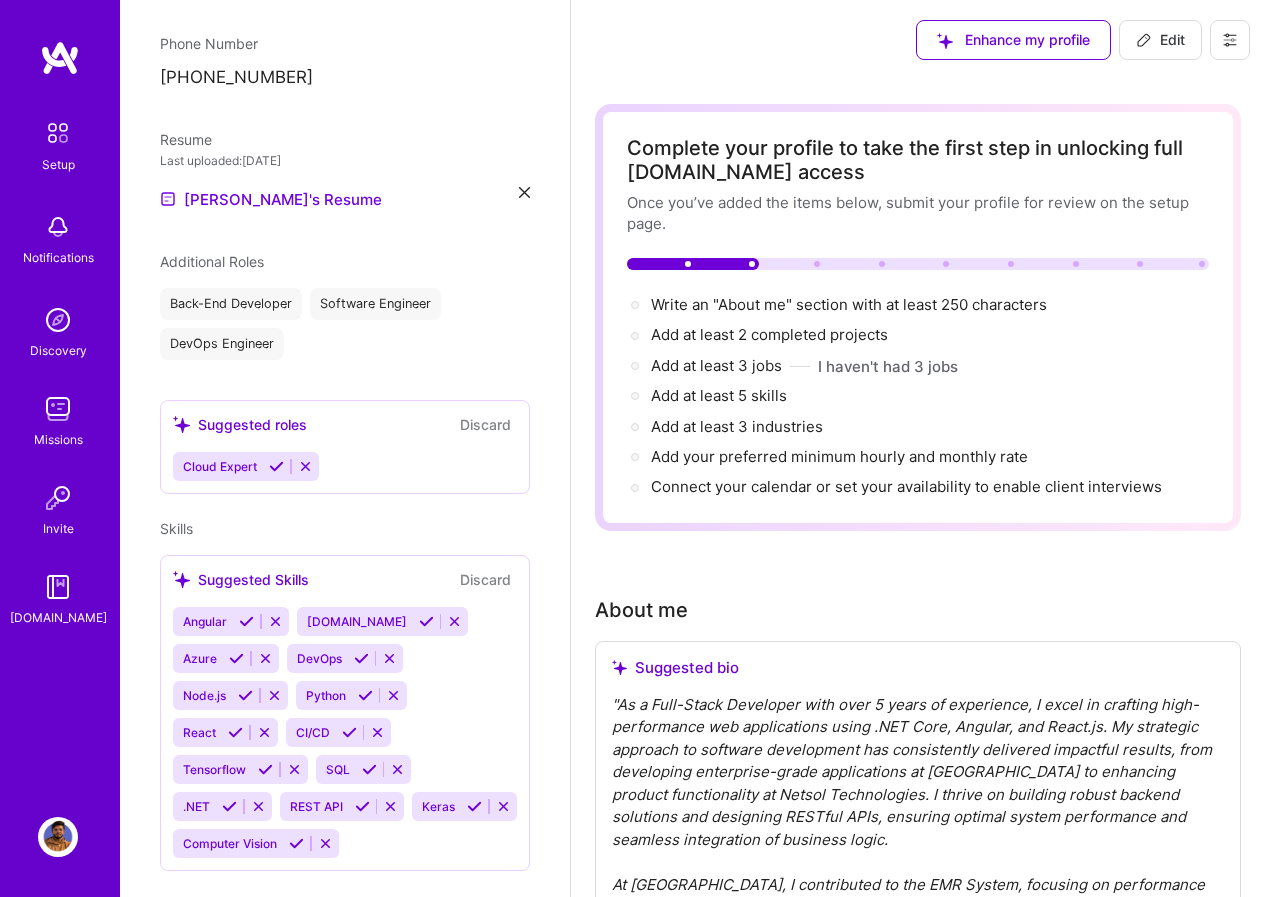click at bounding box center [276, 466] 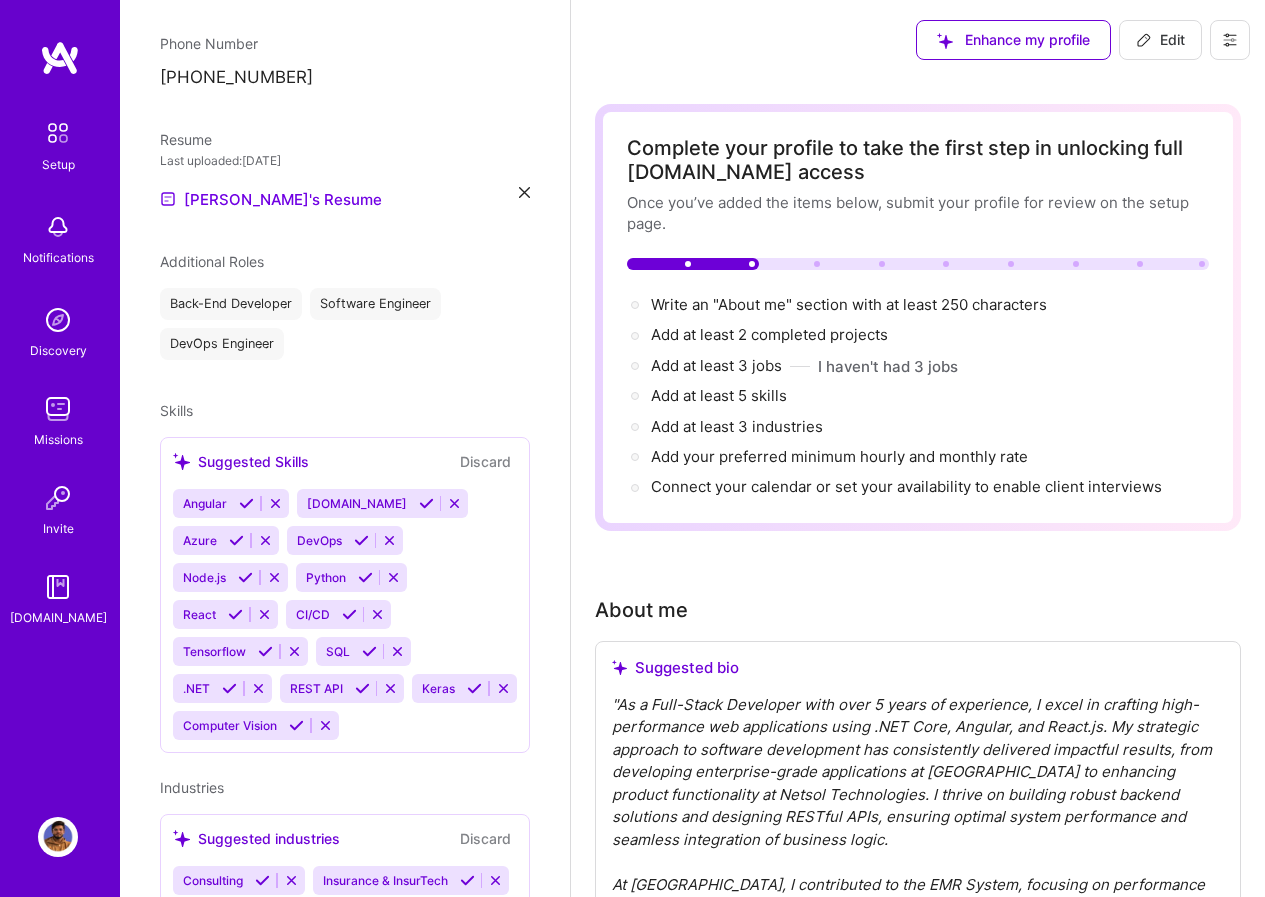 scroll, scrollTop: 640, scrollLeft: 0, axis: vertical 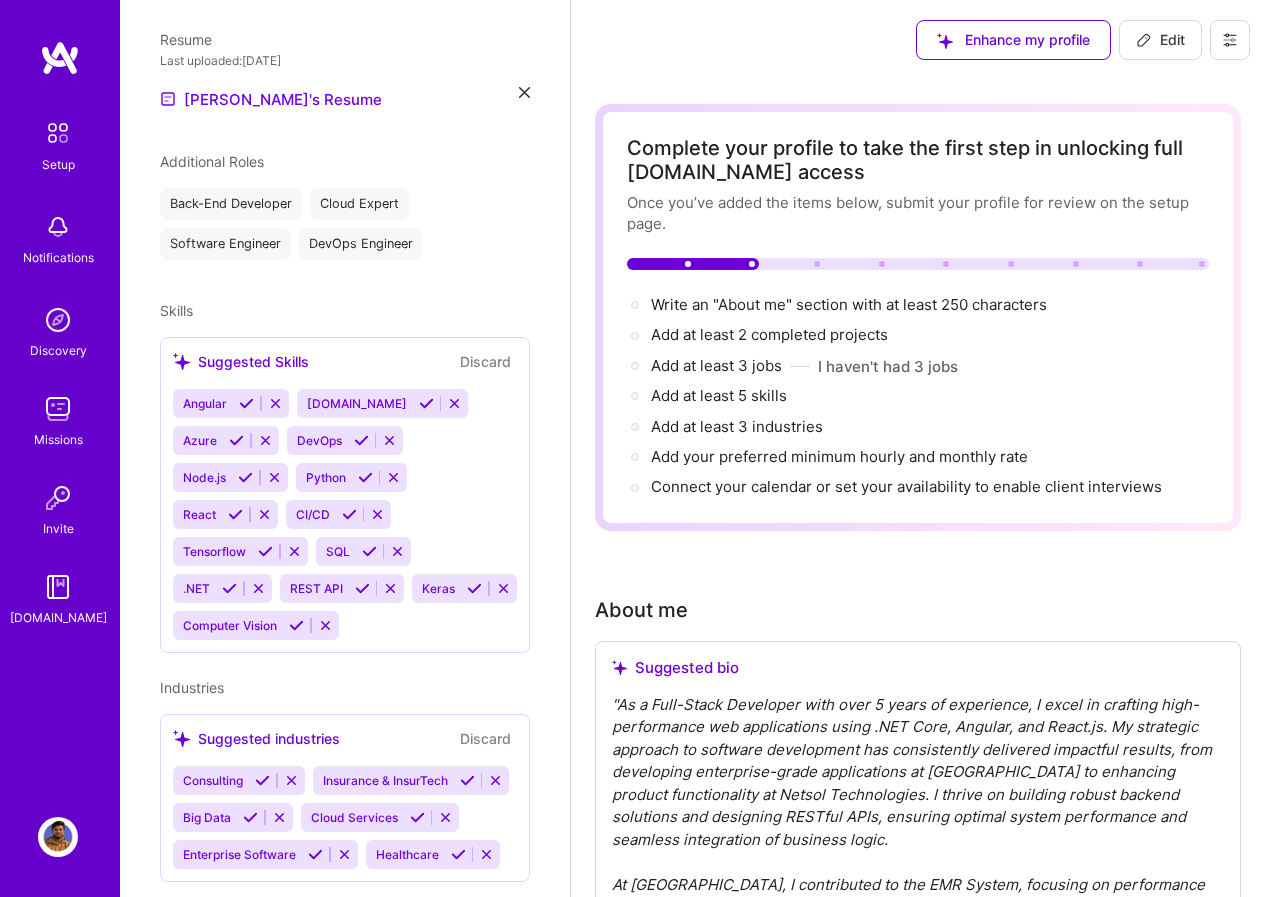 click on "Angular" at bounding box center [203, 403] 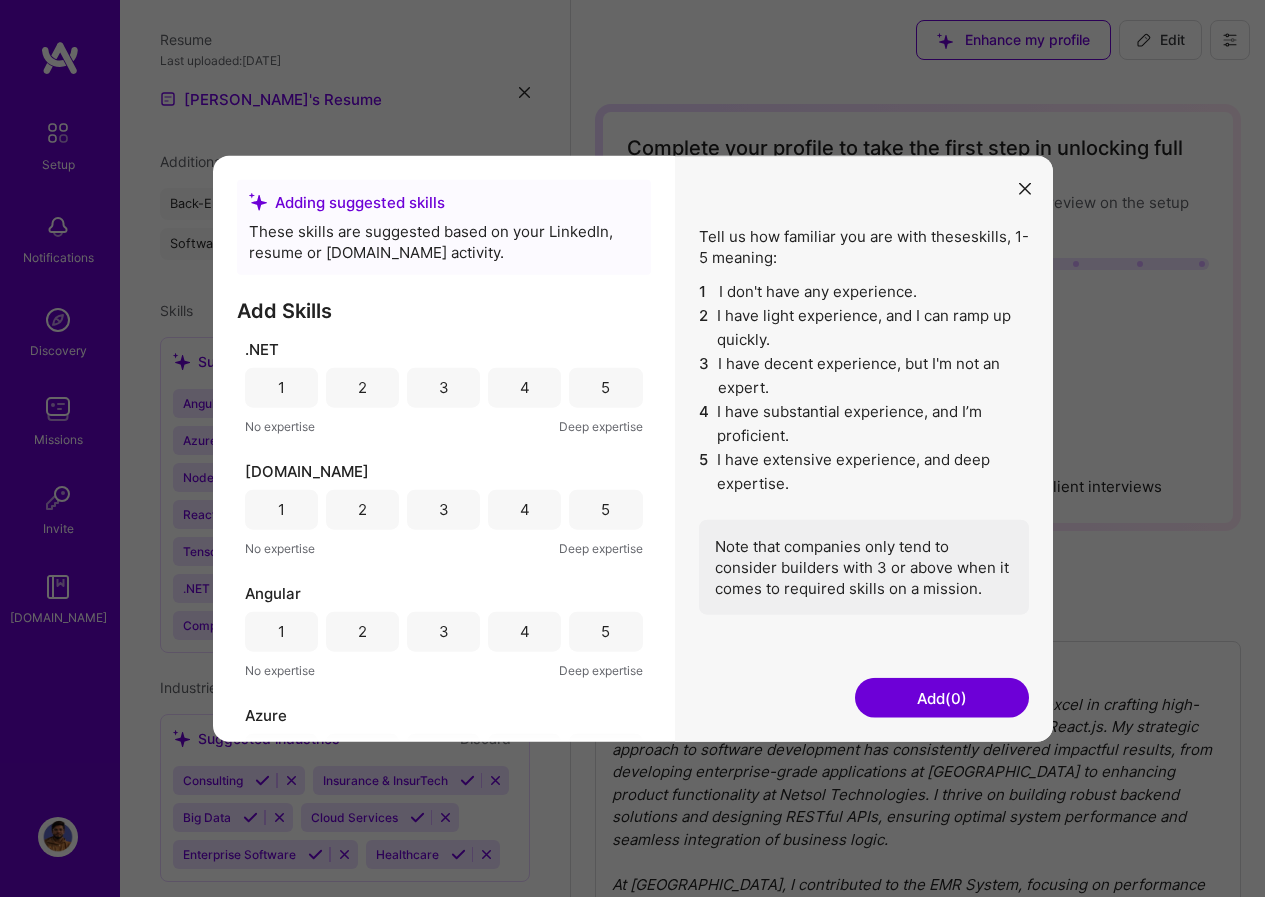 click on "5" at bounding box center (605, 387) 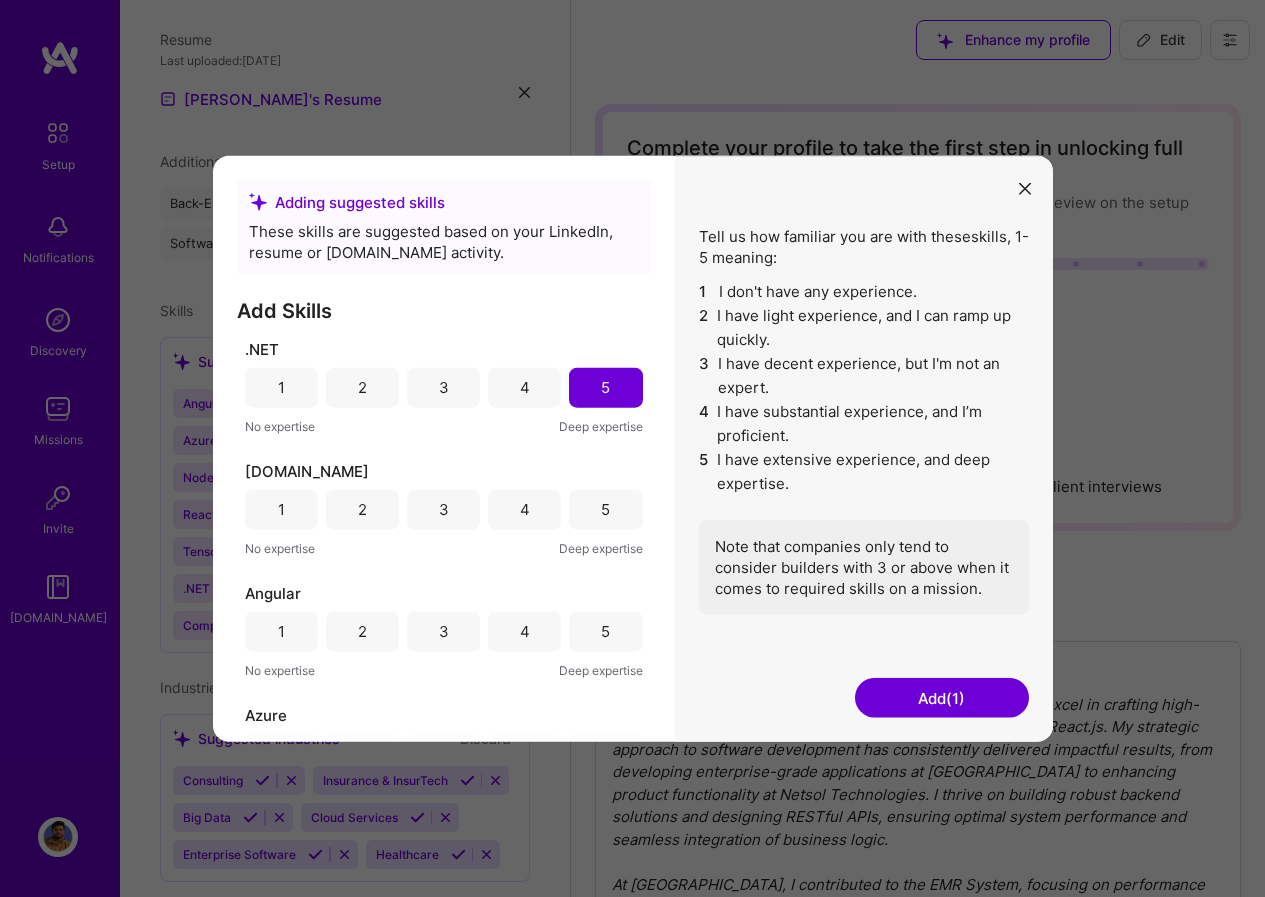 click on "5" at bounding box center (605, 509) 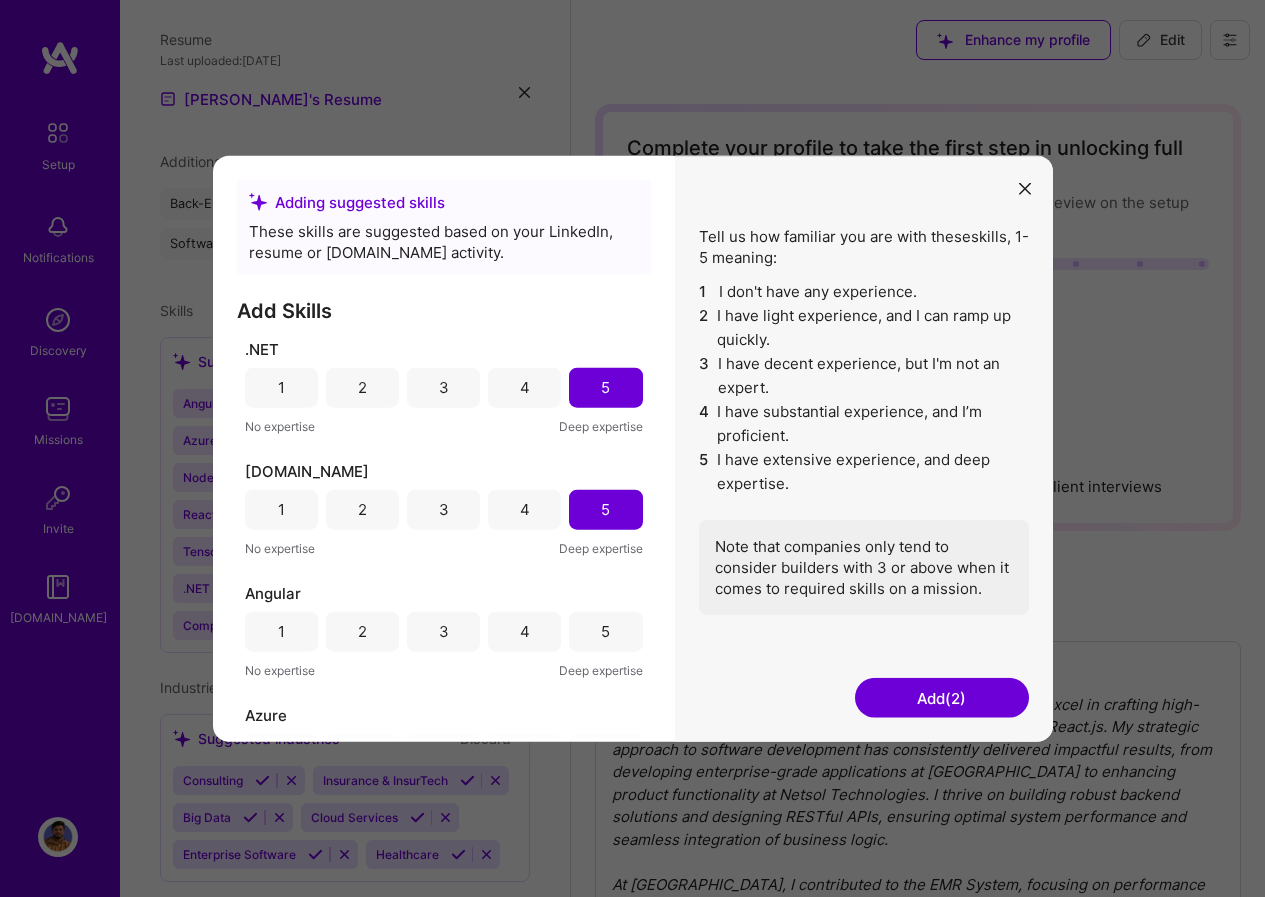 click on "5" at bounding box center (605, 631) 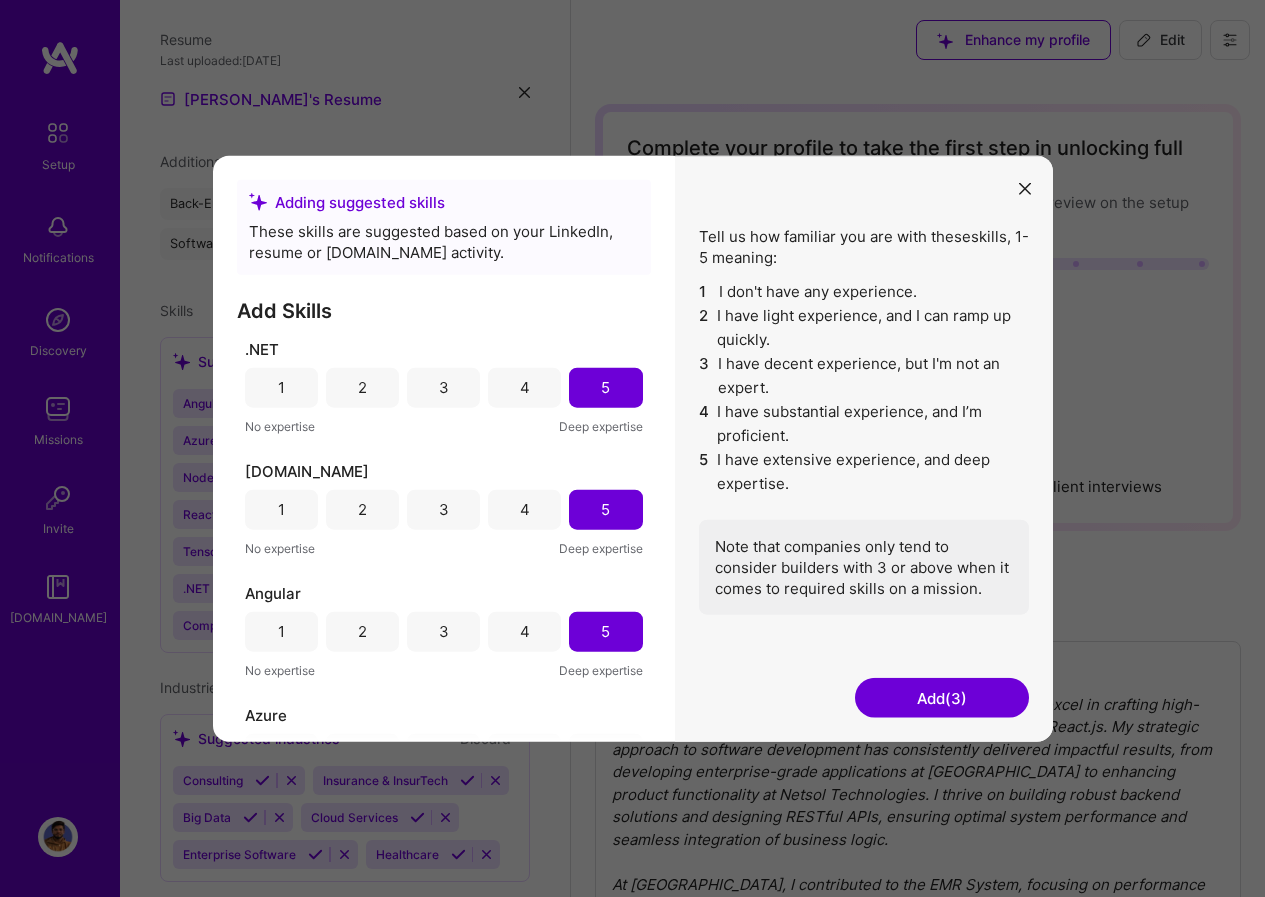 scroll, scrollTop: 200, scrollLeft: 0, axis: vertical 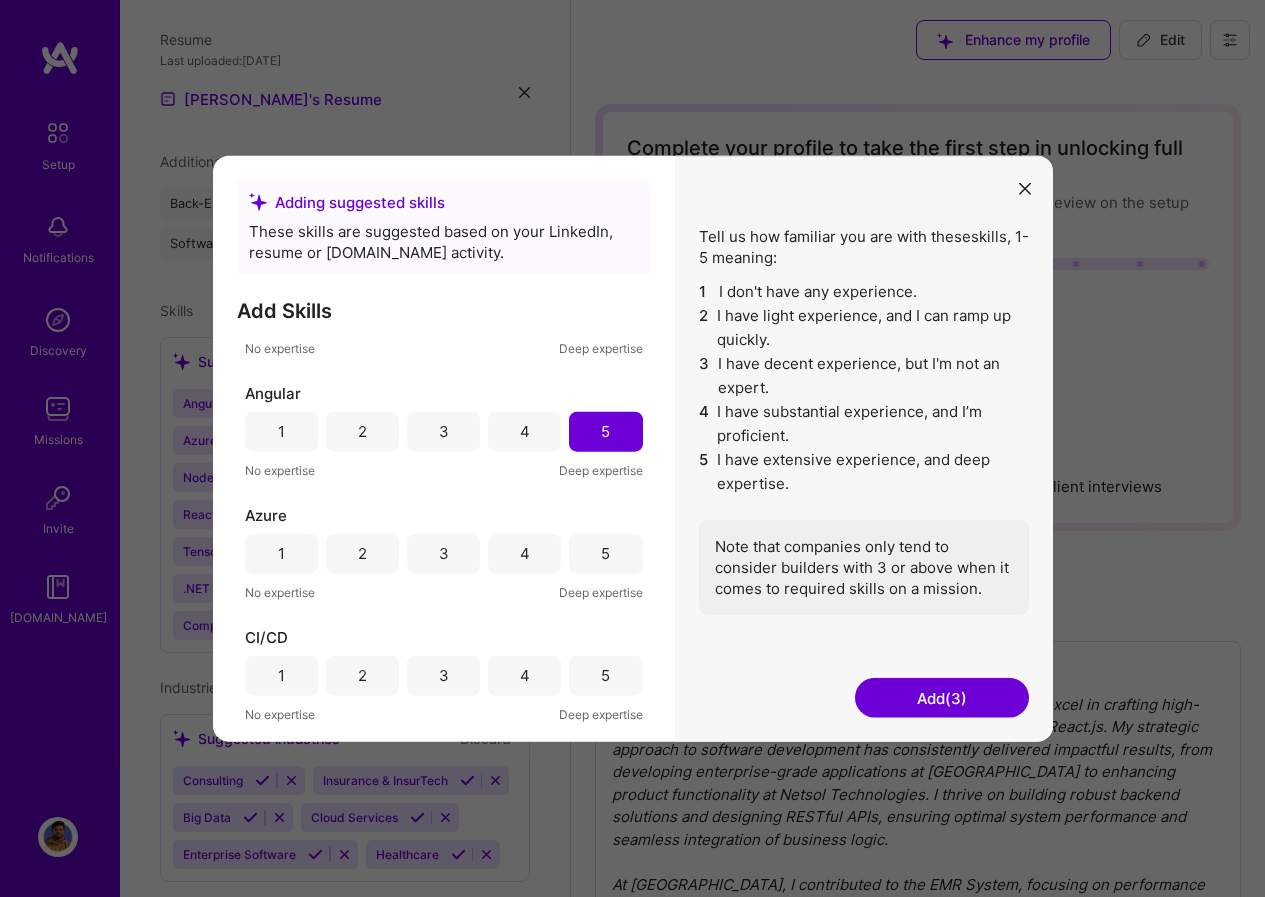 click on "4" at bounding box center (524, 553) 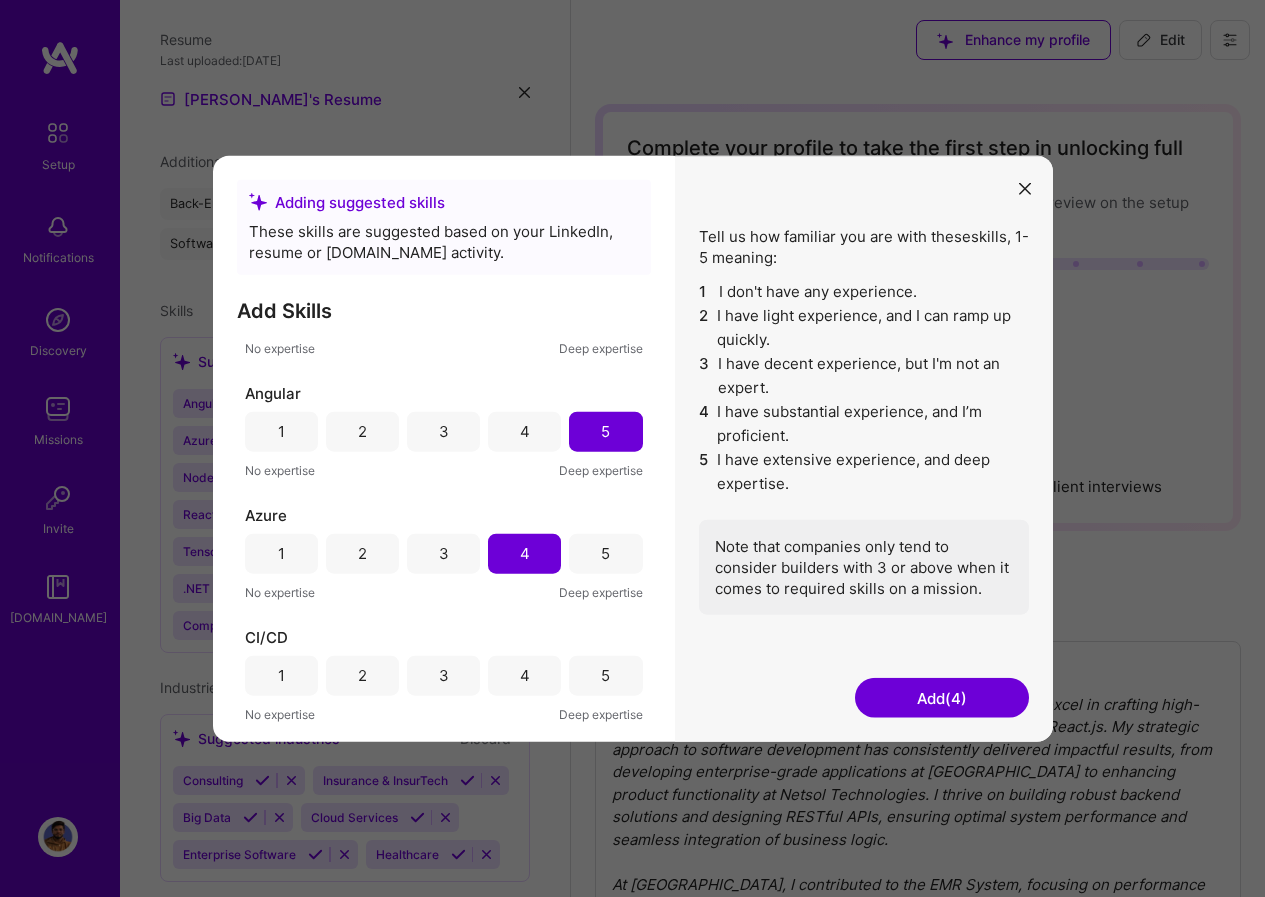 click on "4" at bounding box center [524, 675] 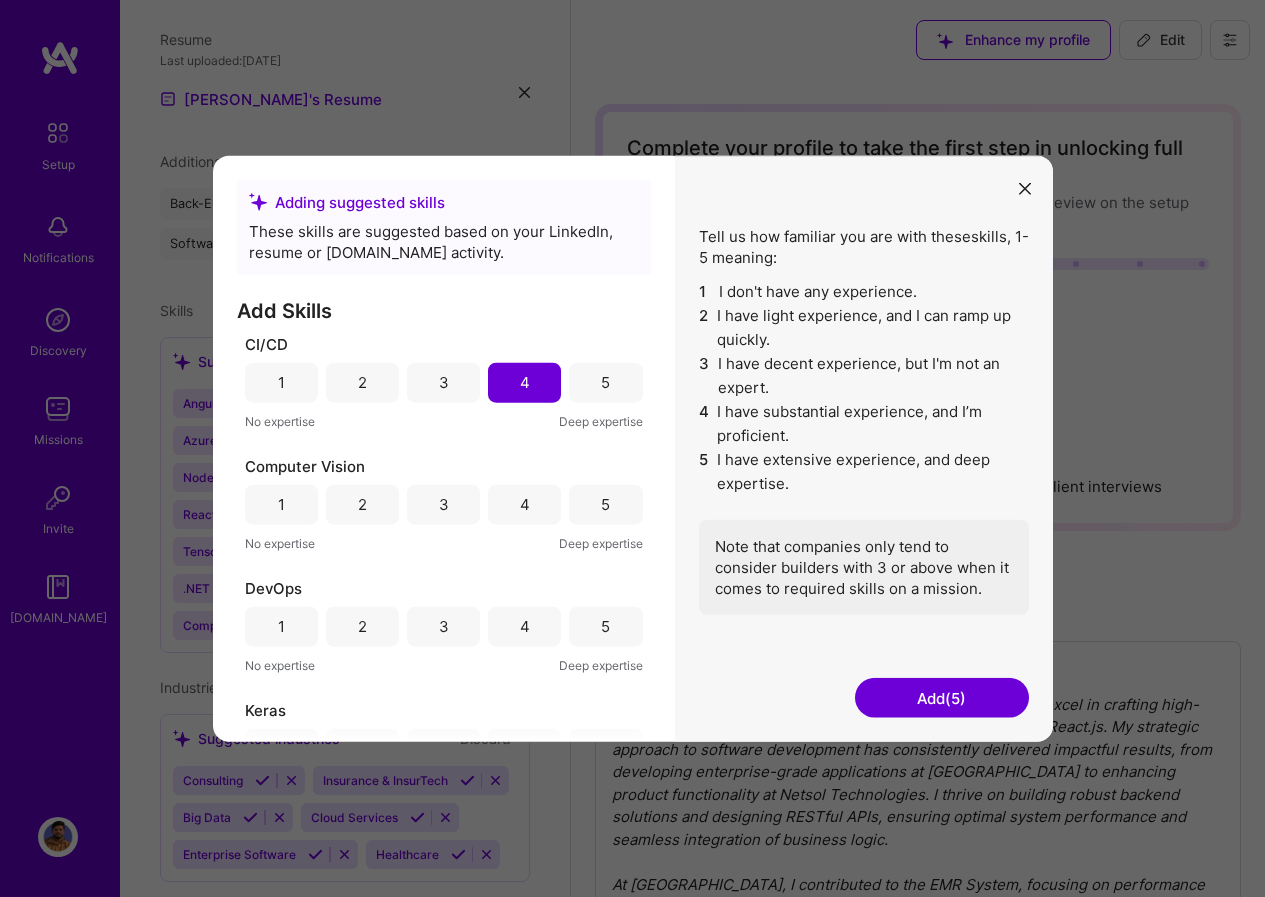 scroll, scrollTop: 500, scrollLeft: 0, axis: vertical 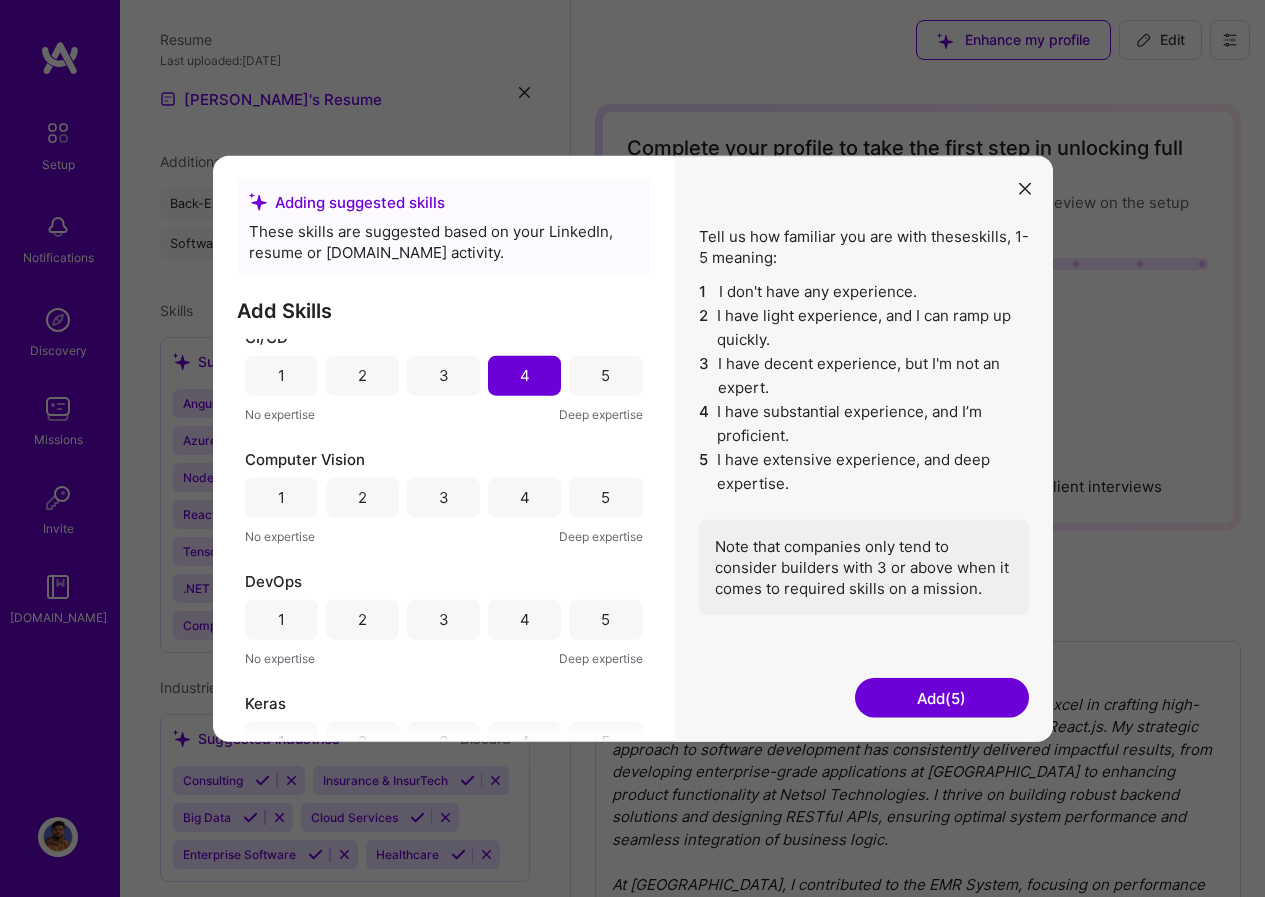 click on "3" at bounding box center (443, 497) 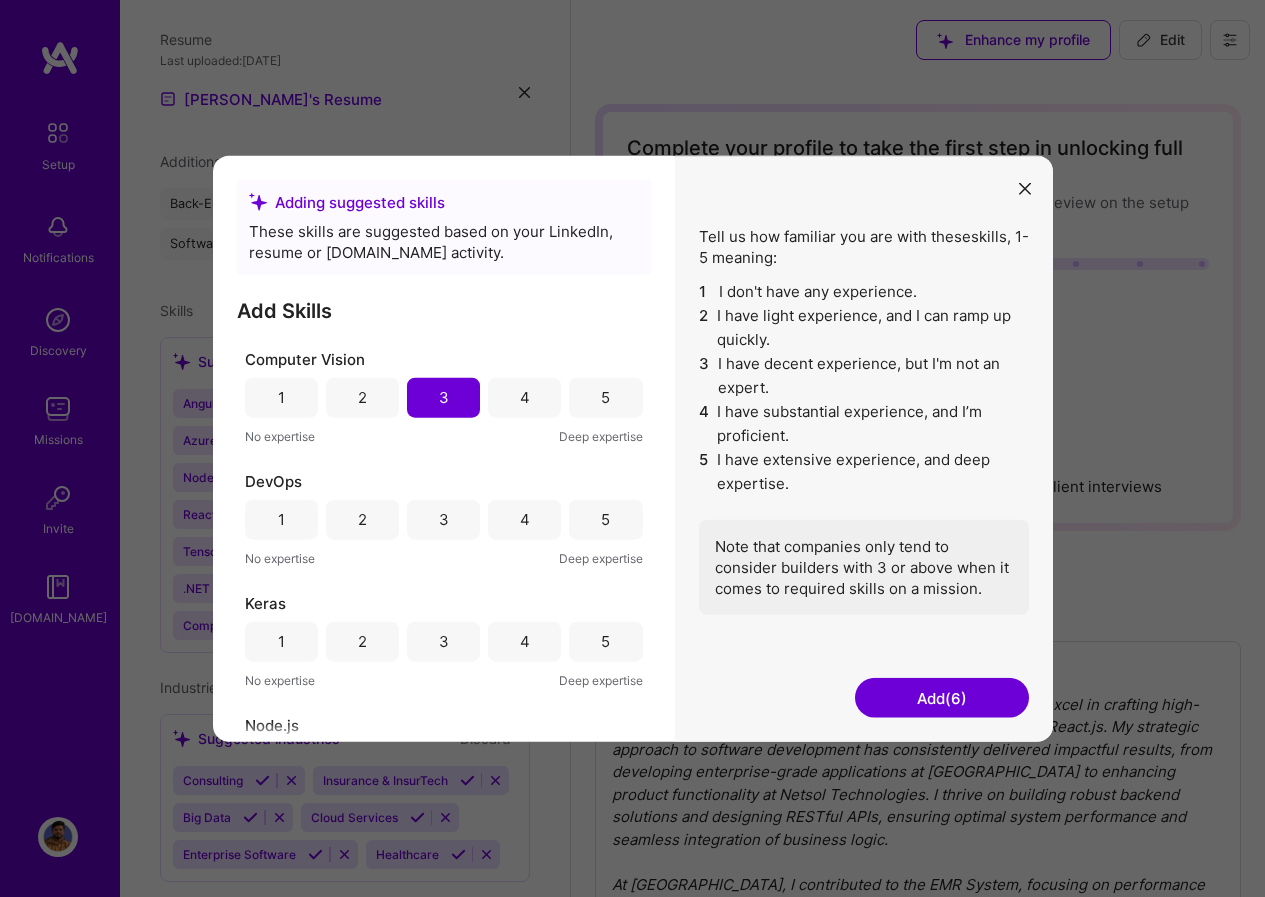 click on "4" at bounding box center [524, 519] 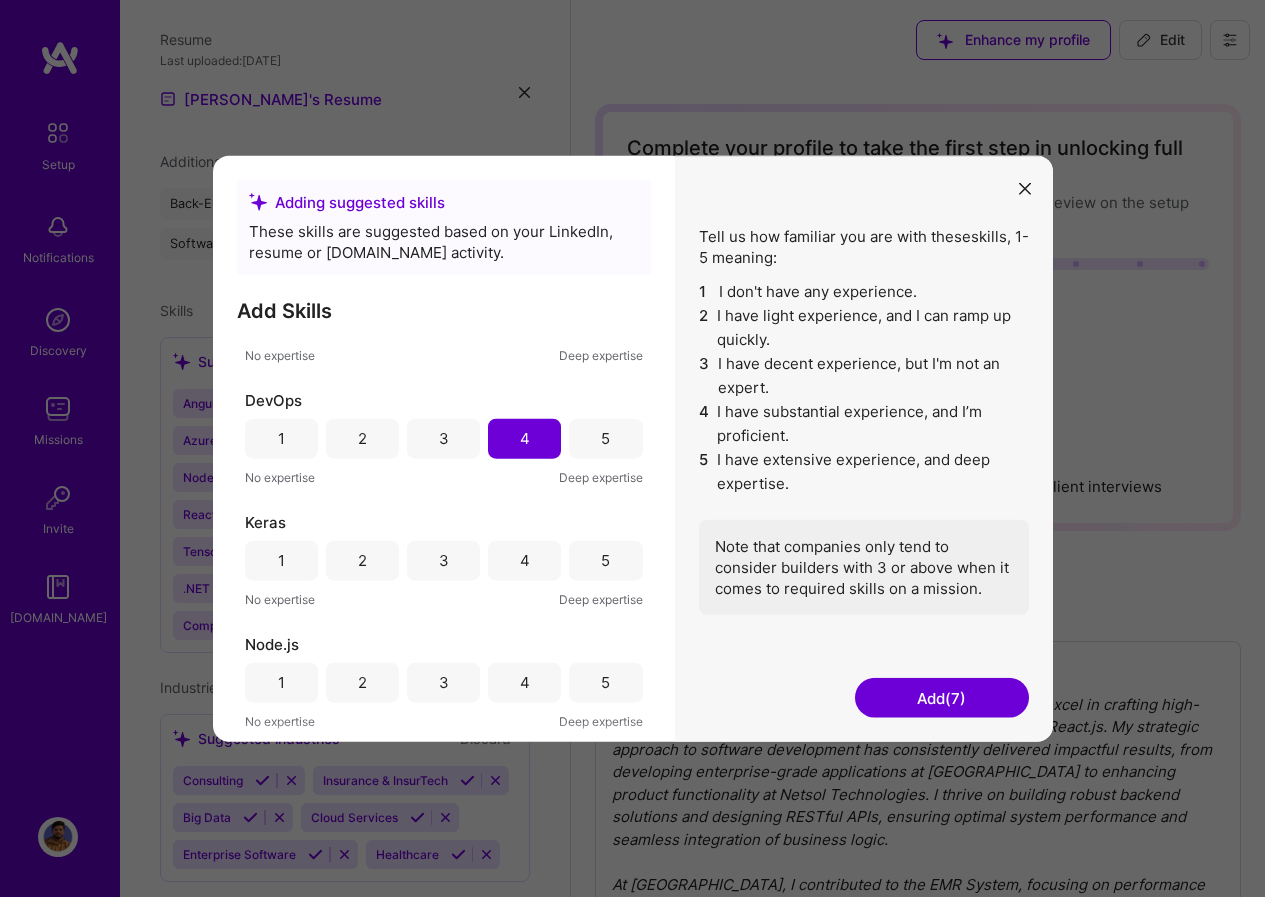 scroll, scrollTop: 800, scrollLeft: 0, axis: vertical 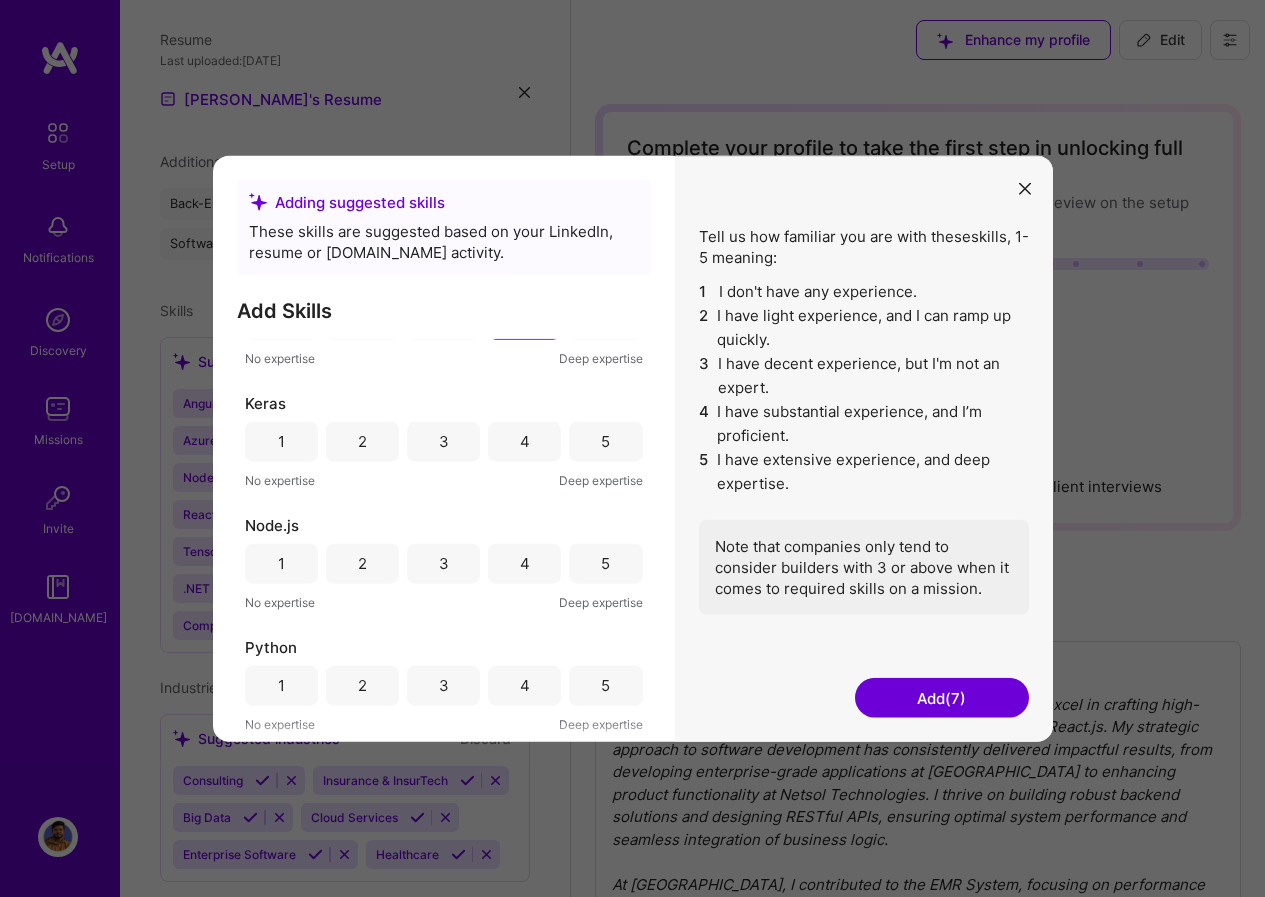 click on "3" at bounding box center (443, 441) 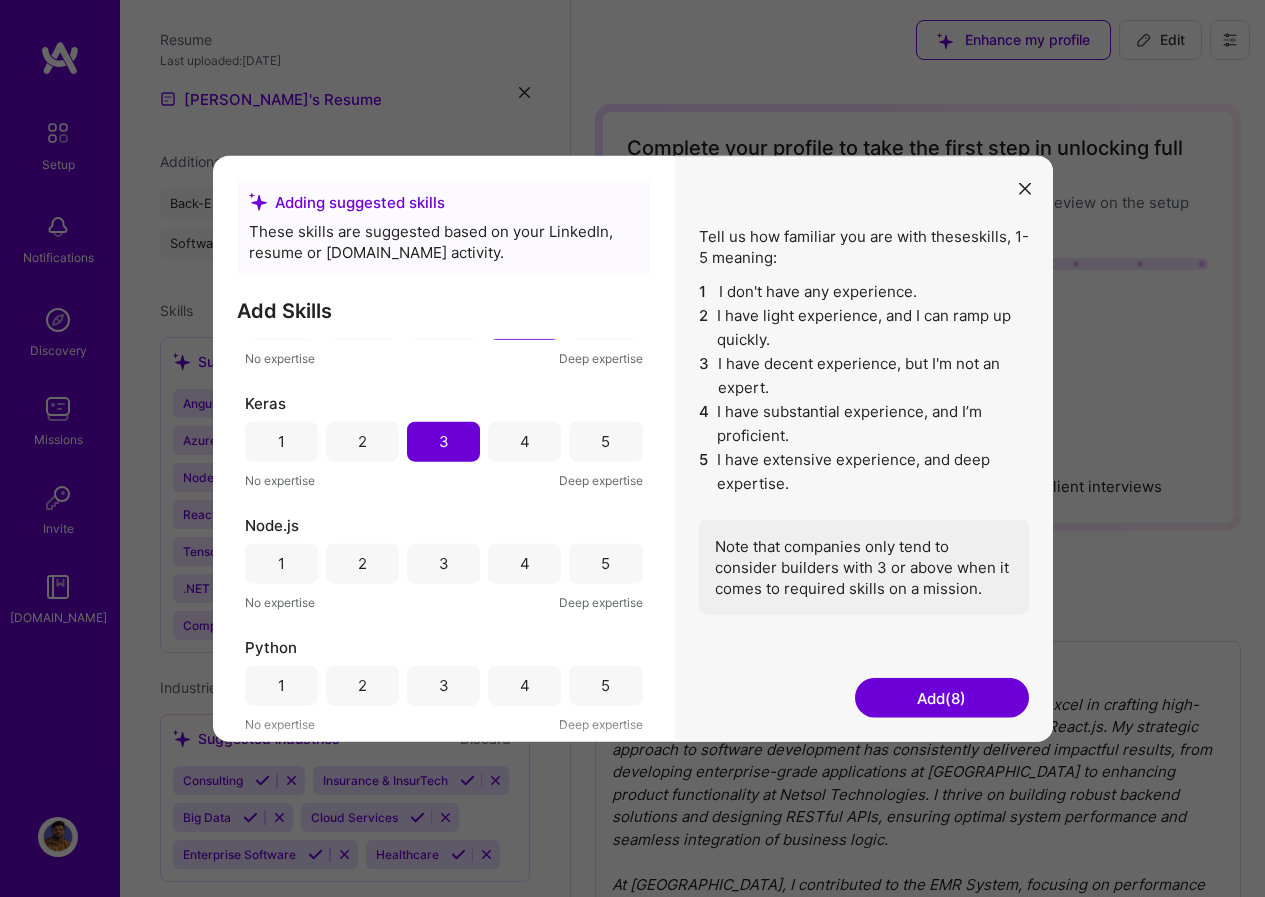 click on "4" at bounding box center (524, 563) 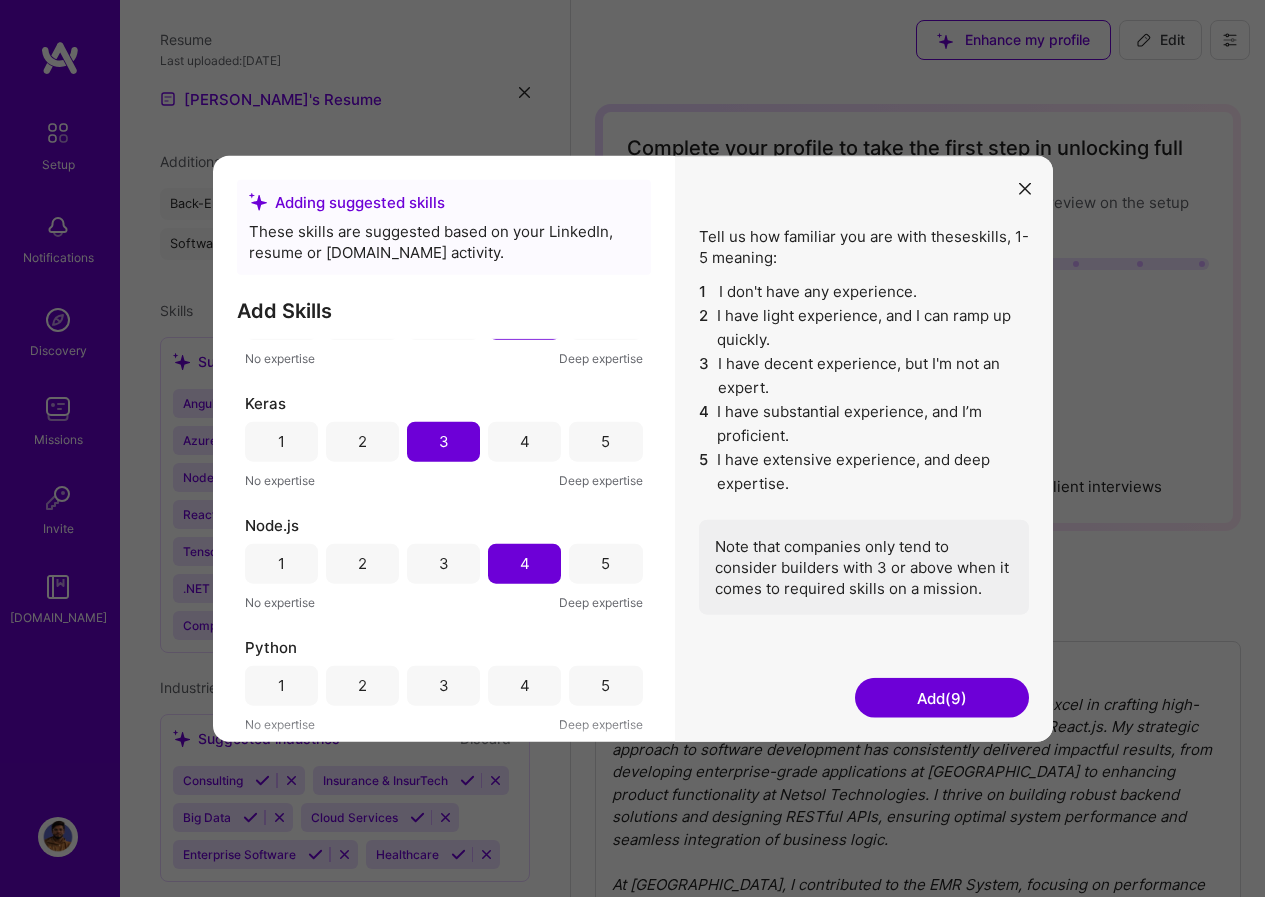 click on "5" at bounding box center (605, 563) 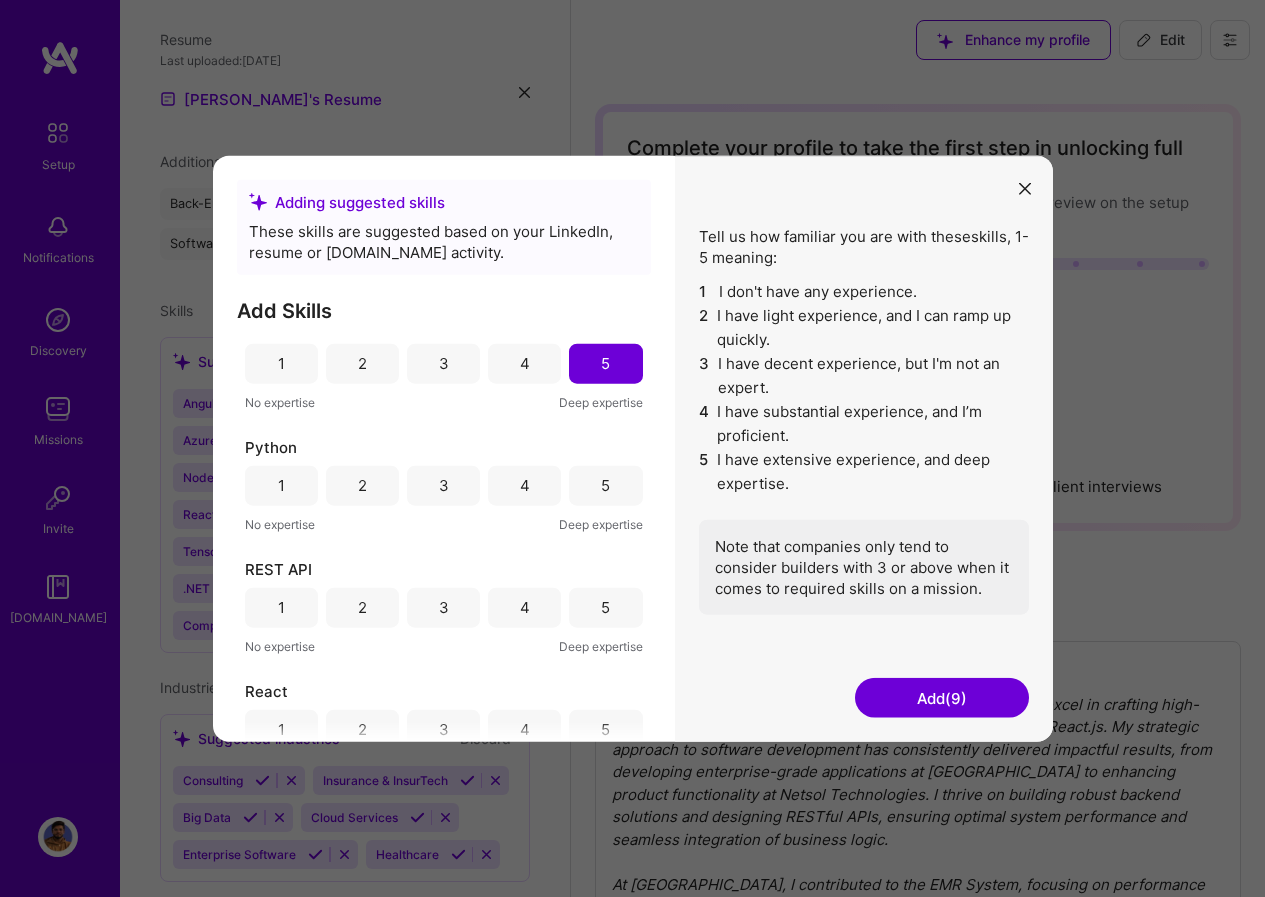click on "4" at bounding box center [524, 485] 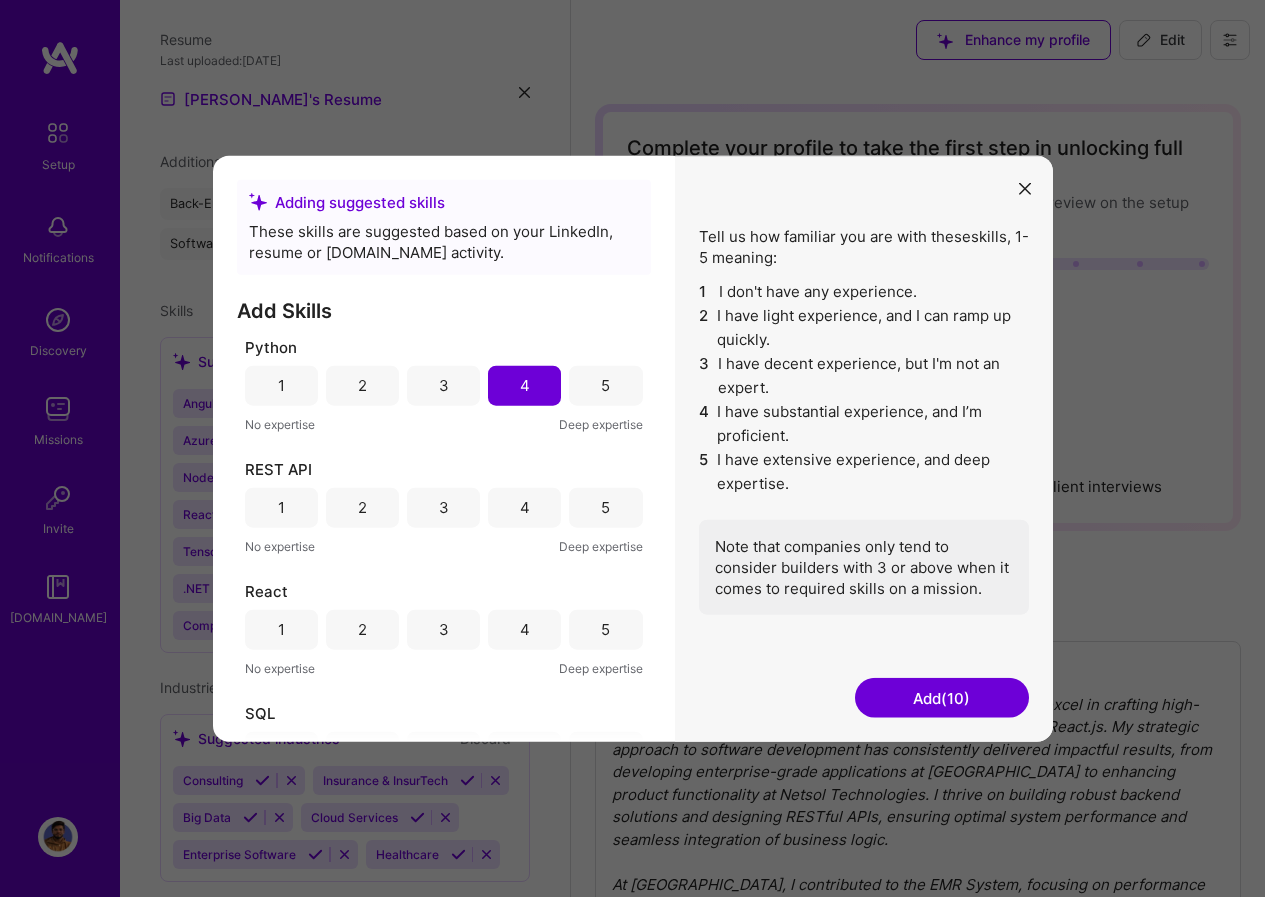 click on "5" at bounding box center (605, 507) 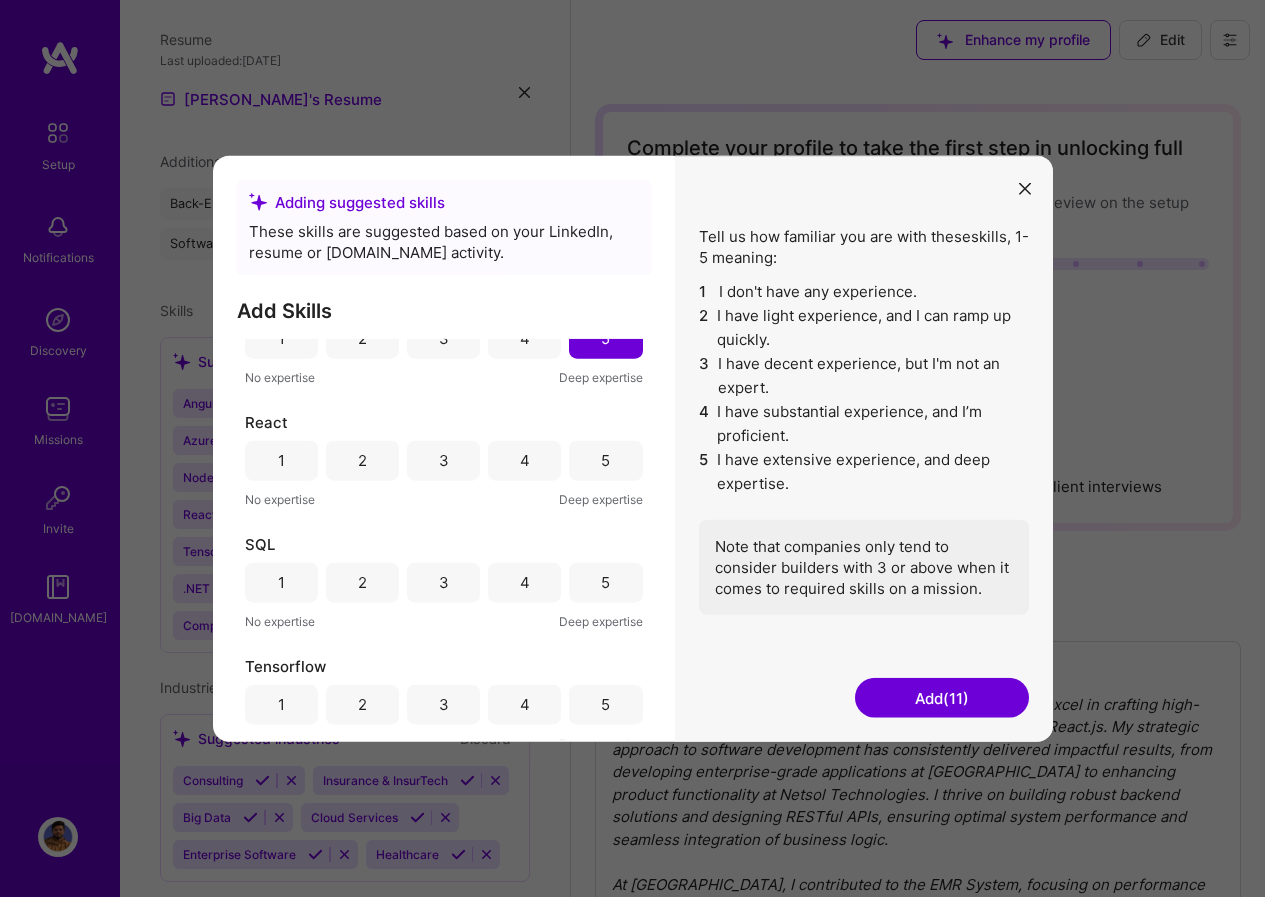 scroll, scrollTop: 1280, scrollLeft: 0, axis: vertical 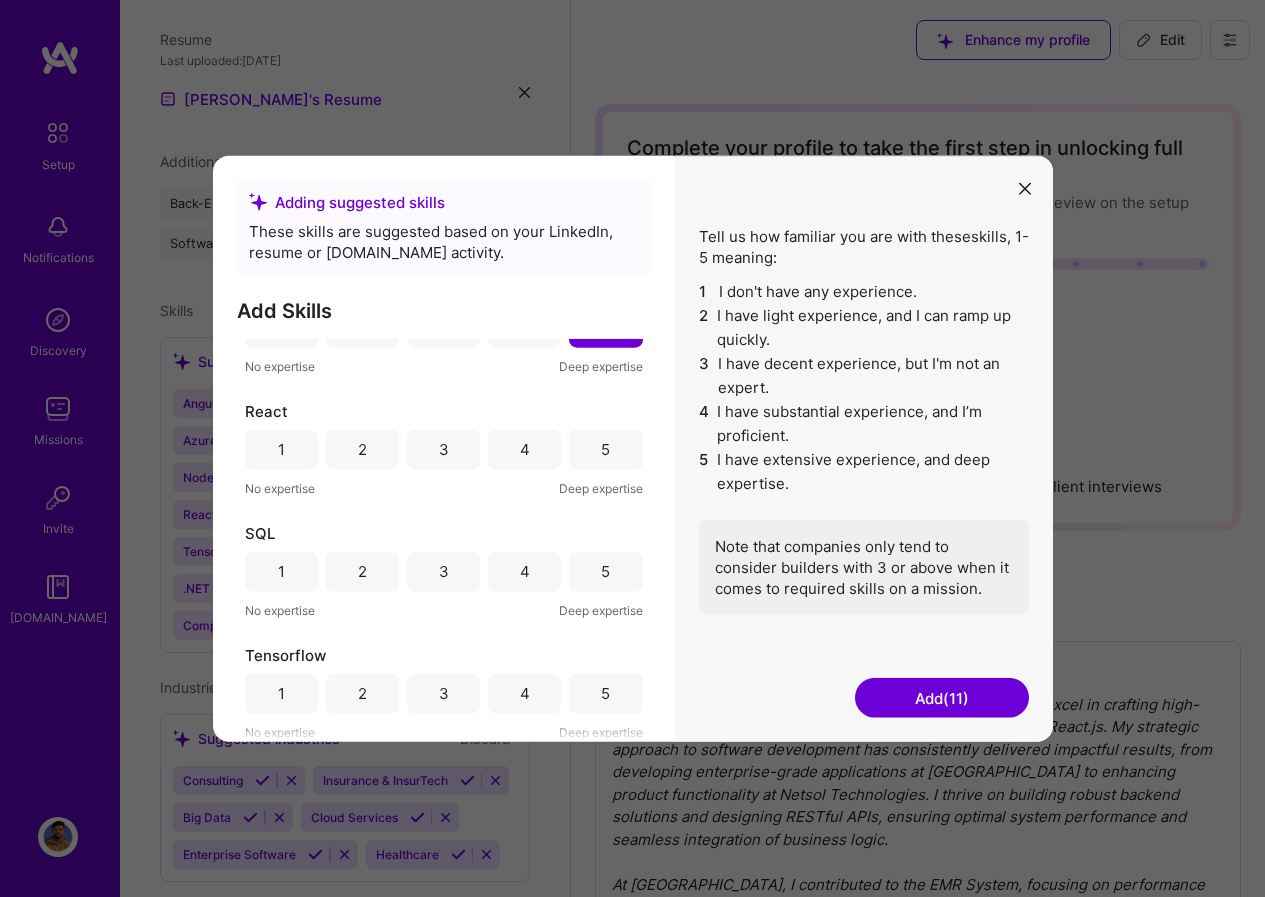 click on "5" at bounding box center (605, 449) 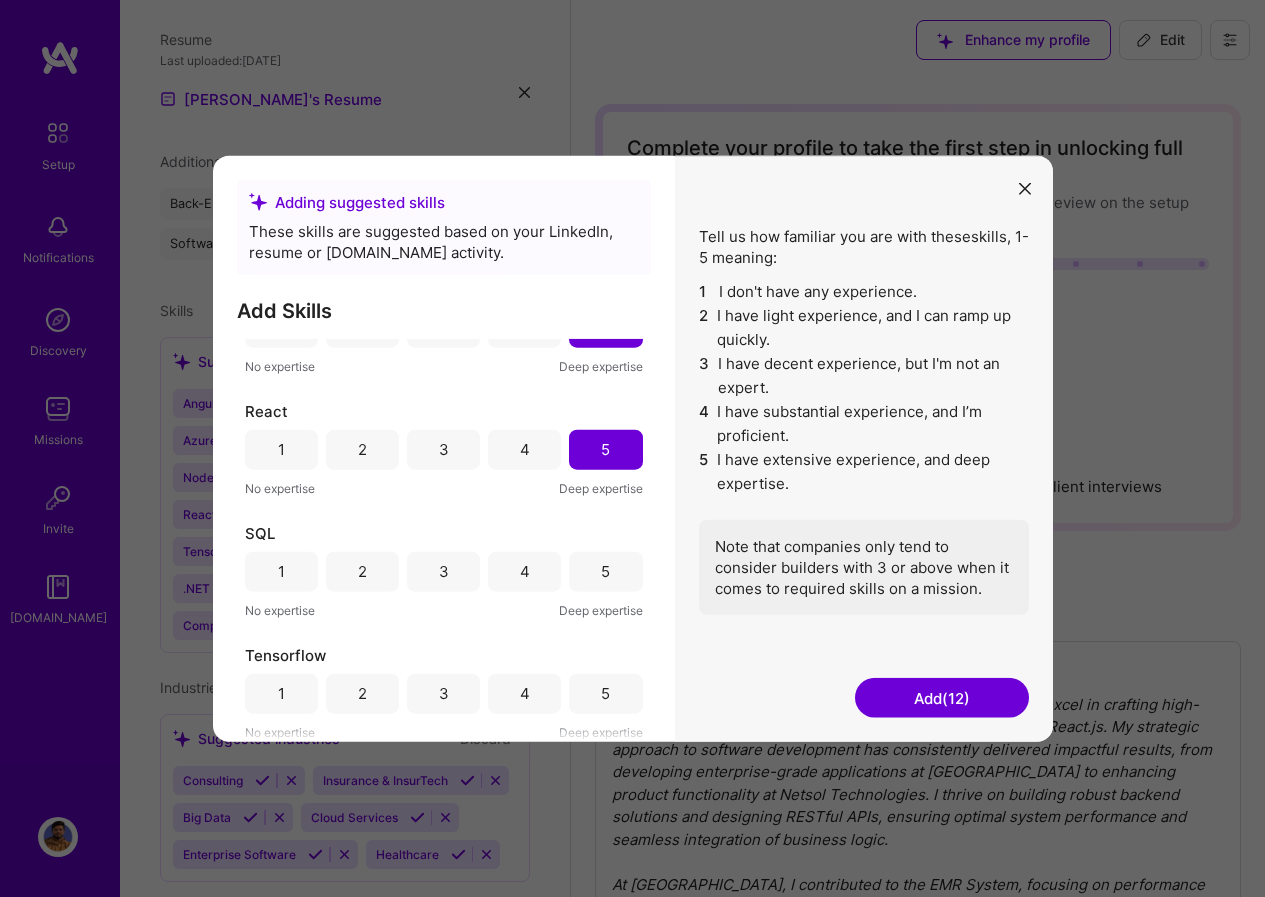click on "4" at bounding box center [524, 571] 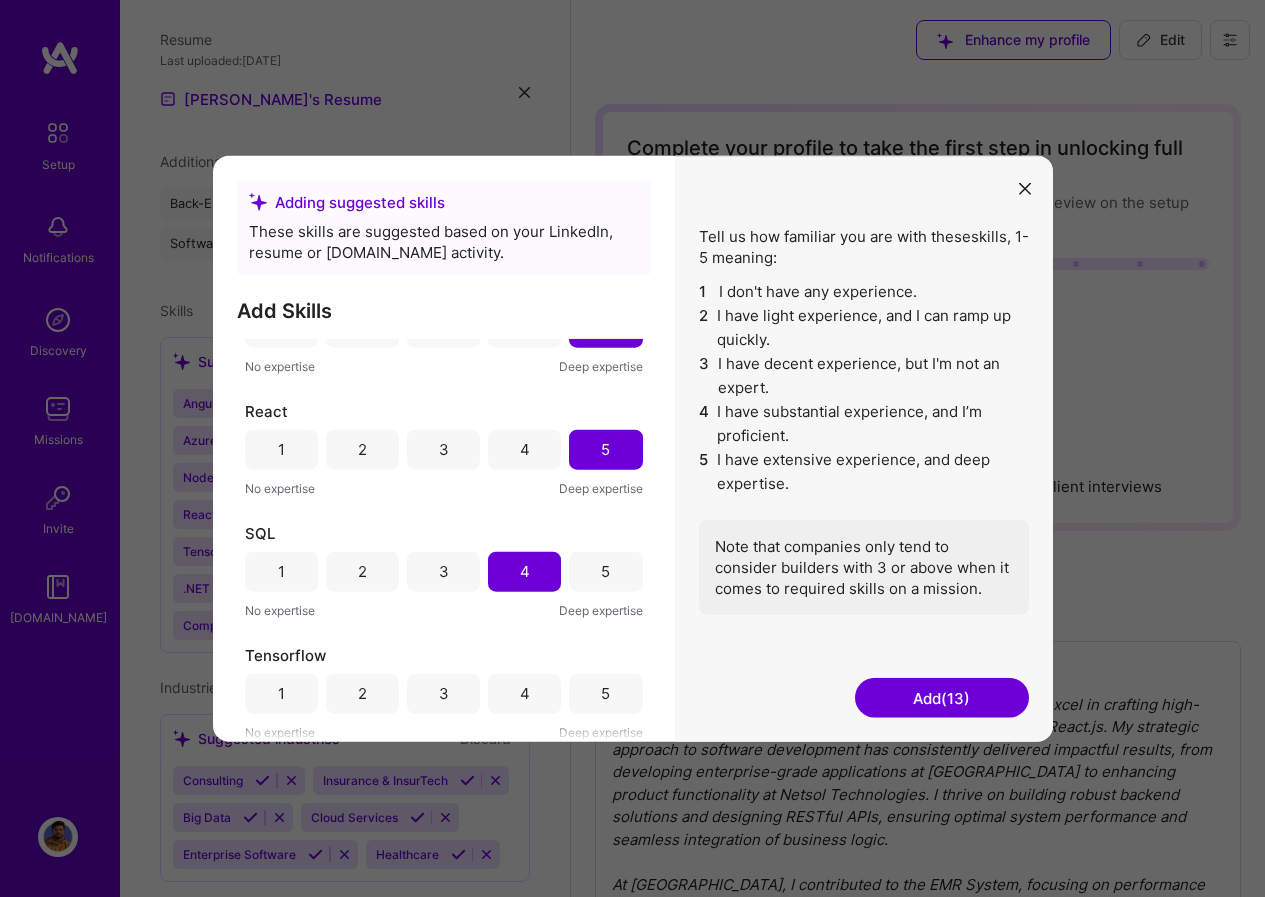 click on "5" at bounding box center (605, 571) 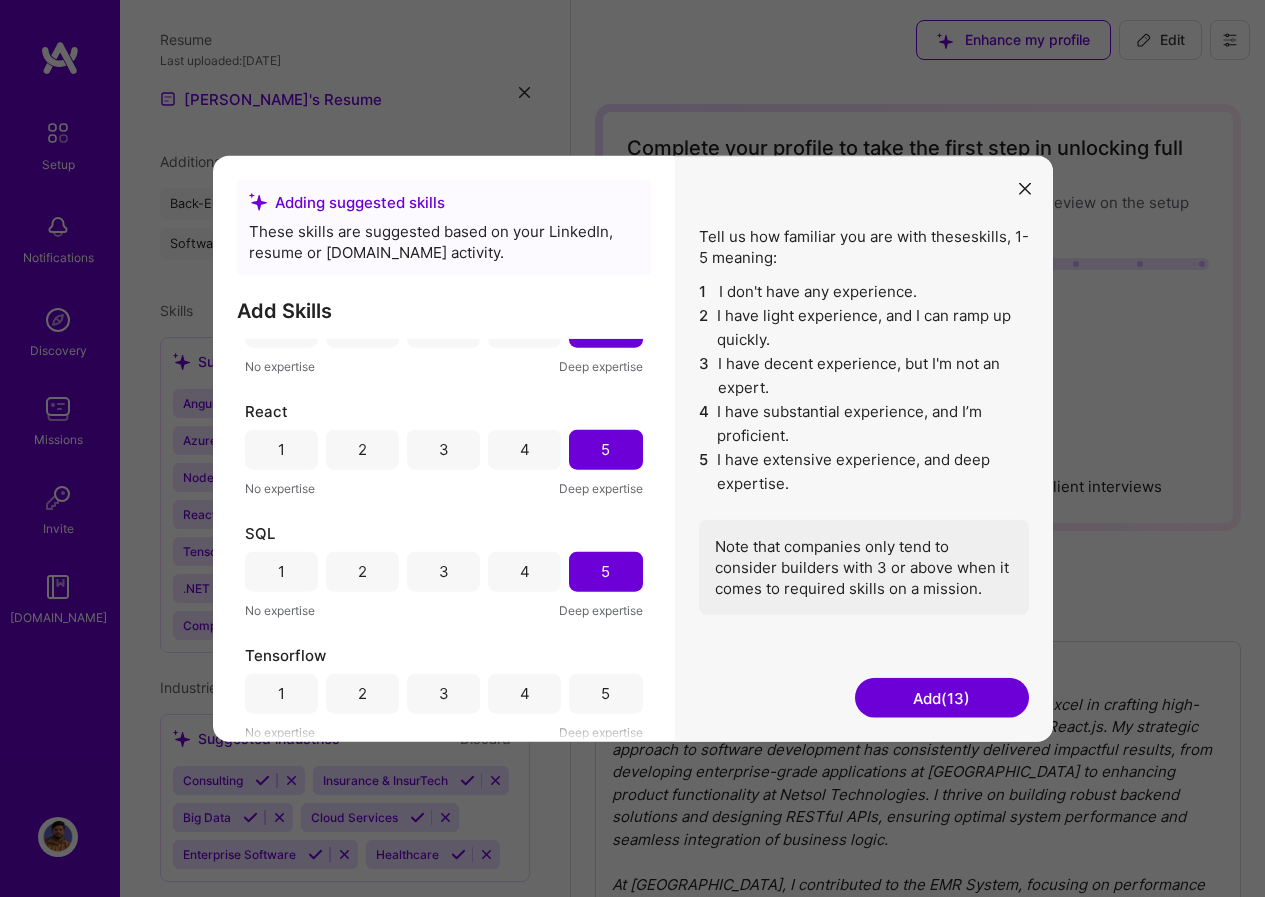 click on "4" at bounding box center [524, 693] 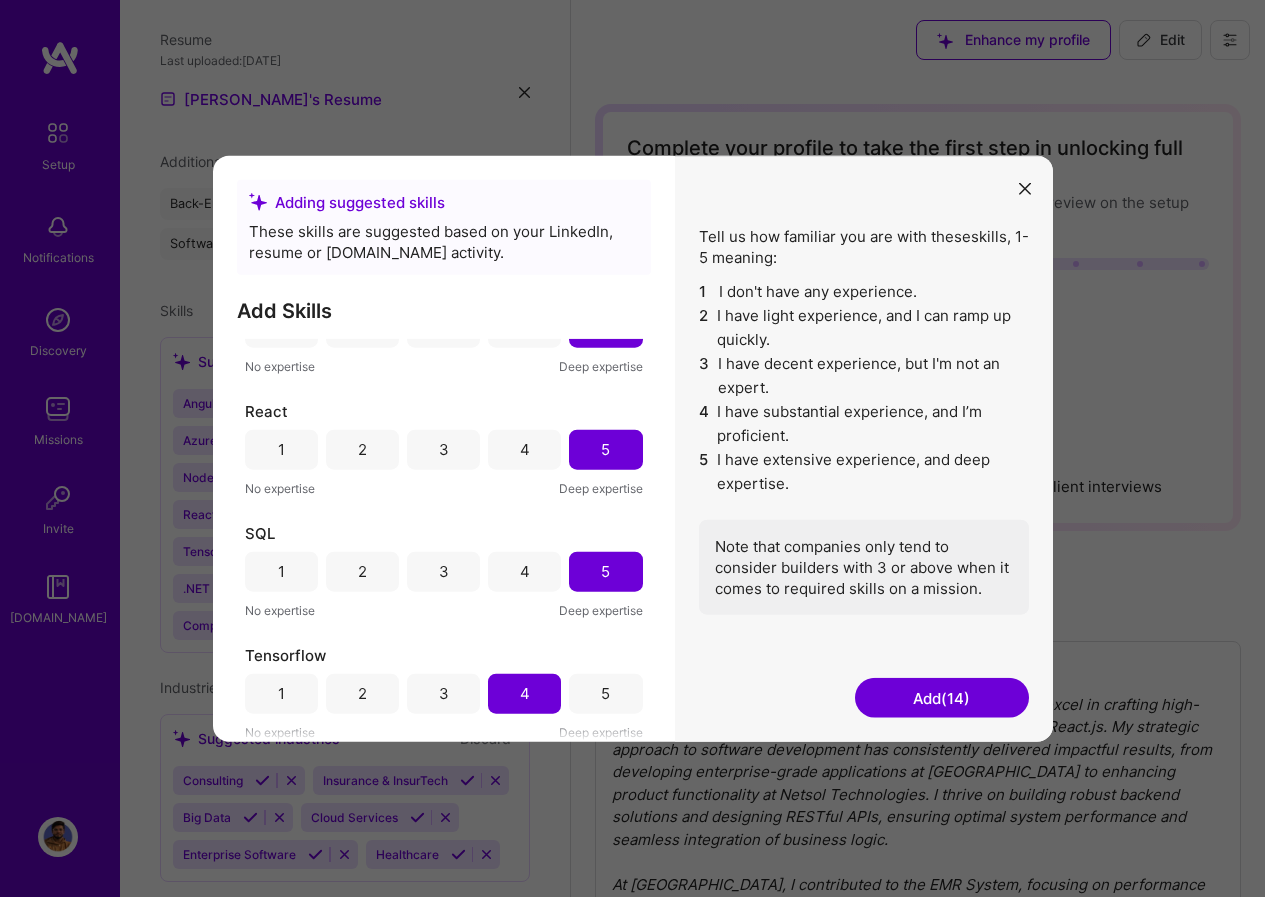 click on "Add  (14)" at bounding box center (942, 698) 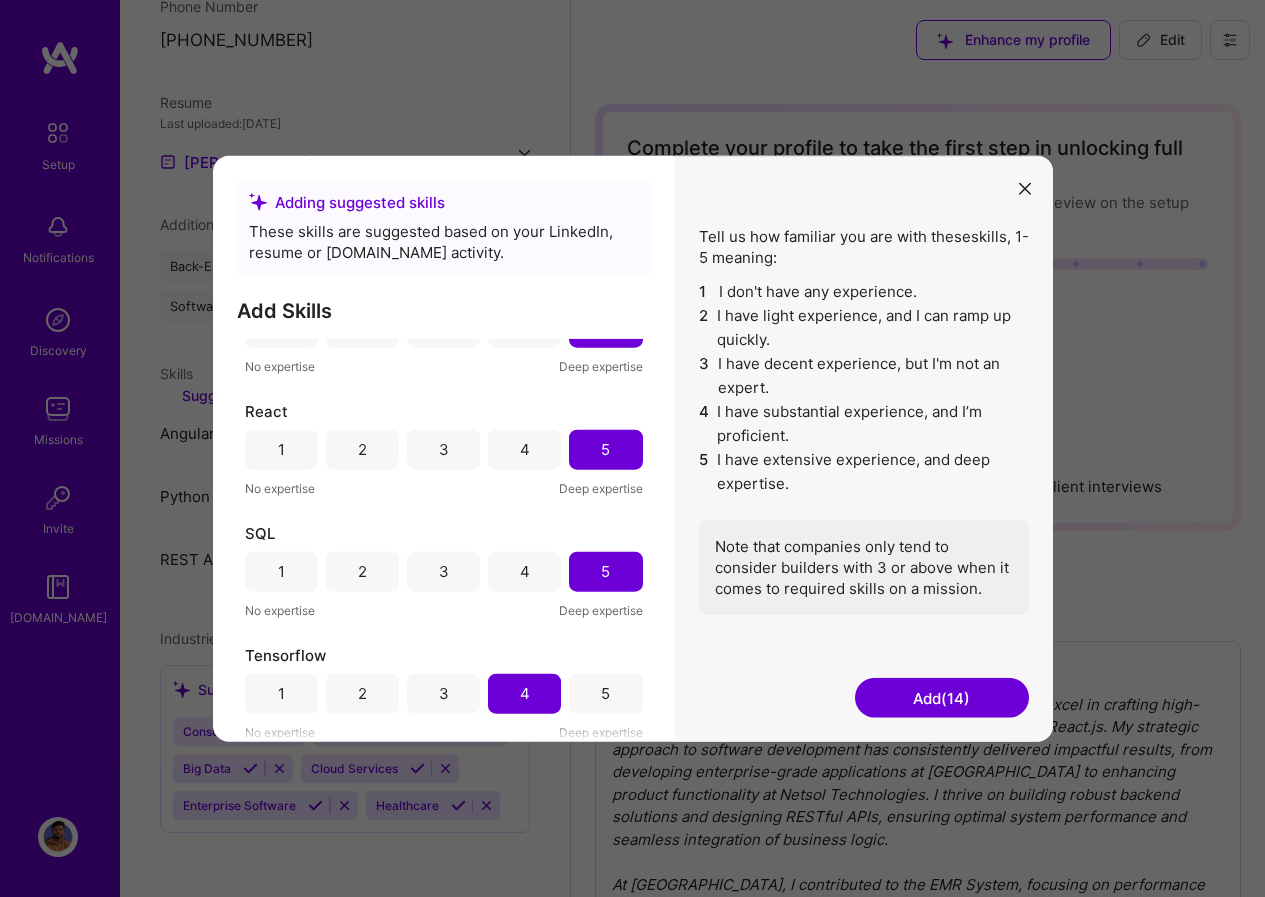 scroll, scrollTop: 326, scrollLeft: 0, axis: vertical 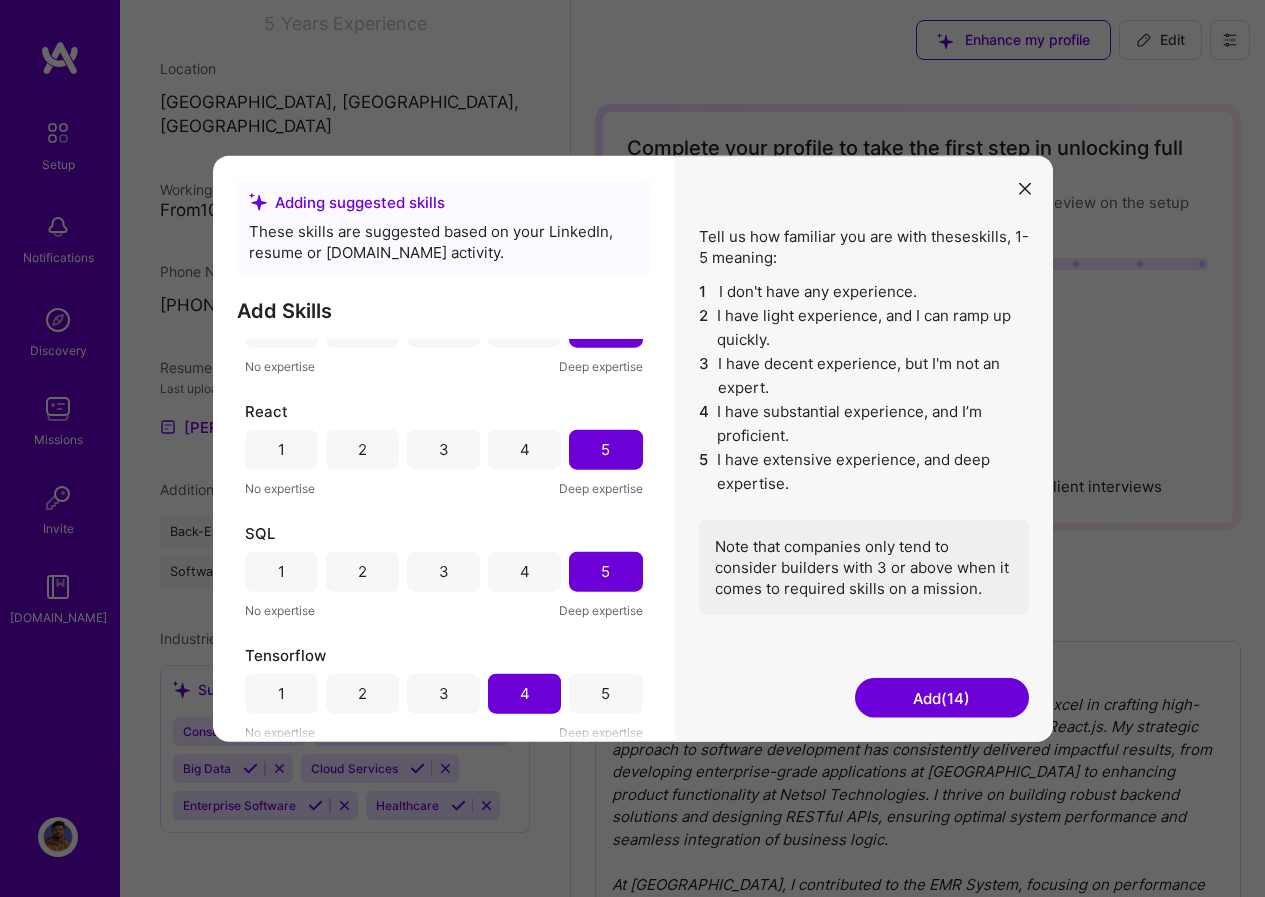click on "Add  (14)" at bounding box center (942, 698) 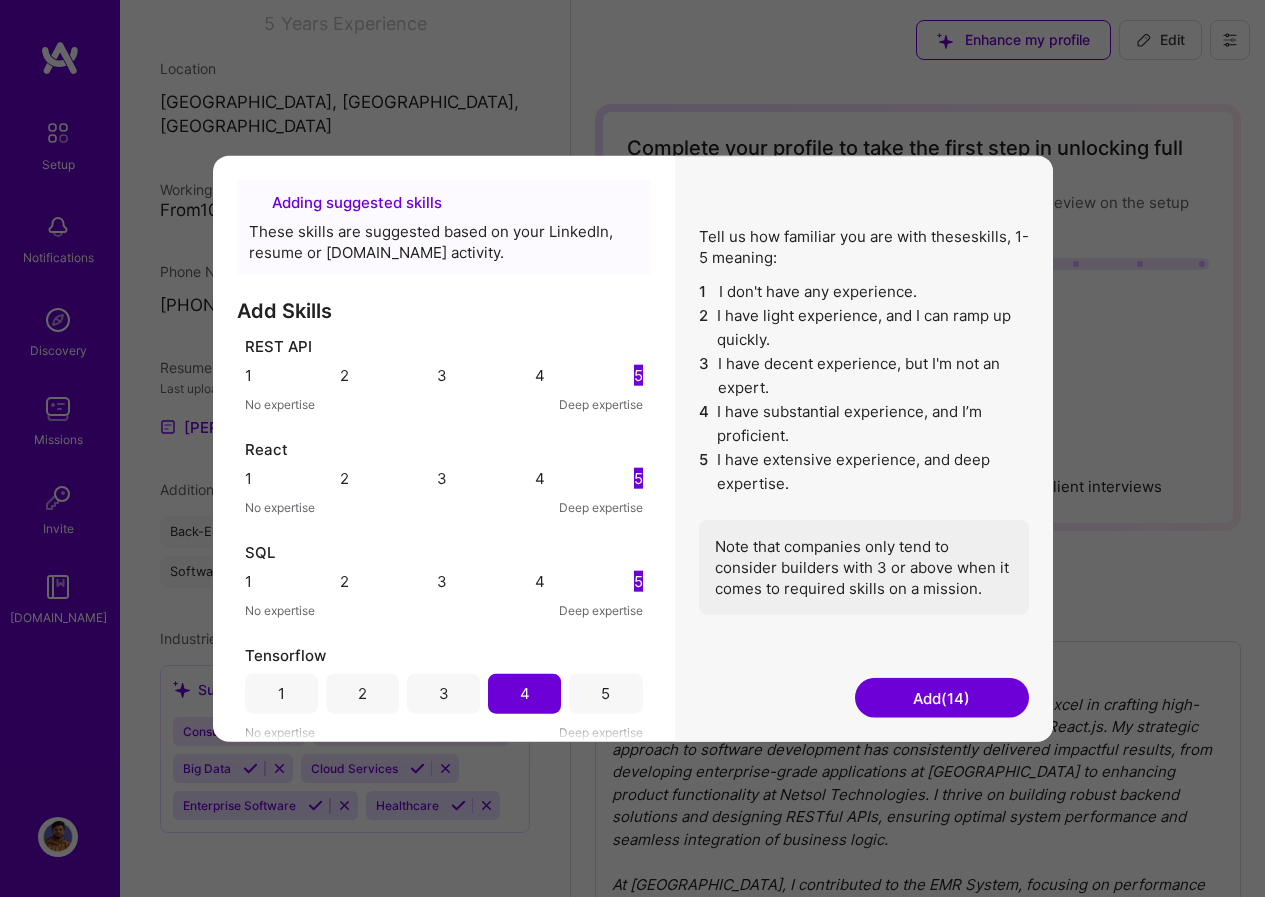 scroll, scrollTop: 591, scrollLeft: 0, axis: vertical 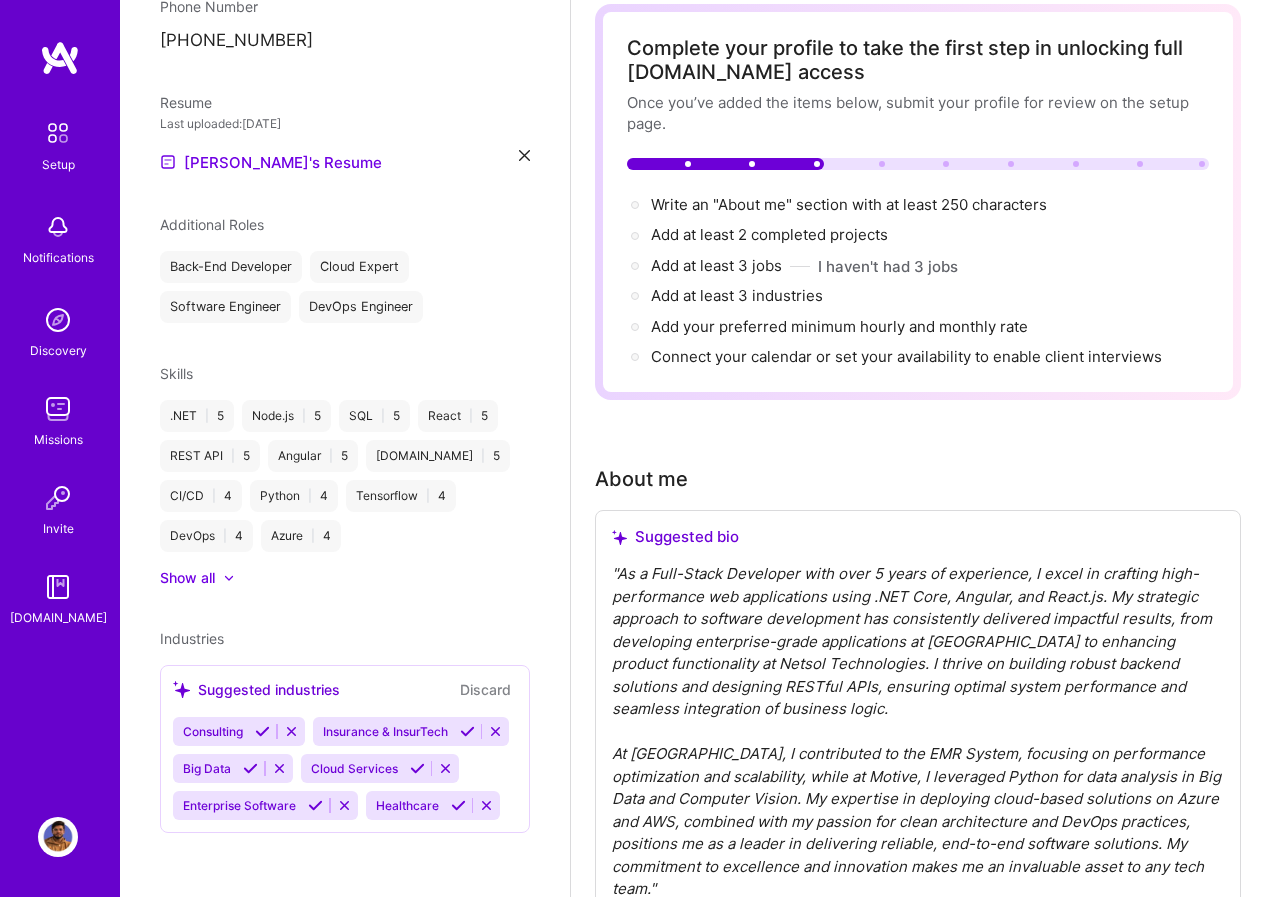 click at bounding box center (262, 731) 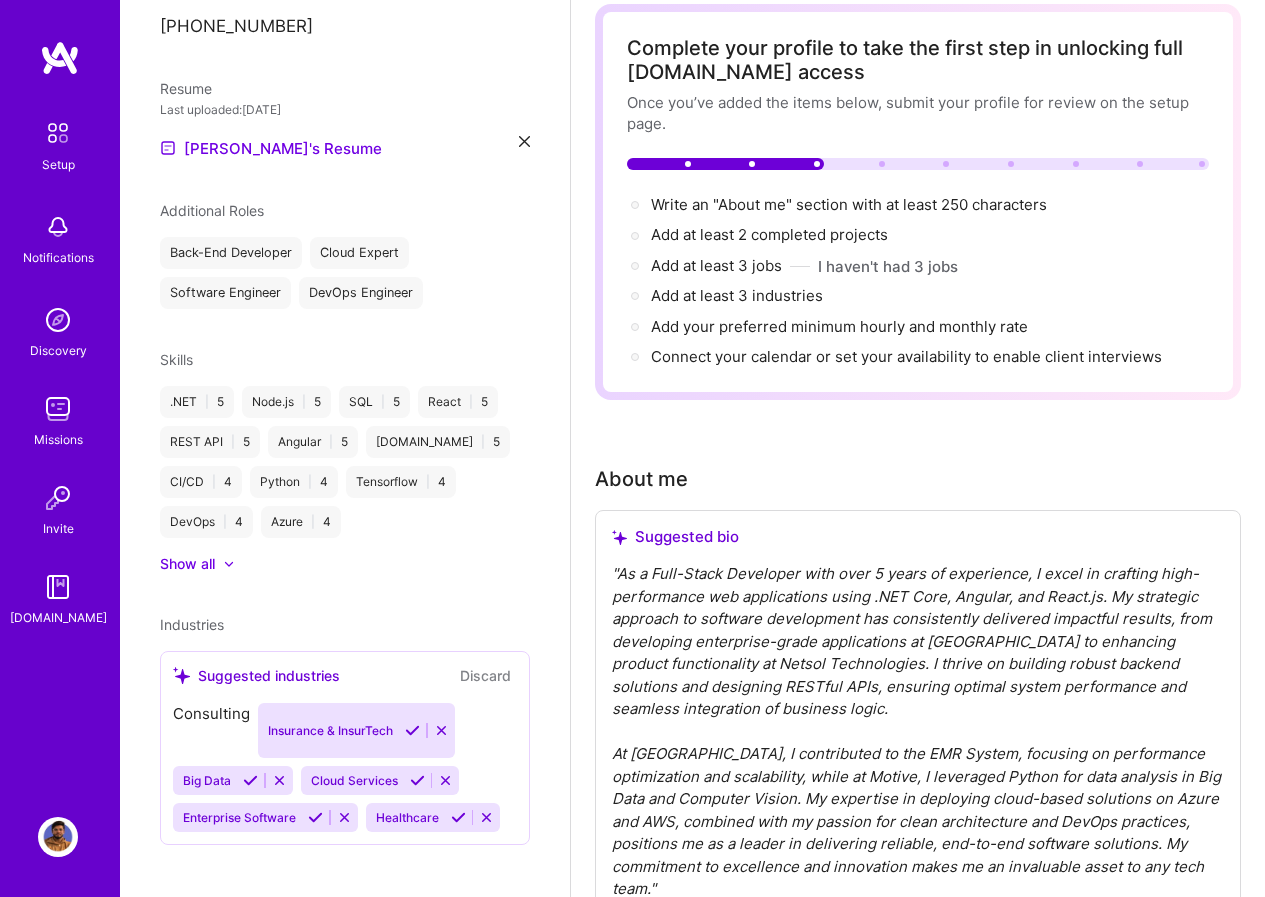 click at bounding box center [412, 730] 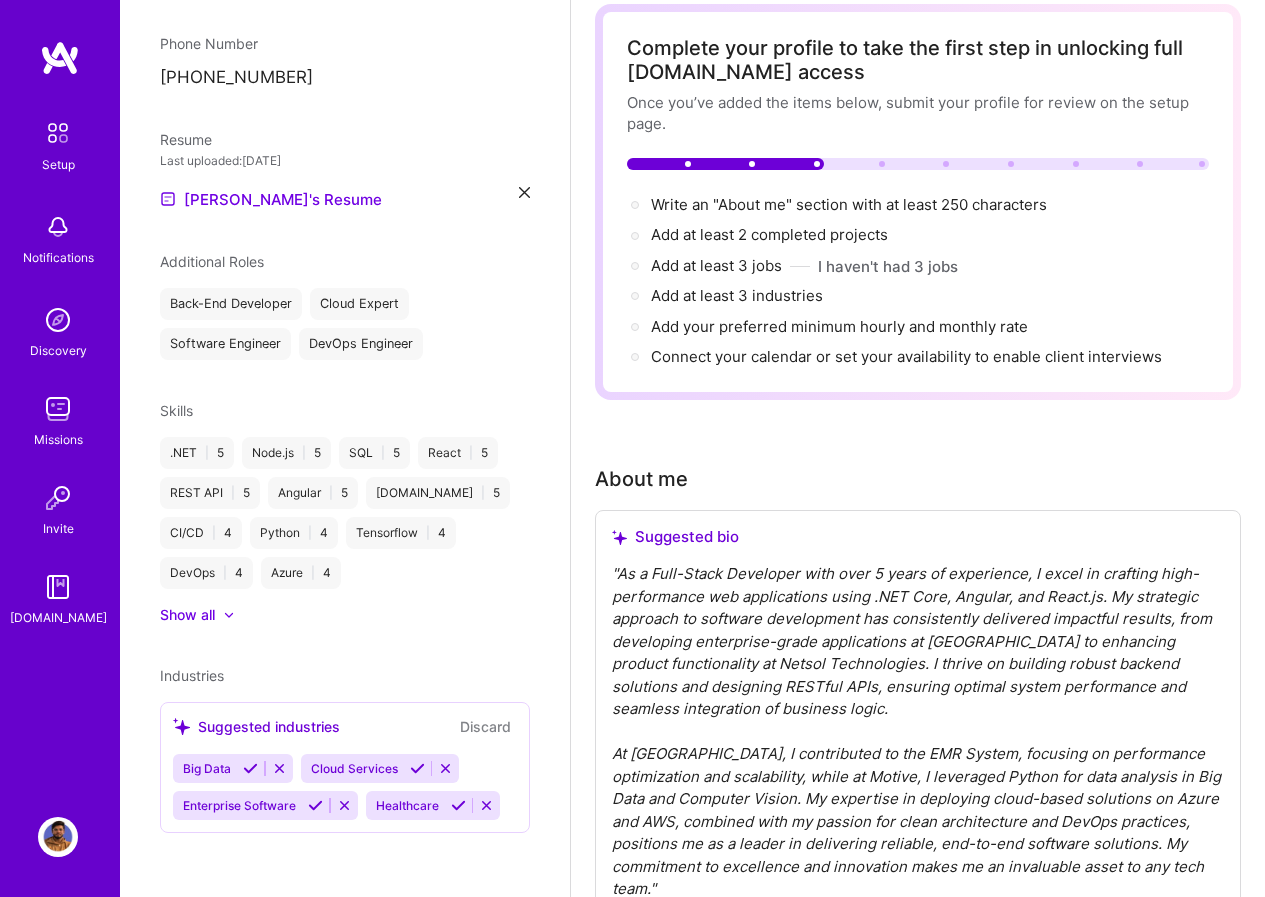 scroll, scrollTop: 517, scrollLeft: 0, axis: vertical 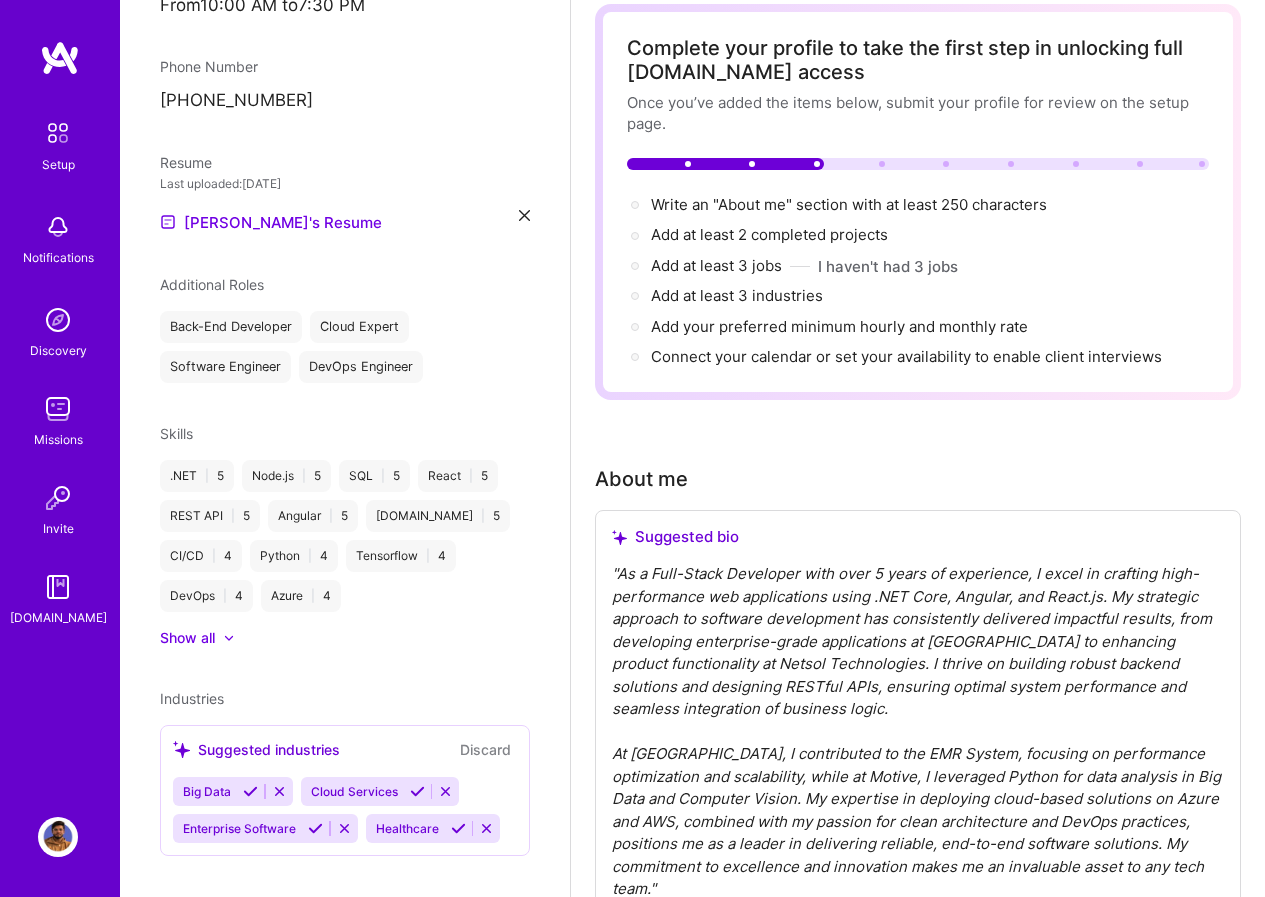 click at bounding box center [279, 791] 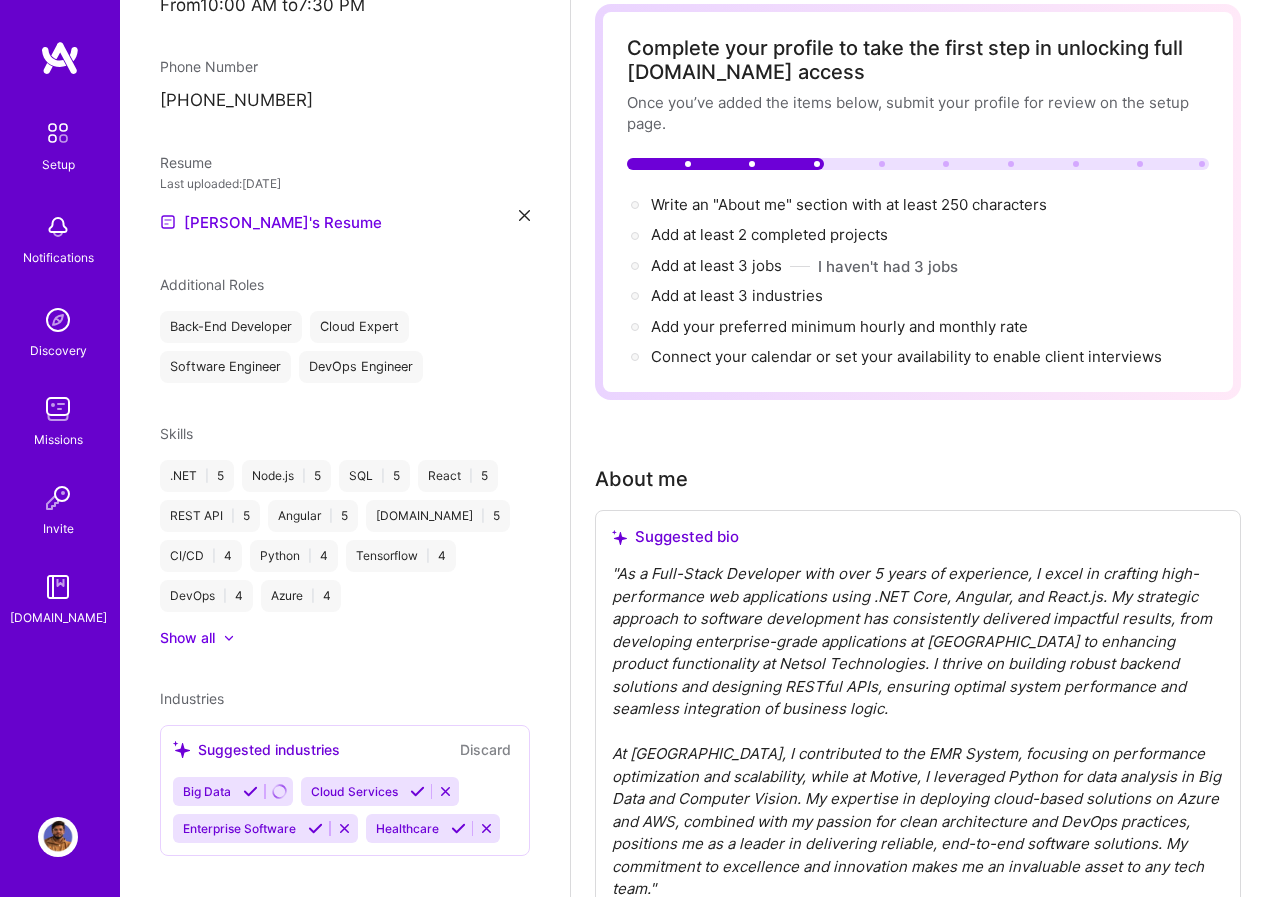 click at bounding box center [315, 828] 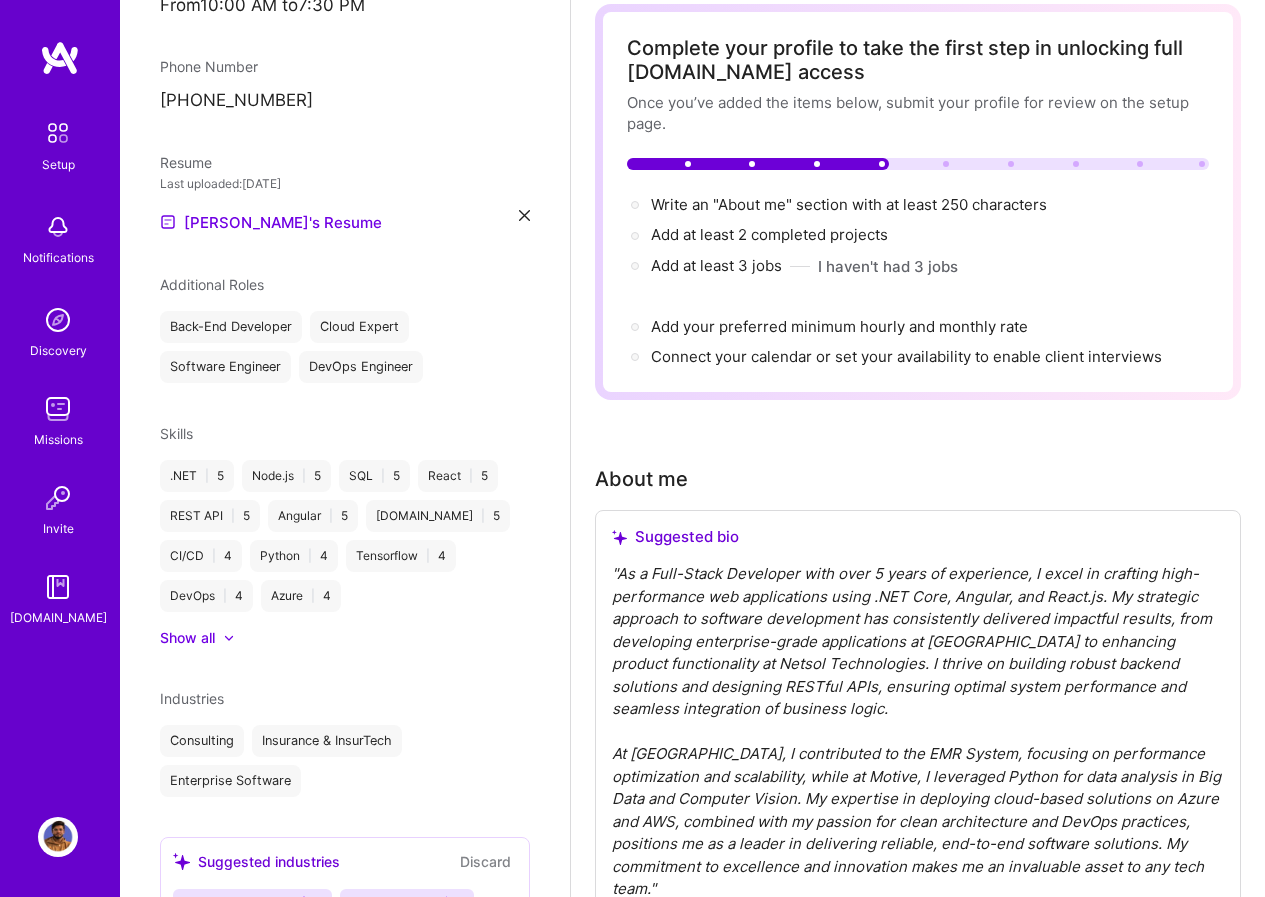 drag, startPoint x: 461, startPoint y: 802, endPoint x: 399, endPoint y: 717, distance: 105.20931 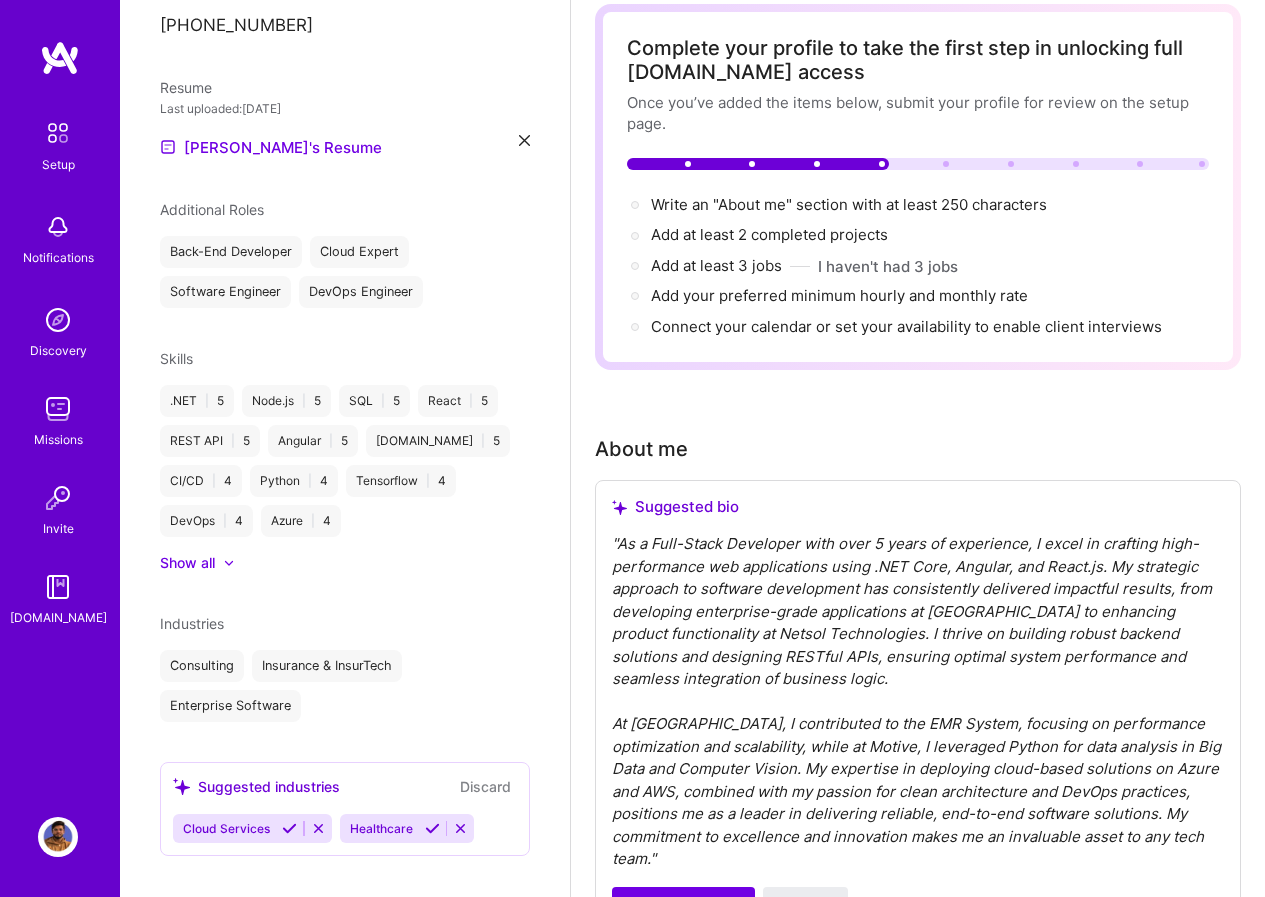 click at bounding box center [432, 828] 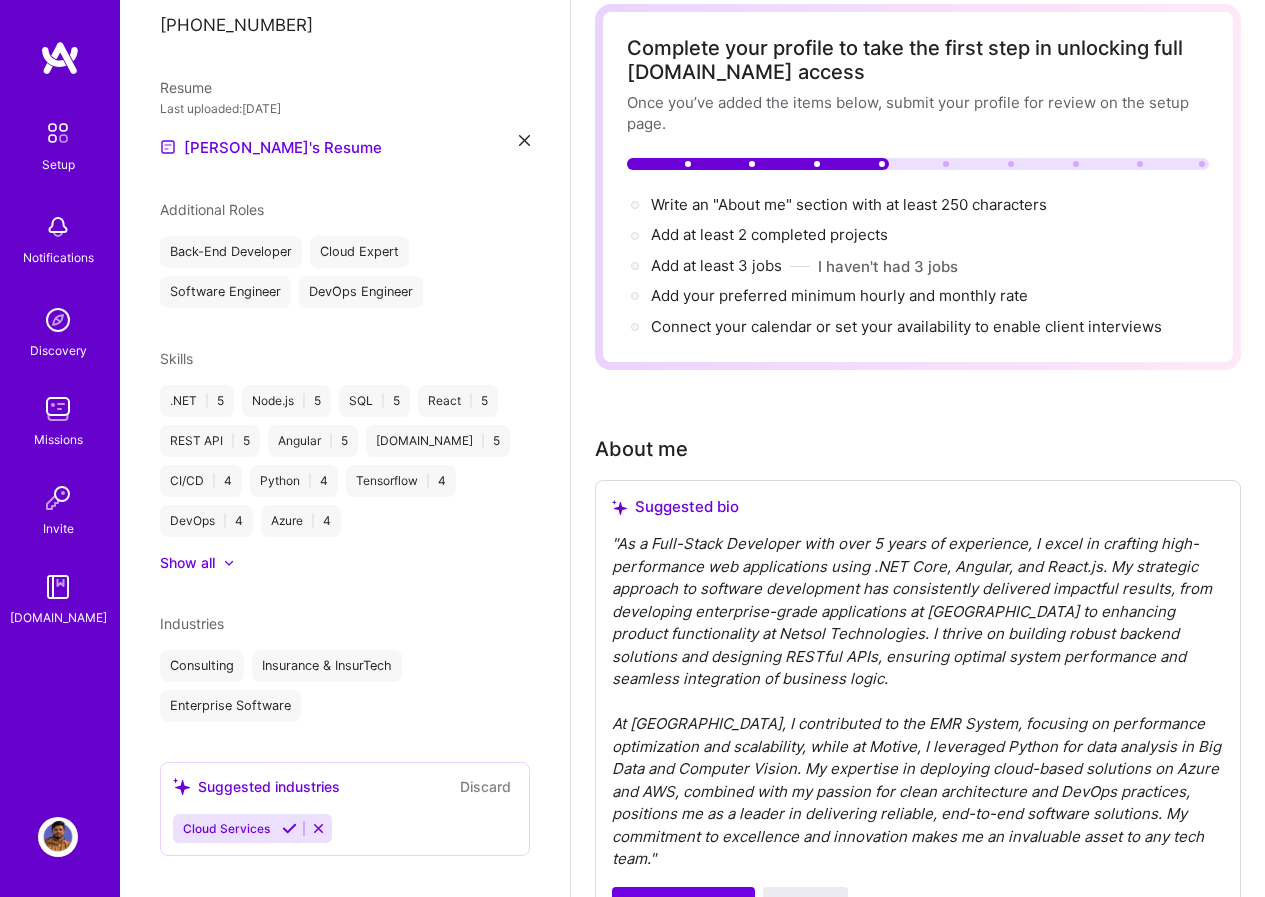 click at bounding box center (289, 828) 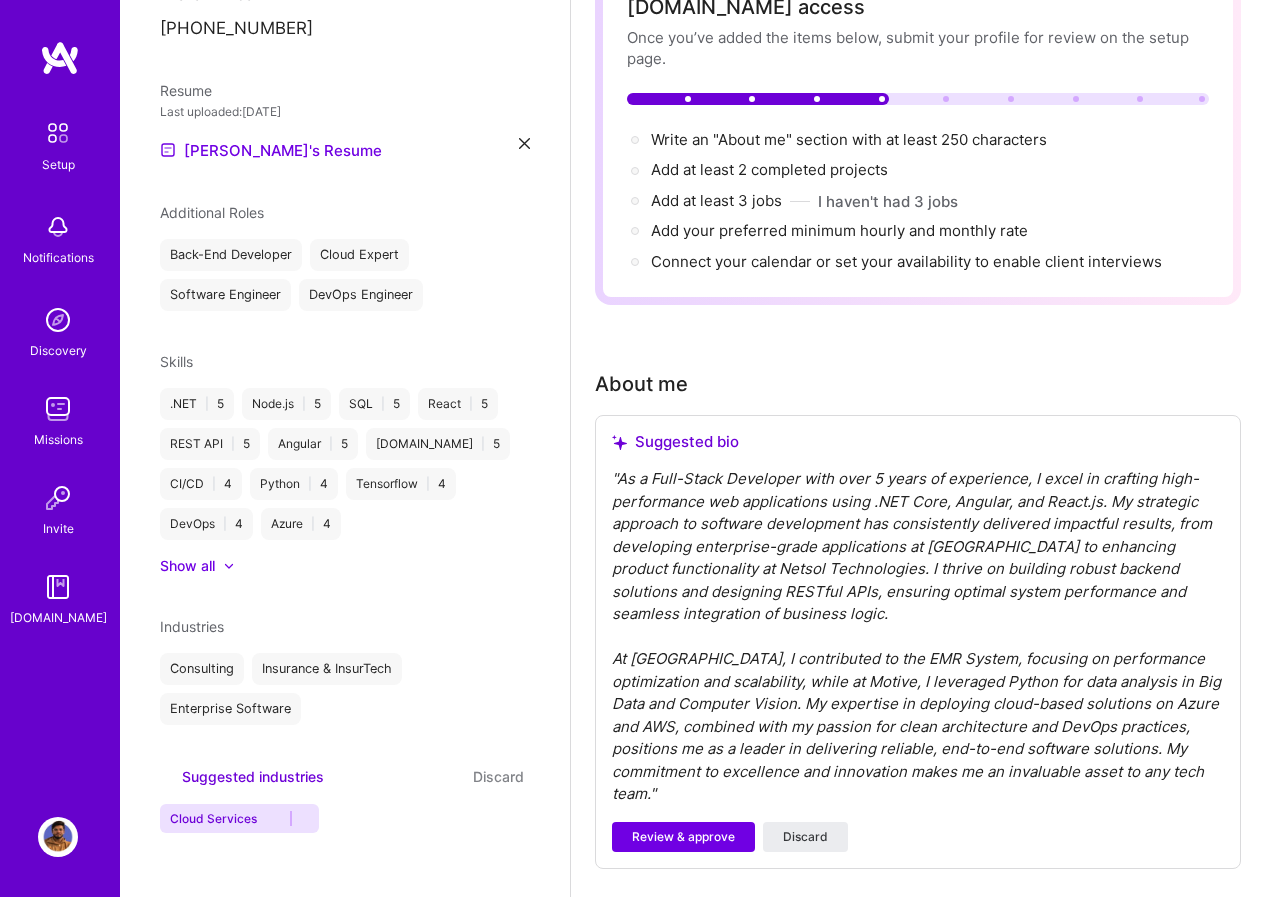 scroll, scrollTop: 200, scrollLeft: 0, axis: vertical 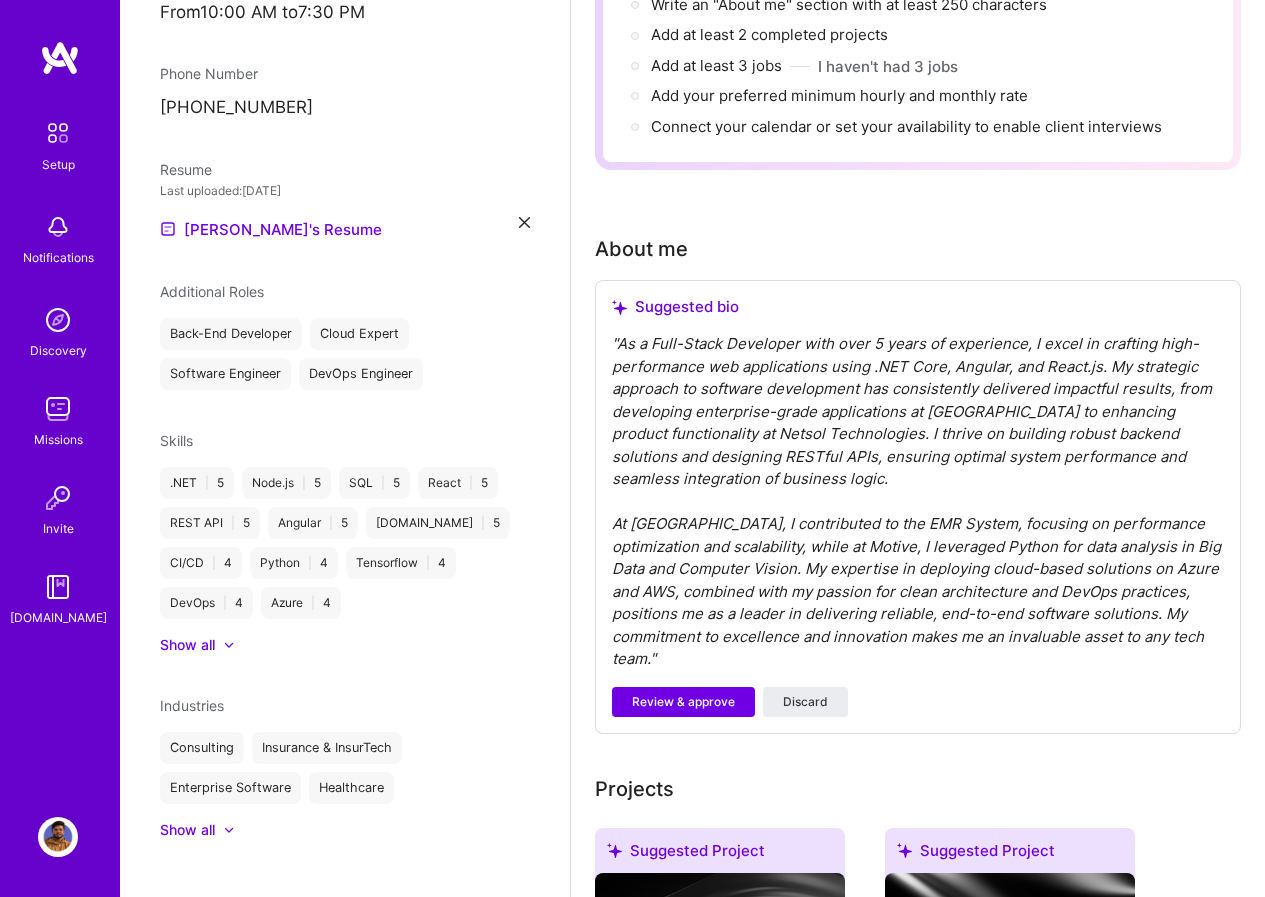click 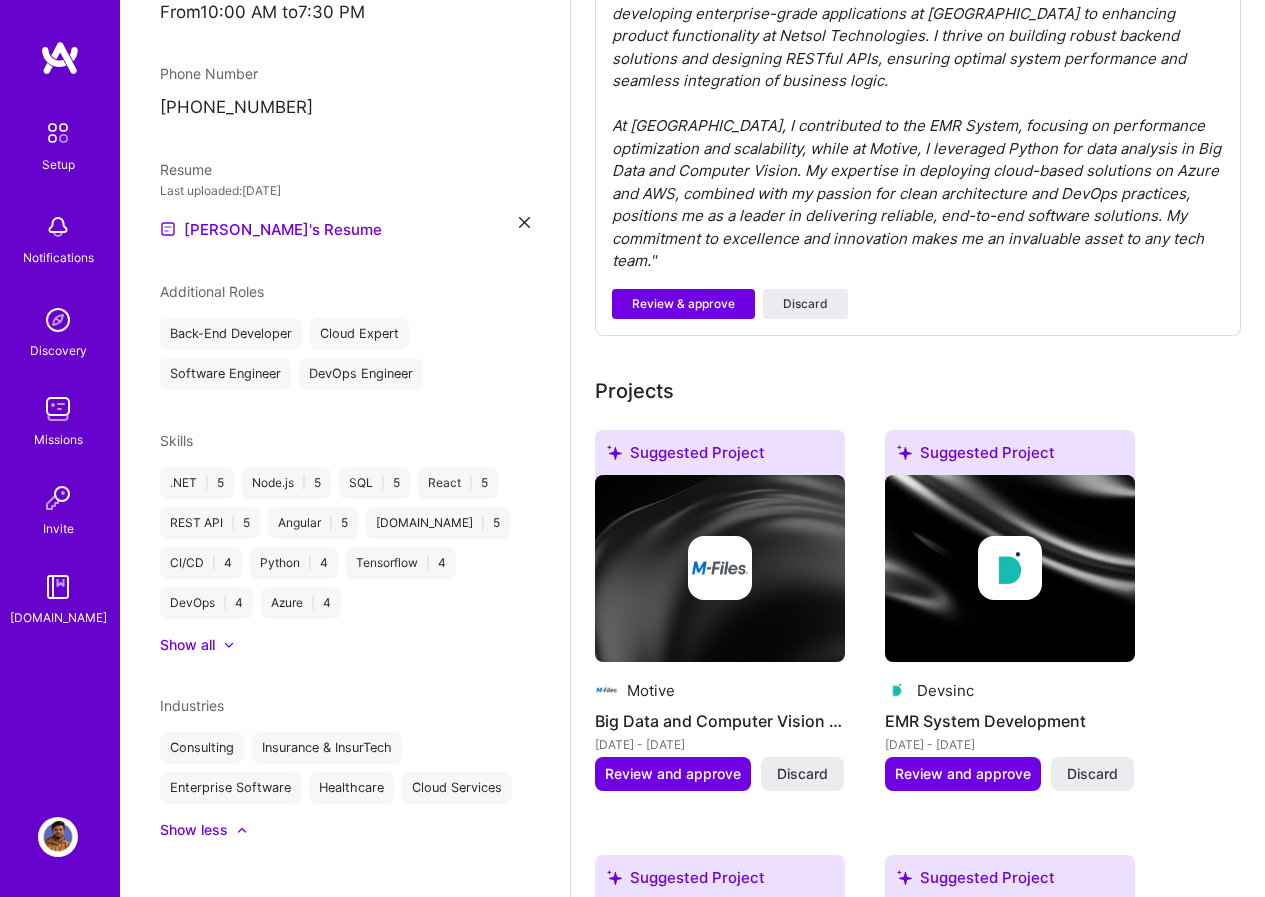 scroll, scrollTop: 700, scrollLeft: 0, axis: vertical 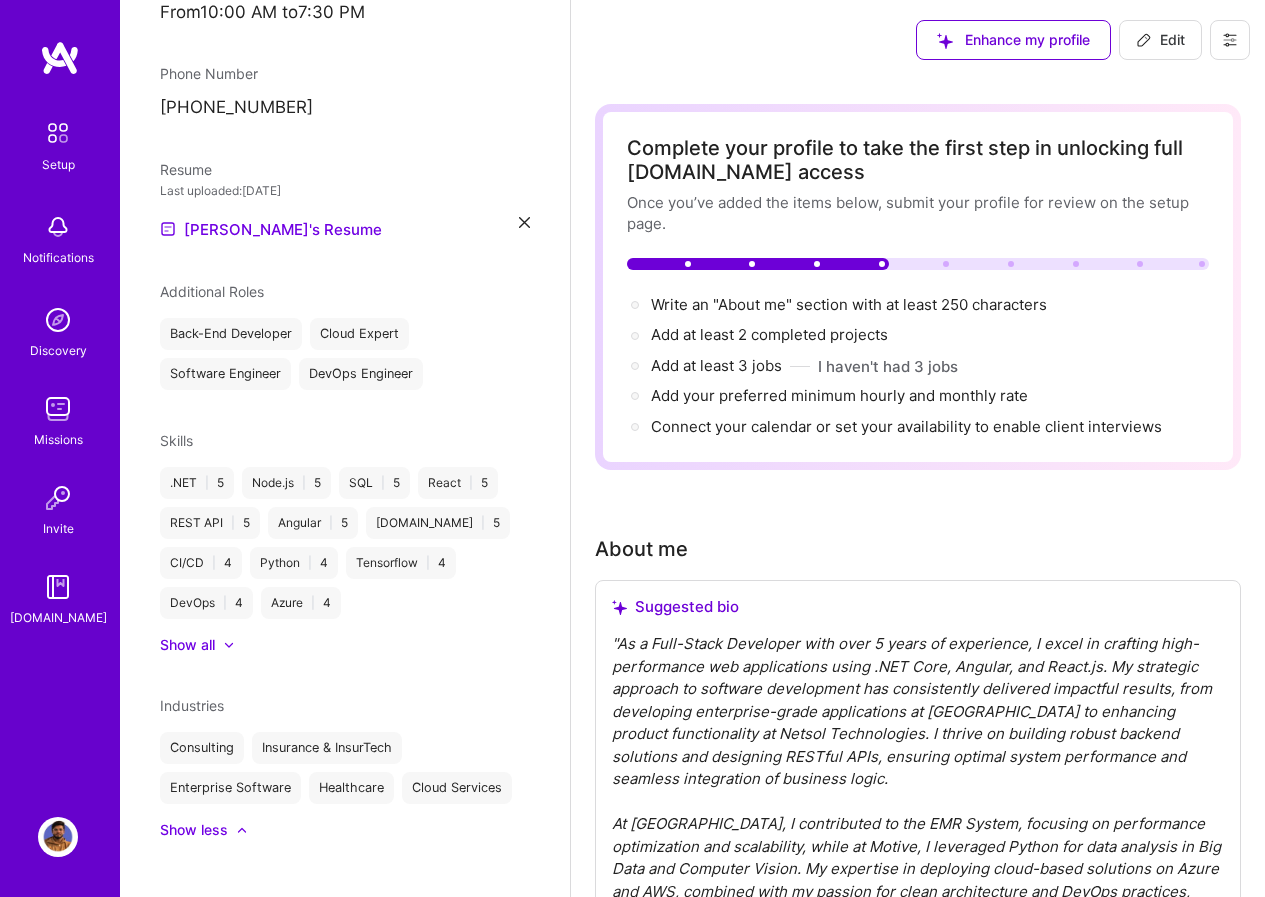 click on "" As a Full-Stack Developer with over 5 years of experience, I excel in crafting high-performance web applications using .NET Core, Angular, and React.js. My strategic approach to software development has consistently delivered impactful results, from developing enterprise-grade applications at [GEOGRAPHIC_DATA] to enhancing product functionality at Netsol Technologies. I thrive on building robust backend solutions and designing RESTful APIs, ensuring optimal system performance and seamless integration of business logic. At [GEOGRAPHIC_DATA], I contributed to the EMR System, focusing on performance optimization and scalability, while at Motive, I leveraged Python for data analysis in Big Data and Computer Vision. My expertise in deploying cloud-based solutions on Azure and AWS, combined with my passion for clean architecture and DevOps practices, positions me as a leader in delivering reliable, end-to-end software solutions. My commitment to excellence and innovation makes me an invaluable asset to any tech team. "" at bounding box center [918, 802] 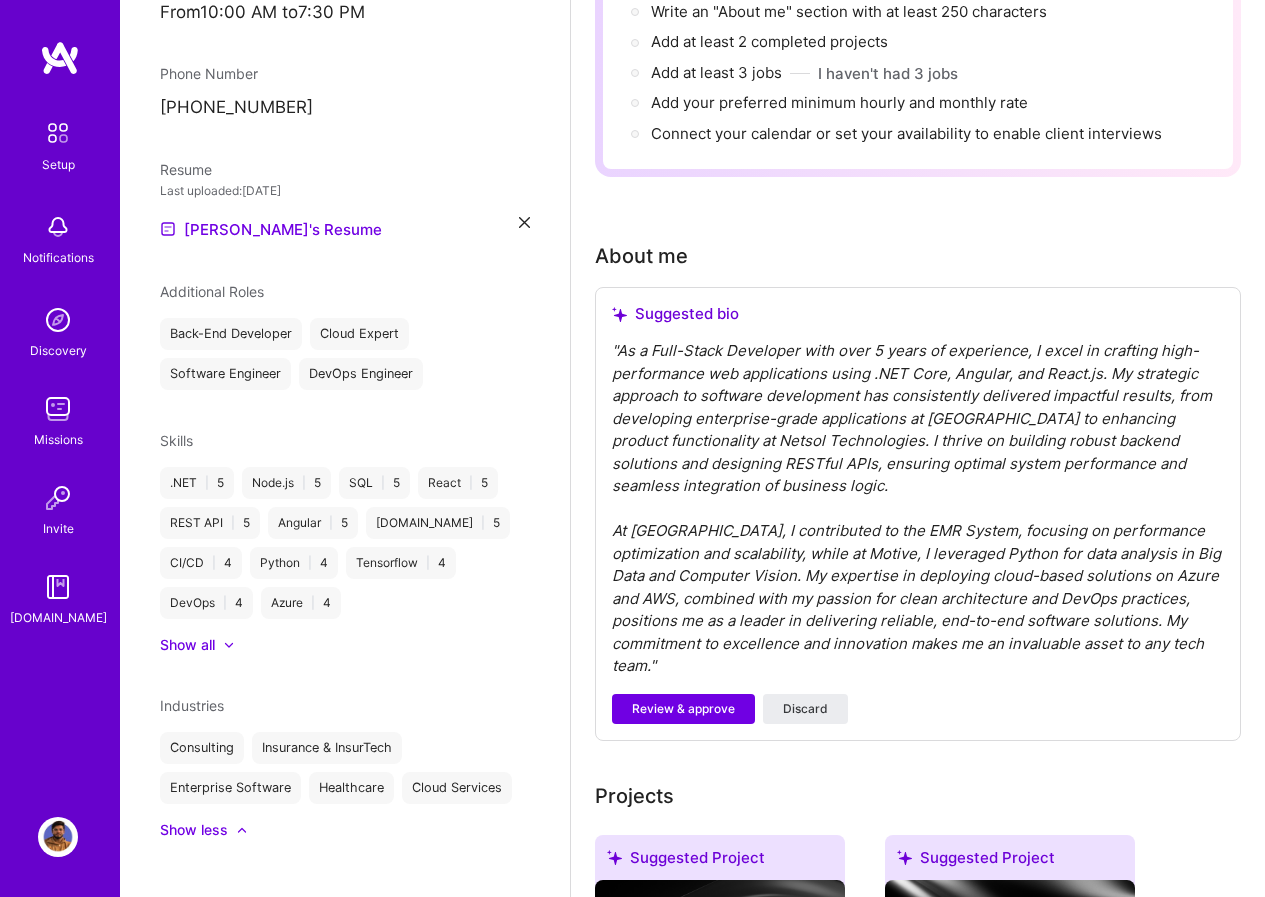 scroll, scrollTop: 300, scrollLeft: 0, axis: vertical 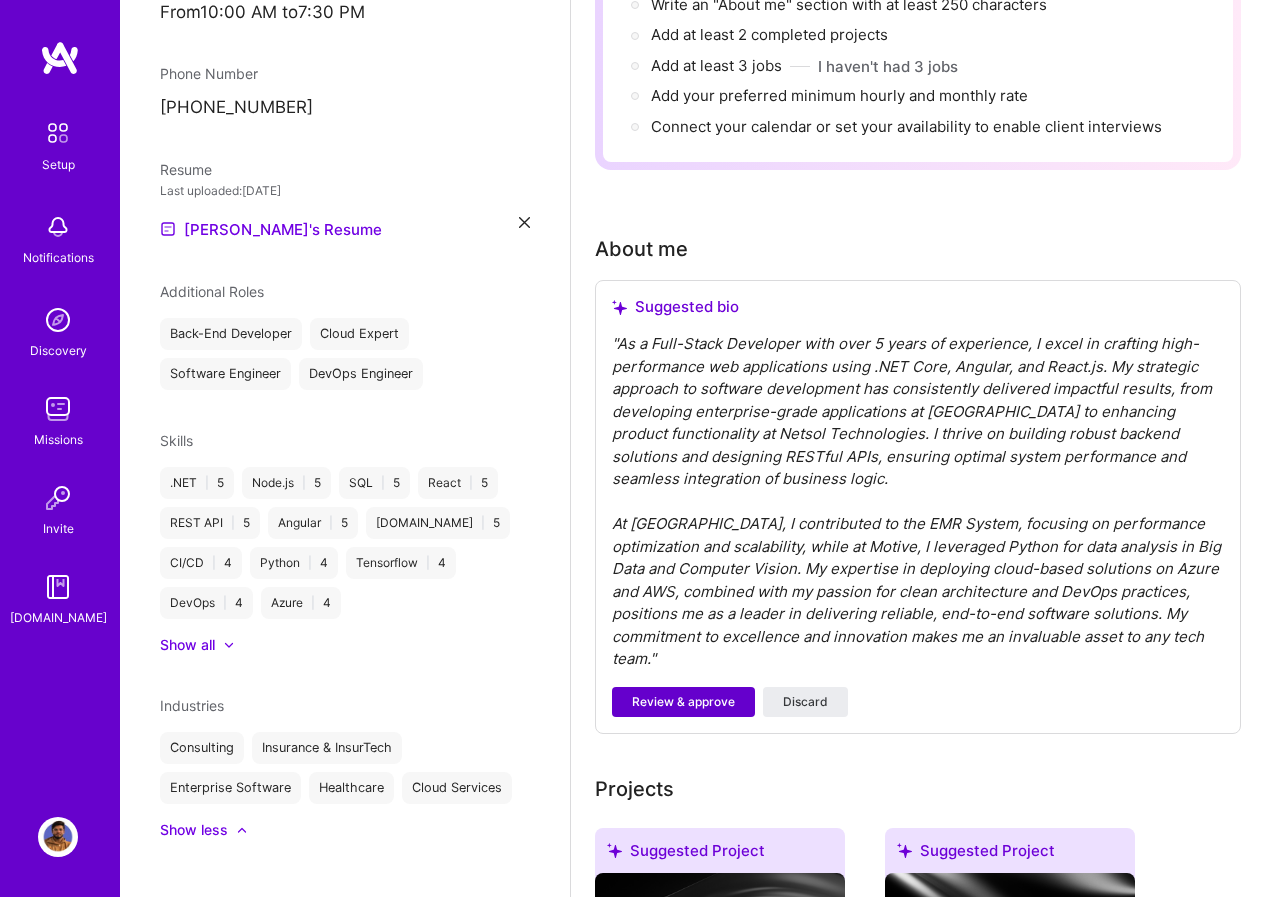 click on "Review & approve" at bounding box center (683, 702) 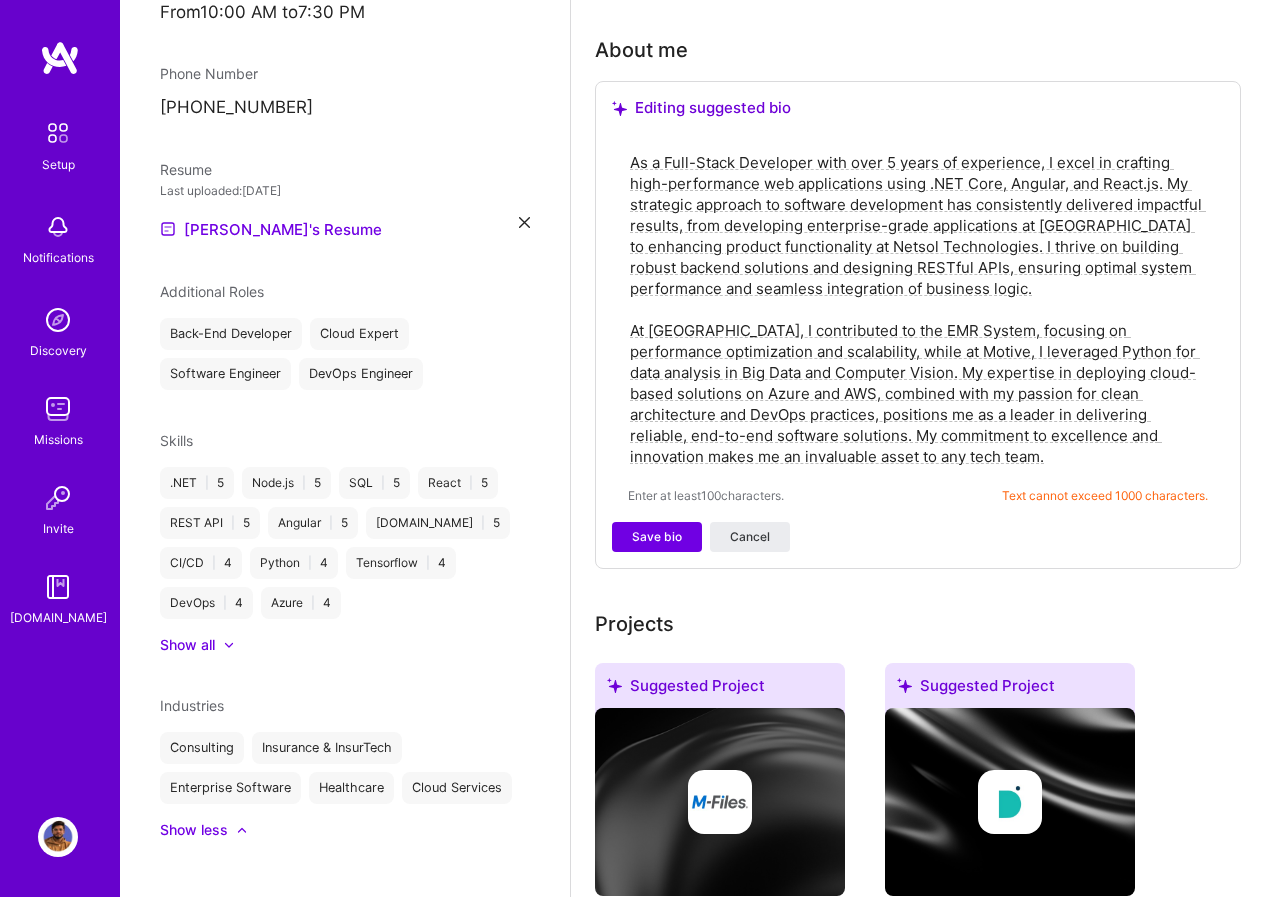scroll, scrollTop: 500, scrollLeft: 0, axis: vertical 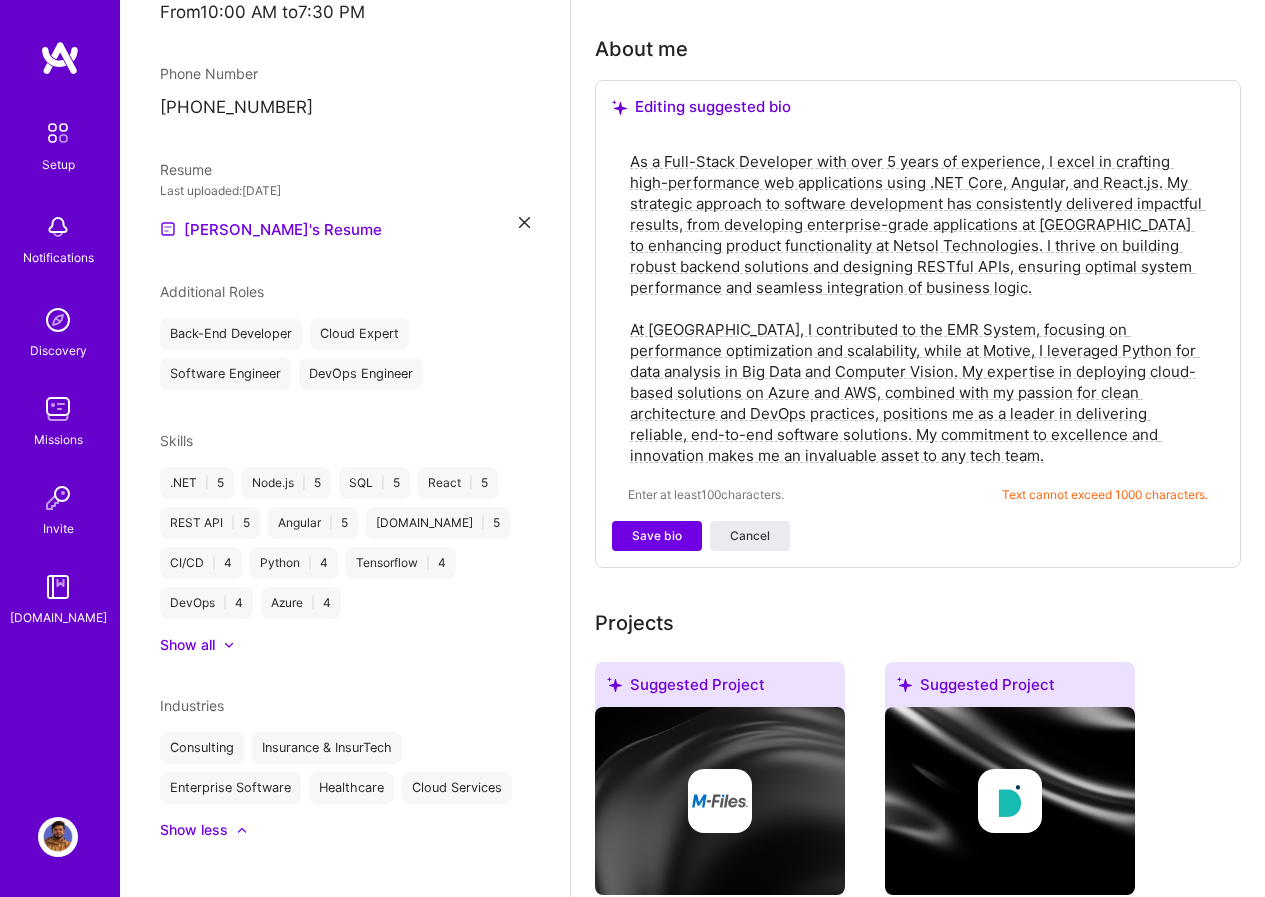 drag, startPoint x: 876, startPoint y: 459, endPoint x: 621, endPoint y: 136, distance: 411.52643 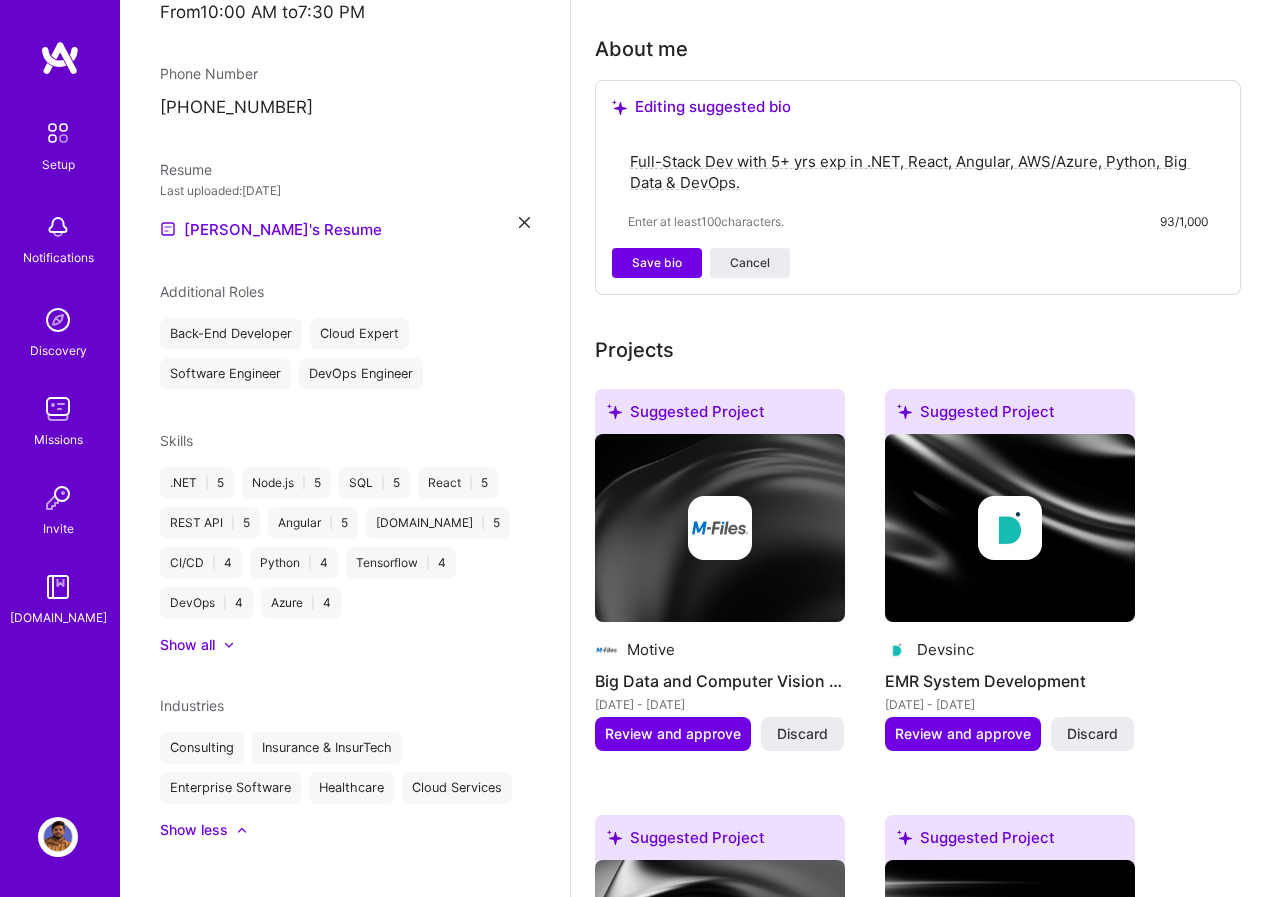 click on "Full-Stack Dev with 5+ yrs exp in .NET, React, Angular, AWS/Azure, Python, Big Data & DevOps." at bounding box center (918, 172) 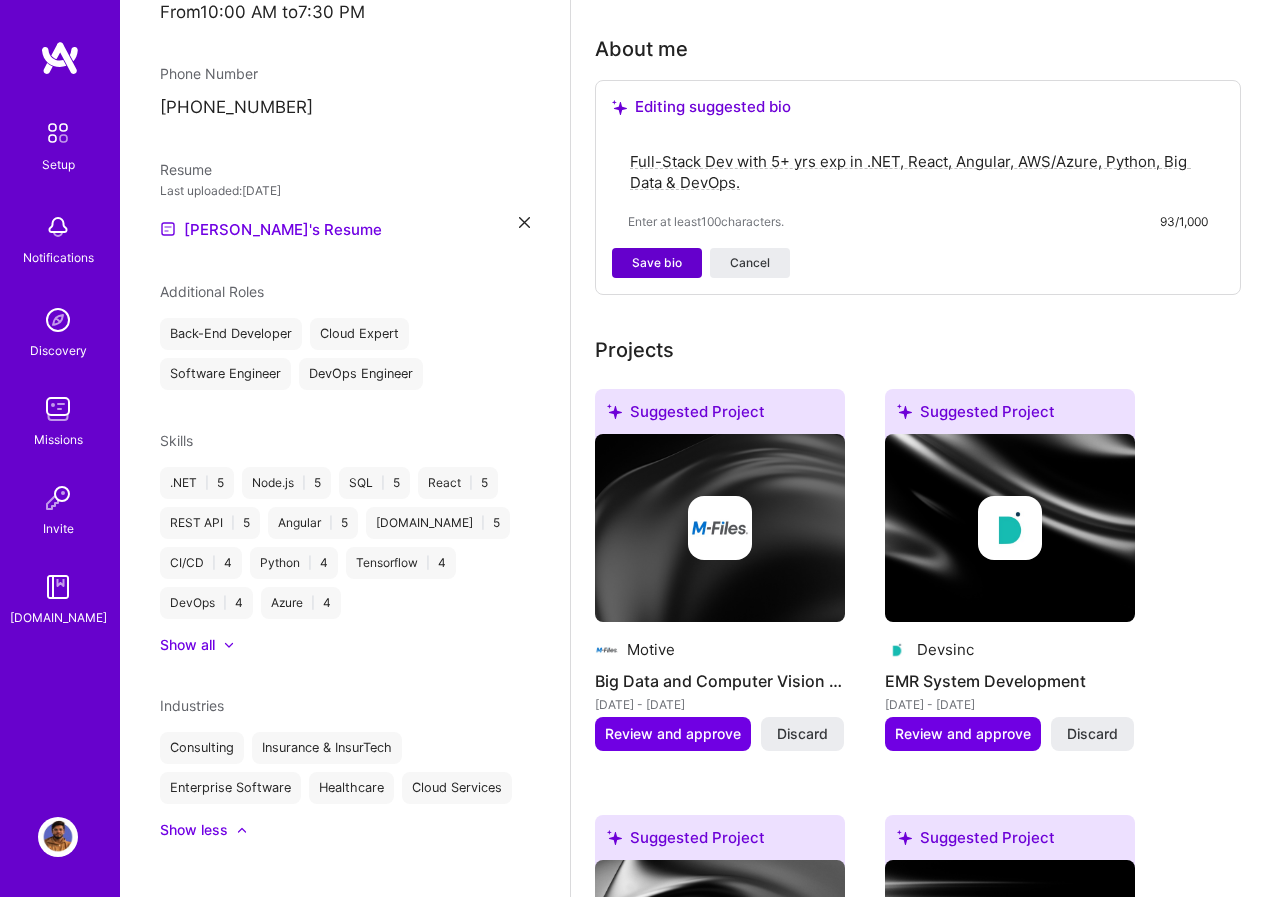 click on "Save bio" at bounding box center [657, 263] 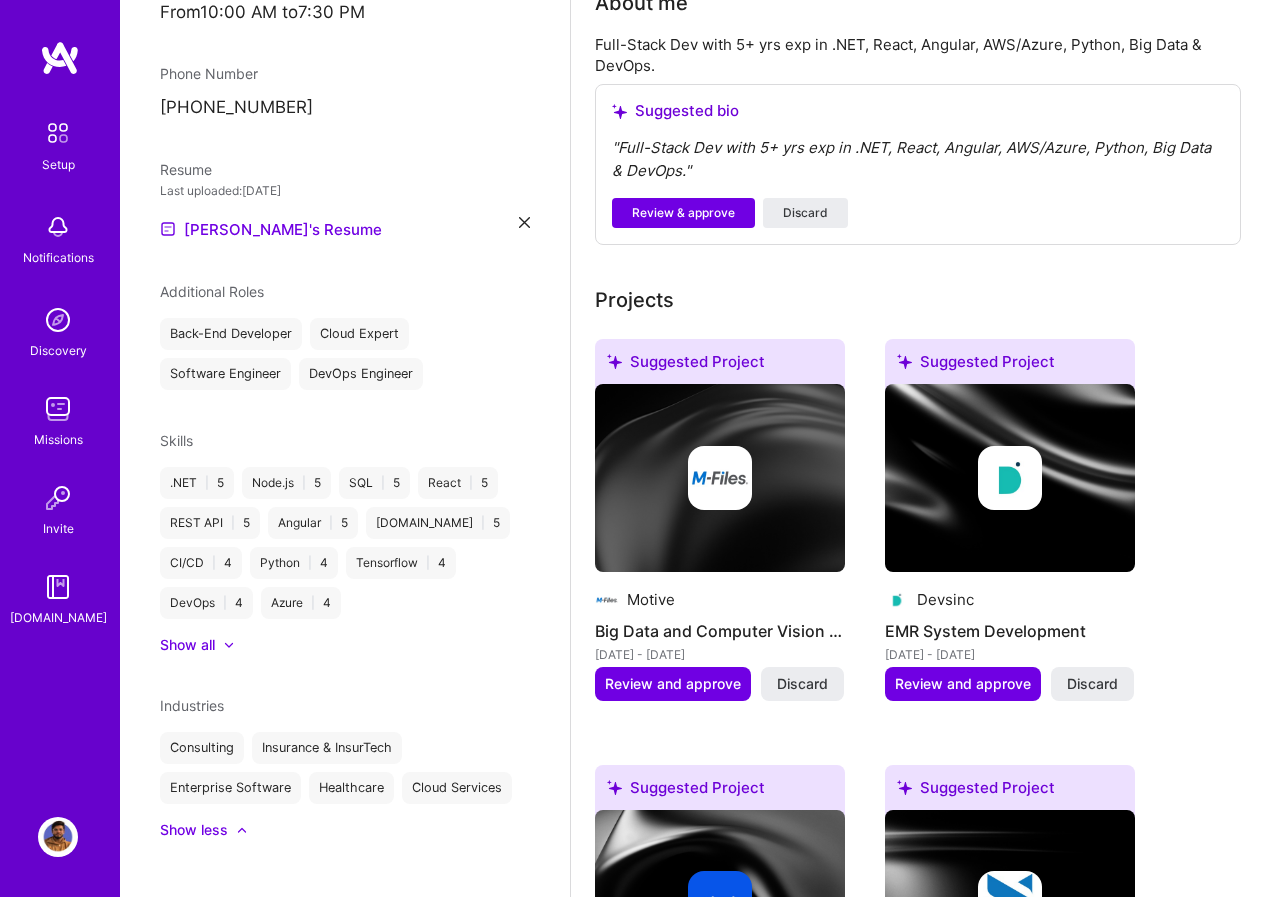 scroll, scrollTop: 500, scrollLeft: 0, axis: vertical 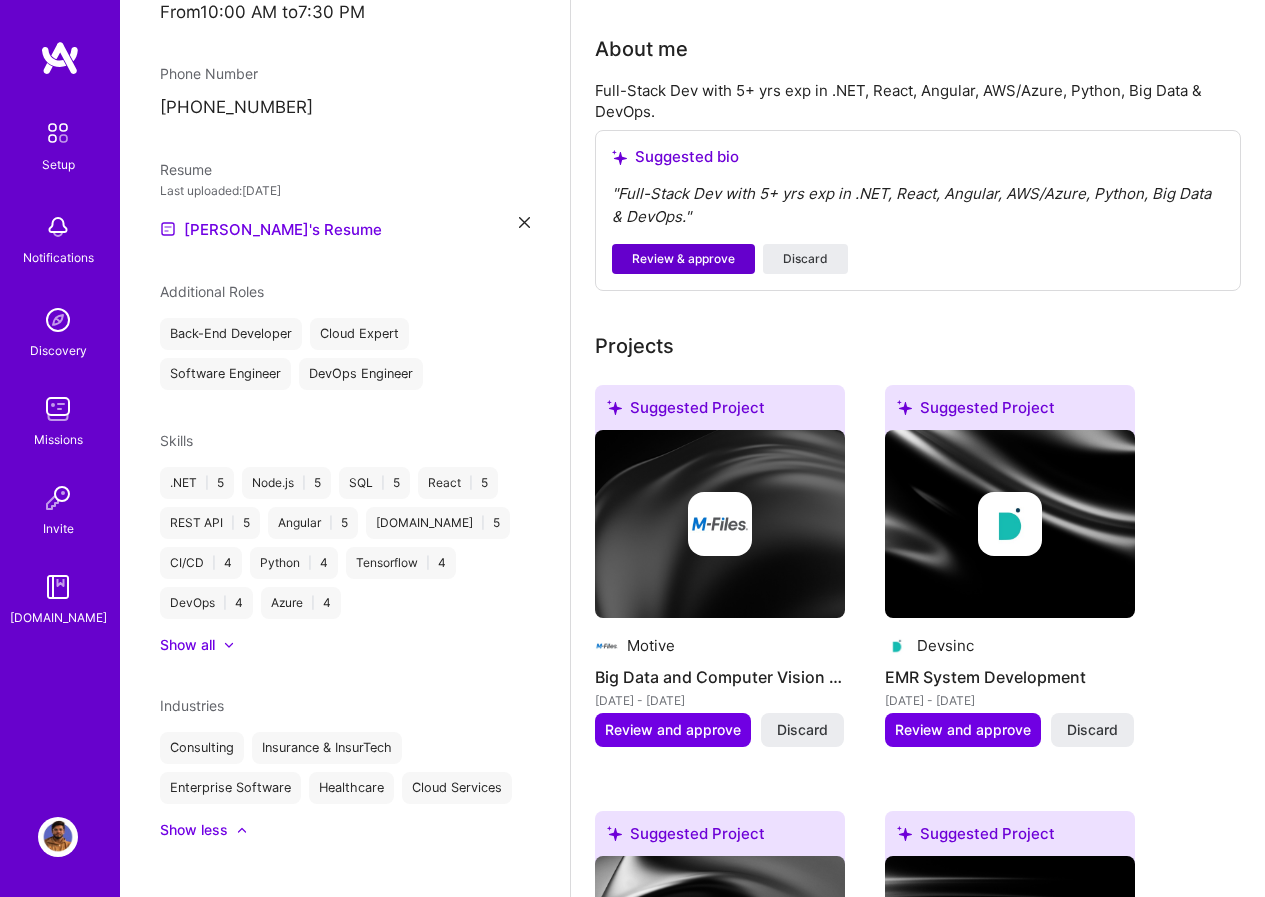 click on "Review & approve" at bounding box center [683, 259] 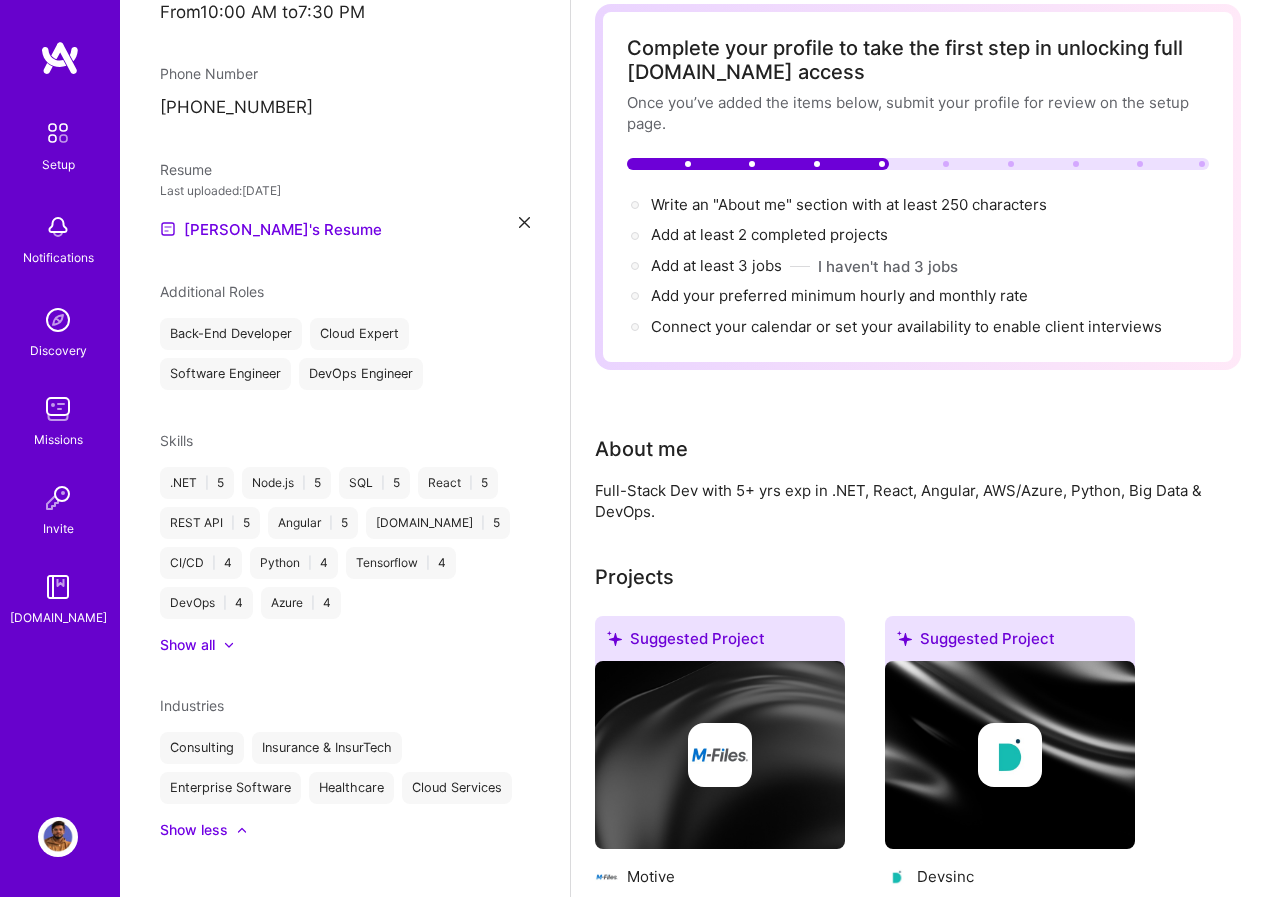 scroll, scrollTop: 0, scrollLeft: 0, axis: both 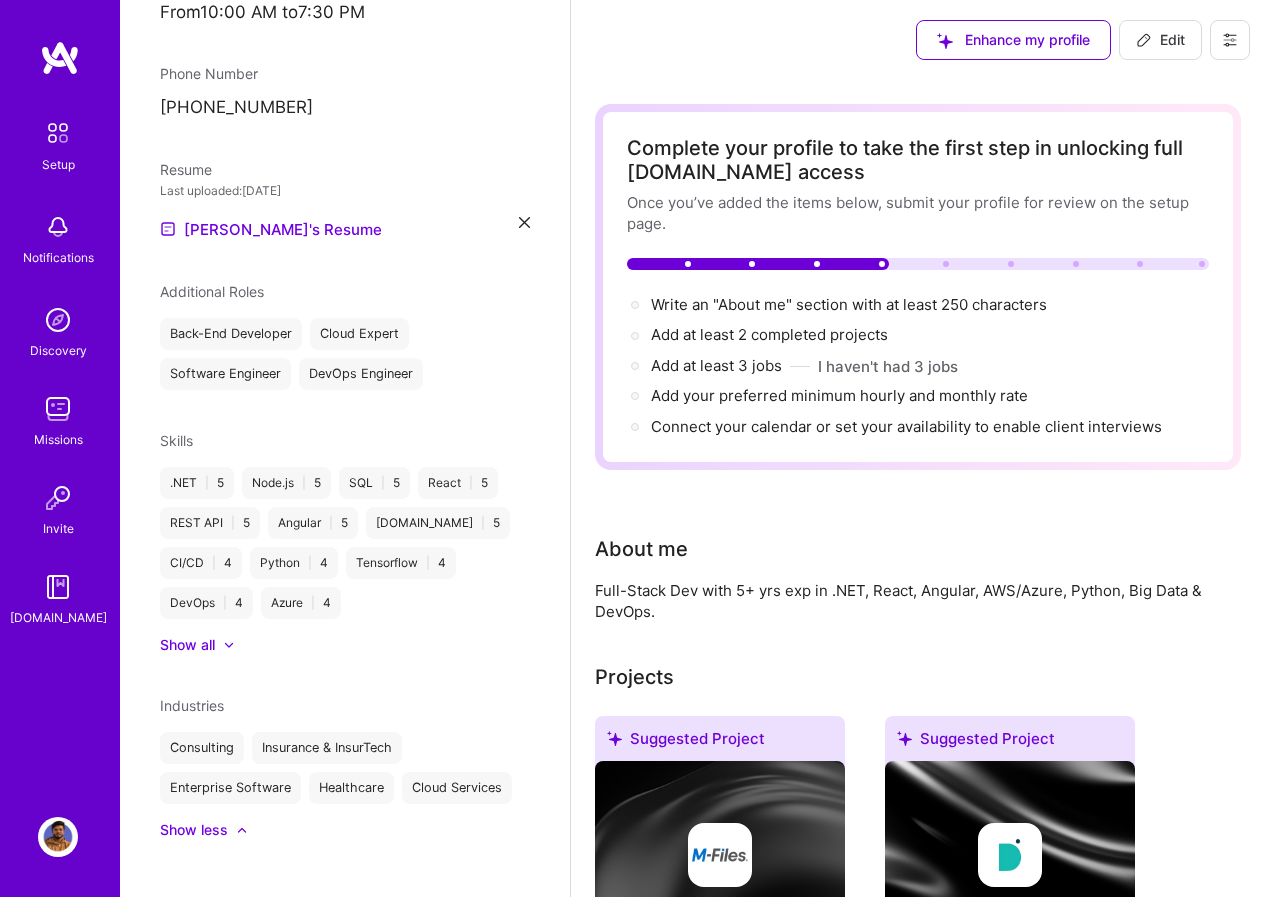 click on "Full-Stack Dev with 5+ yrs exp in .NET, React, Angular, AWS/Azure, Python, Big Data & DevOps." at bounding box center (918, 601) 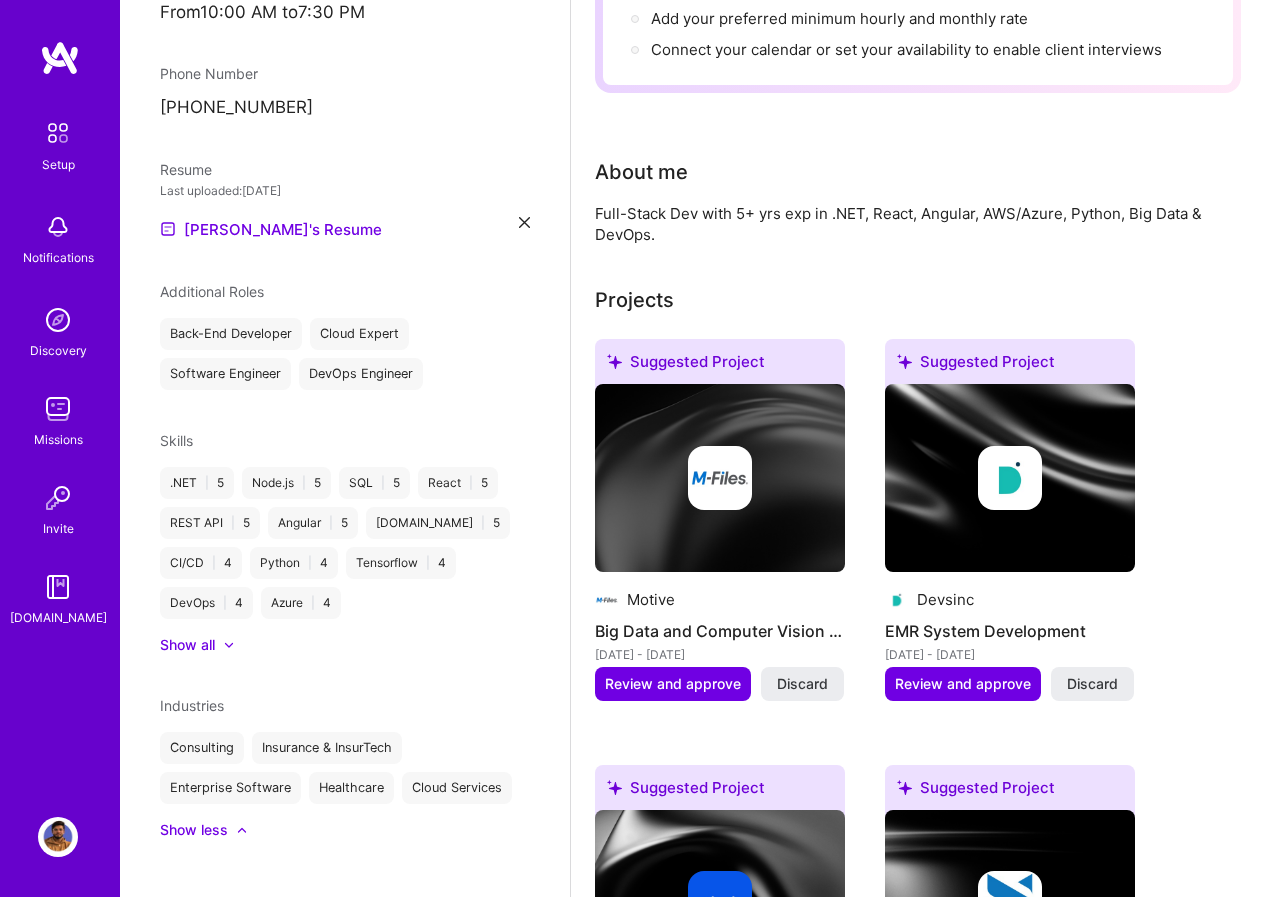 scroll, scrollTop: 300, scrollLeft: 0, axis: vertical 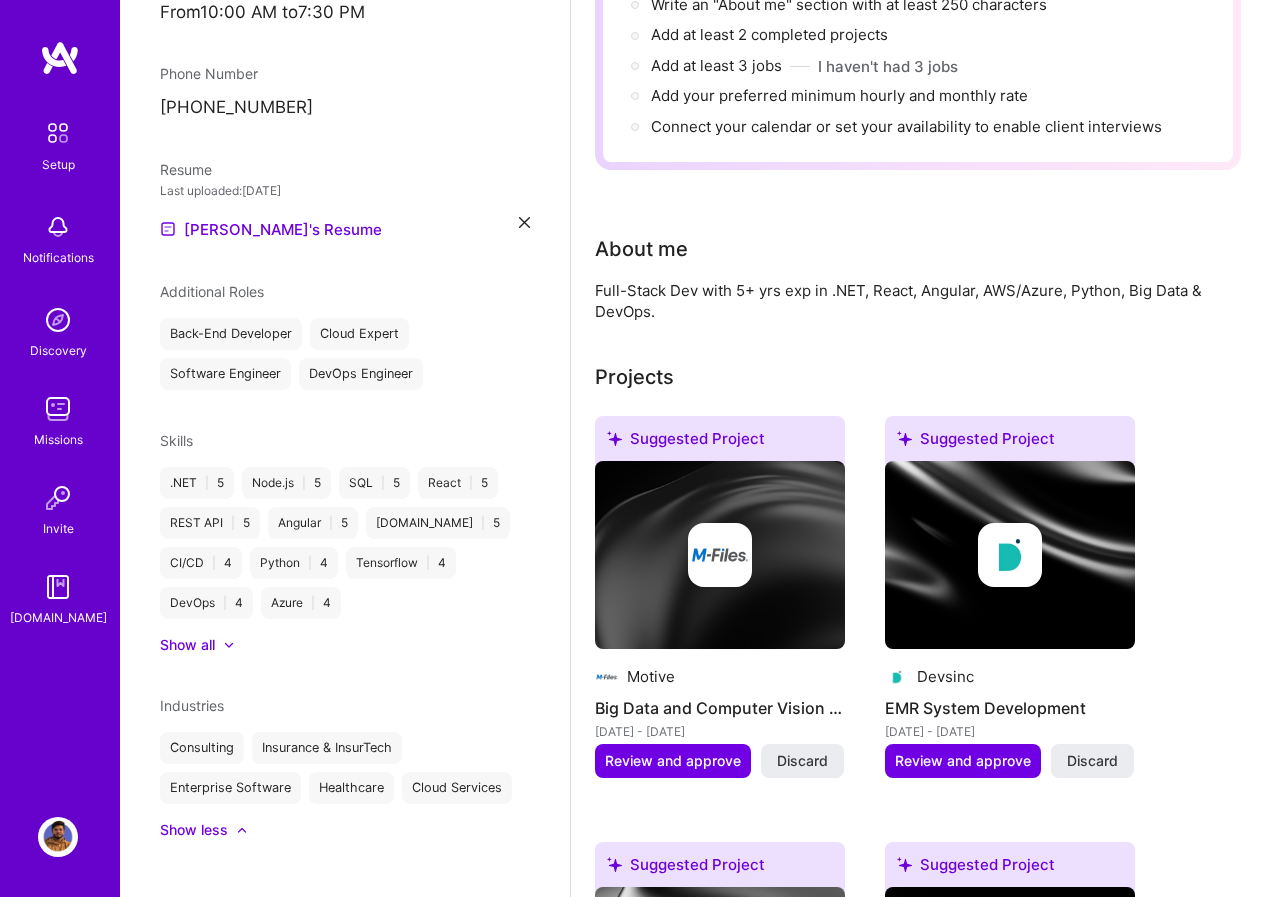 click on "Complete your profile to take the first step in unlocking full [DOMAIN_NAME] access Once you’ve added the items below, submit your profile for review on the setup page. Write an "About me" section with at least 250 characters   → Add at least 2 completed projects  → Add at least 3 jobs  → I haven't had 3 jobs Add your preferred minimum hourly and monthly rate  →   Connect your calendar or set your availability to enable client interviews  →   About me Full-Stack Dev with 5+ yrs exp in .NET, React, Angular, AWS/Azure, Python, Big Data & DevOps. Projects Suggested Project Motive Big Data and Computer Vision Research [DATE] - [DATE] Review and approve Discard Suggested Project Devsinc EMR System Development [DATE] - [DATE] Review and approve Discard Suggested Project Tkxel Enterprise Web Application Development [DATE] - Present Review and approve Discard Suggested Project Netsol Technologies Feature Enhancement for Customer Solutions [DATE] - [DATE] Review and approve Discard Suggested job ·" at bounding box center [918, 899] 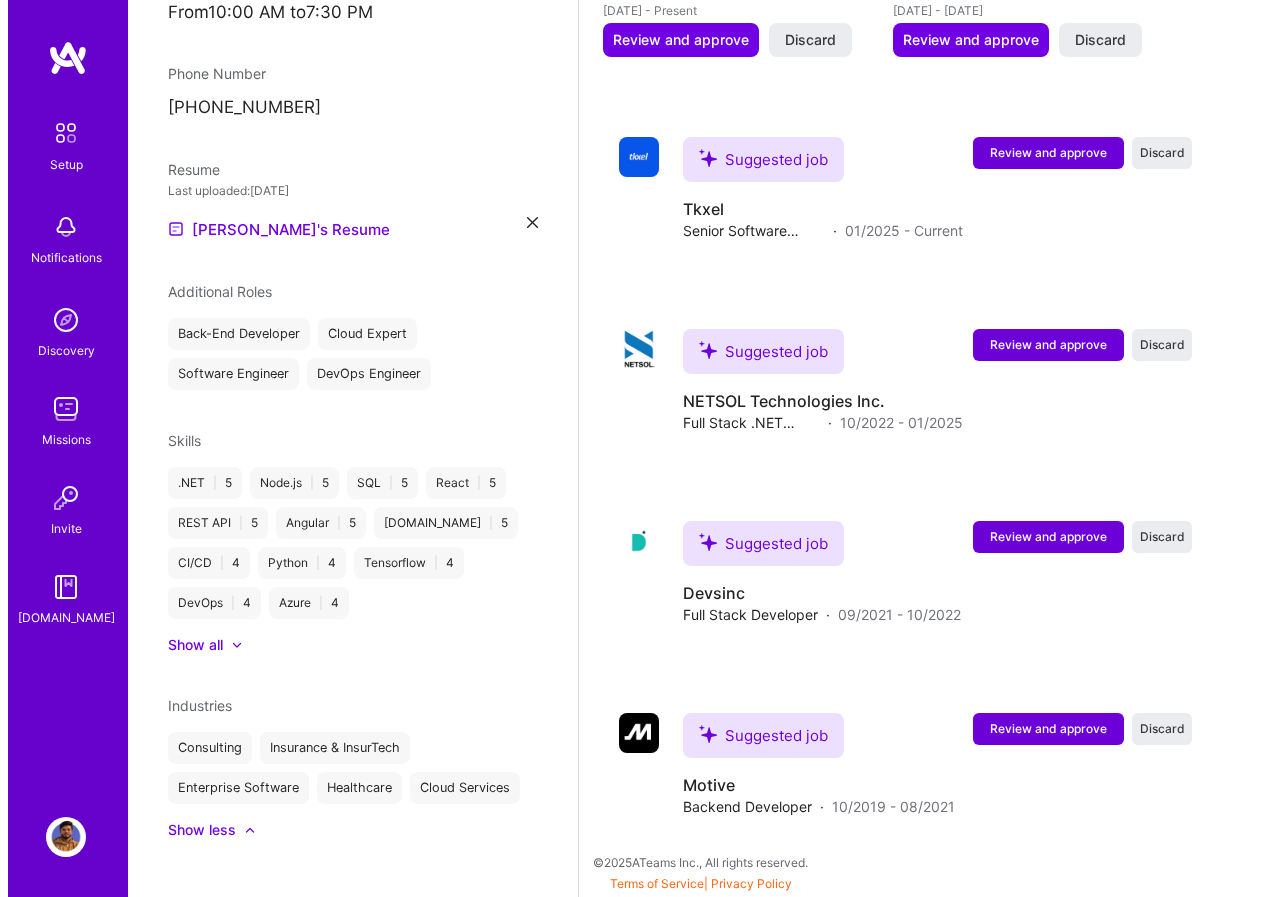scroll, scrollTop: 1346, scrollLeft: 0, axis: vertical 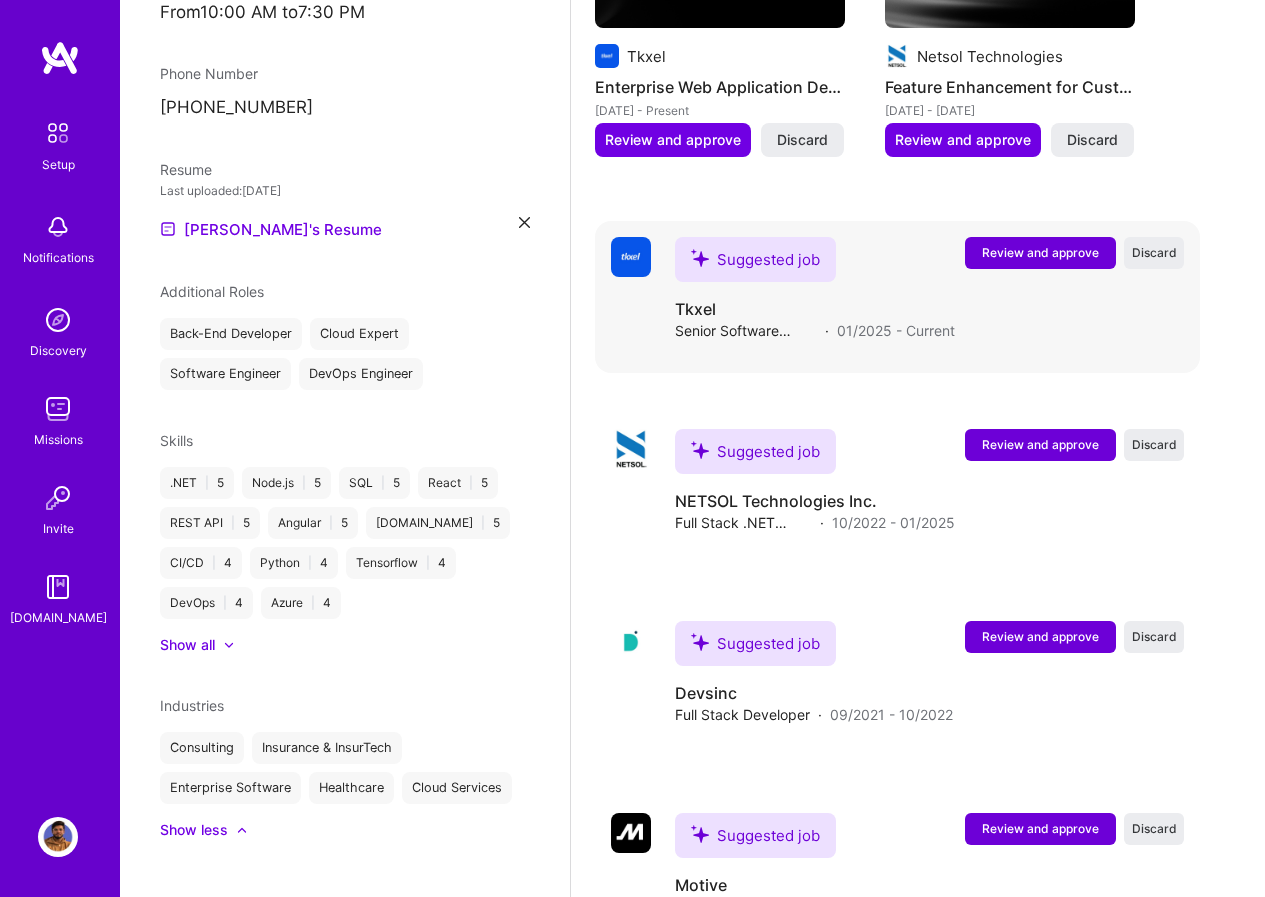 click on "Review and approve" at bounding box center [1040, 252] 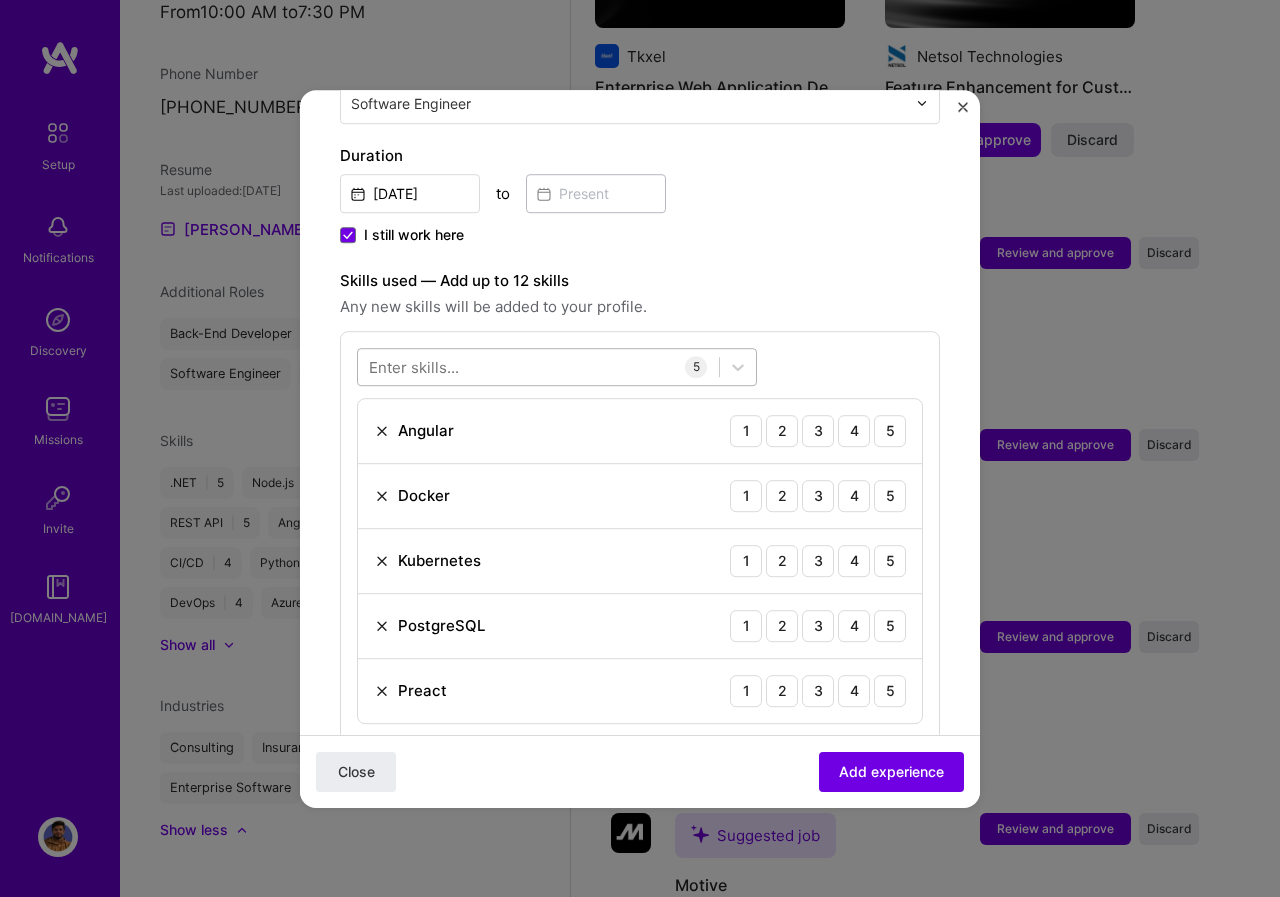 scroll, scrollTop: 700, scrollLeft: 0, axis: vertical 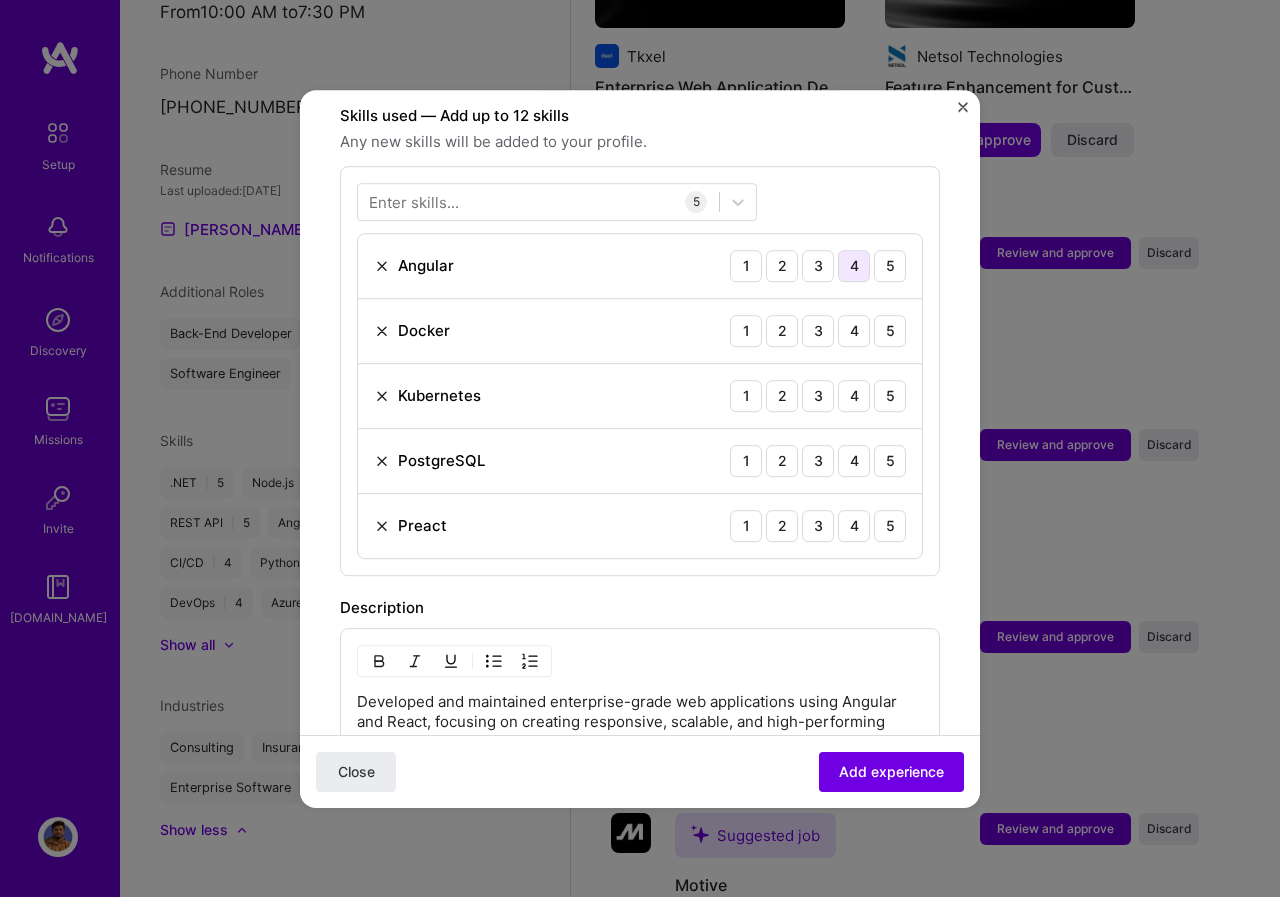click on "4" at bounding box center [854, 266] 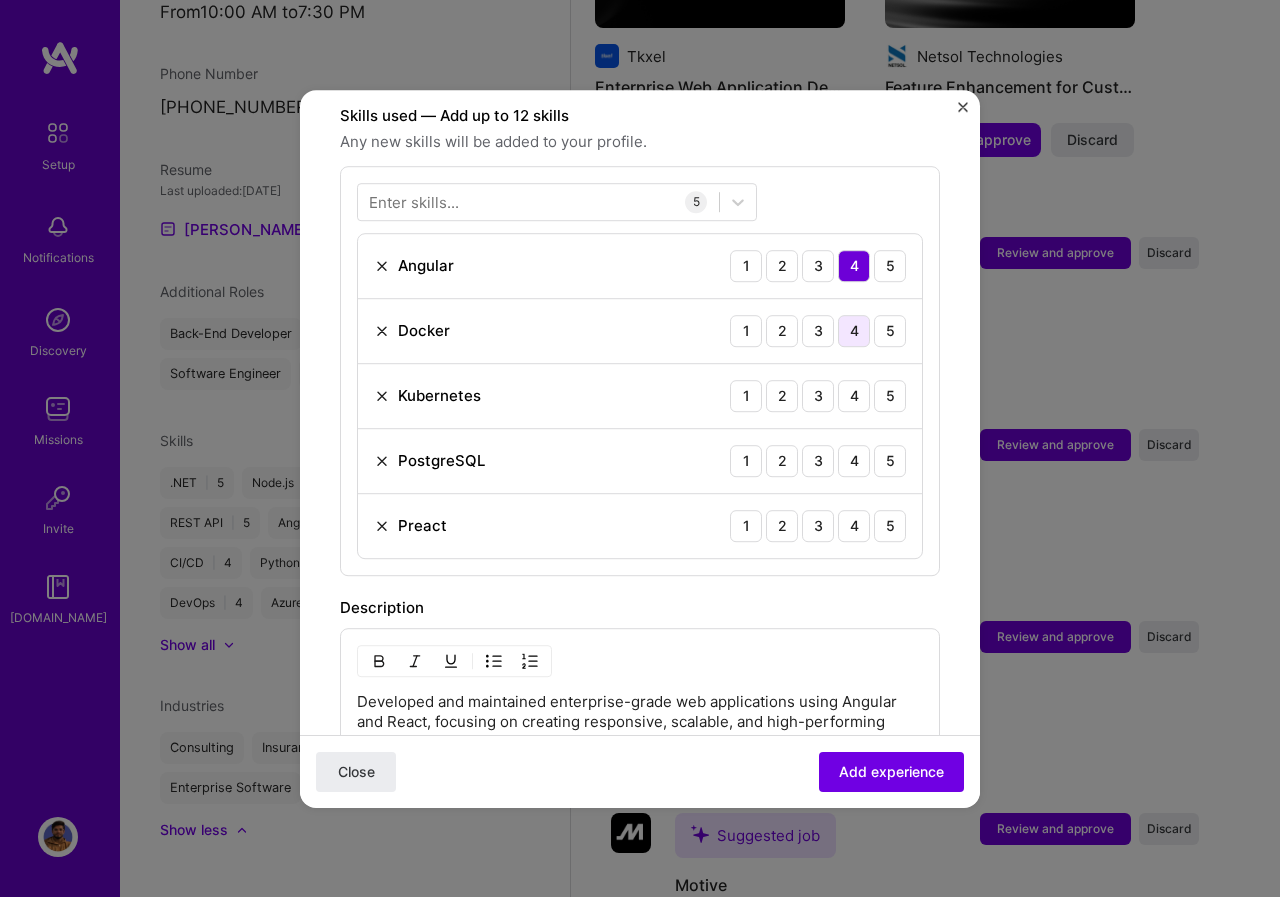 click on "4" at bounding box center (854, 331) 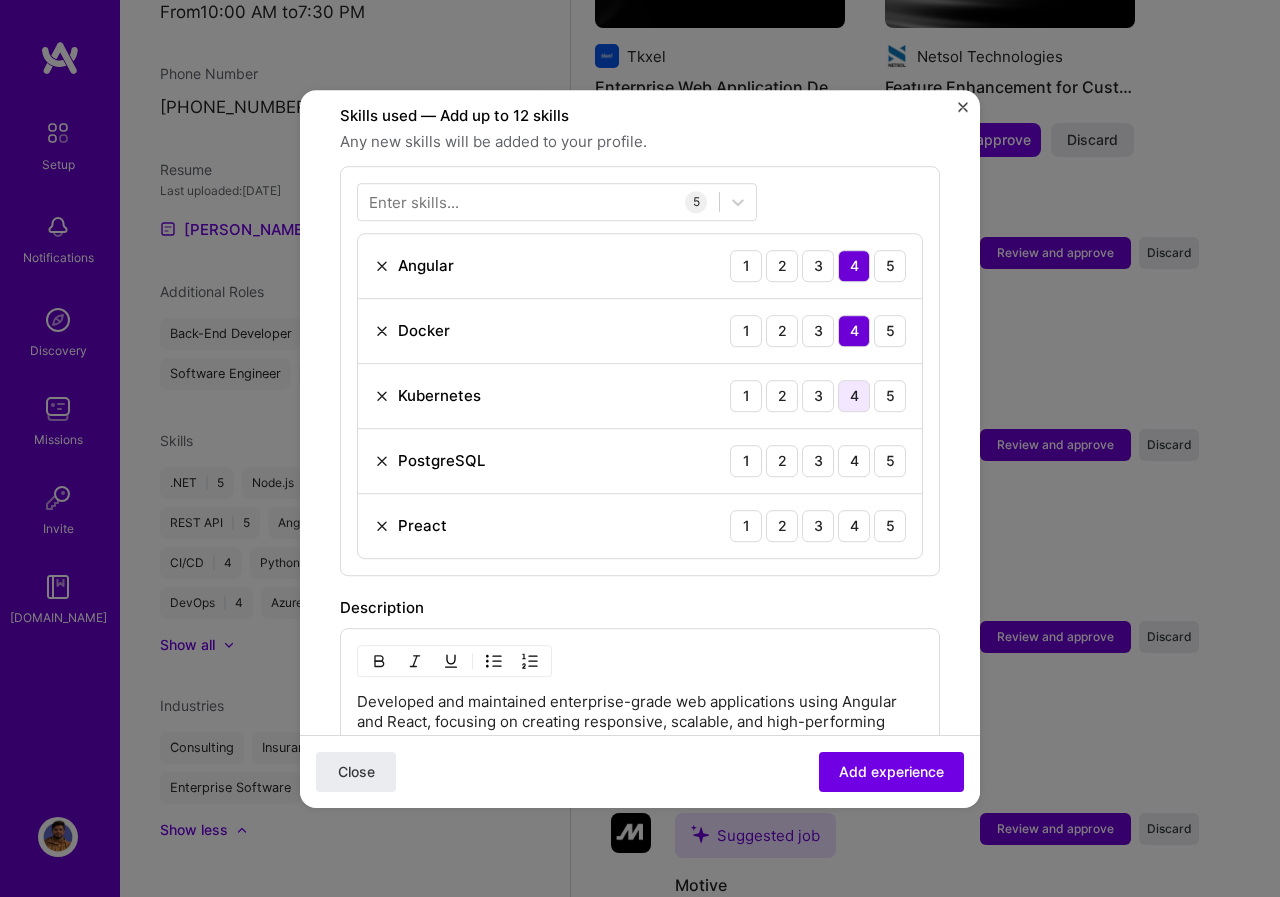 click on "4" at bounding box center [854, 396] 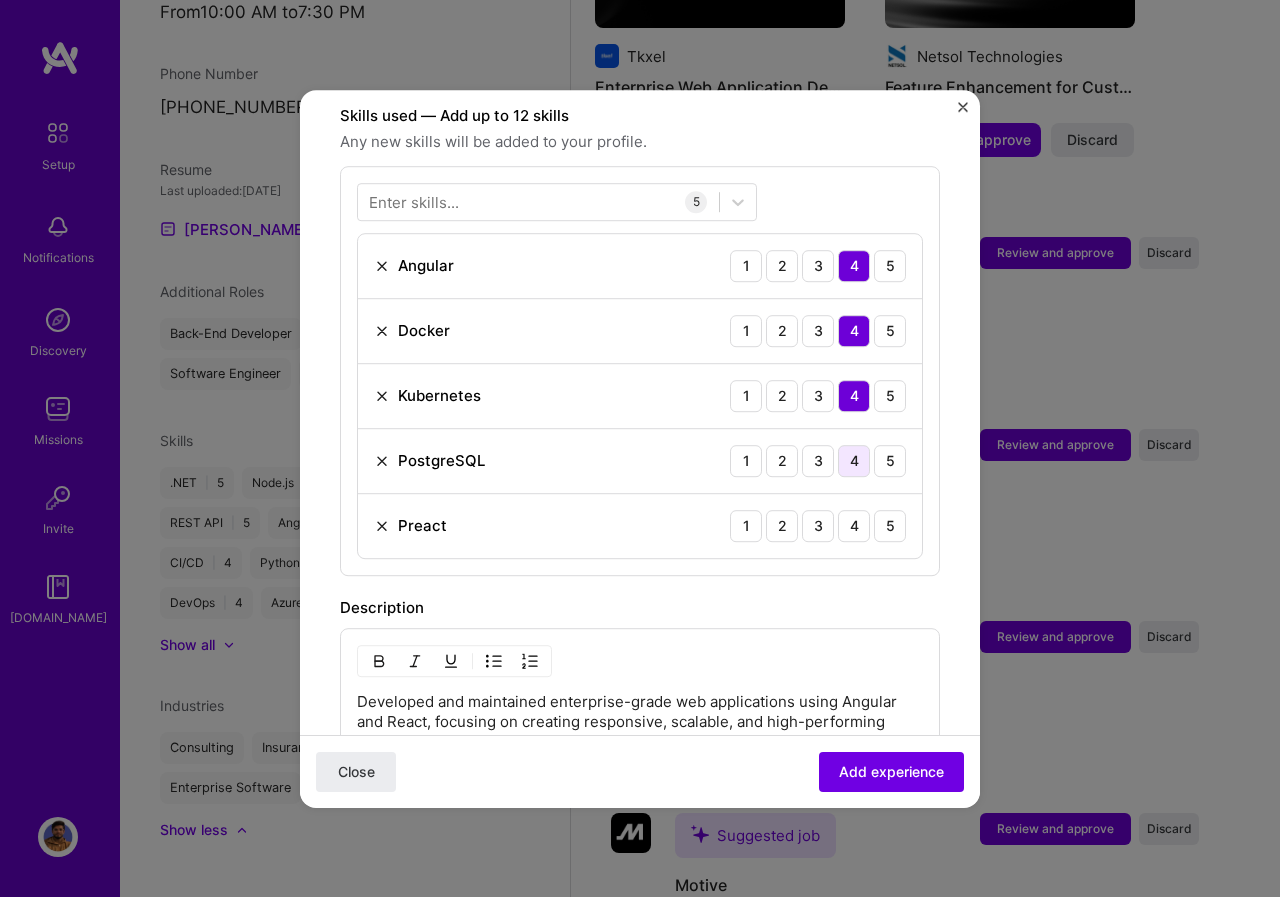 click on "4" at bounding box center (854, 461) 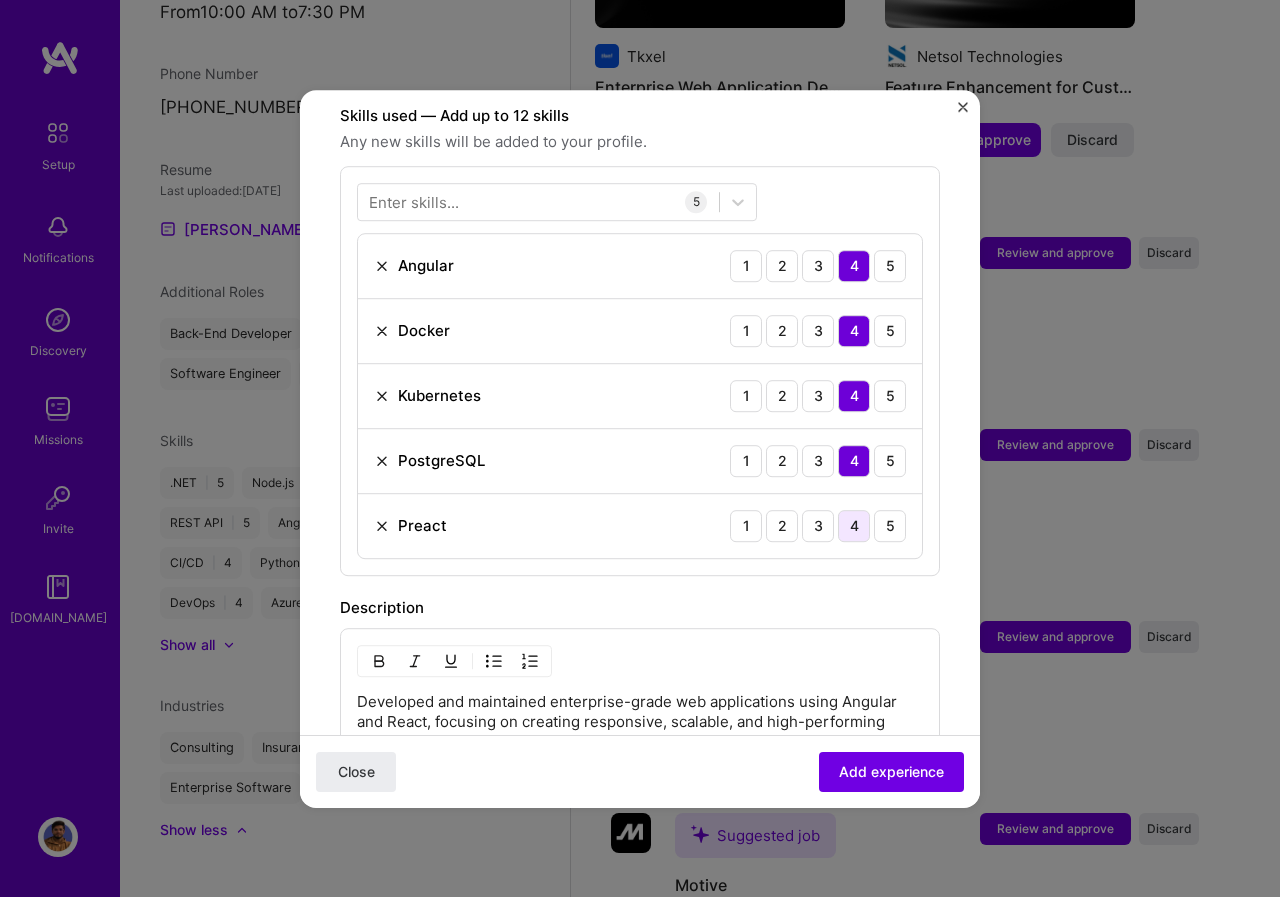 click on "4" at bounding box center [854, 526] 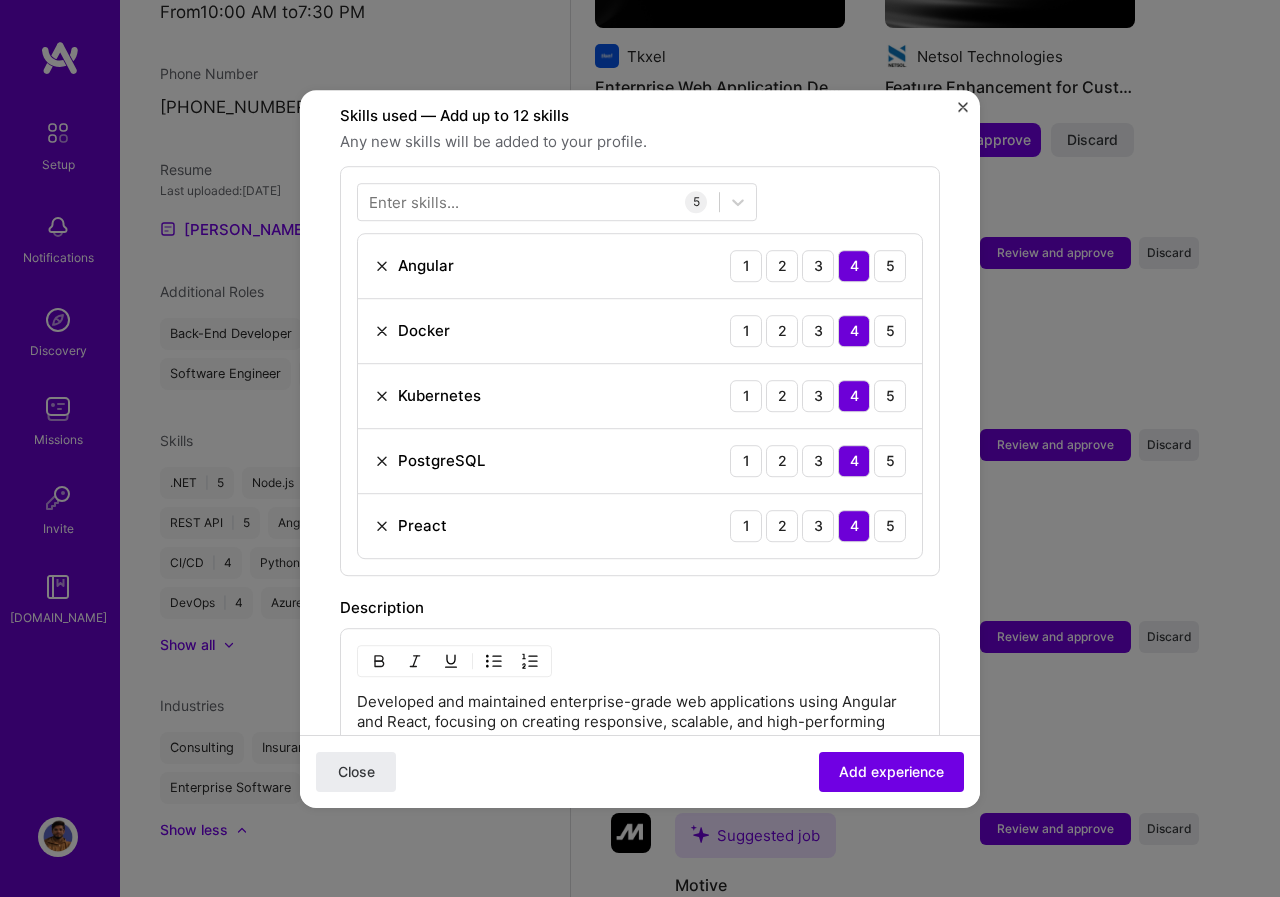 click on "Preact" at bounding box center (422, 525) 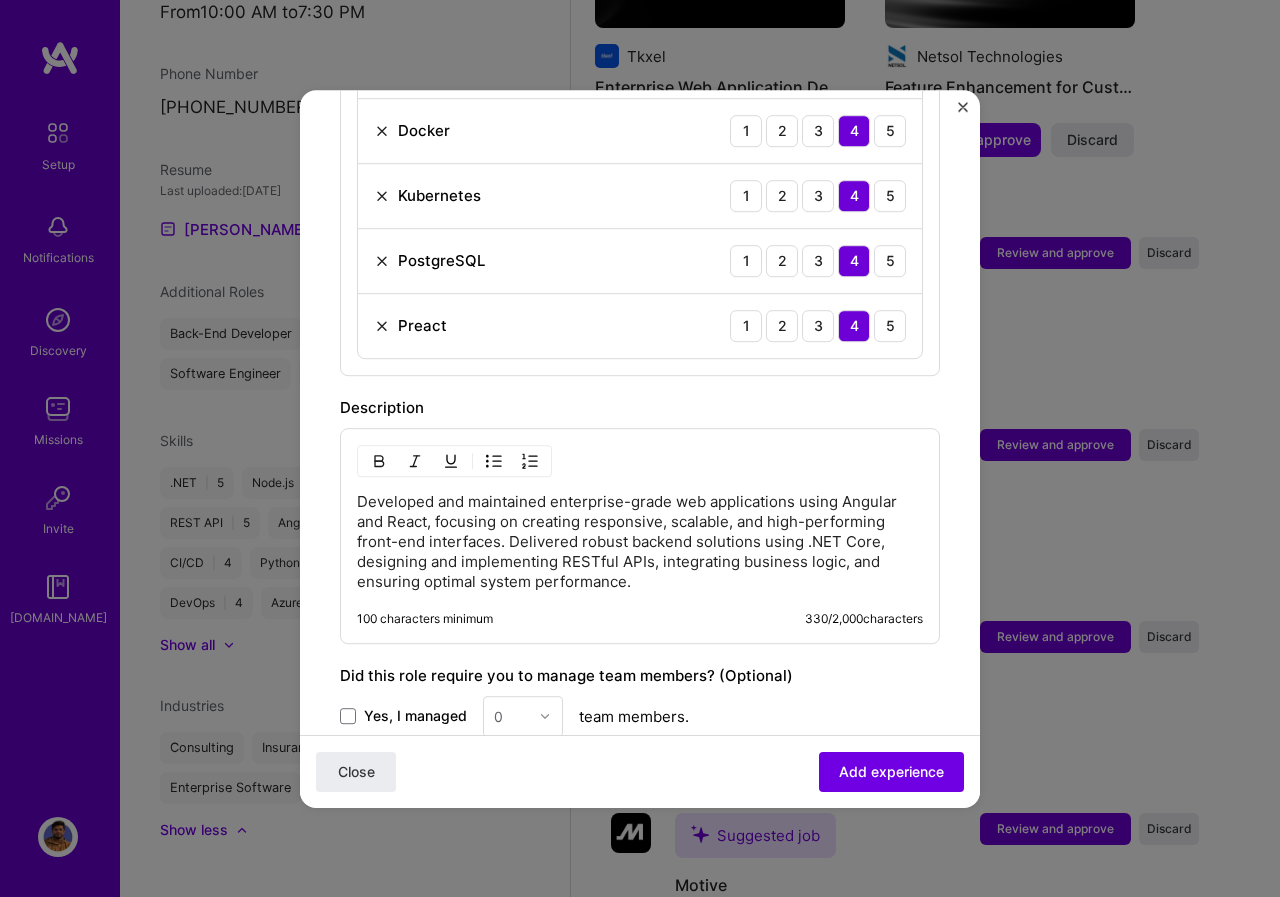 click on "Developed and maintained enterprise-grade web applications using Angular and React, focusing on creating responsive, scalable, and high-performing front-end interfaces. Delivered robust backend solutions using .NET Core, designing and implementing RESTful APIs, integrating business logic, and ensuring optimal system performance." at bounding box center [640, 542] 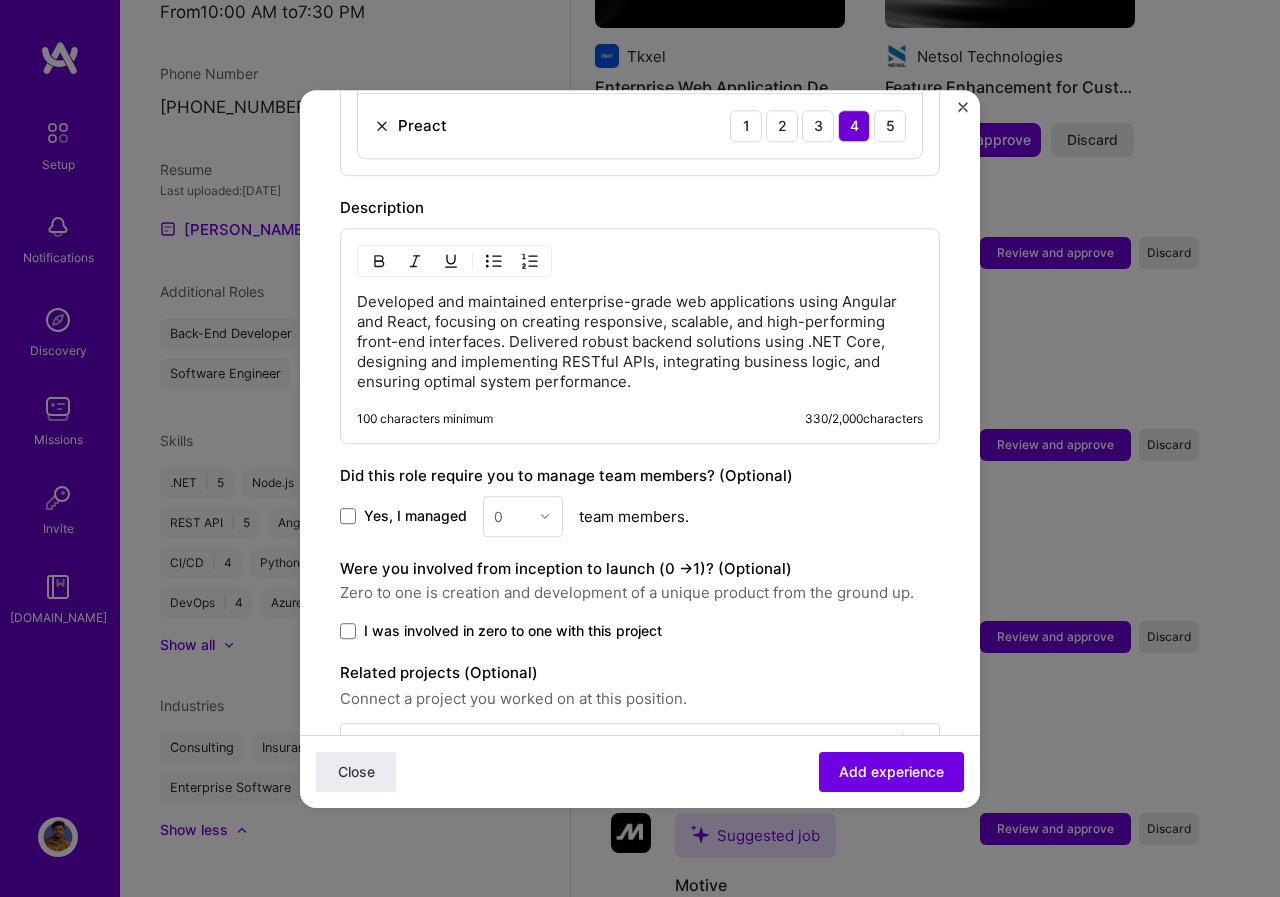 click on "Developed and maintained enterprise-grade web applications using Angular and React, focusing on creating responsive, scalable, and high-performing front-end interfaces. Delivered robust backend solutions using .NET Core, designing and implementing RESTful APIs, integrating business logic, and ensuring optimal system performance." at bounding box center (640, 342) 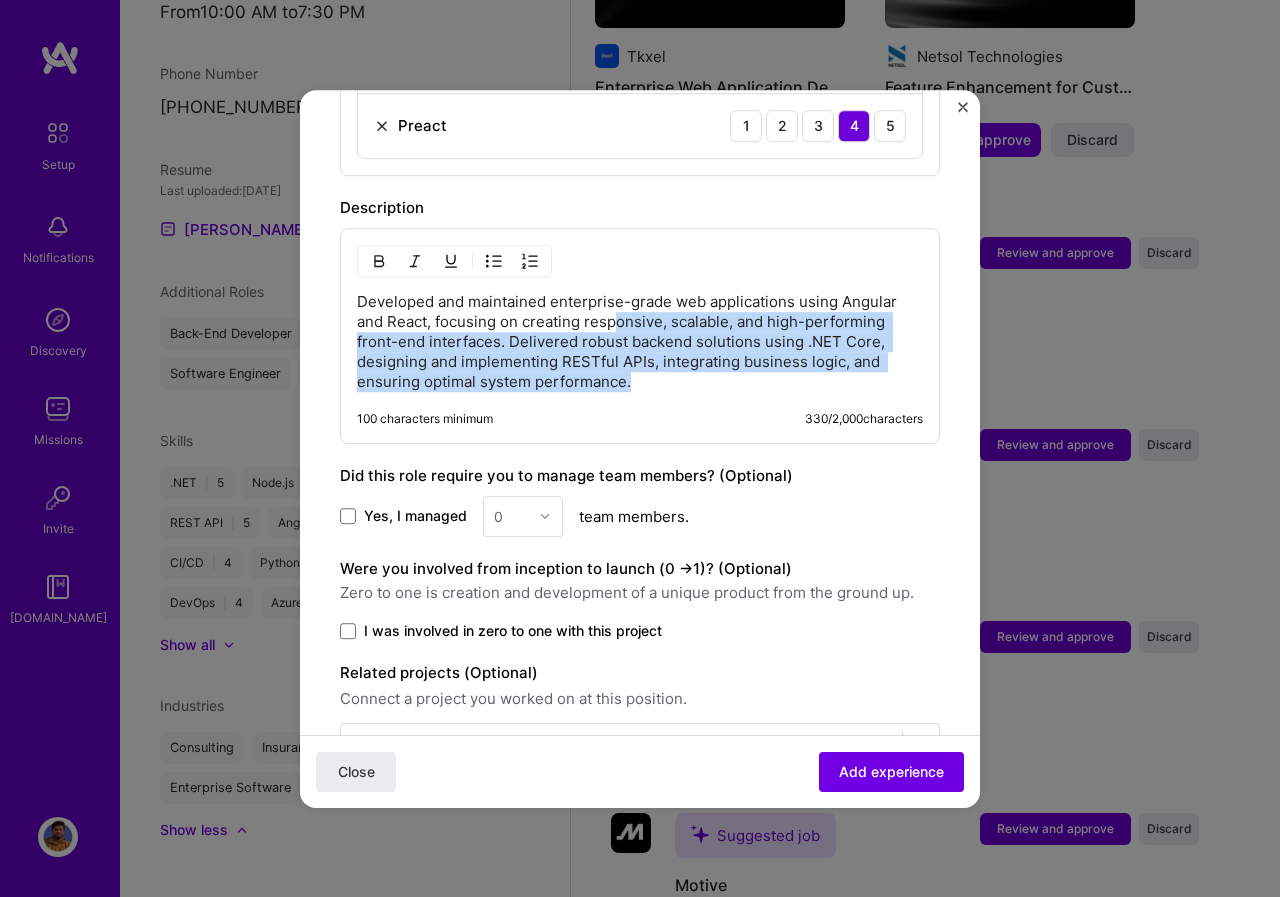 drag, startPoint x: 661, startPoint y: 364, endPoint x: 615, endPoint y: 299, distance: 79.630394 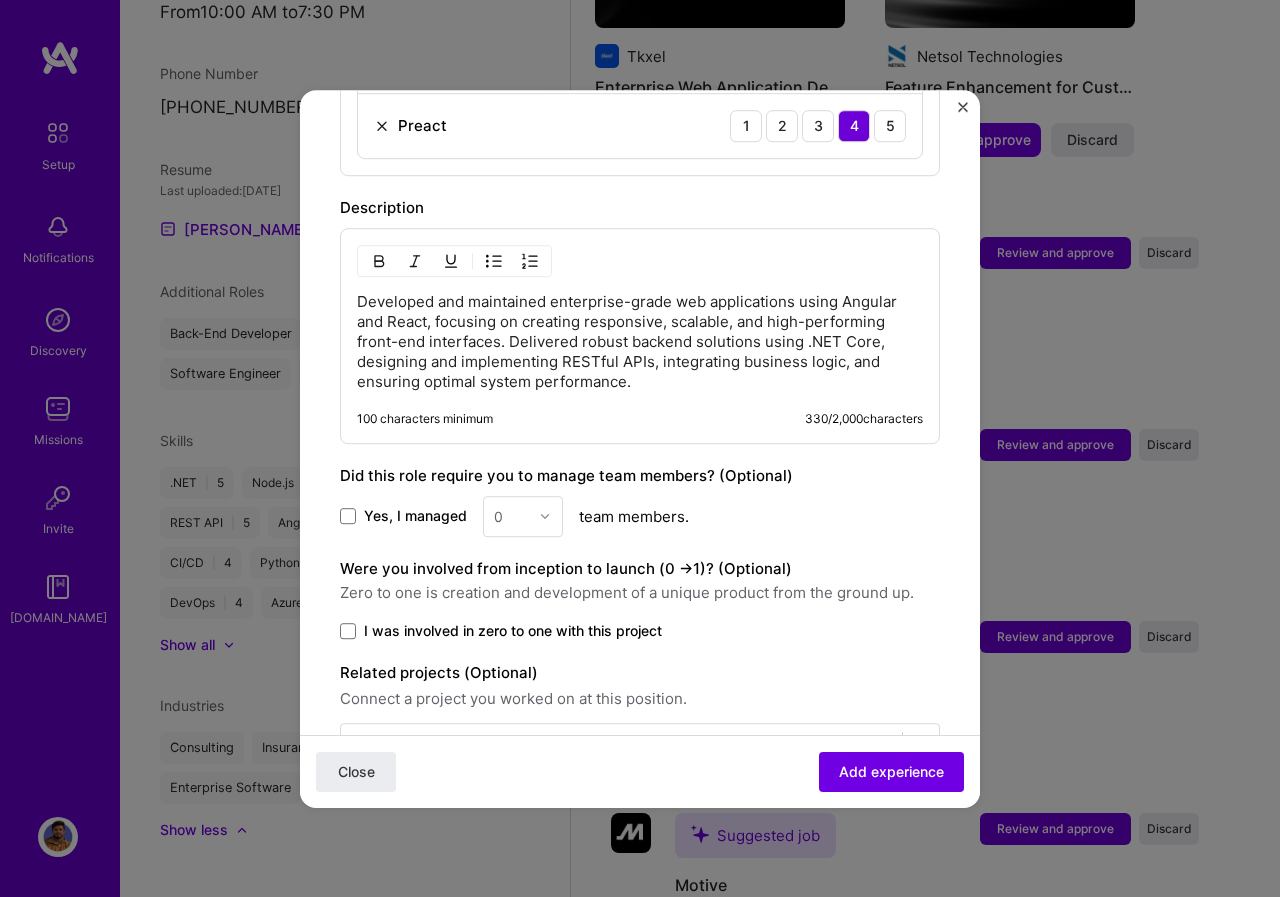click on "Developed and maintained enterprise-grade web applications using Angular and React, focusing on creating responsive, scalable, and high-performing front-end interfaces. Delivered robust backend solutions using .NET Core, designing and implementing RESTful APIs, integrating business logic, and ensuring optimal system performance." at bounding box center (640, 342) 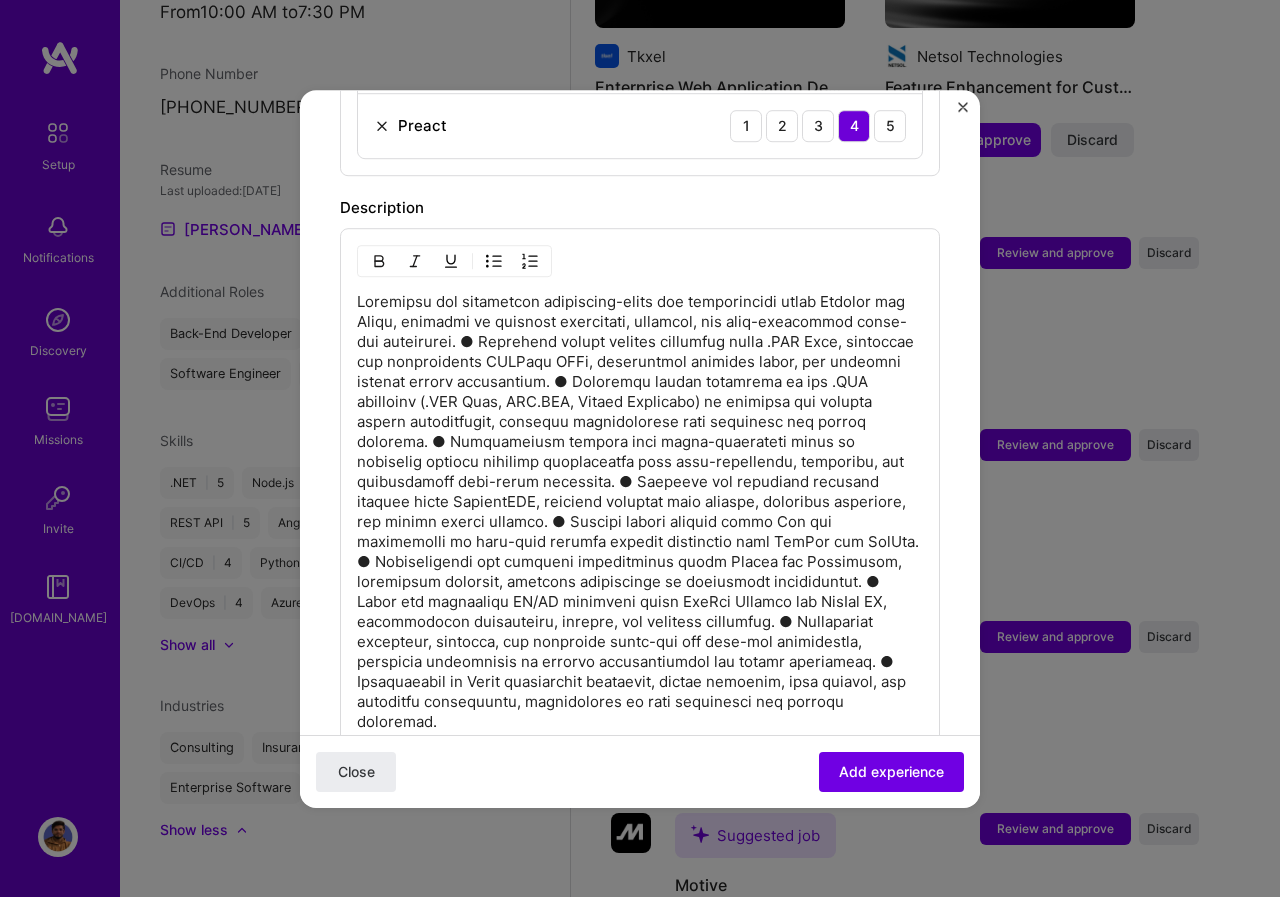 click at bounding box center (640, 512) 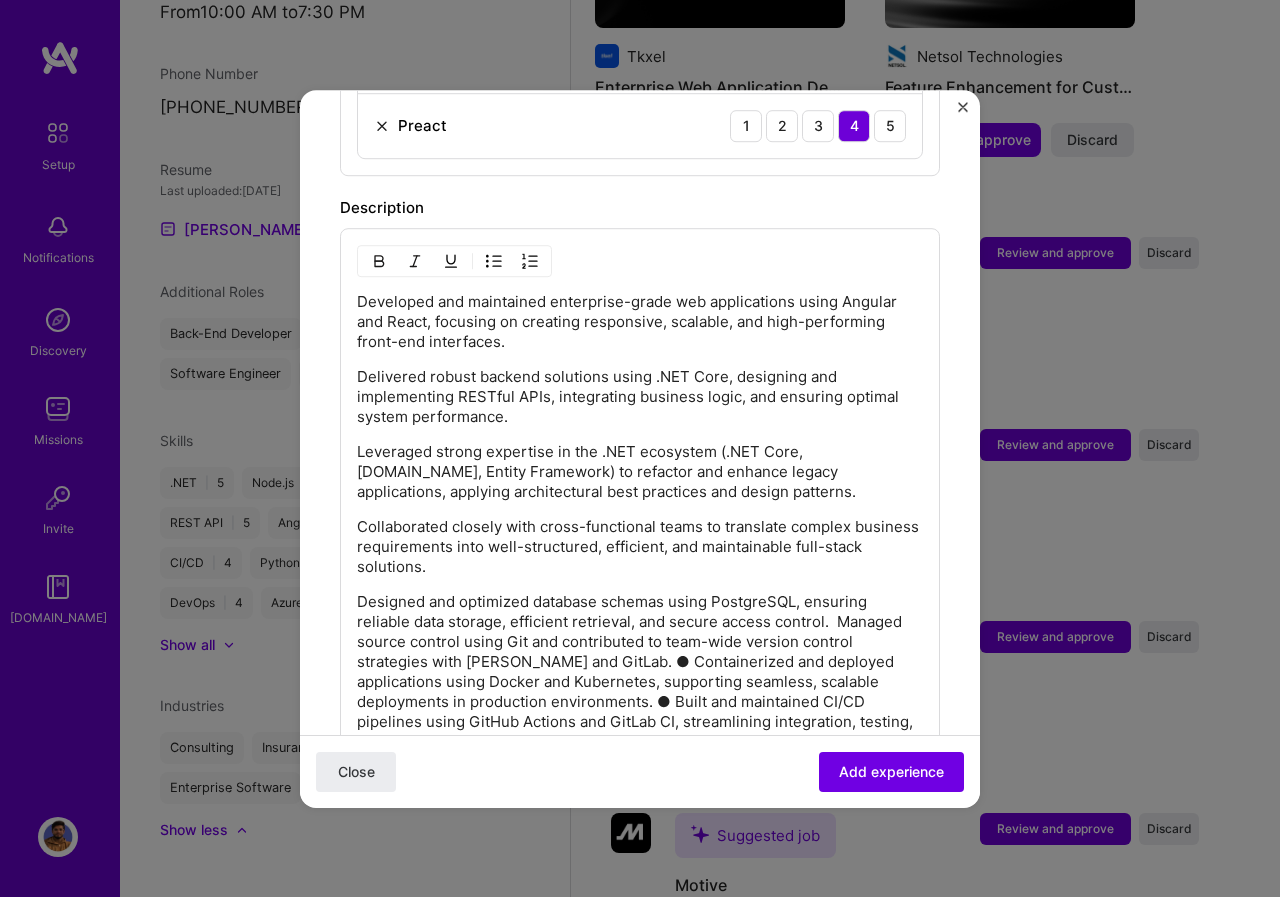 click on "Designed and optimized database schemas using PostgreSQL, ensuring reliable data storage, efficient retrieval, and secure access control.  Managed source control using Git and contributed to team-wide version control strategies with [PERSON_NAME] and GitLab. ● Containerized and deployed applications using Docker and Kubernetes, supporting seamless, scalable deployments in production environments. ● Built and maintained CI/CD pipelines using GitHub Actions and GitLab CI, streamlining integration, testing, and delivery processes. ● Proactively monitored, profiled, and optimized front-end and back-end performance, resolving bottlenecks to enhance responsiveness and system throughput. ● Participated in Agile development processes, sprint planning, code reviews, and technical discussions, contributing to team efficiency and quality assurance." at bounding box center (640, 712) 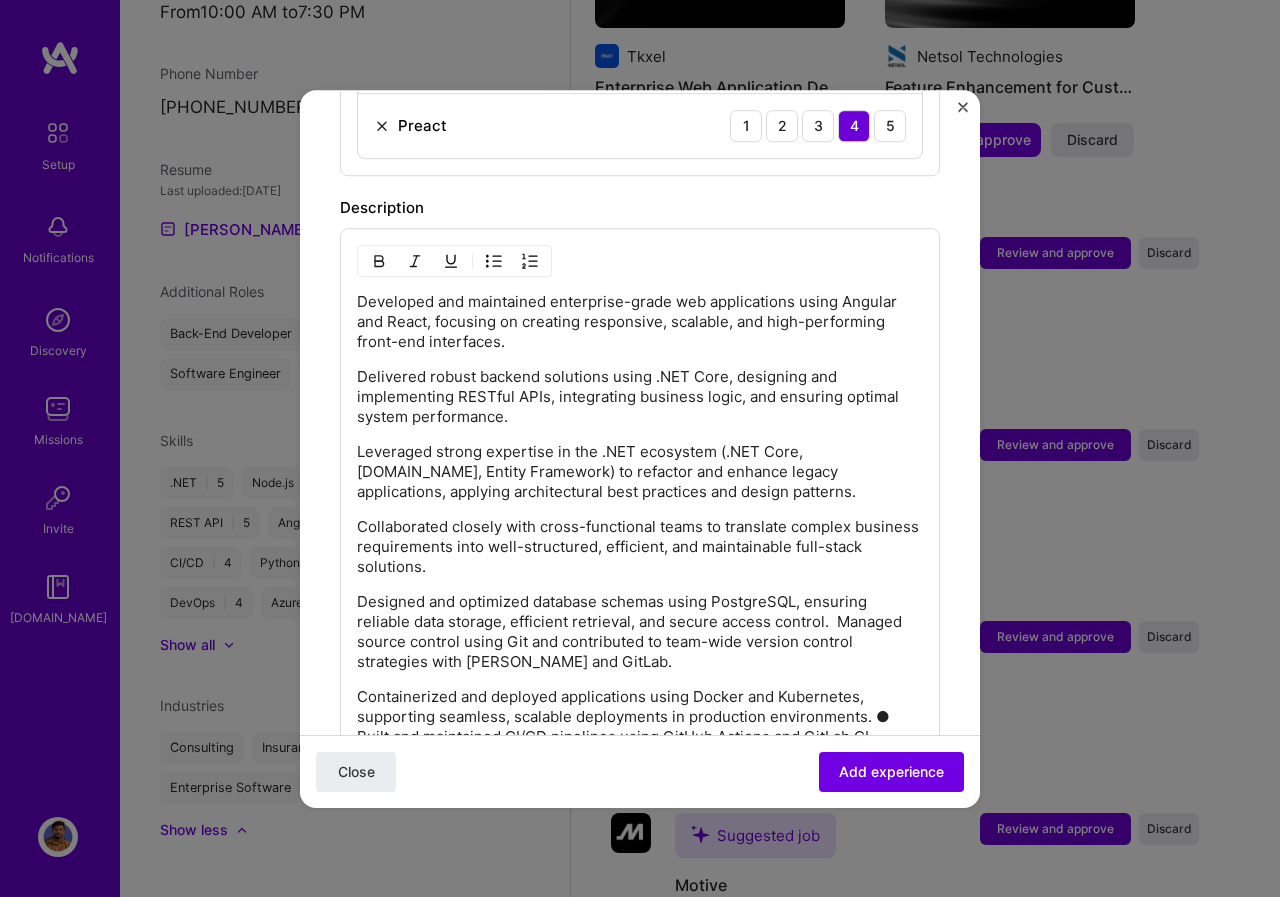 click on "Containerized and deployed applications using Docker and Kubernetes, supporting seamless, scalable deployments in production environments. ● Built and maintained CI/CD pipelines using GitHub Actions and GitLab CI, streamlining integration, testing, and delivery processes. ● Proactively monitored, profiled, and optimized front-end and back-end performance, resolving bottlenecks to enhance responsiveness and system throughput. ● Participated in Agile development processes, sprint planning, code reviews, and technical discussions, contributing to team efficiency and quality assurance." at bounding box center [640, 777] 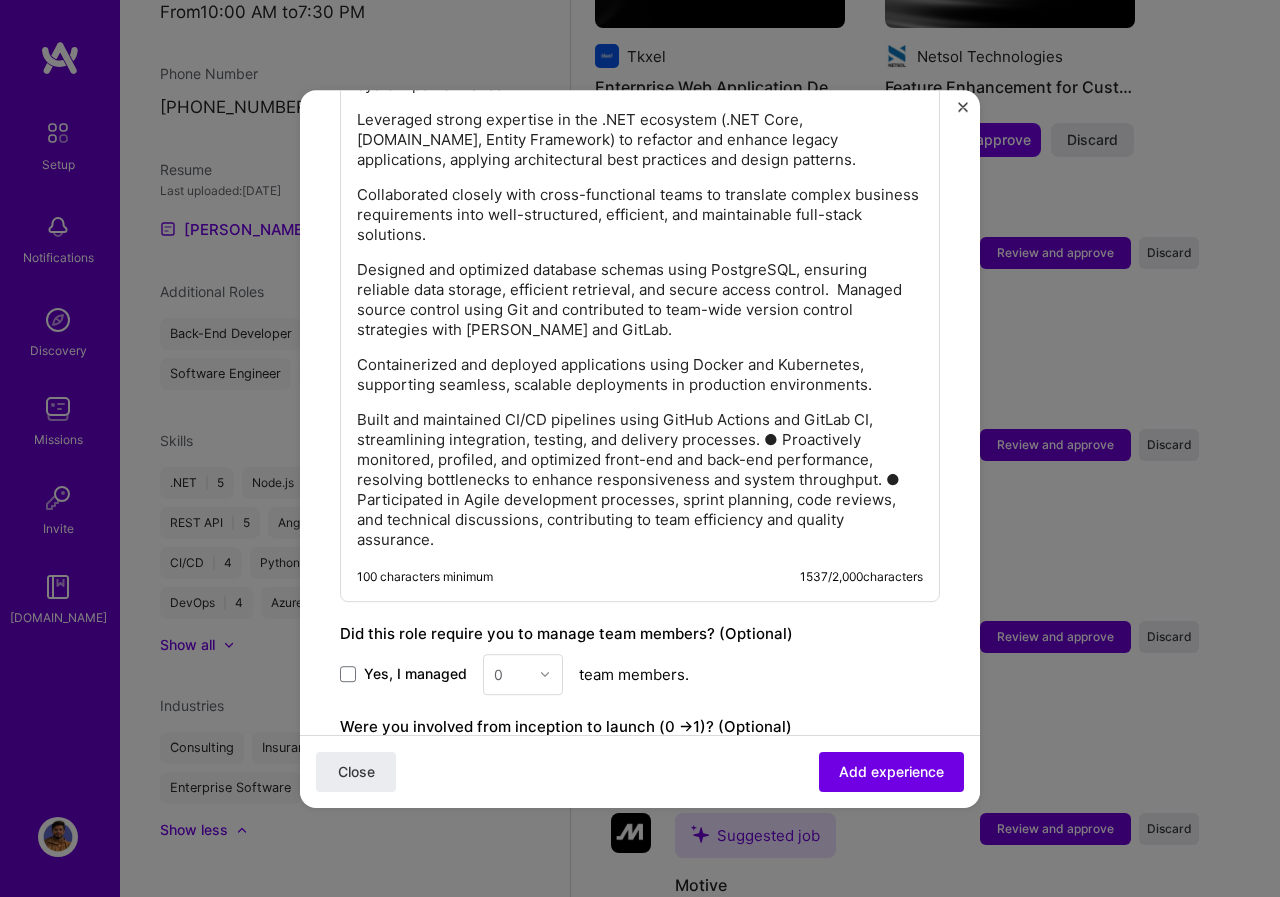 scroll, scrollTop: 1433, scrollLeft: 0, axis: vertical 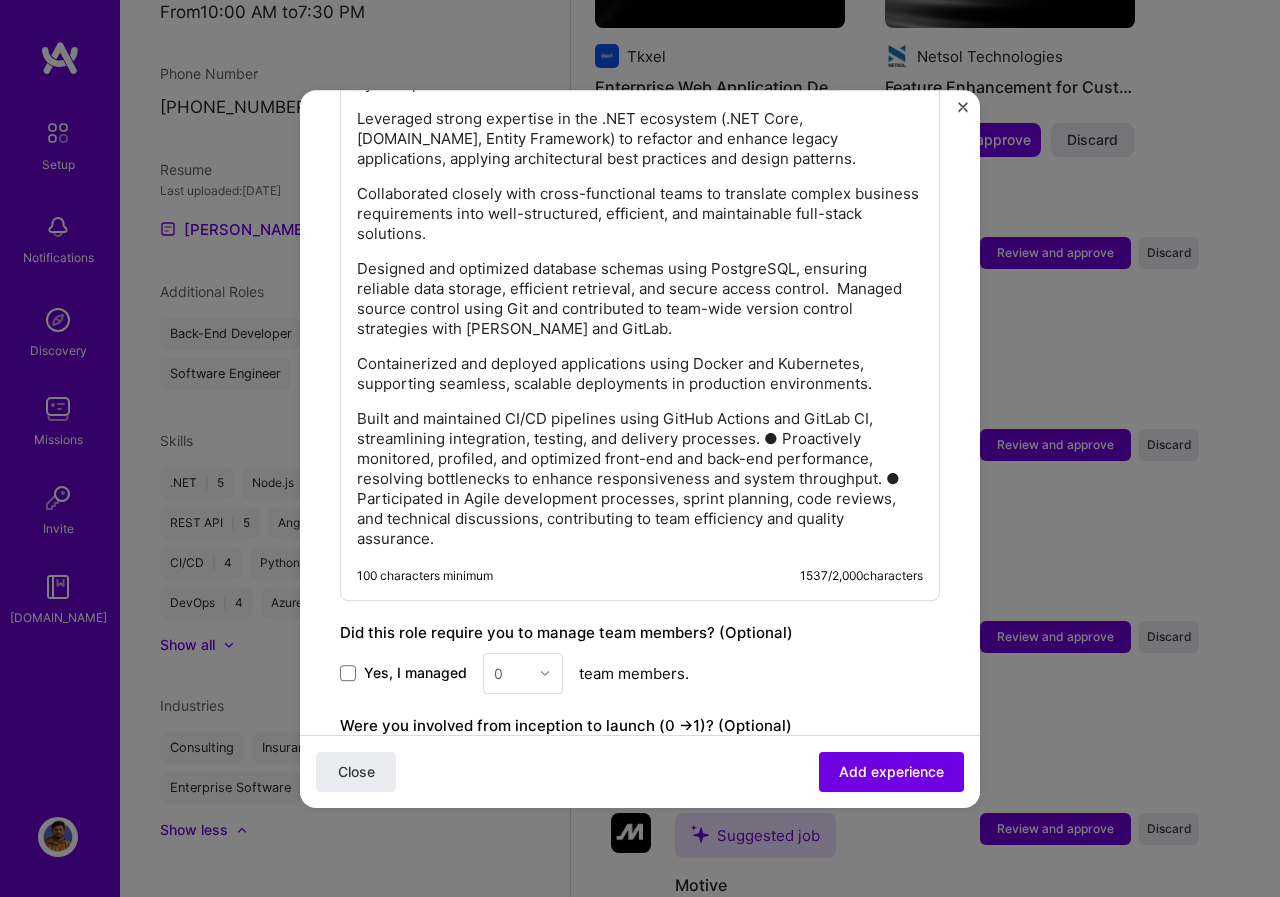 click on "Built and maintained CI/CD pipelines using GitHub Actions and GitLab CI, streamlining integration, testing, and delivery processes. ● Proactively monitored, profiled, and optimized front-end and back-end performance, resolving bottlenecks to enhance responsiveness and system throughput. ● Participated in Agile development processes, sprint planning, code reviews, and technical discussions, contributing to team efficiency and quality assurance." at bounding box center (640, 479) 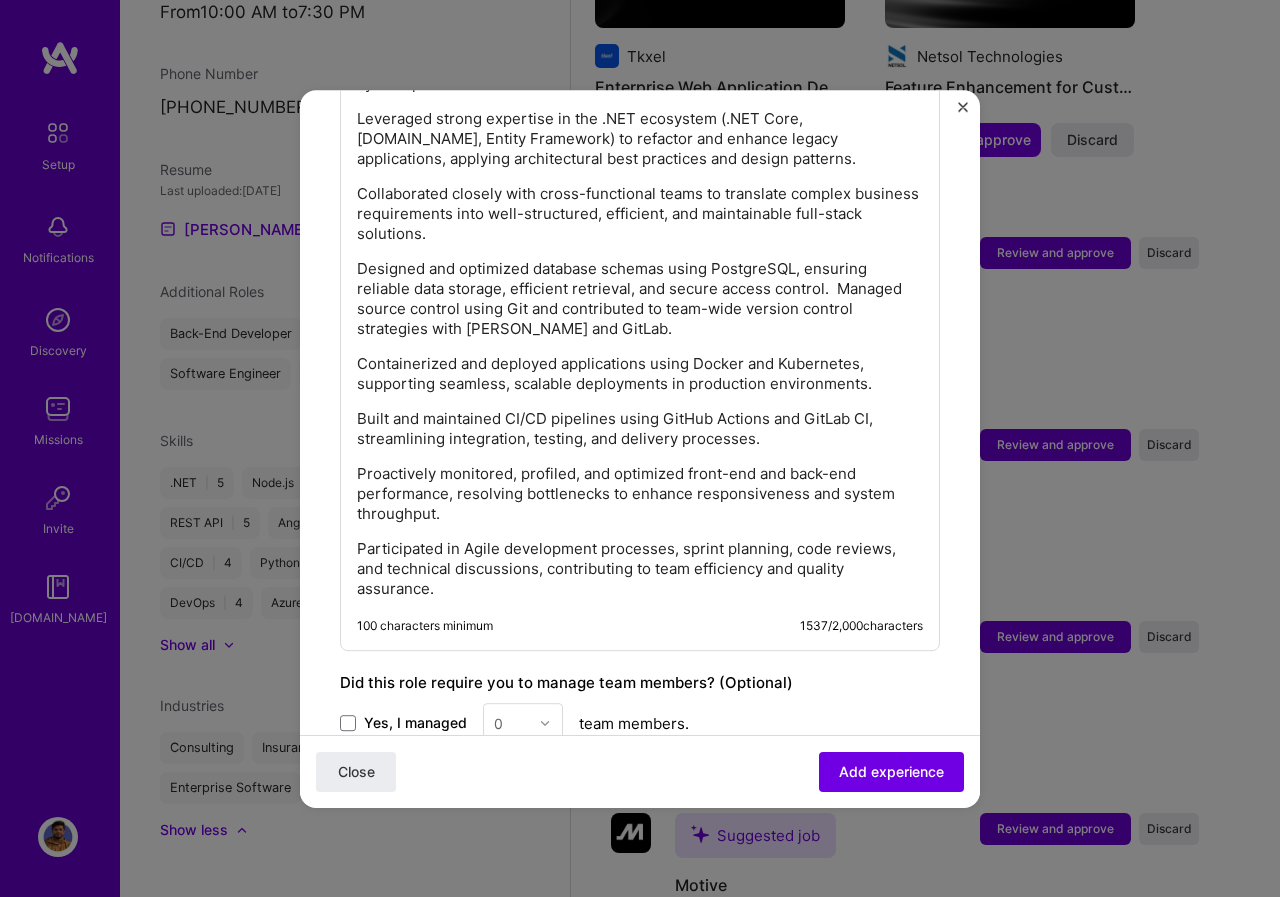 click on "Proactively monitored, profiled, and optimized front-end and back-end performance, resolving bottlenecks to enhance responsiveness and system throughput." at bounding box center [640, 494] 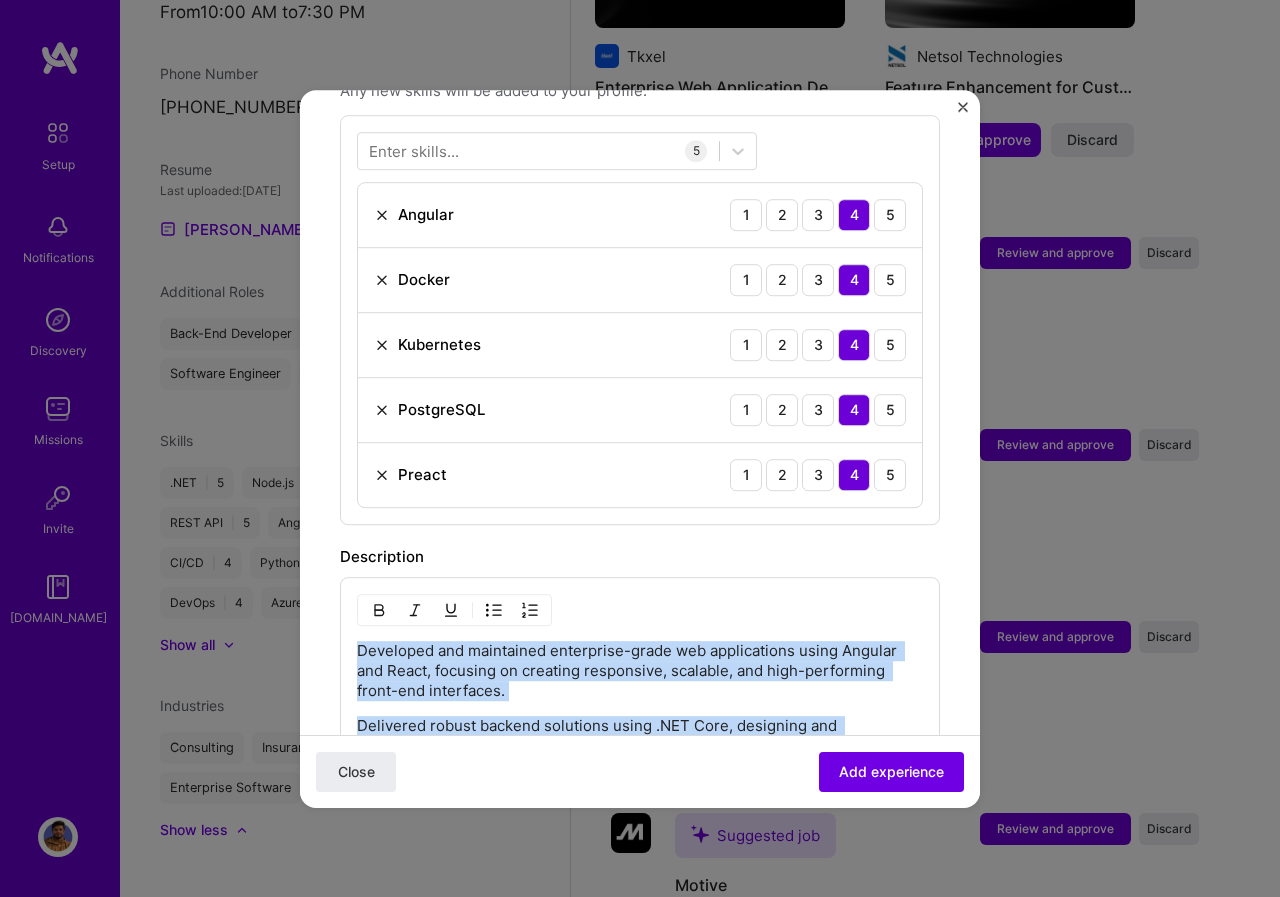 scroll, scrollTop: 933, scrollLeft: 0, axis: vertical 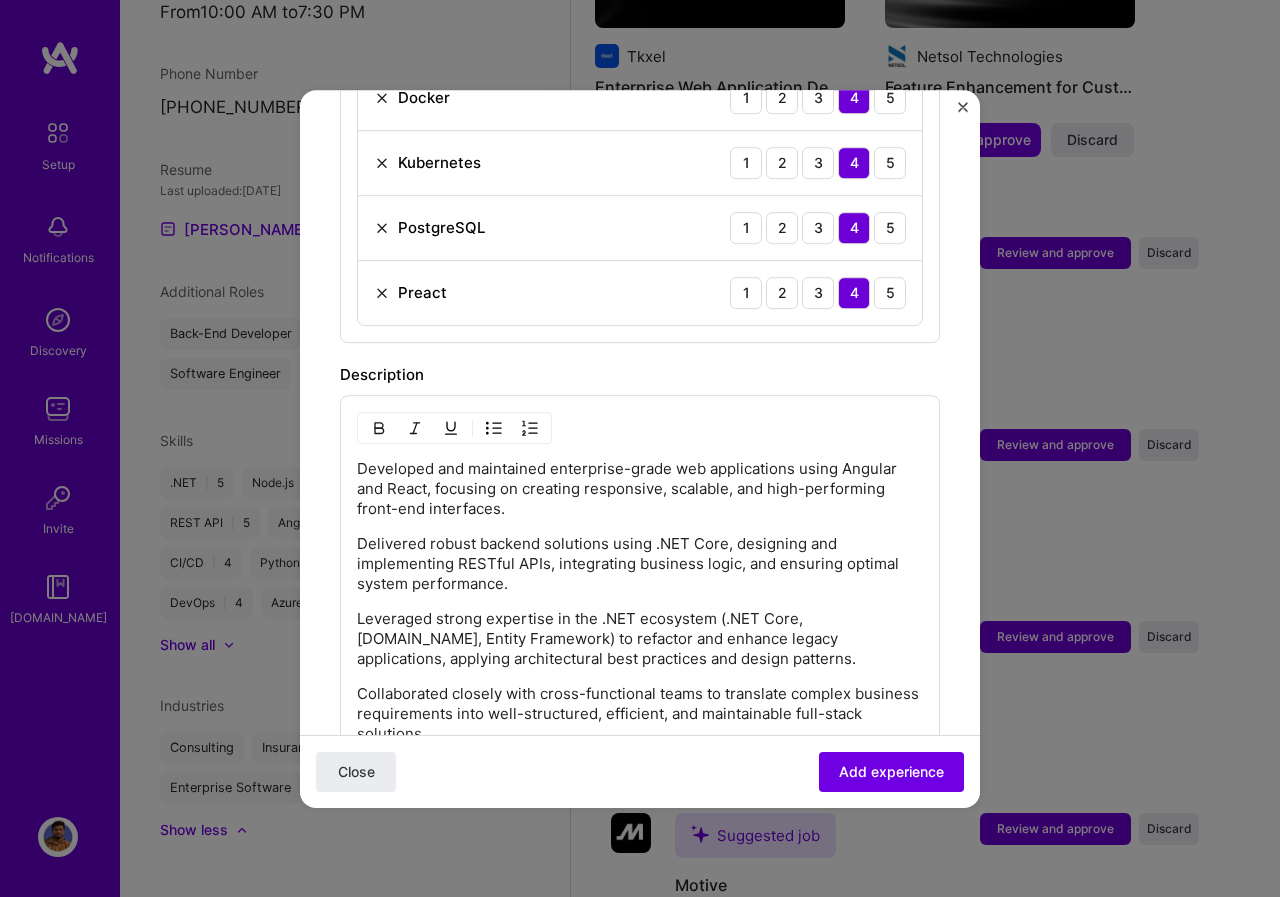 click at bounding box center (454, 428) 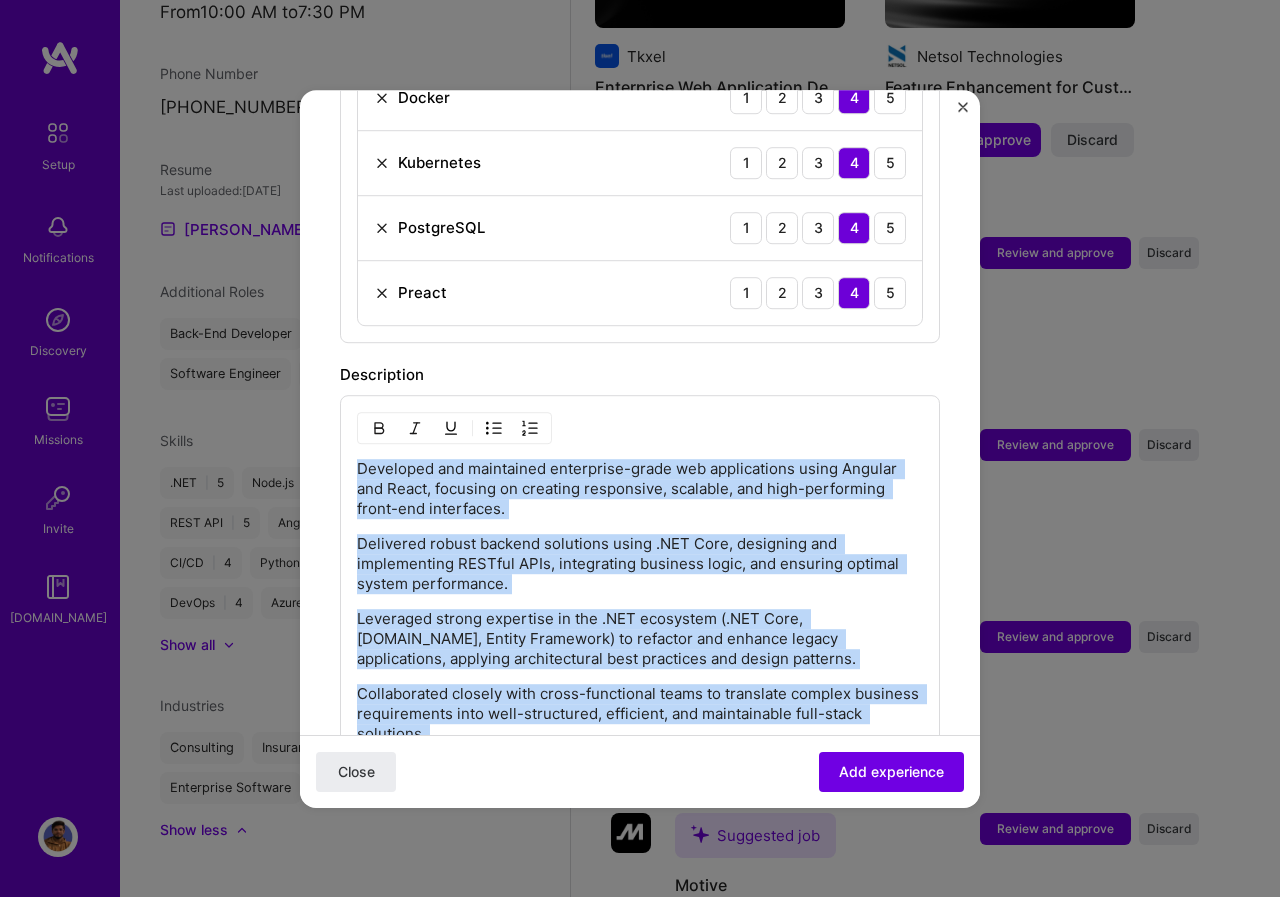 click at bounding box center [494, 428] 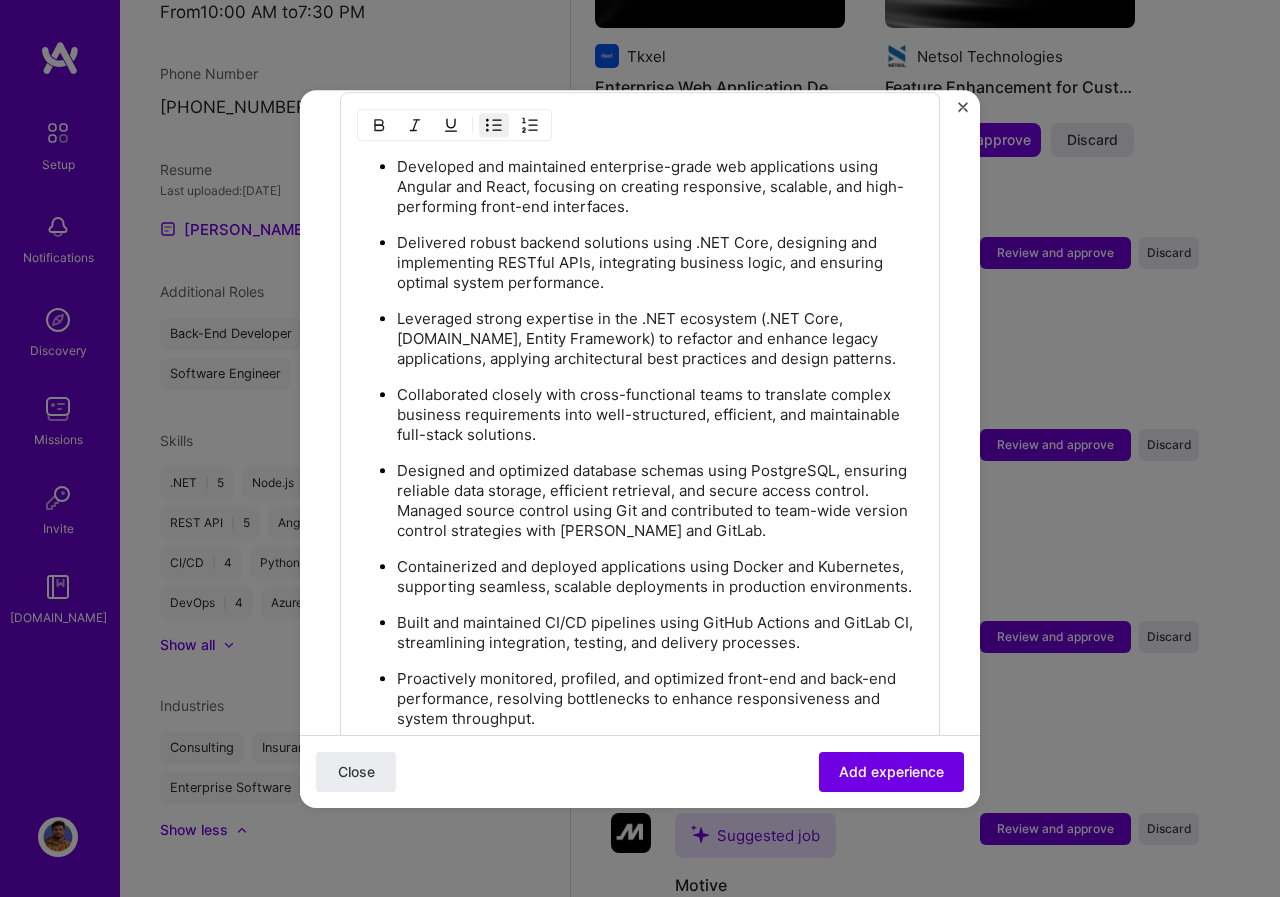 click on "Designed and optimized database schemas using PostgreSQL, ensuring reliable data storage, efficient retrieval, and secure access control.  Managed source control using Git and contributed to team-wide version control strategies with [PERSON_NAME] and GitLab." at bounding box center (660, 501) 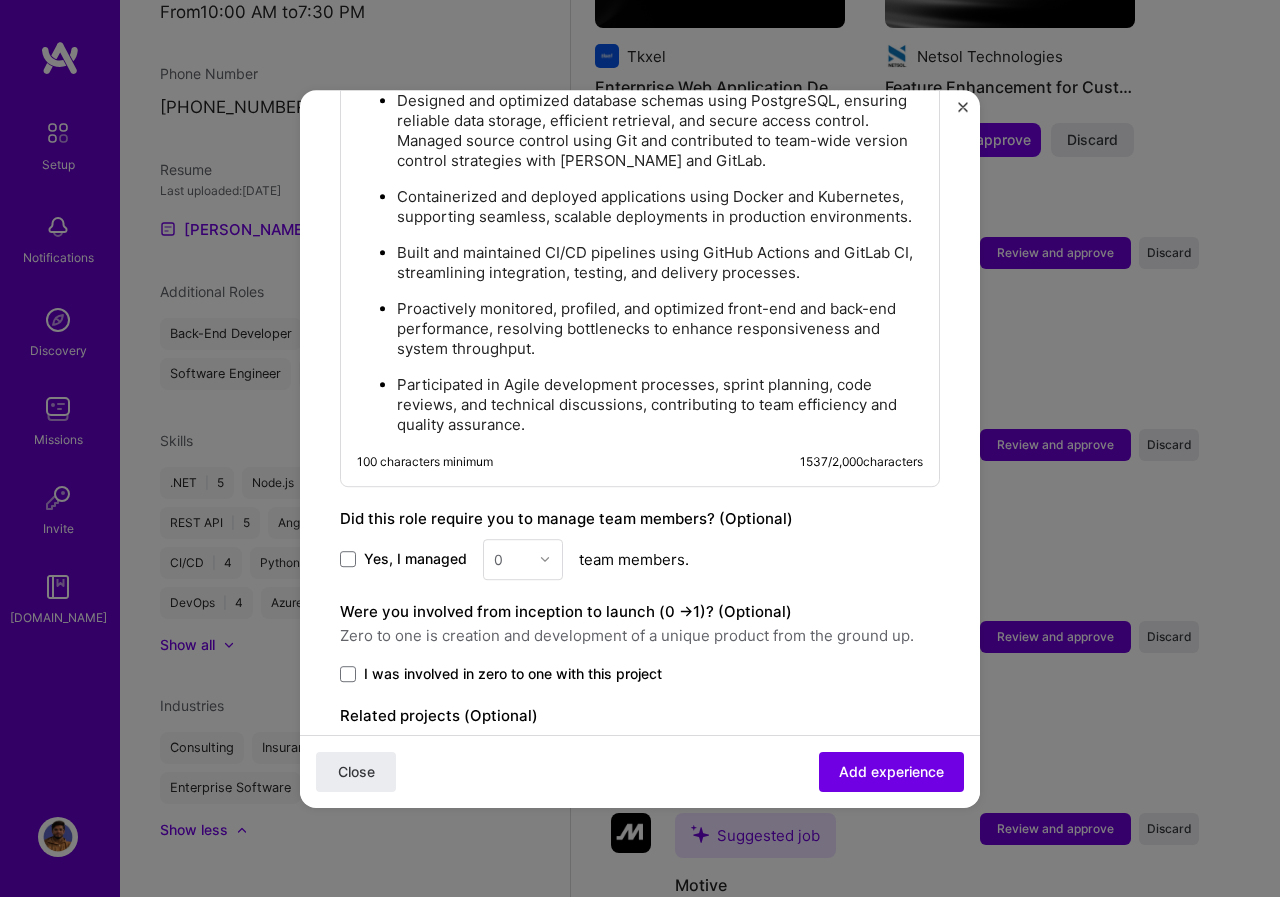 scroll, scrollTop: 1636, scrollLeft: 0, axis: vertical 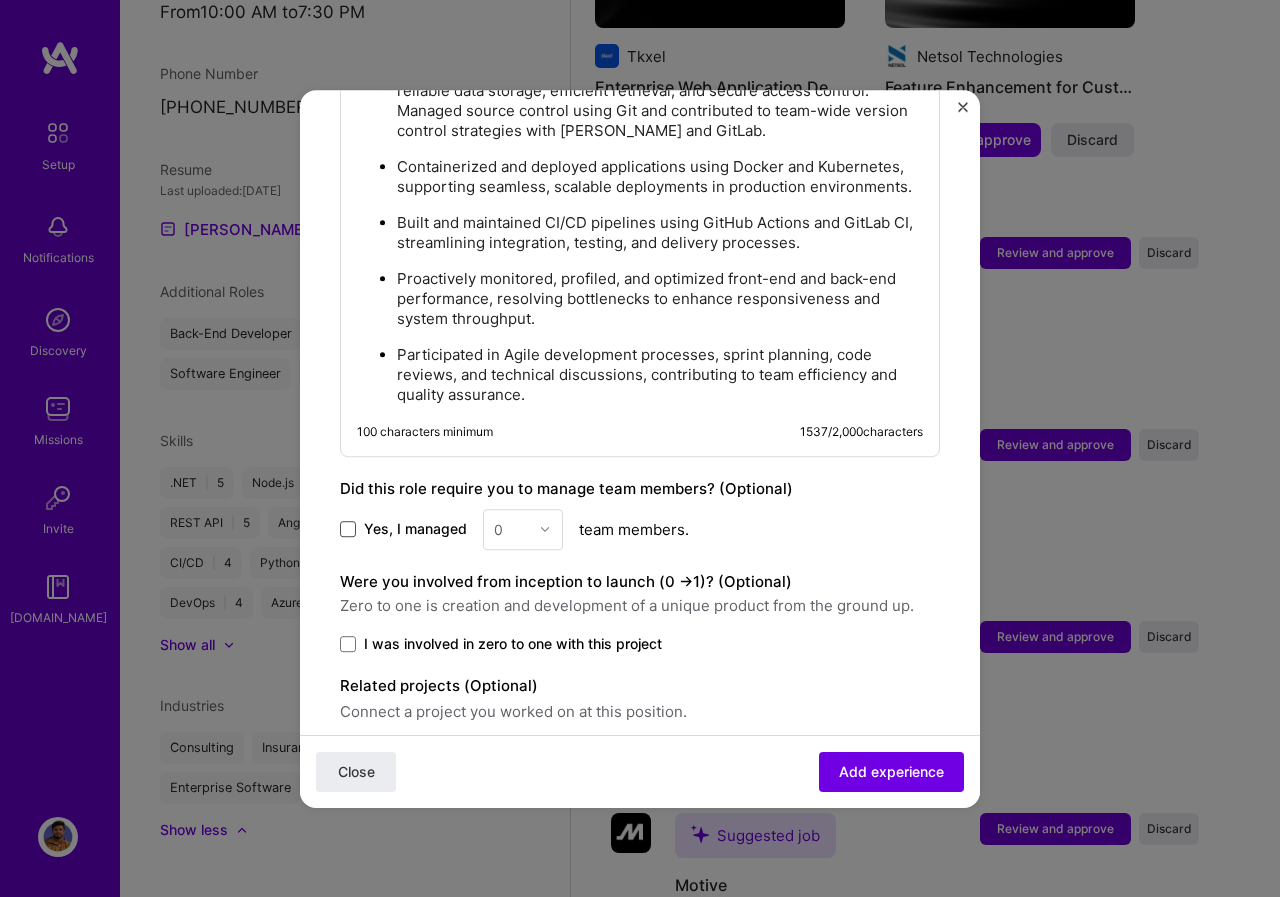 click at bounding box center [348, 529] 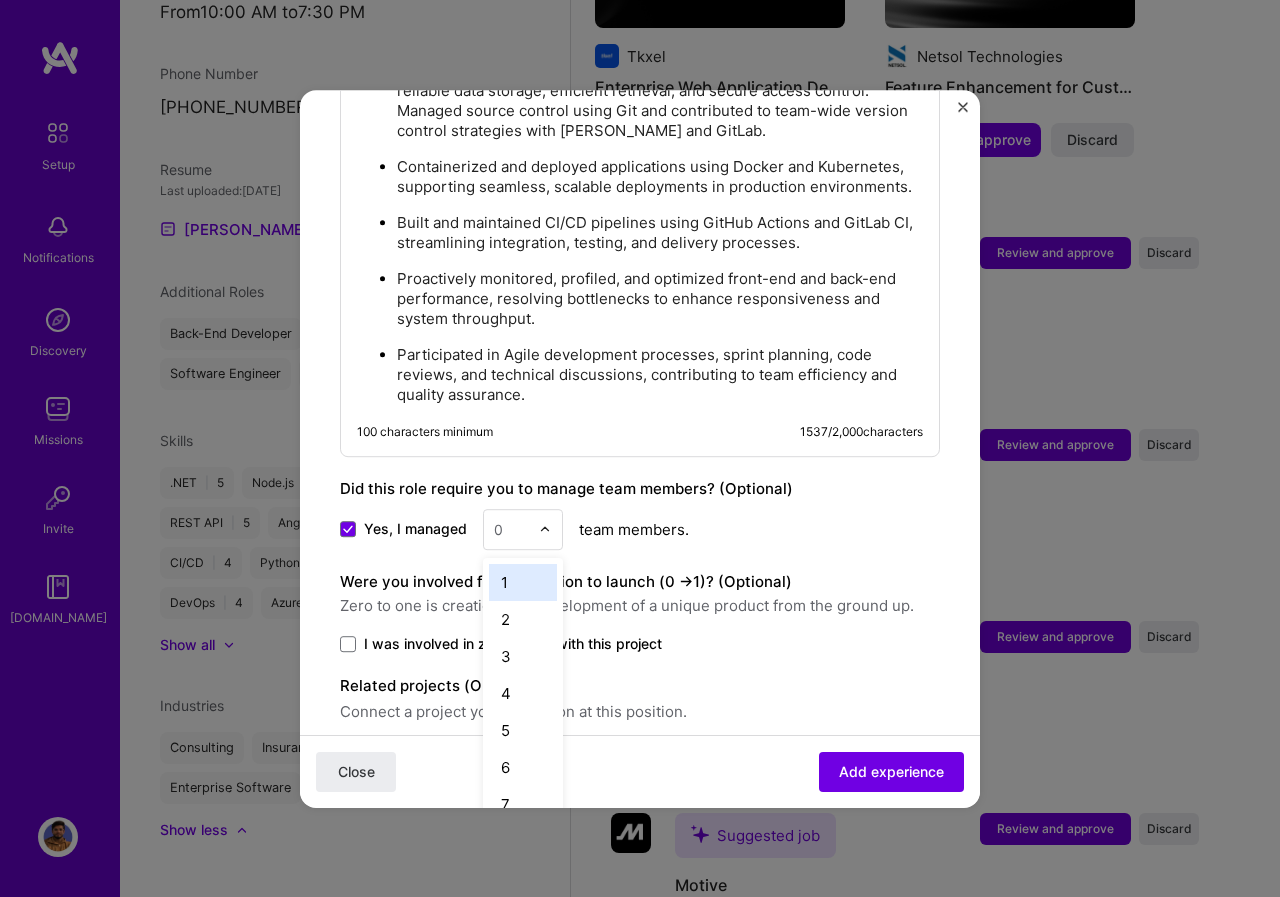 click at bounding box center [511, 529] 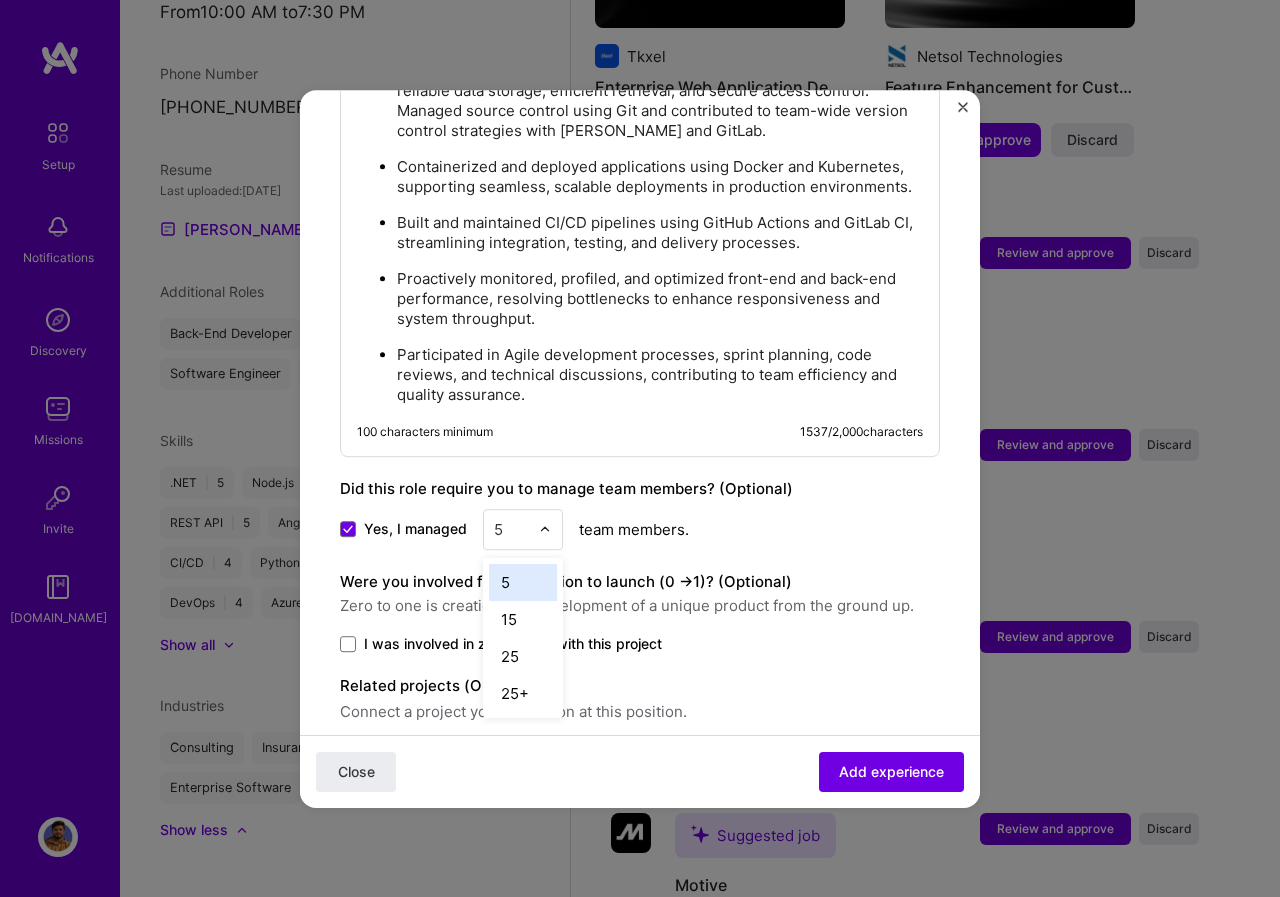 type on "5" 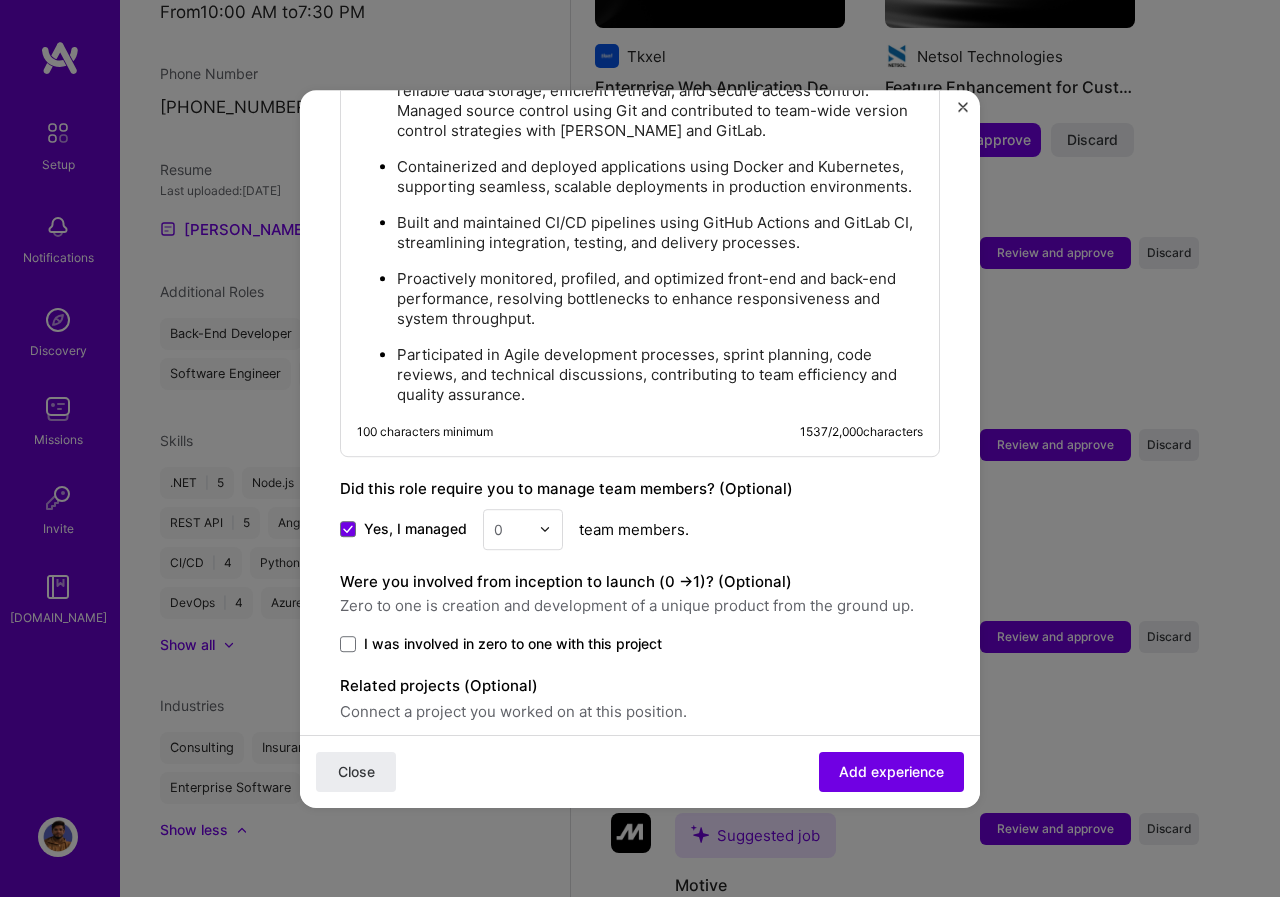 click on "Yes, I managed 0 team members." at bounding box center (640, 529) 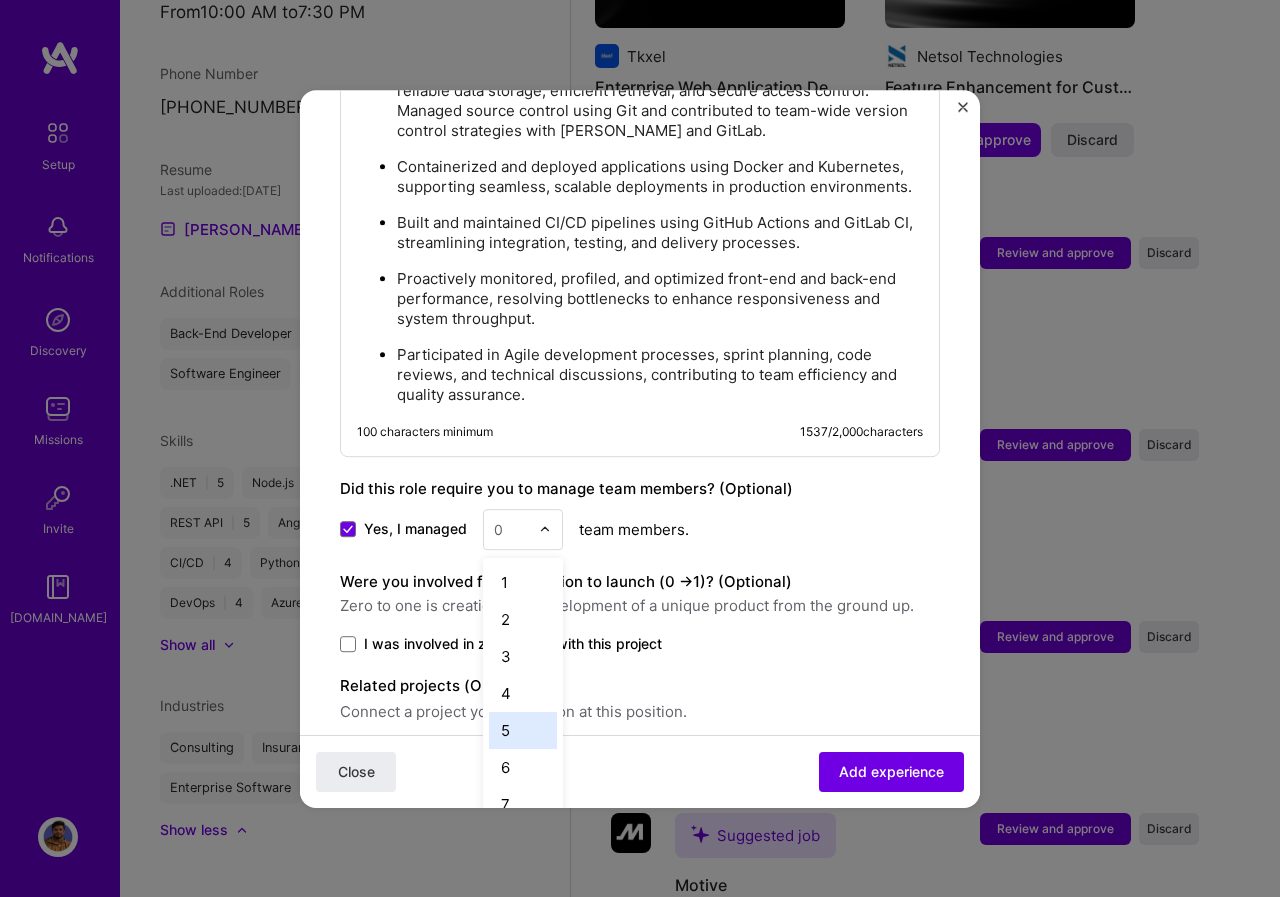 click on "5" at bounding box center [523, 730] 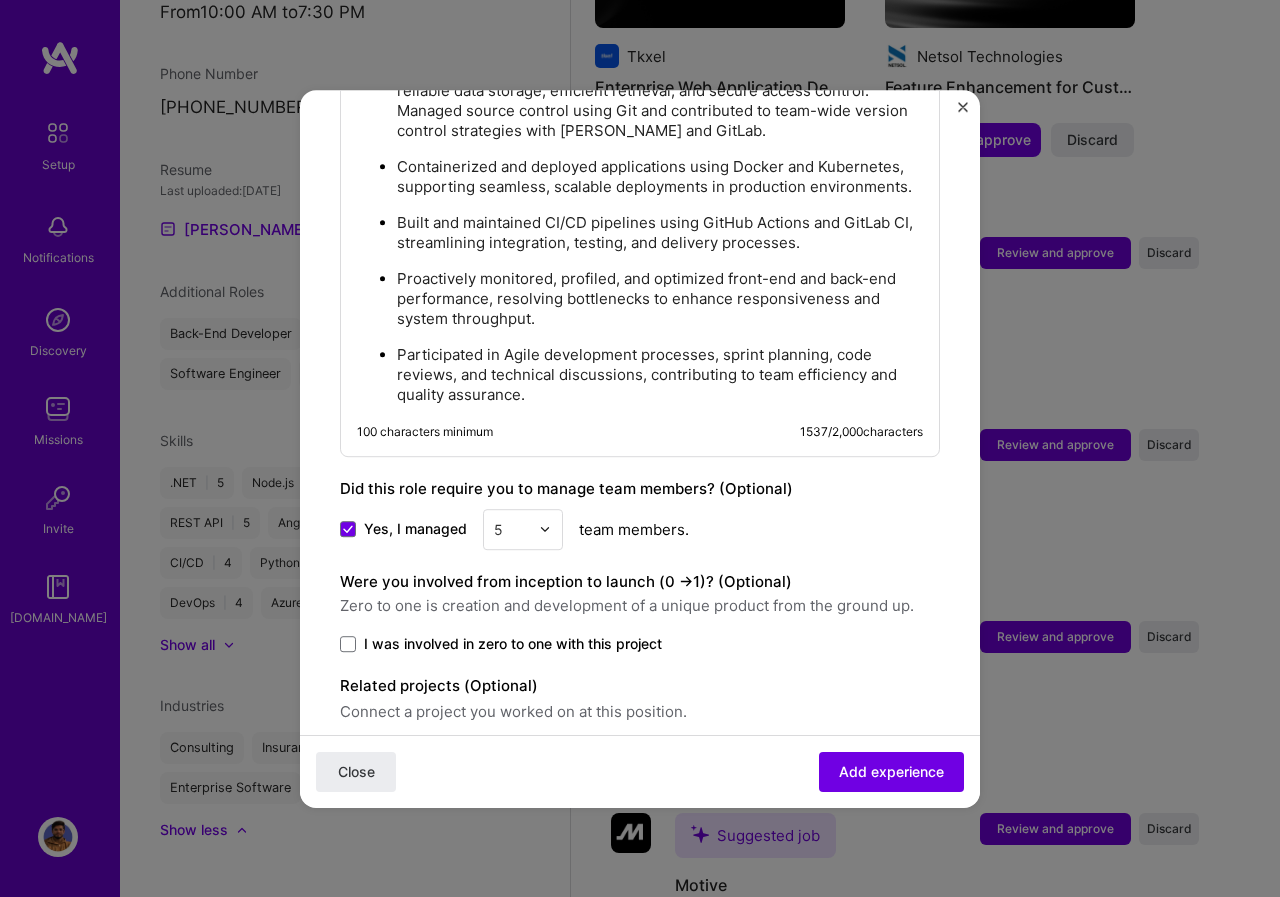 scroll, scrollTop: 1717, scrollLeft: 0, axis: vertical 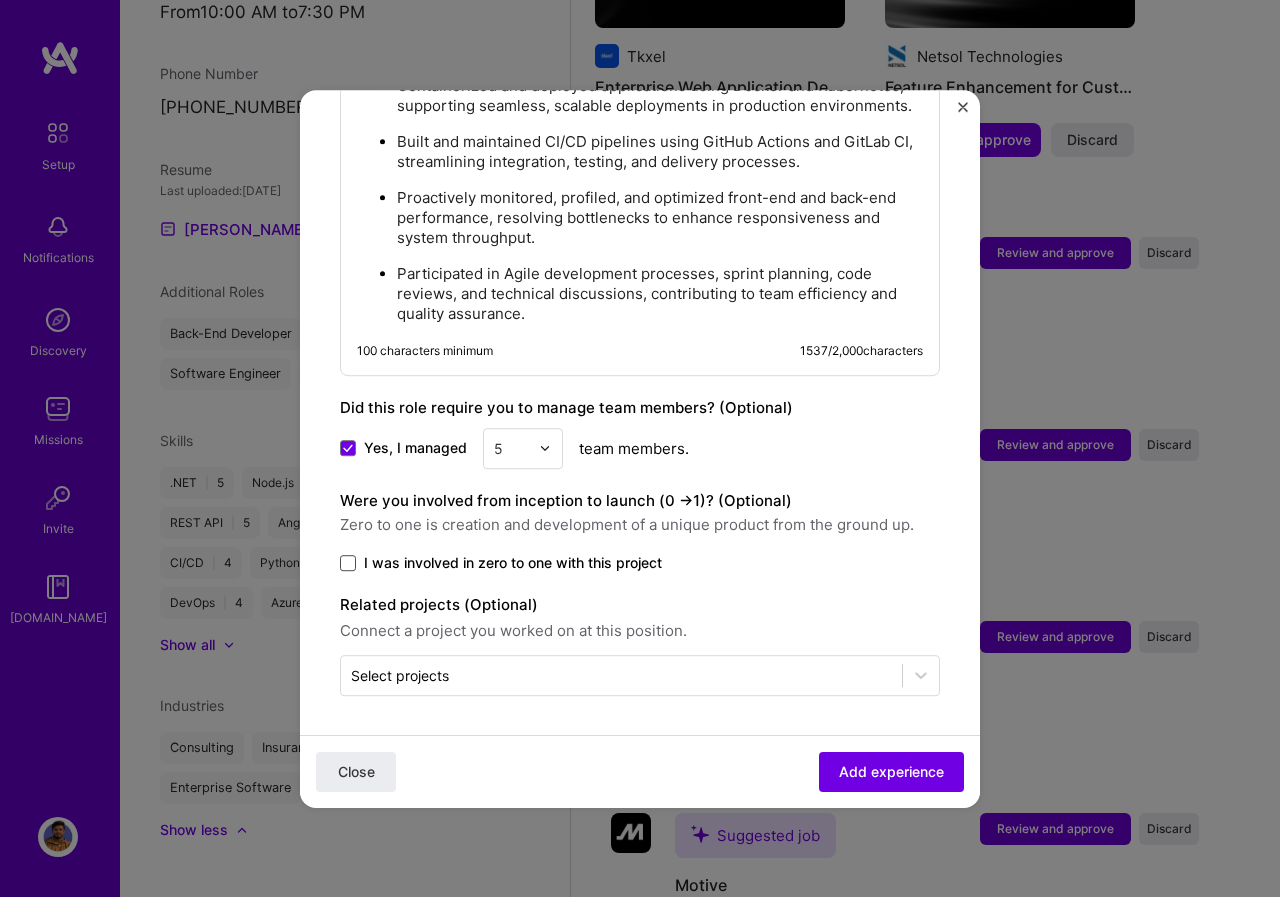 click at bounding box center [348, 563] 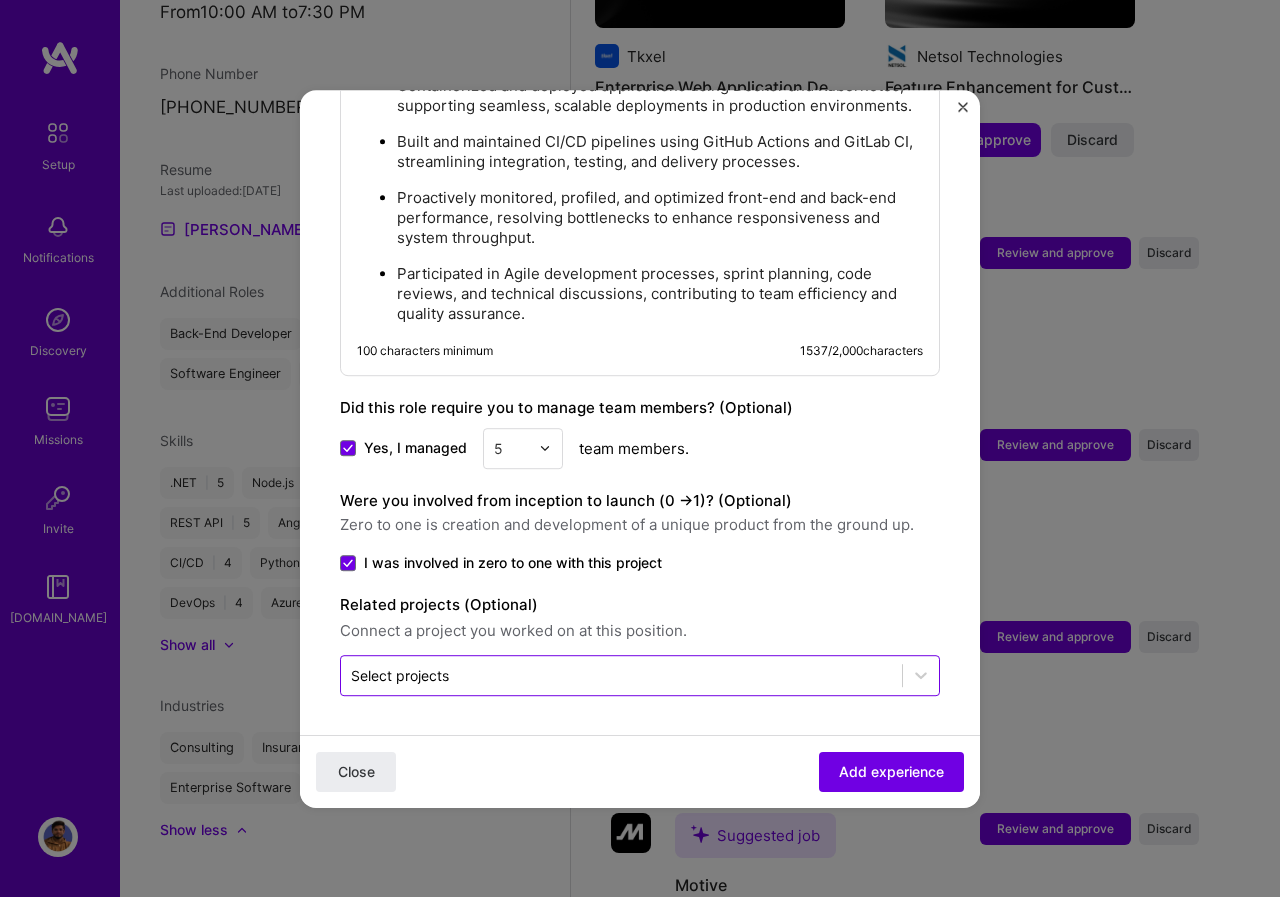 click at bounding box center [621, 675] 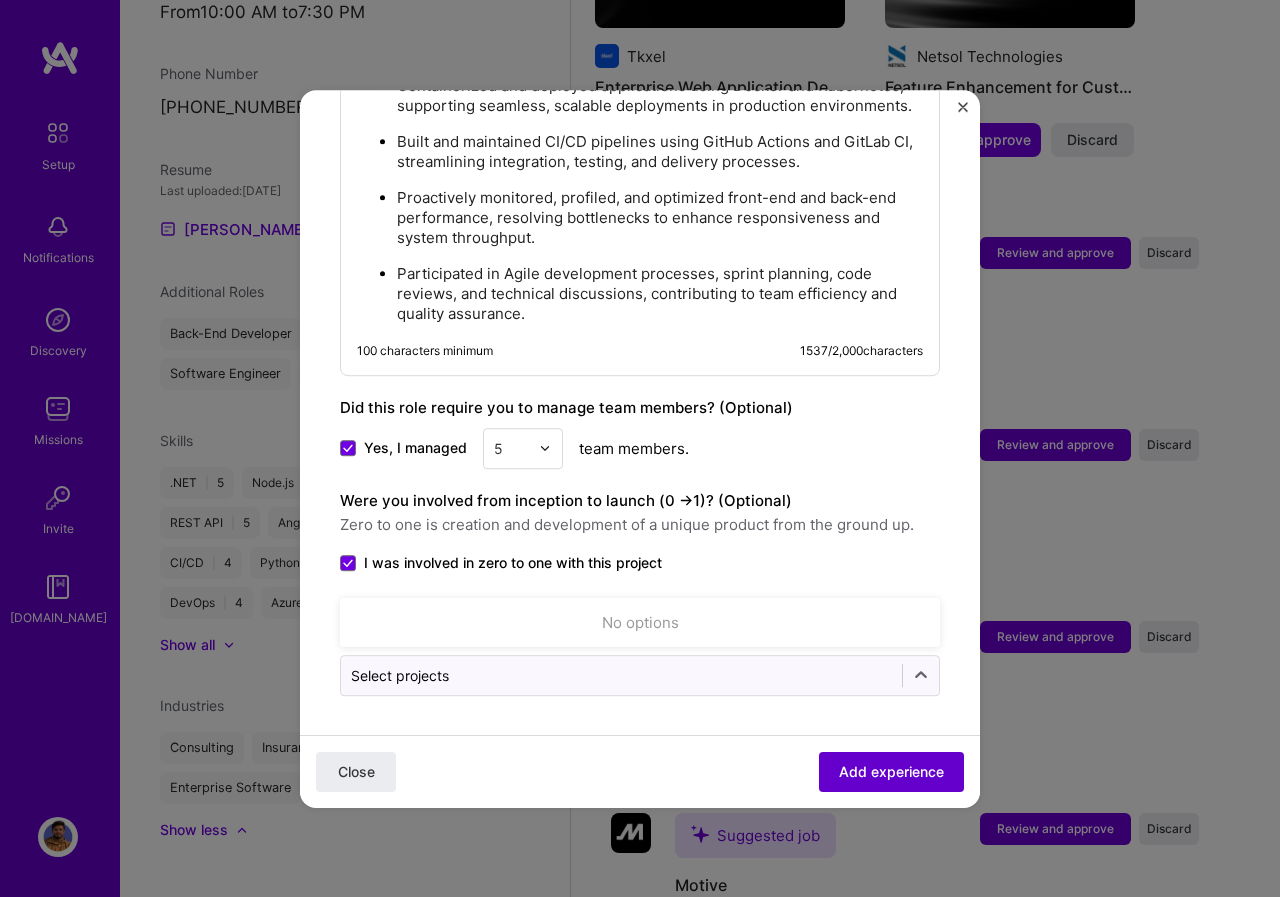 click on "Add experience" at bounding box center [891, 771] 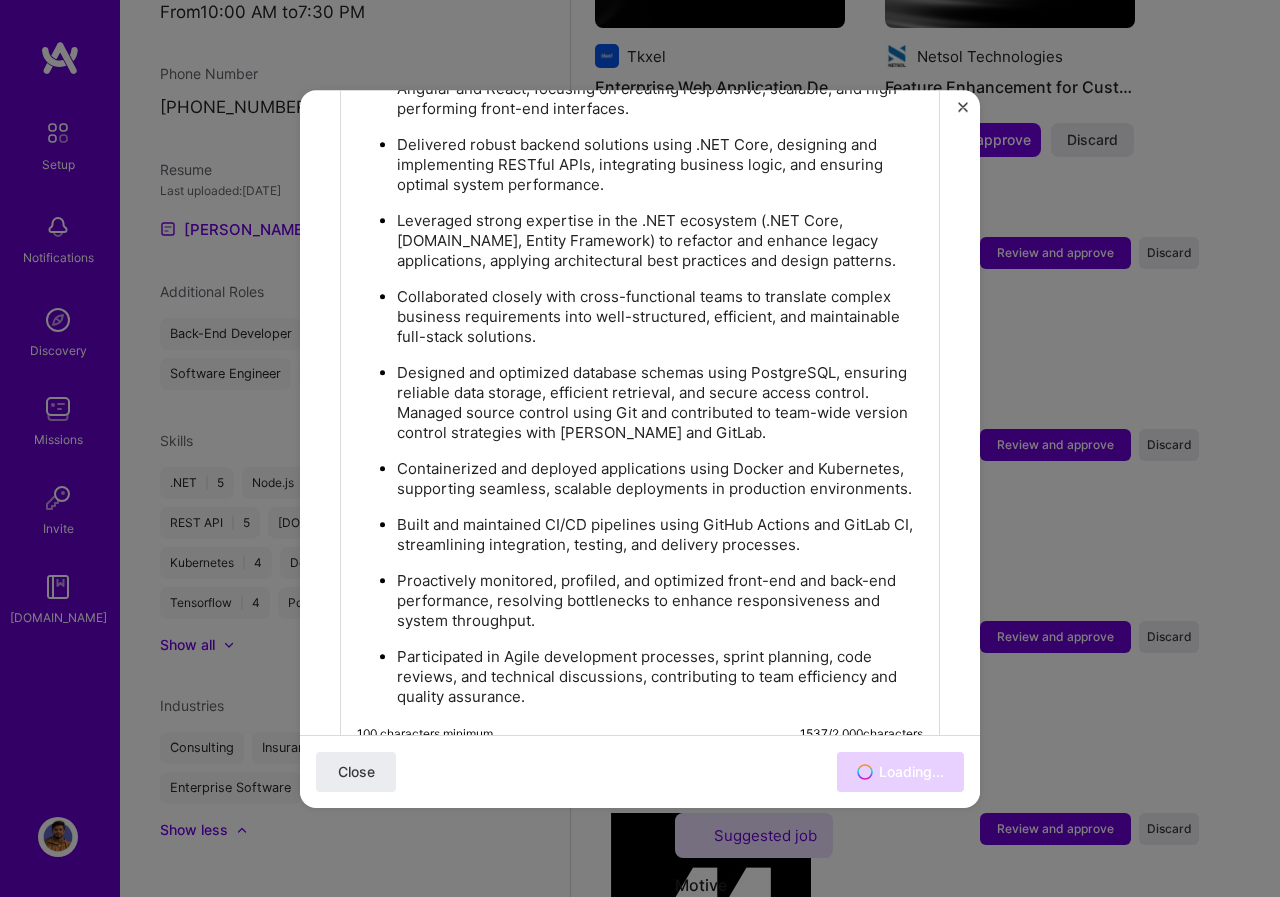 scroll, scrollTop: 918, scrollLeft: 0, axis: vertical 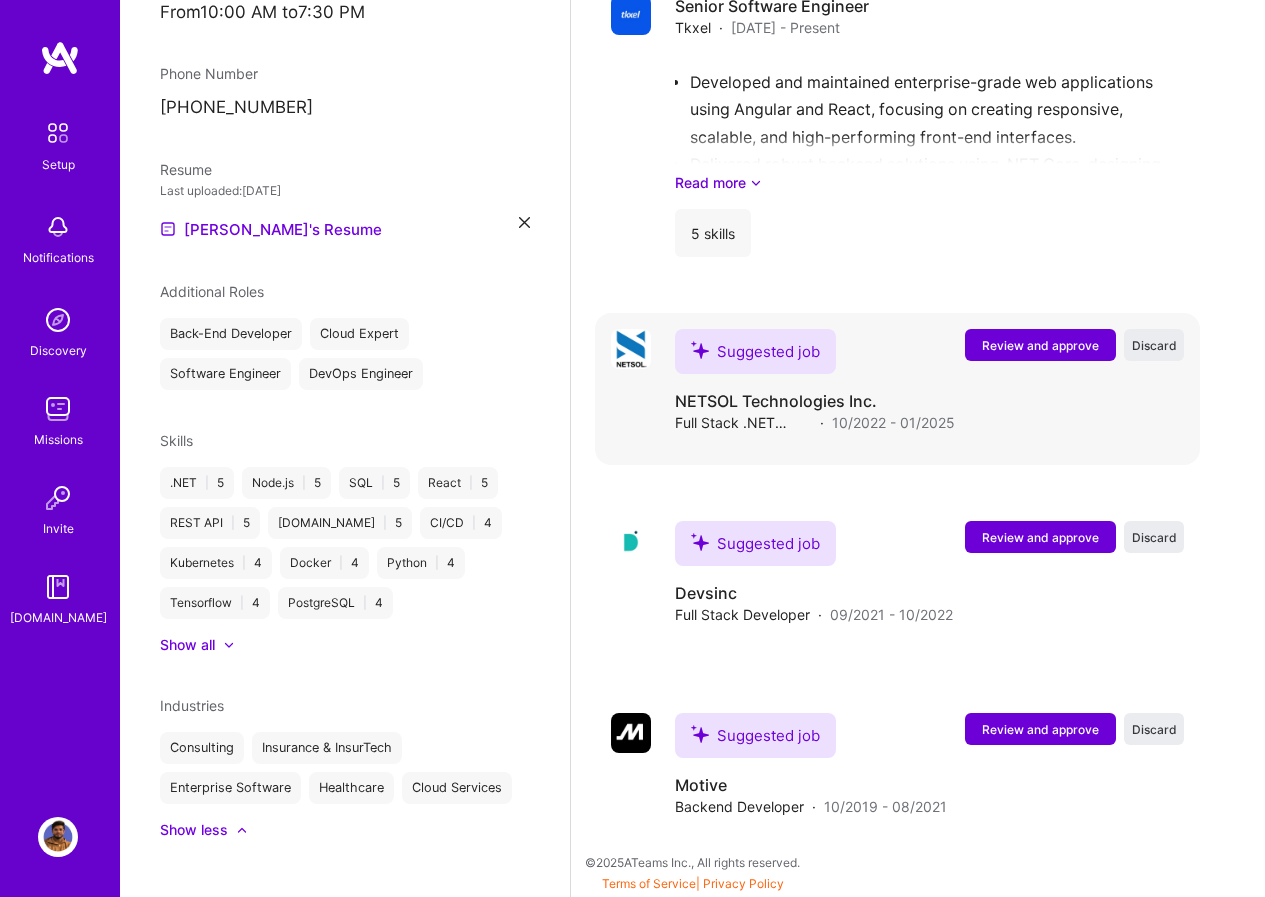 click on "Review and approve" at bounding box center (1040, 345) 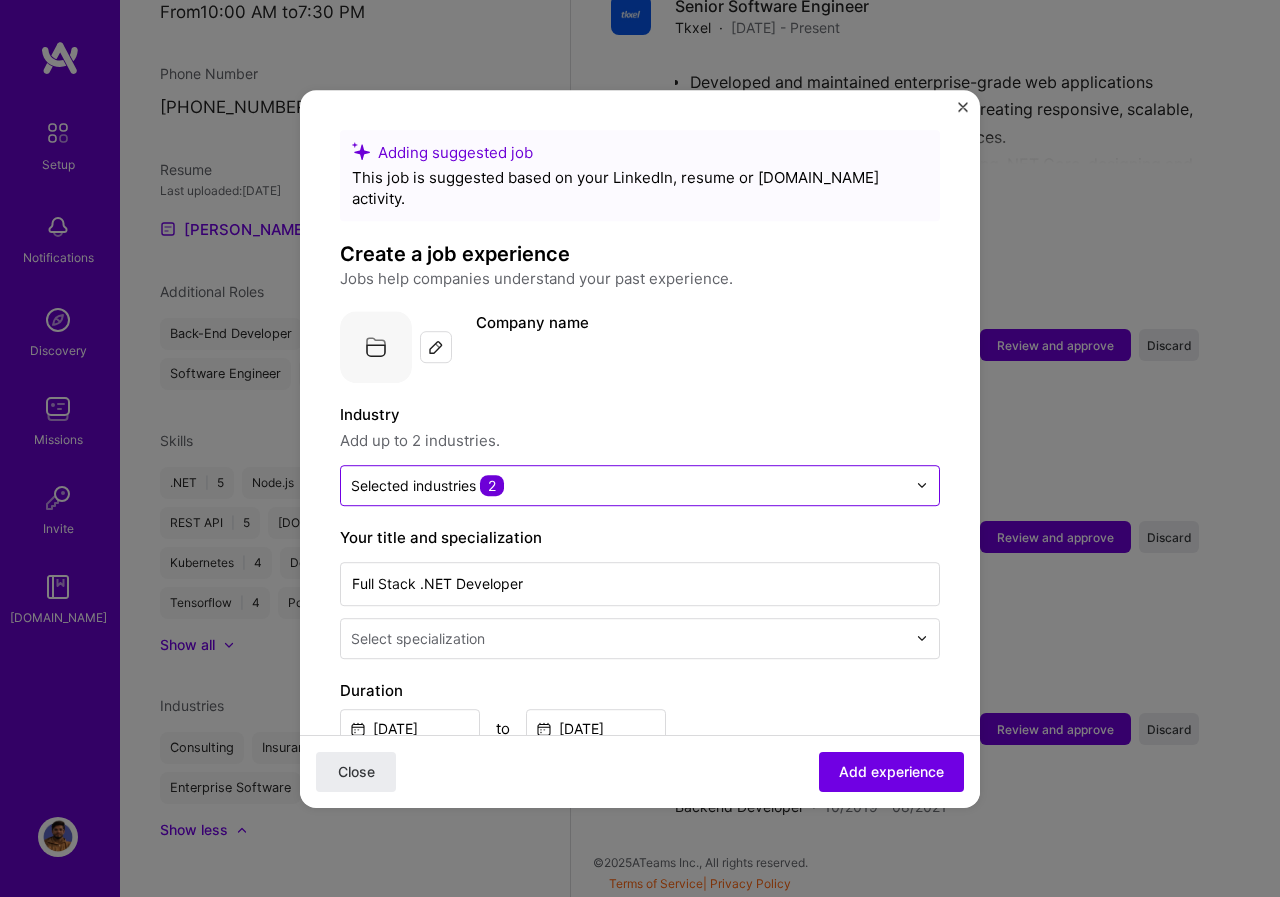 click at bounding box center (628, 485) 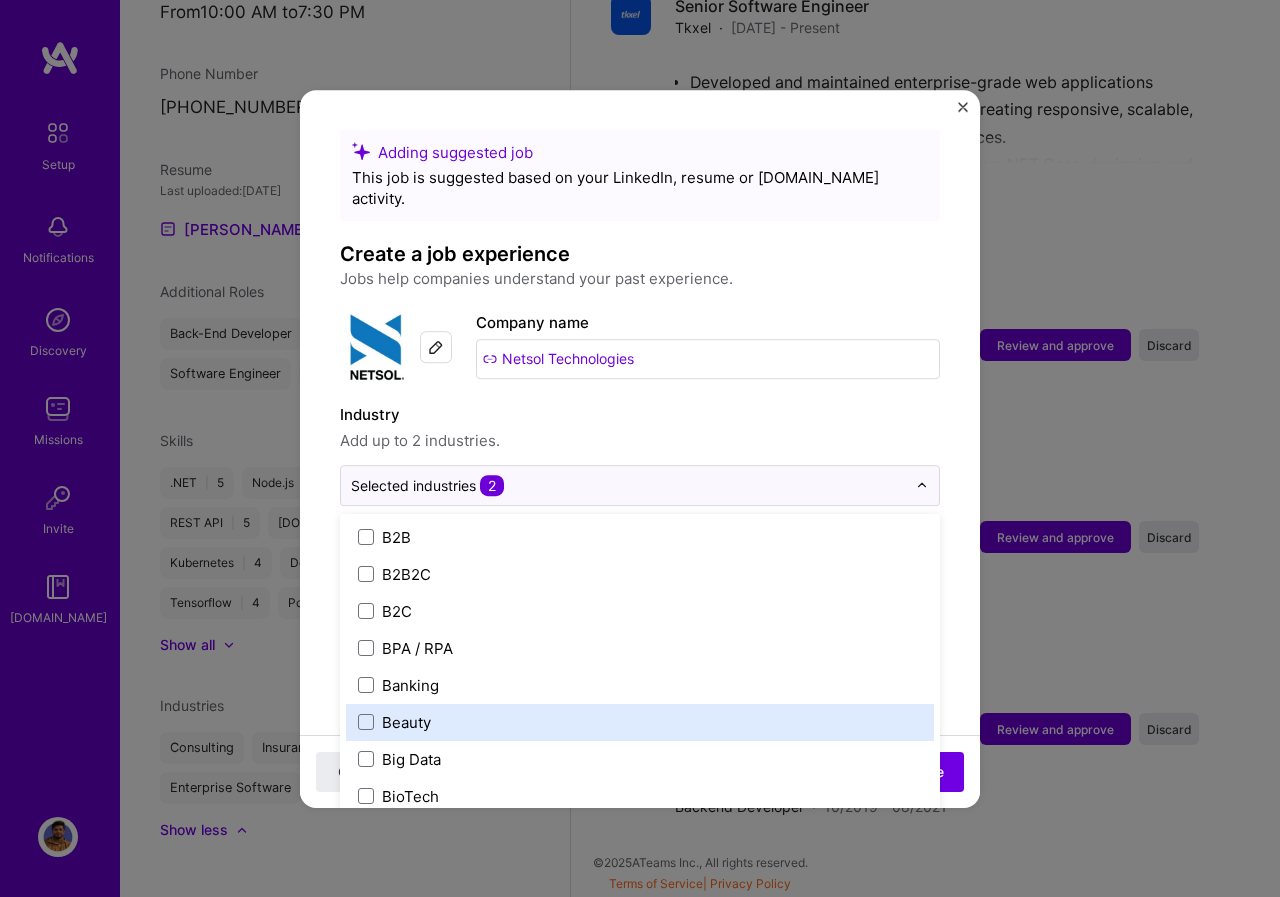 scroll, scrollTop: 600, scrollLeft: 0, axis: vertical 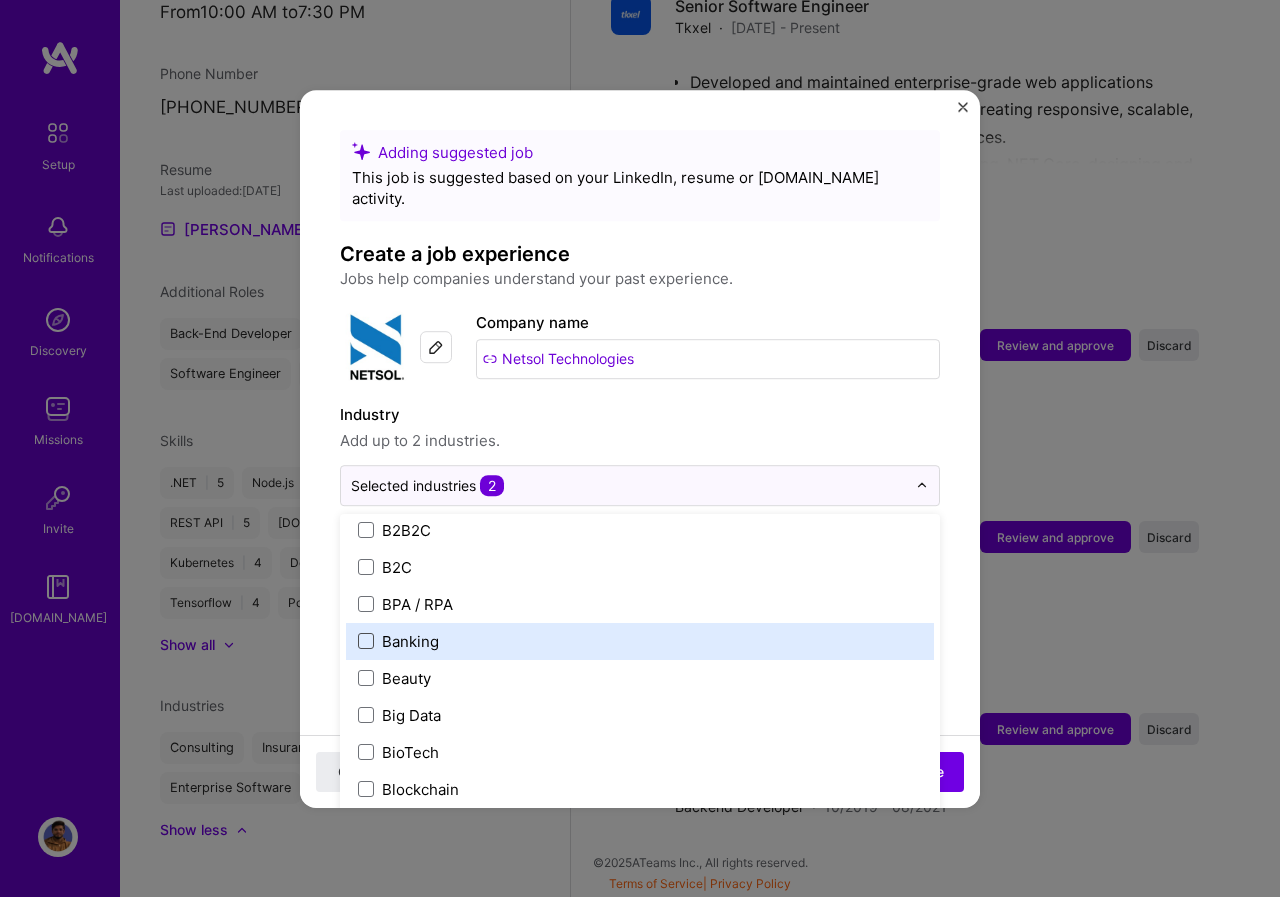 click at bounding box center [366, 641] 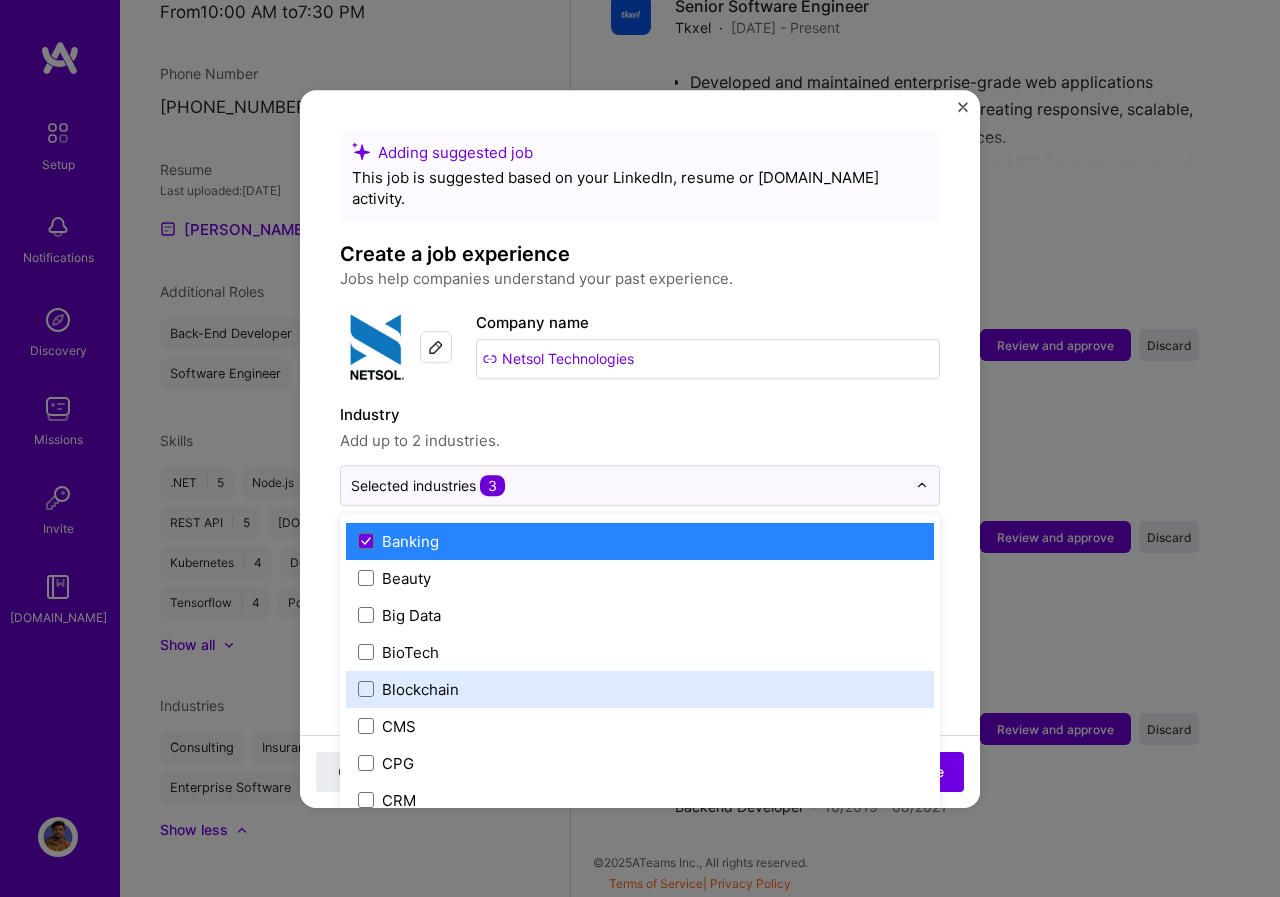 scroll, scrollTop: 800, scrollLeft: 0, axis: vertical 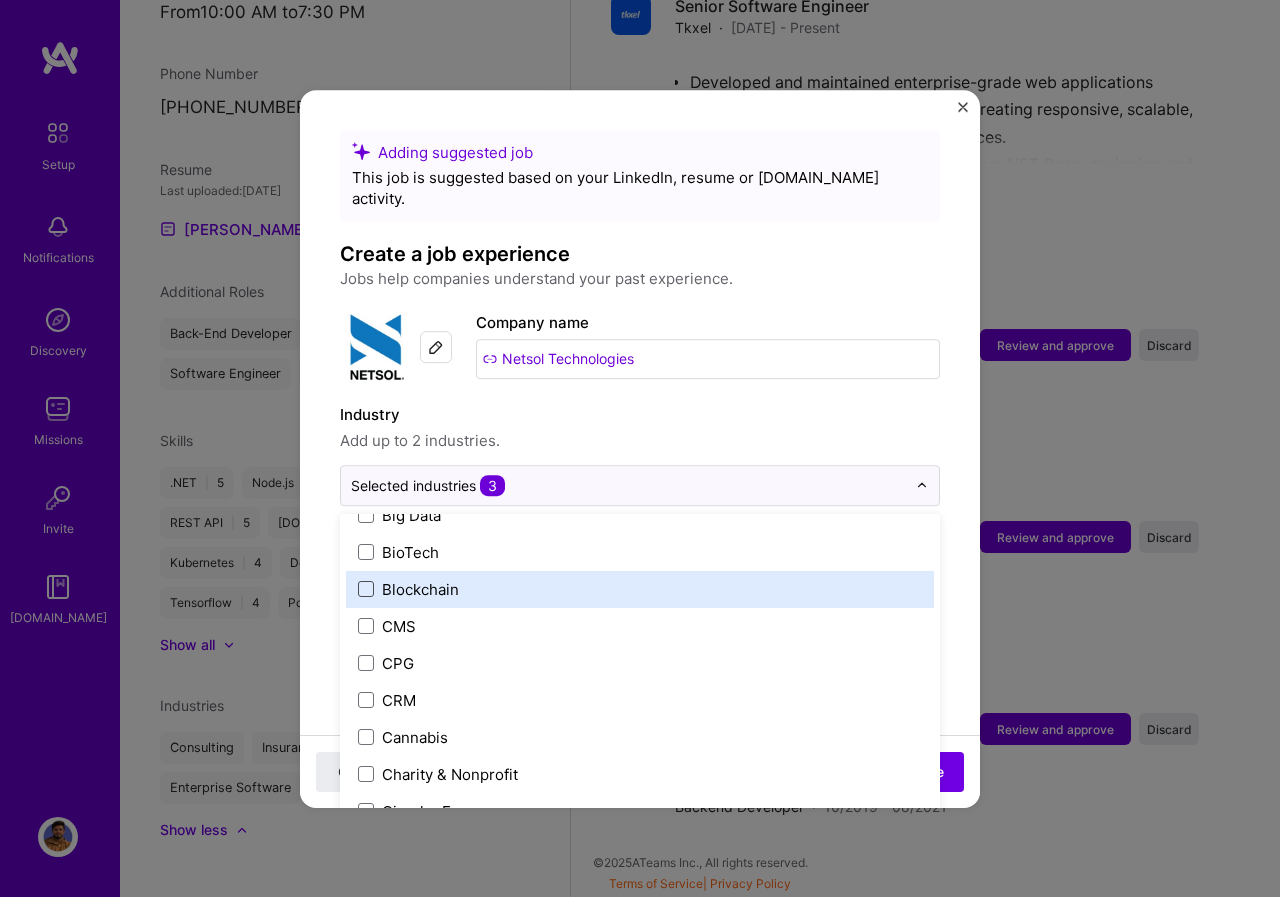 click at bounding box center [366, 589] 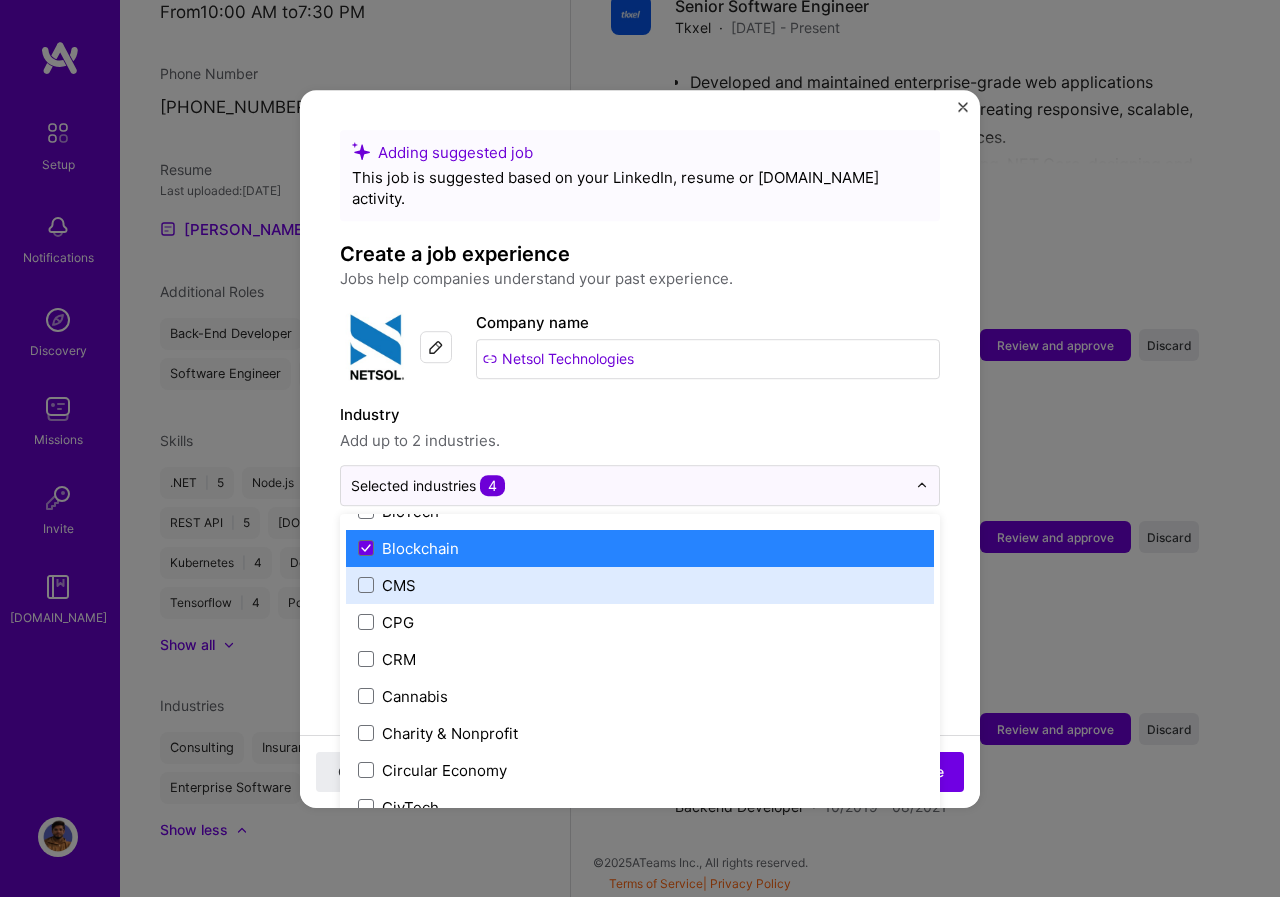 scroll, scrollTop: 900, scrollLeft: 0, axis: vertical 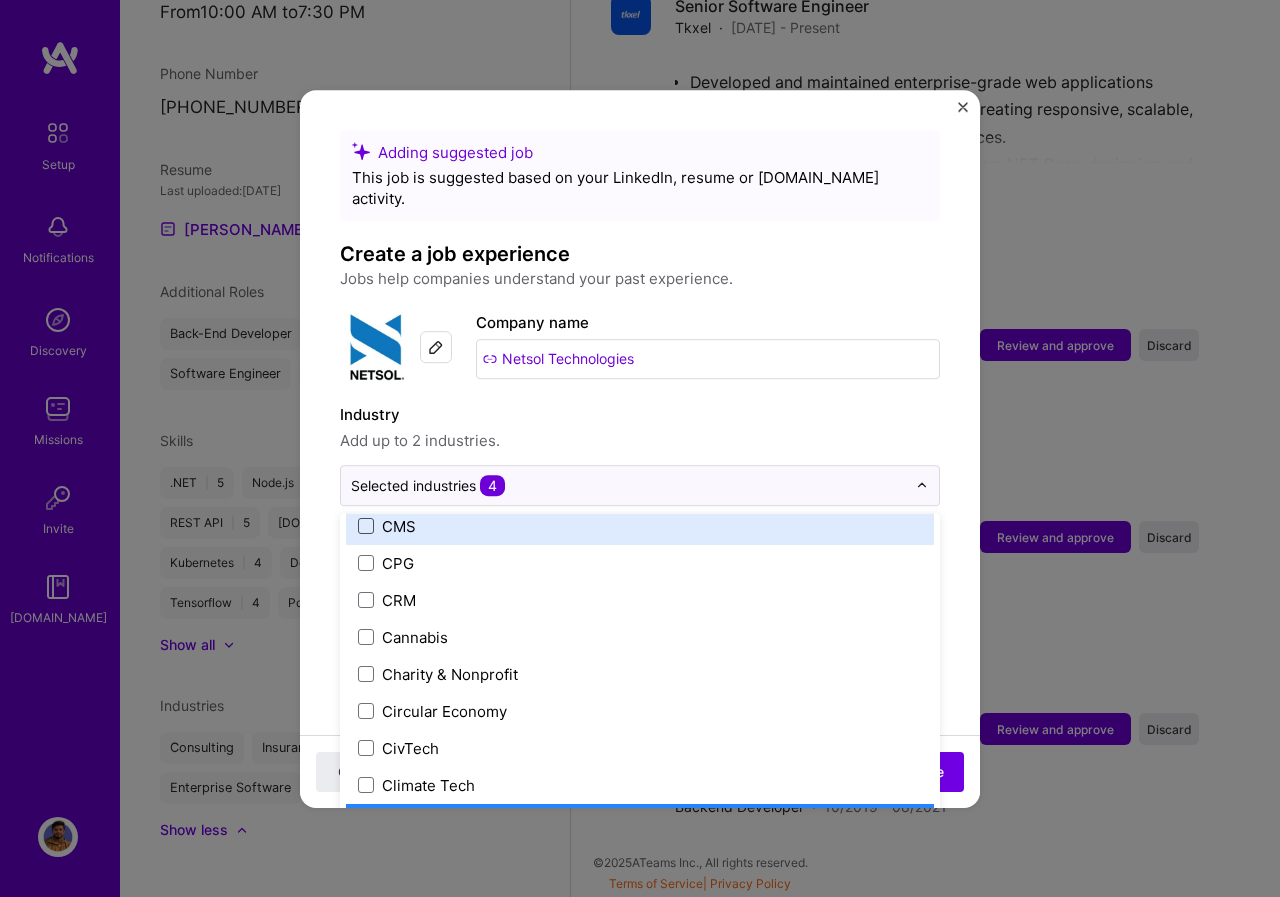 click at bounding box center (366, 526) 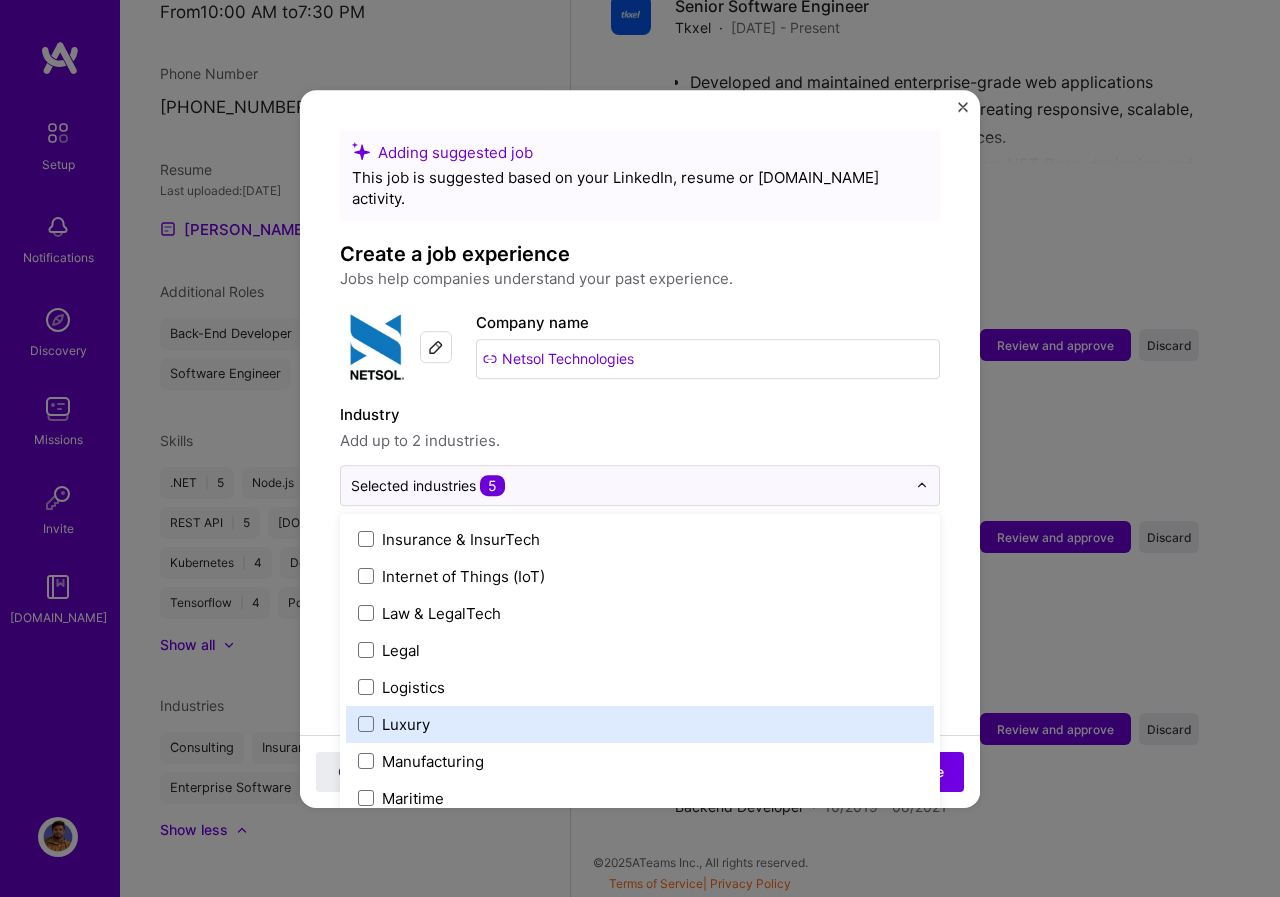 scroll, scrollTop: 3000, scrollLeft: 0, axis: vertical 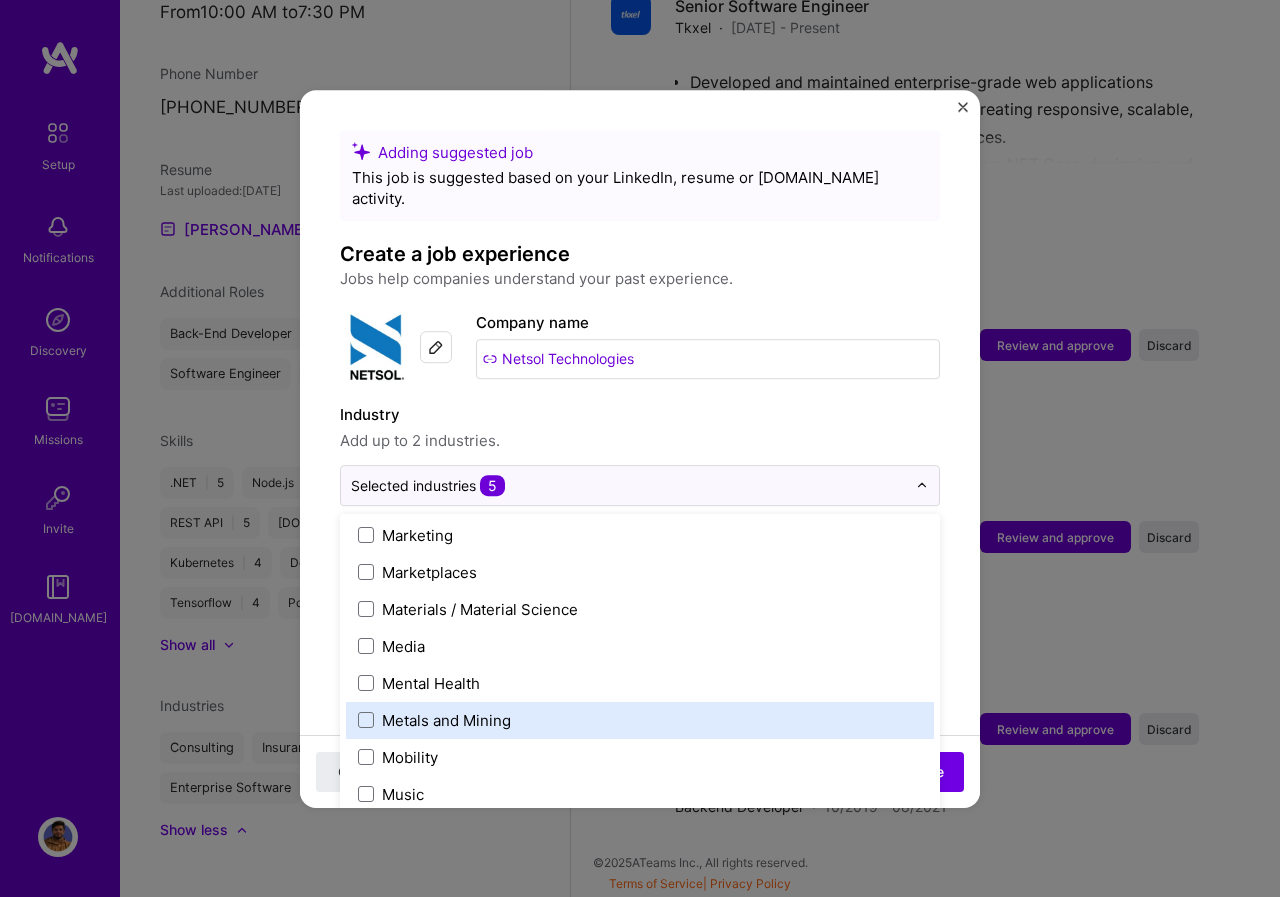 click on "Adding suggested job This job is suggested based on your LinkedIn, resume or [DOMAIN_NAME] activity. Create a job experience Jobs help companies understand your past experience. Company logo Company name Netsol Technologies
Industry Add up to 2 industries. option CMS, selected. option Metals and Mining focused, 87 of 120. 120 results available. Use Up and Down to choose options, press Enter to select the currently focused option, press Escape to exit the menu, press Tab to select the option and exit the menu. Selected industries 5 3D Printing AR / VR / XR Accounting Advertising & AdTech Aerospace Agriculture / AgTech Airlines / Aviation Architecture / Interior Design Art & Museums Artifical Intelligence / Machine Learning Arts / Culture Augmented & Virtual Reality (AR/VR) Automotive Automotive & Self Driving Cars Aviation B2B B2B2C B2C BPA / RPA Banking Beauty Big Data BioTech Blockchain CMS CPG CRM Cannabis Charity & Nonprofit Circular Economy CivTech Climate Tech Cloud Services Coaching Construction" at bounding box center [640, 952] 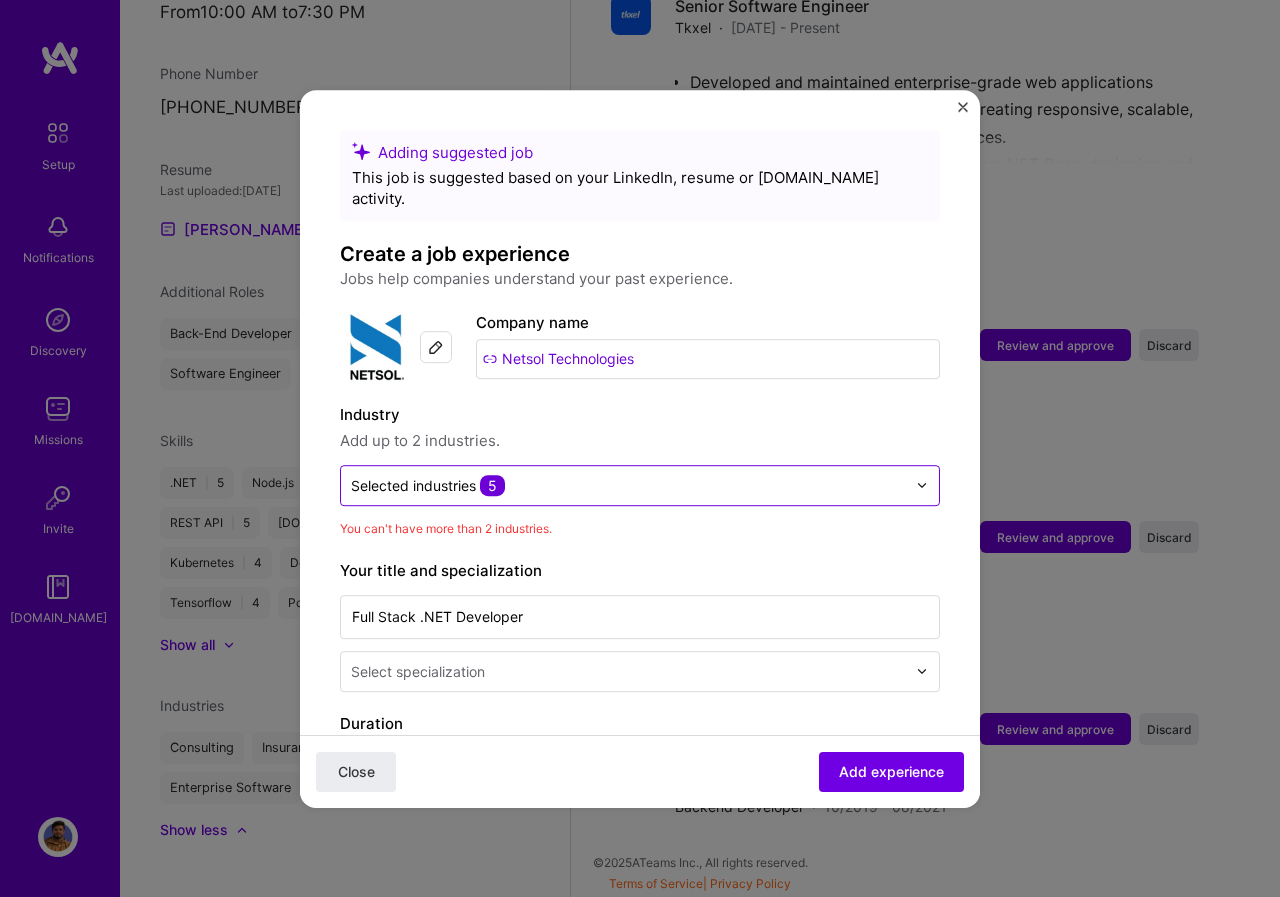 click at bounding box center [628, 485] 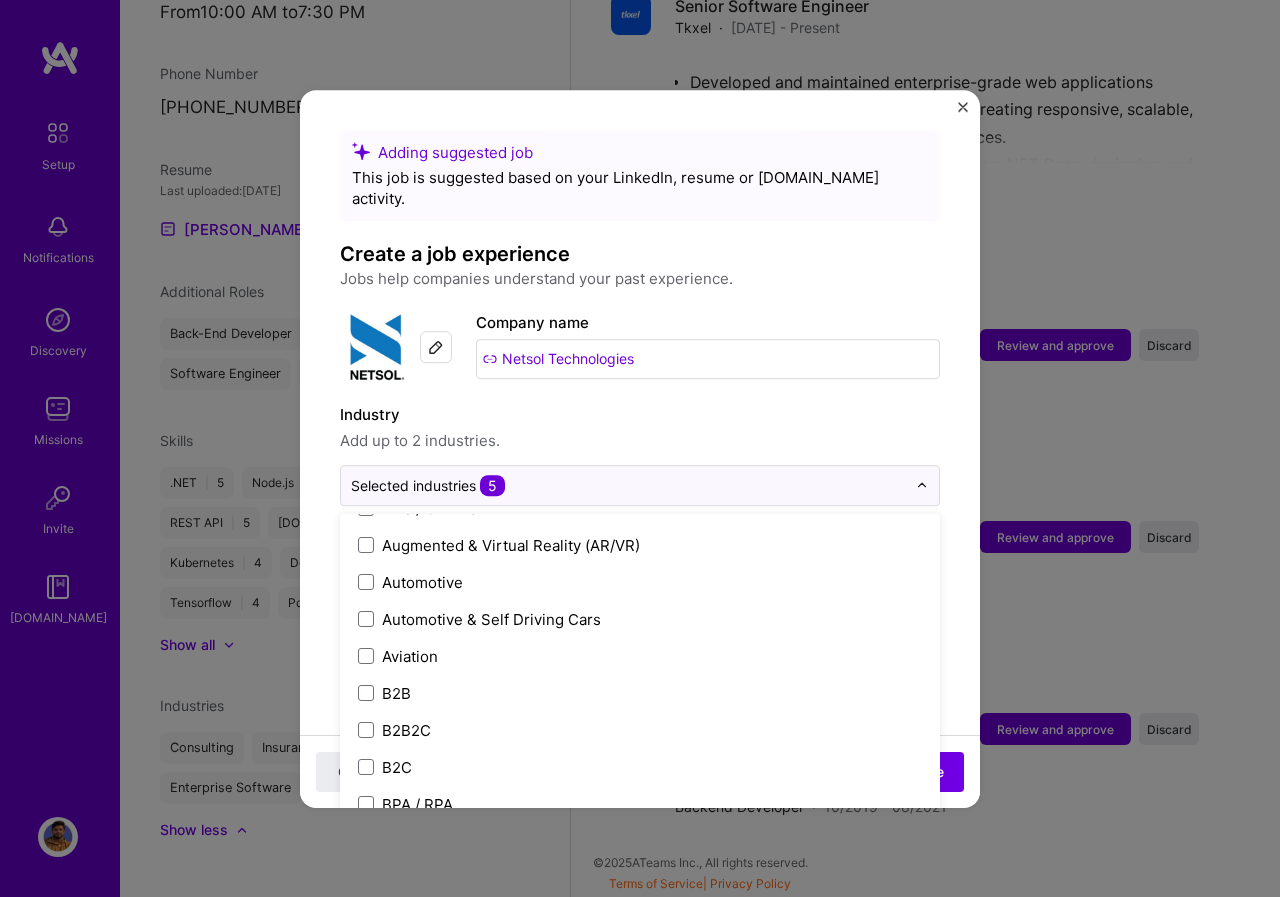 scroll, scrollTop: 600, scrollLeft: 0, axis: vertical 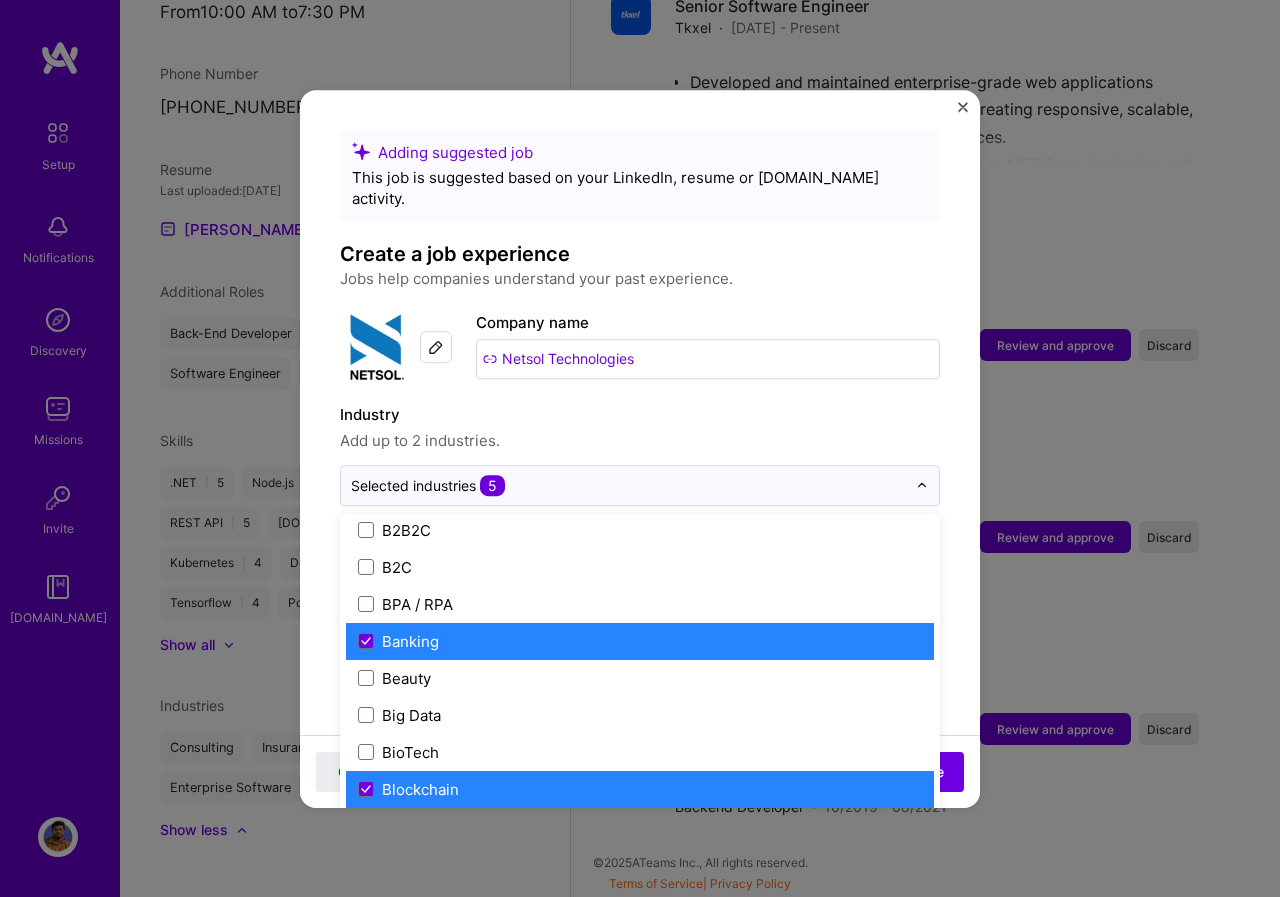 click on "Blockchain" at bounding box center (420, 789) 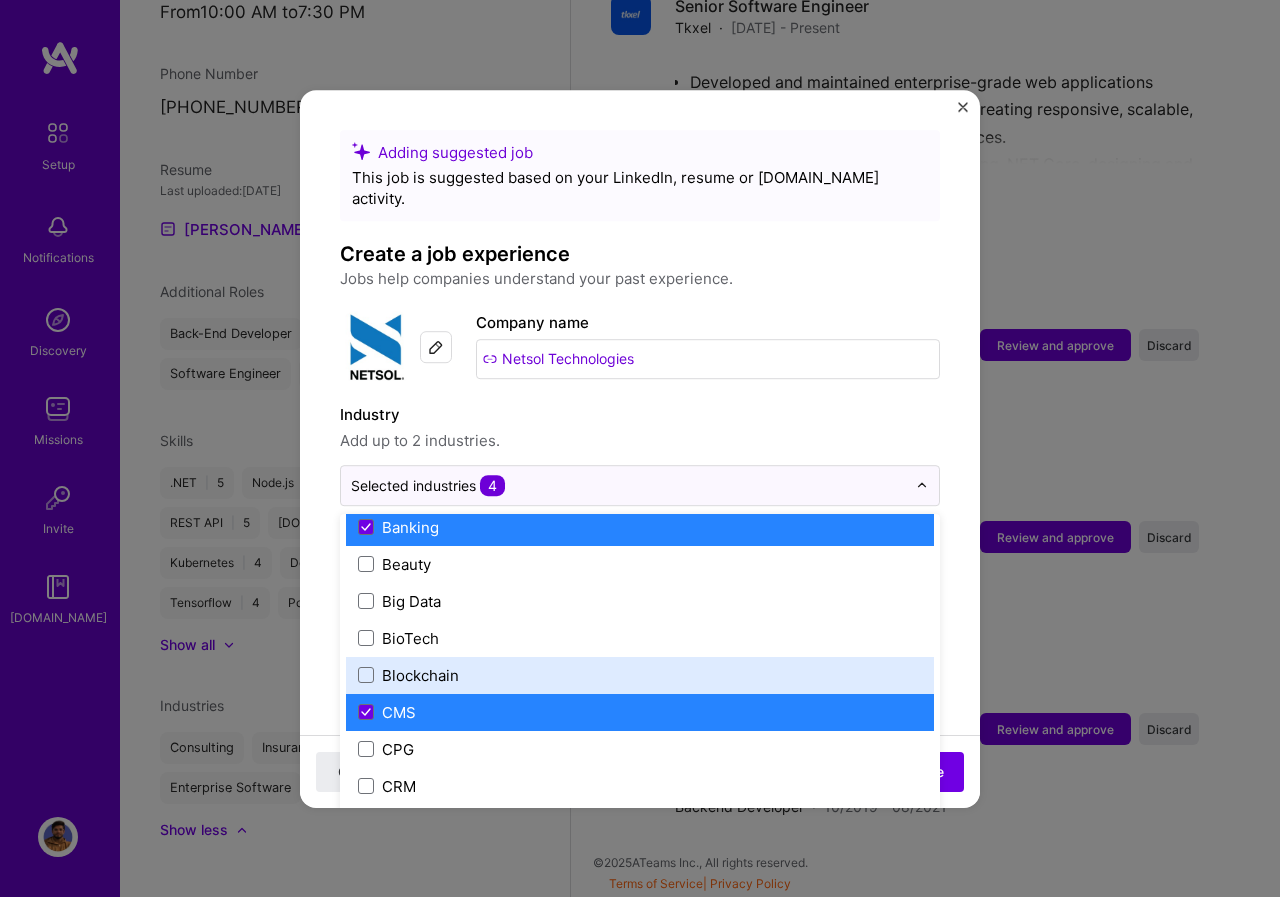 scroll, scrollTop: 800, scrollLeft: 0, axis: vertical 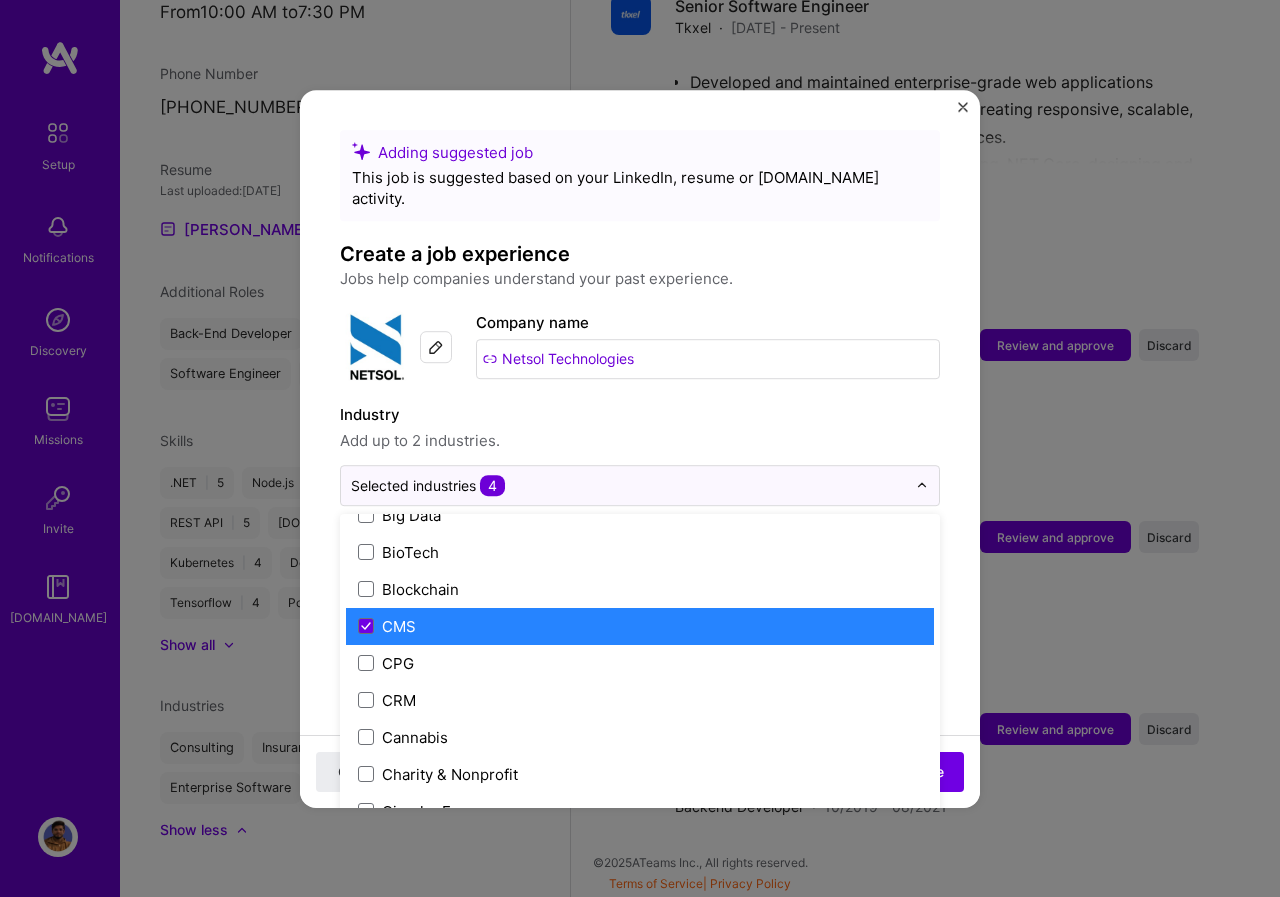 click on "CMS" at bounding box center [640, 626] 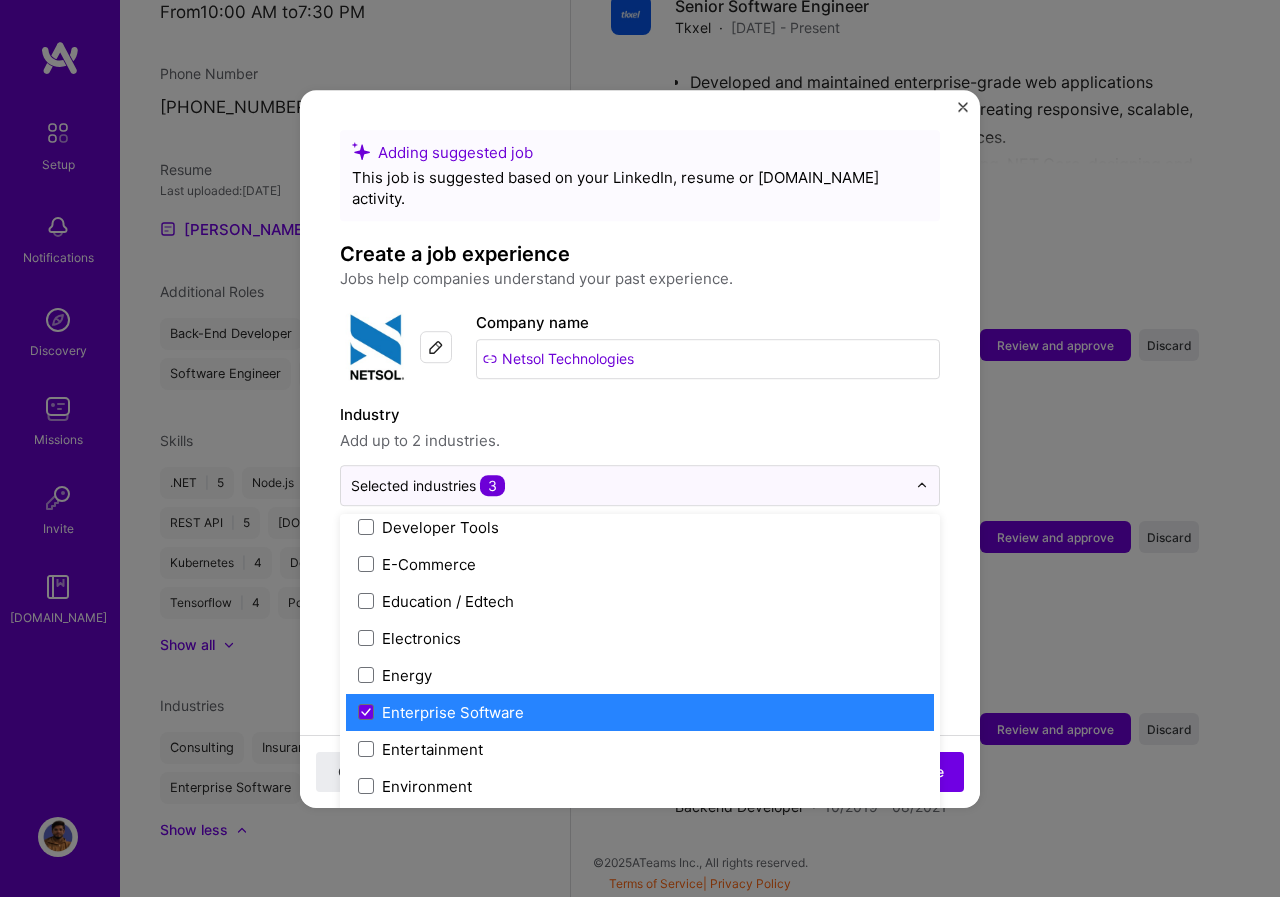 scroll, scrollTop: 1800, scrollLeft: 0, axis: vertical 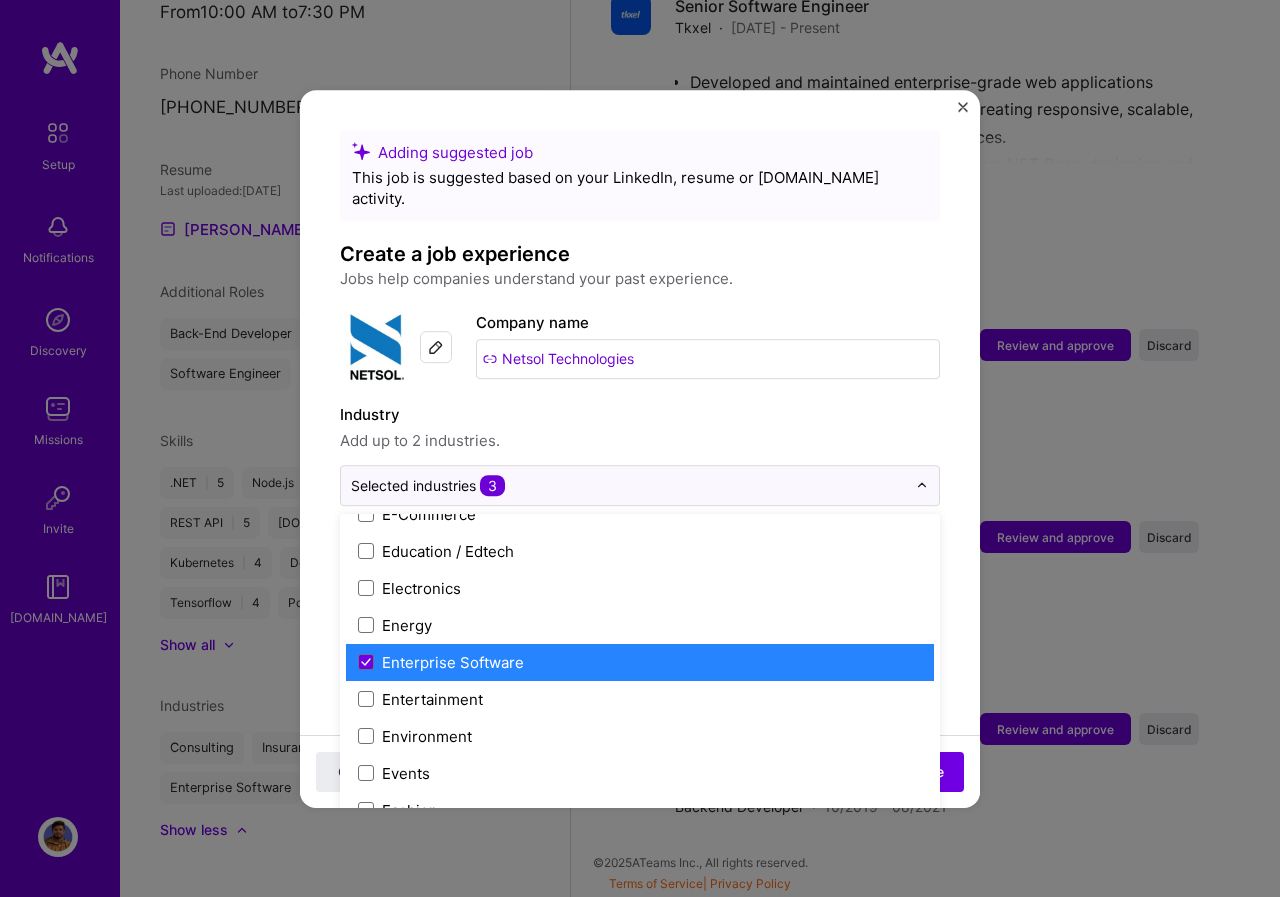 click on "Enterprise Software" at bounding box center [453, 662] 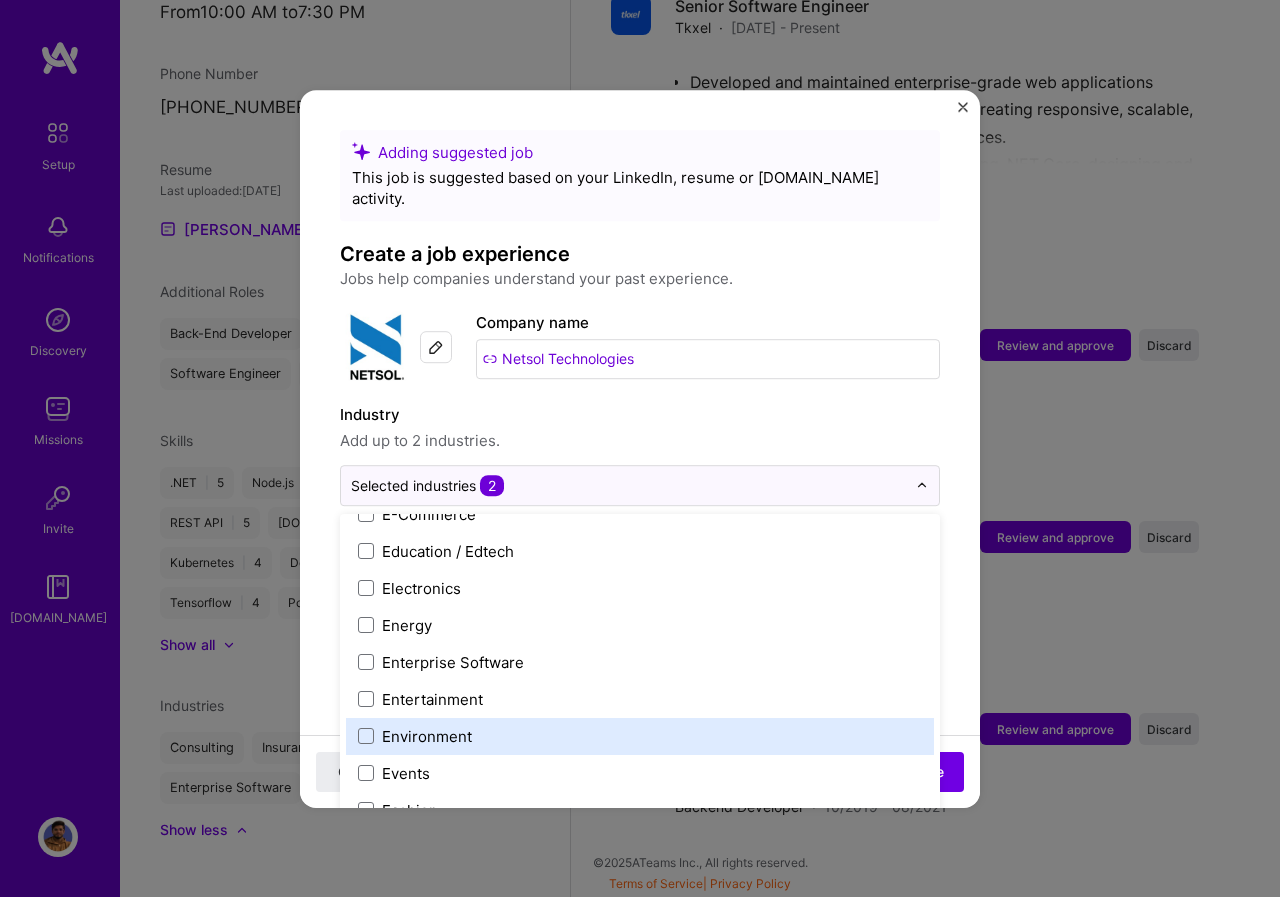 click on "Close Add experience" at bounding box center [640, 770] 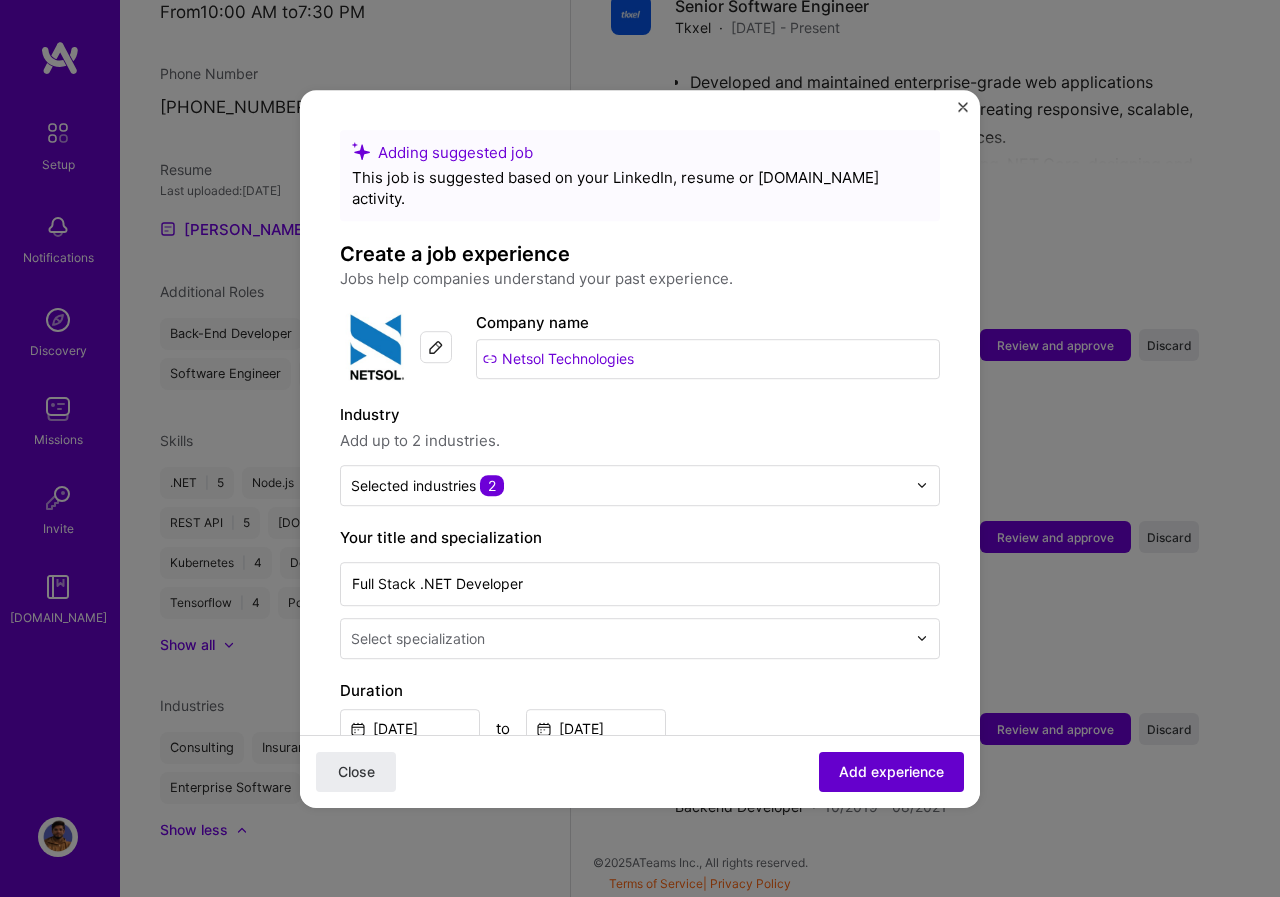 click on "Add experience" at bounding box center [891, 771] 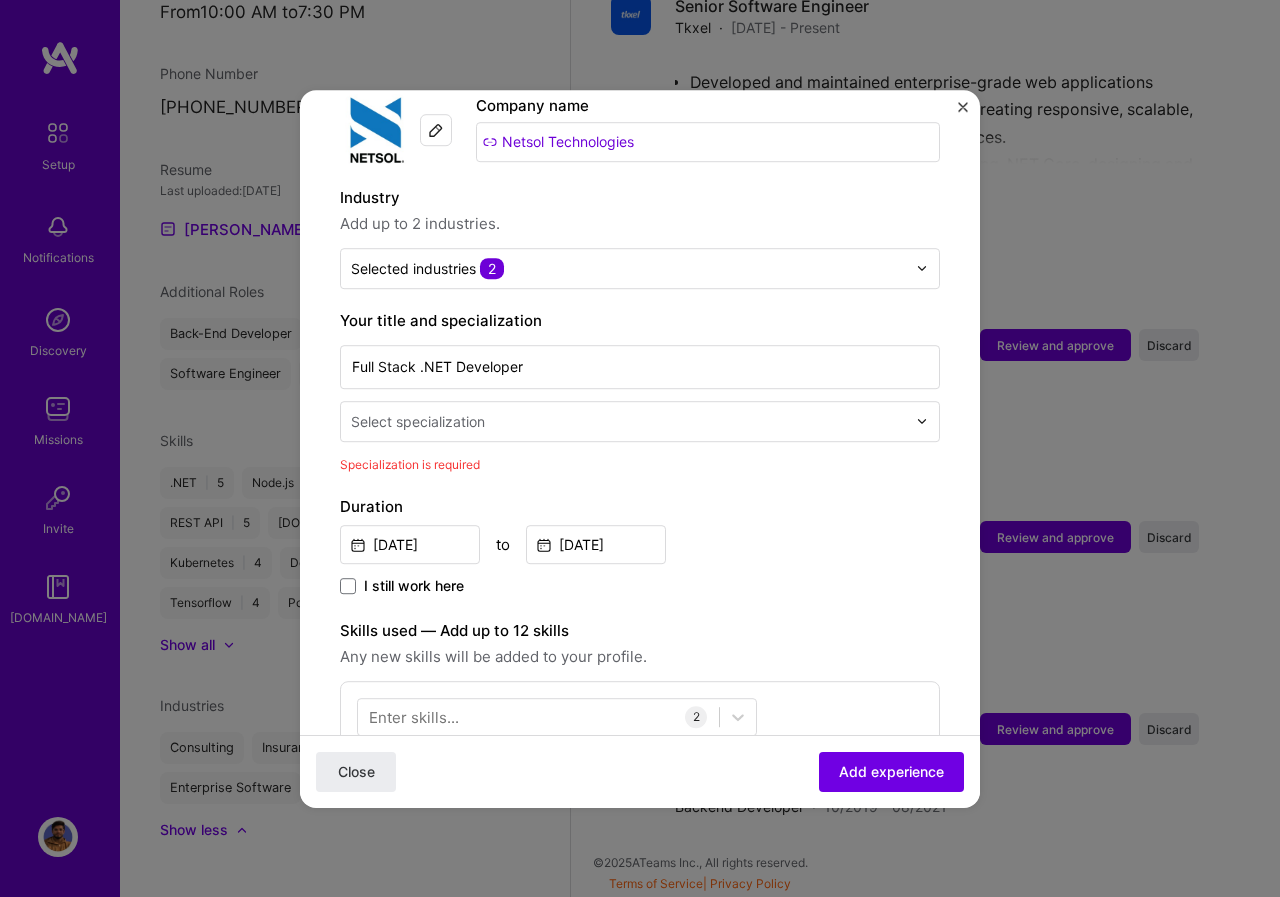 scroll, scrollTop: 215, scrollLeft: 0, axis: vertical 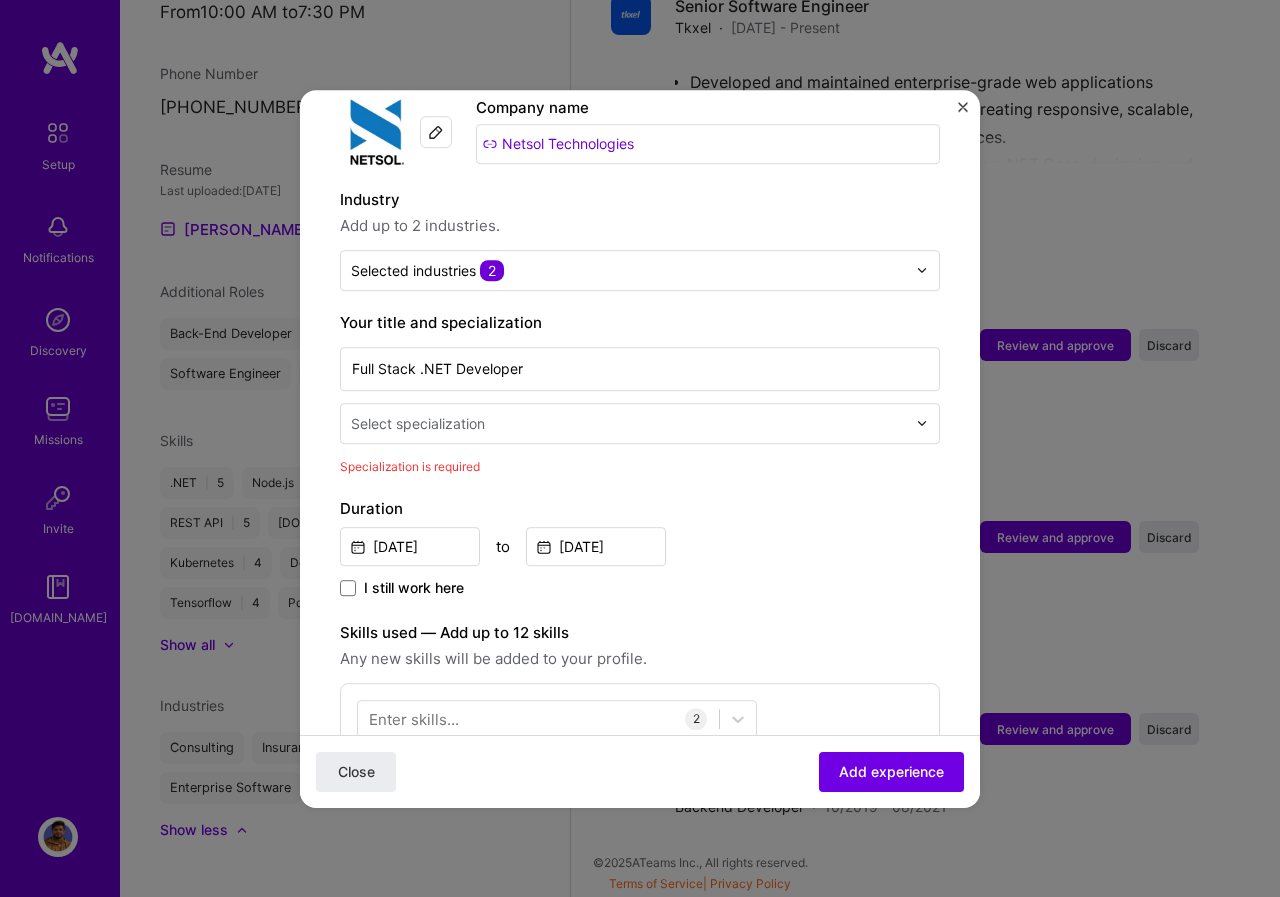 click at bounding box center (630, 423) 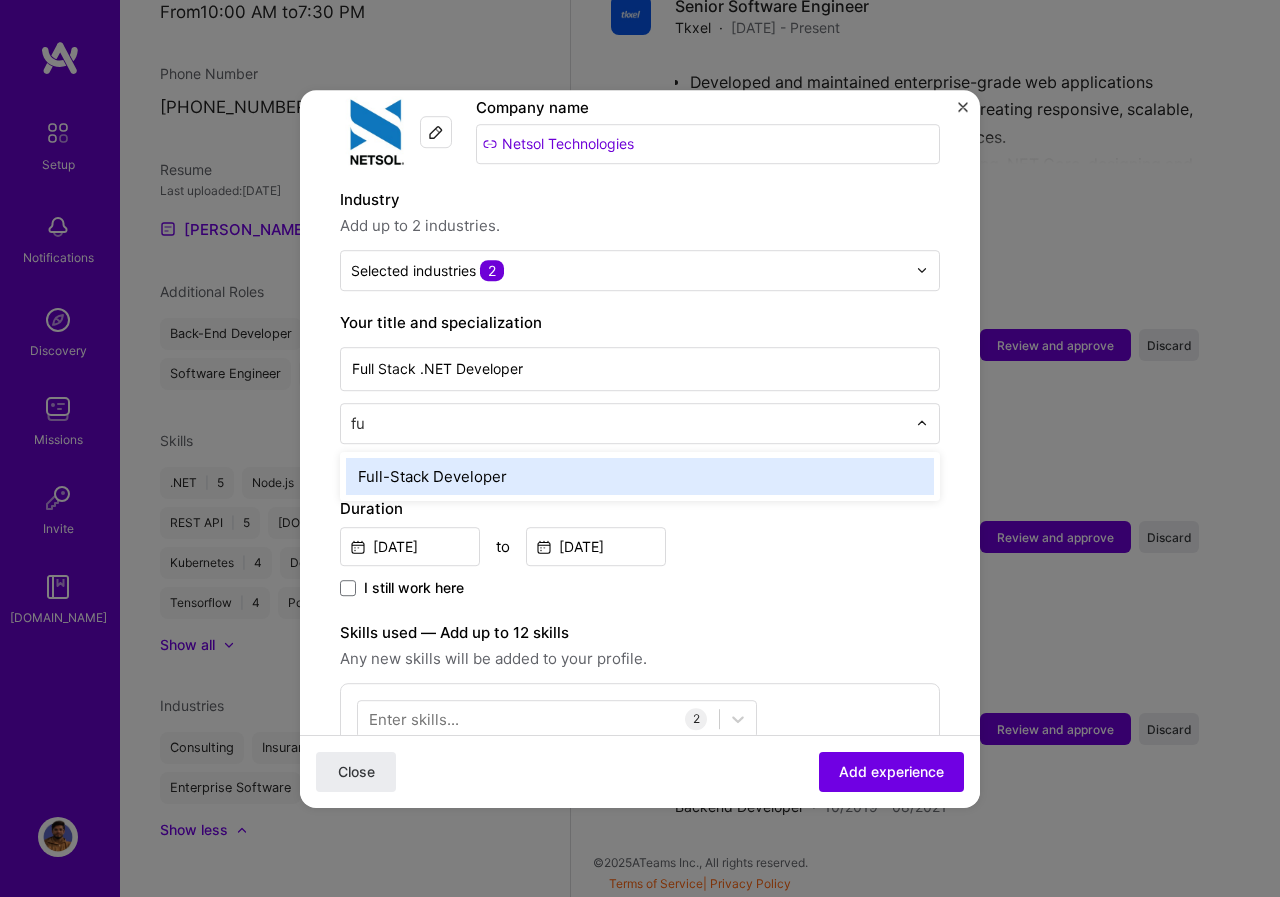 scroll, scrollTop: 0, scrollLeft: 0, axis: both 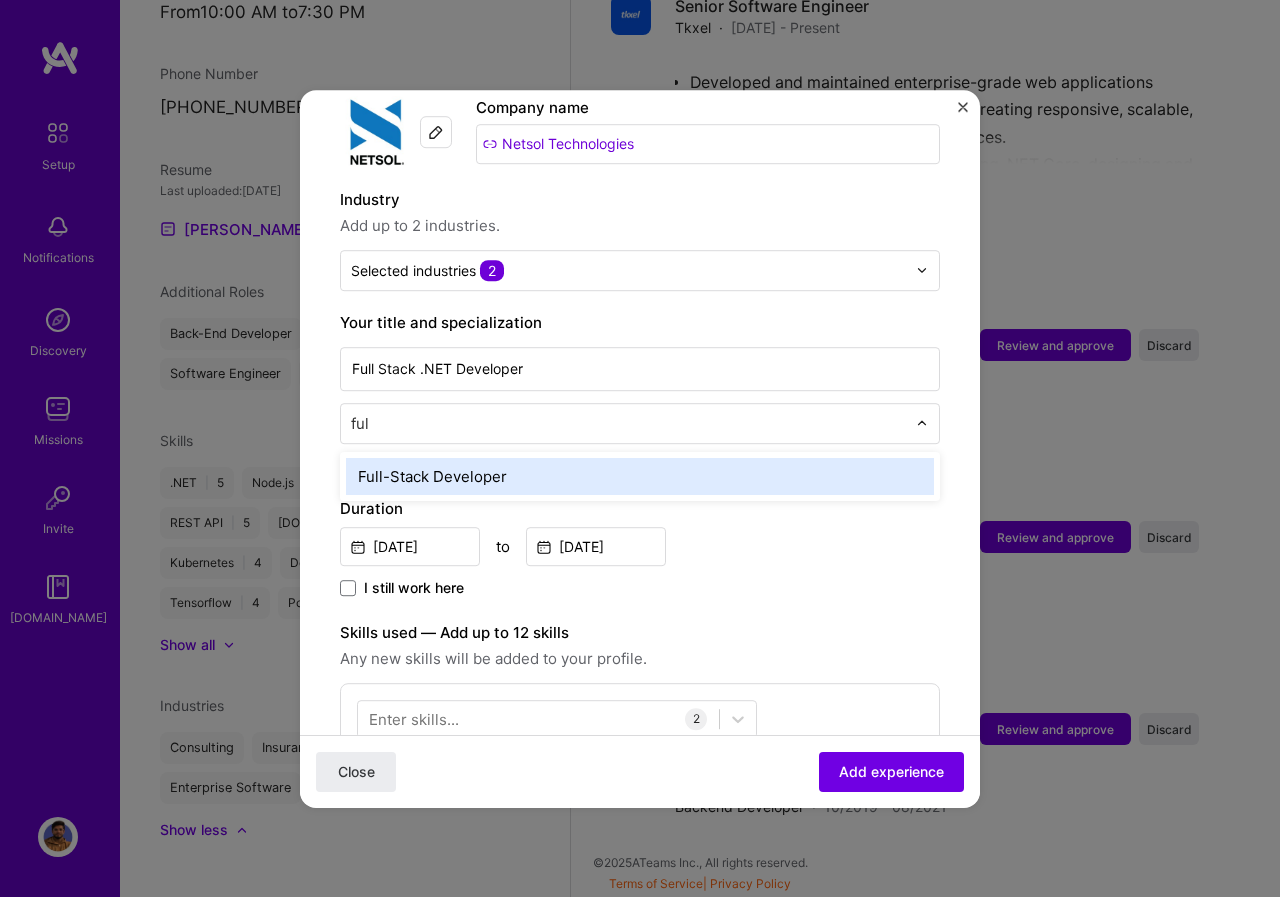 type on "full" 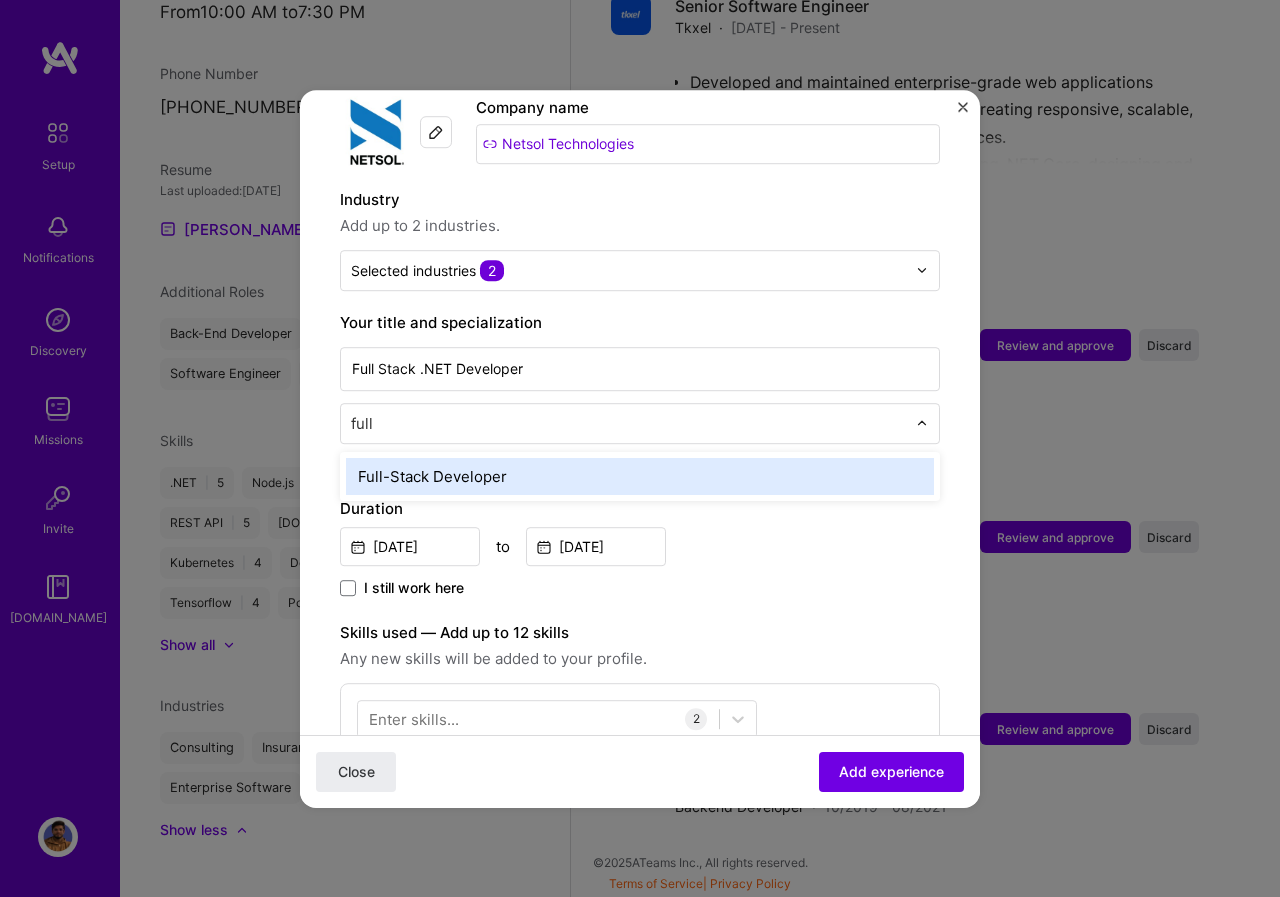click on "Full-Stack Developer" at bounding box center [640, 476] 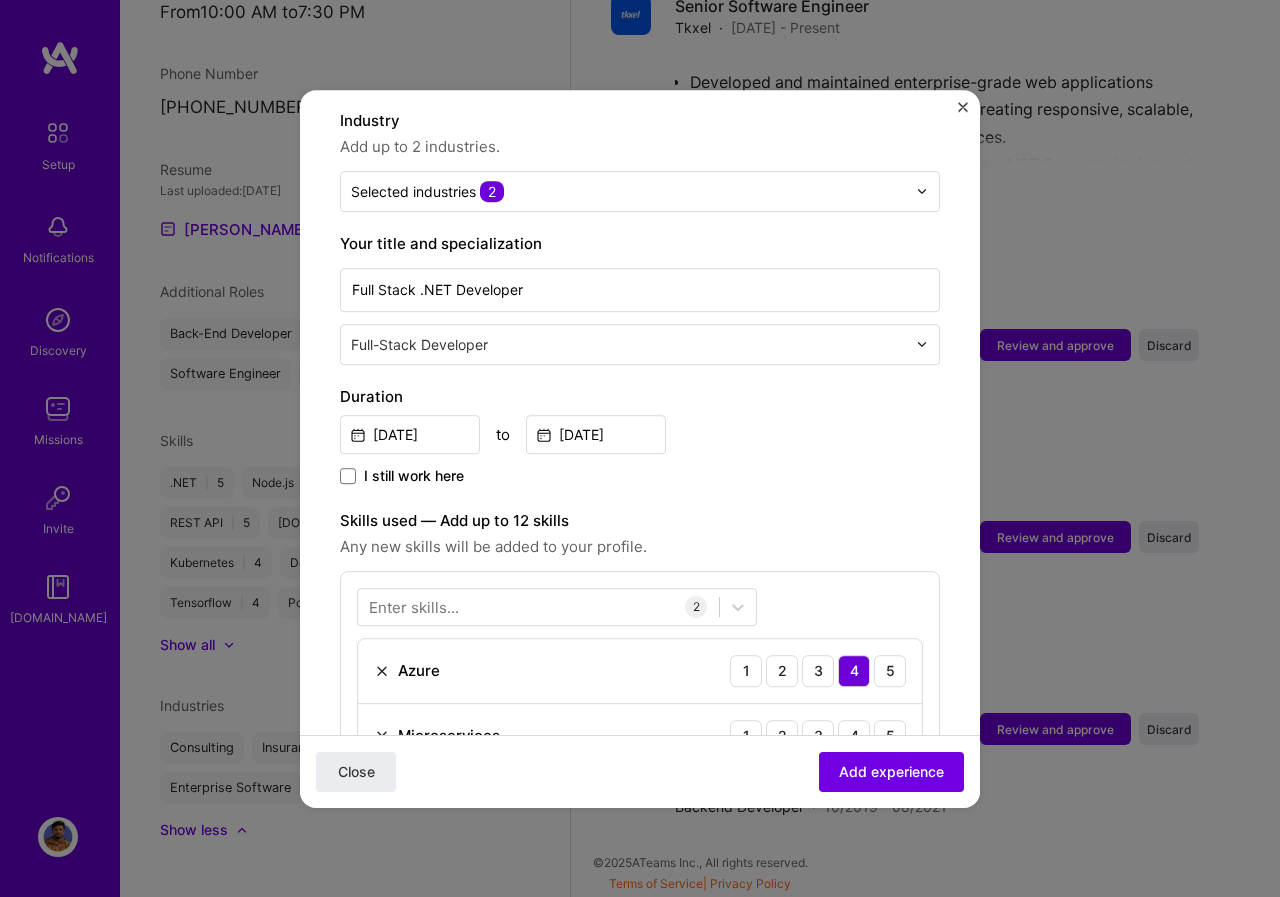 scroll, scrollTop: 415, scrollLeft: 0, axis: vertical 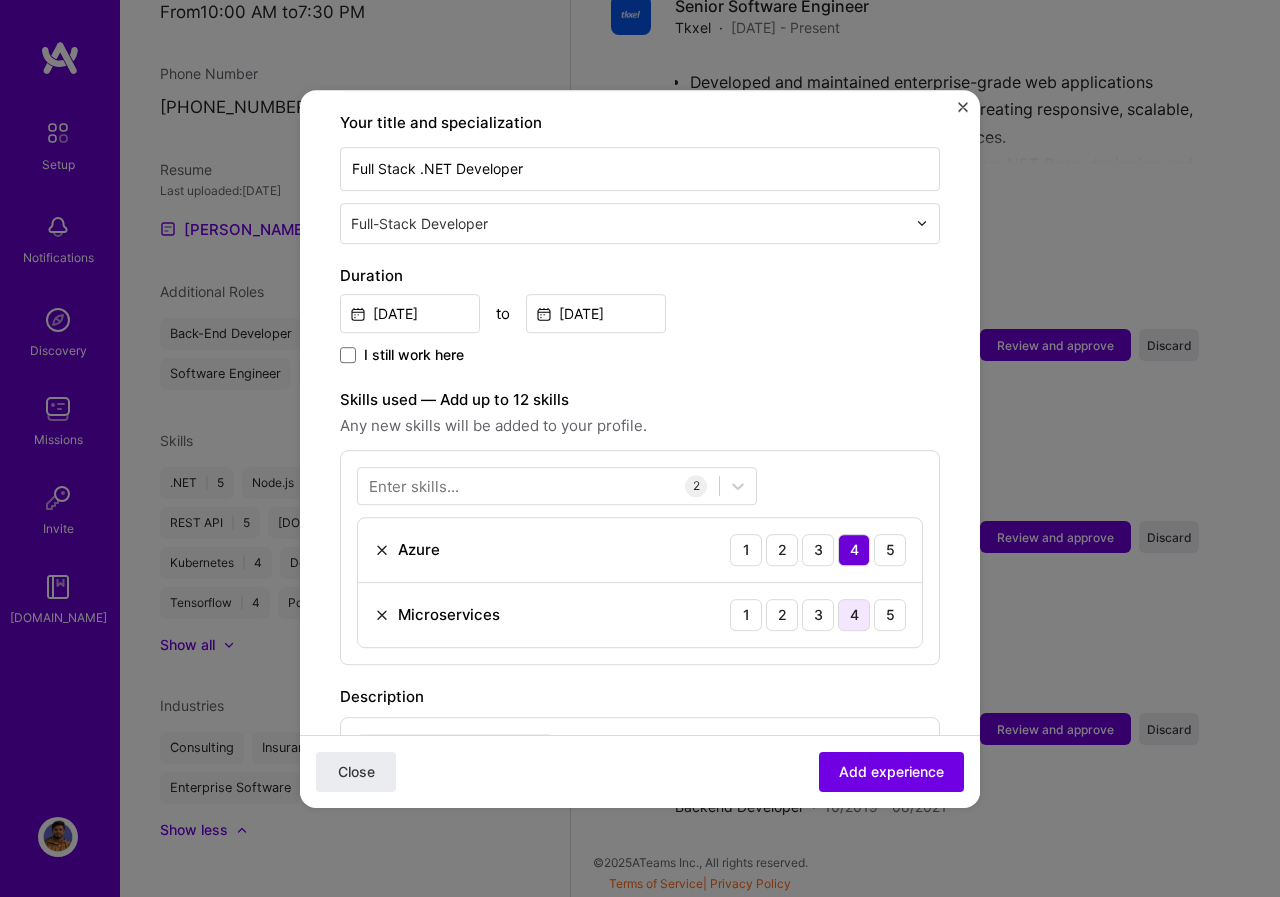 click on "4" at bounding box center [854, 615] 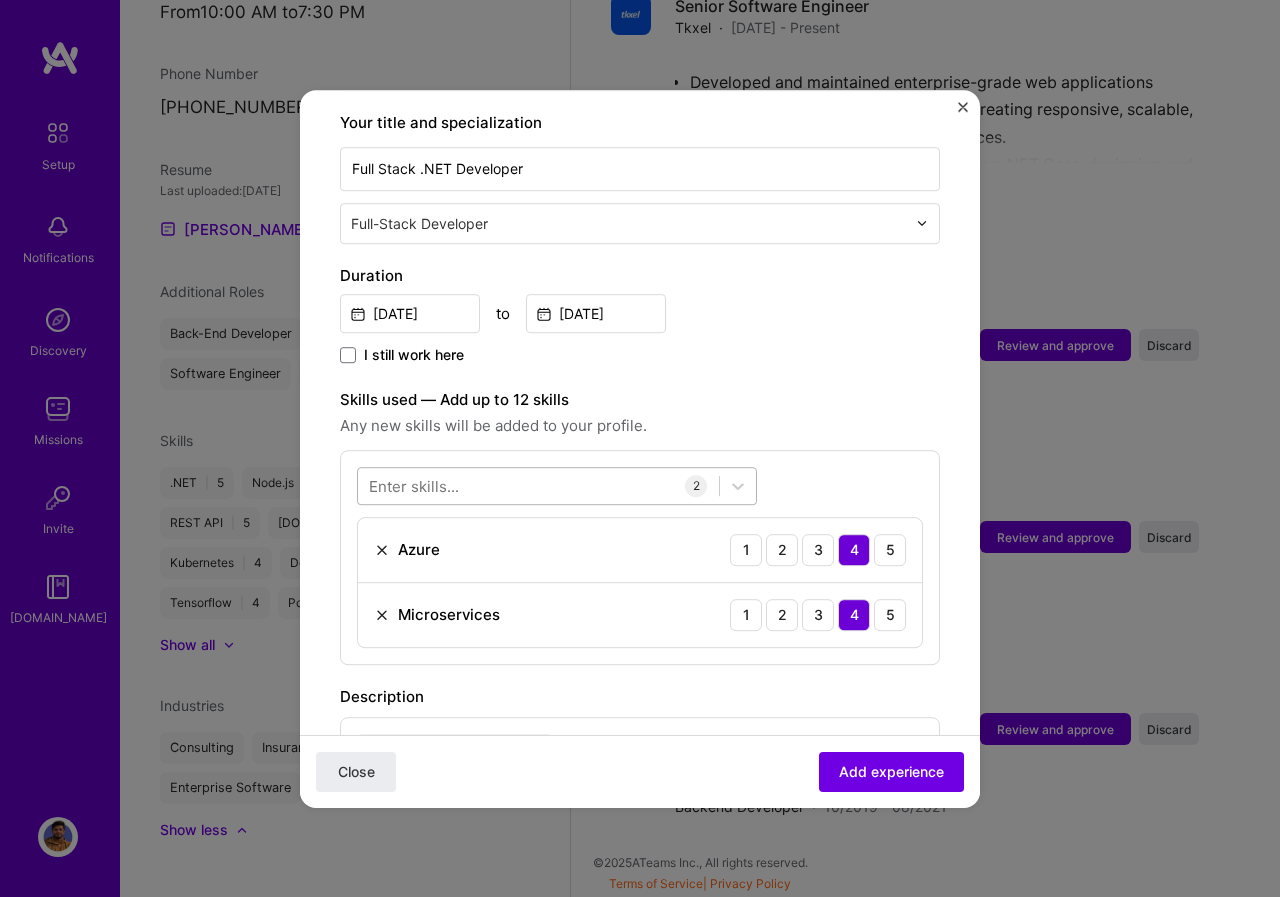click at bounding box center [538, 485] 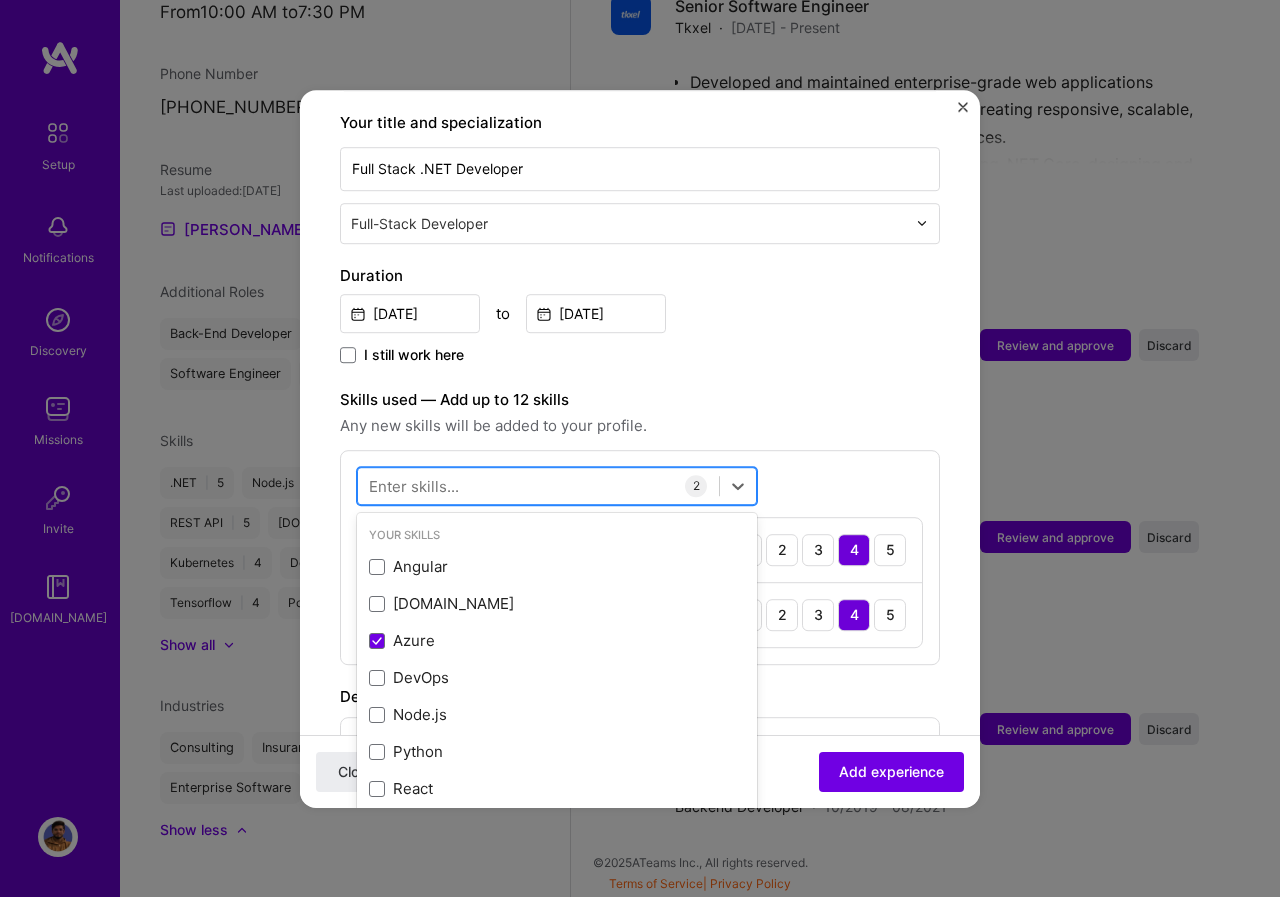 click at bounding box center [538, 485] 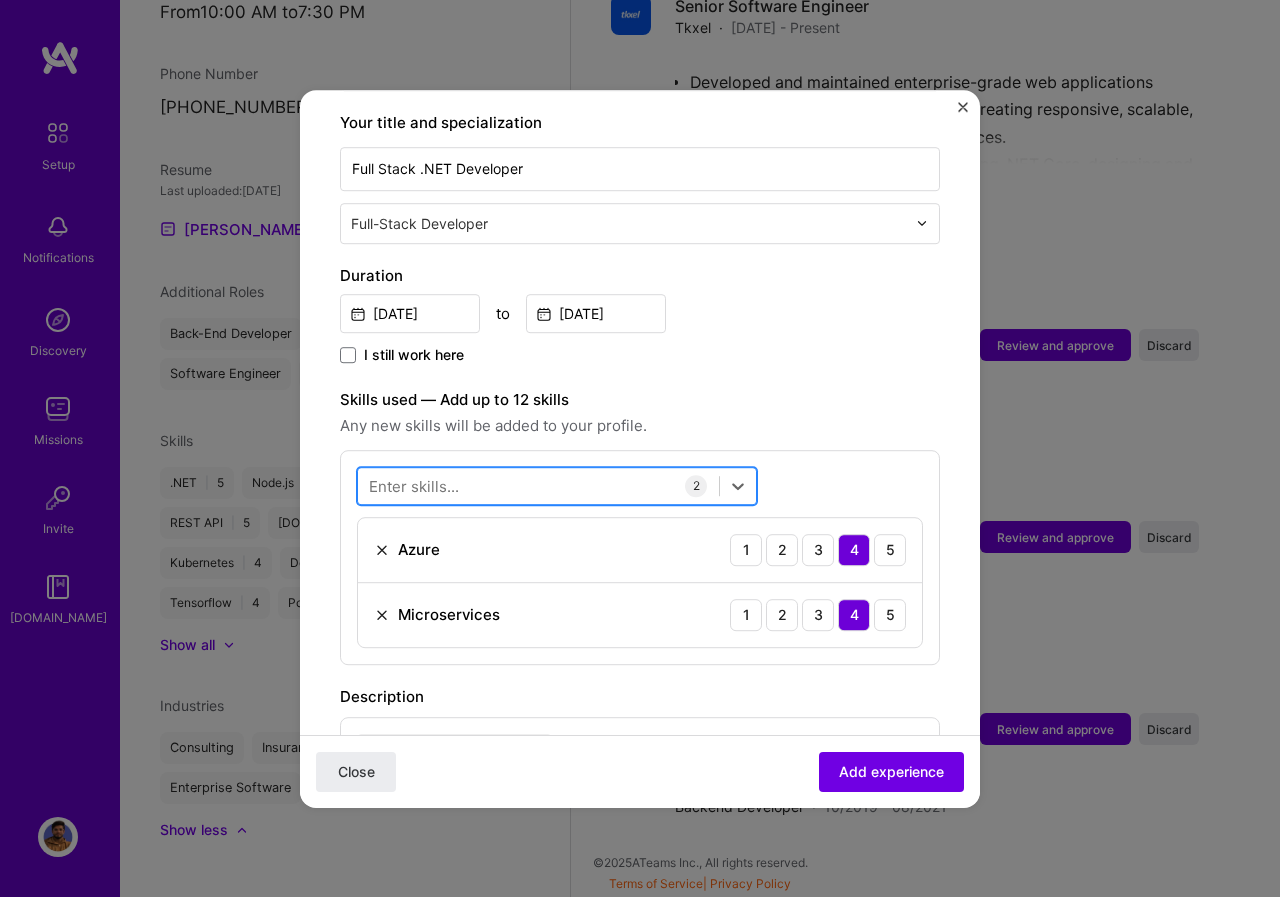 click at bounding box center (538, 485) 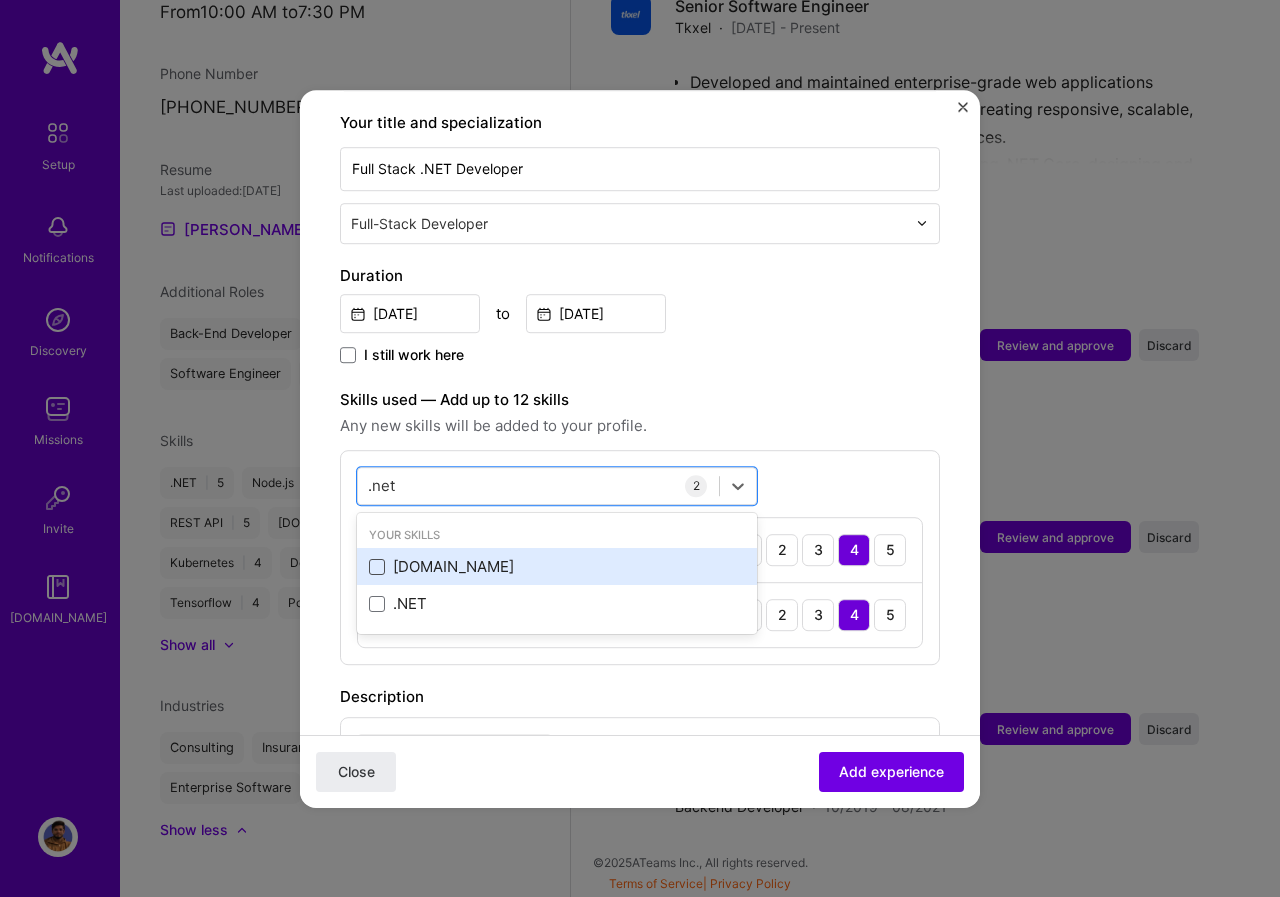 click at bounding box center [377, 567] 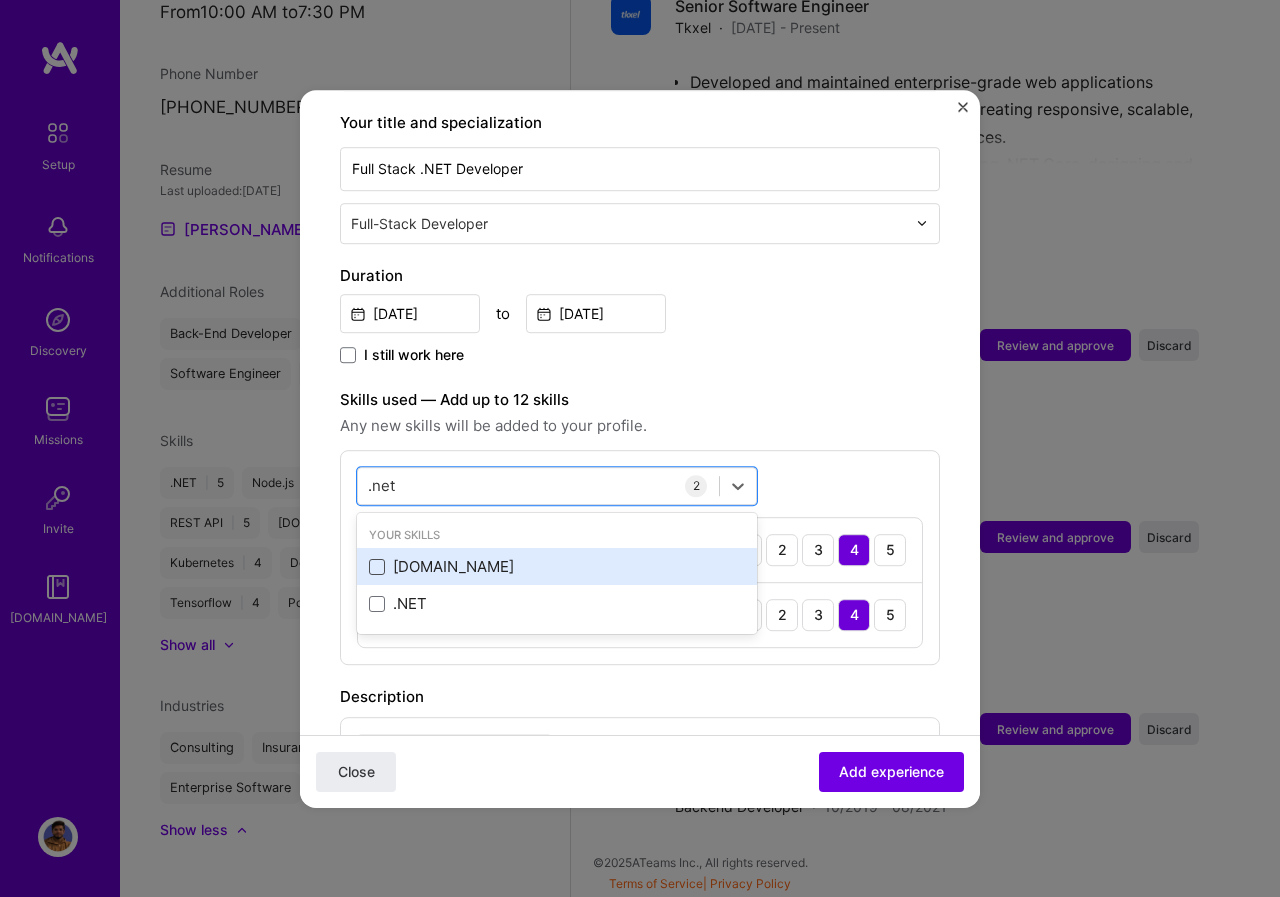 click at bounding box center [0, 0] 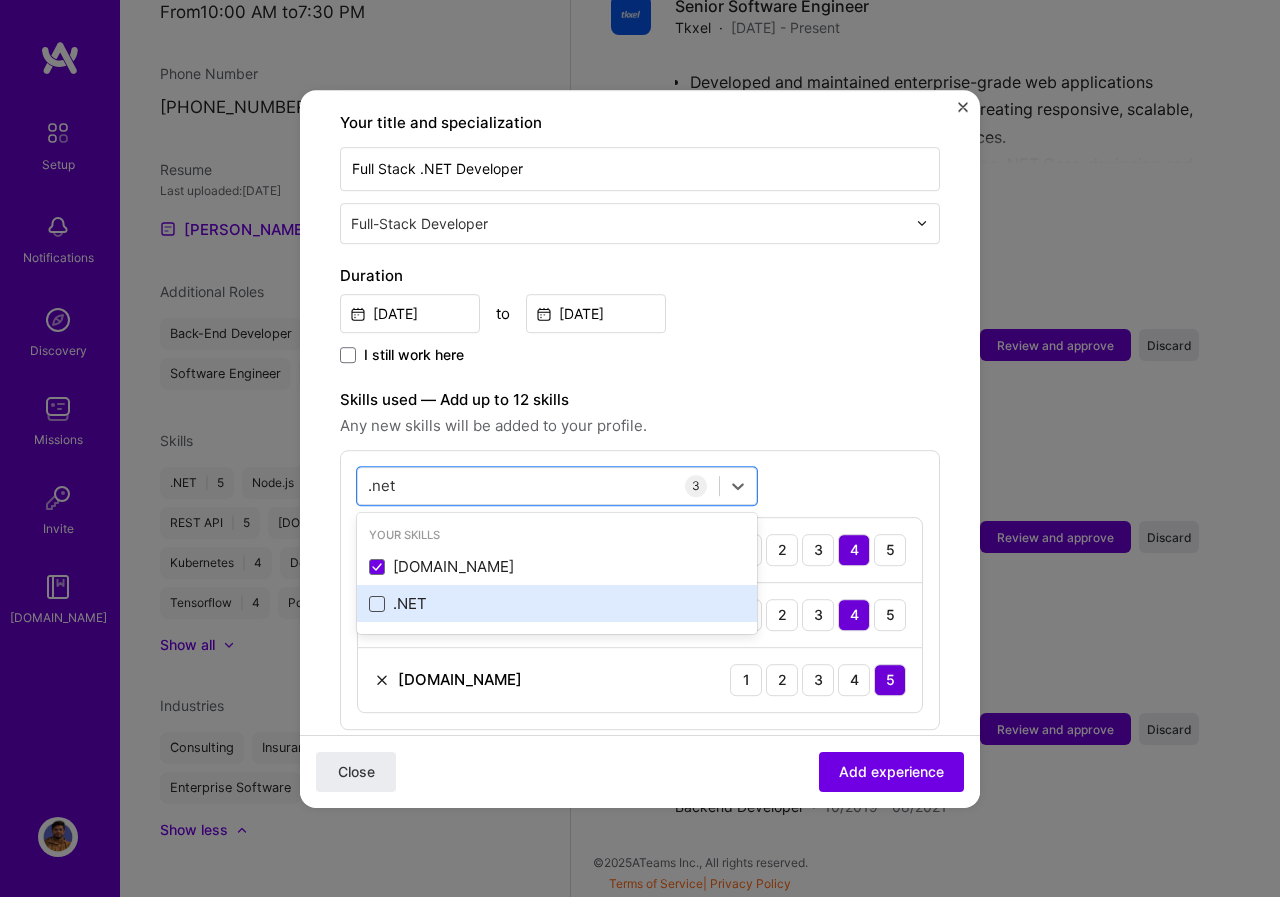 click at bounding box center [377, 604] 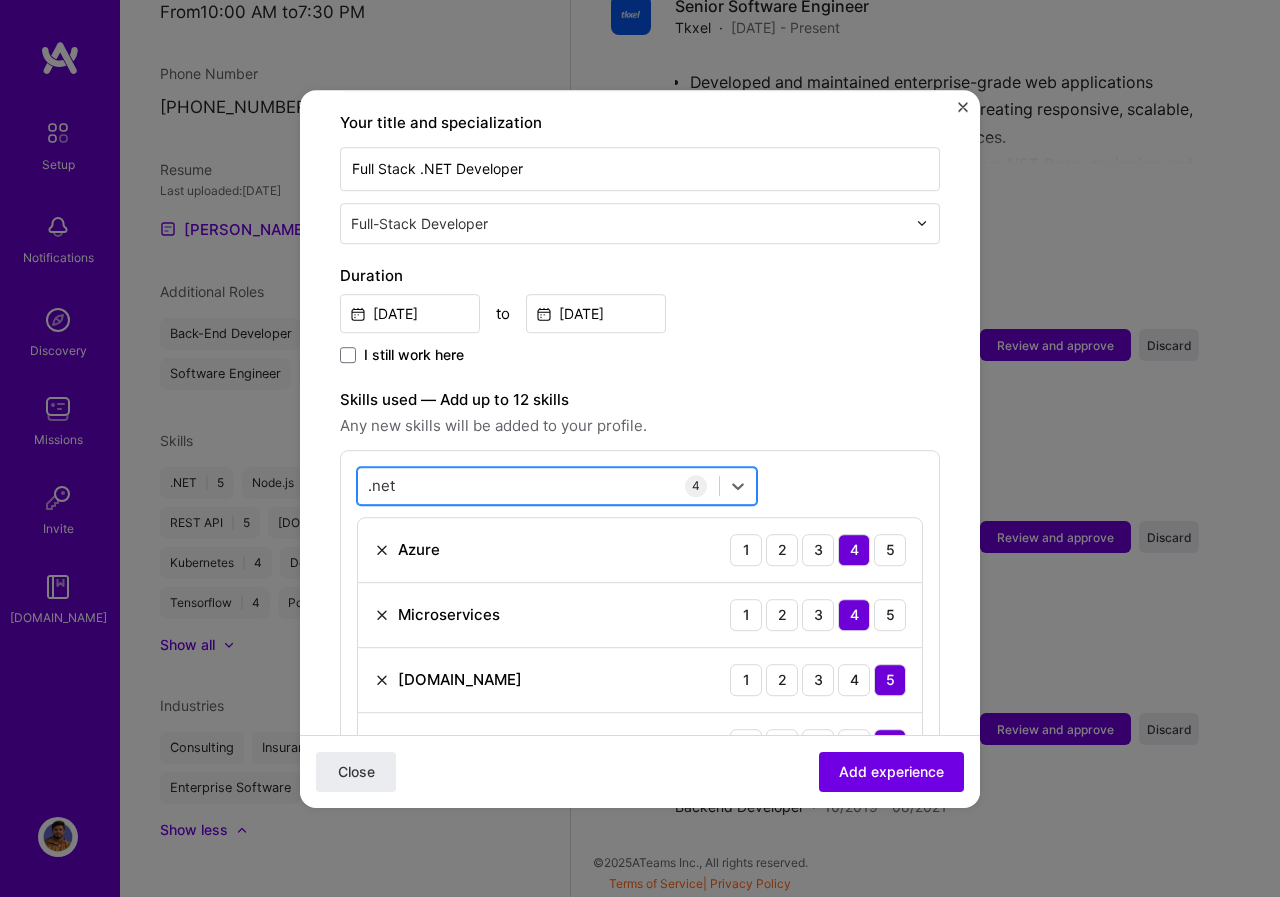 click on ".net .net" at bounding box center [538, 485] 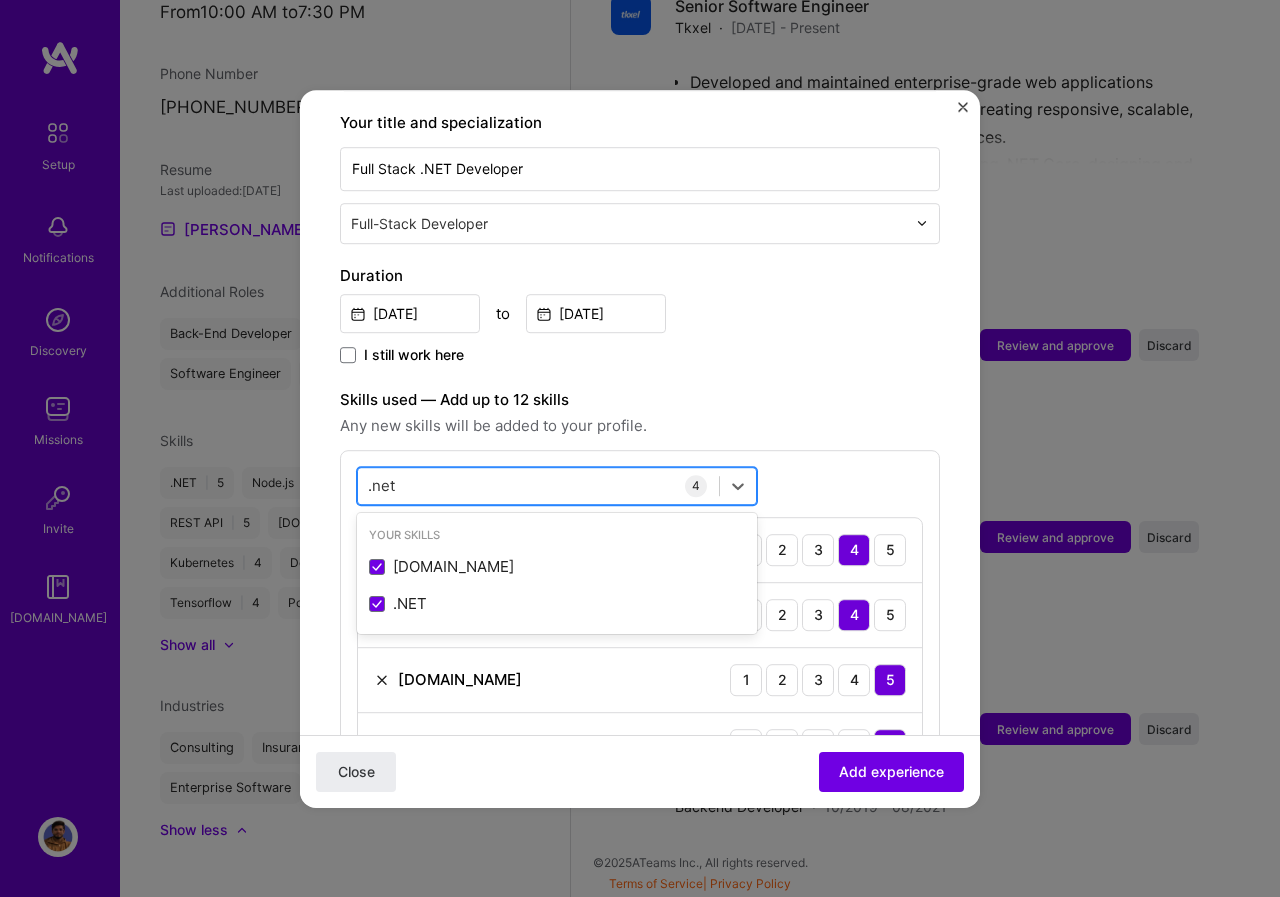 click on ".net .net" at bounding box center [538, 485] 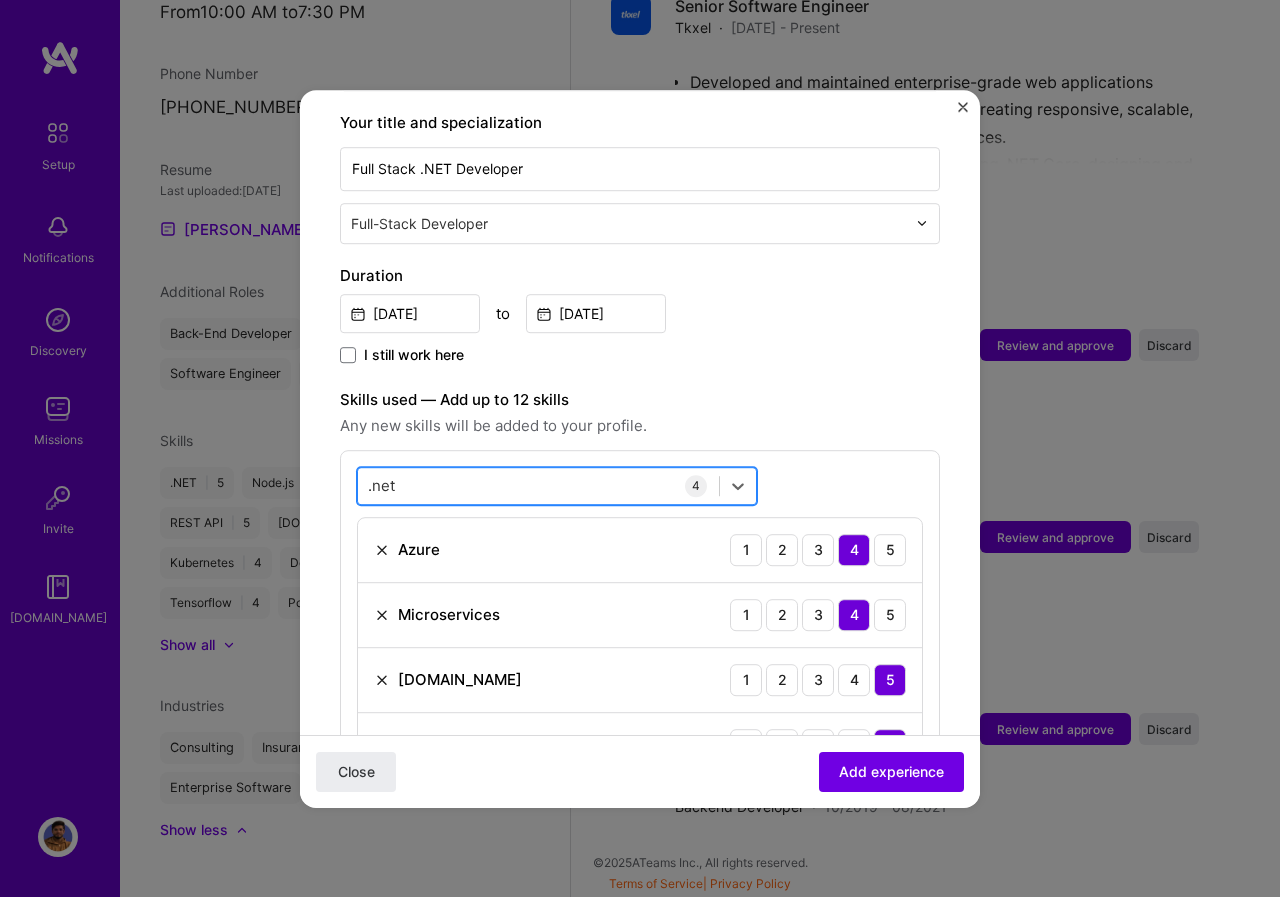 click on ".net .net" at bounding box center [538, 485] 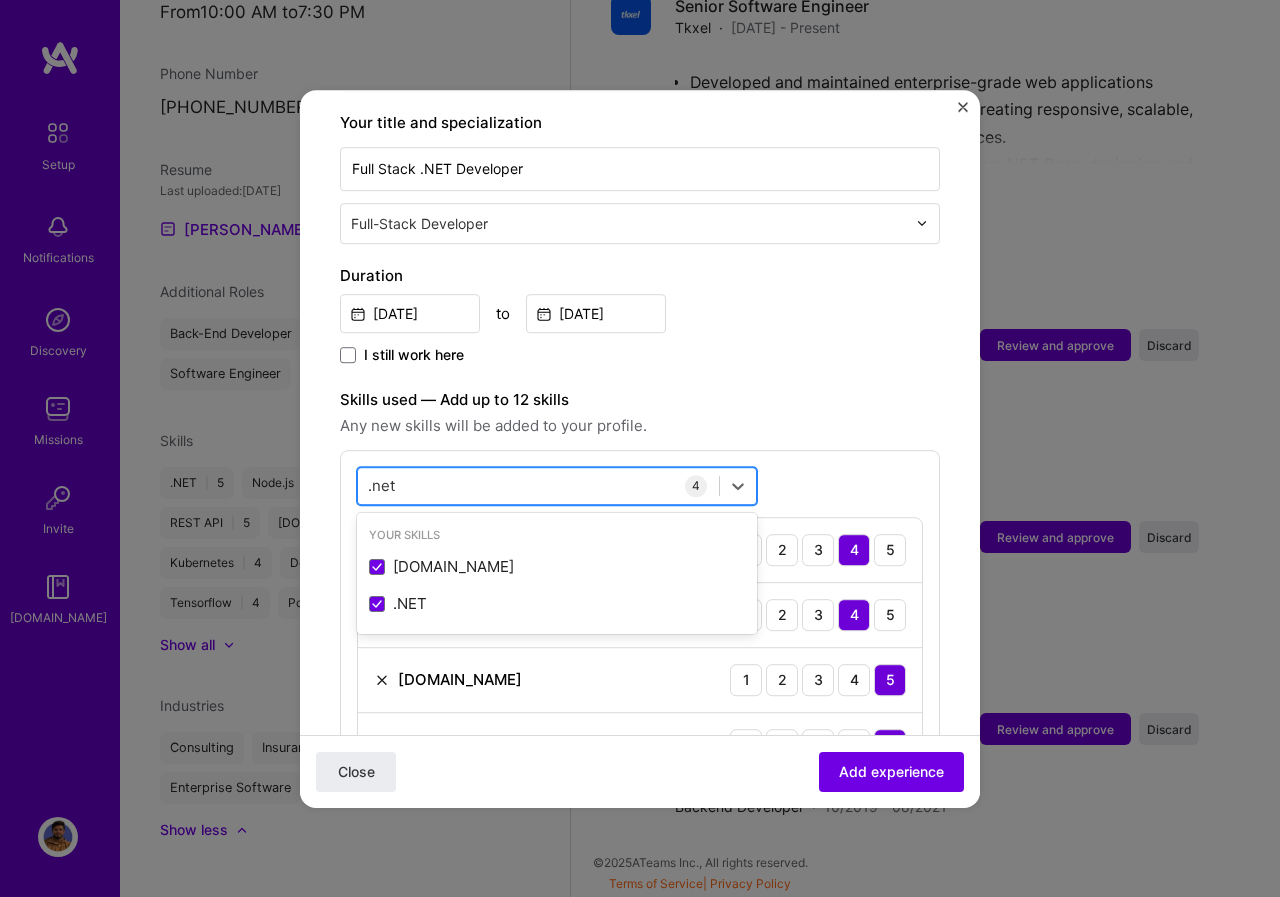click on ".net .net" at bounding box center [538, 485] 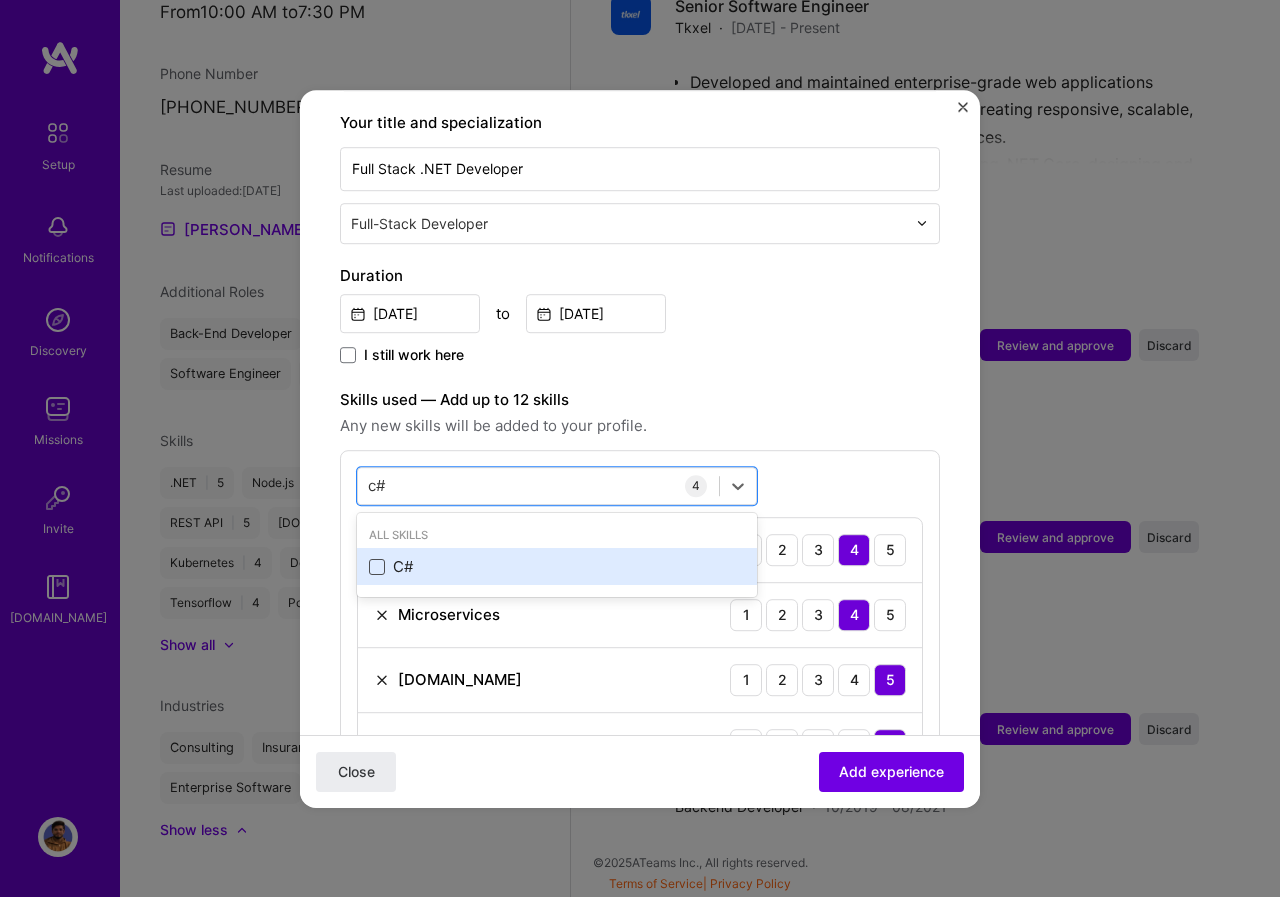 click at bounding box center (377, 567) 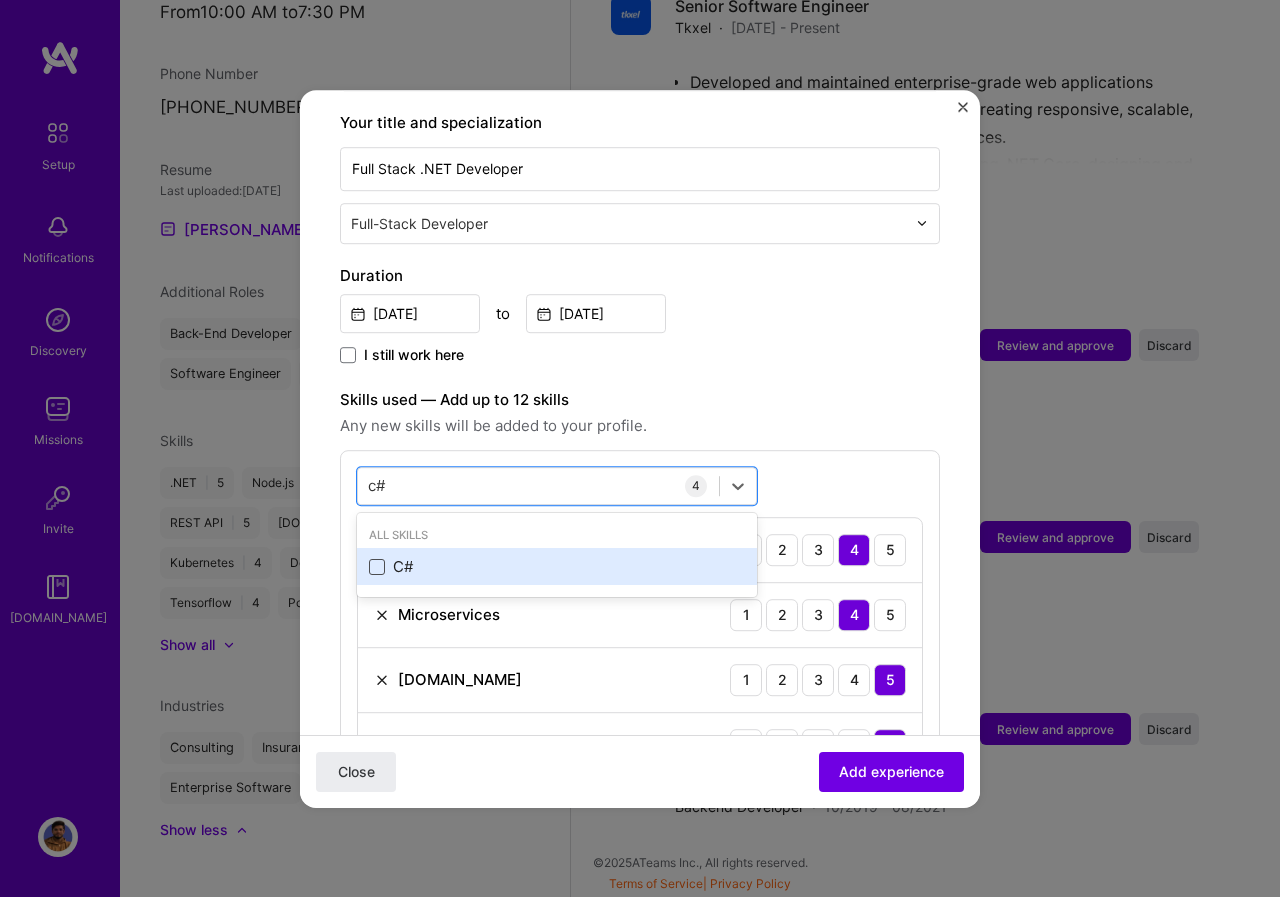 click at bounding box center [0, 0] 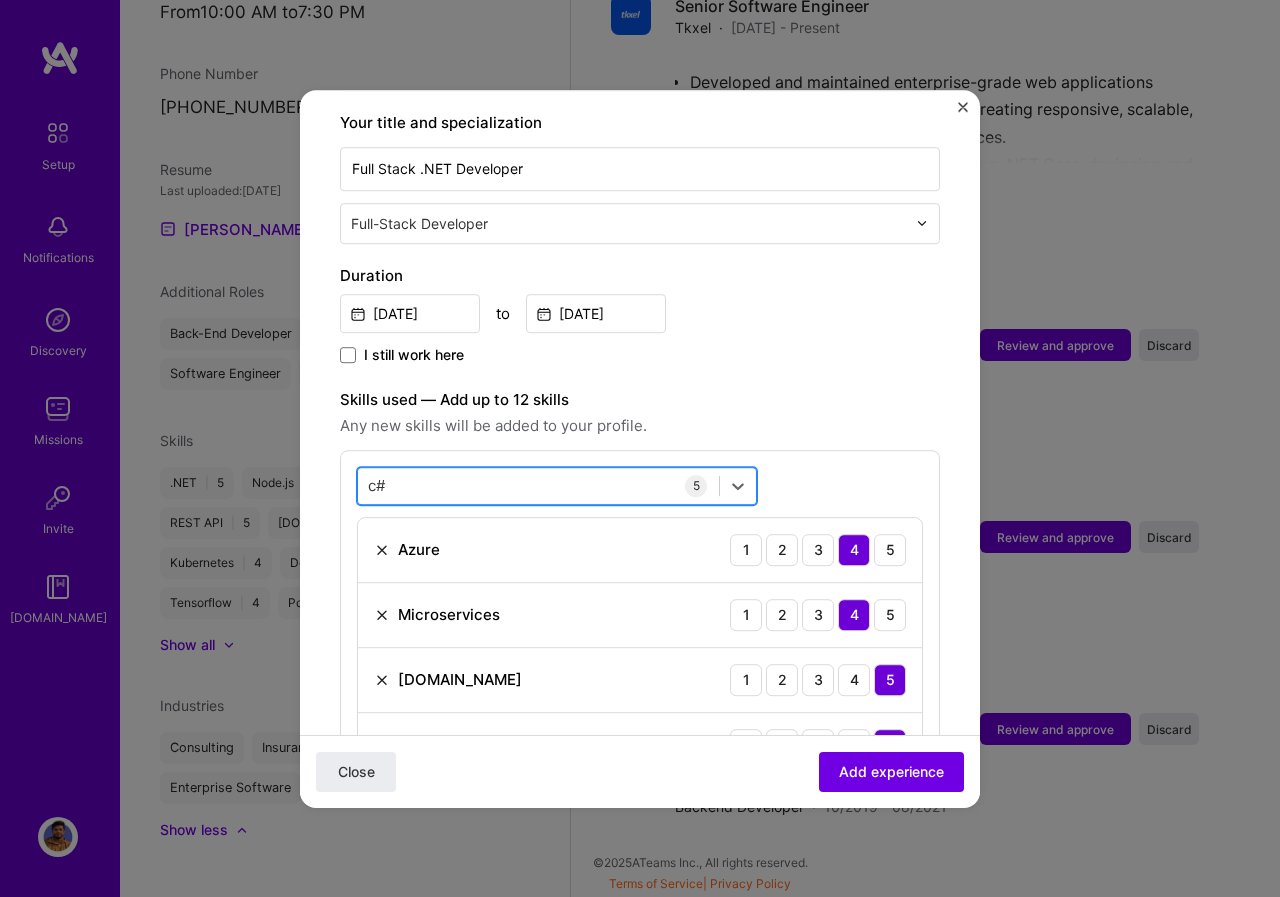 click on "c# c#" at bounding box center (538, 485) 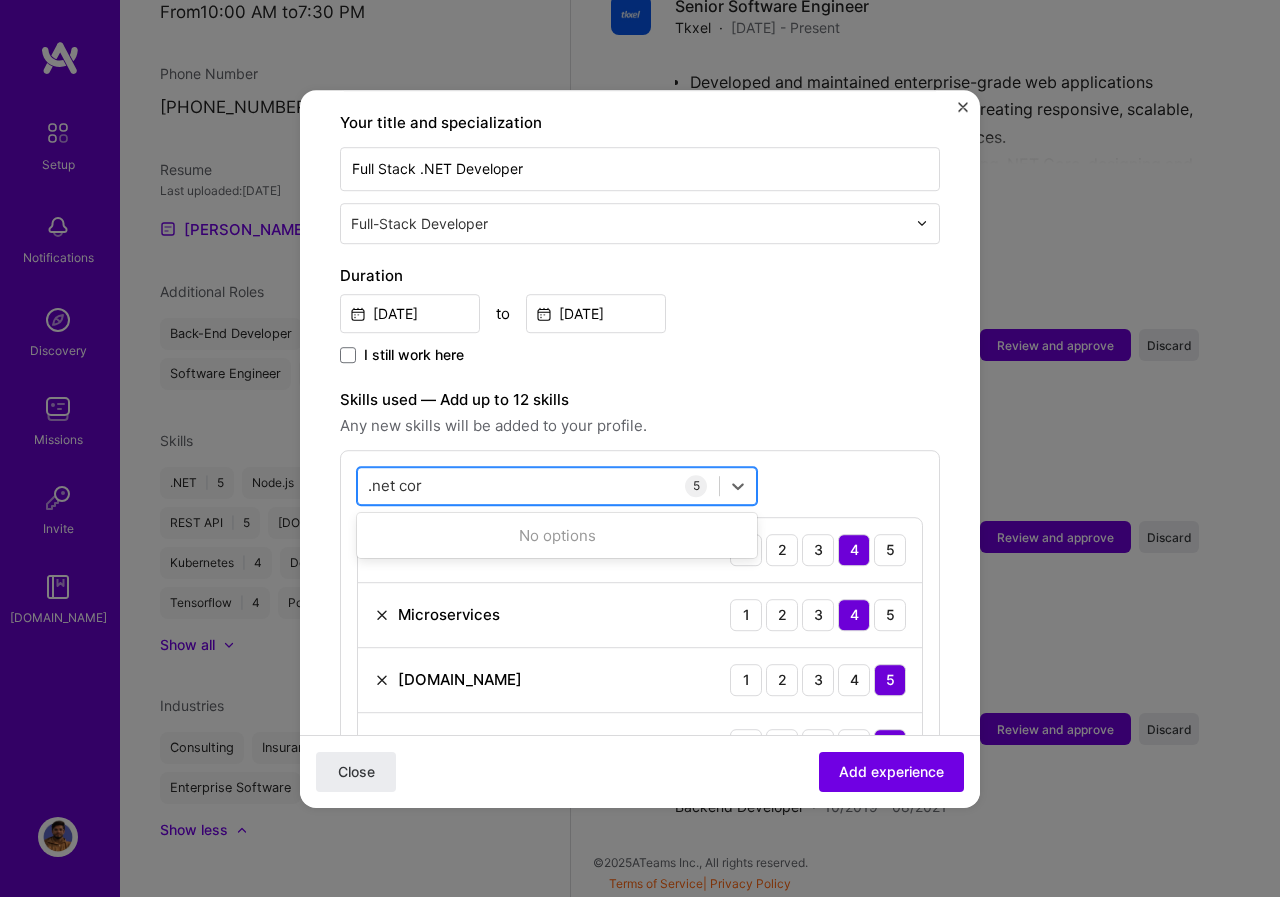 type on ".net core" 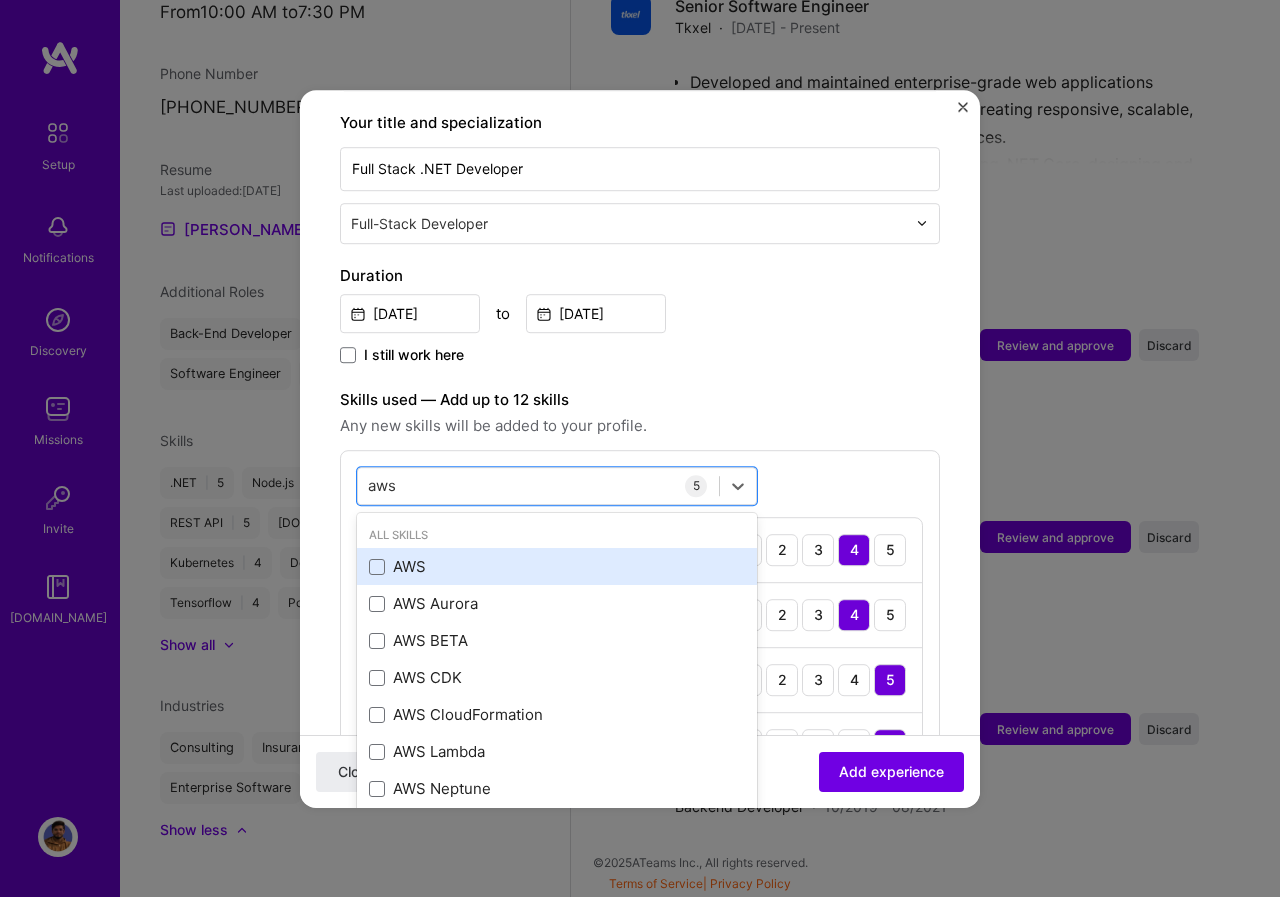 click on "AWS" at bounding box center [557, 567] 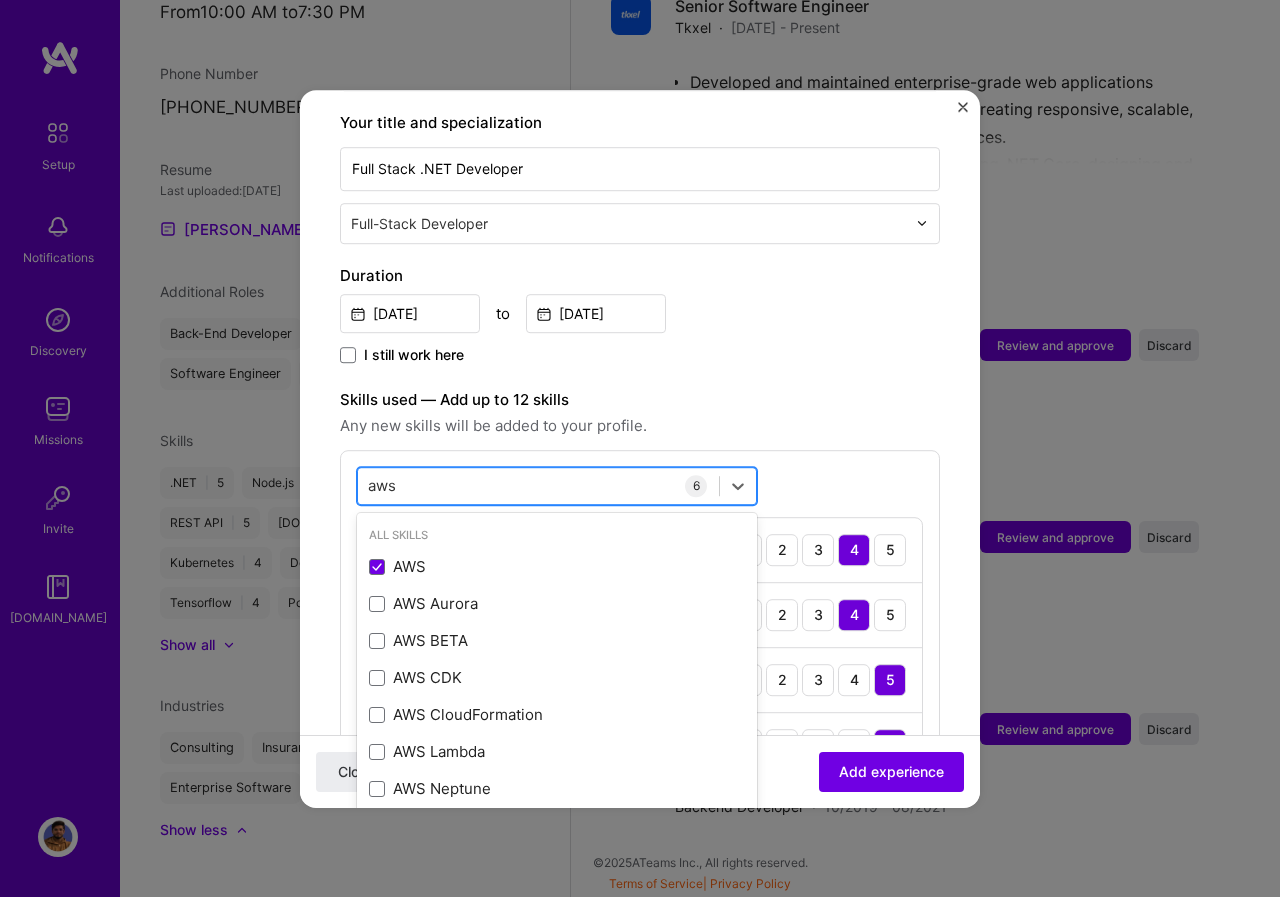 click on "aws aws" at bounding box center (538, 485) 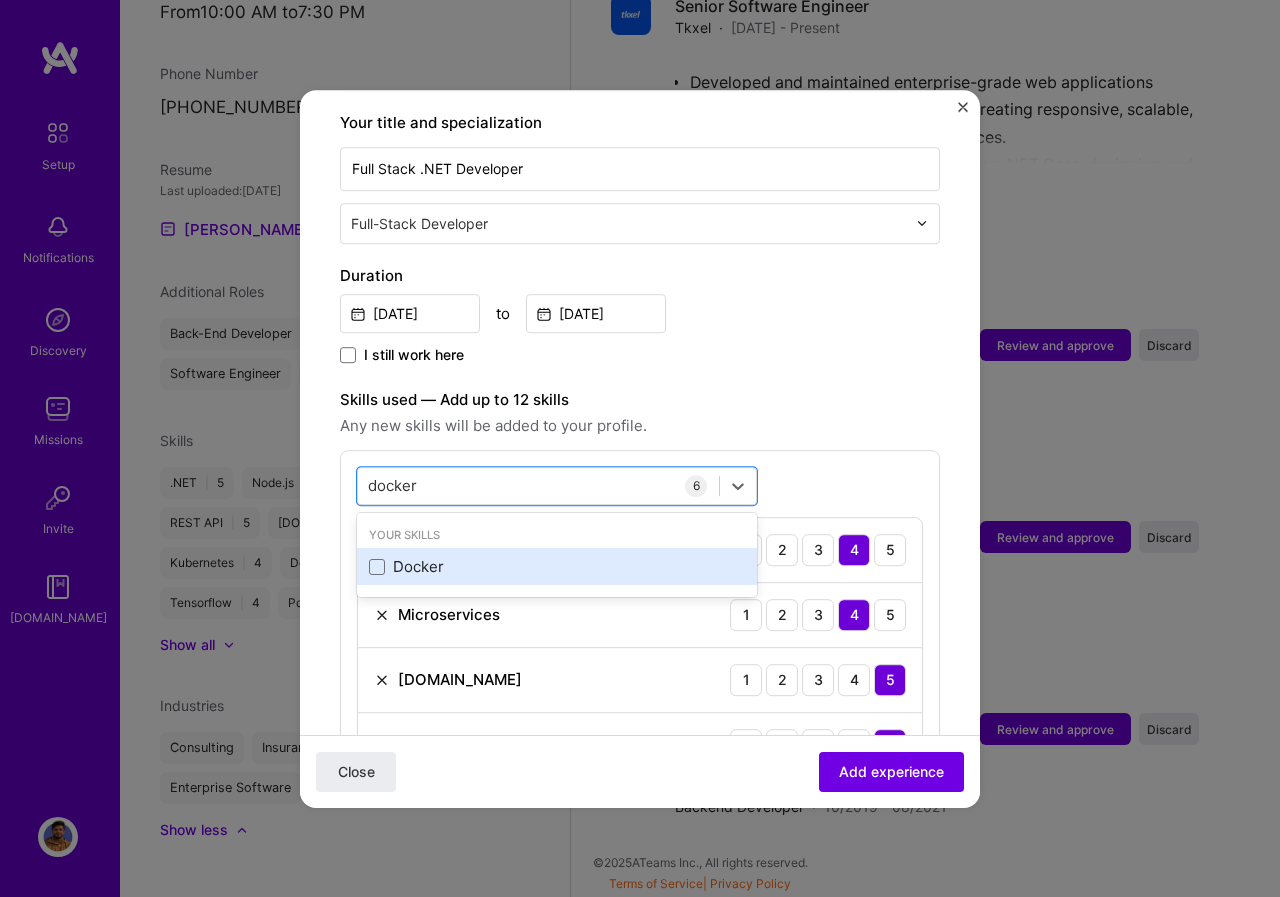 click on "Docker" at bounding box center [557, 567] 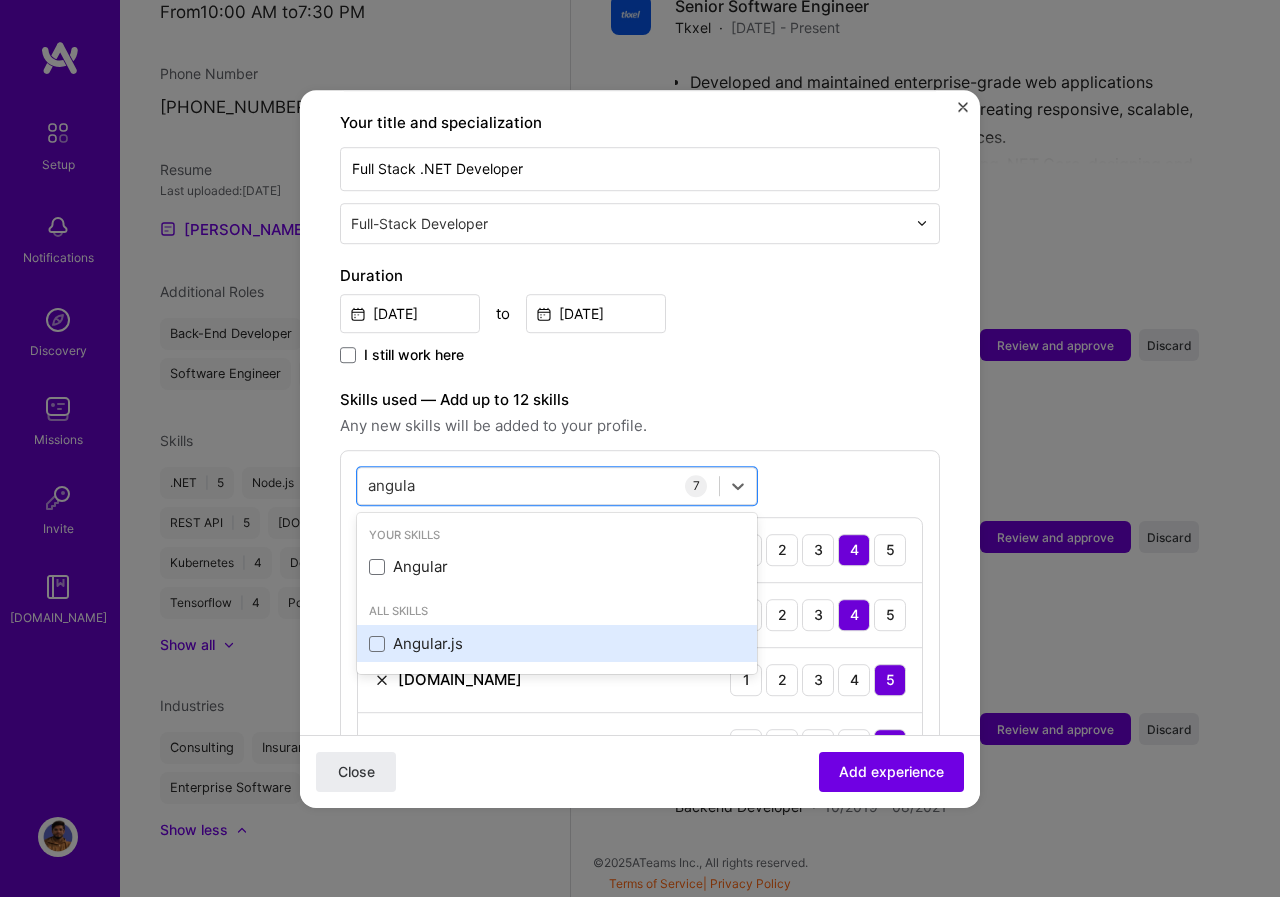 click on "Angular.js" at bounding box center [557, 643] 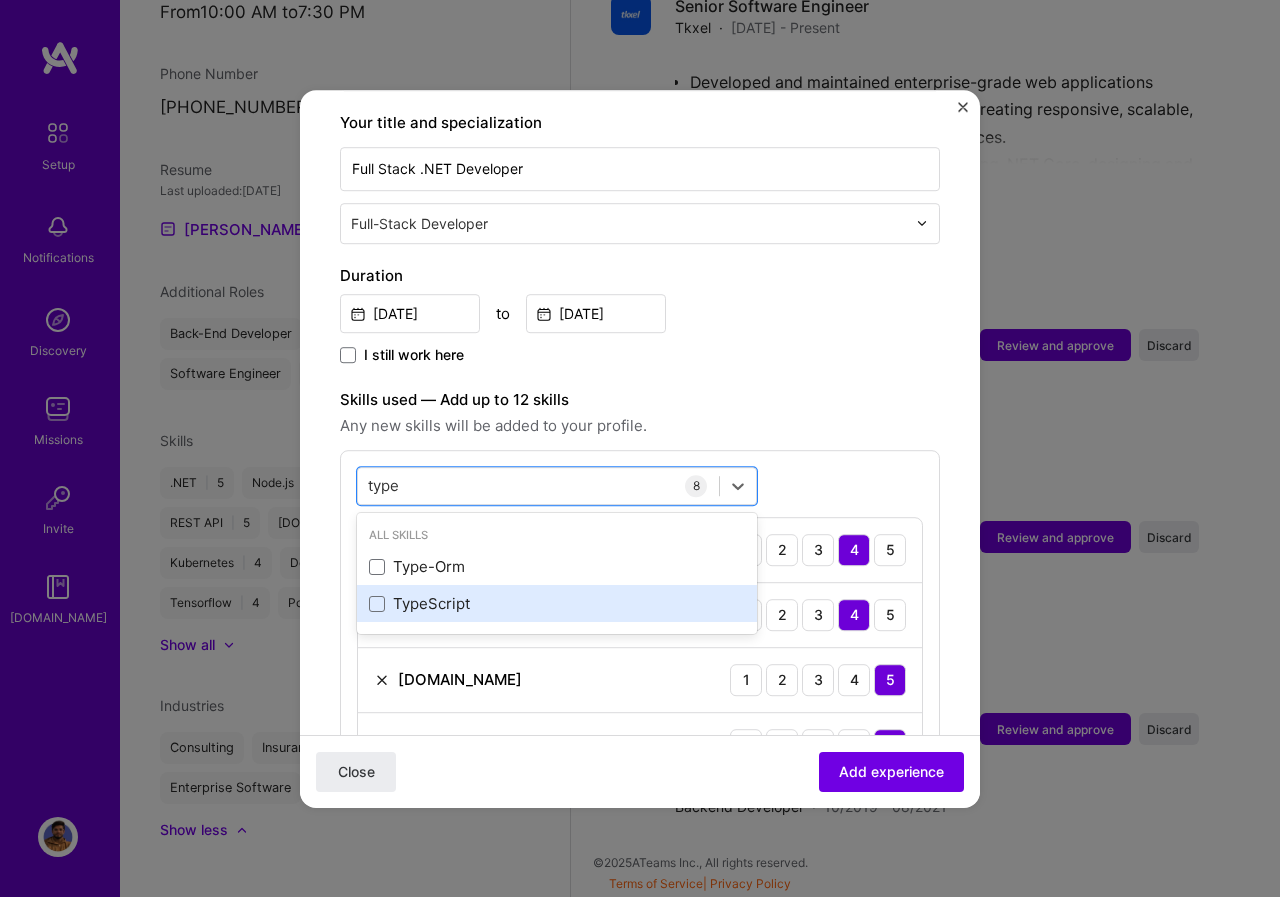 click on "TypeScript" at bounding box center [557, 604] 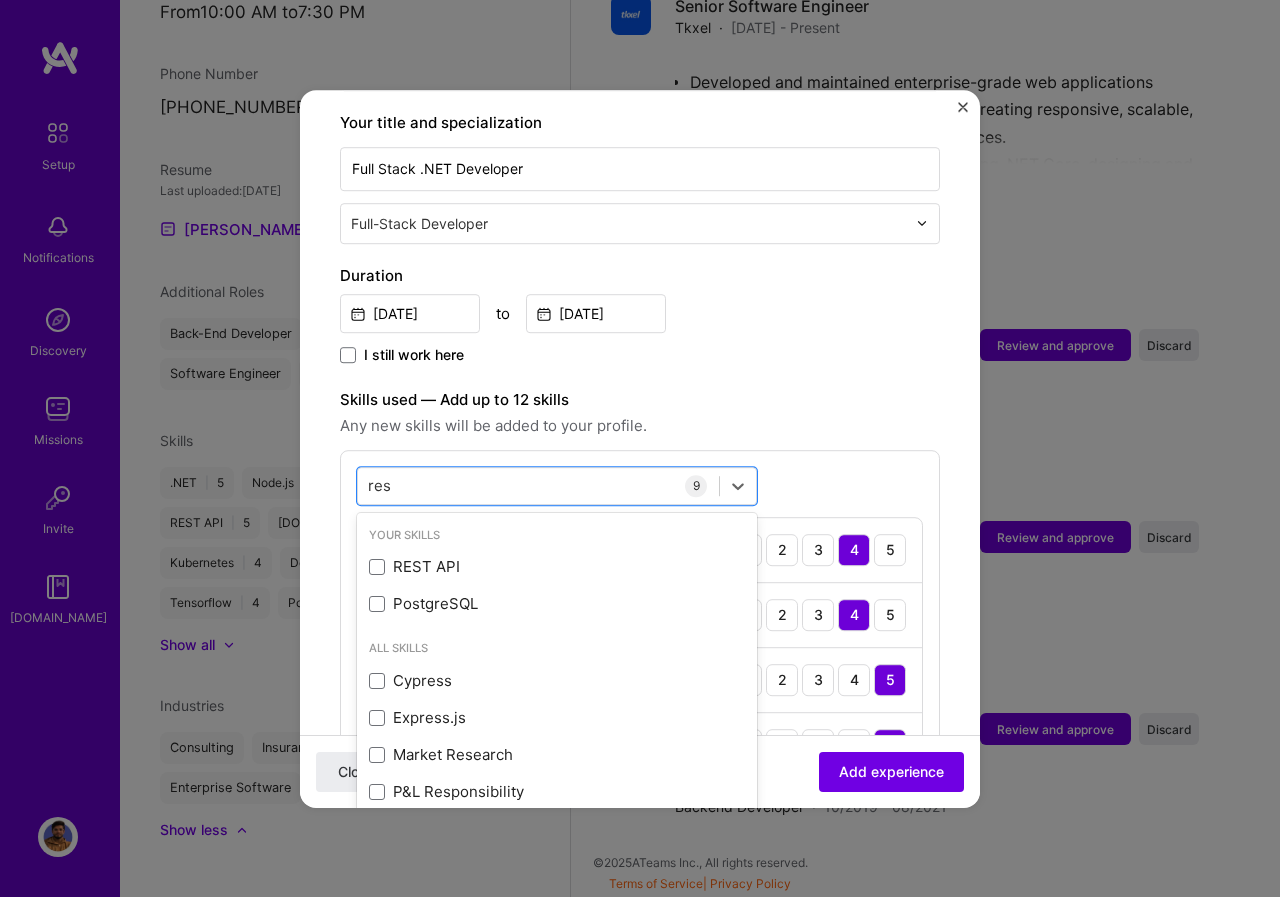 type on "rest" 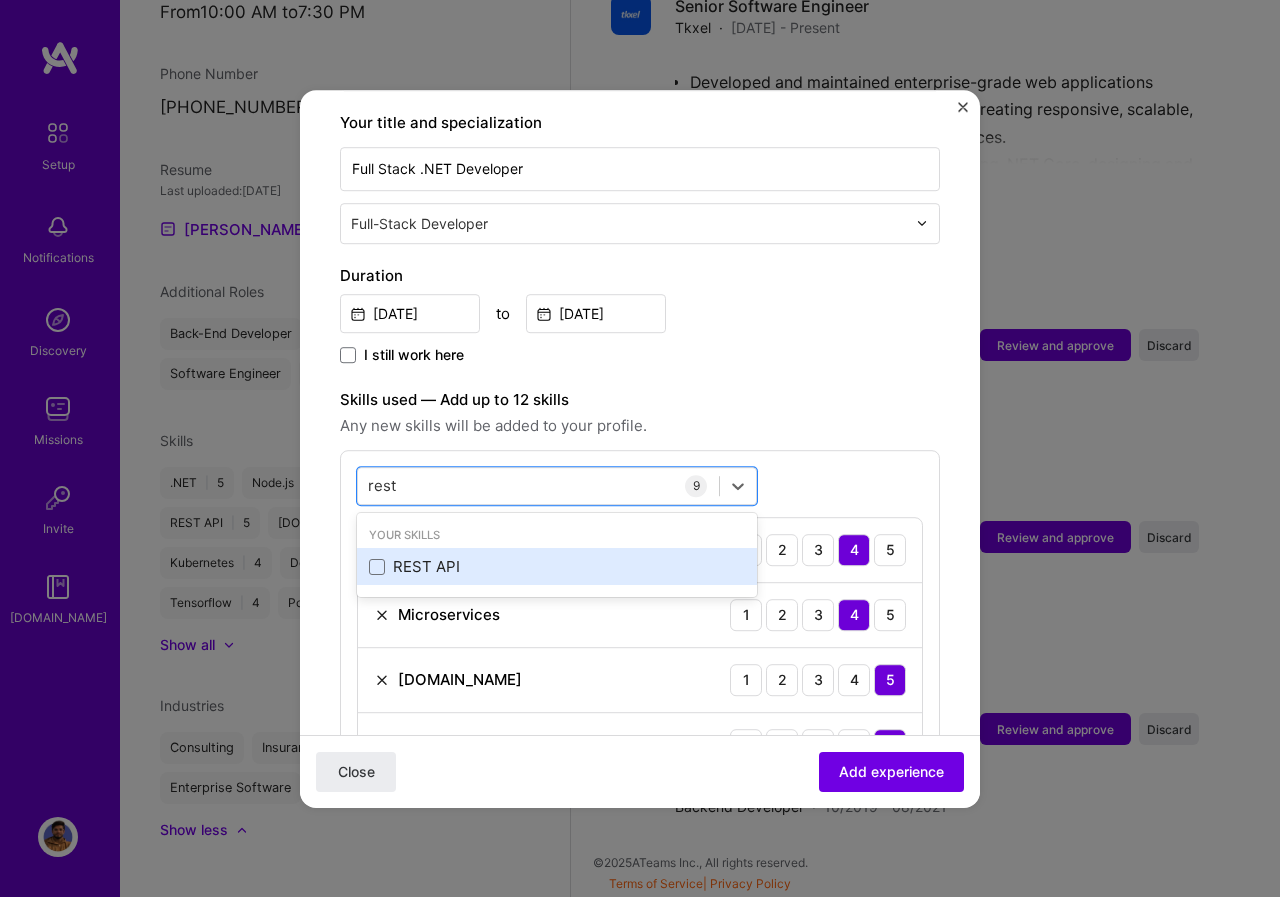 click on "REST API" at bounding box center (557, 567) 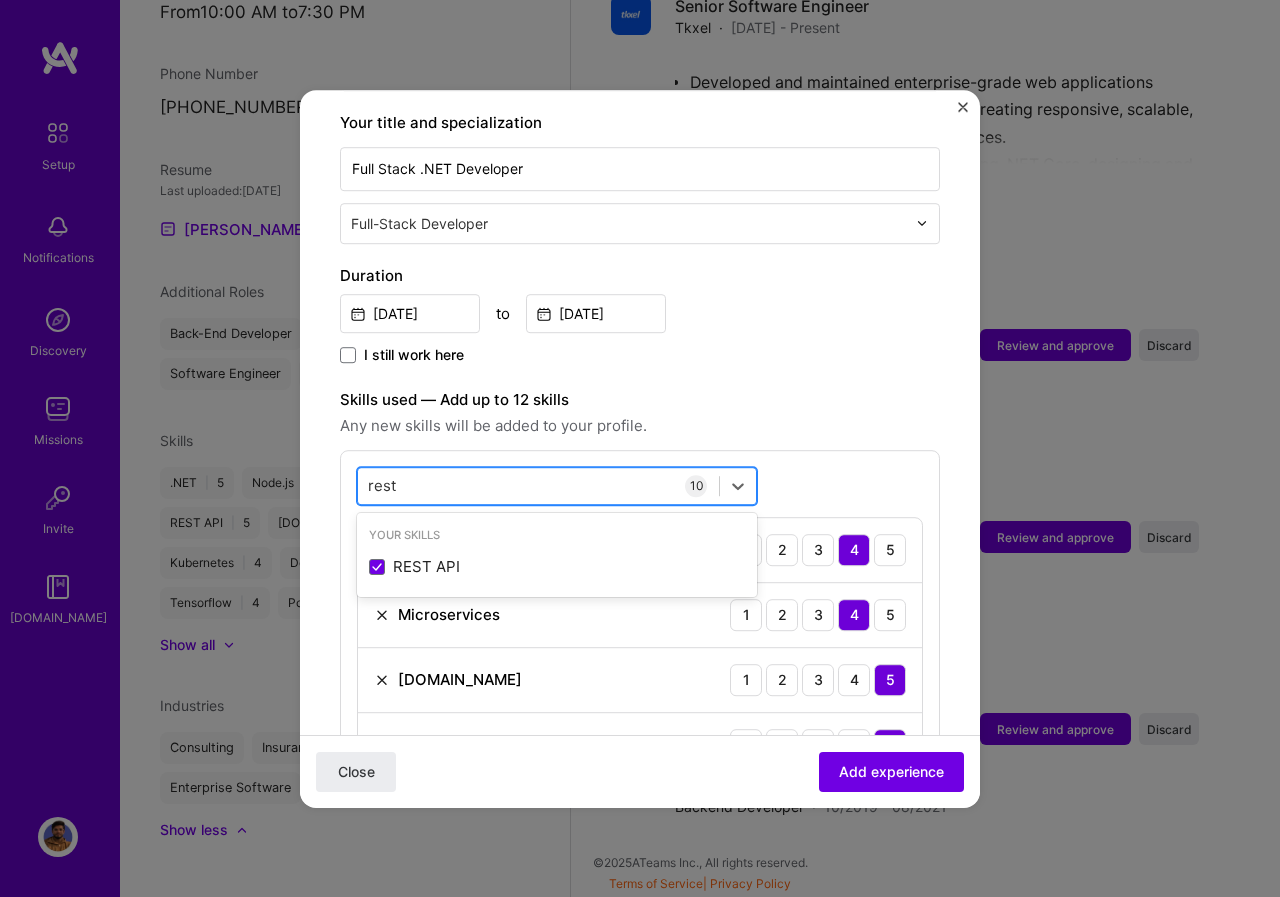 click on "rest rest" at bounding box center [538, 485] 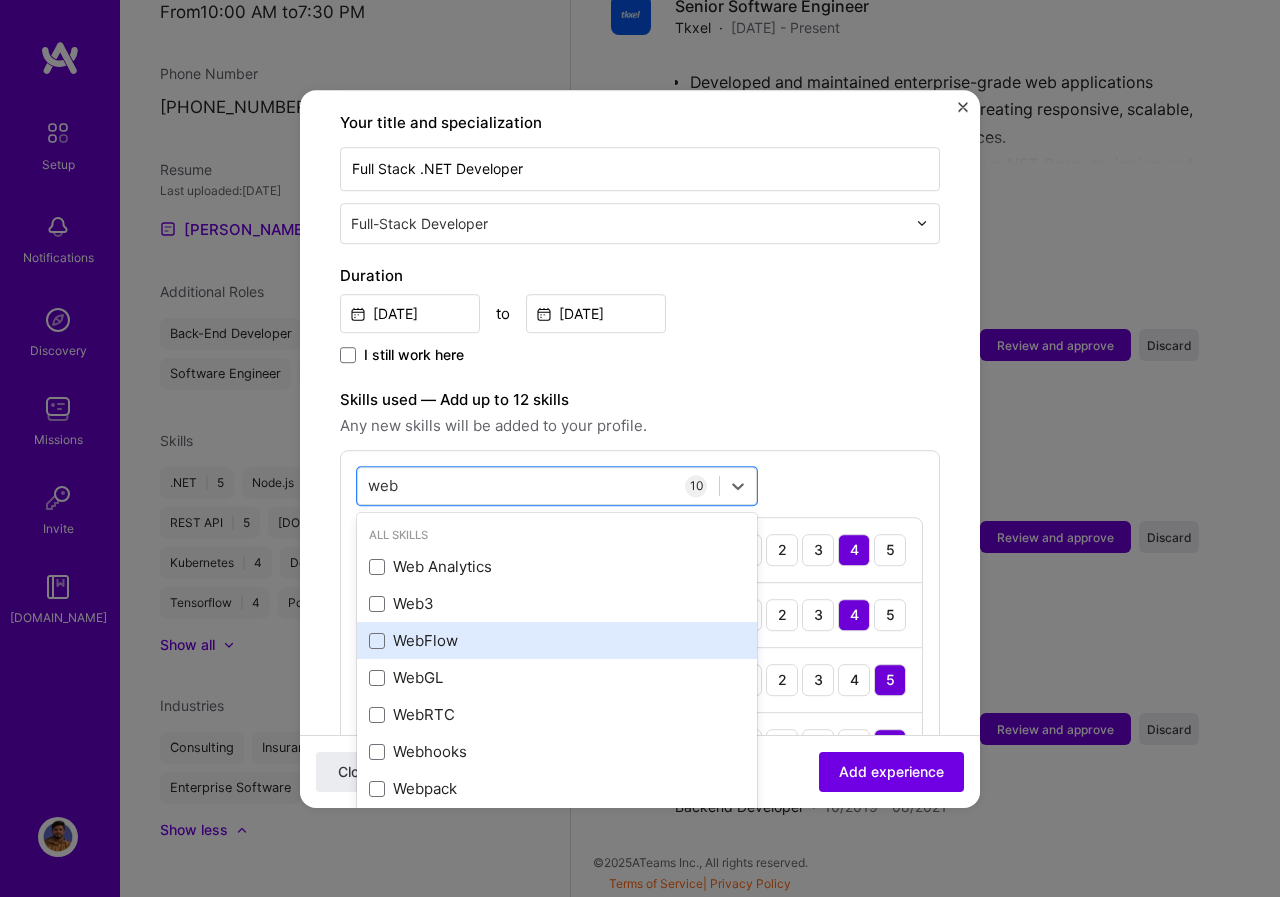 scroll, scrollTop: 7, scrollLeft: 0, axis: vertical 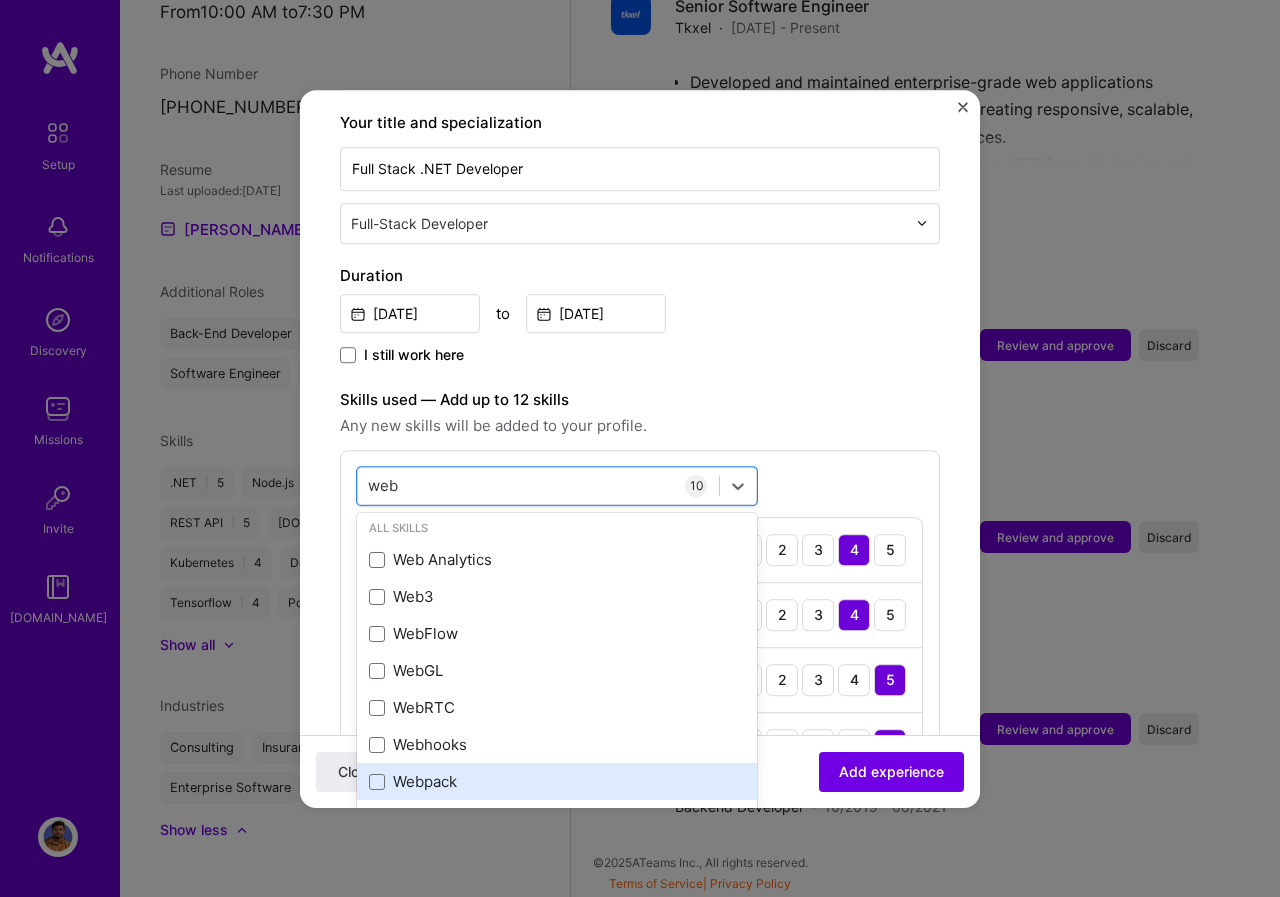 click on "Webpack" at bounding box center (557, 782) 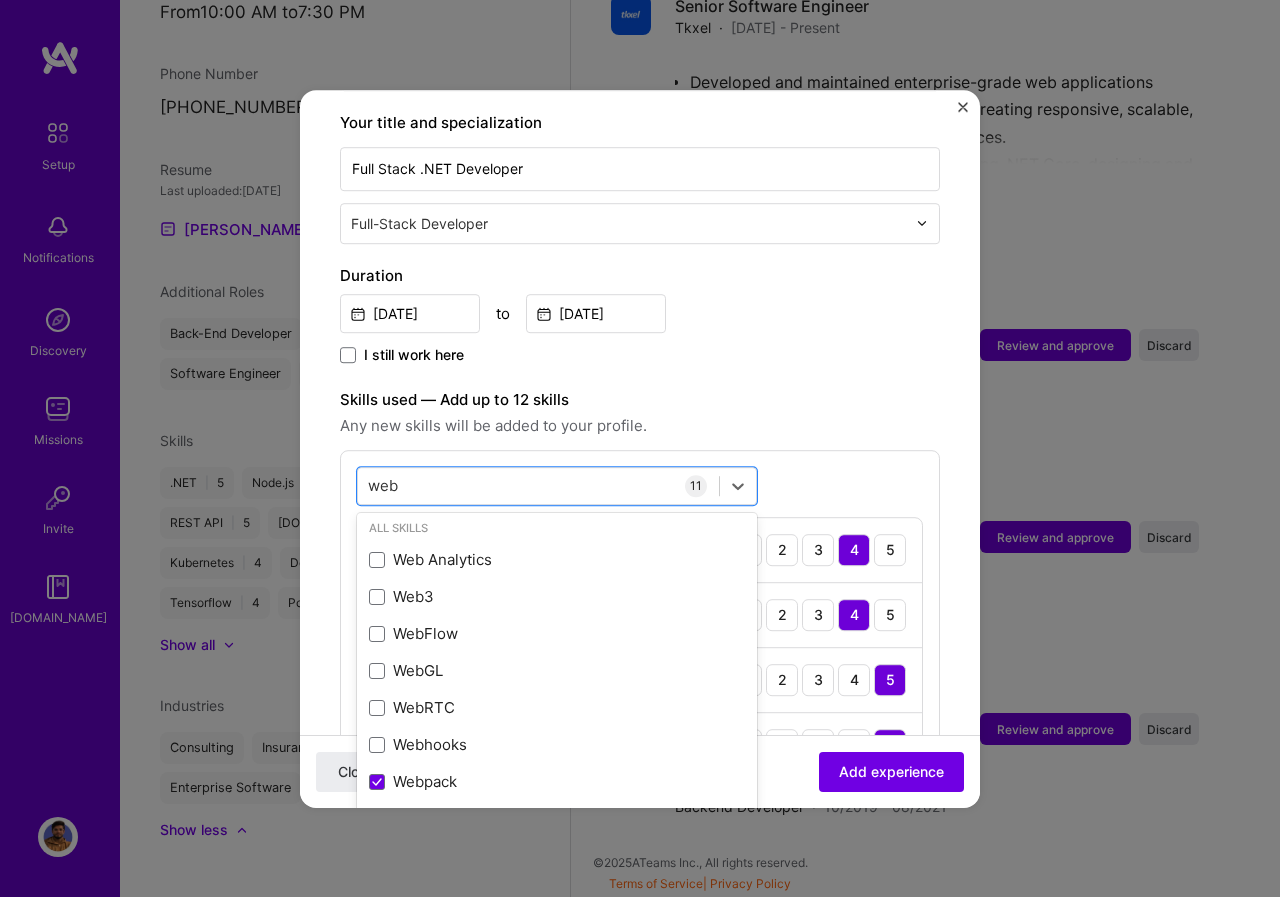 type on "web" 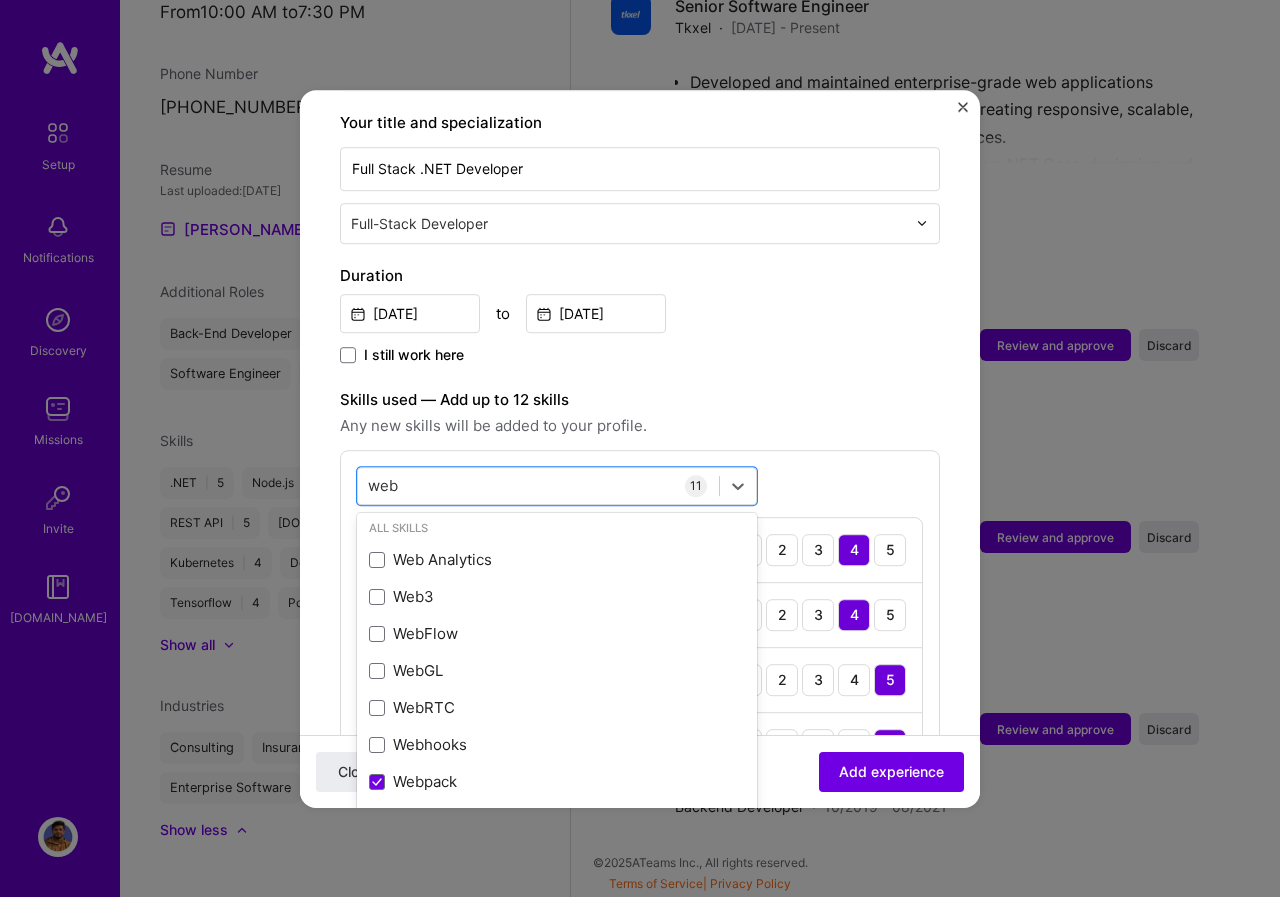 click on "option Webpack, selected. option Web Analytics focused, 0 of 2. 7 results available for search term web. Use Up and Down to choose options, press Enter to select the currently focused option, press Escape to exit the menu, press Tab to select the option and exit the menu. web web All Skills Web Analytics Web3 WebFlow WebGL WebRTC Webhooks Webpack 11 Azure 1 2 3 4 5 Microservices 1 2 3 4 5 [DOMAIN_NAME] 1 2 3 4 5 .NET 1 2 3 4 5 C# 1 2 3 4 5 AWS 1 2 3 4 5 Docker 1 2 3 4 5 Angular.js 1 2 3 4 5 TypeScript 1 2 3 4 5 REST API 1 2 3 4 5 Webpack 1 2 3 4 5" at bounding box center [640, 850] 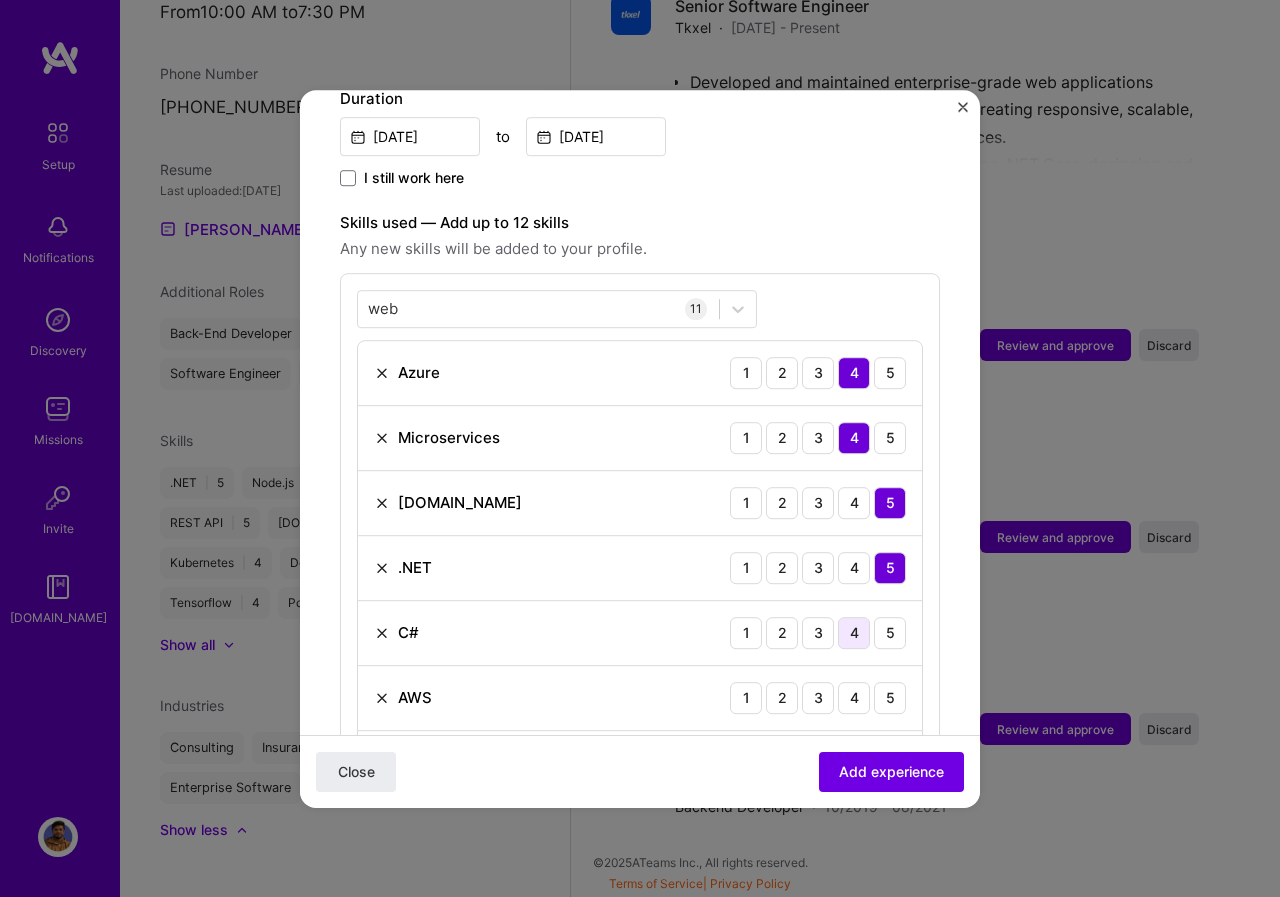 scroll, scrollTop: 615, scrollLeft: 0, axis: vertical 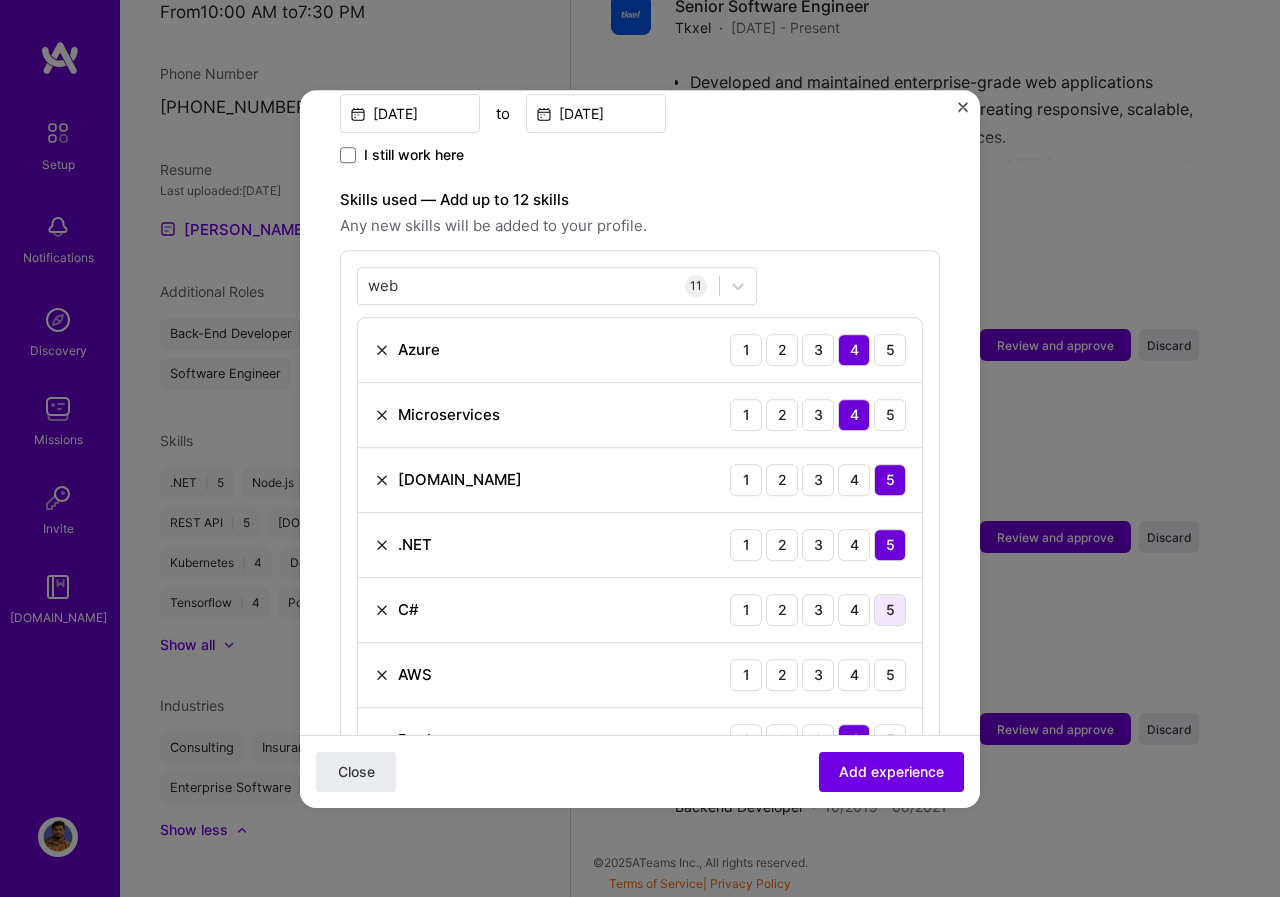 click on "5" at bounding box center [890, 610] 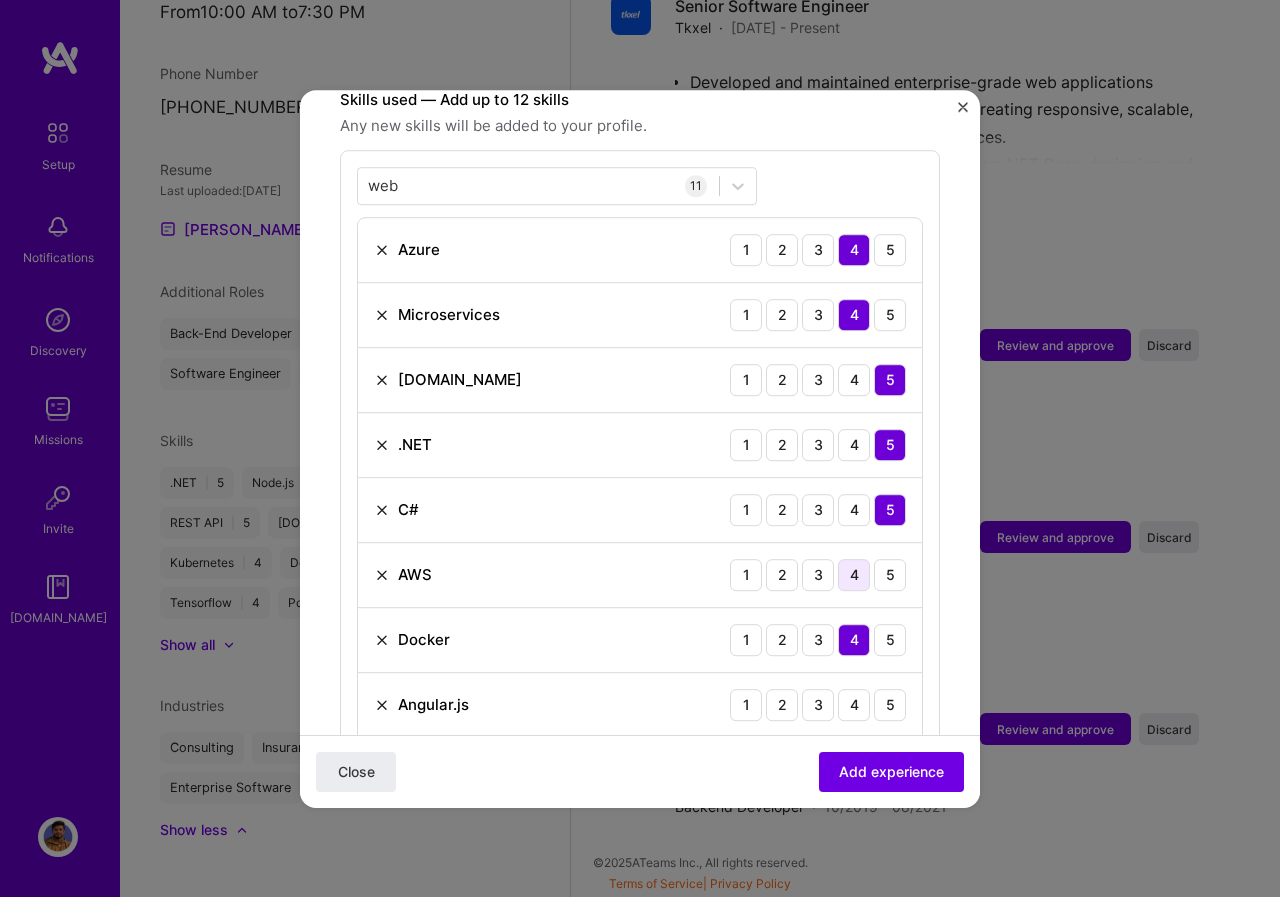 click on "4" at bounding box center [854, 575] 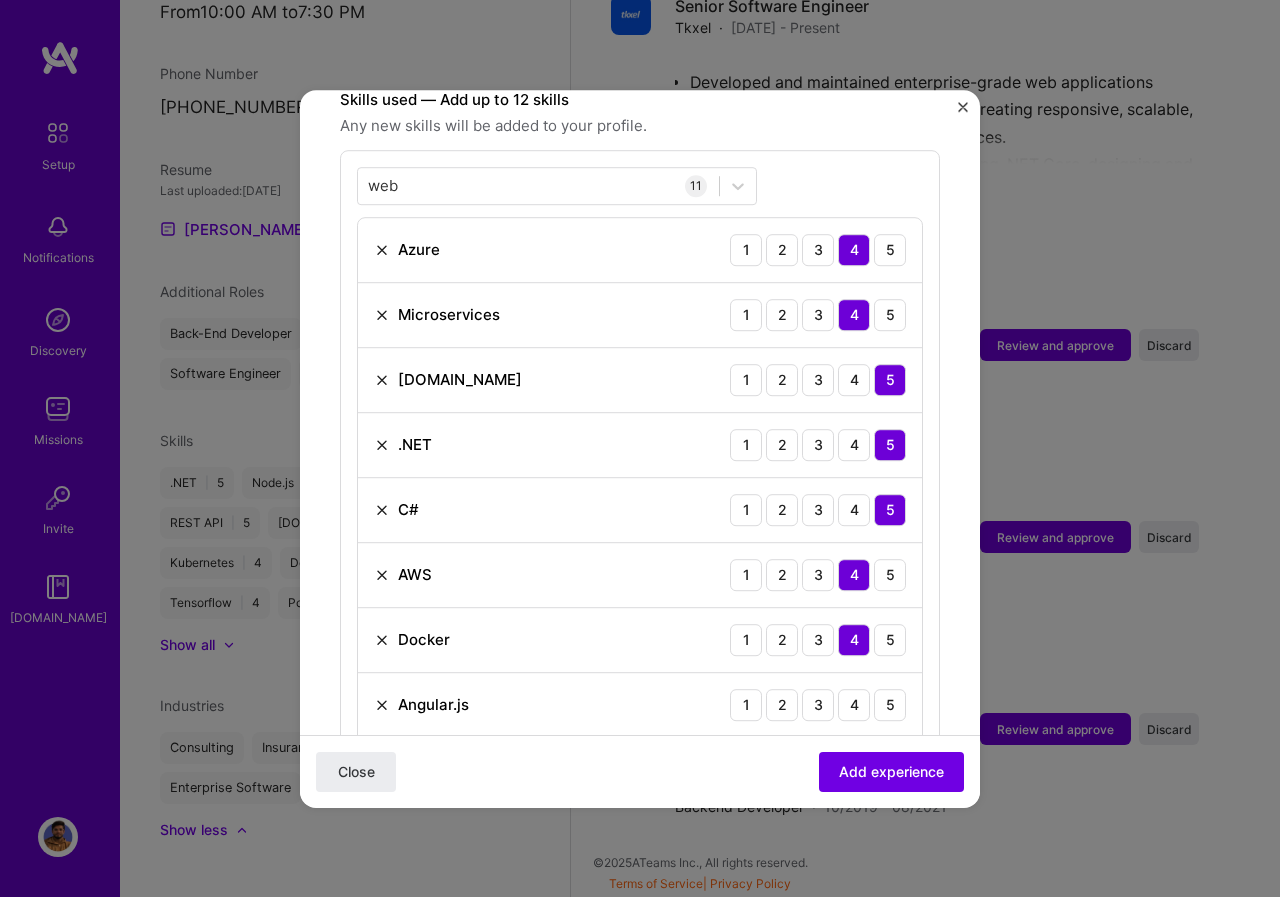 scroll, scrollTop: 915, scrollLeft: 0, axis: vertical 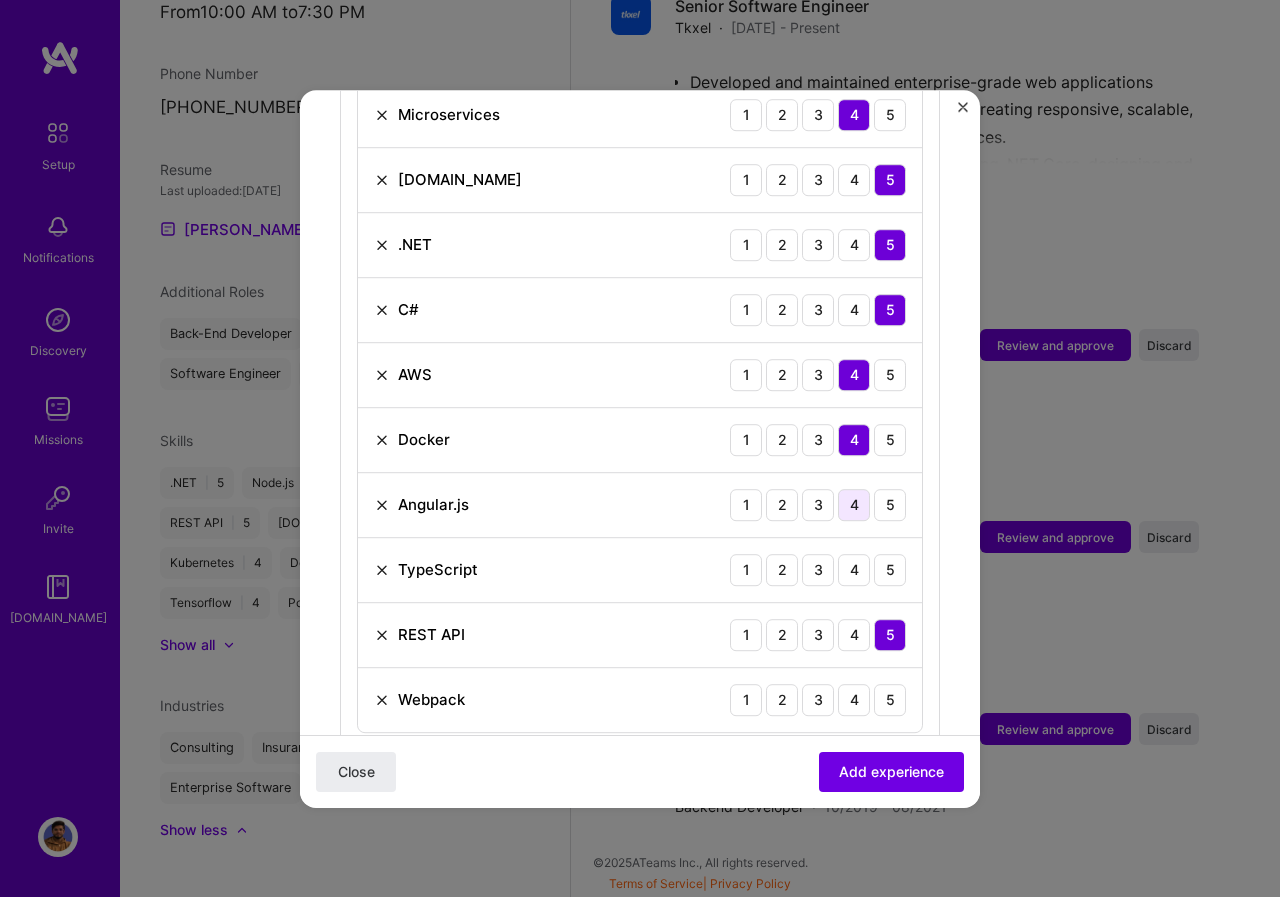 click on "4" at bounding box center [854, 505] 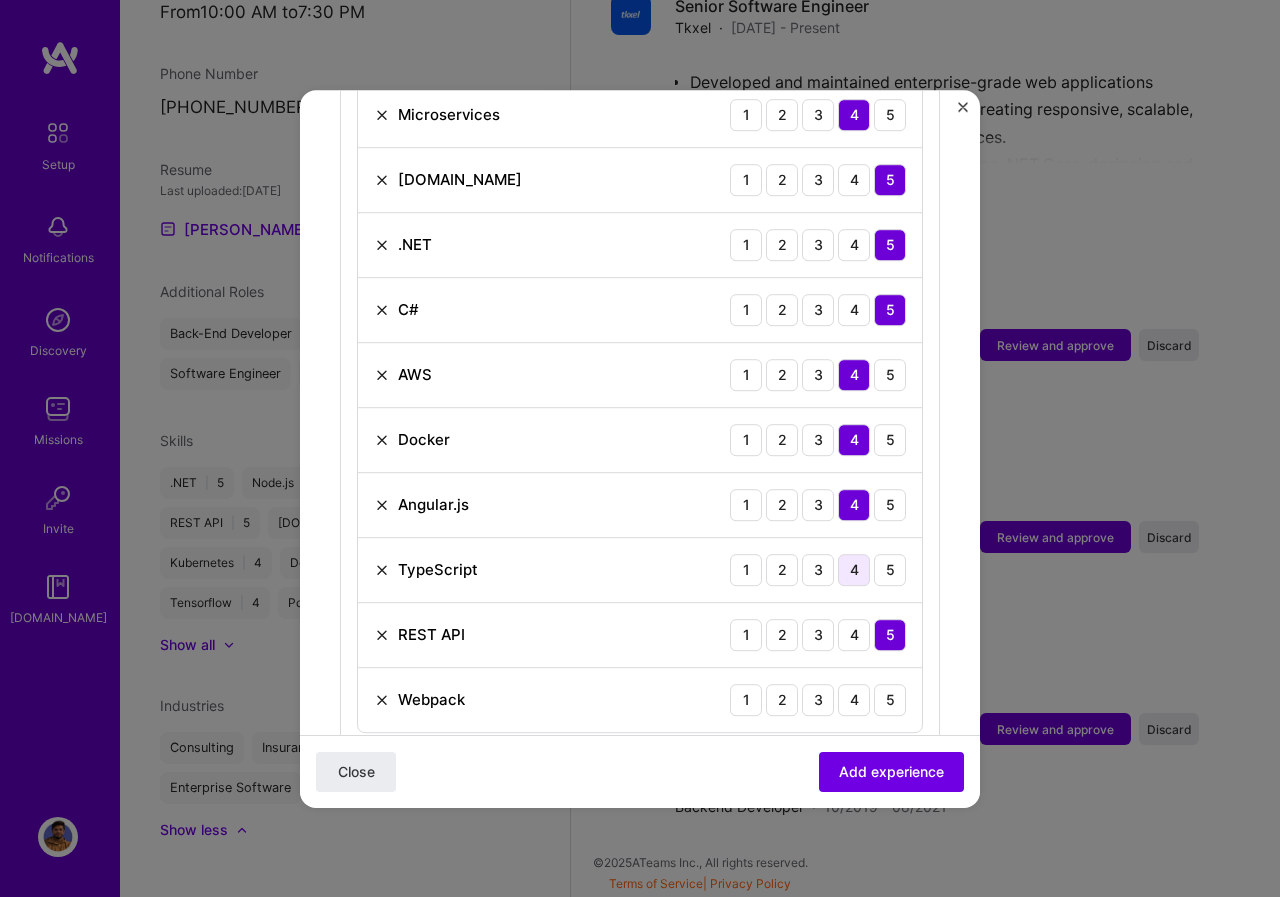 click on "4" at bounding box center (854, 570) 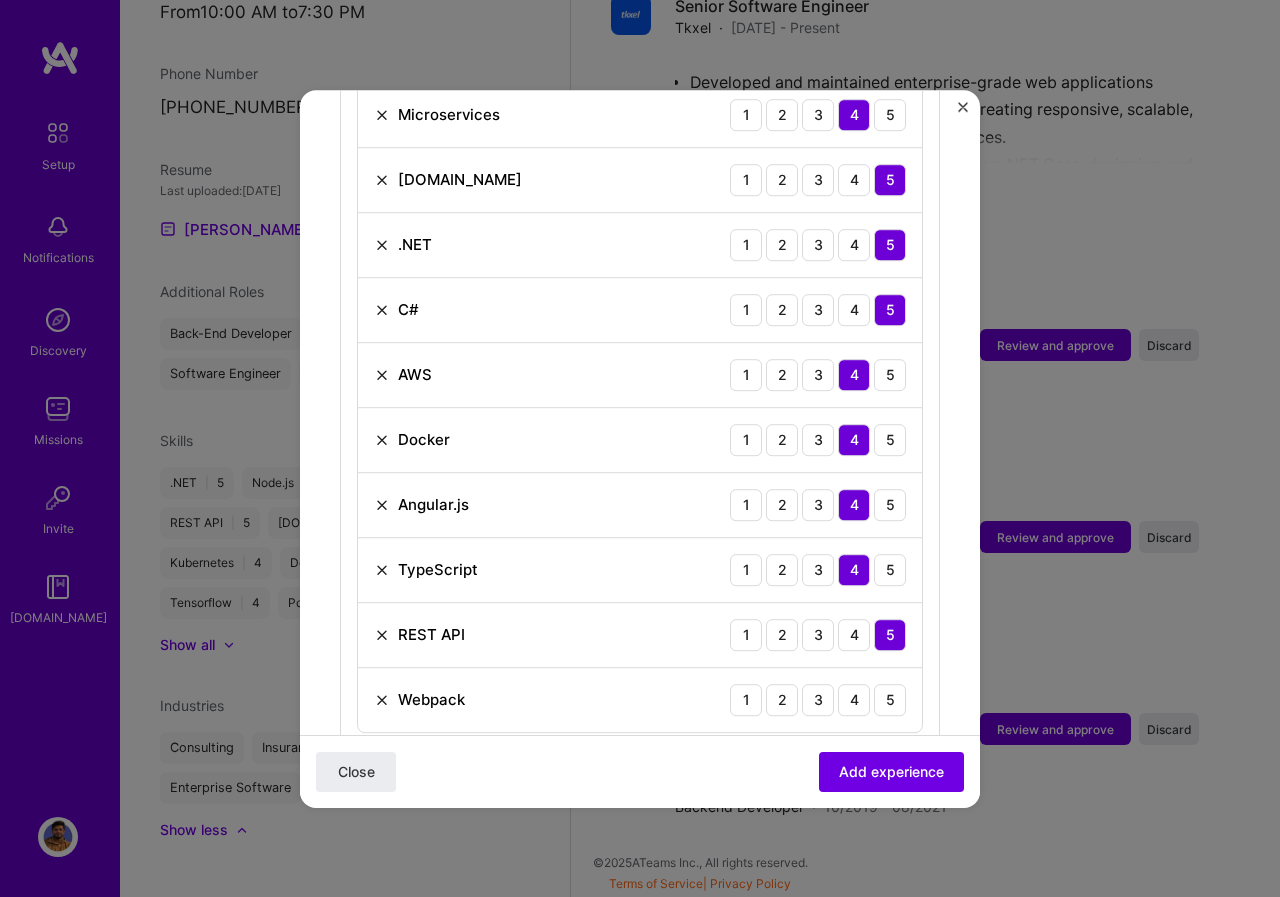 scroll, scrollTop: 1015, scrollLeft: 0, axis: vertical 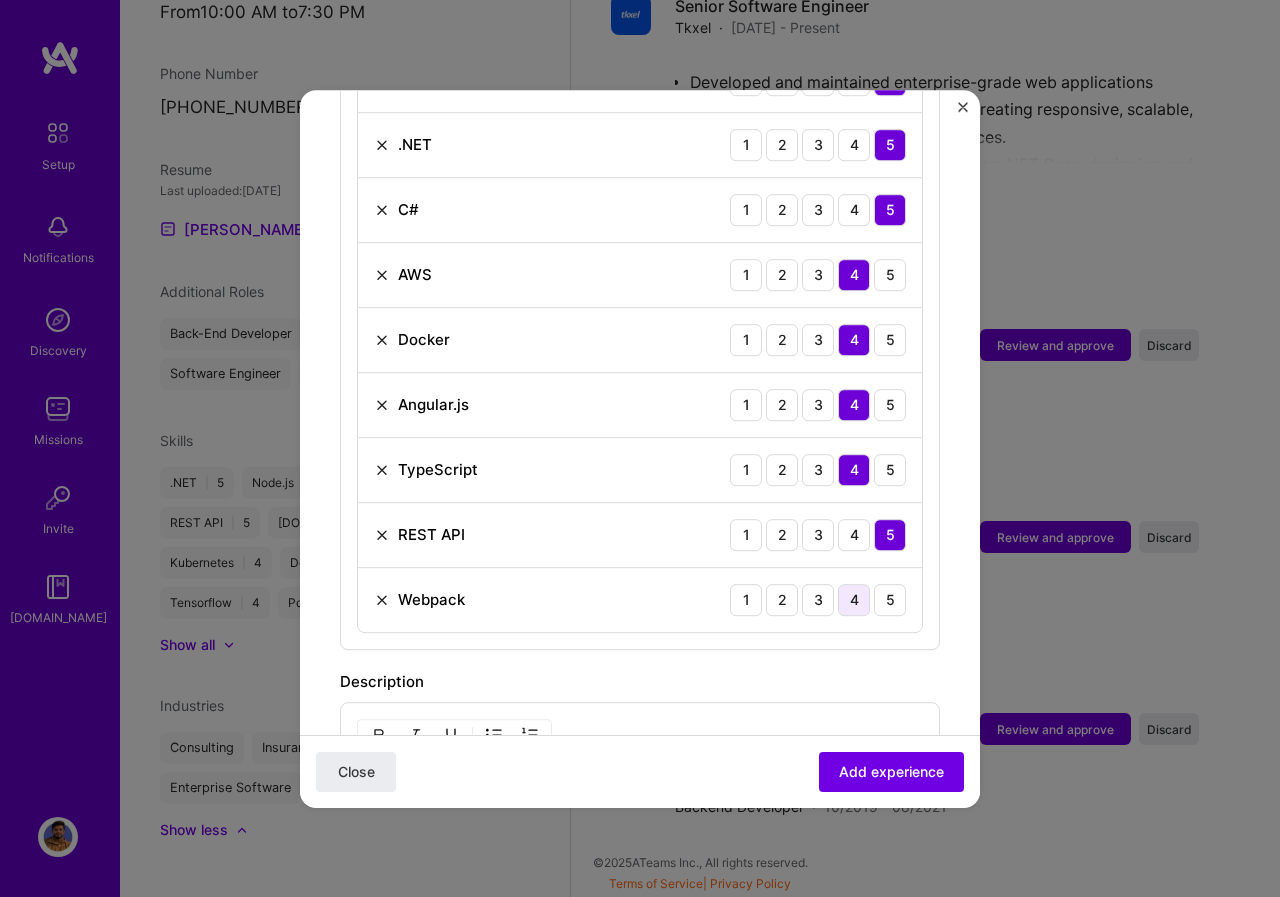 click on "4" at bounding box center (854, 600) 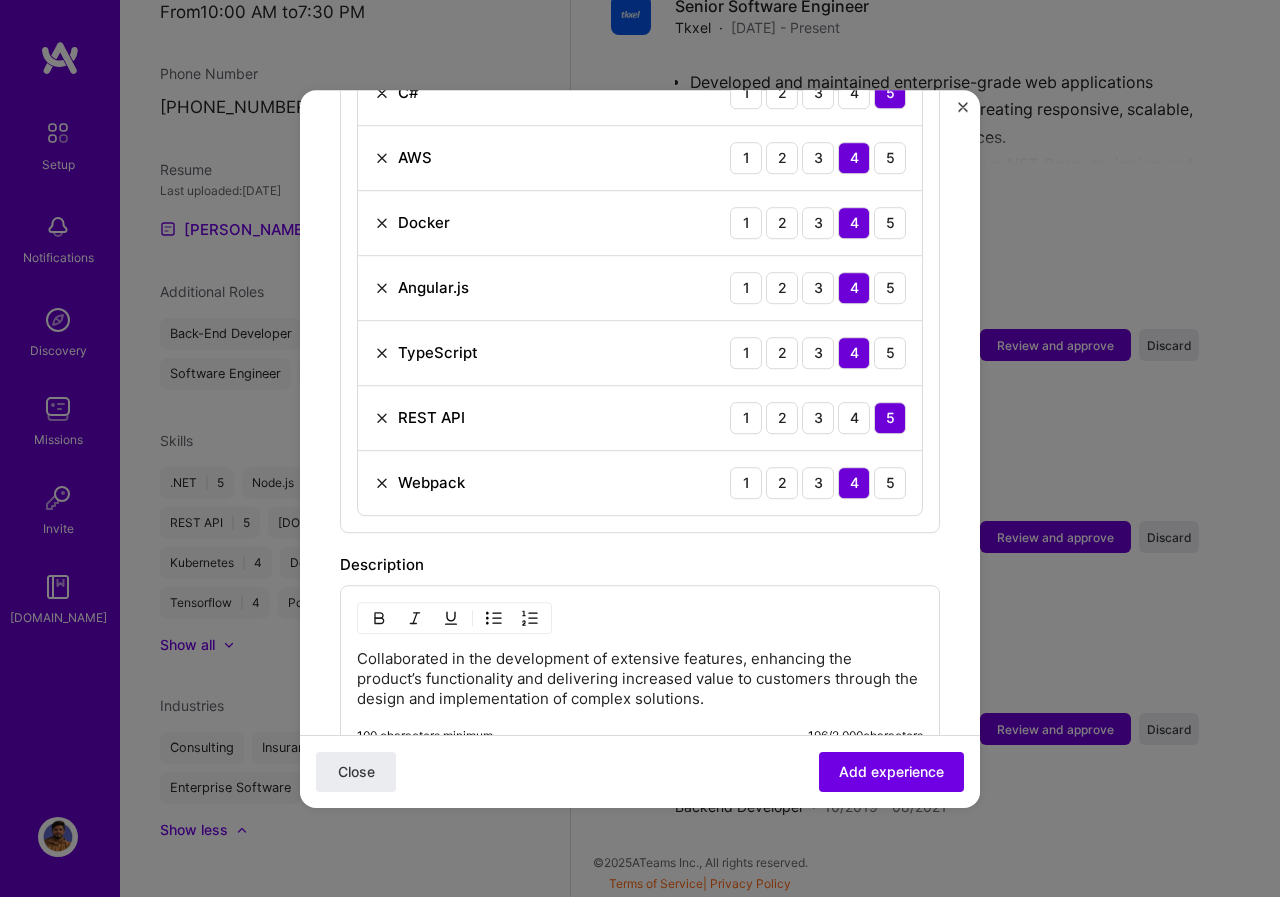 scroll, scrollTop: 1315, scrollLeft: 0, axis: vertical 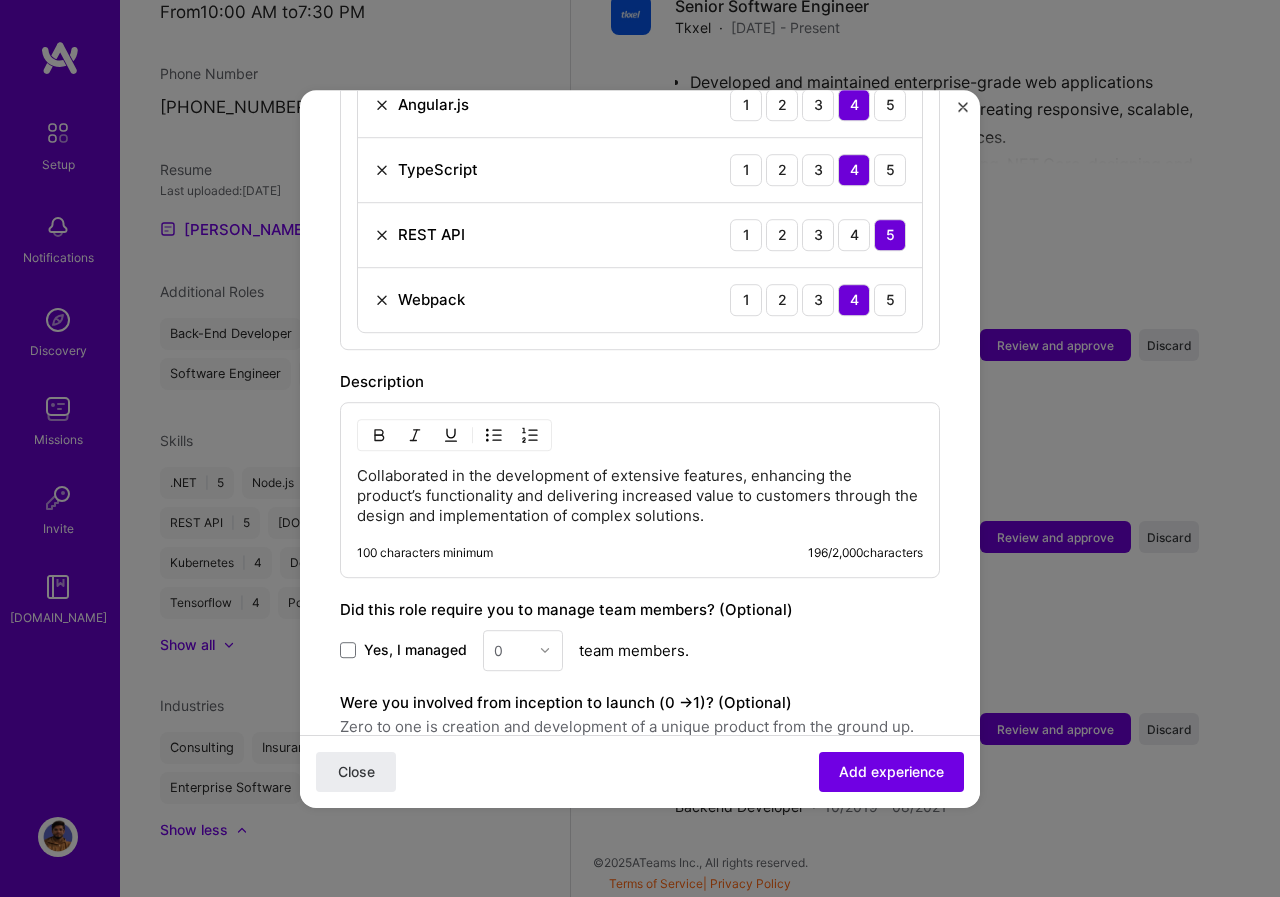 click on "Collaborated in the development of extensive features, enhancing the product’s functionality and delivering increased value to customers through the design and implementation of complex solutions." at bounding box center [640, 496] 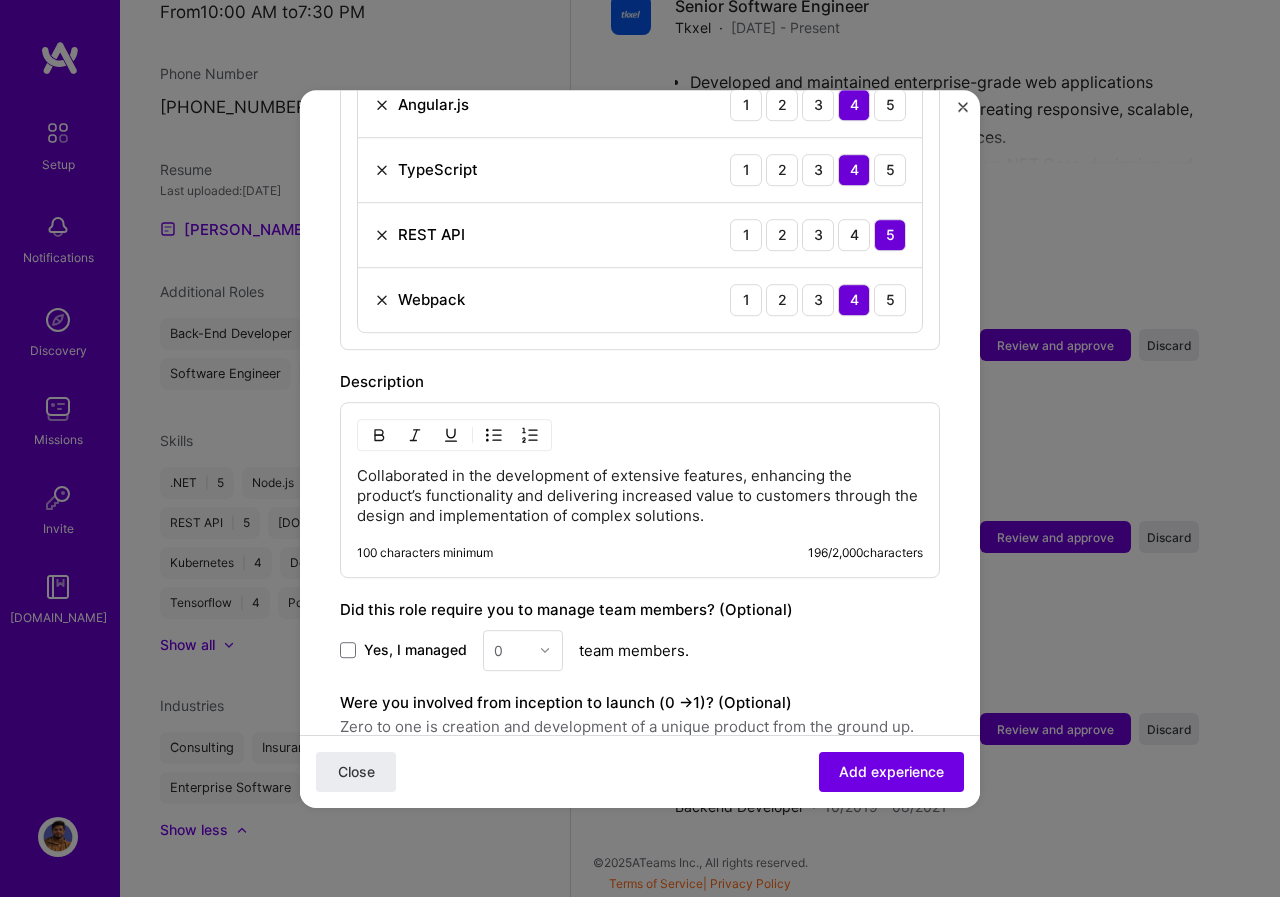 click on "Collaborated in the development of extensive features, enhancing the product’s functionality and delivering increased value to customers through the design and implementation of complex solutions." at bounding box center (640, 496) 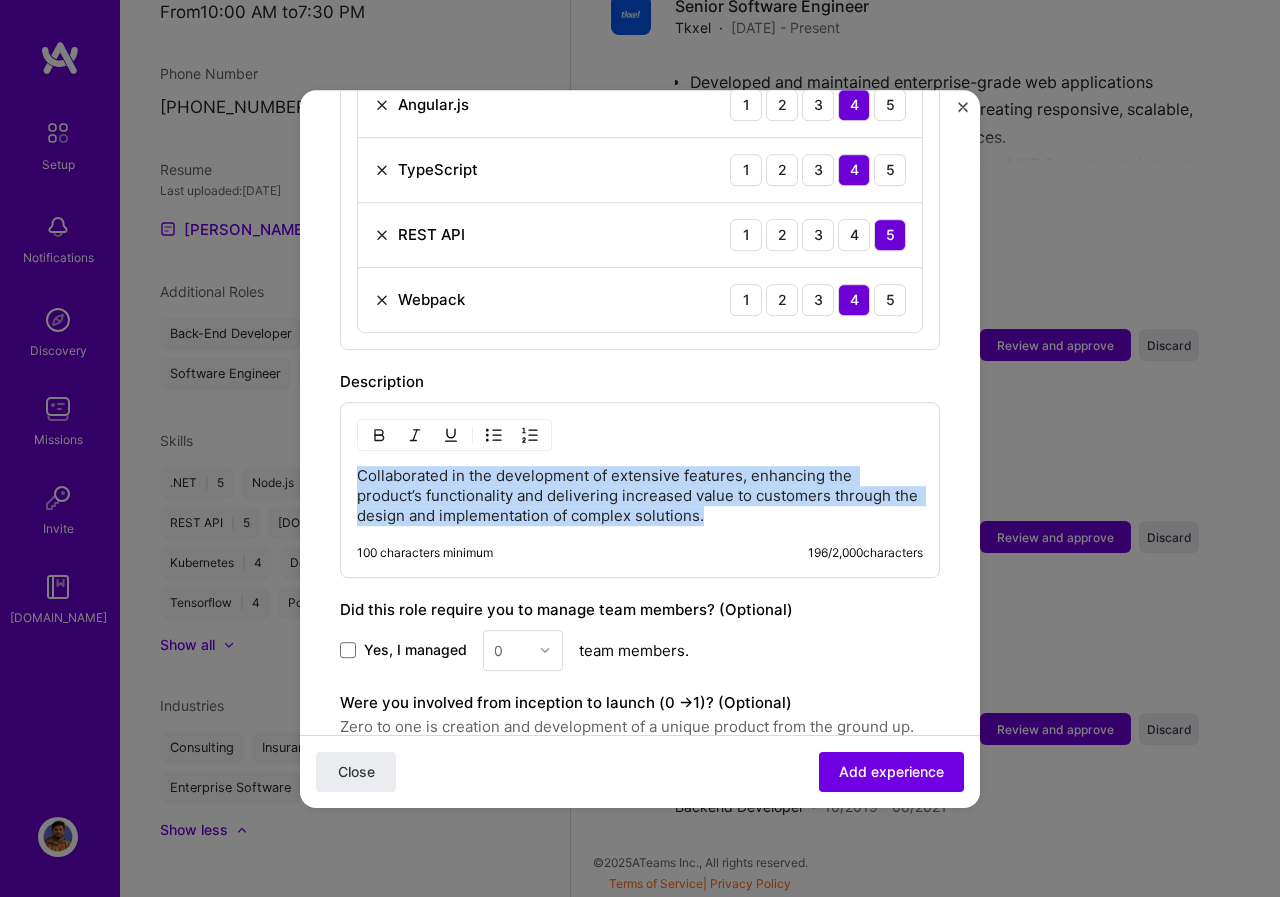 paste 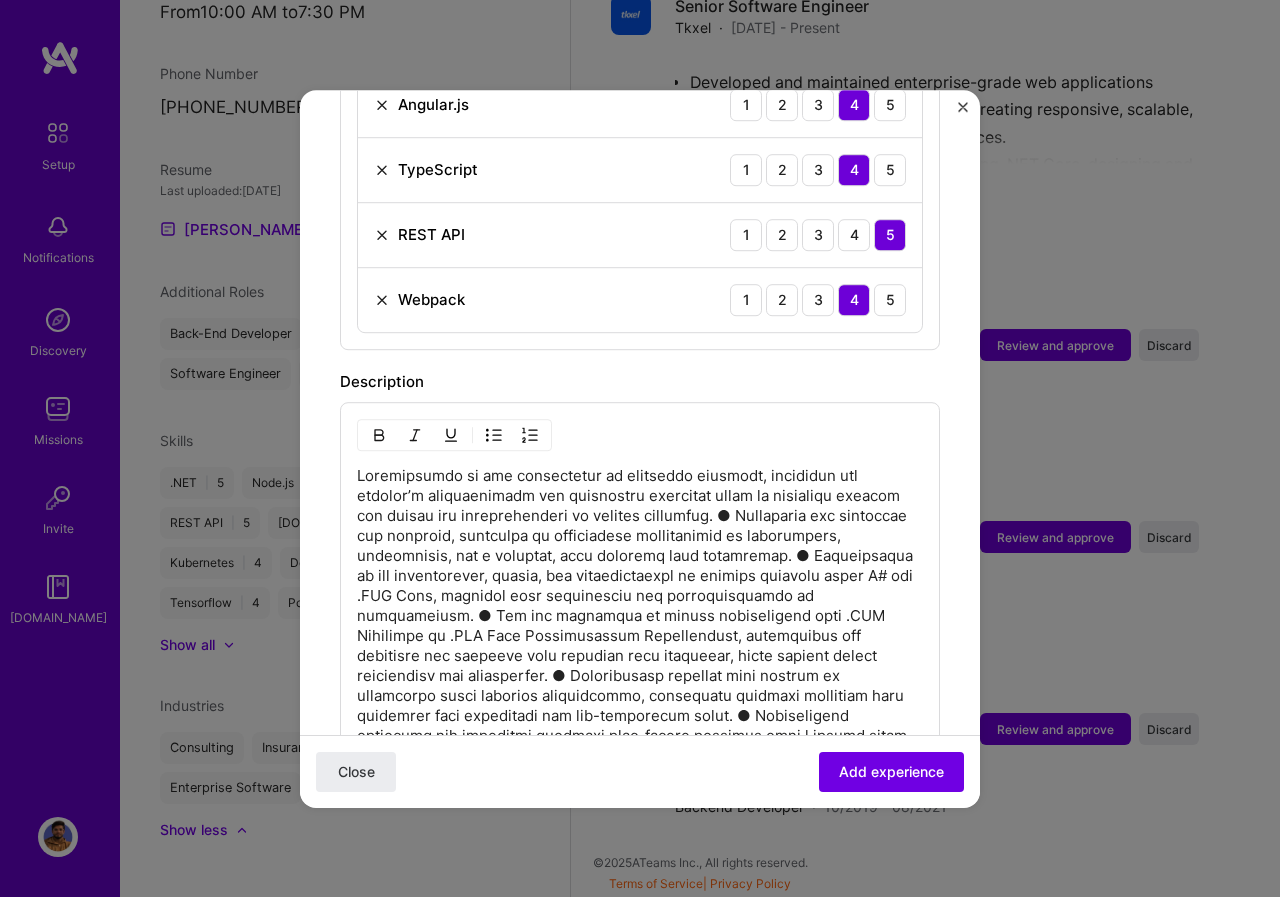 click at bounding box center [640, 666] 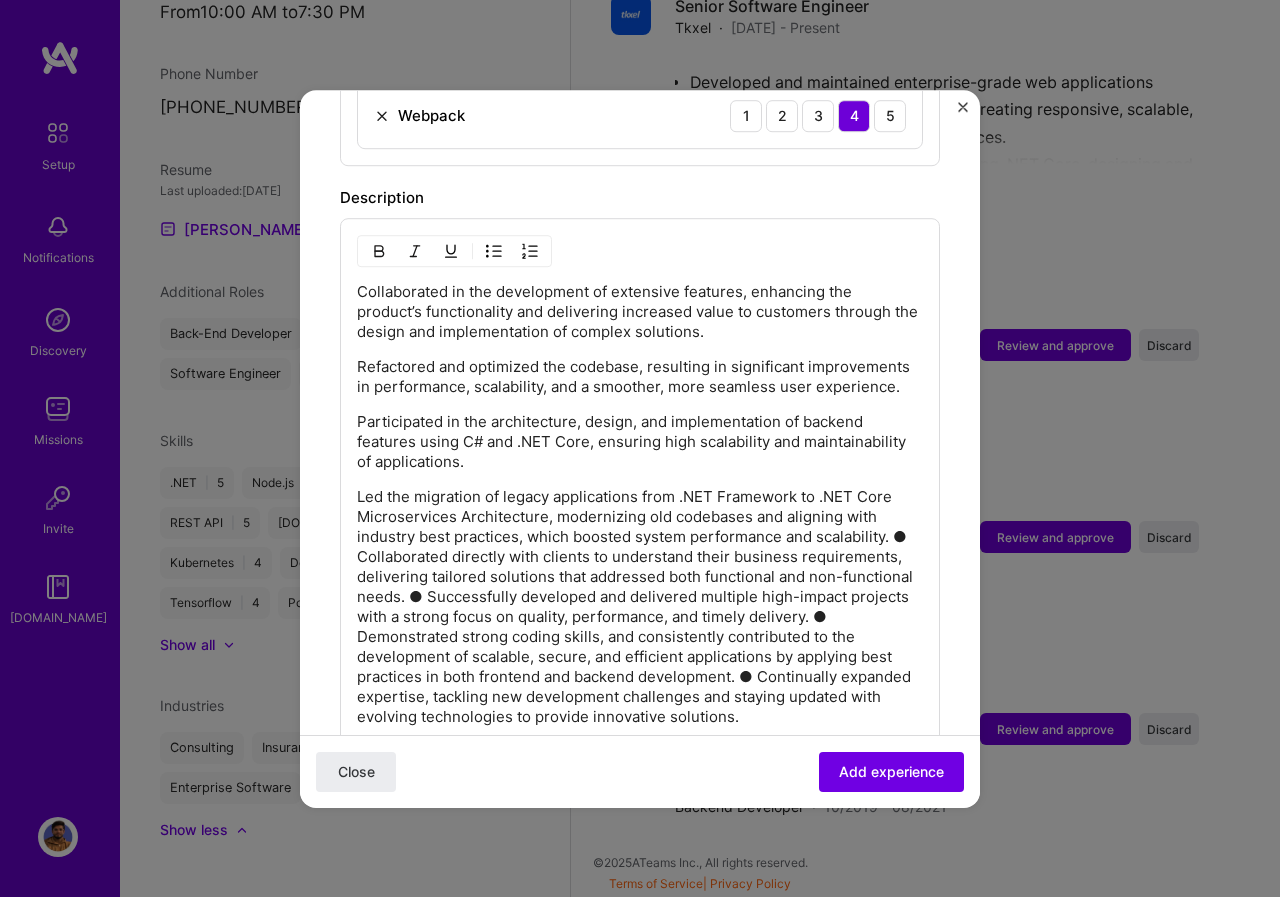 scroll, scrollTop: 1515, scrollLeft: 0, axis: vertical 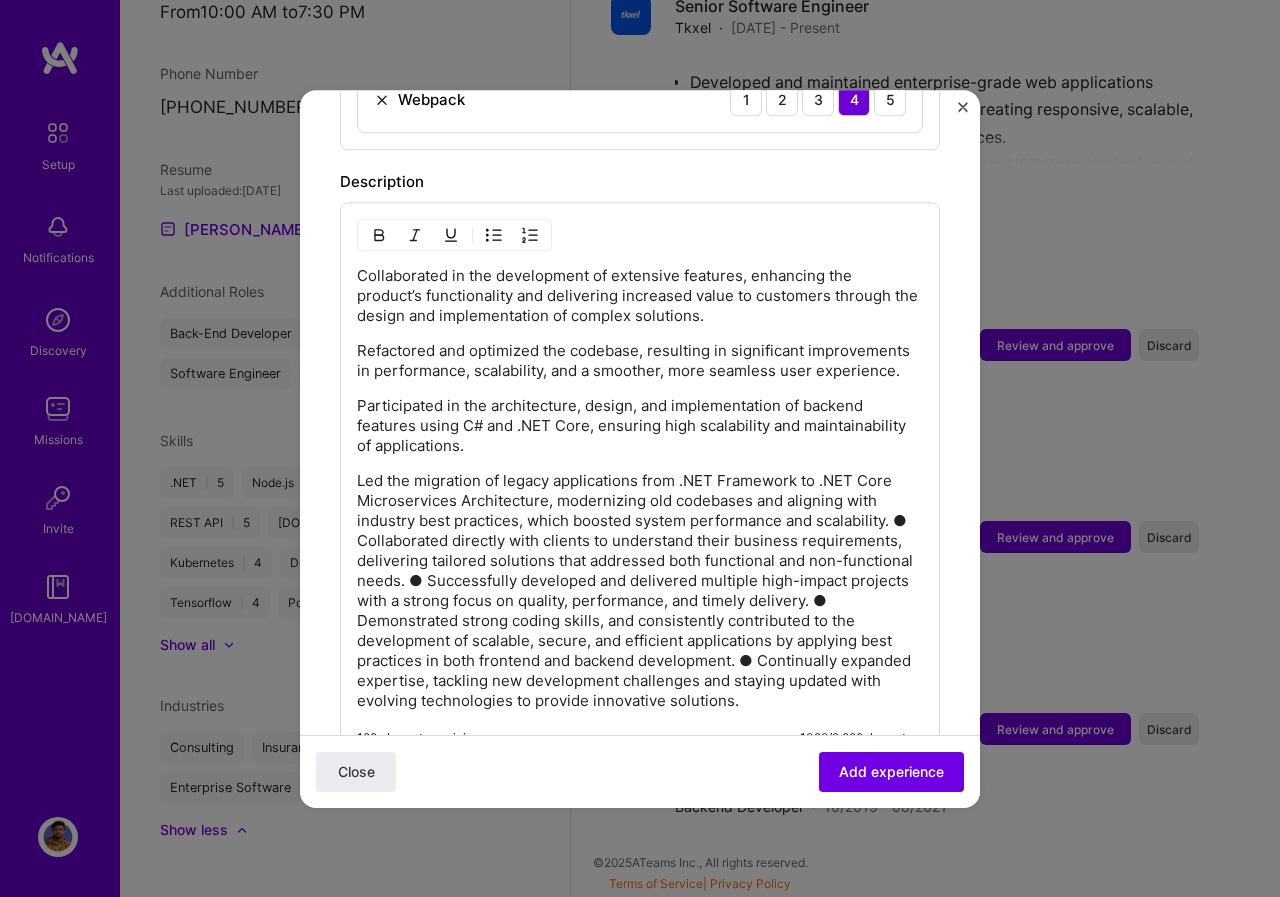 click on "Led the migration of legacy applications from .NET Framework to .NET Core Microservices Architecture, modernizing old codebases and aligning with industry best practices, which boosted system performance and scalability. ● Collaborated directly with clients to understand their business requirements, delivering tailored solutions that addressed both functional and non-functional needs. ● Successfully developed and delivered multiple high-impact projects with a strong focus on quality, performance, and timely delivery. ● Demonstrated strong coding skills, and consistently contributed to the development of scalable, secure, and efficient applications by applying best practices in both frontend and backend development. ● Continually expanded expertise, tackling new development challenges and staying updated with evolving technologies to provide innovative solutions." at bounding box center (640, 591) 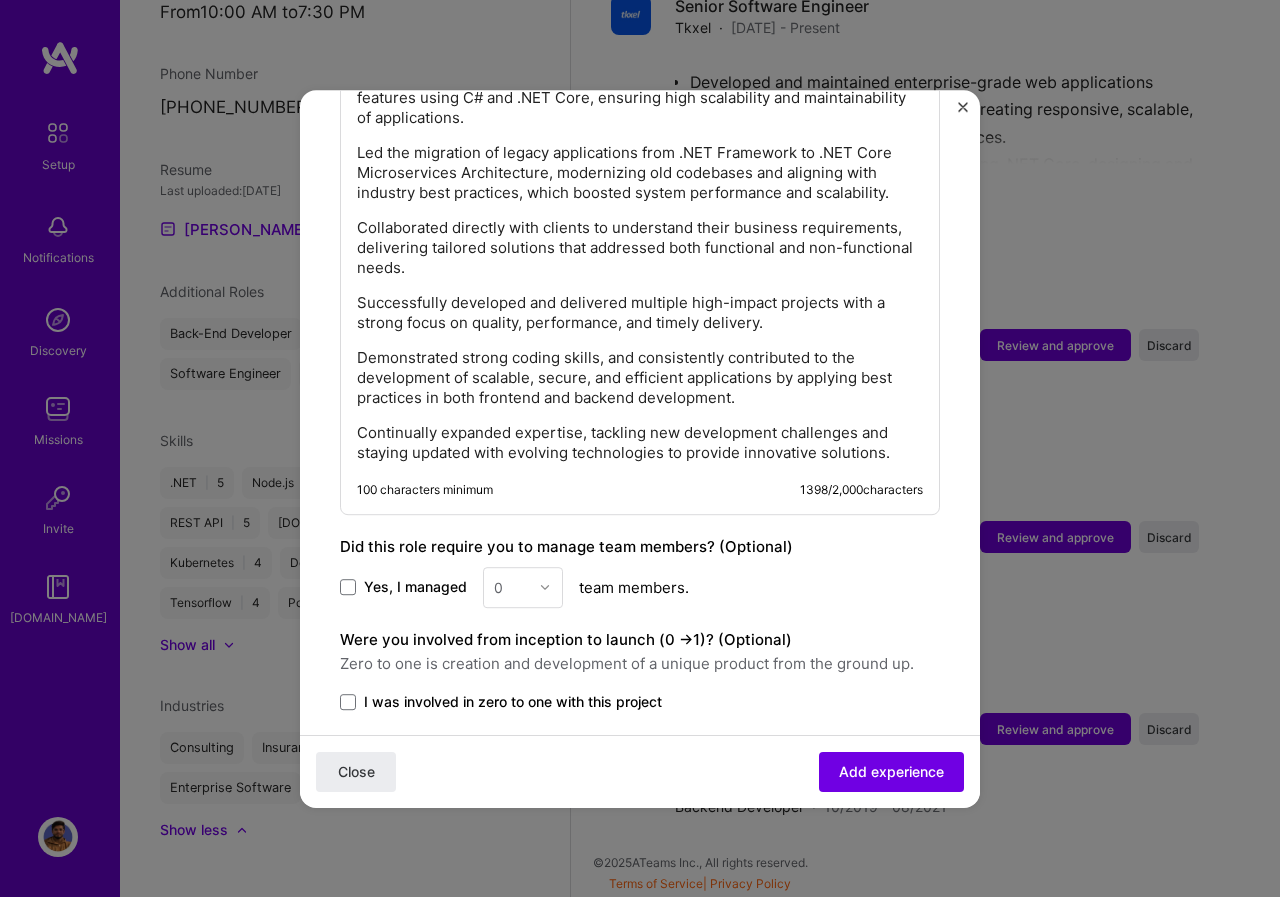 scroll, scrollTop: 1915, scrollLeft: 0, axis: vertical 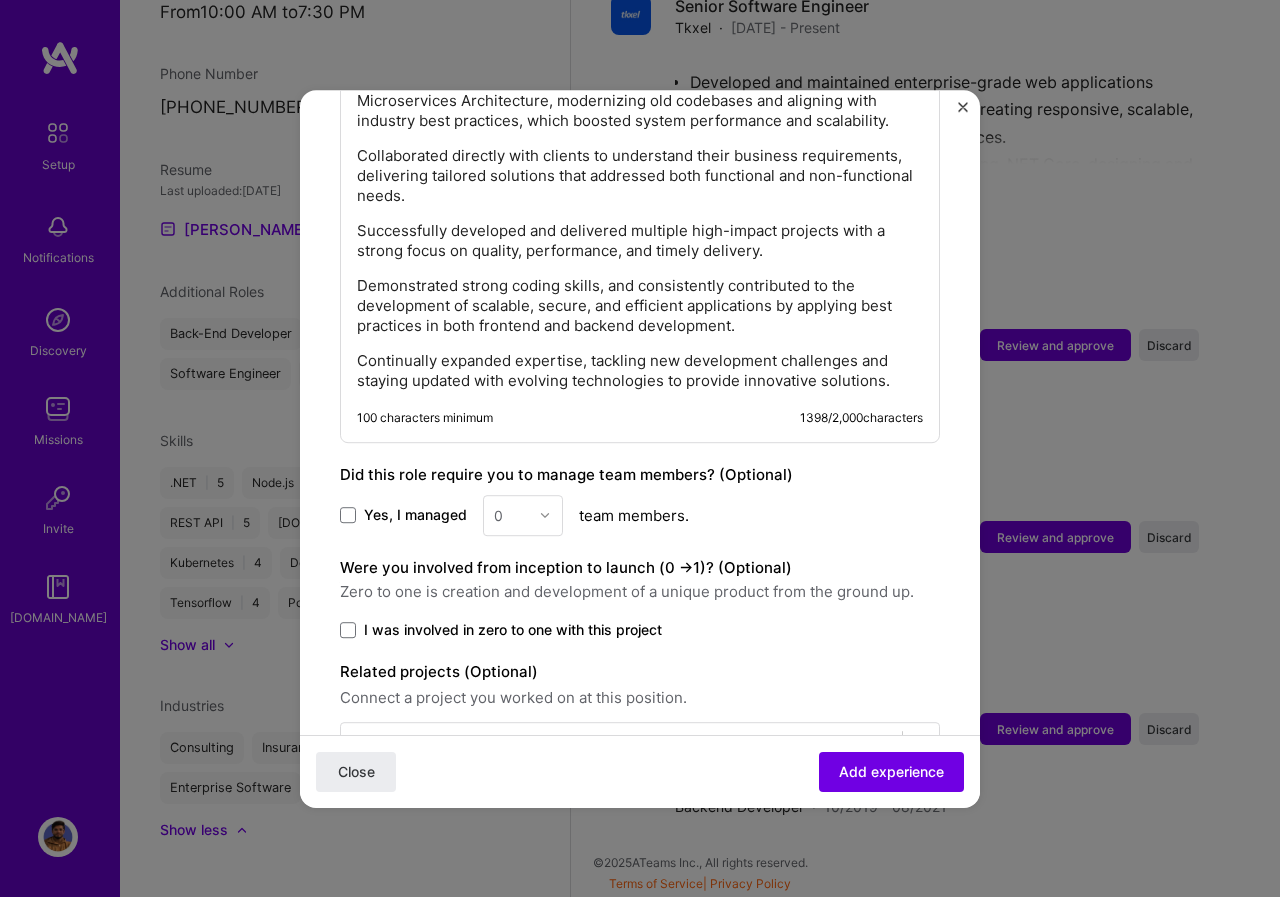 click on "Continually expanded expertise, tackling new development challenges and staying updated with evolving technologies to provide innovative solutions." at bounding box center (640, 371) 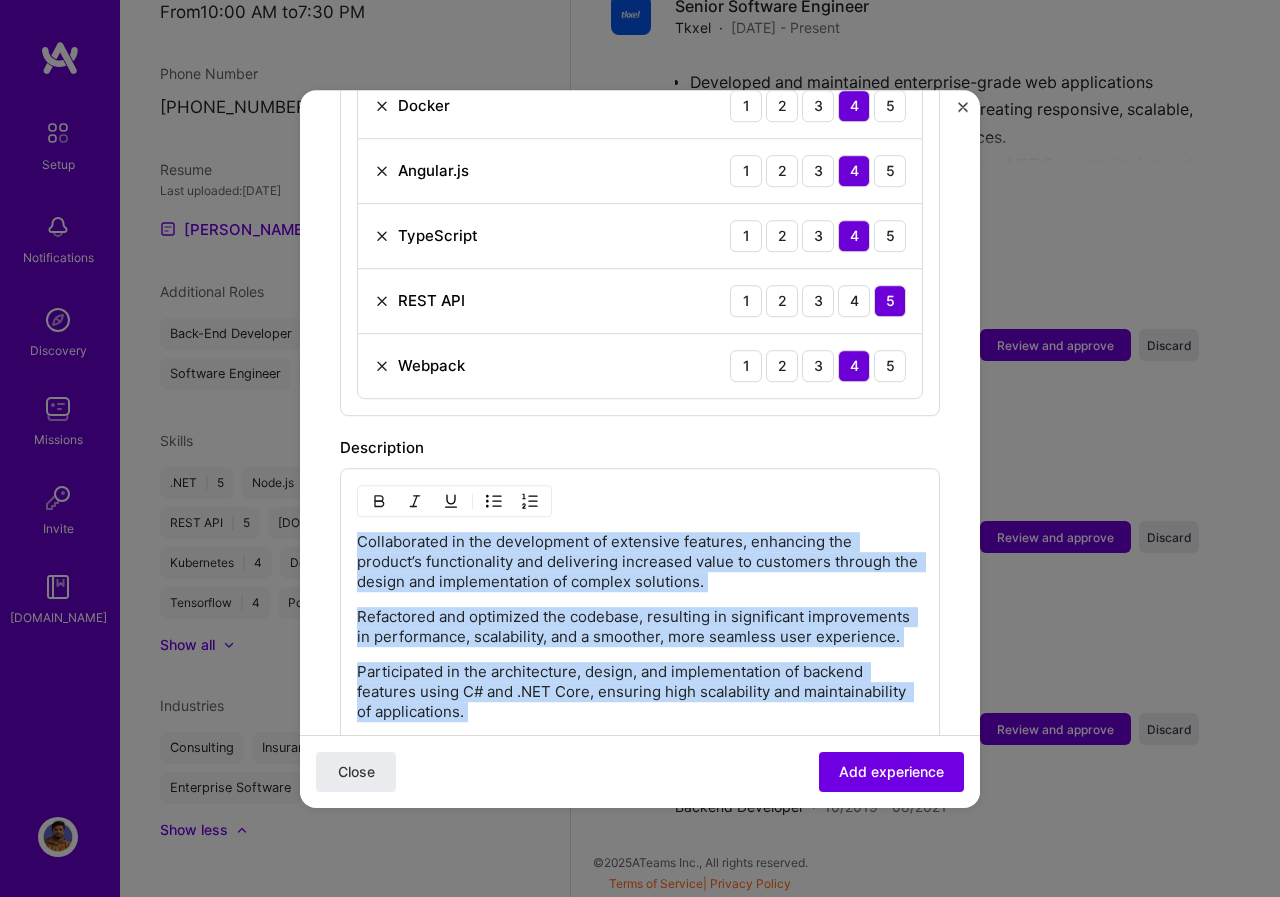 scroll, scrollTop: 1115, scrollLeft: 0, axis: vertical 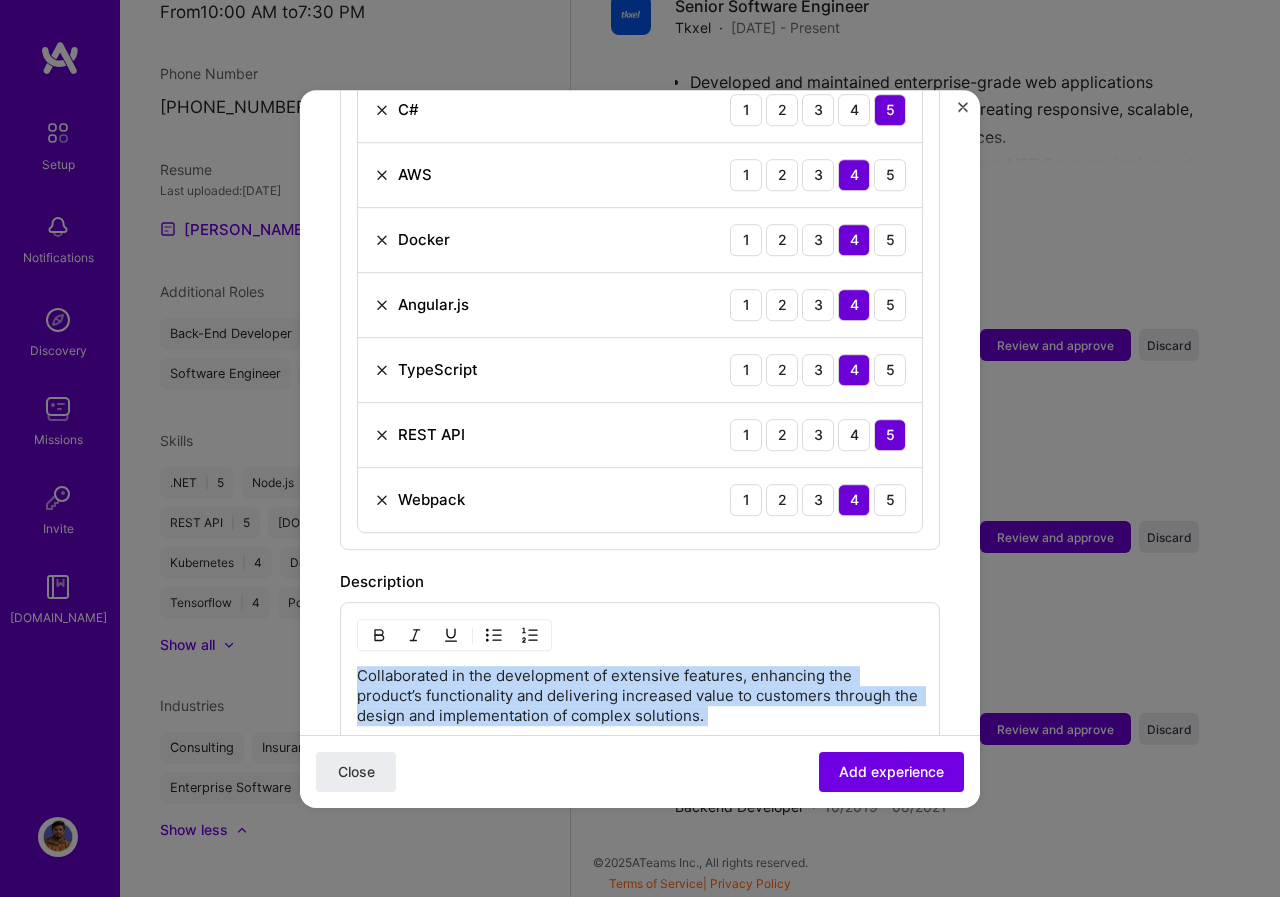 click at bounding box center (494, 635) 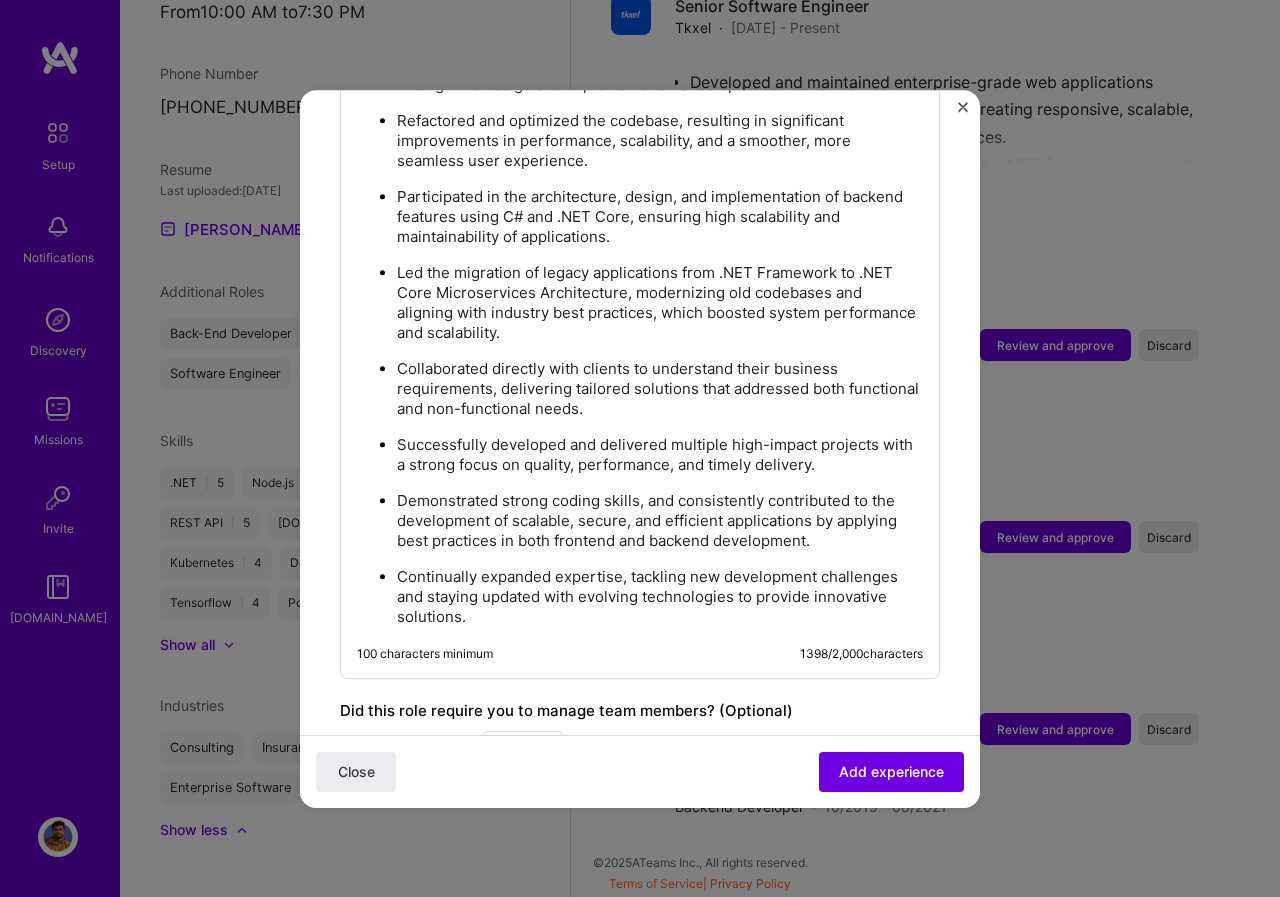 scroll, scrollTop: 1949, scrollLeft: 0, axis: vertical 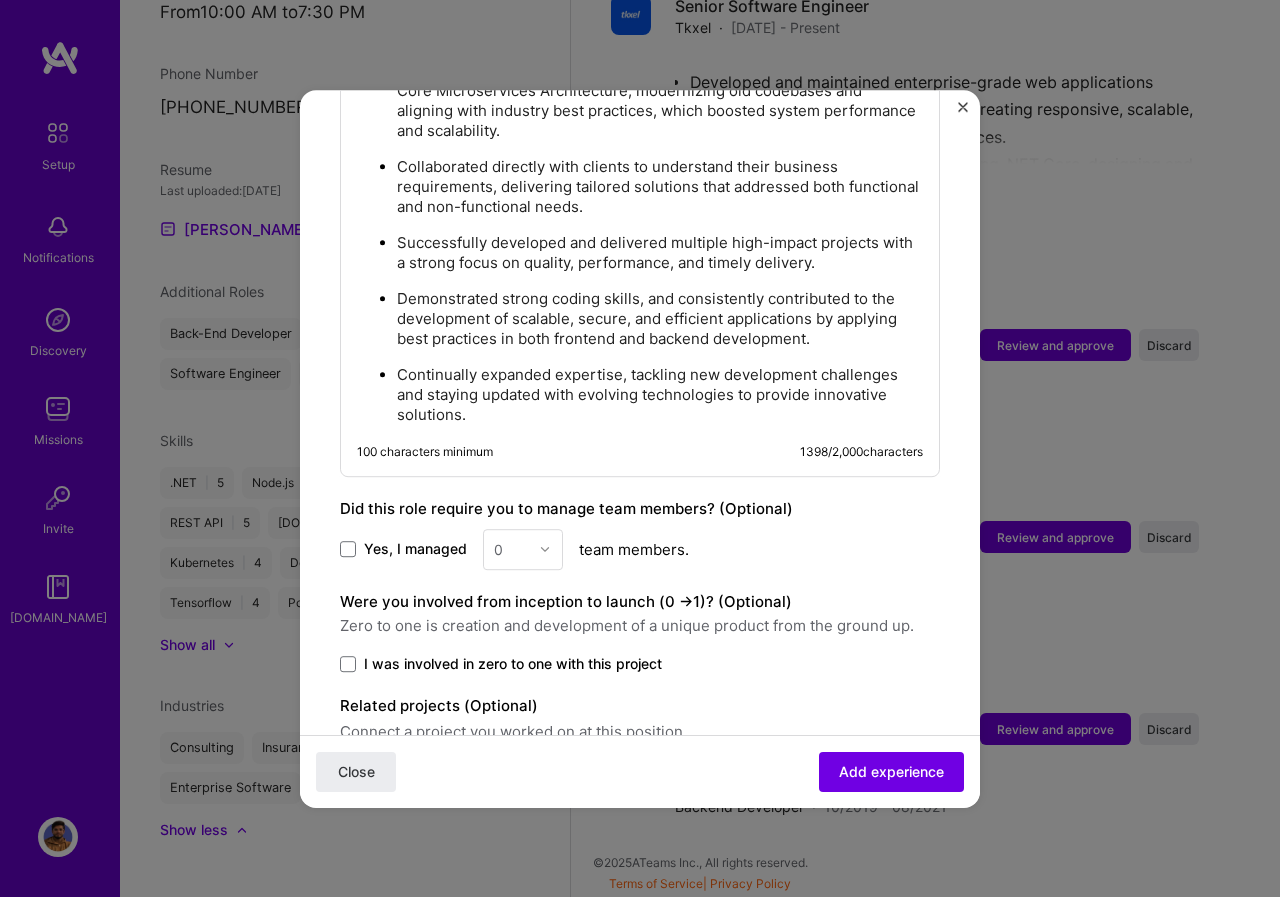 click on "Collaborated in the development of extensive features, enhancing the product’s functionality and delivering increased value to customers through the design and implementation of complex solutions.  Refactored and optimized the codebase, resulting in significant improvements in performance, scalability, and a smoother, more seamless user experience.  Participated in the architecture, design, and implementation of backend features using C# and .NET Core, ensuring high scalability and maintainability of applications.  Led the migration of legacy applications from .NET Framework to .NET Core Microservices Architecture, modernizing old codebases and aligning with industry best practices, which boosted system performance and scalability.  Collaborated directly with clients to understand their business requirements, delivering tailored solutions that addressed both functional and non-functional needs." at bounding box center [640, 128] 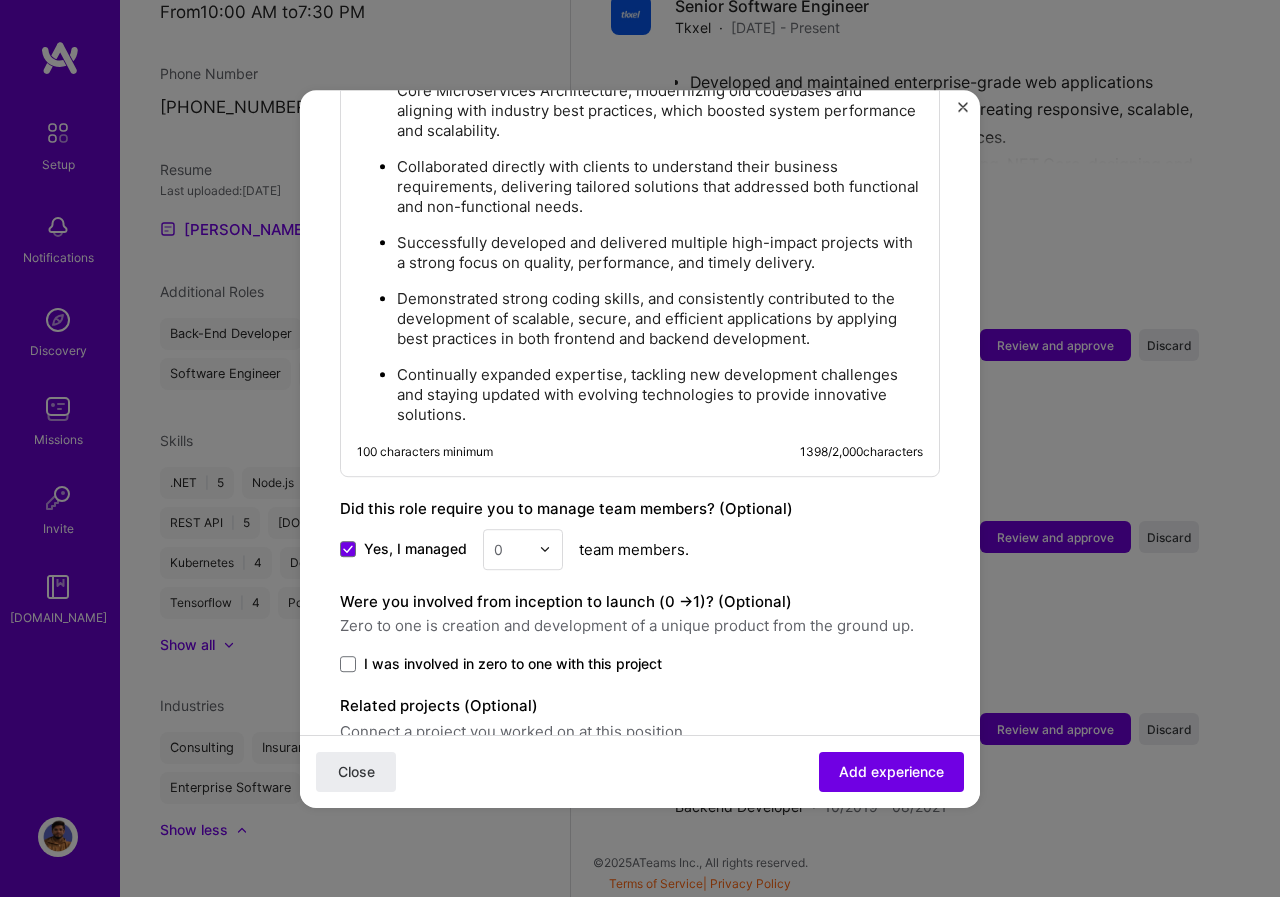 click at bounding box center [511, 549] 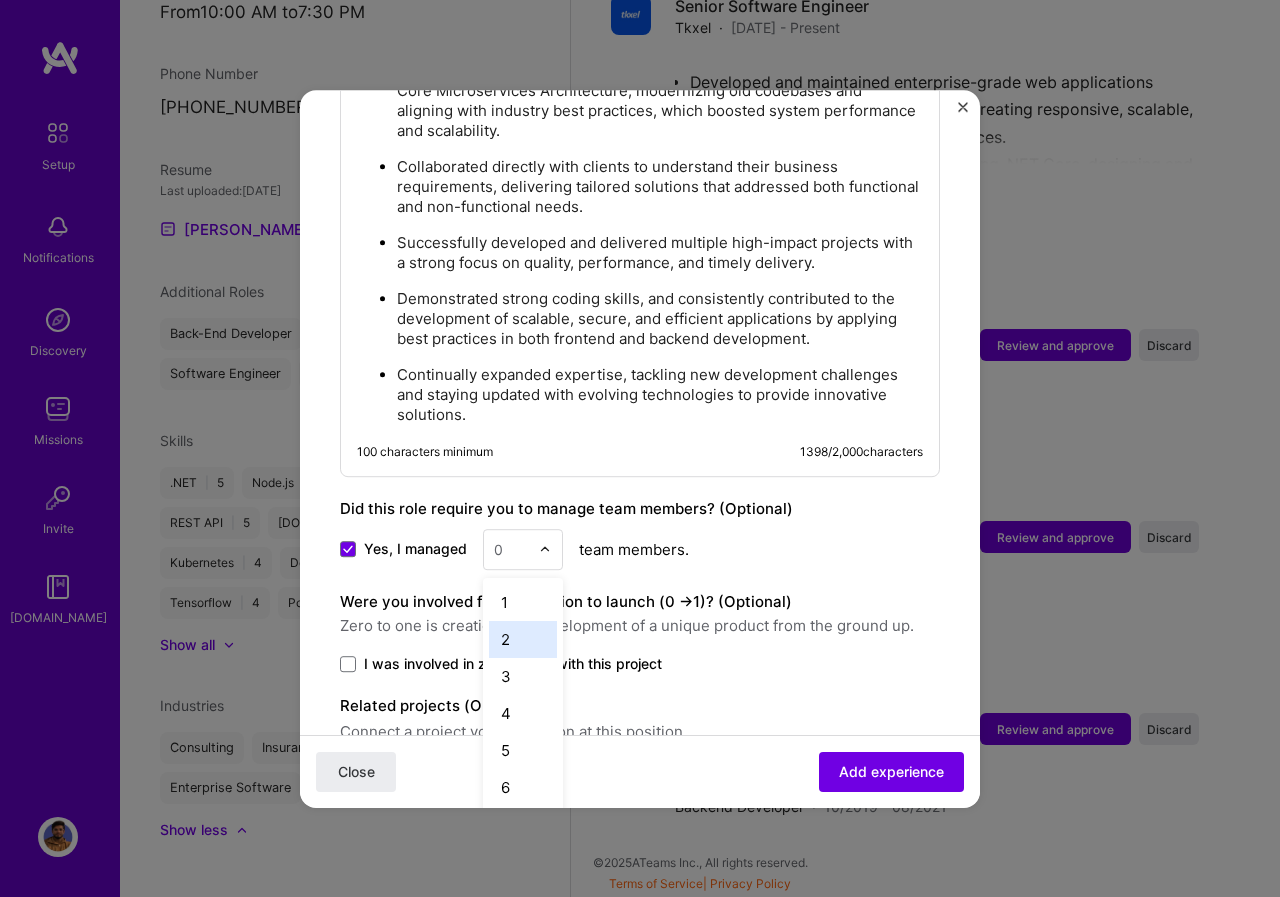 click on "2" at bounding box center [523, 639] 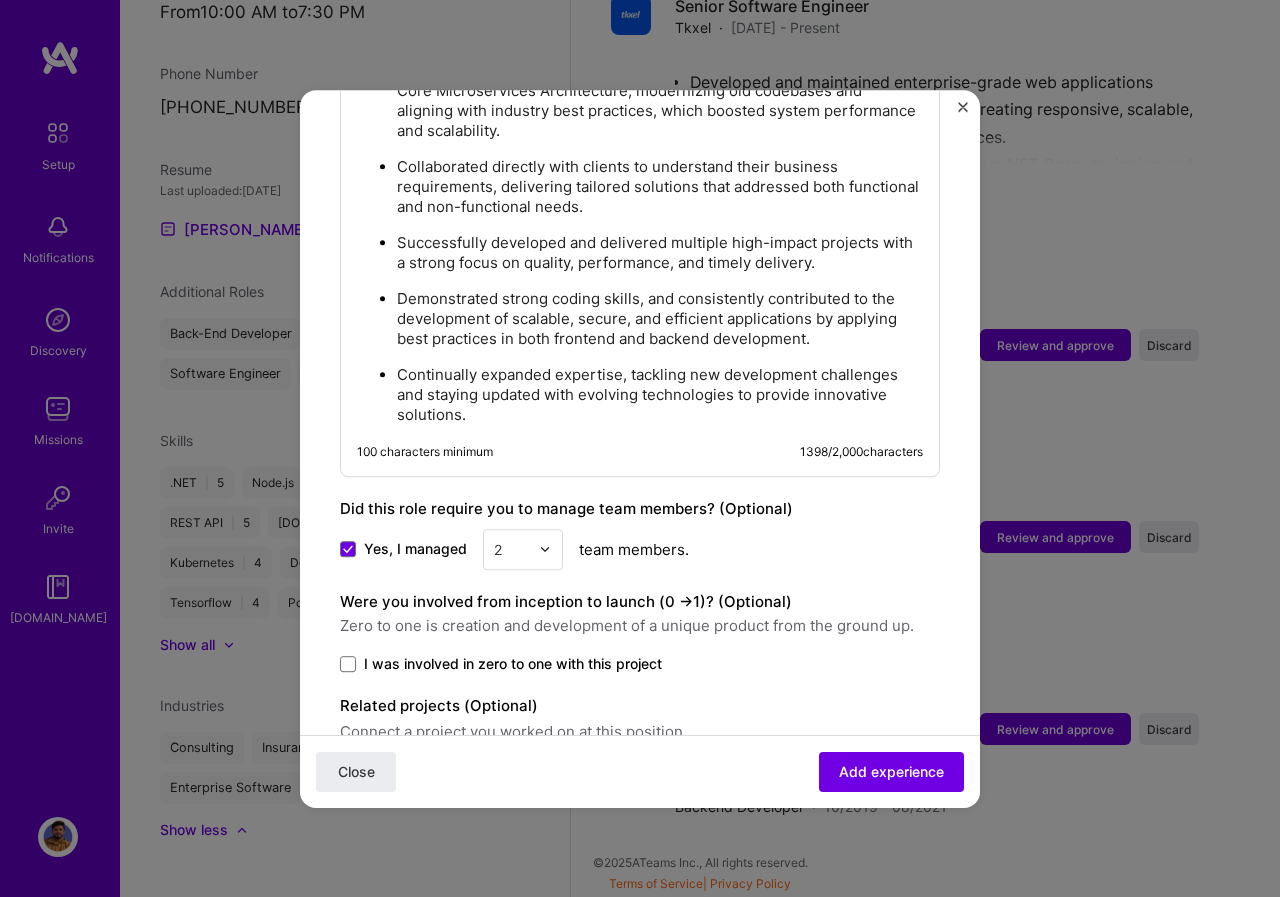 click on "Yes, I managed option 2, selected.   Select is focused ,type to refine list, press Down to open the menu,  2 team members." at bounding box center [640, 549] 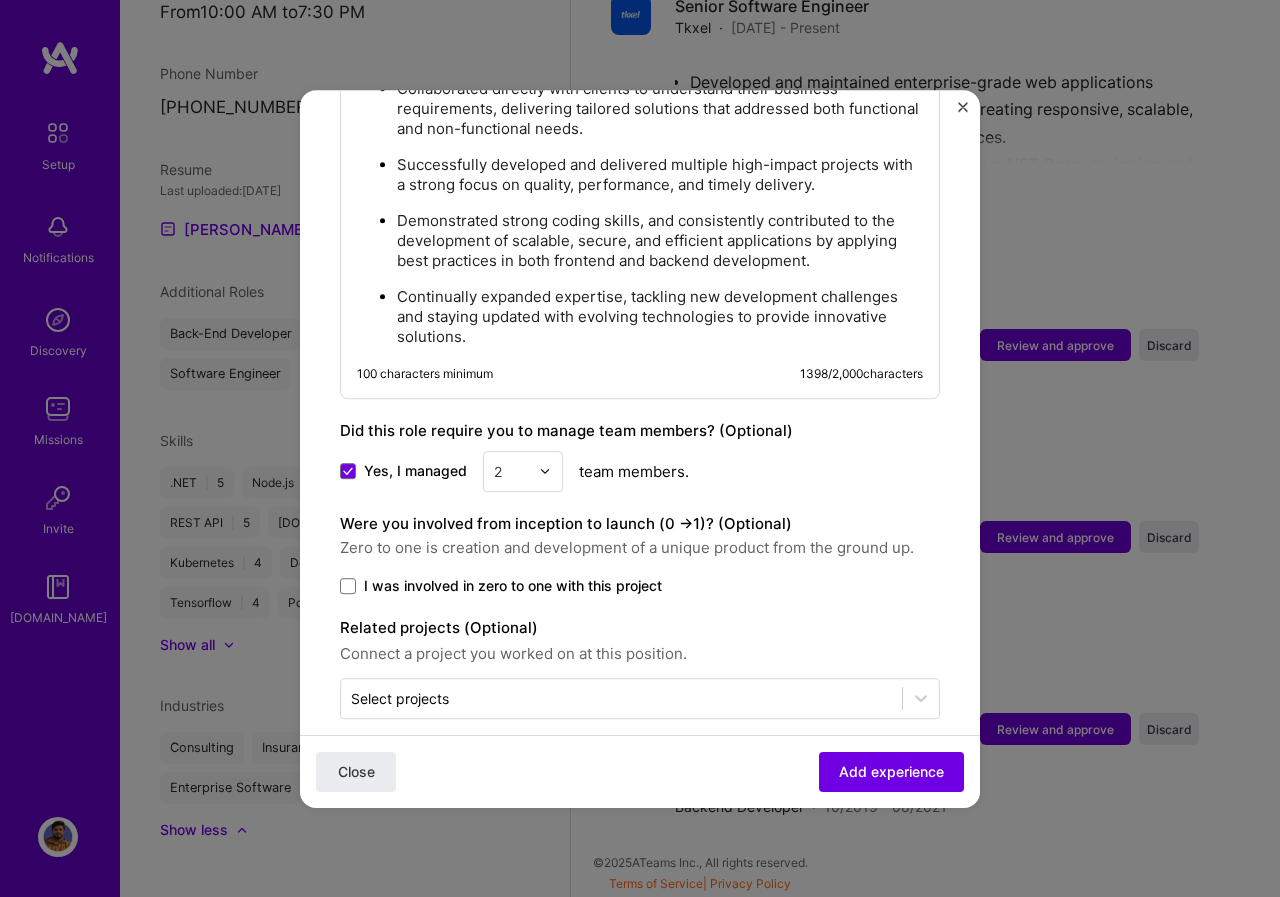 scroll, scrollTop: 2030, scrollLeft: 0, axis: vertical 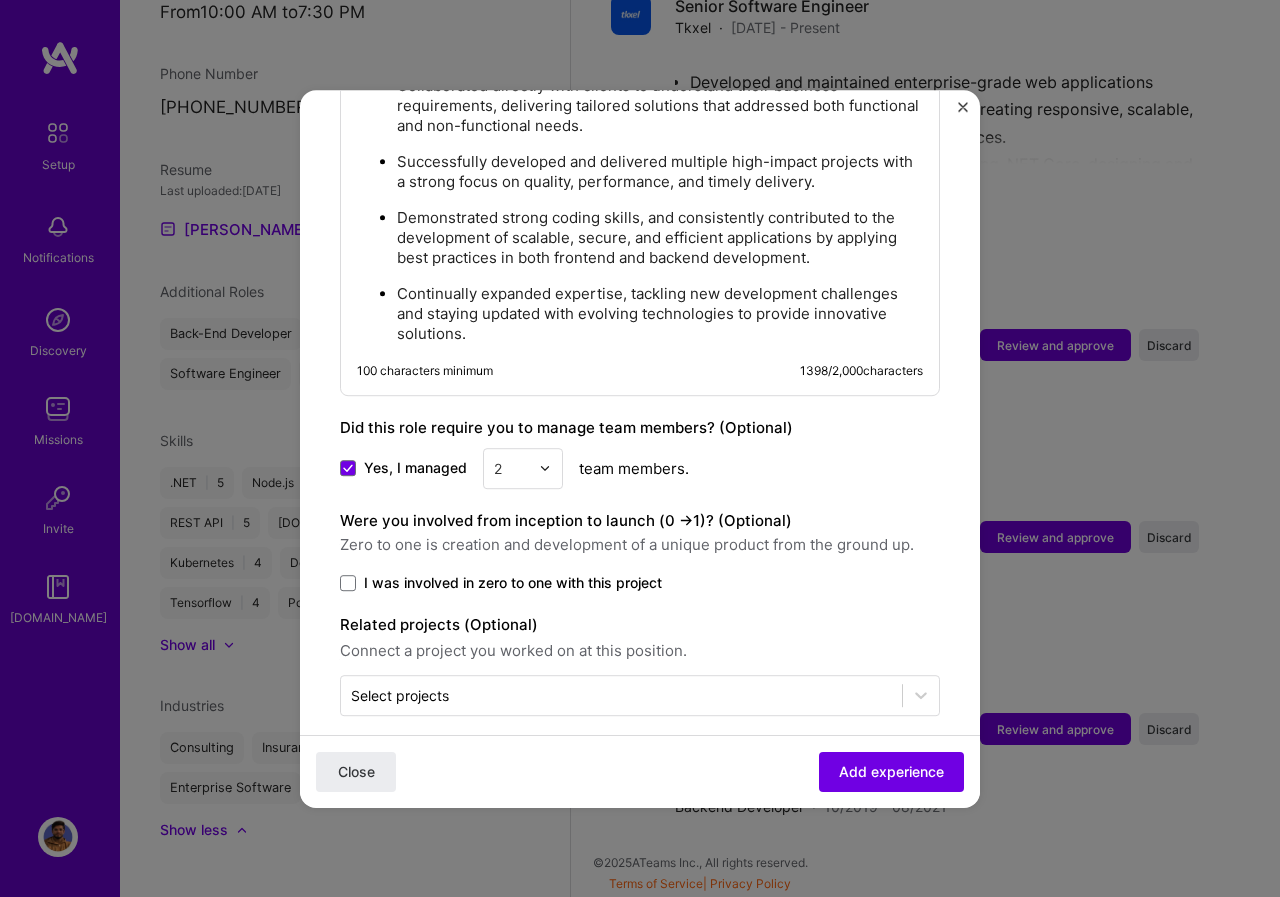 click on "I was involved in zero to one with this project" at bounding box center [513, 583] 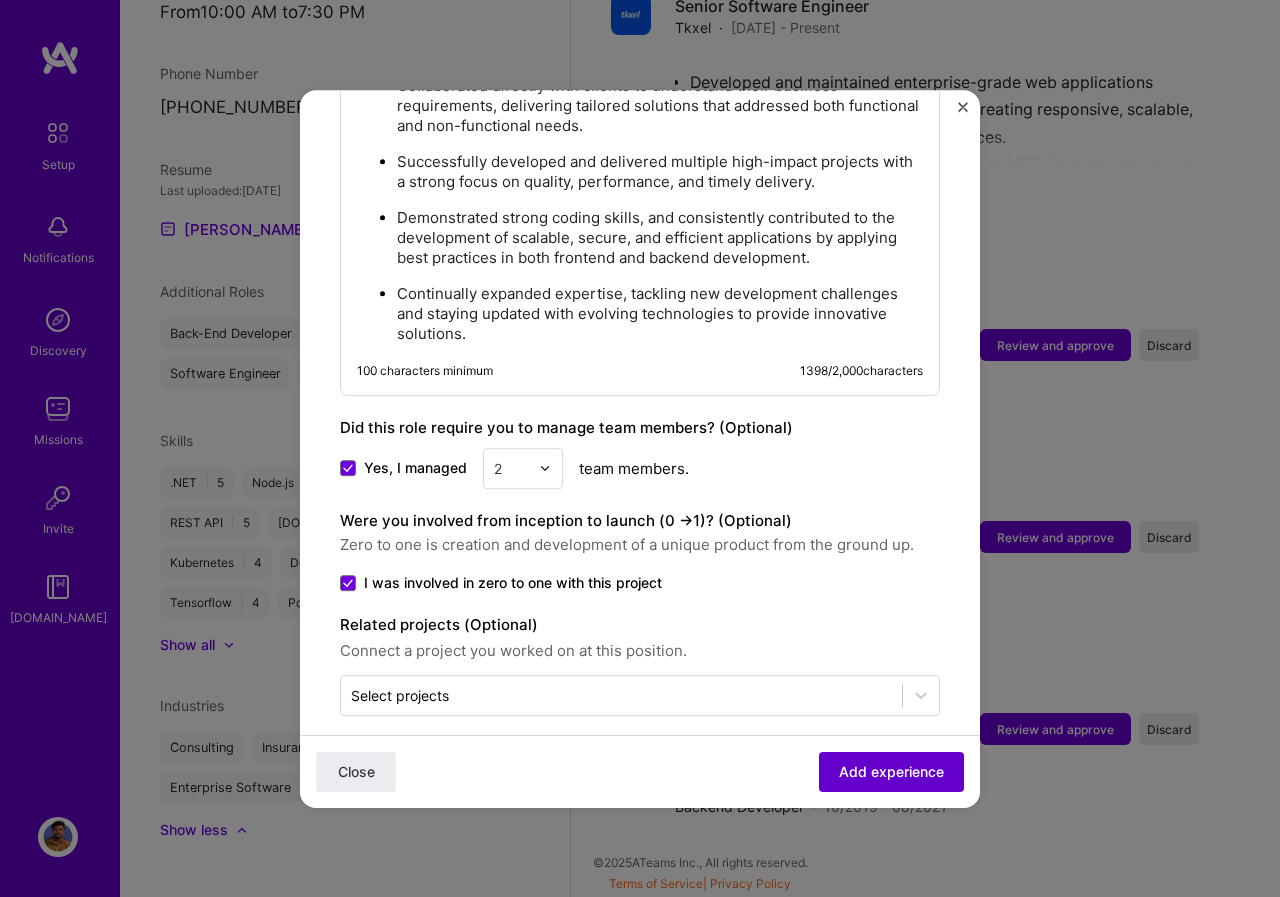 click on "Add experience" at bounding box center [891, 771] 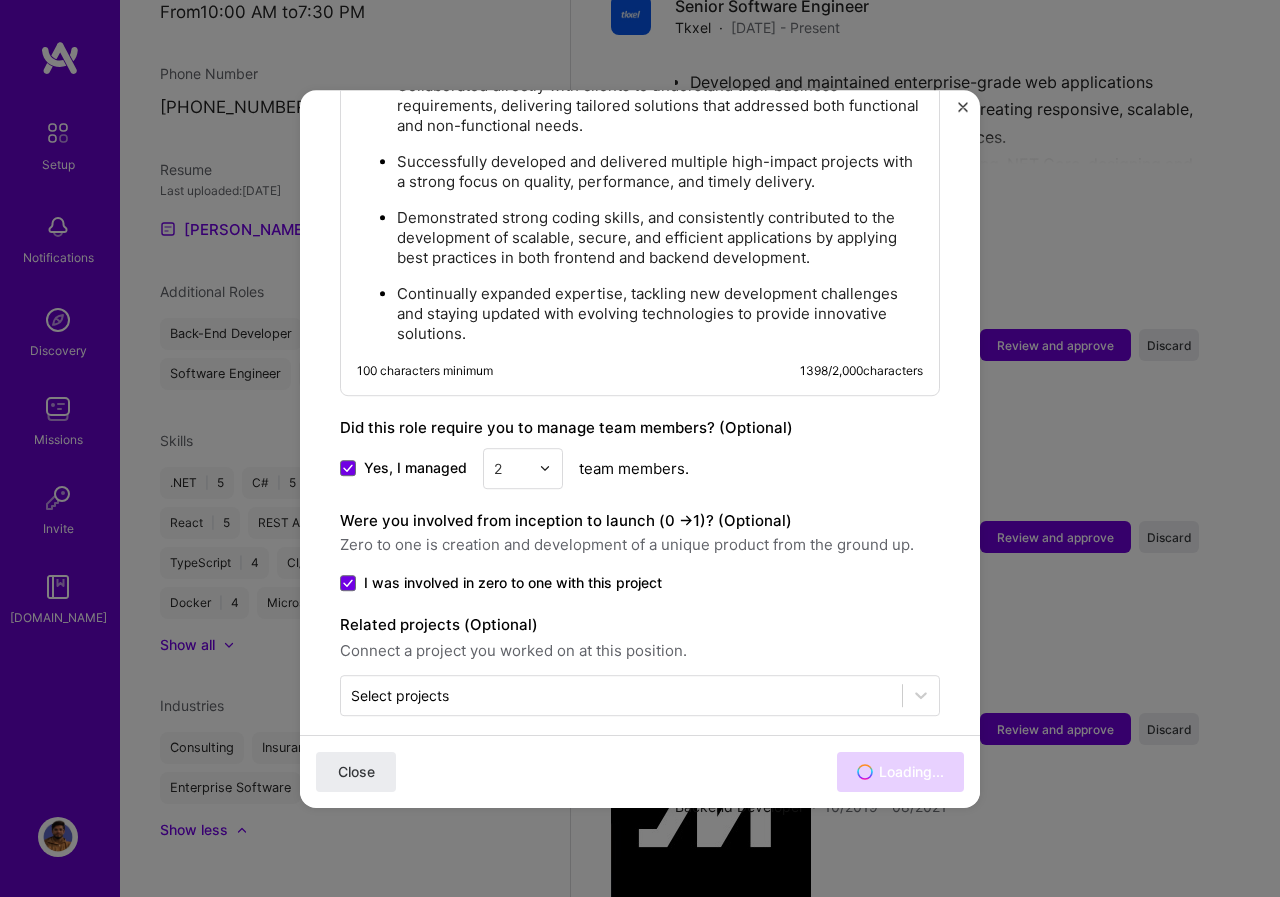scroll, scrollTop: 1461, scrollLeft: 0, axis: vertical 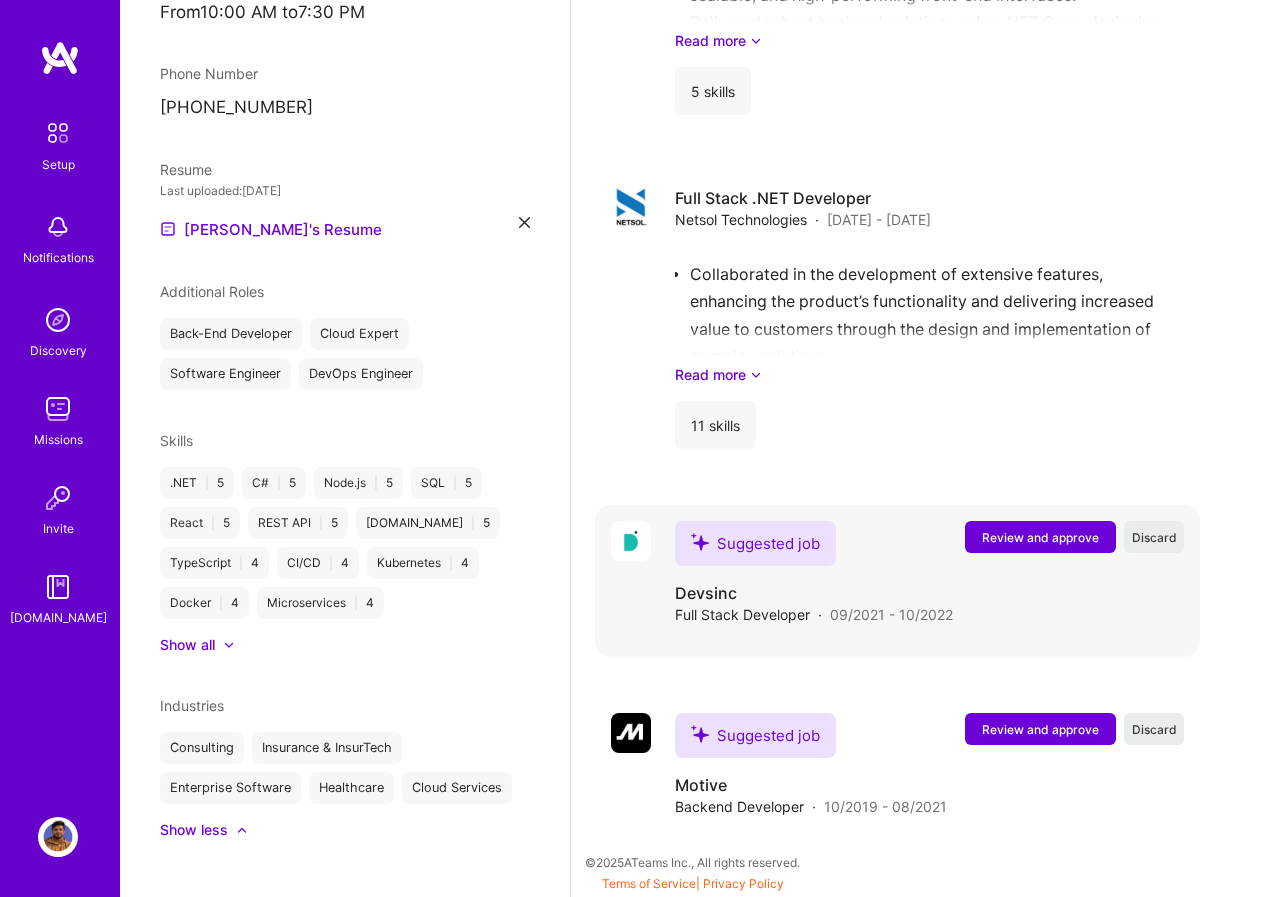 click on "Review and approve" at bounding box center [1040, 537] 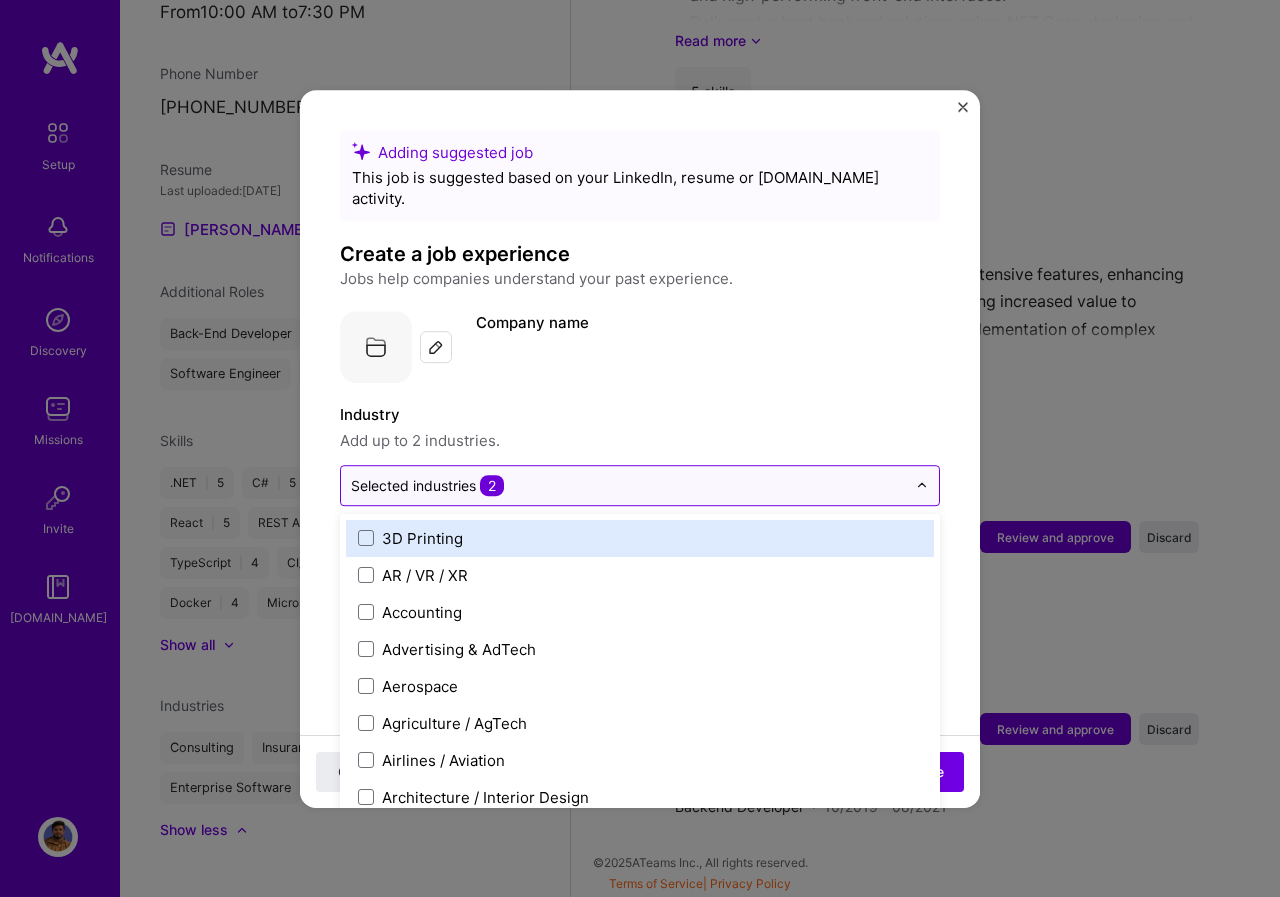 click at bounding box center [628, 485] 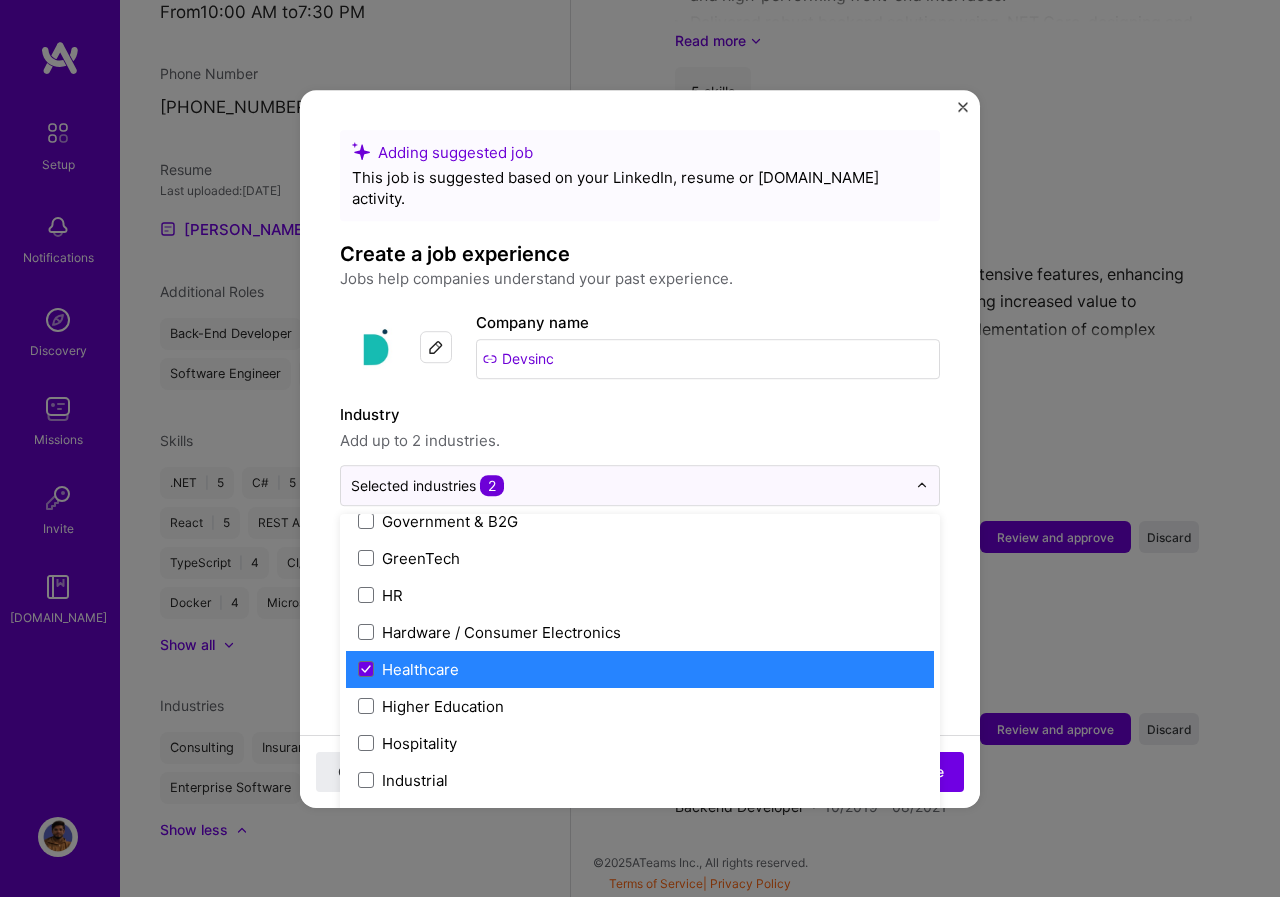 scroll, scrollTop: 2500, scrollLeft: 0, axis: vertical 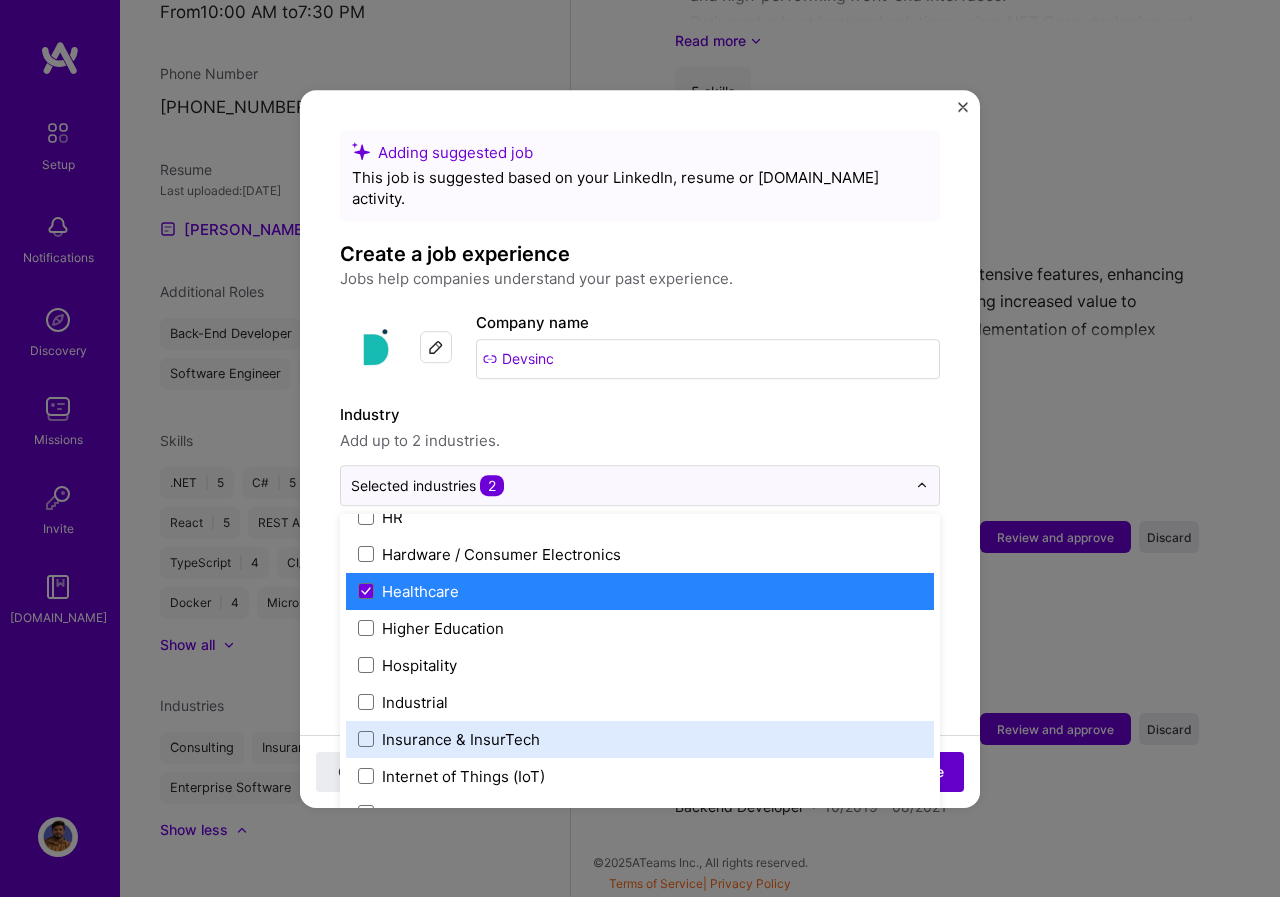 click on "Add experience" at bounding box center [891, 771] 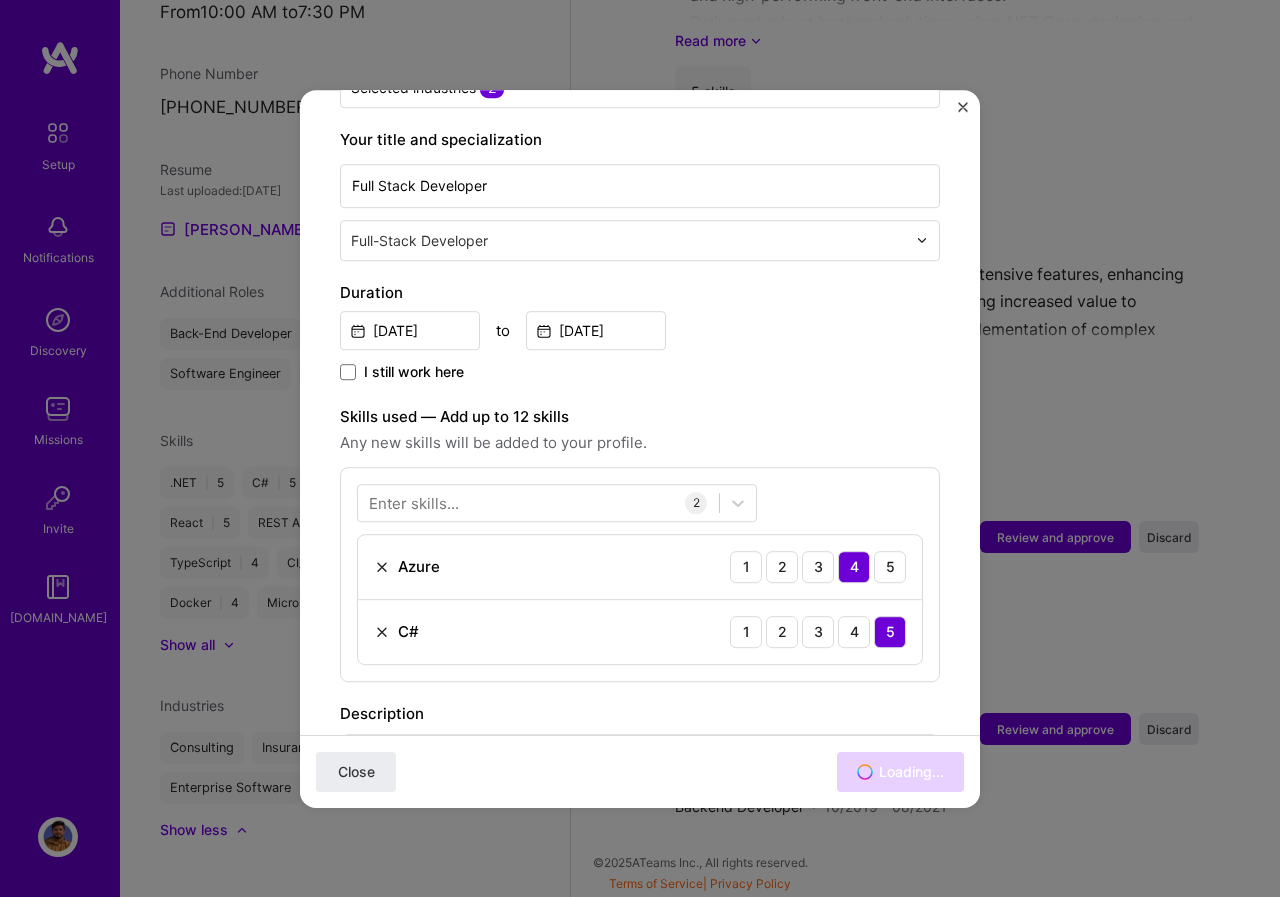 scroll, scrollTop: 400, scrollLeft: 0, axis: vertical 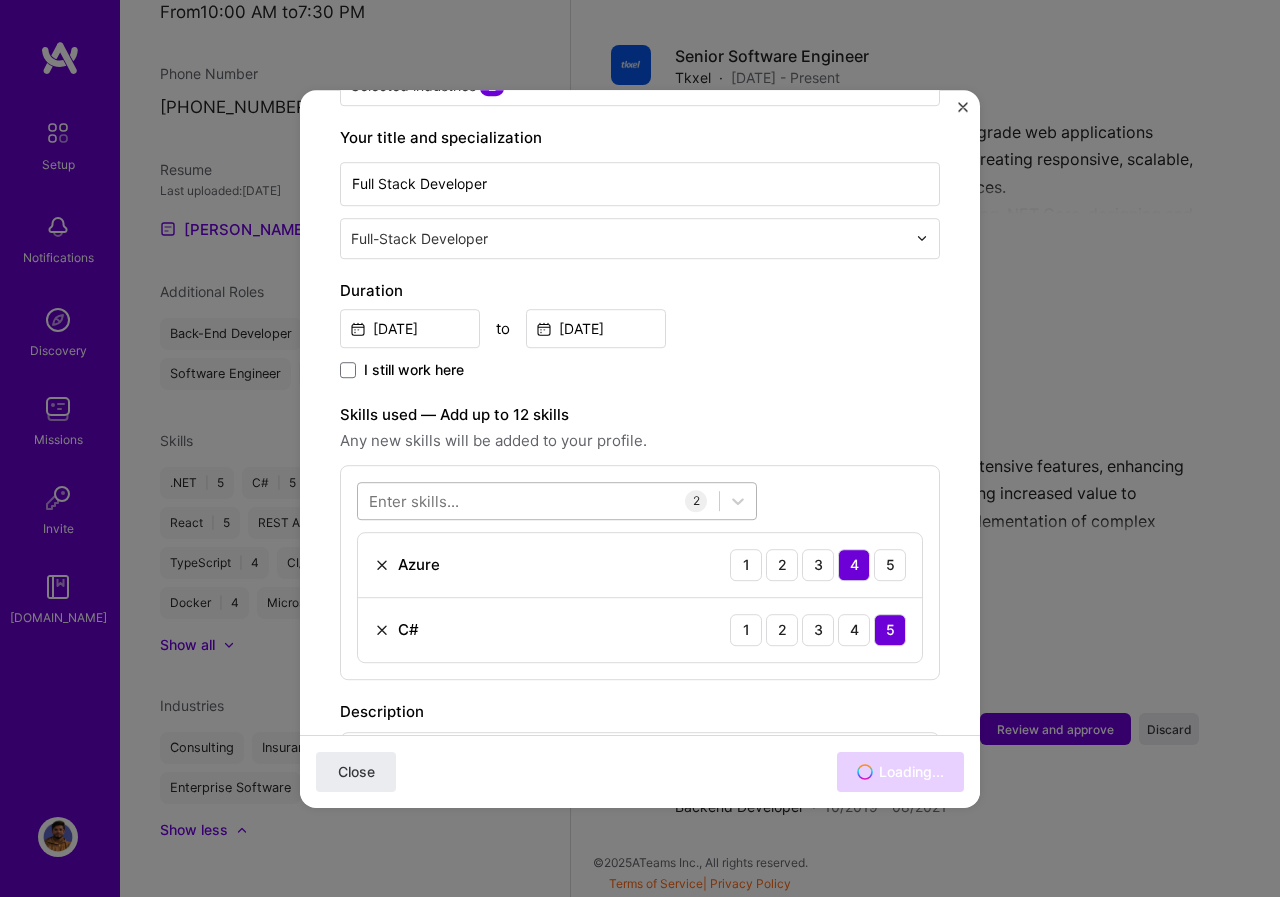 click at bounding box center (538, 500) 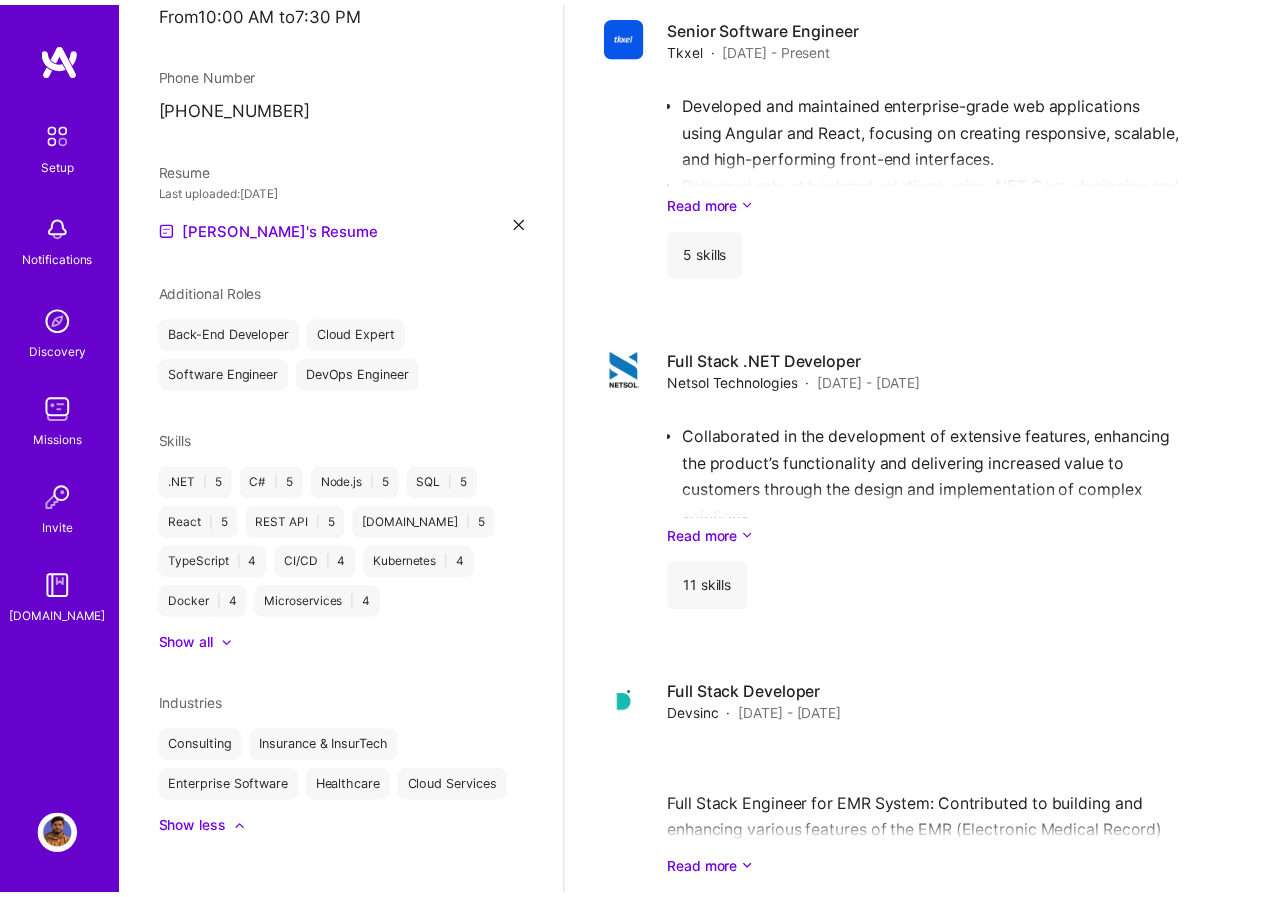 scroll, scrollTop: 1907, scrollLeft: 0, axis: vertical 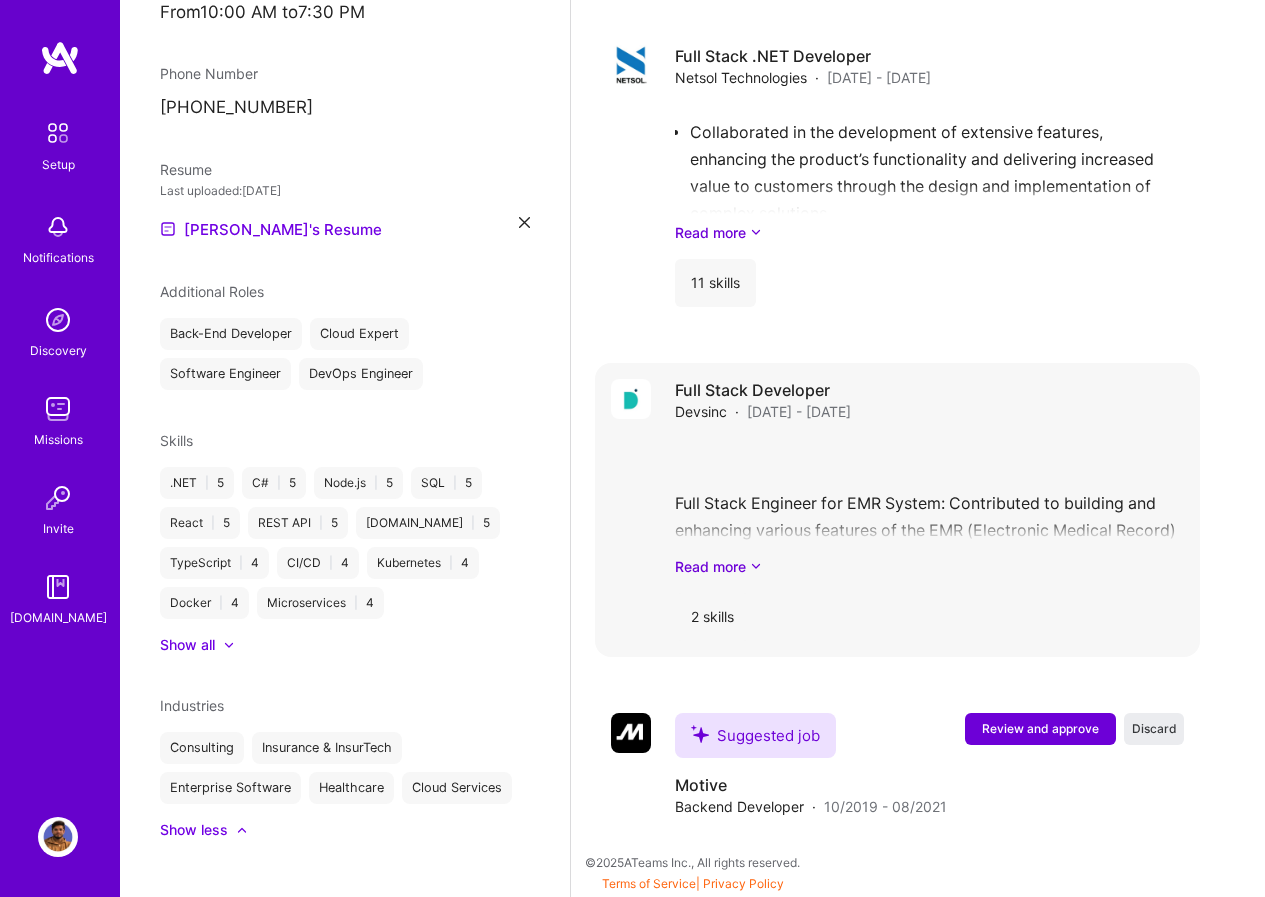 type 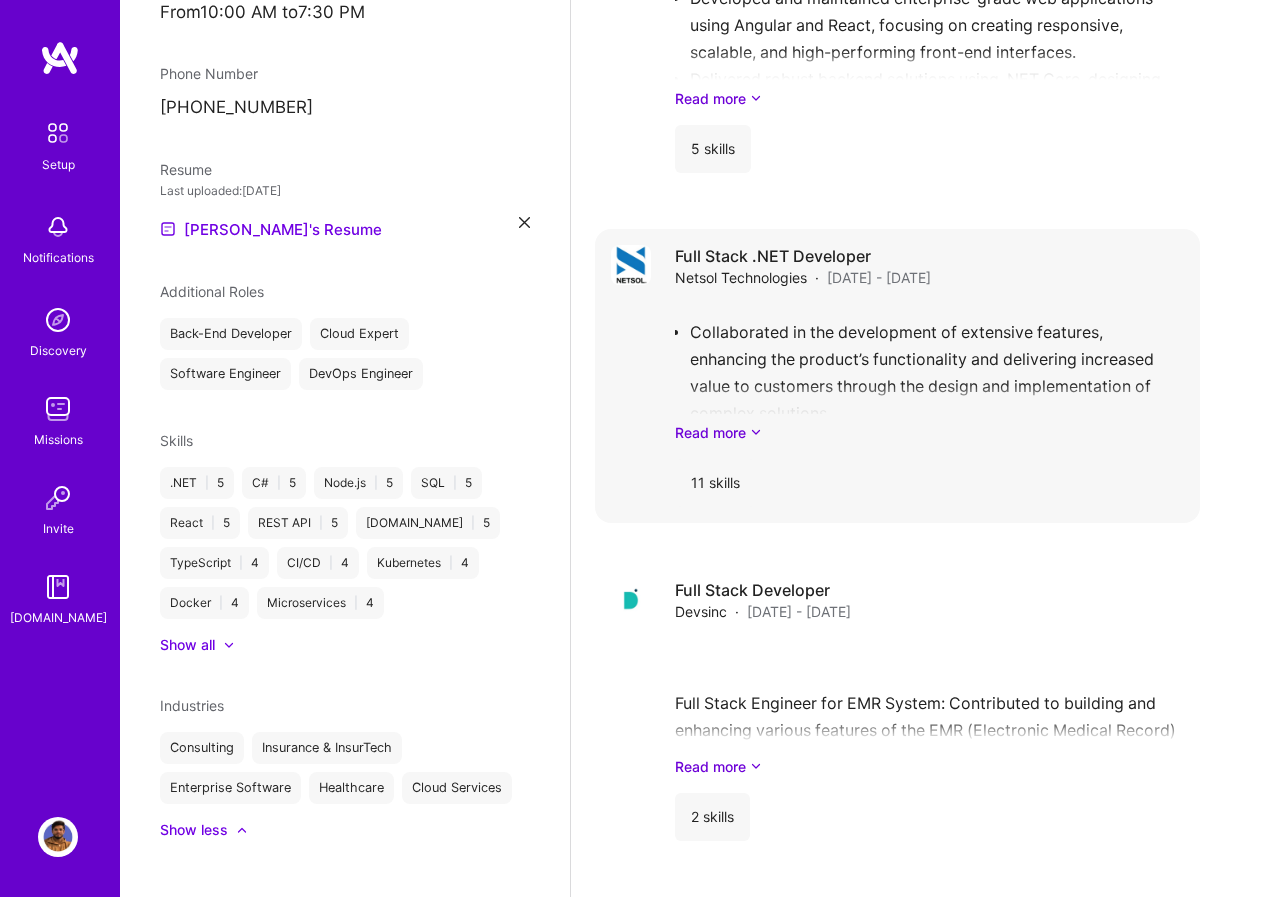 scroll, scrollTop: 1807, scrollLeft: 0, axis: vertical 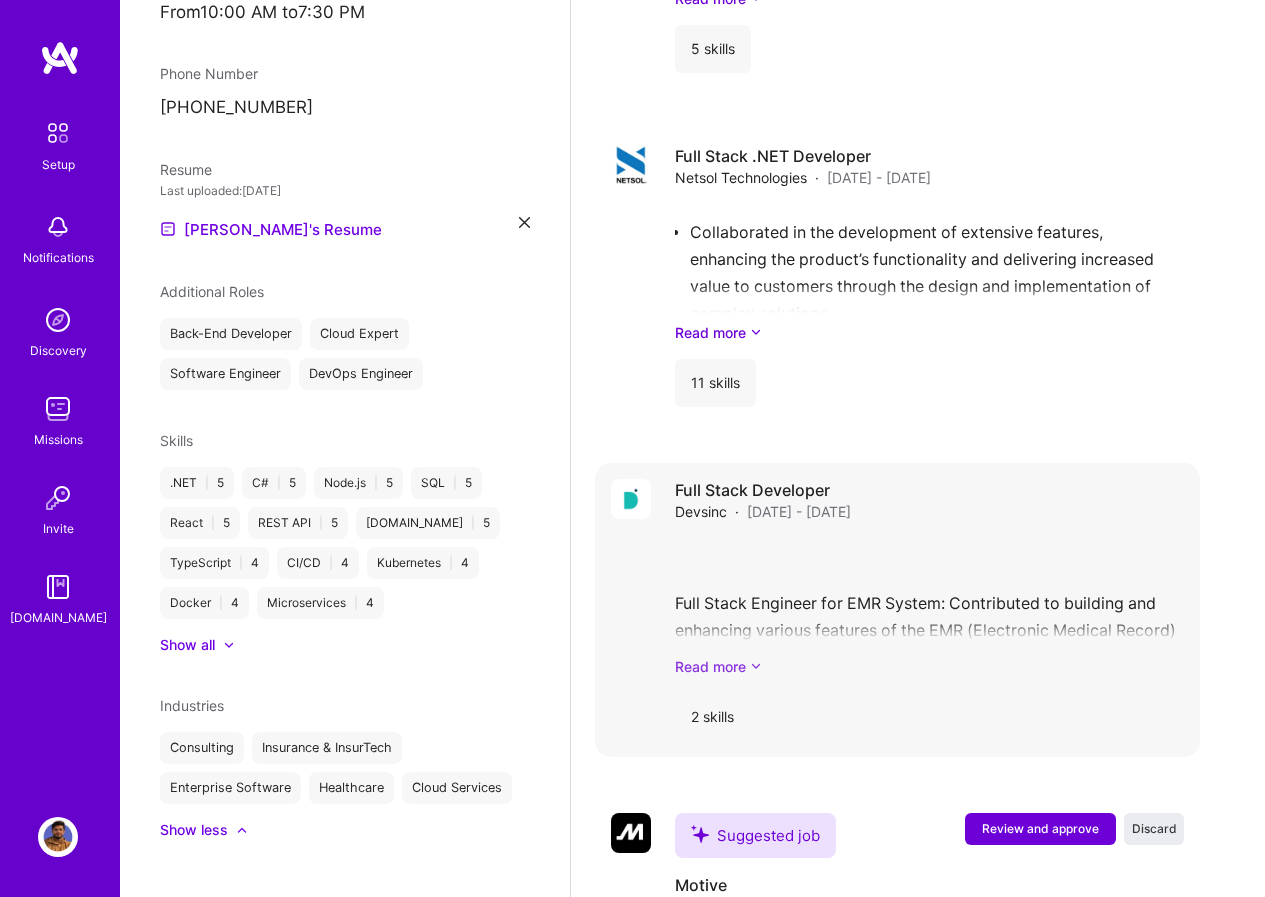 click on "Read more" at bounding box center [929, 666] 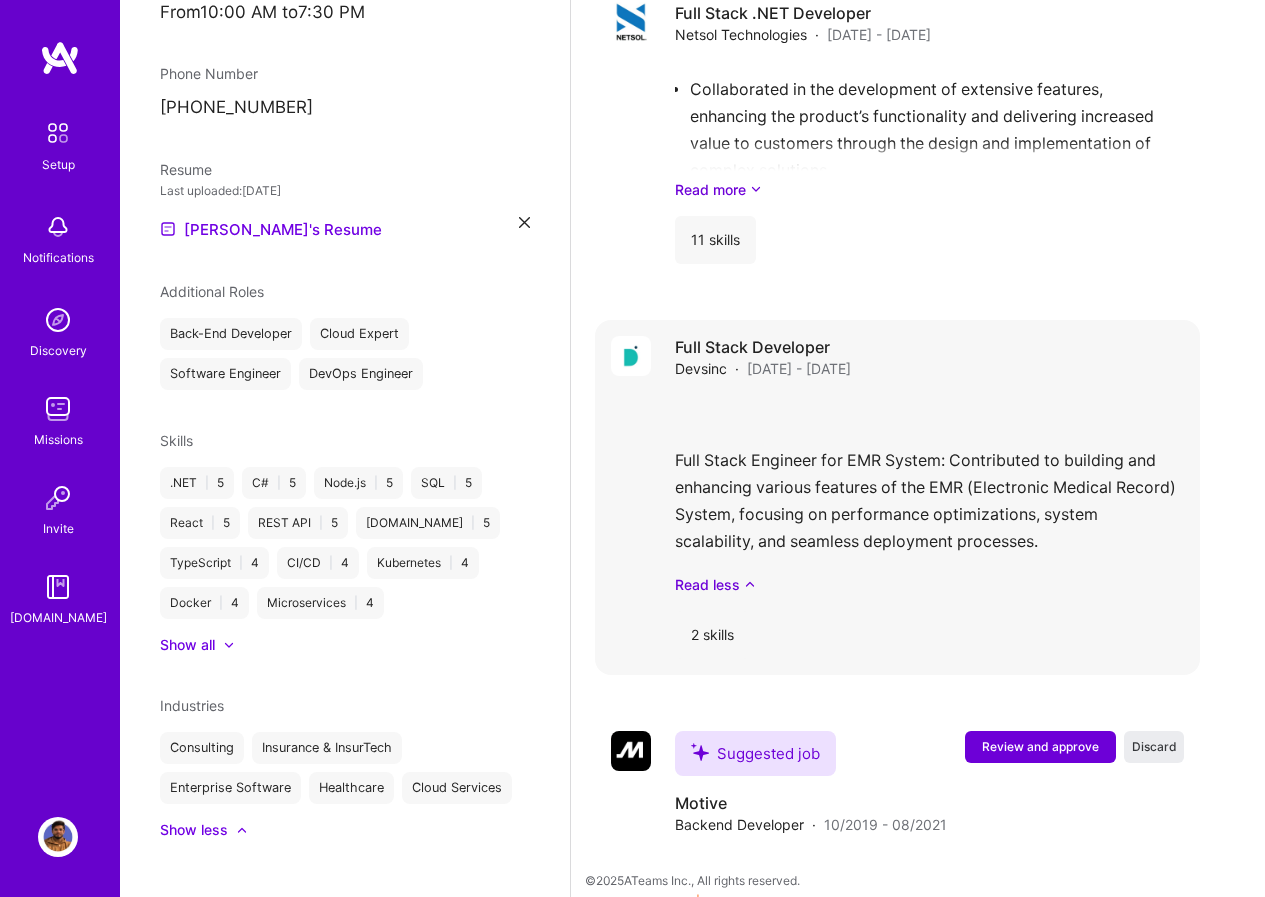 scroll, scrollTop: 1968, scrollLeft: 0, axis: vertical 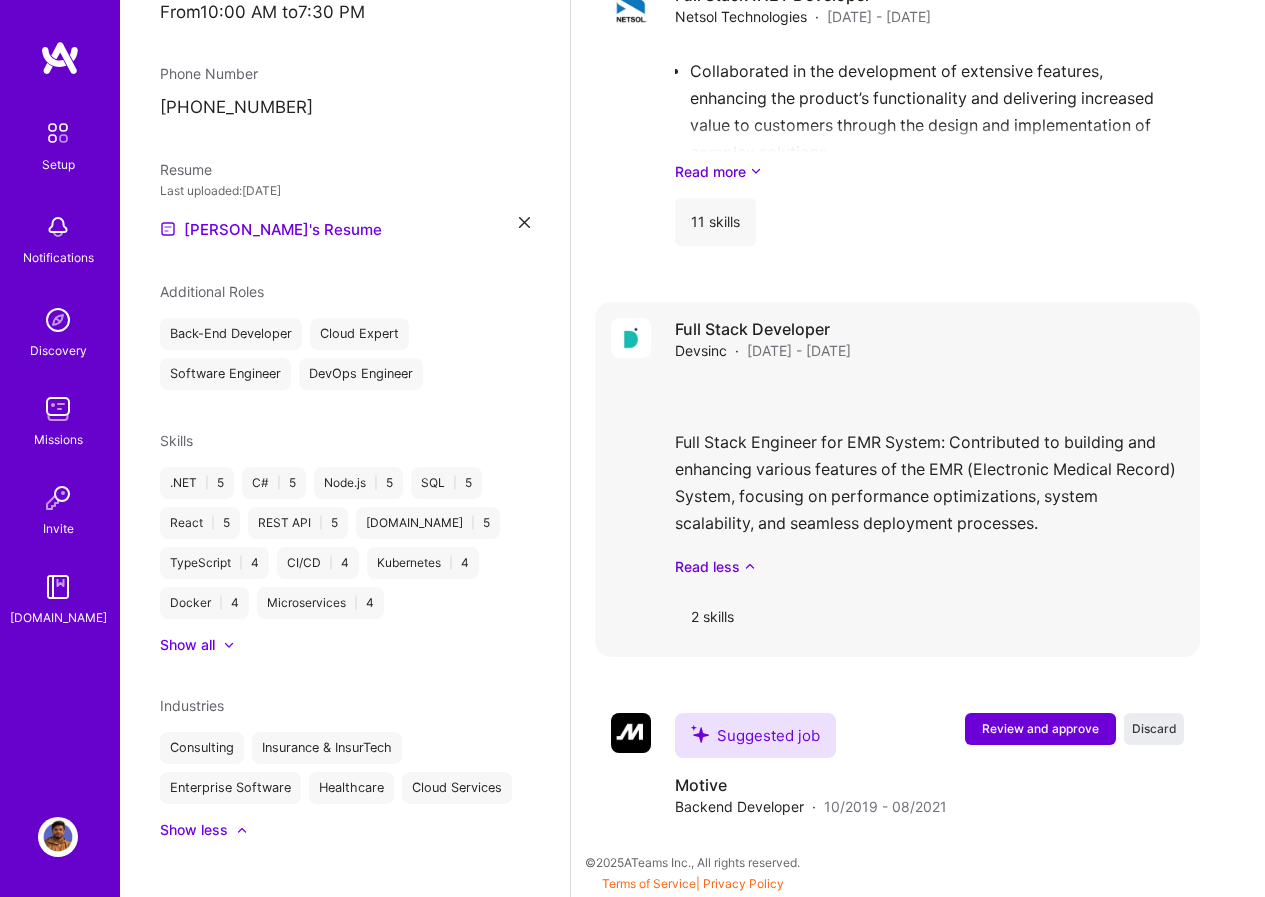 click on "2   skills" at bounding box center [712, 617] 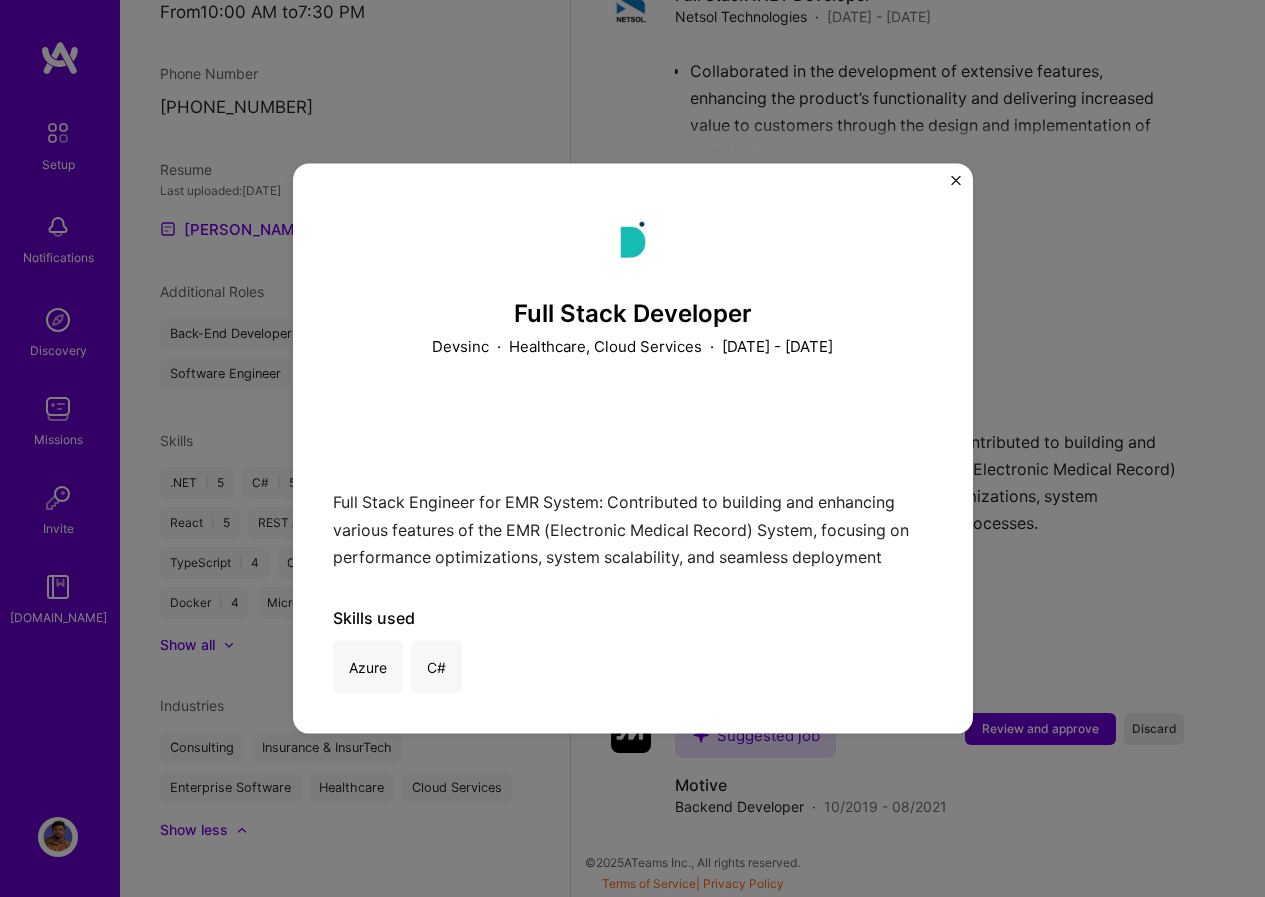 click on "Full Stack Developer Devsinc   ·     Healthcare, Cloud Services     ·   [DATE] - [DATE]   Full Stack Engineer for EMR System: Contributed to building and enhancing various features of the EMR (Electronic Medical Record) System, focusing on performance optimizations, system scalability, and seamless deployment processes. Skills used Azure C#" at bounding box center [633, 448] 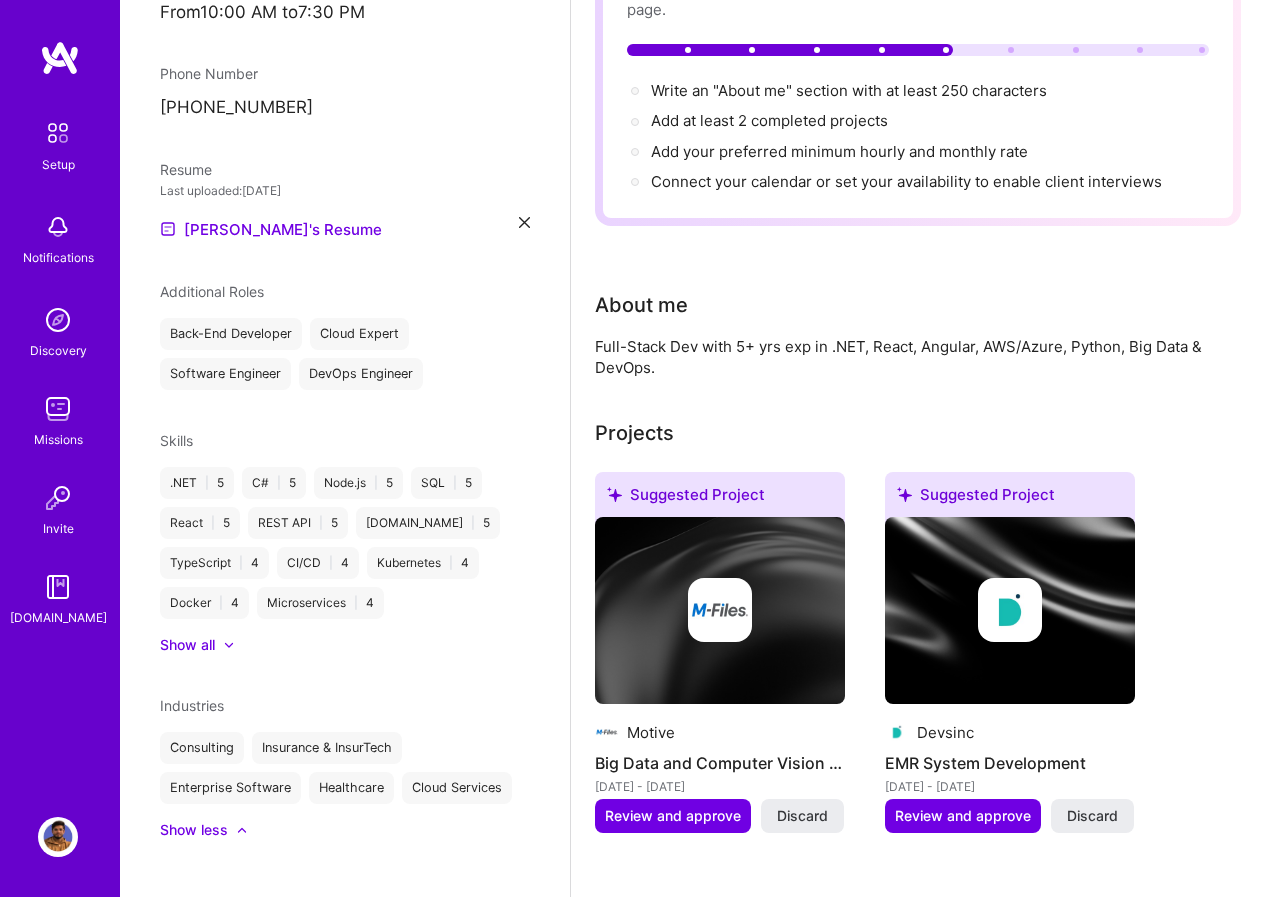 scroll, scrollTop: 0, scrollLeft: 0, axis: both 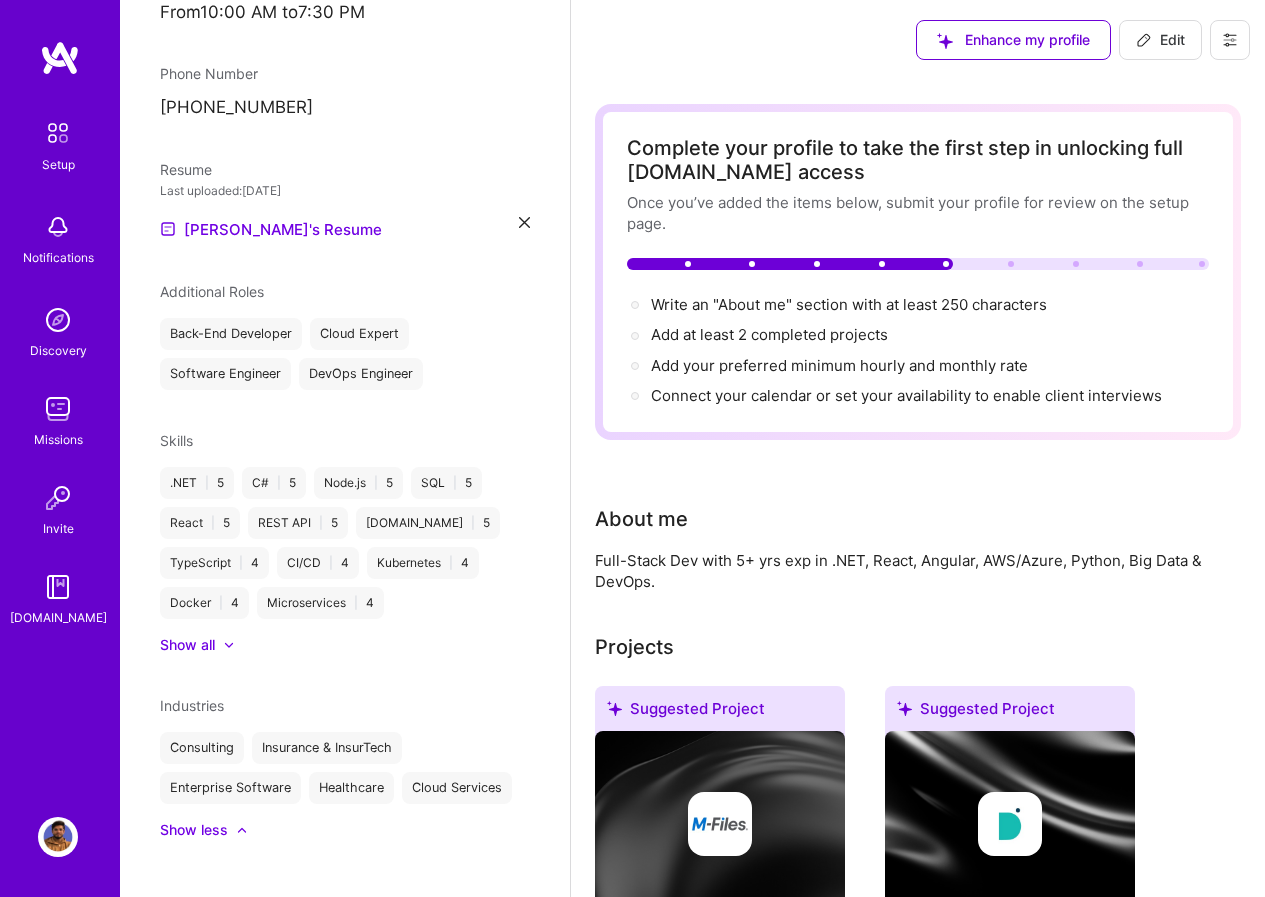 click 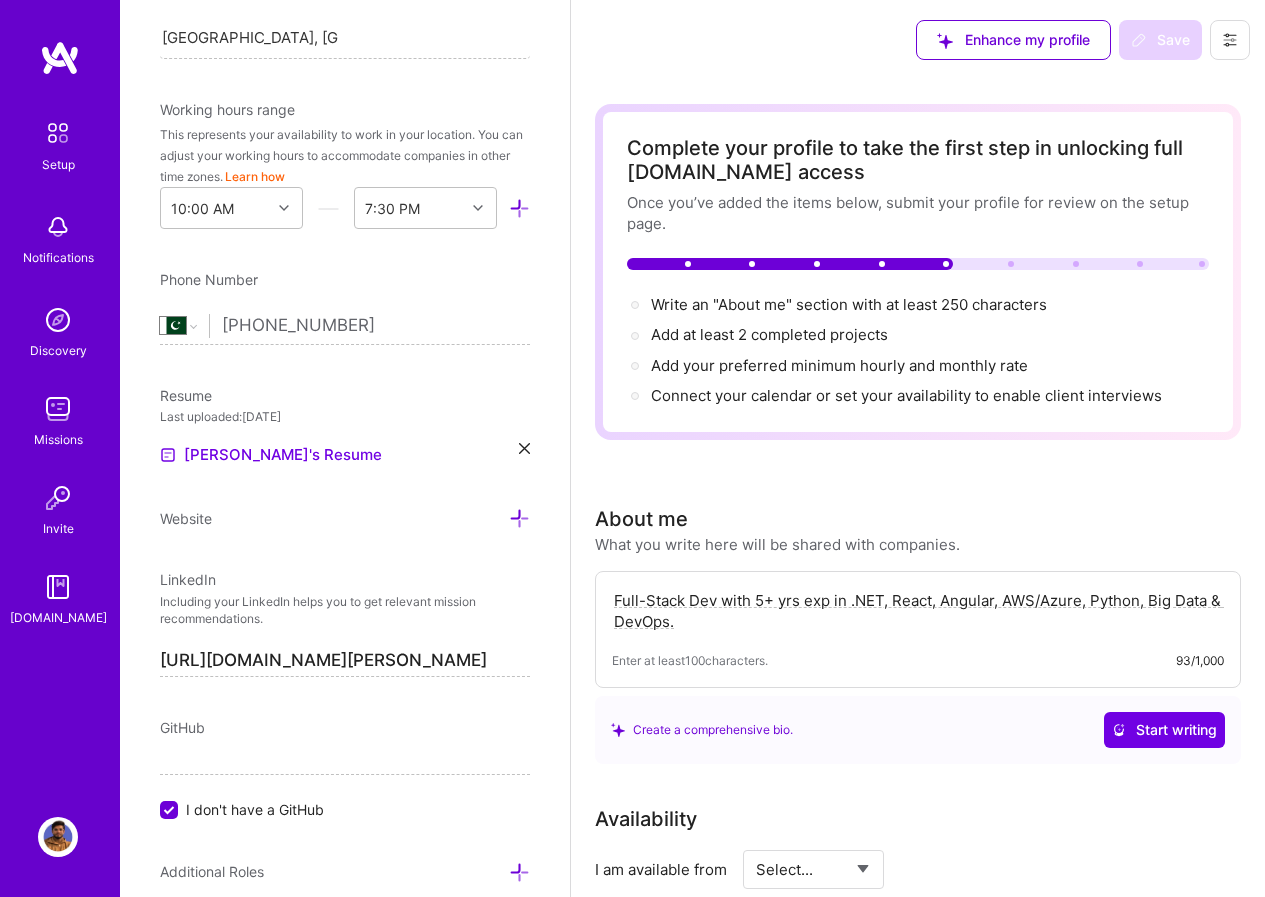 scroll, scrollTop: 740, scrollLeft: 0, axis: vertical 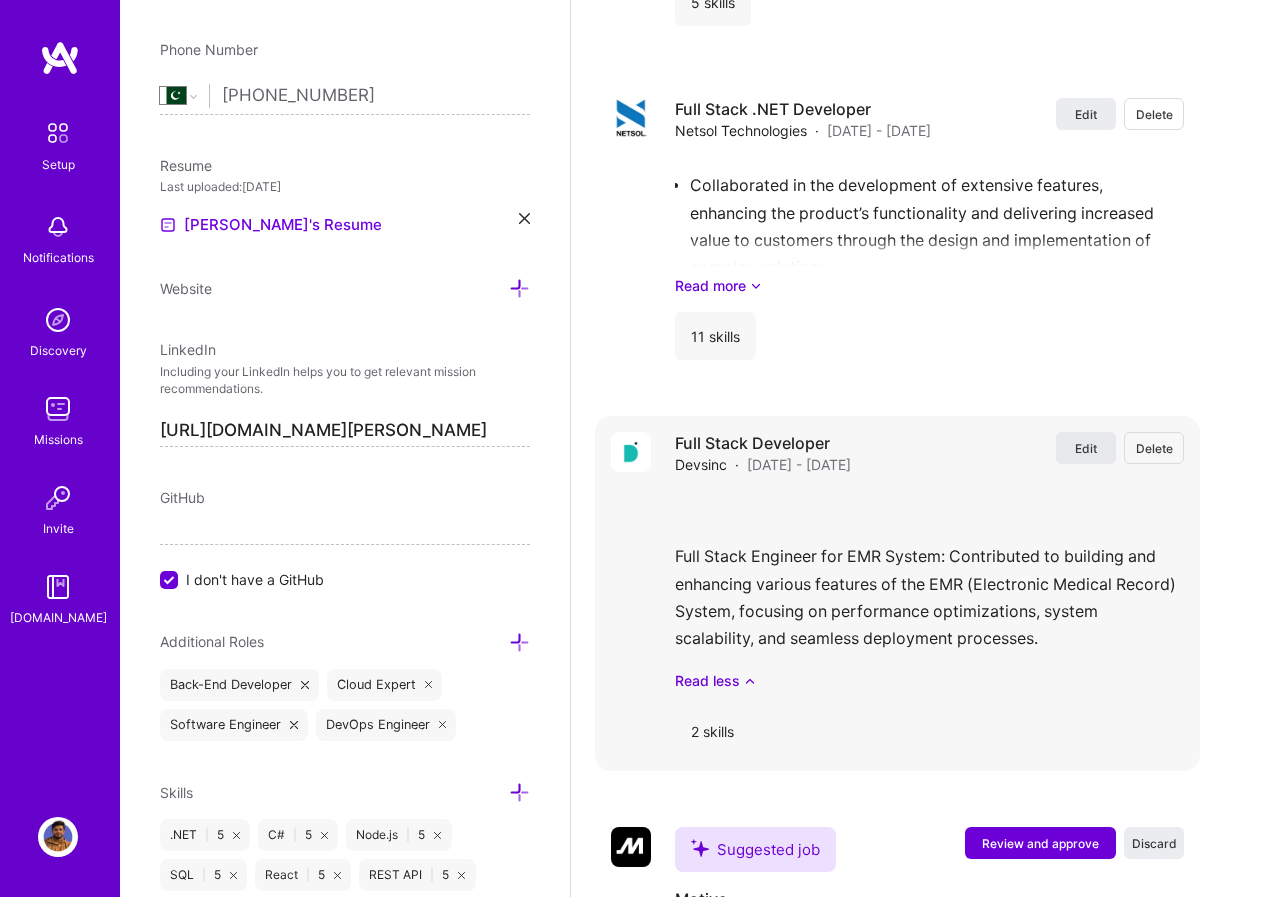 click on "Edit" at bounding box center [1086, 448] 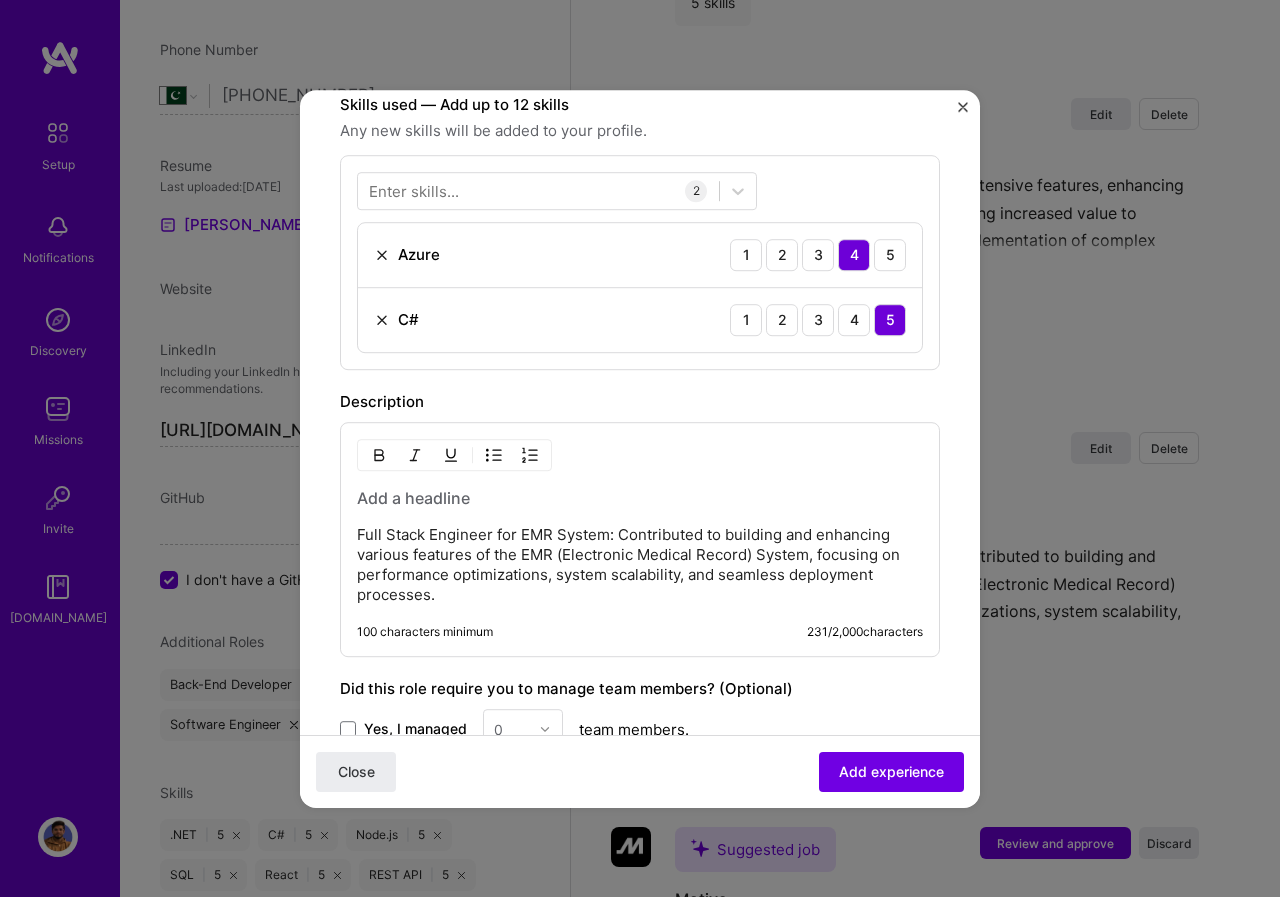 scroll, scrollTop: 600, scrollLeft: 0, axis: vertical 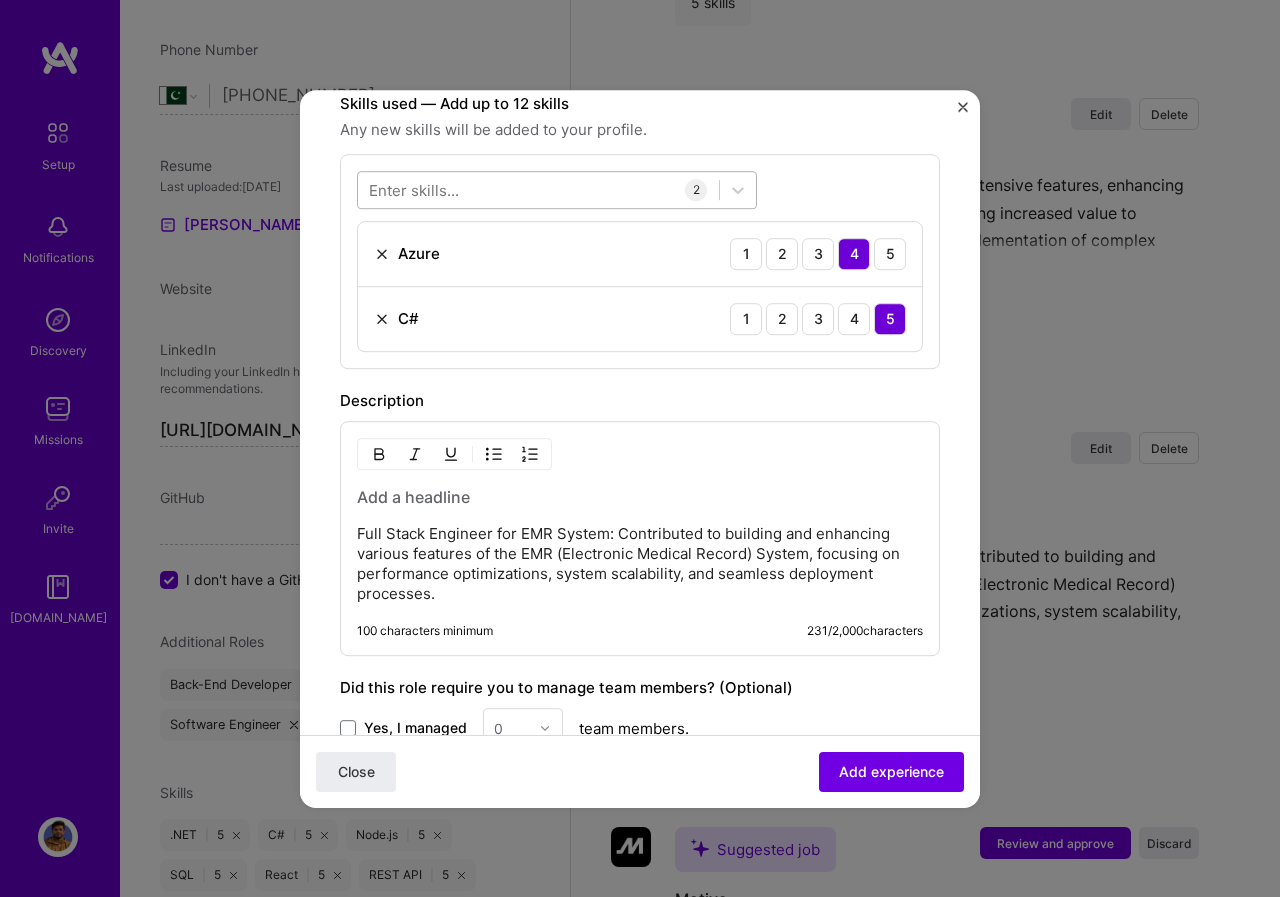 click at bounding box center (538, 189) 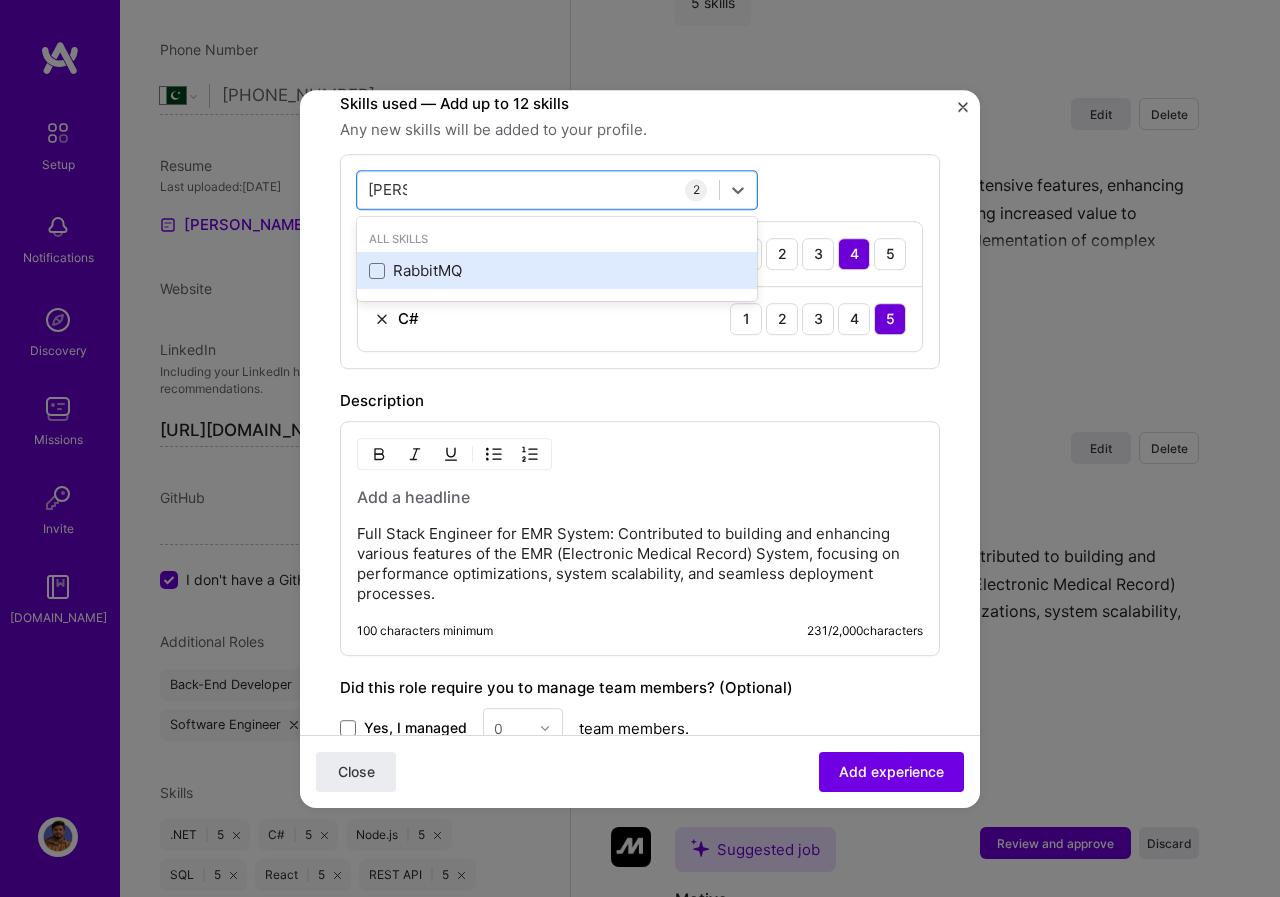 click on "RabbitMQ" at bounding box center [557, 271] 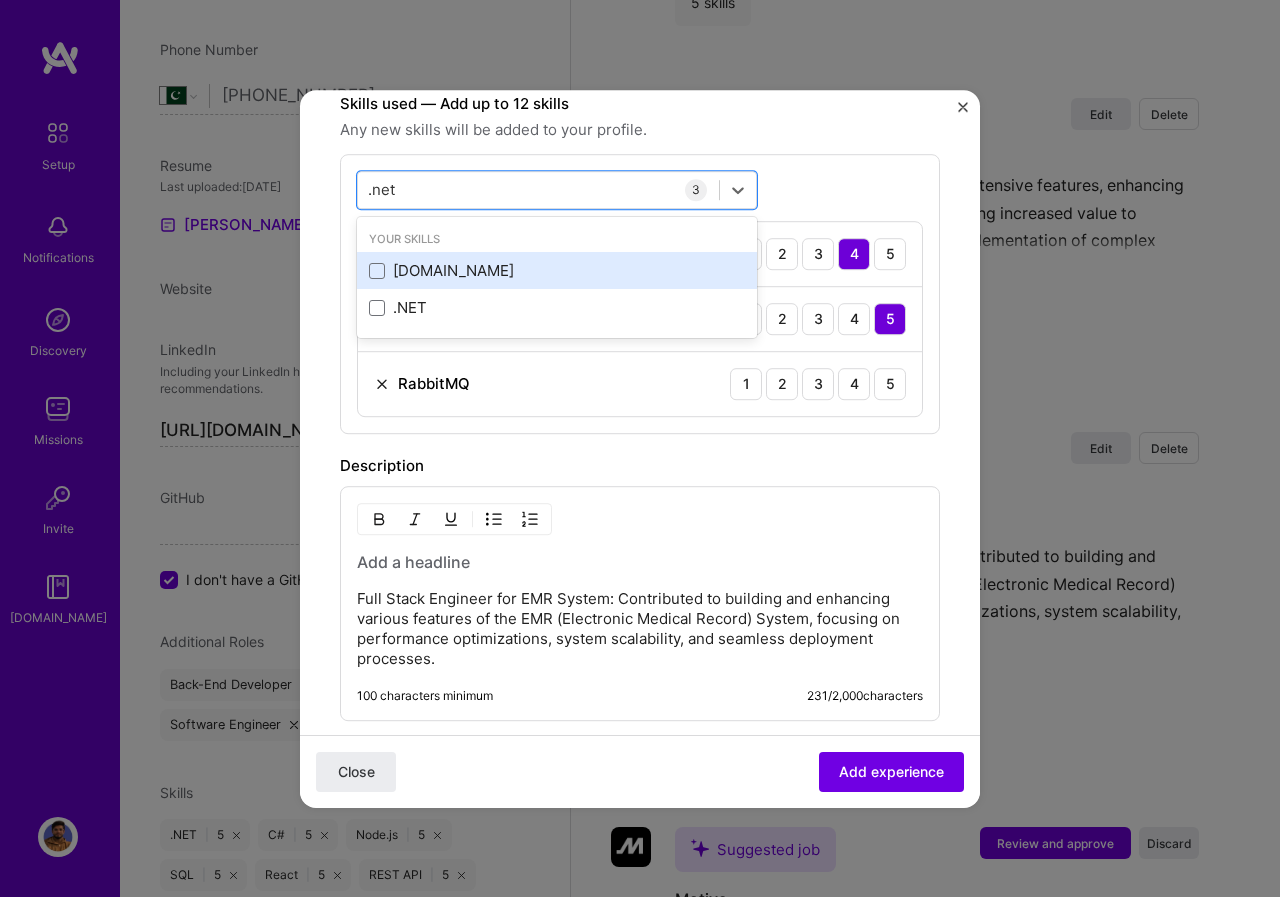 click on "[DOMAIN_NAME]" at bounding box center (557, 271) 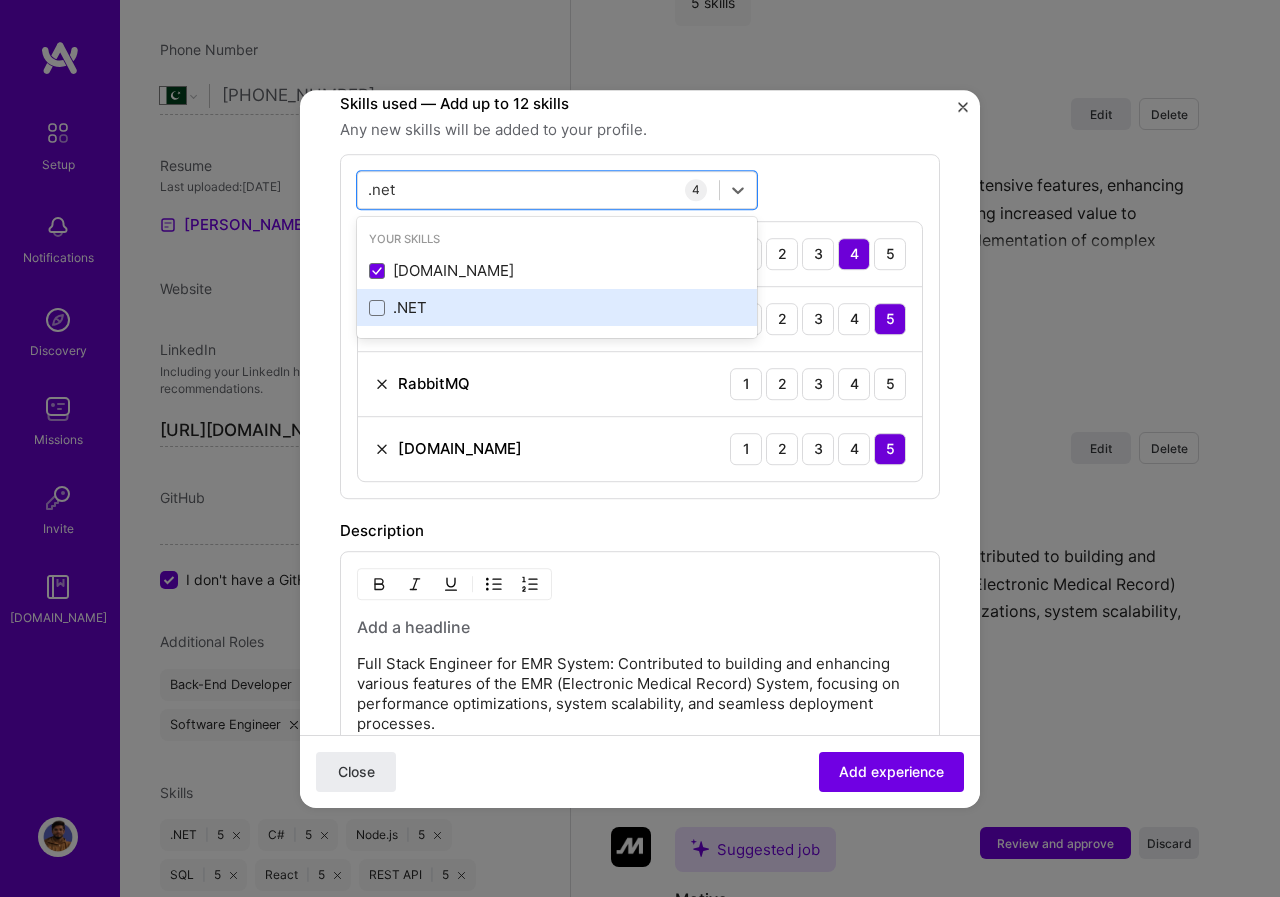 click on ".NET" at bounding box center [557, 308] 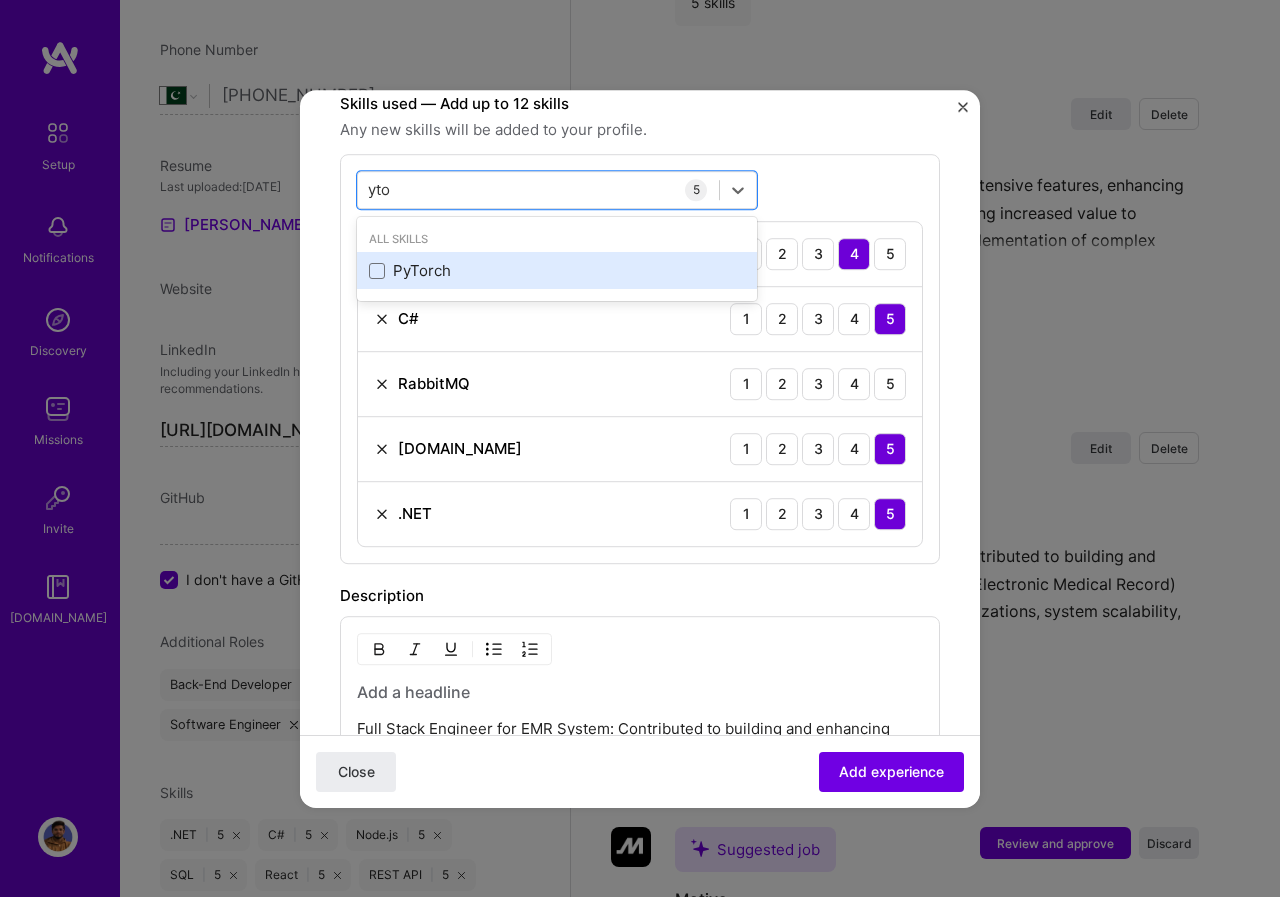 click on "PyTorch" at bounding box center (557, 271) 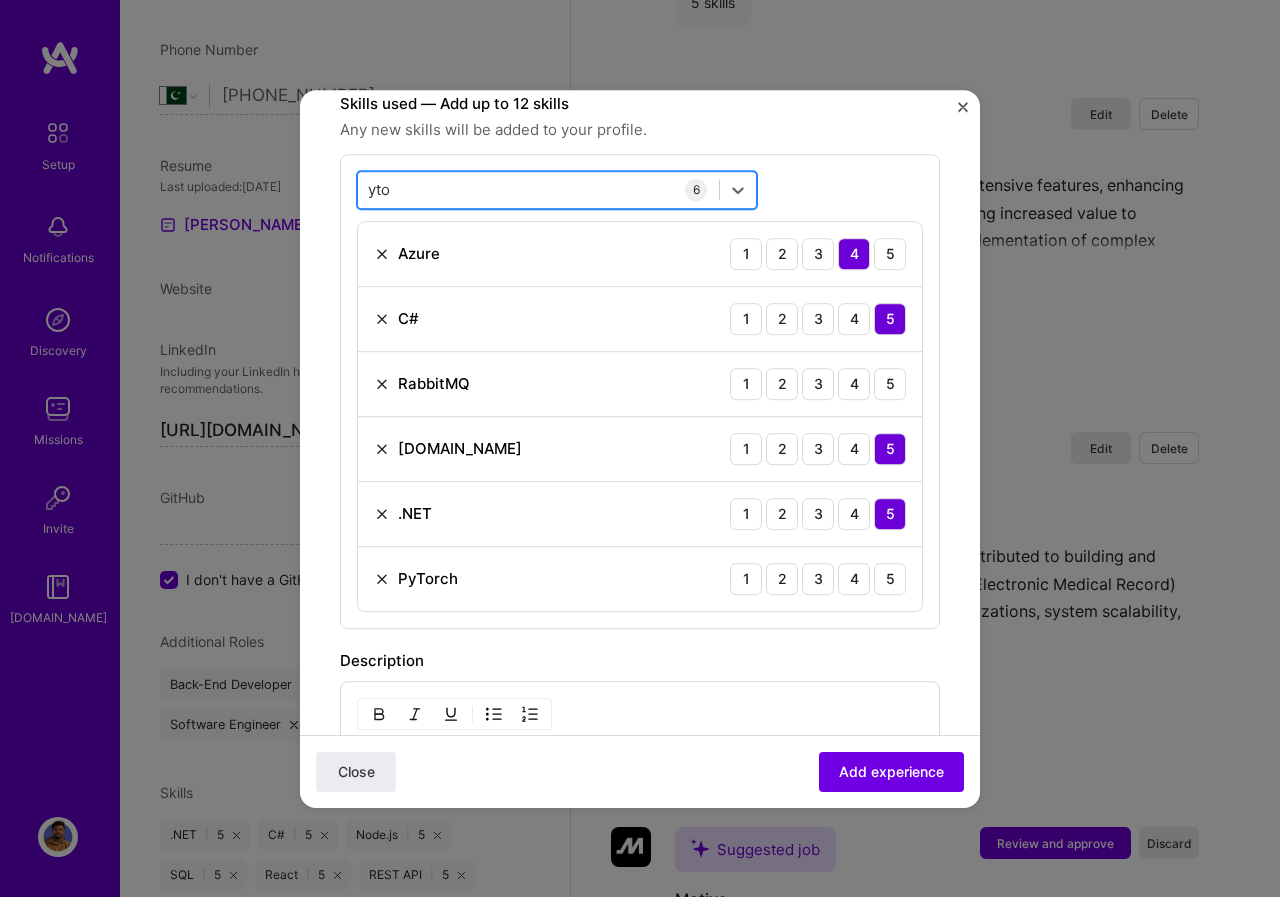 click on "yto yto" at bounding box center (538, 189) 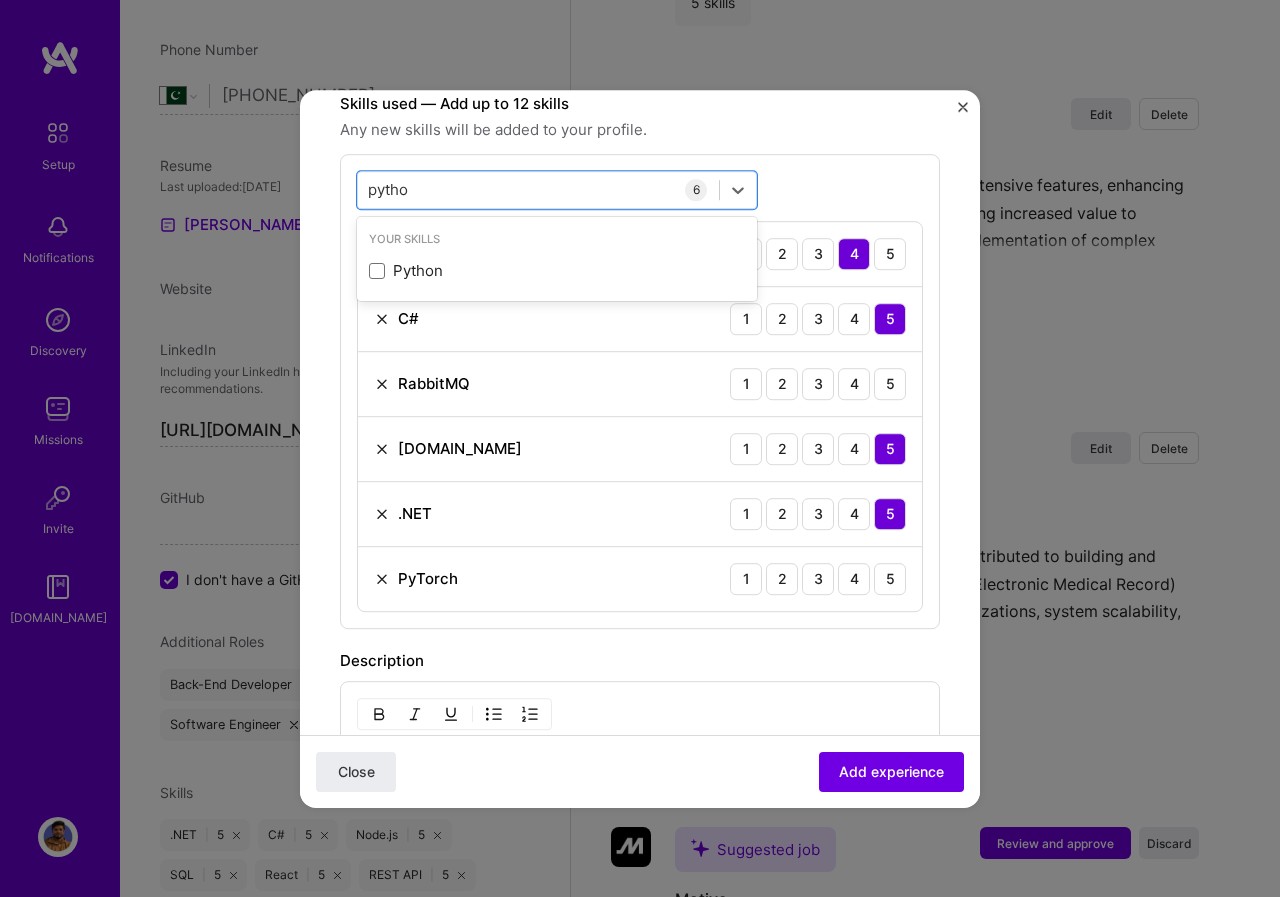 click on "Your Skills Python" at bounding box center (557, 259) 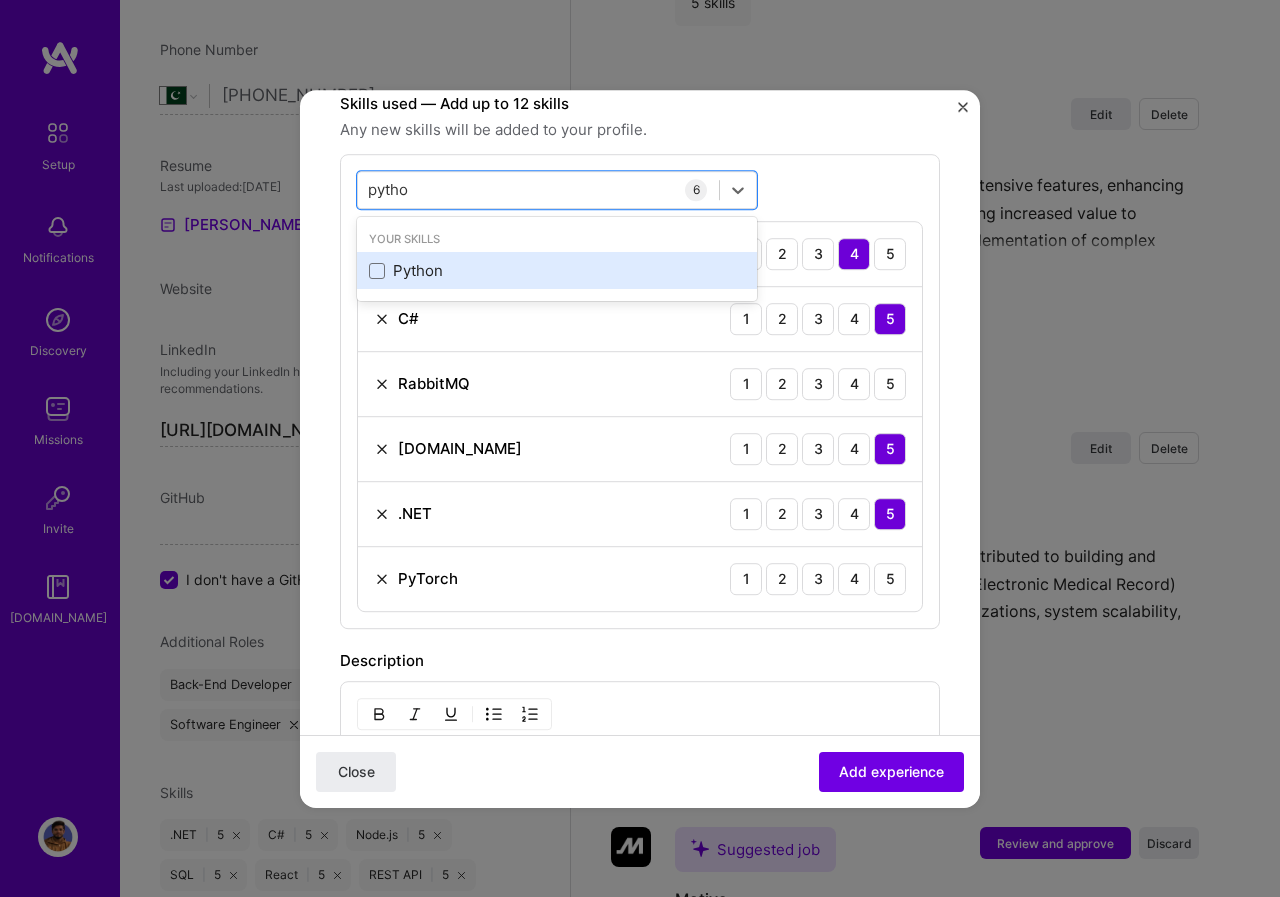 click on "Python" at bounding box center (557, 271) 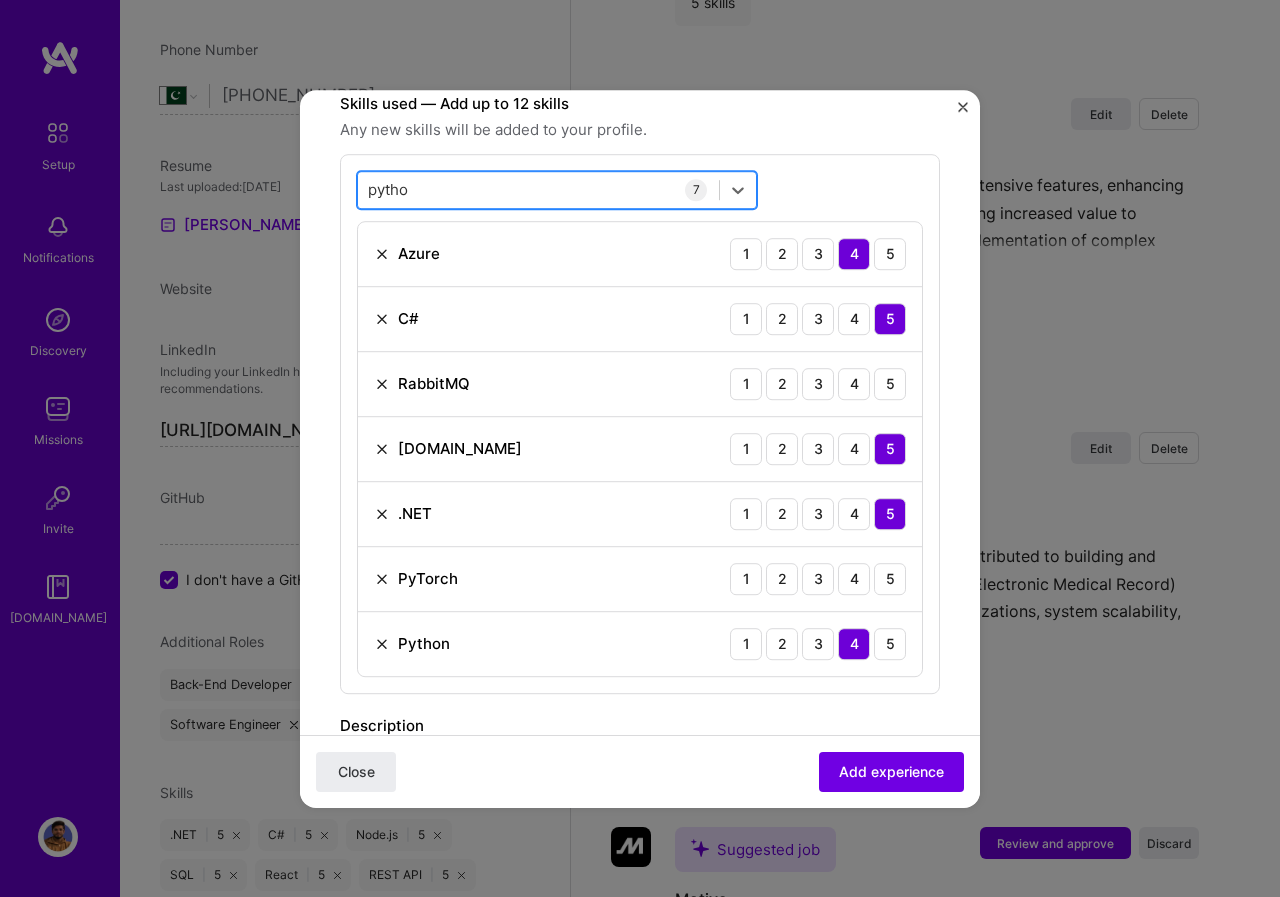 click on "pytho pytho" at bounding box center [538, 189] 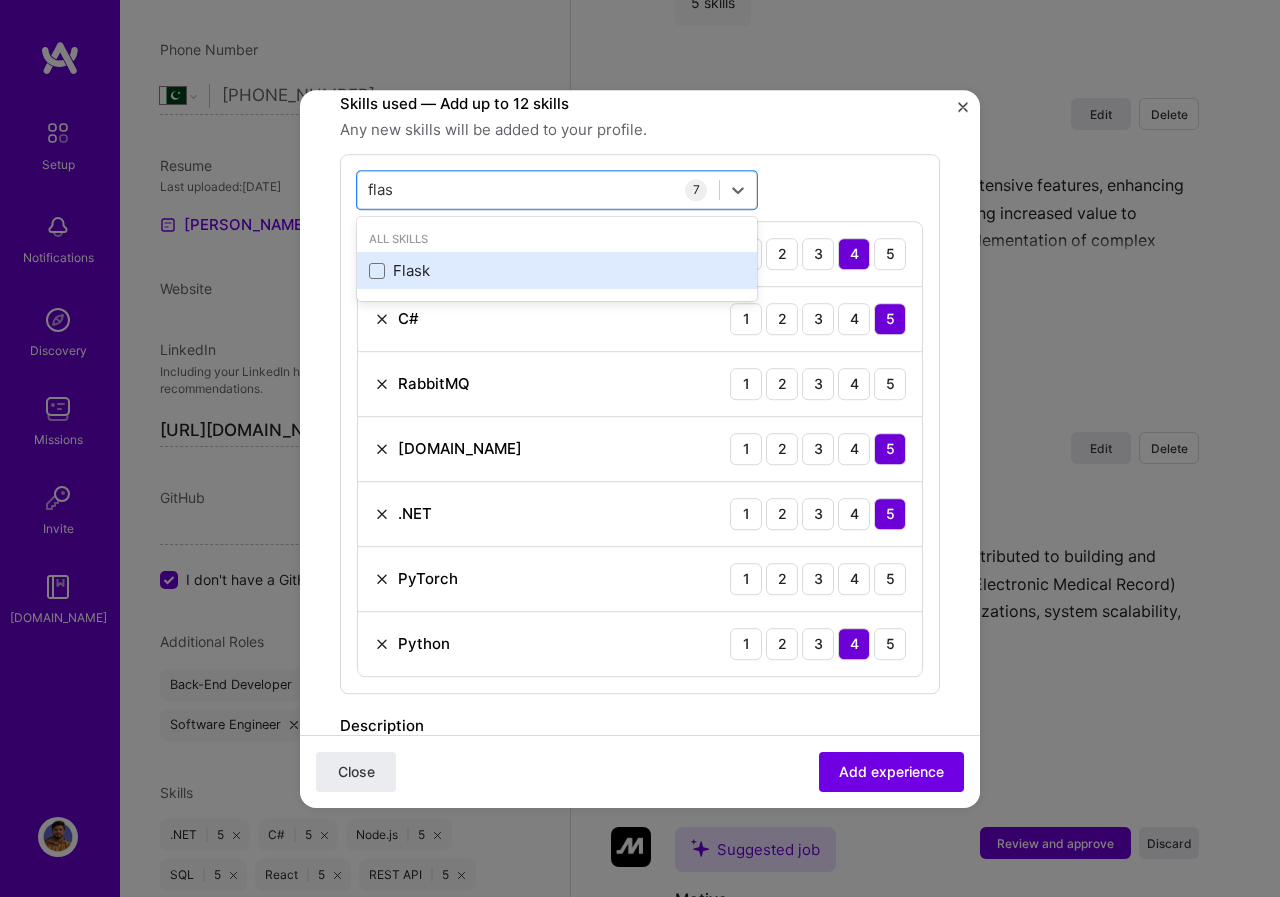 click on "Flask" at bounding box center (557, 271) 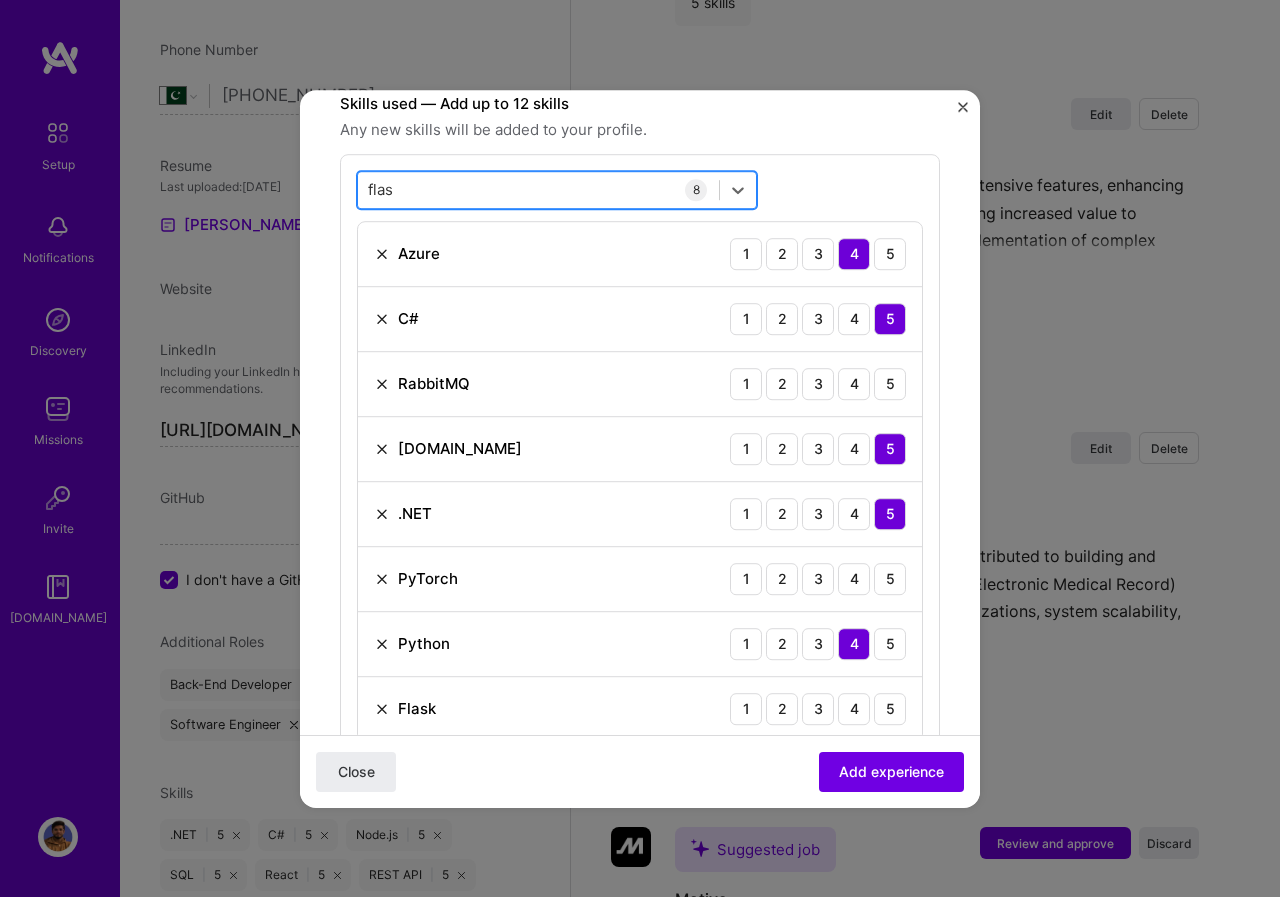click on "flas flas" at bounding box center [538, 189] 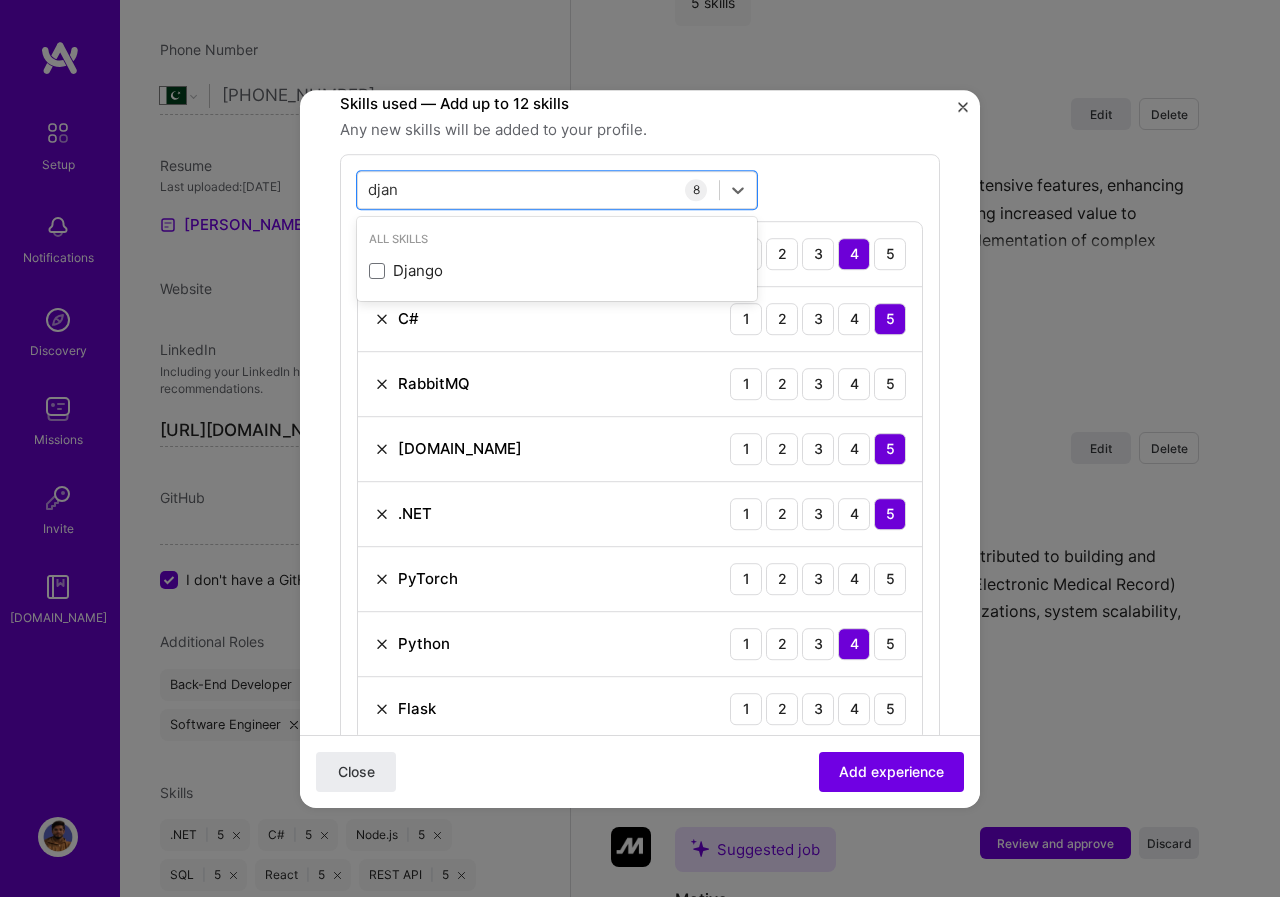 click on "All Skills Django" at bounding box center (557, 259) 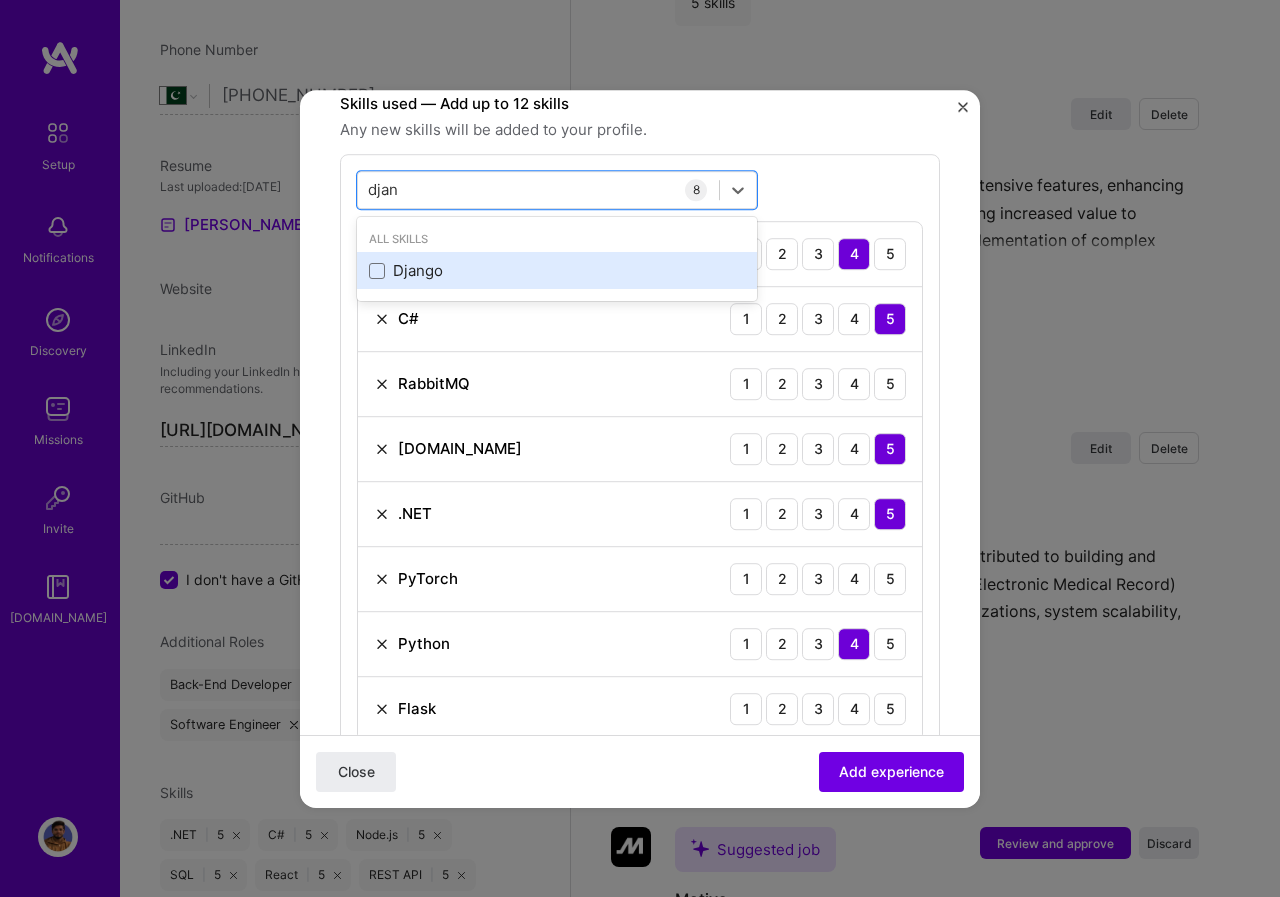 click on "Django" at bounding box center (557, 271) 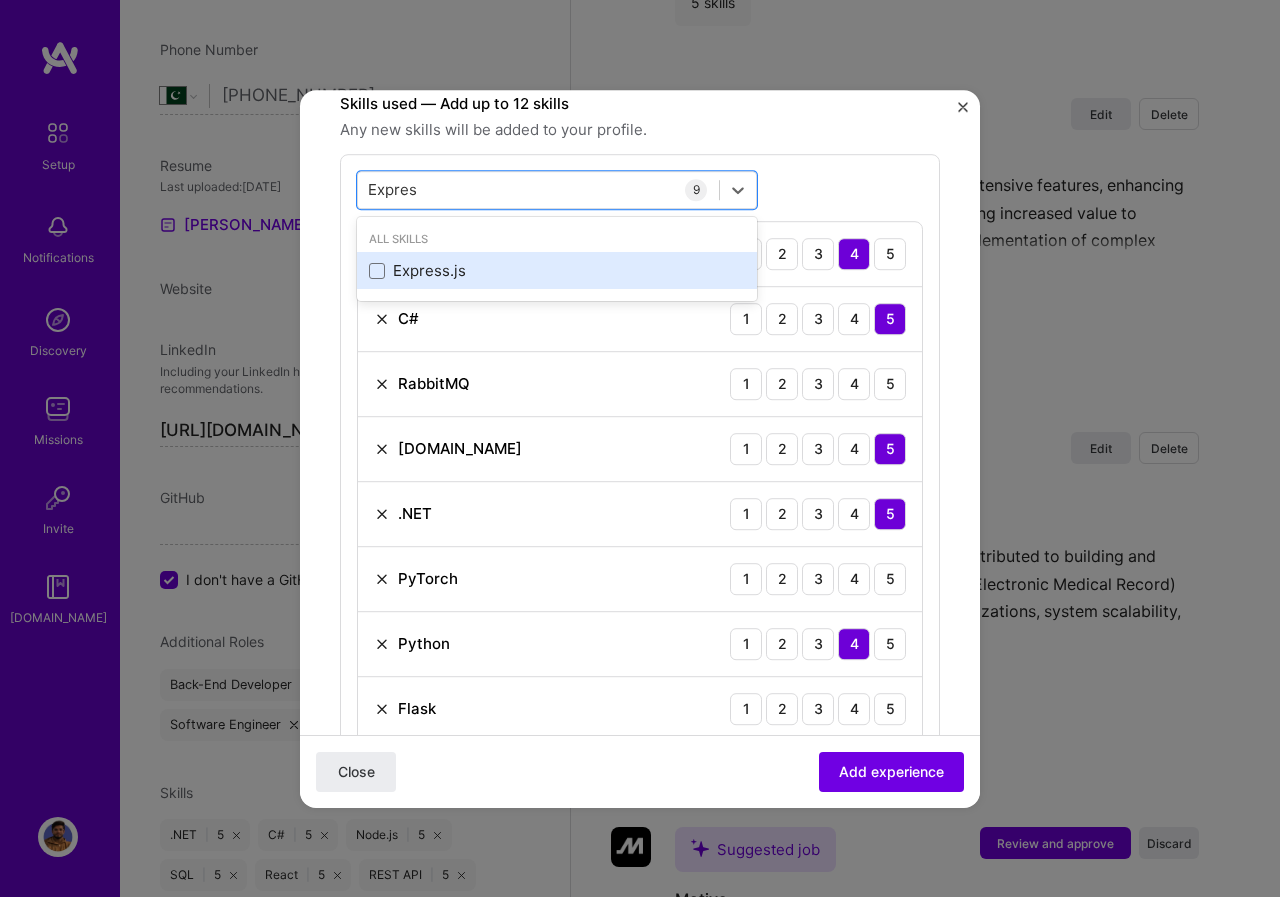click on "Express.js" at bounding box center (557, 271) 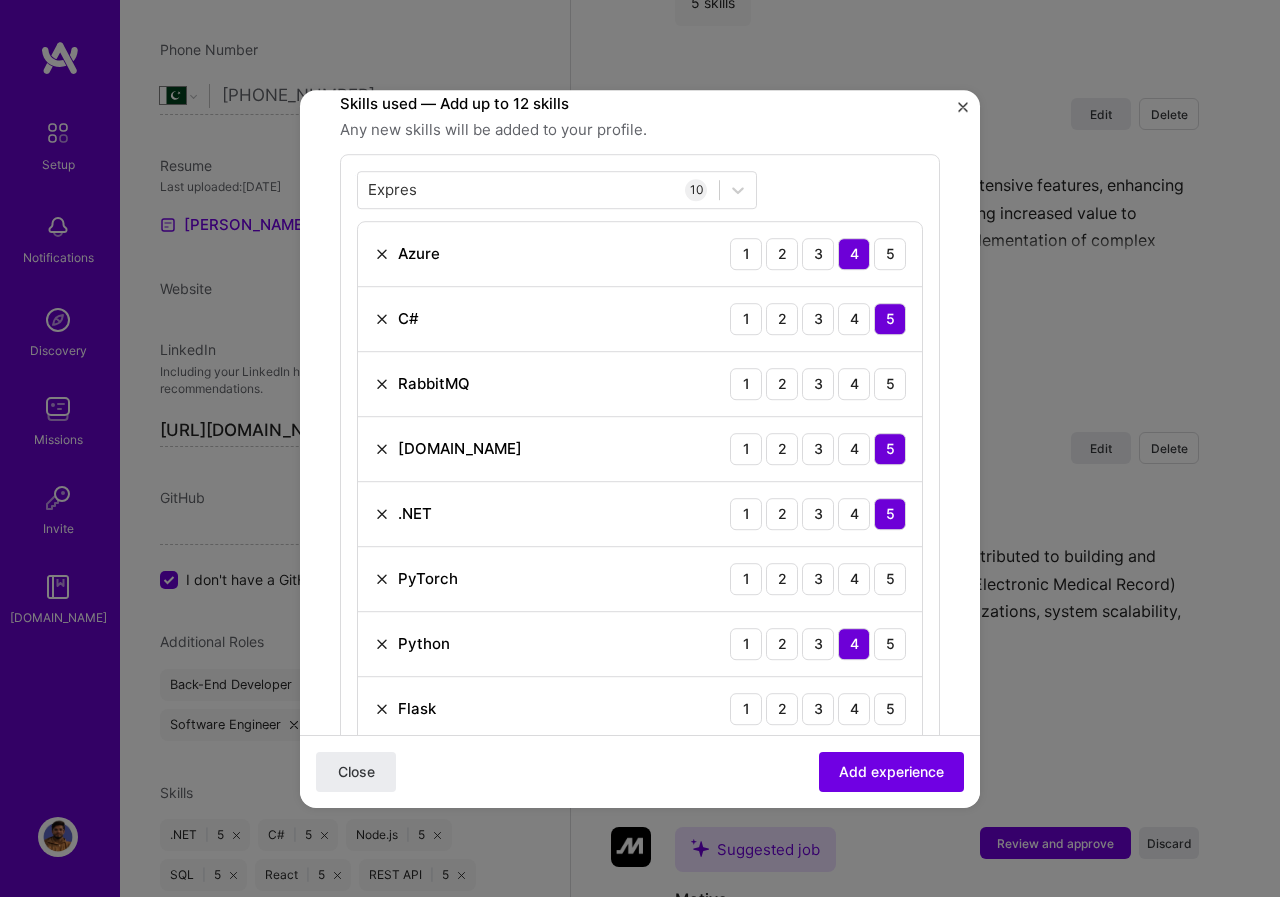 click on "Expres Expres 10 Azure 1 2 3 4 5 C# 1 2 3 4 5 RabbitMQ 1 2 3 4 5 [DOMAIN_NAME] 1 2 3 4 5 .NET 1 2 3 4 5 PyTorch 1 2 3 4 5 Python 1 2 3 4 5 Flask 1 2 3 4 5 Django 1 2 3 4 5 Express.js 1 2 3 4 5" at bounding box center (640, 521) 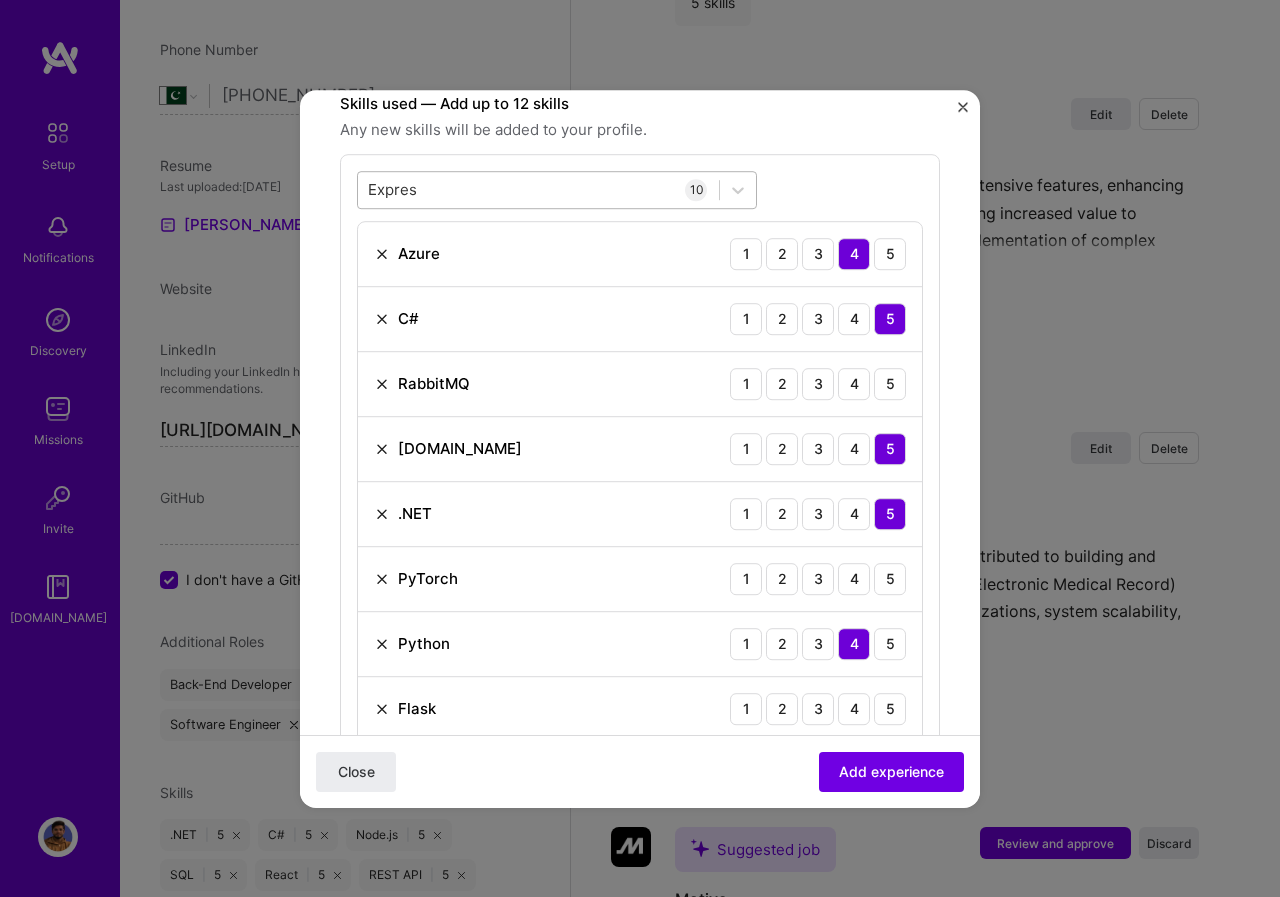 click on "Expres Expres" at bounding box center [538, 189] 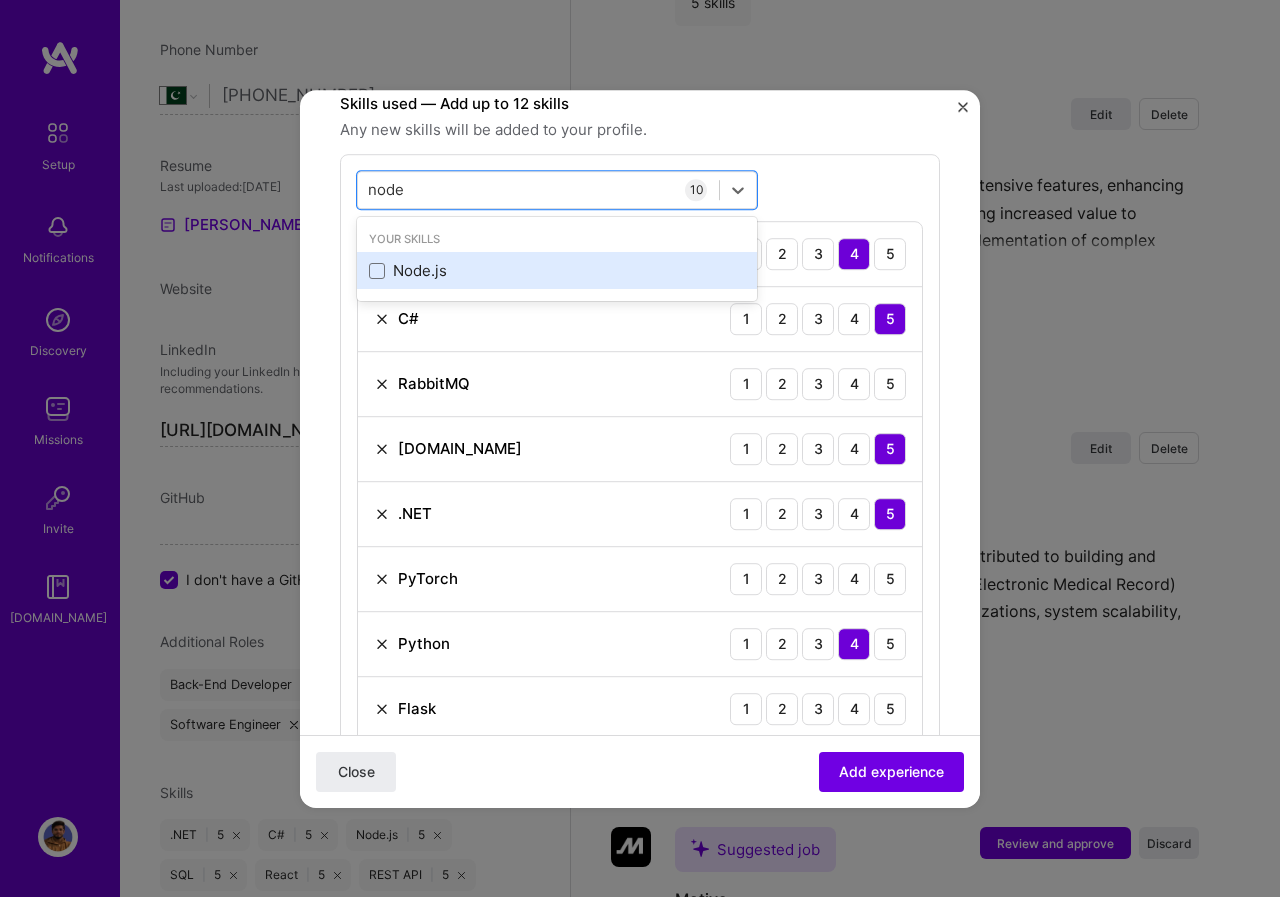 click on "Node.js" at bounding box center (557, 271) 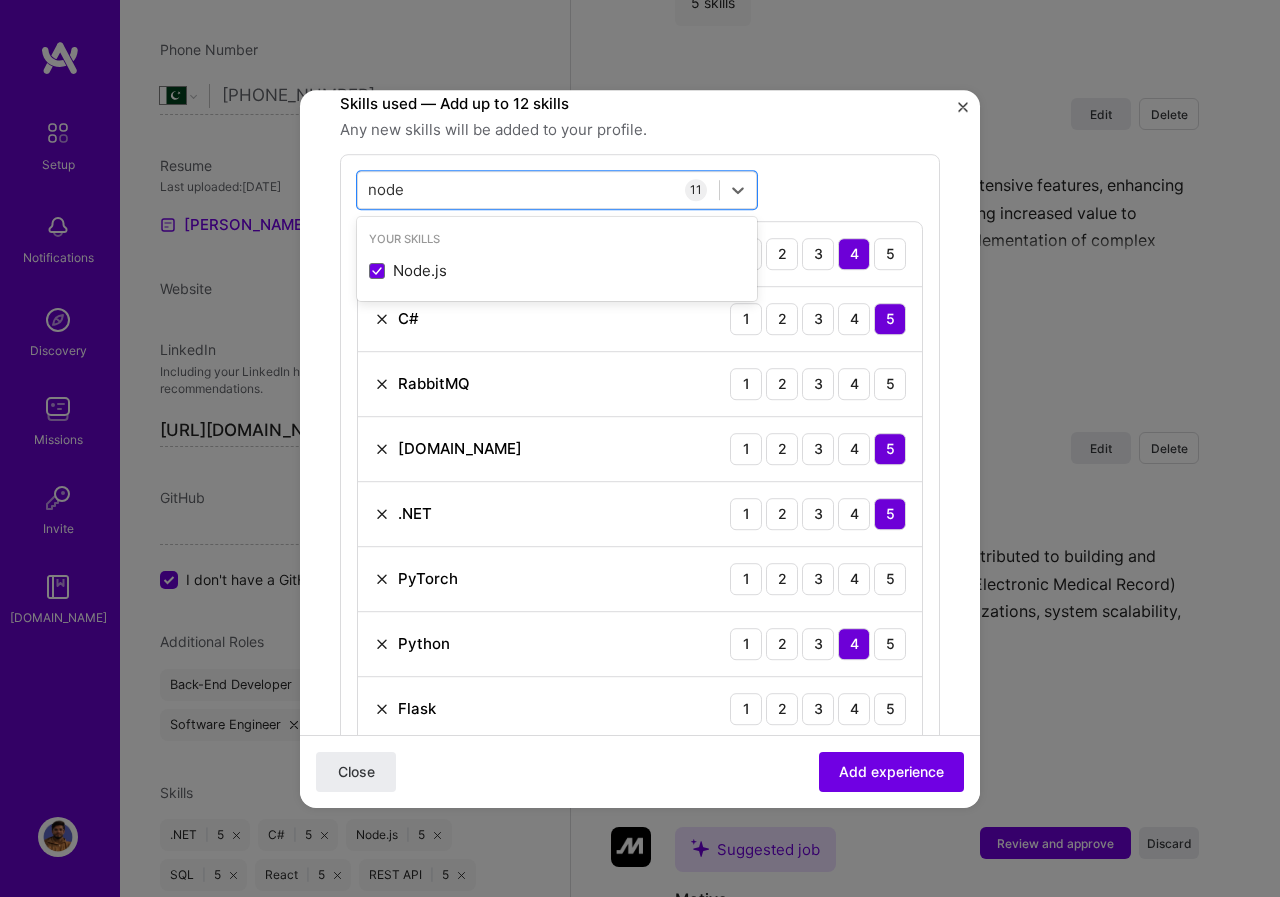 type on "node" 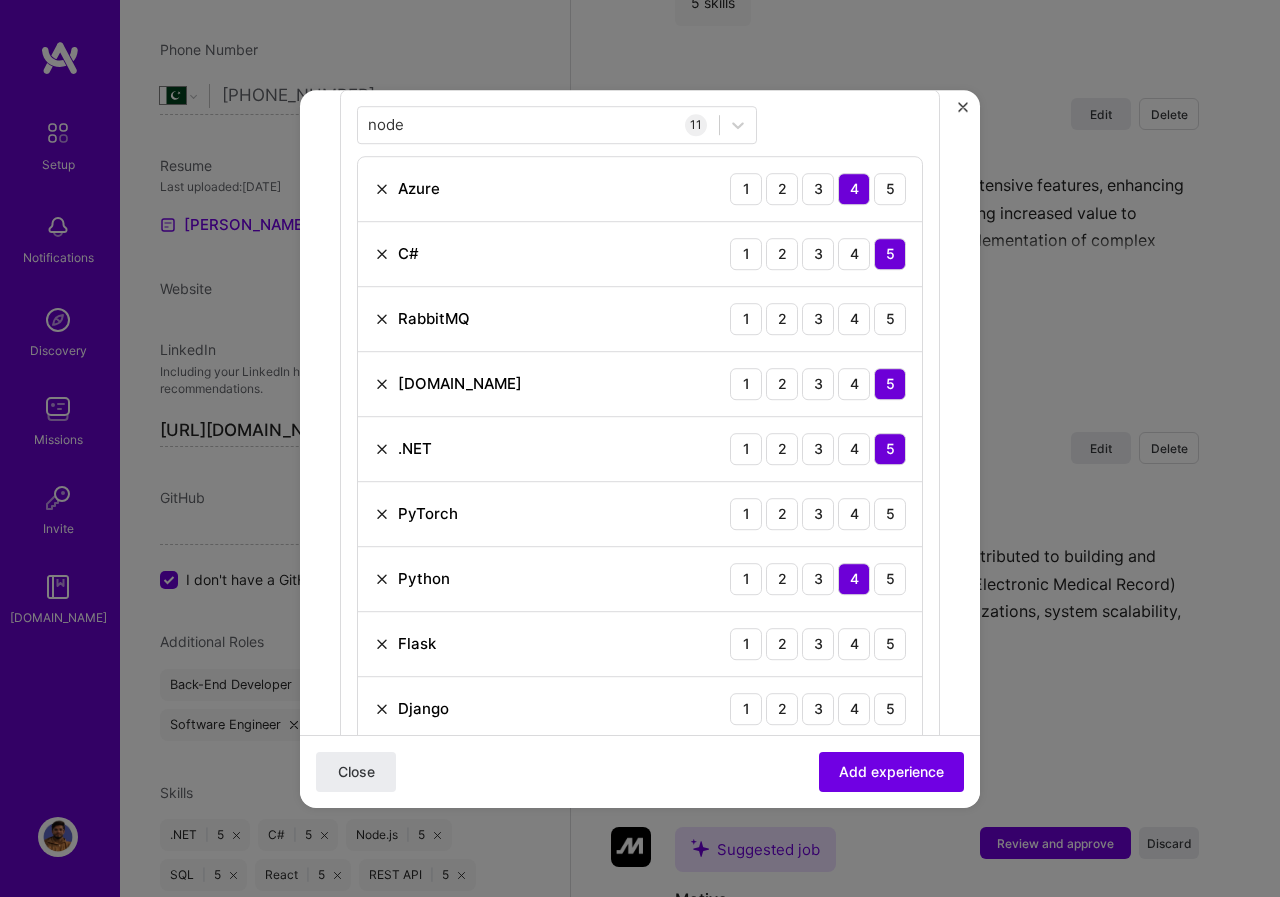 scroll, scrollTop: 700, scrollLeft: 0, axis: vertical 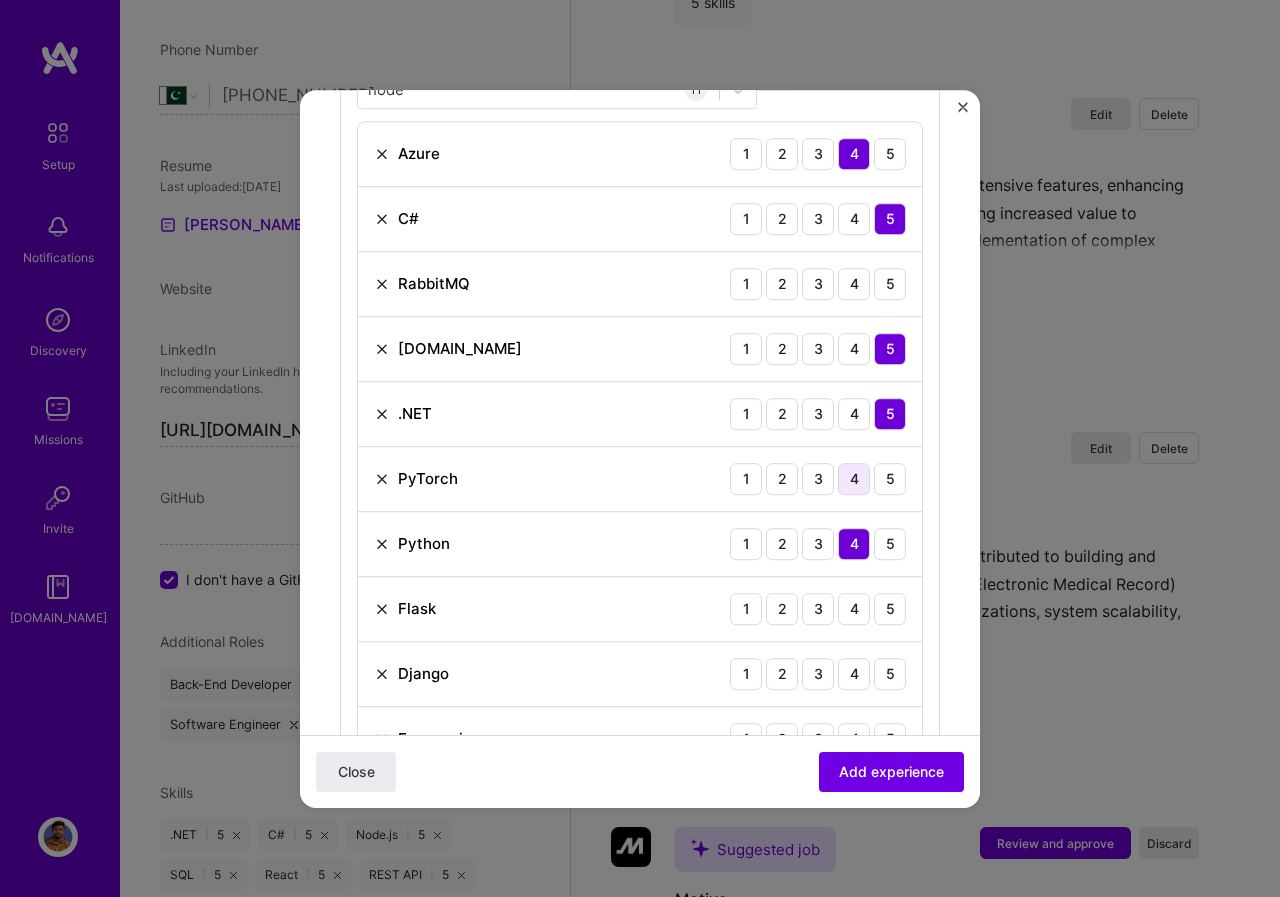 click on "4" at bounding box center (854, 479) 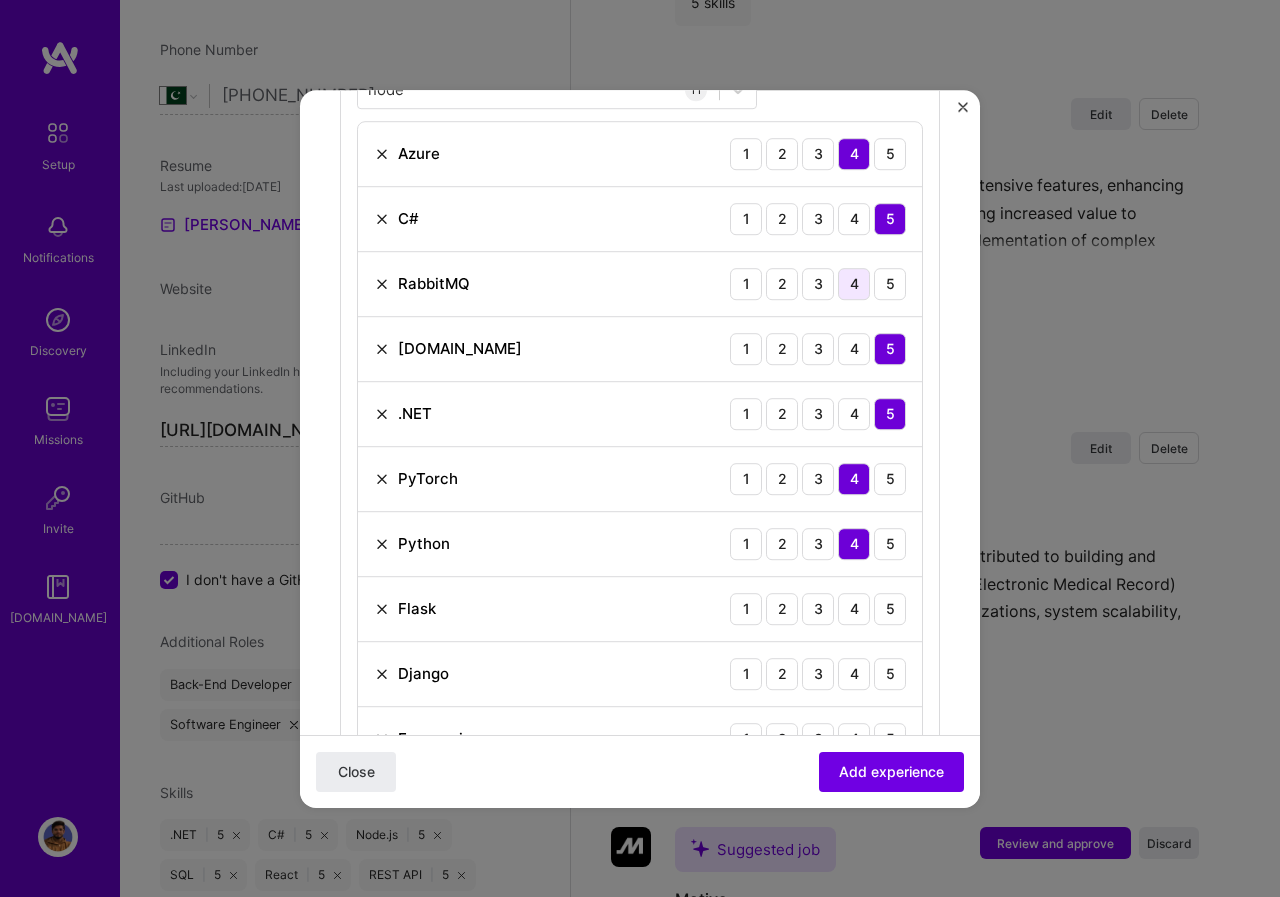 click on "4" at bounding box center [854, 284] 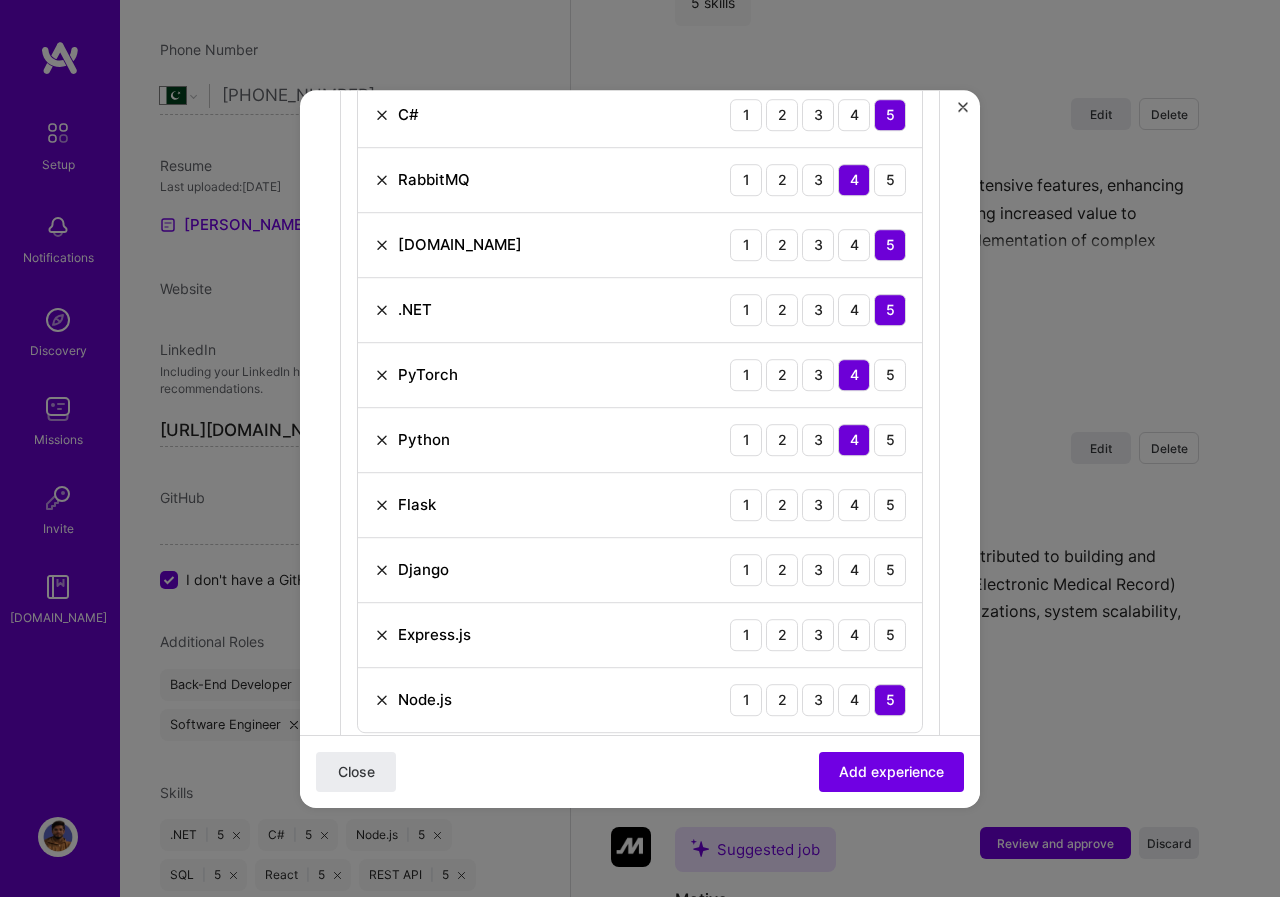 scroll, scrollTop: 900, scrollLeft: 0, axis: vertical 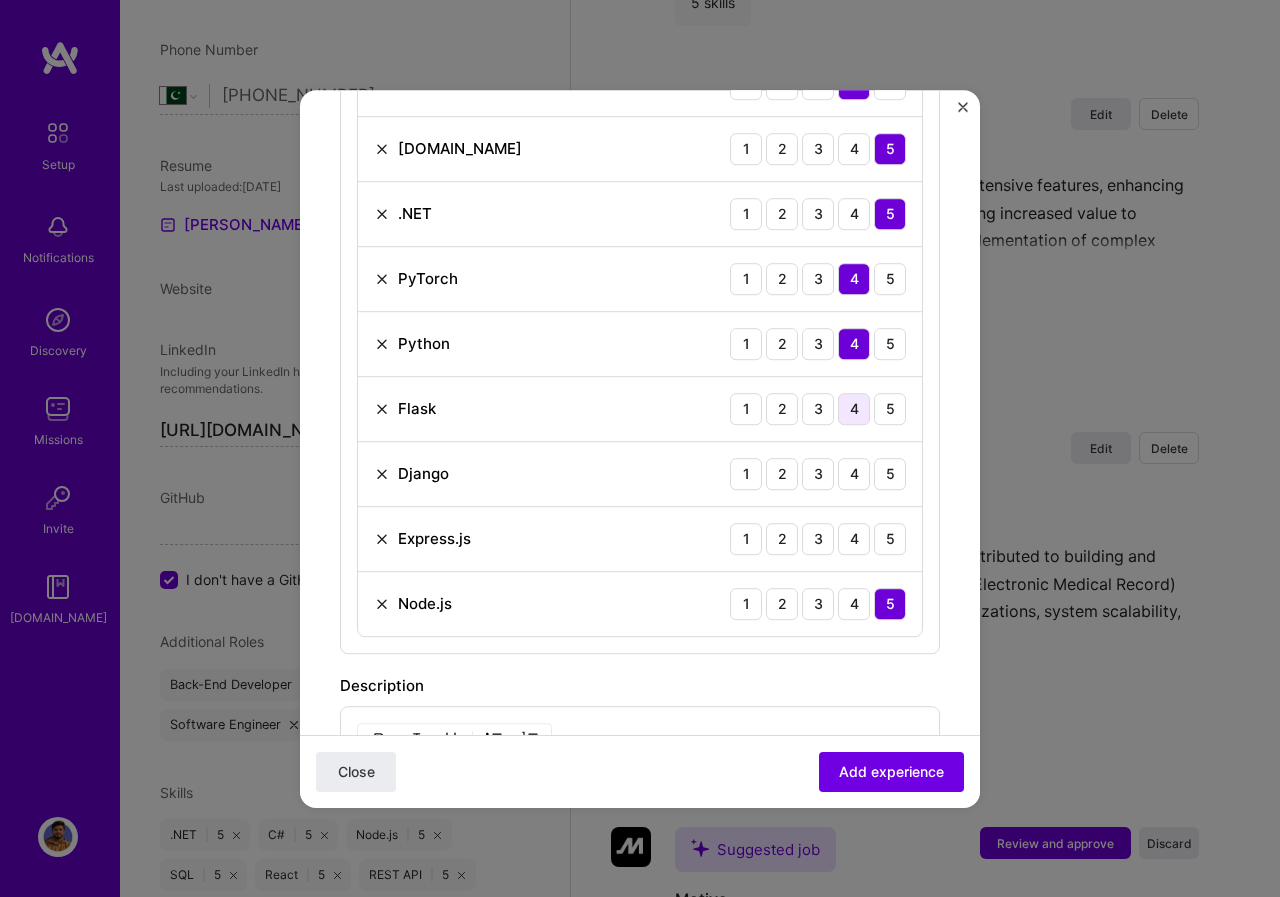 click on "4" at bounding box center (854, 409) 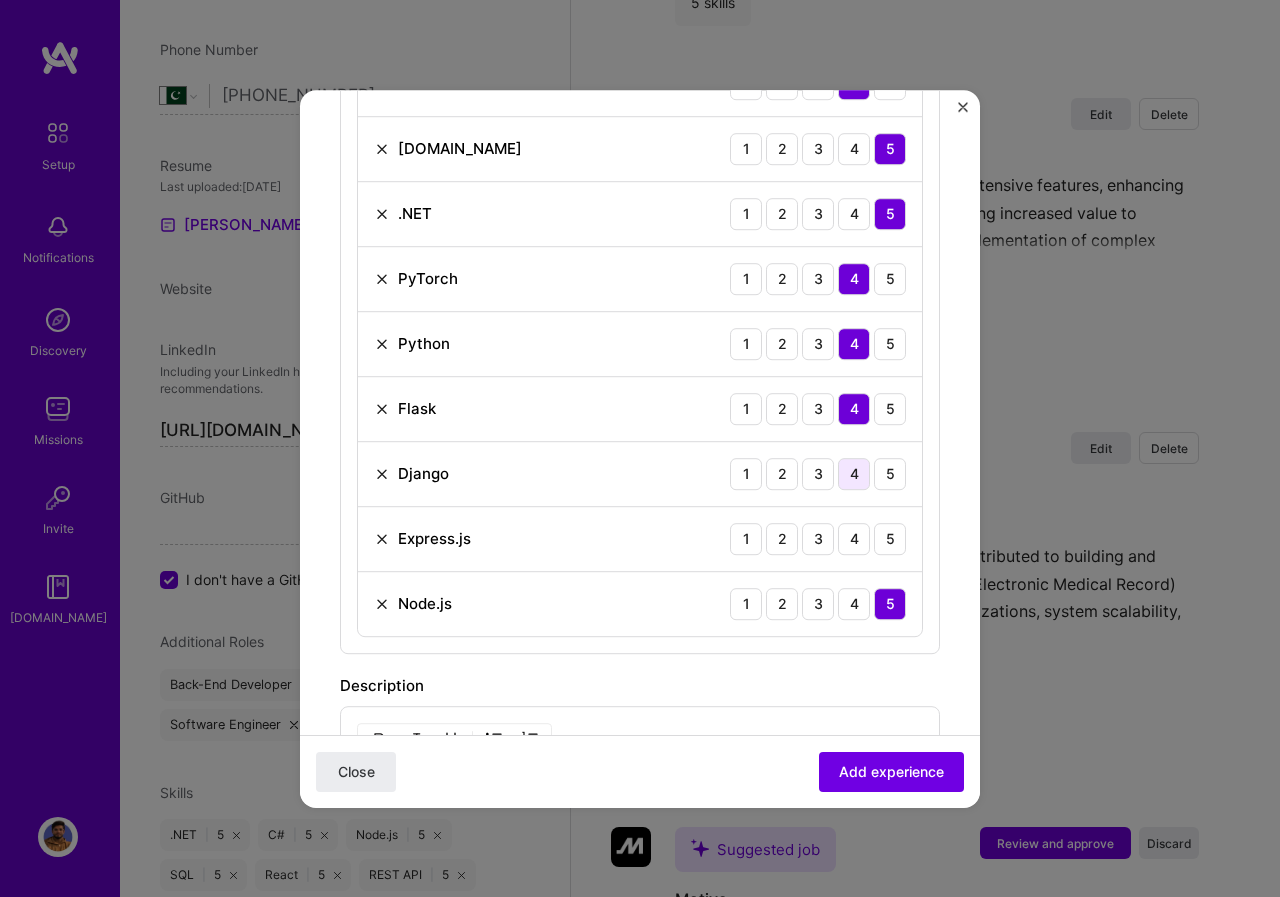 click on "4" at bounding box center (854, 474) 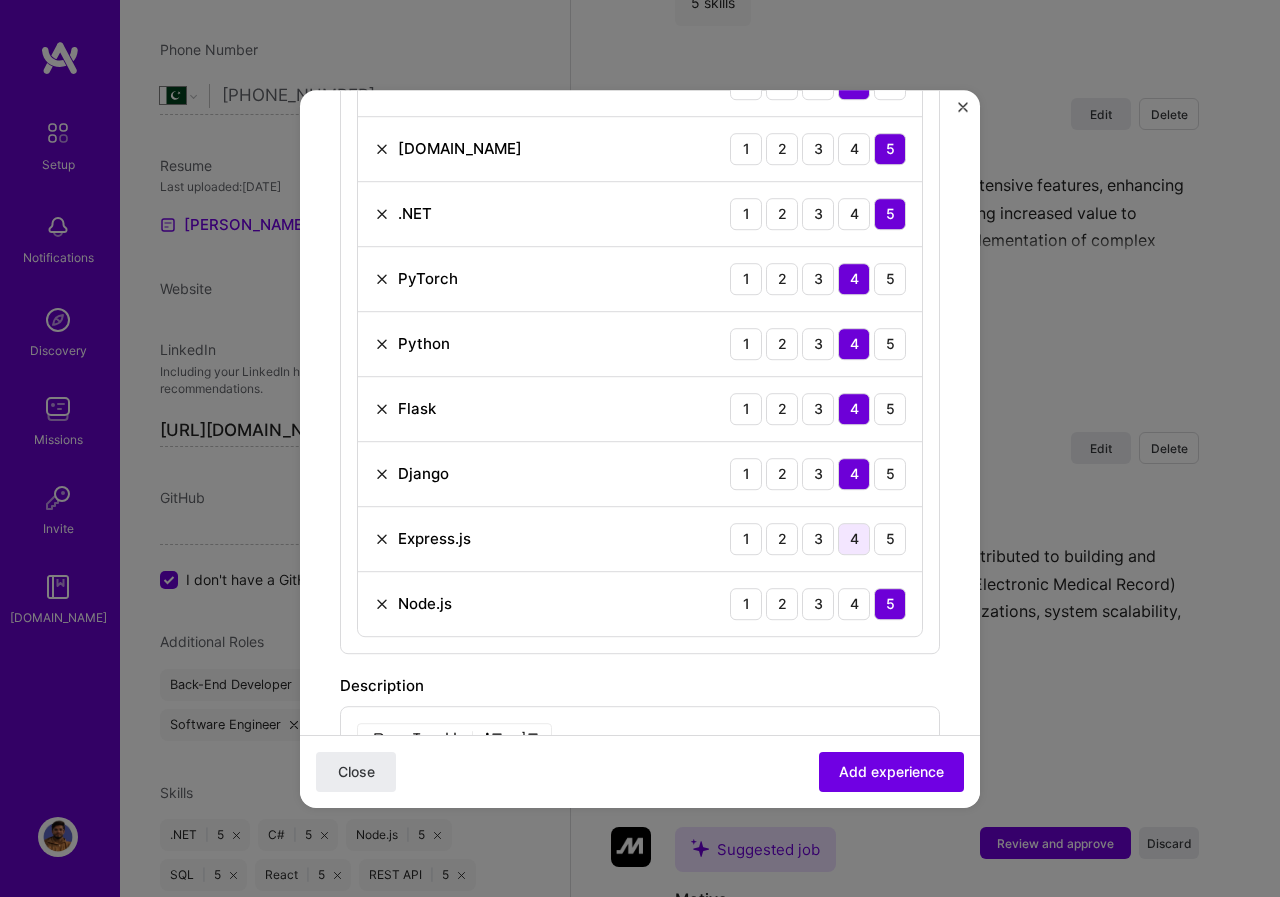click on "4" at bounding box center (854, 539) 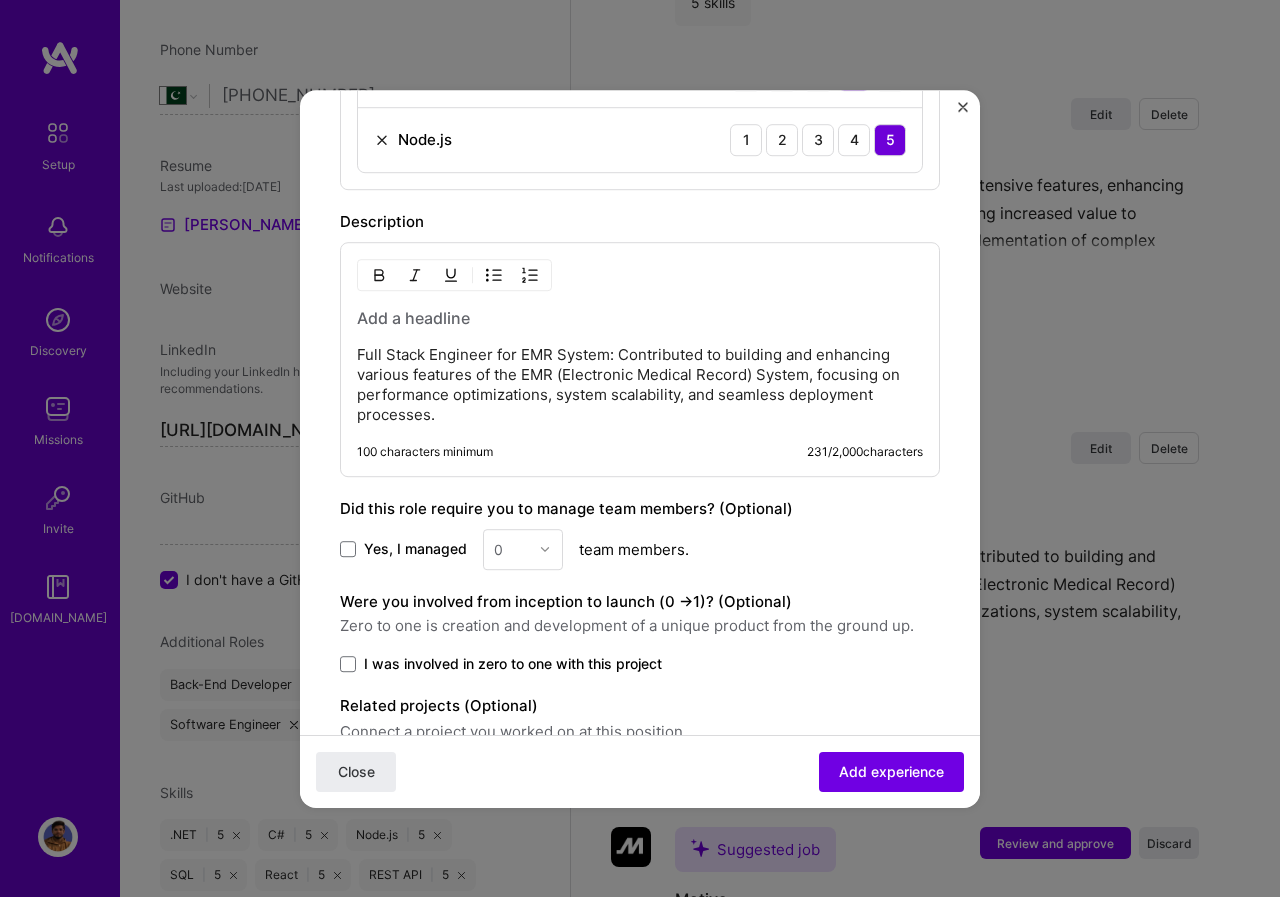 scroll, scrollTop: 1400, scrollLeft: 0, axis: vertical 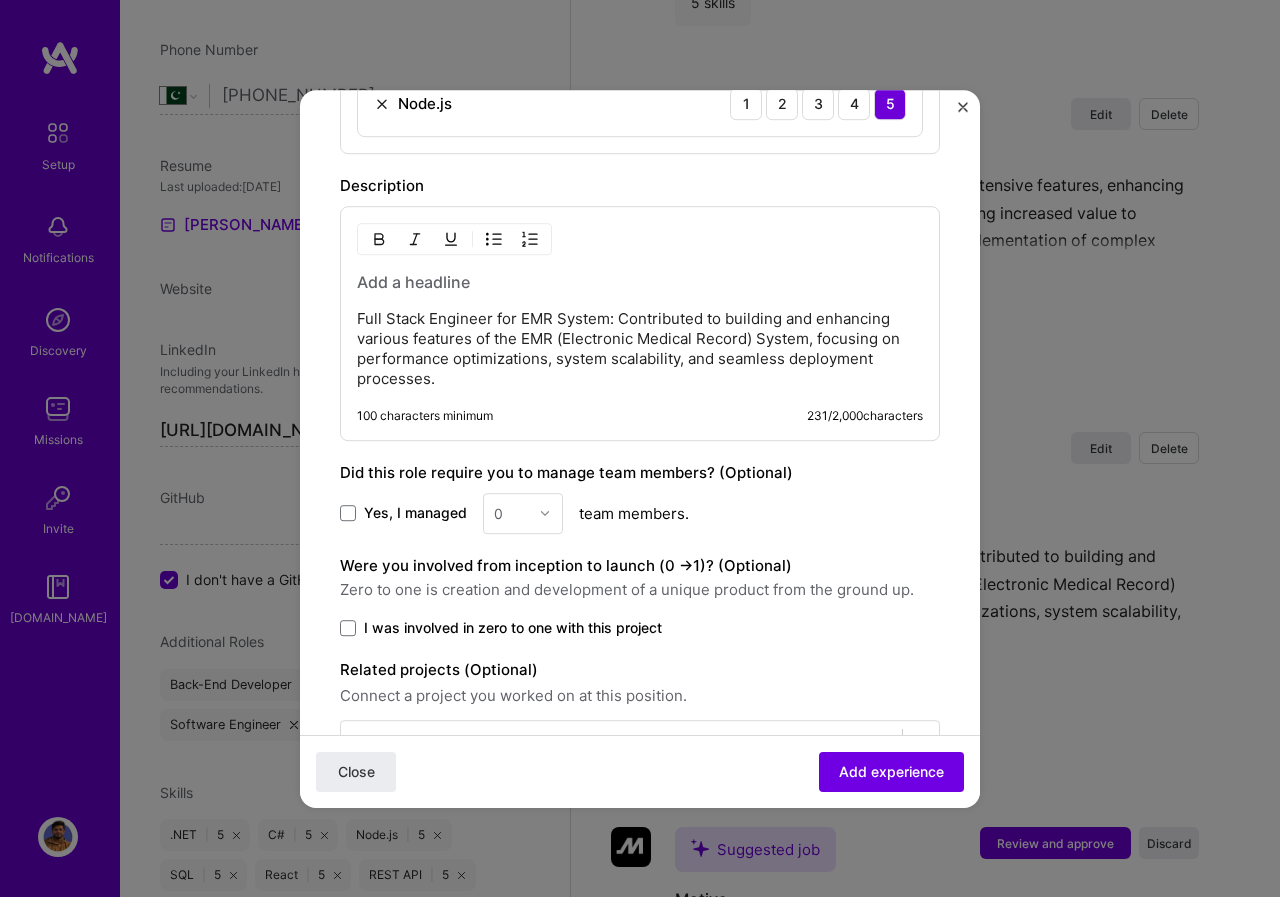 click on "Full Stack Engineer for EMR System: Contributed to building and enhancing various features of the EMR (Electronic Medical Record) System, focusing on performance optimizations, system scalability, and seamless deployment processes." at bounding box center [640, 349] 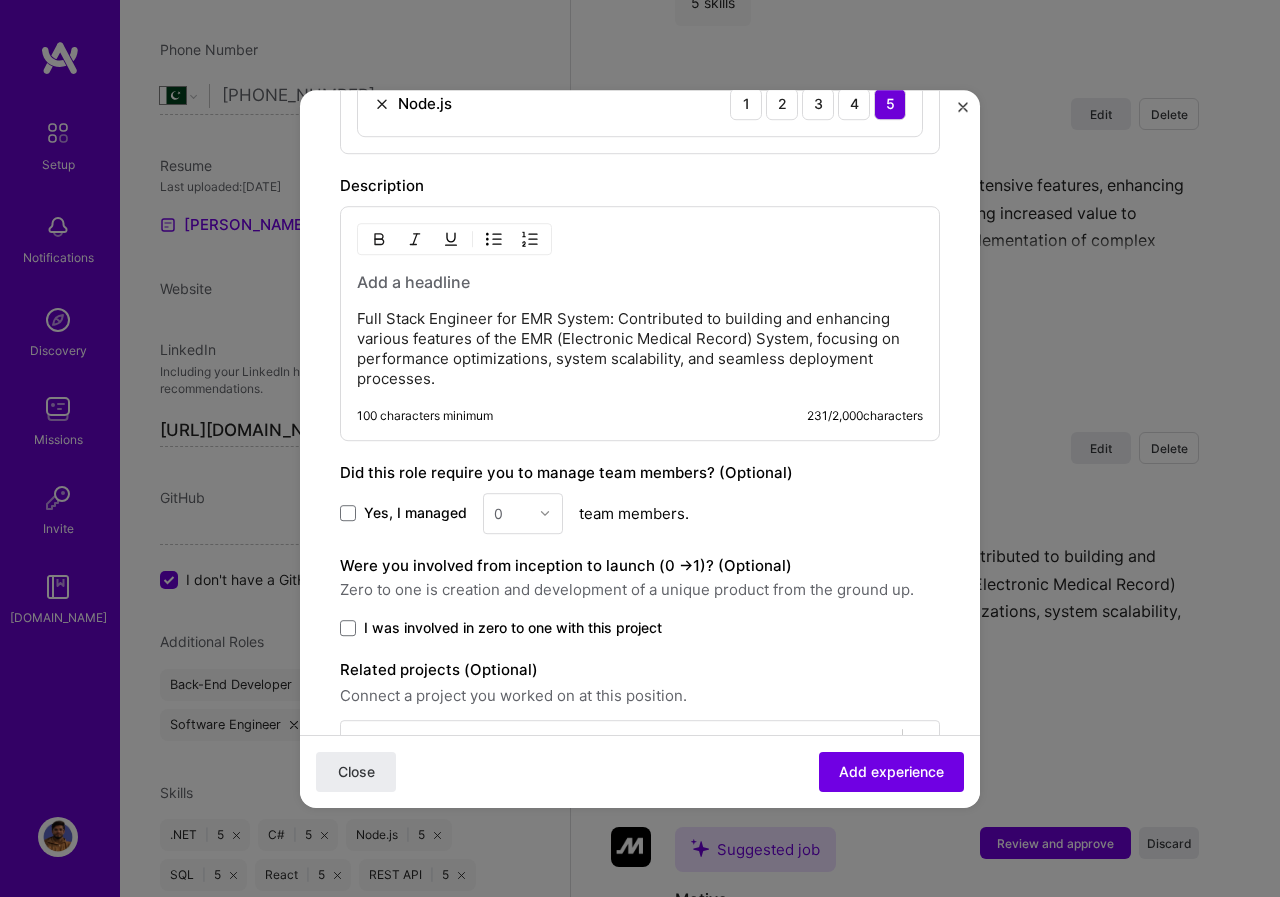 click on "100 characters minimum 231 / 2,000  characters" at bounding box center [640, 416] 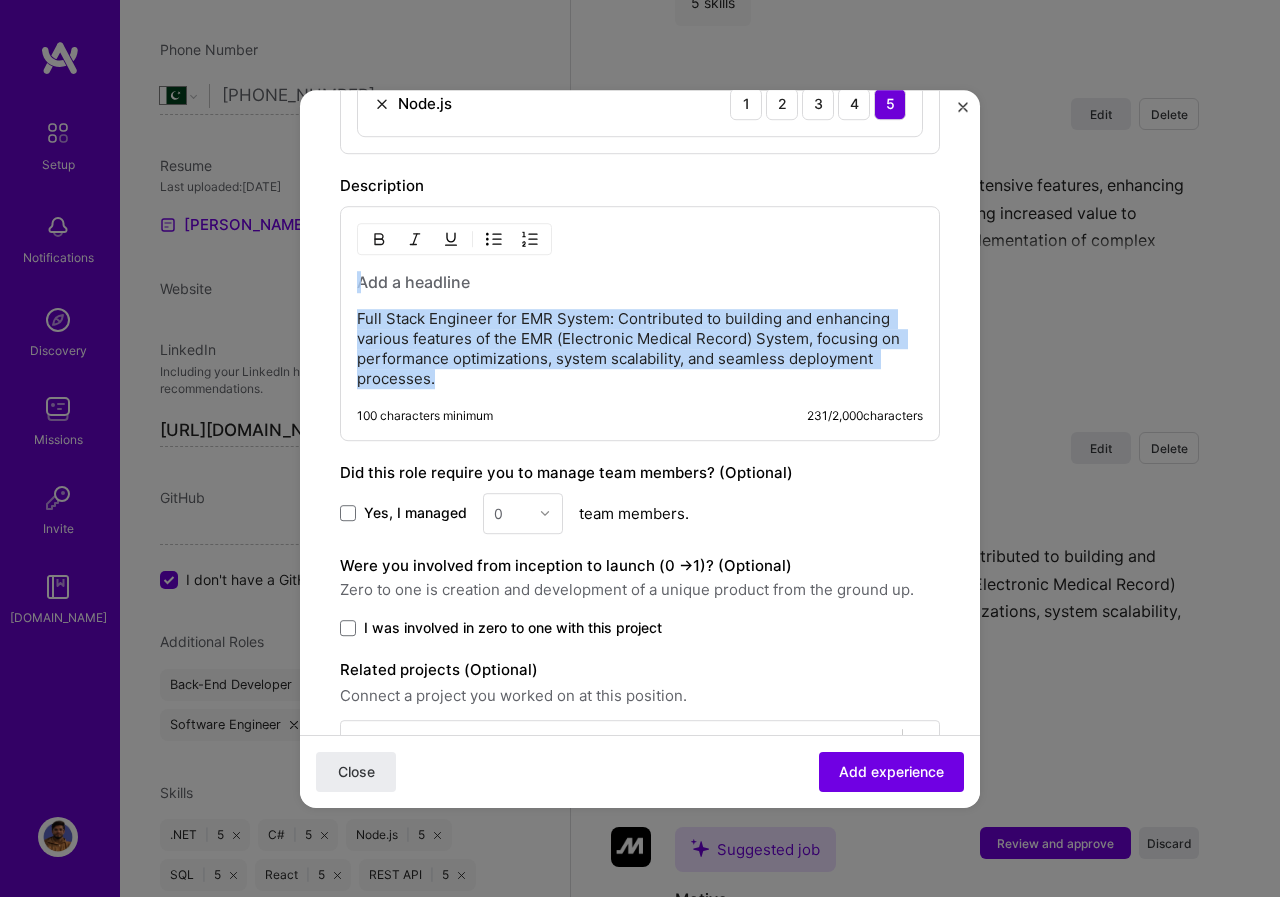 paste 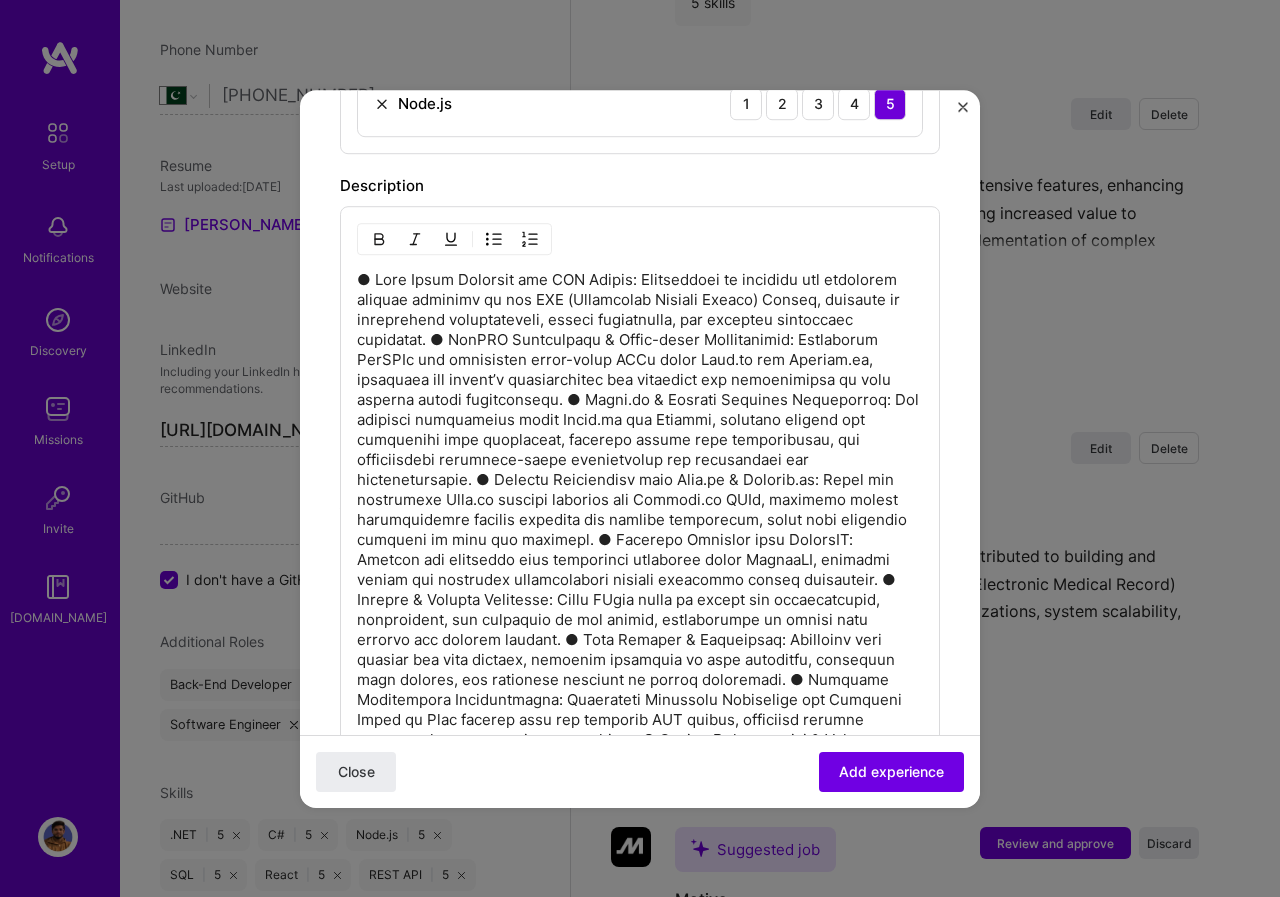 scroll, scrollTop: 1399, scrollLeft: 0, axis: vertical 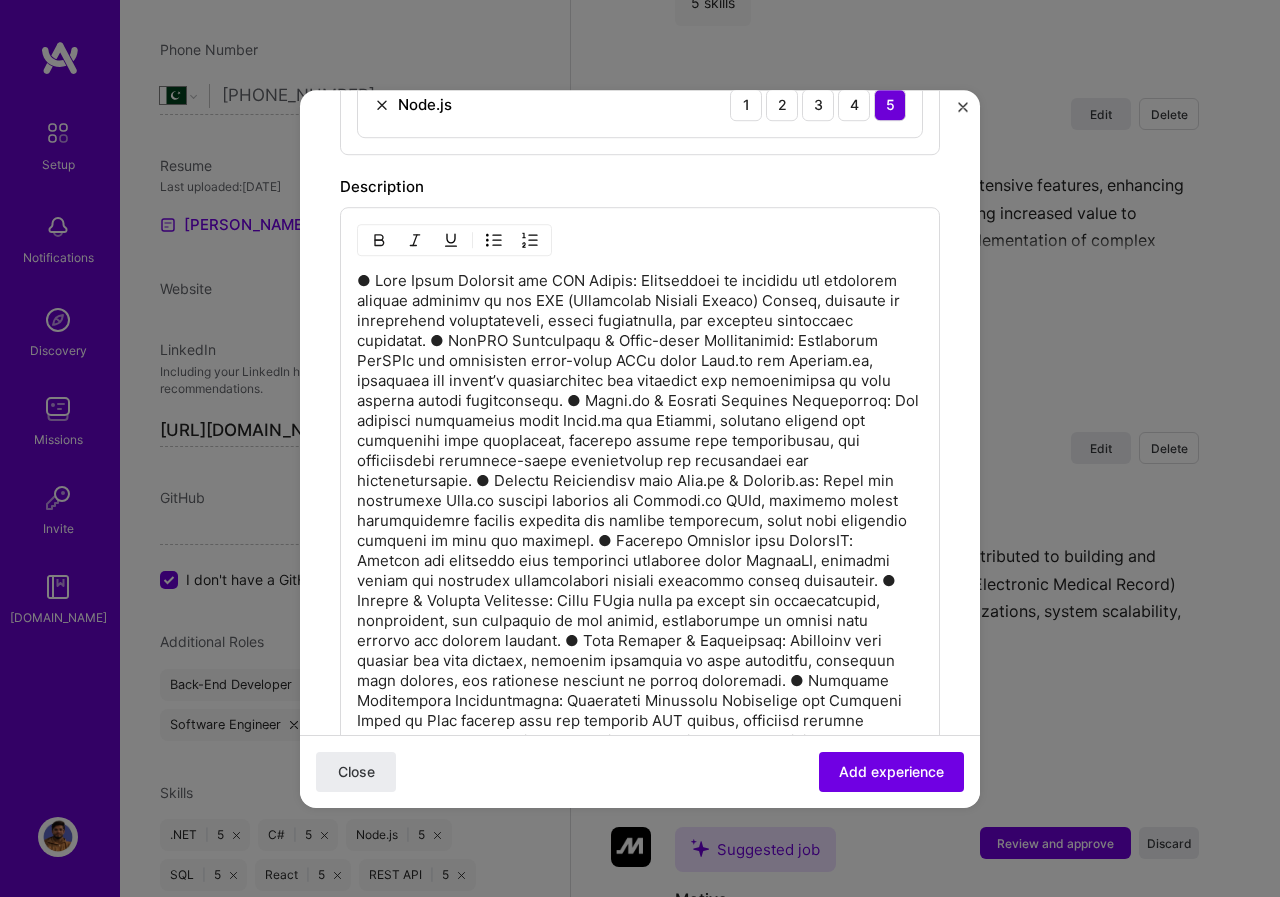 click at bounding box center (640, 561) 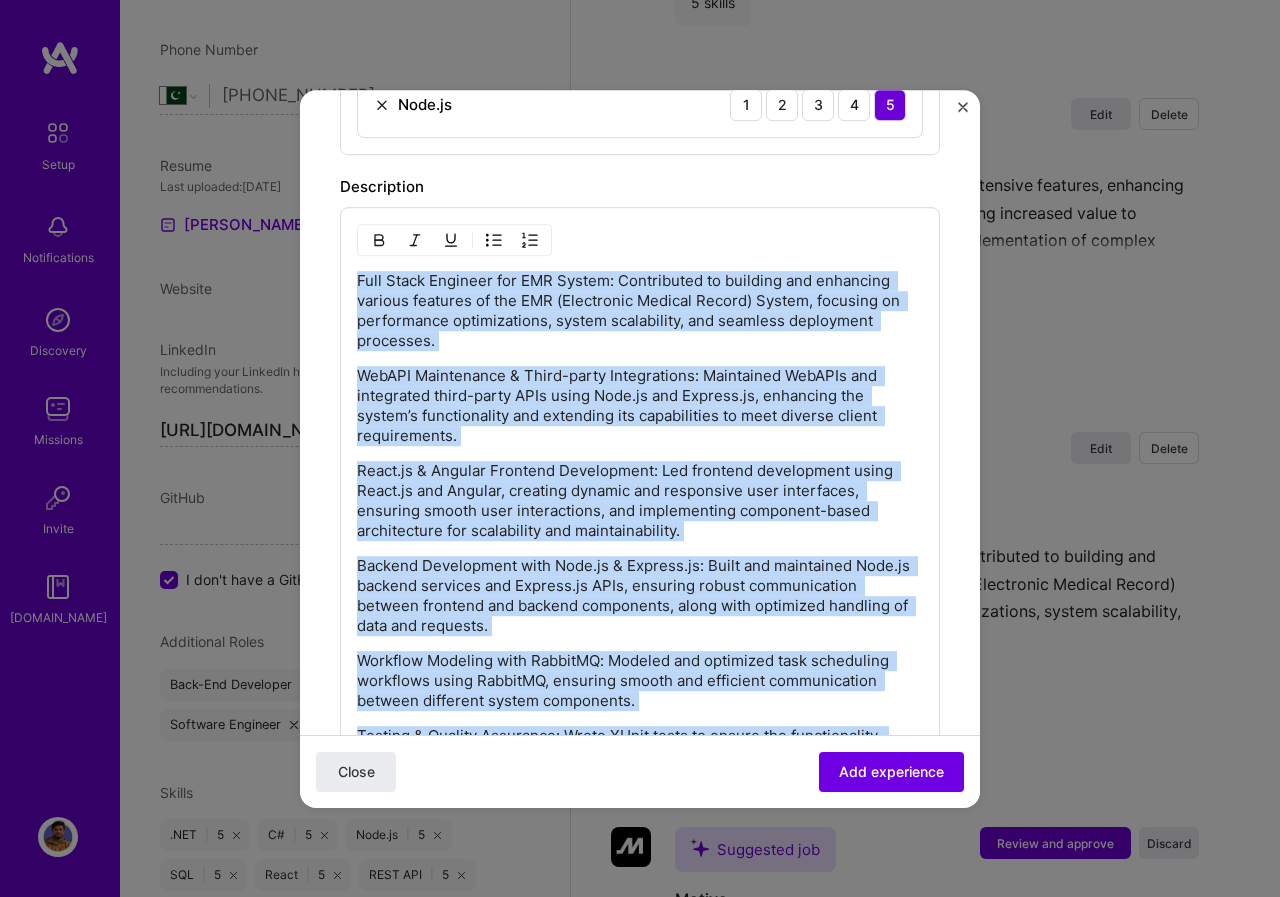 click at bounding box center (494, 240) 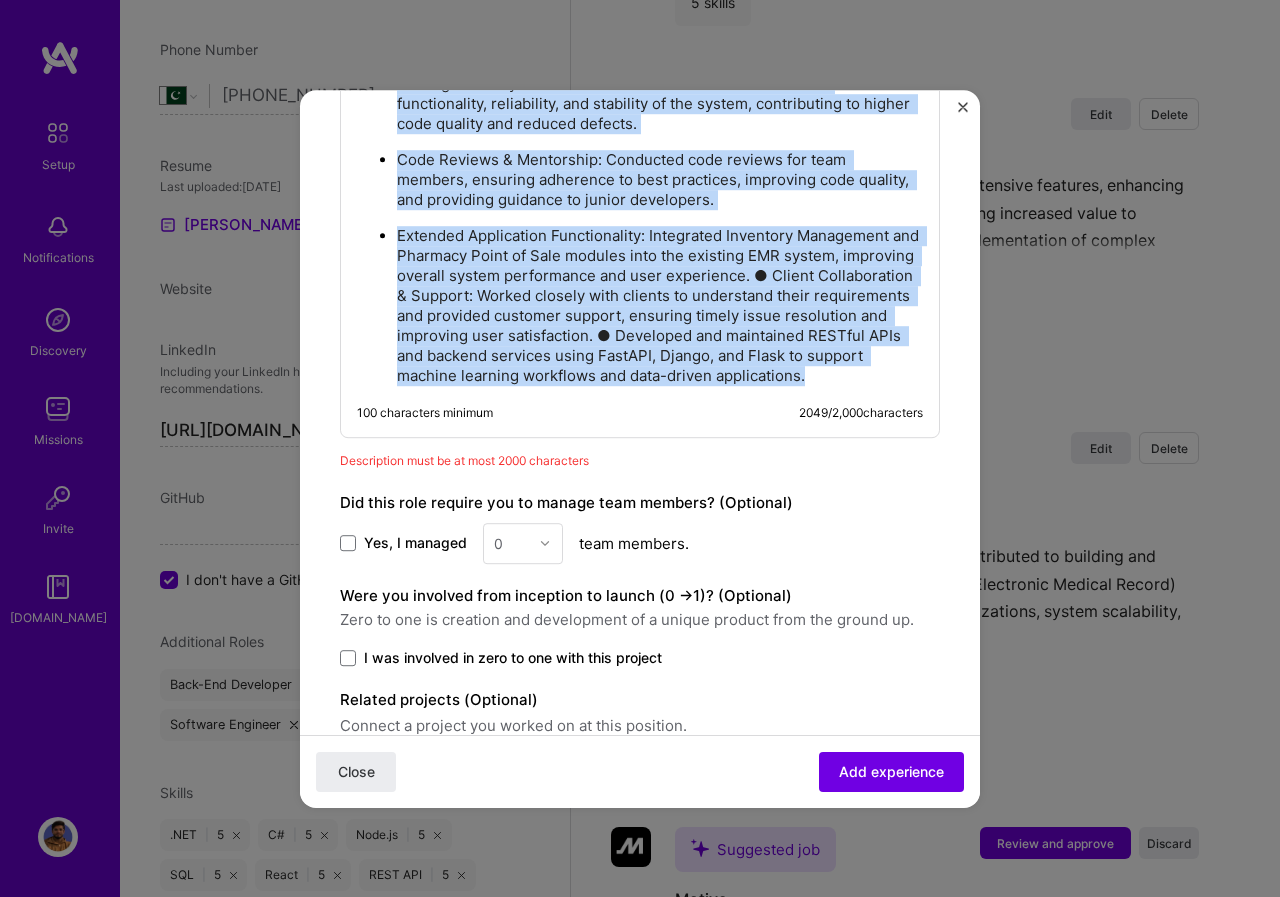 scroll, scrollTop: 2059, scrollLeft: 0, axis: vertical 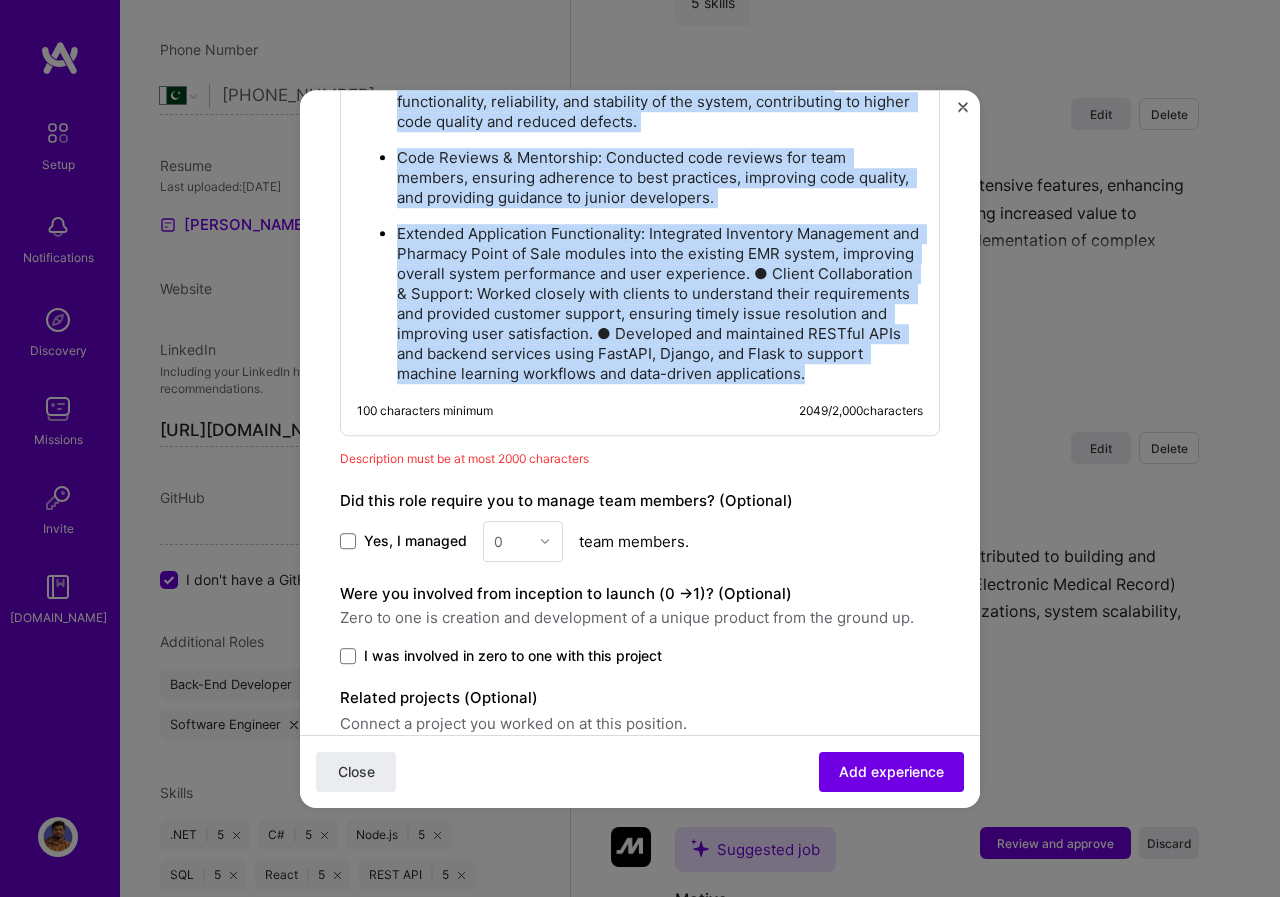 click on "Extended Application Functionality: Integrated Inventory Management and Pharmacy Point of Sale modules into the existing EMR system, improving overall system performance and user experience. ● Client Collaboration & Support: Worked closely with clients to understand their requirements and provided customer support, ensuring timely issue resolution and improving user satisfaction. ● Developed and maintained RESTful APIs and backend services using FastAPI, Django, and Flask to support machine learning workflows and data-driven applications." at bounding box center [660, 304] 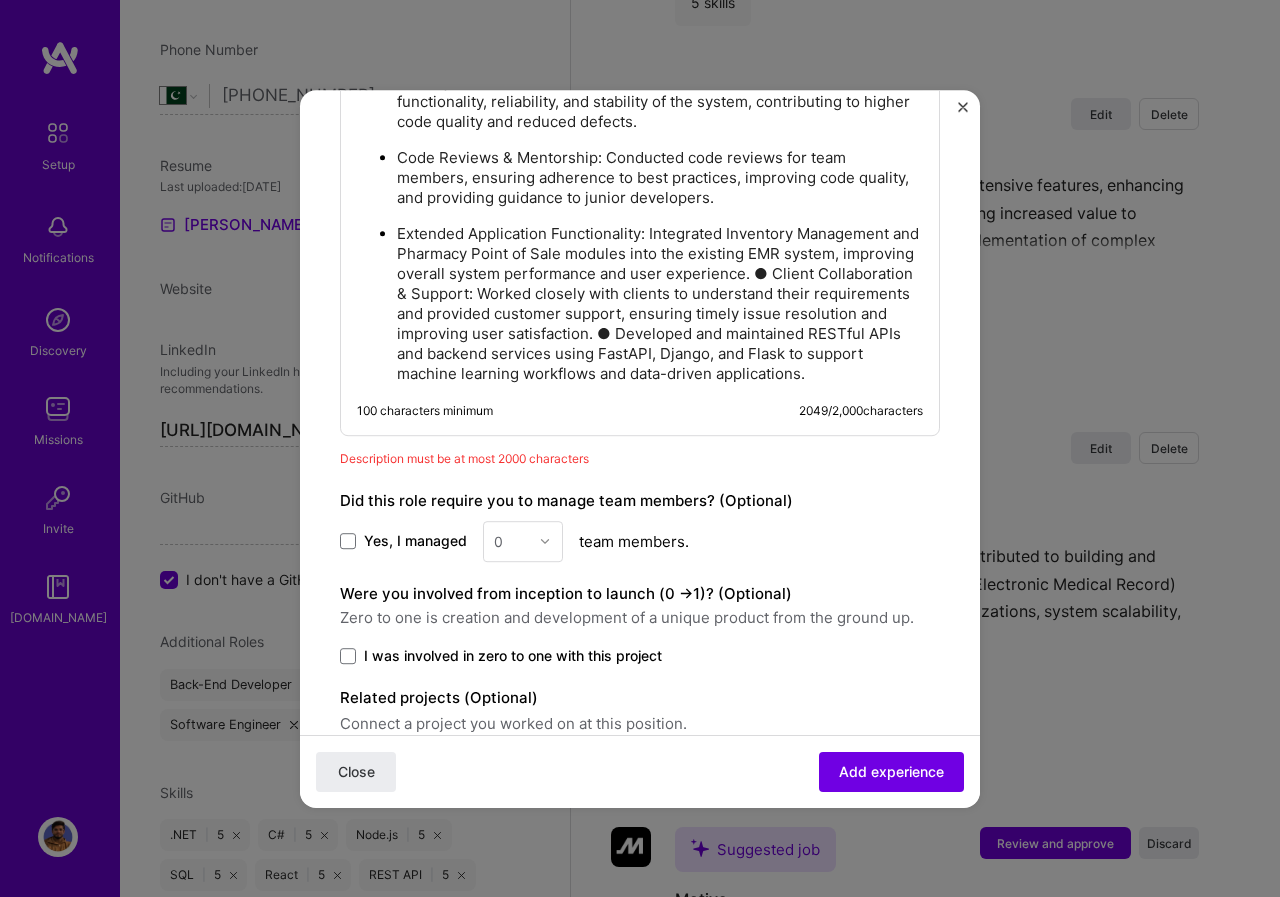 click on "Extended Application Functionality: Integrated Inventory Management and Pharmacy Point of Sale modules into the existing EMR system, improving overall system performance and user experience. ● Client Collaboration & Support: Worked closely with clients to understand their requirements and provided customer support, ensuring timely issue resolution and improving user satisfaction. ● Developed and maintained RESTful APIs and backend services using FastAPI, Django, and Flask to support machine learning workflows and data-driven applications." at bounding box center (660, 304) 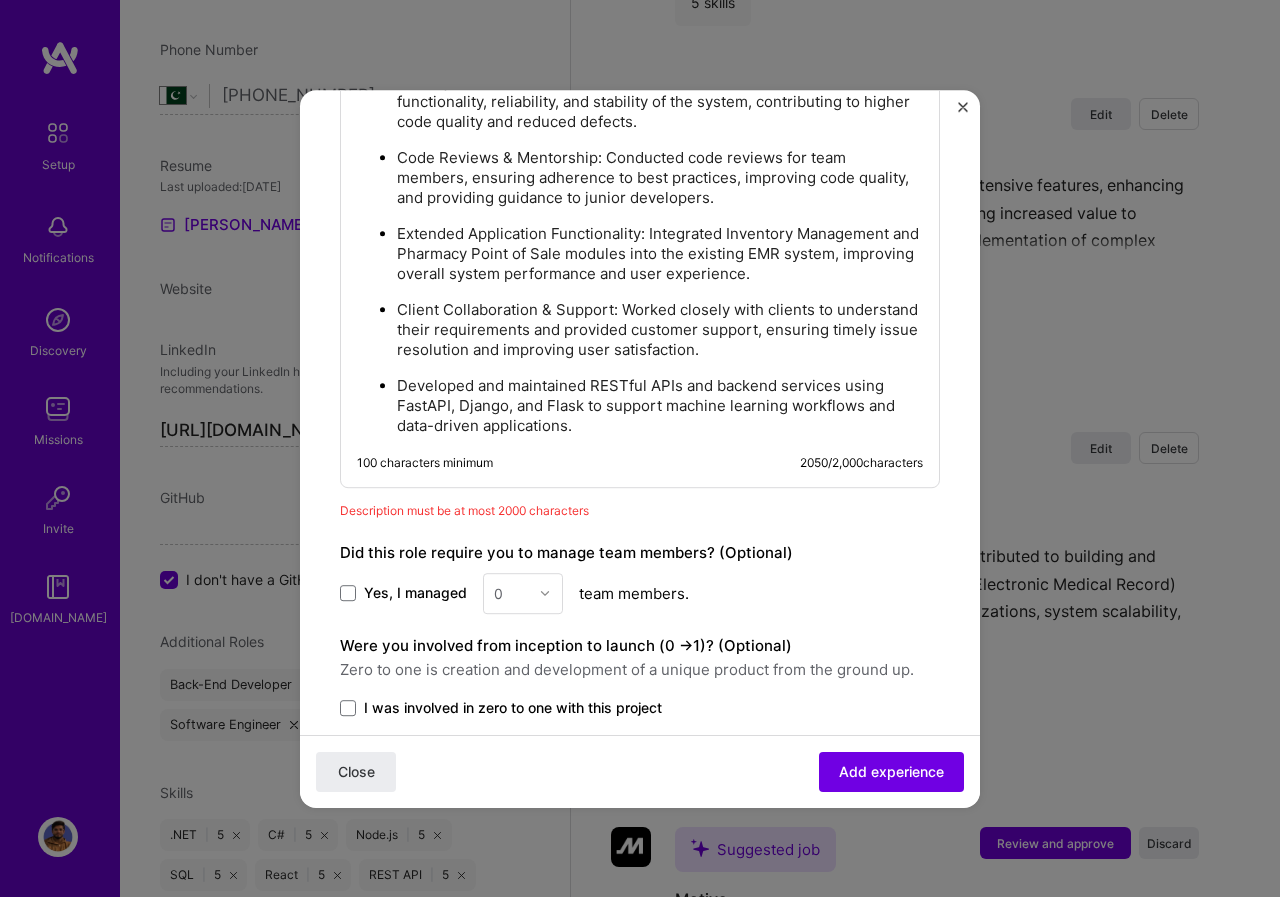 scroll, scrollTop: 2159, scrollLeft: 0, axis: vertical 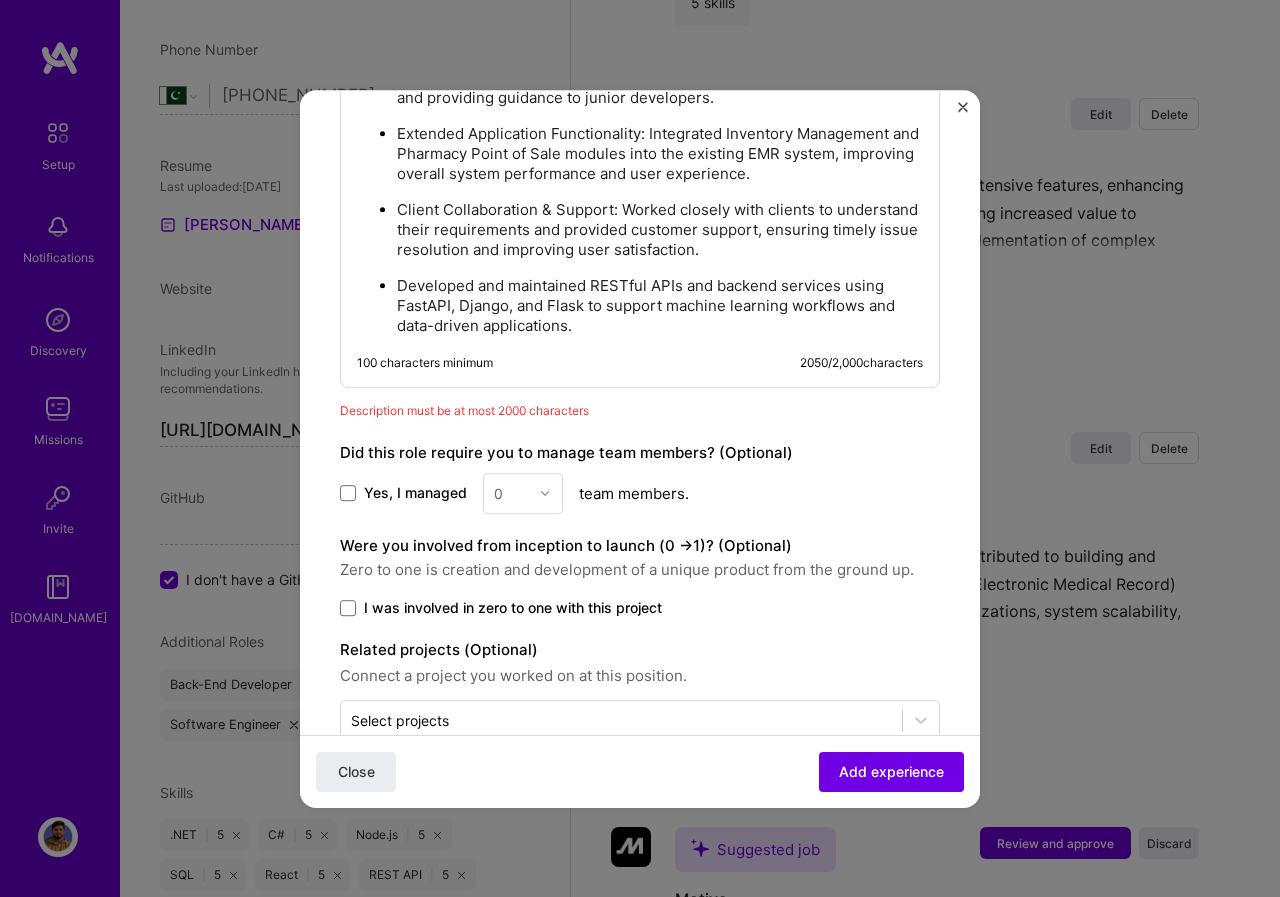 click on "Create a job experience Jobs help companies understand your past experience. Company logo Company name Devsinc
Industry Add up to 2 industries. Selected industries 2 Your title and specialization Full Stack Developer Full-Stack Developer Duration [DATE]
to [DATE]
I still work here Skills used — Add up to 12 skills Any new skills will be added to your profile. node node 11 Azure 1 2 3 4 5 C# 1 2 3 4 5 RabbitMQ 1 2 3 4 5 [DOMAIN_NAME] 1 2 3 4 5 .NET 1 2 3 4 5 PyTorch 1 2 3 4 5 Python 1 2 3 4 5 Flask 1 2 3 4 5 Django 1 2 3 4 5 Express.js 1 2 3 4 5 Node.js 1 2 3 4 5 Description Full Stack Engineer for EMR System: Contributed to building and enhancing various features of the EMR (Electronic Medical Record) System, focusing on performance optimizations, system scalability, and seamless deployment processes.  100 characters minimum 2050 / 2,000  characters Description must be at most 2000 characters 0" at bounding box center [640, -644] 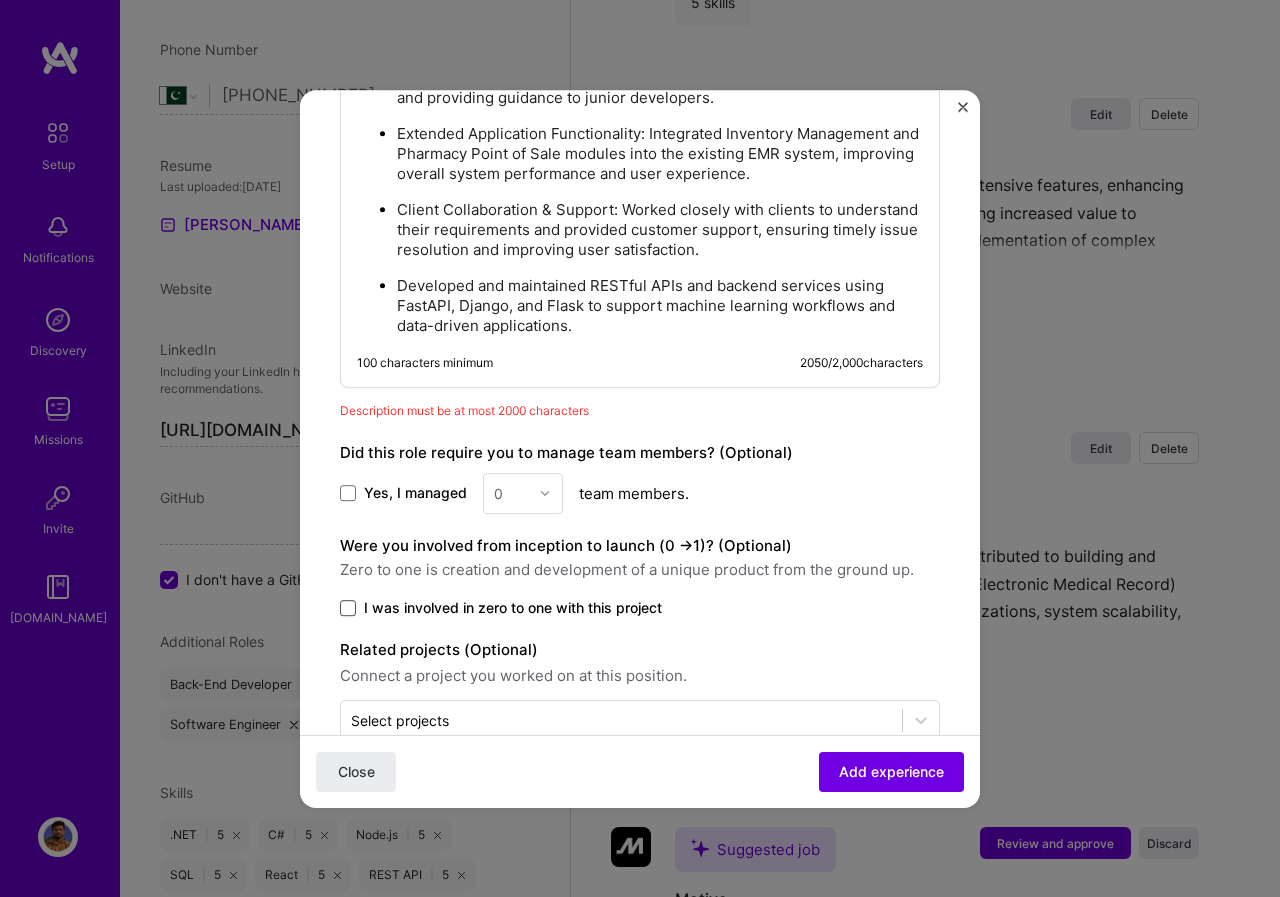 click at bounding box center (348, 608) 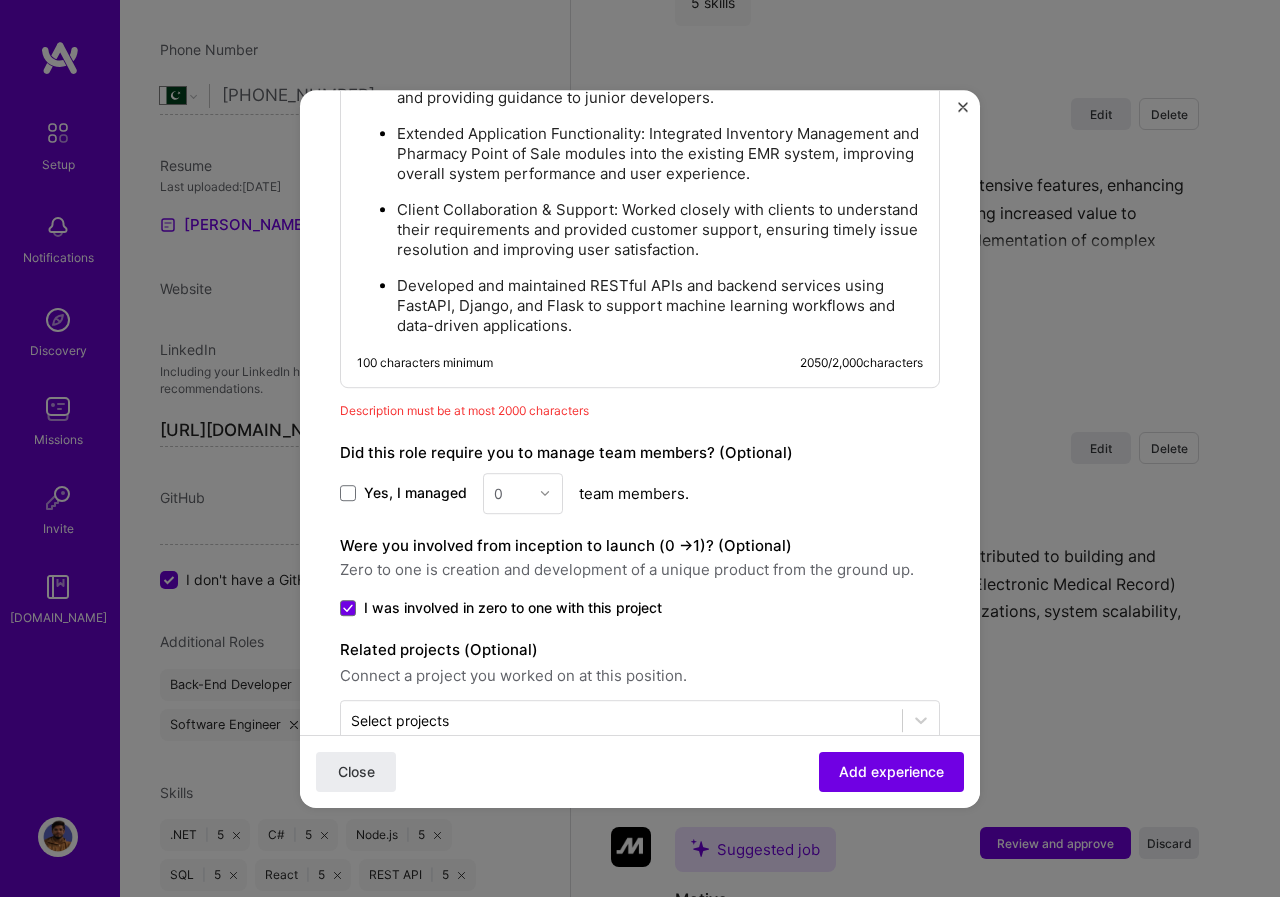 scroll, scrollTop: 2205, scrollLeft: 0, axis: vertical 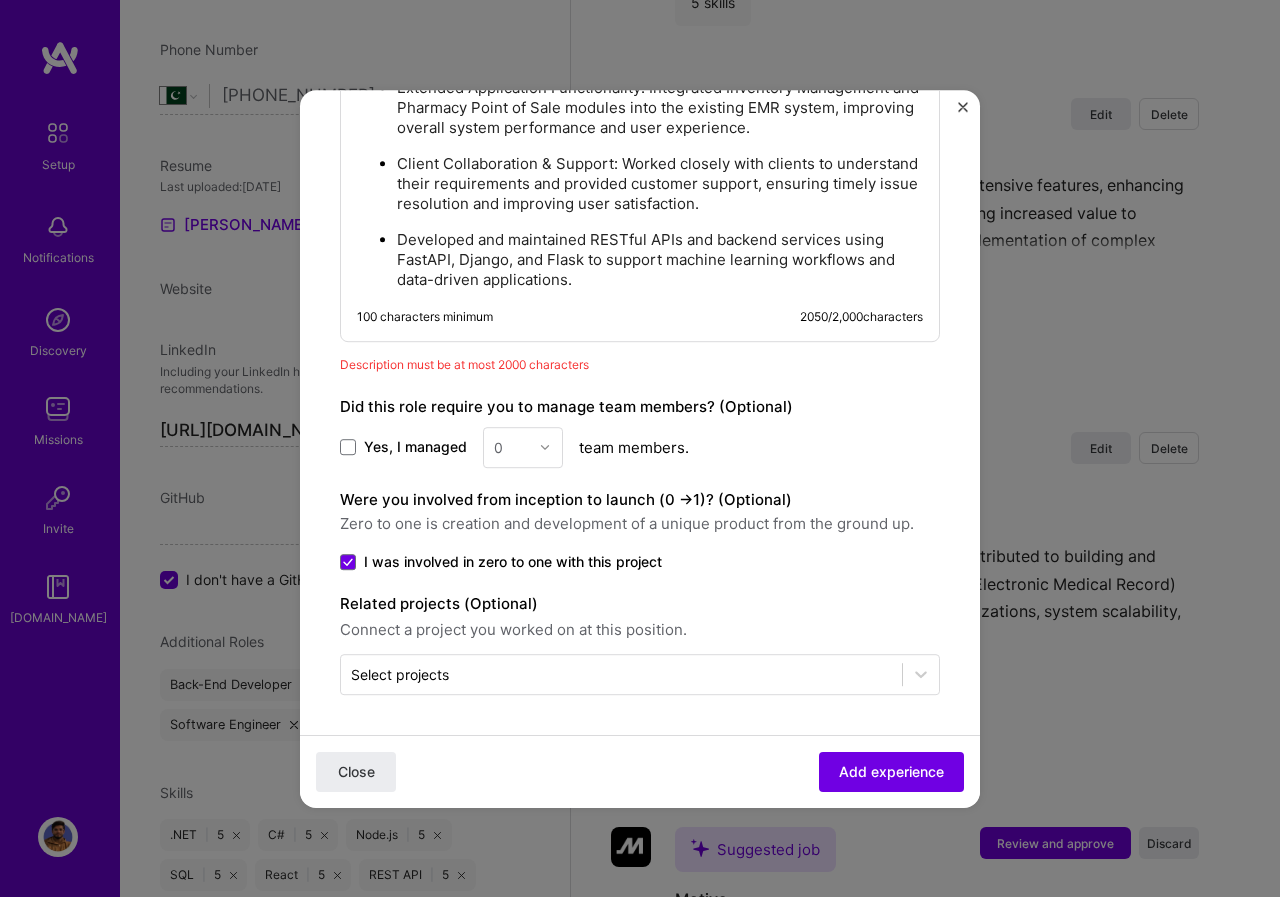 click on "Developed and maintained RESTful APIs and backend services using FastAPI, Django, and Flask to support machine learning workflows and data-driven applications." at bounding box center (660, 260) 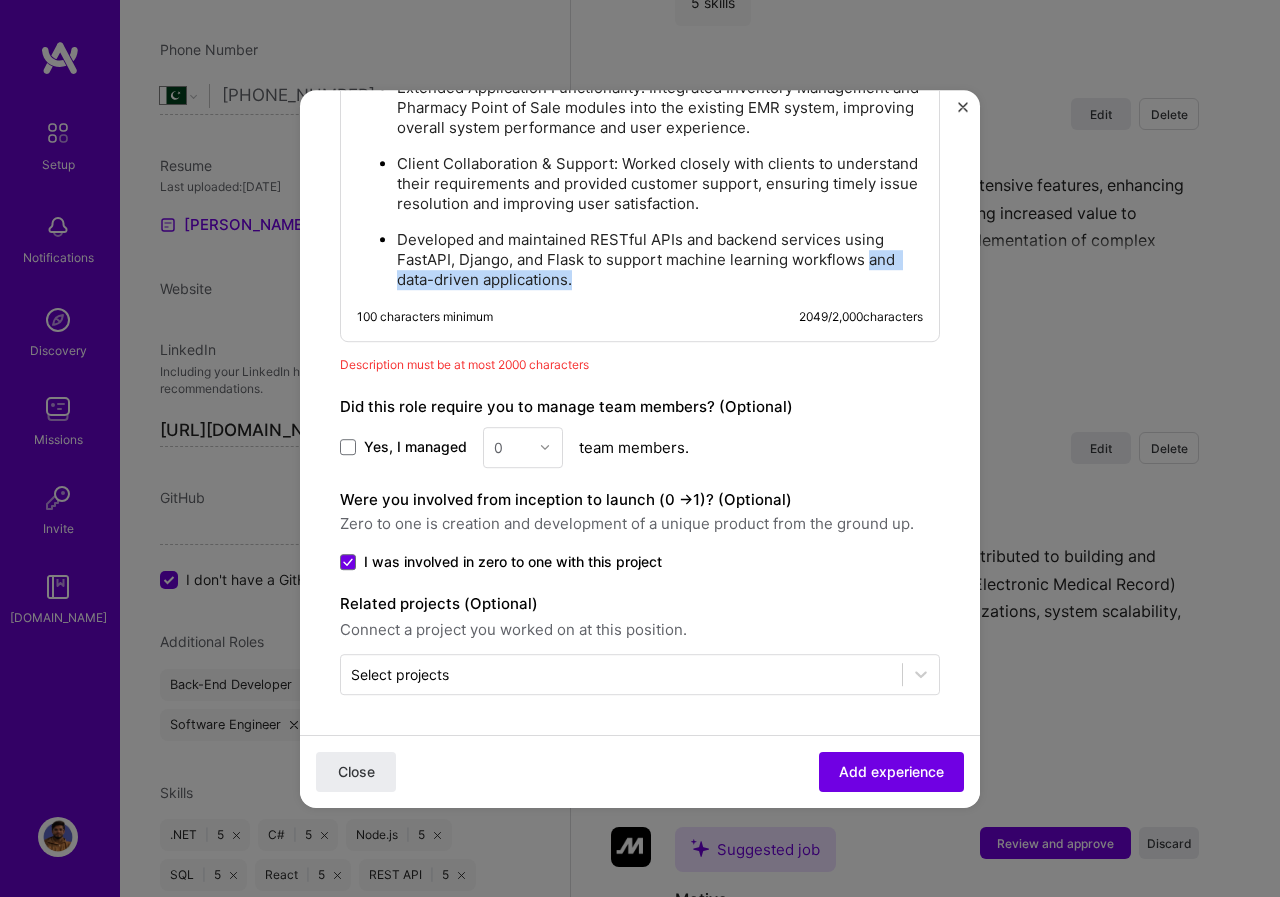 drag, startPoint x: 609, startPoint y: 287, endPoint x: 872, endPoint y: 252, distance: 265.31866 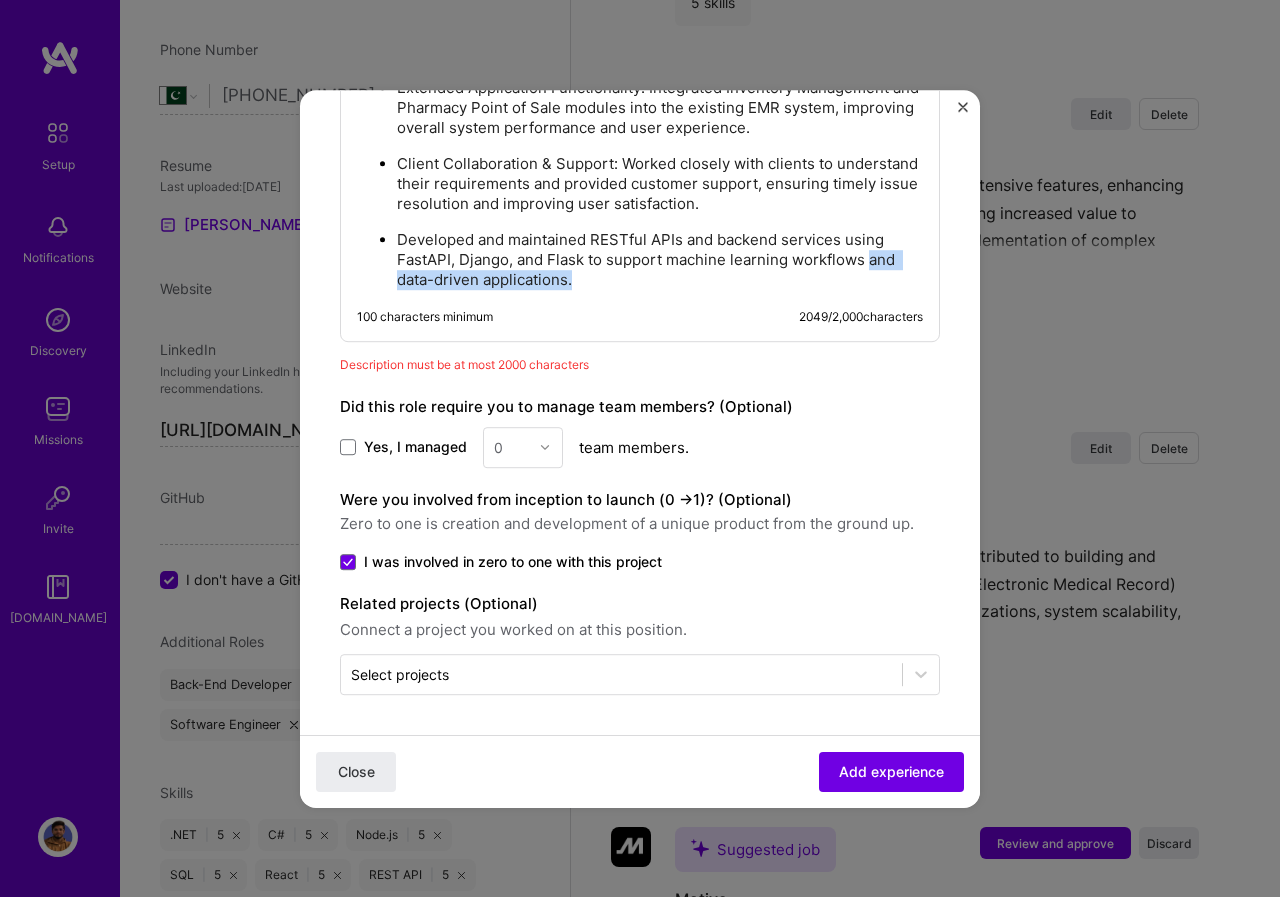click on "Developed and maintained RESTful APIs and backend services using FastAPI, Django, and Flask to support machine learning workflows and data-driven applications." at bounding box center [660, 260] 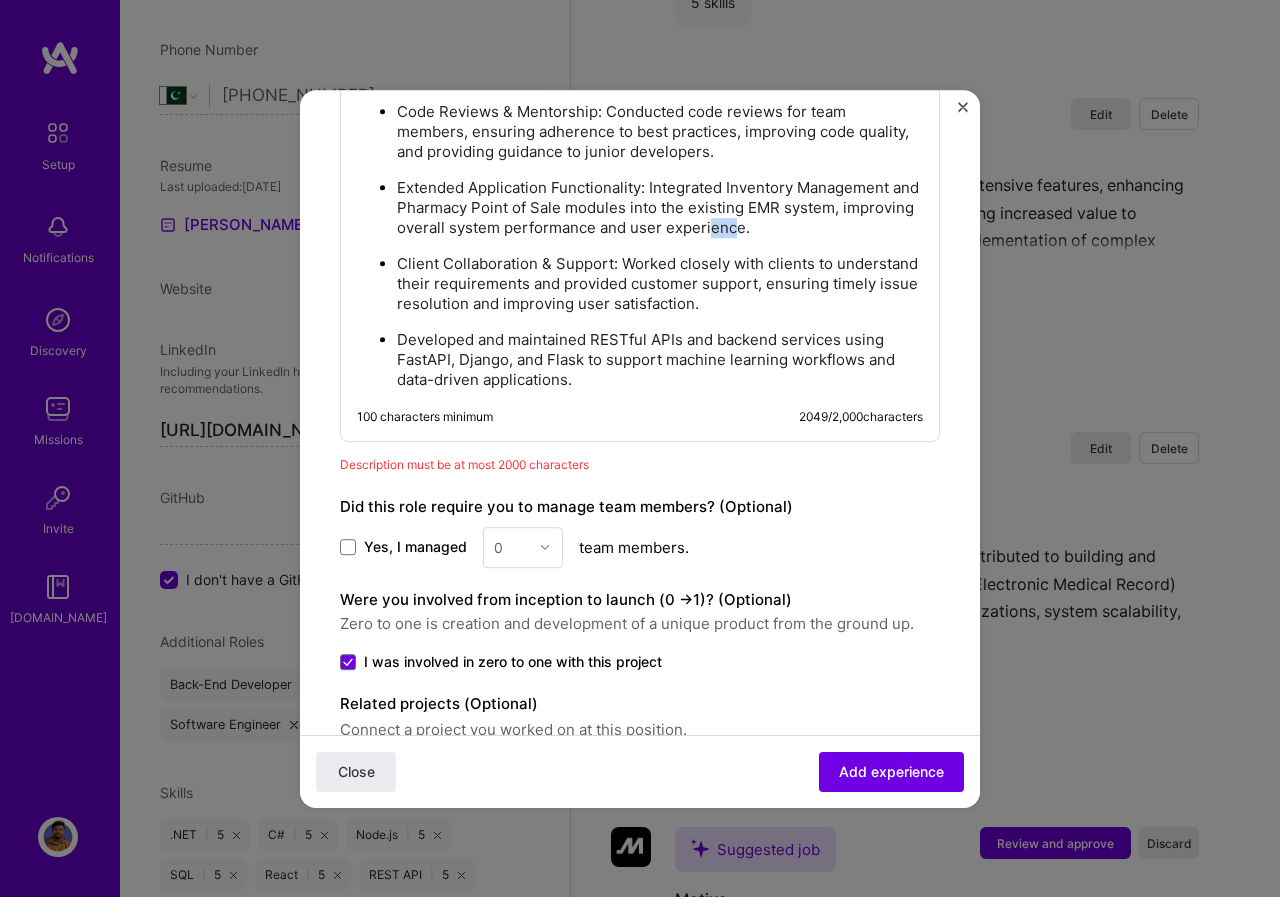 drag, startPoint x: 810, startPoint y: 227, endPoint x: 782, endPoint y: 227, distance: 28 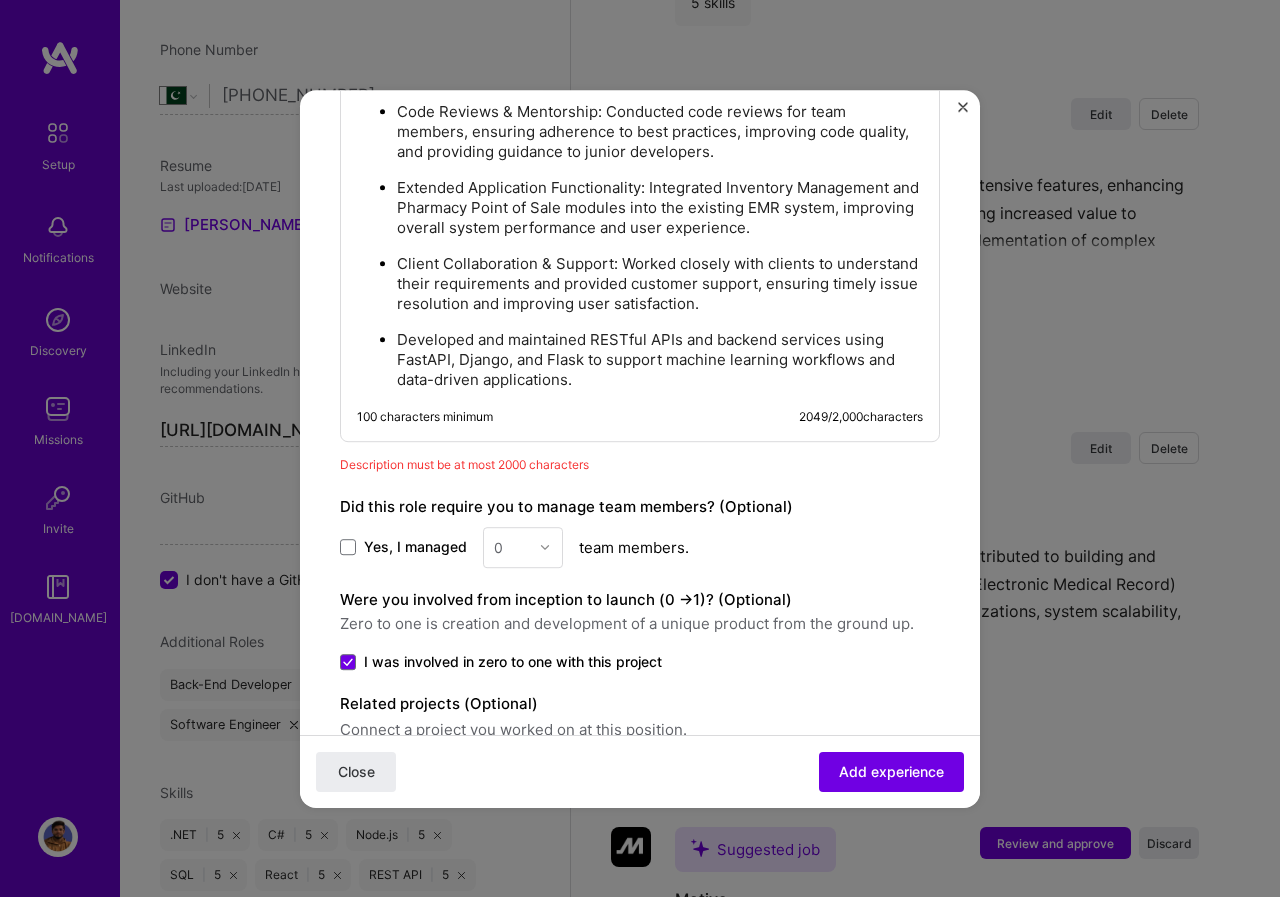click on "Extended Application Functionality: Integrated Inventory Management and Pharmacy Point of Sale modules into the existing EMR system, improving overall system performance and user experience." at bounding box center (660, 208) 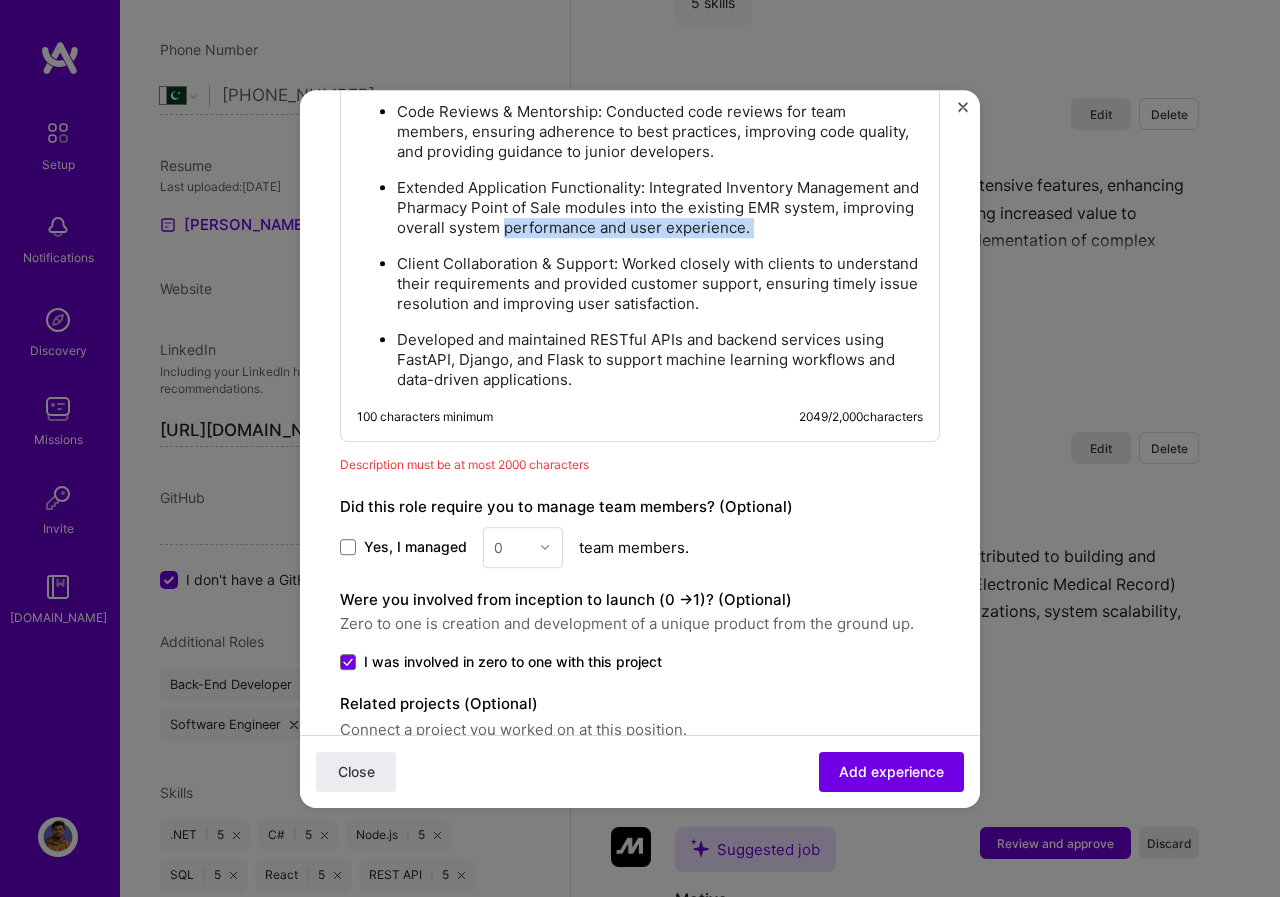 drag, startPoint x: 844, startPoint y: 229, endPoint x: 644, endPoint y: 235, distance: 200.08998 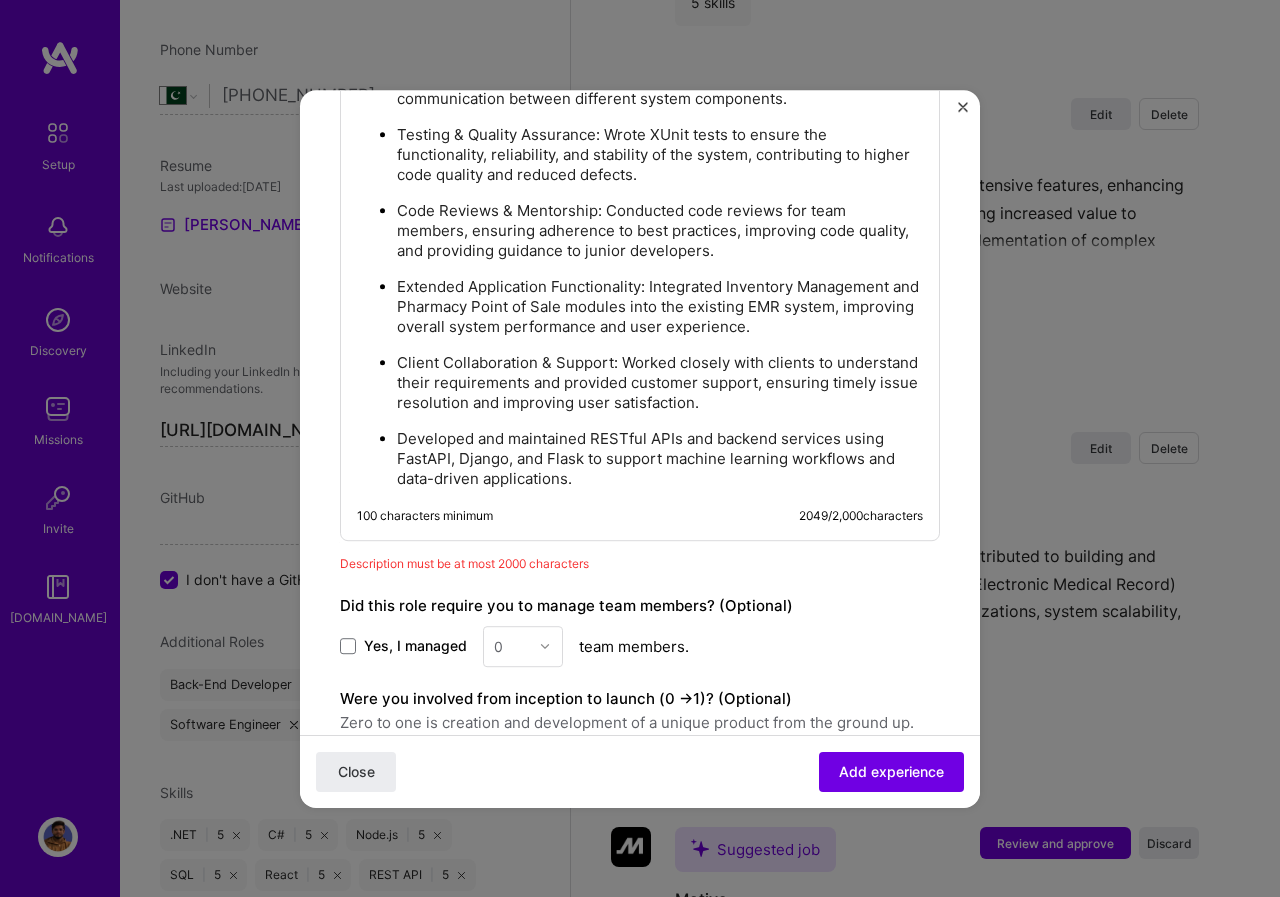 scroll, scrollTop: 2005, scrollLeft: 0, axis: vertical 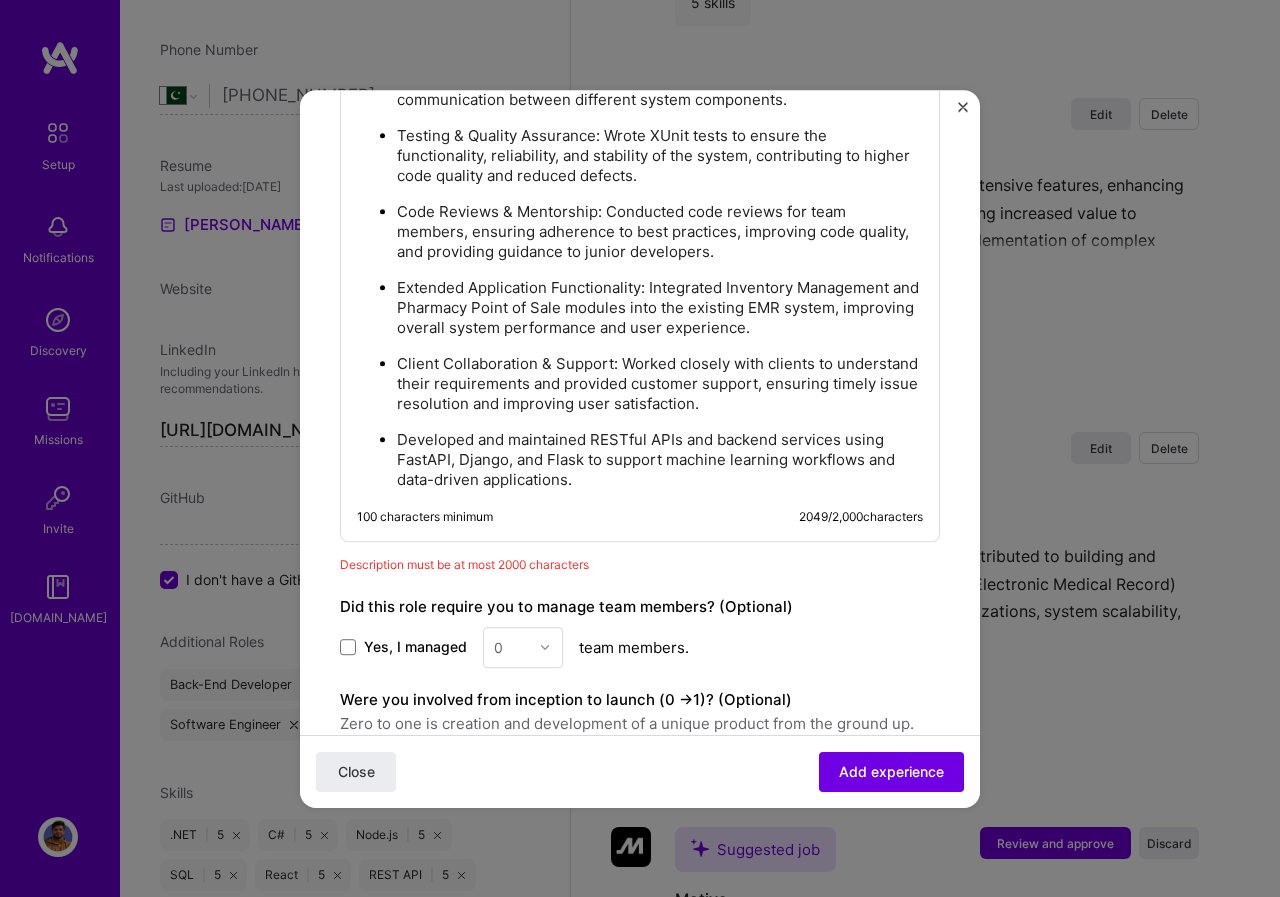 drag, startPoint x: 842, startPoint y: 333, endPoint x: 675, endPoint y: 332, distance: 167.00299 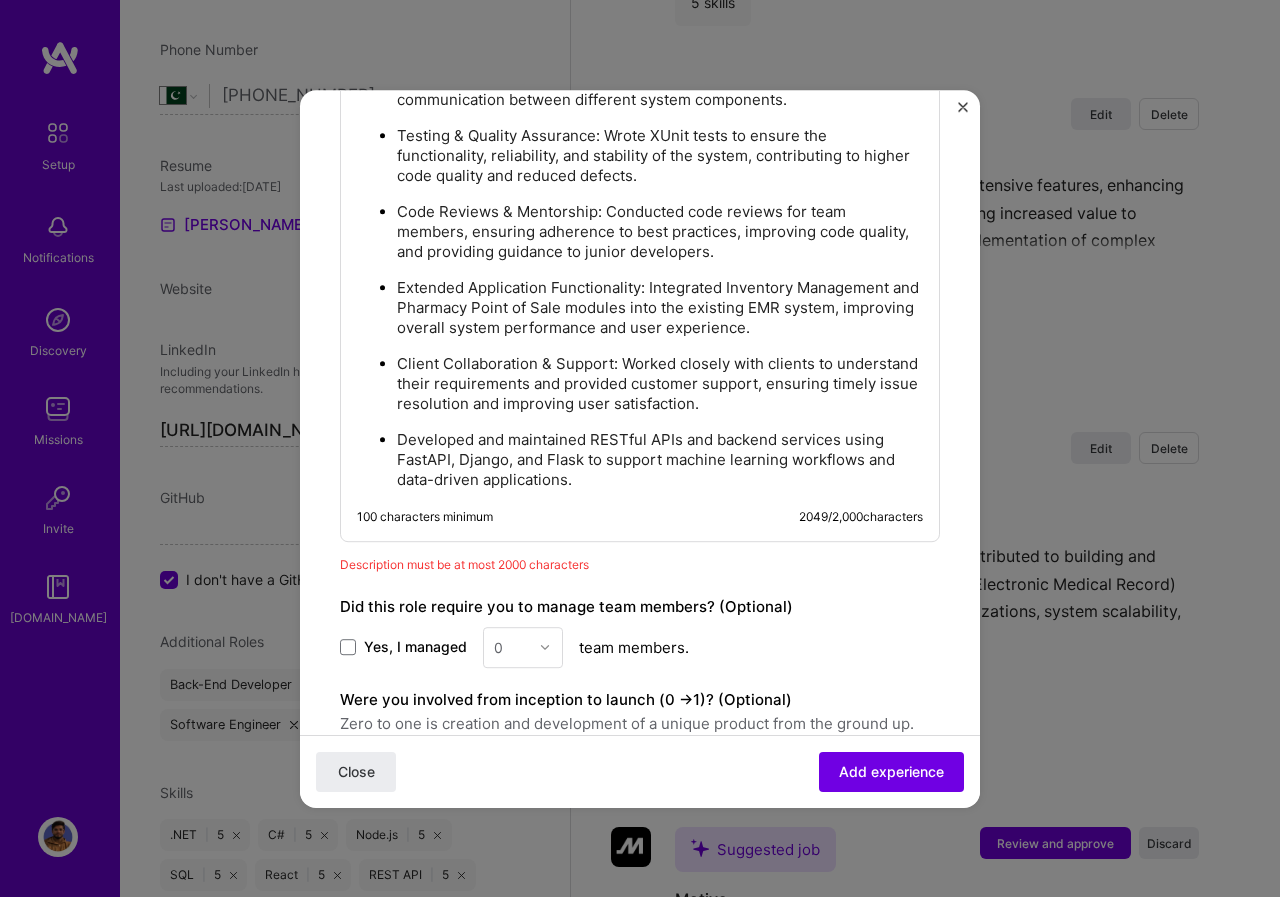 click on "Extended Application Functionality: Integrated Inventory Management and Pharmacy Point of Sale modules into the existing EMR system, improving overall system performance and user experience." at bounding box center (660, 308) 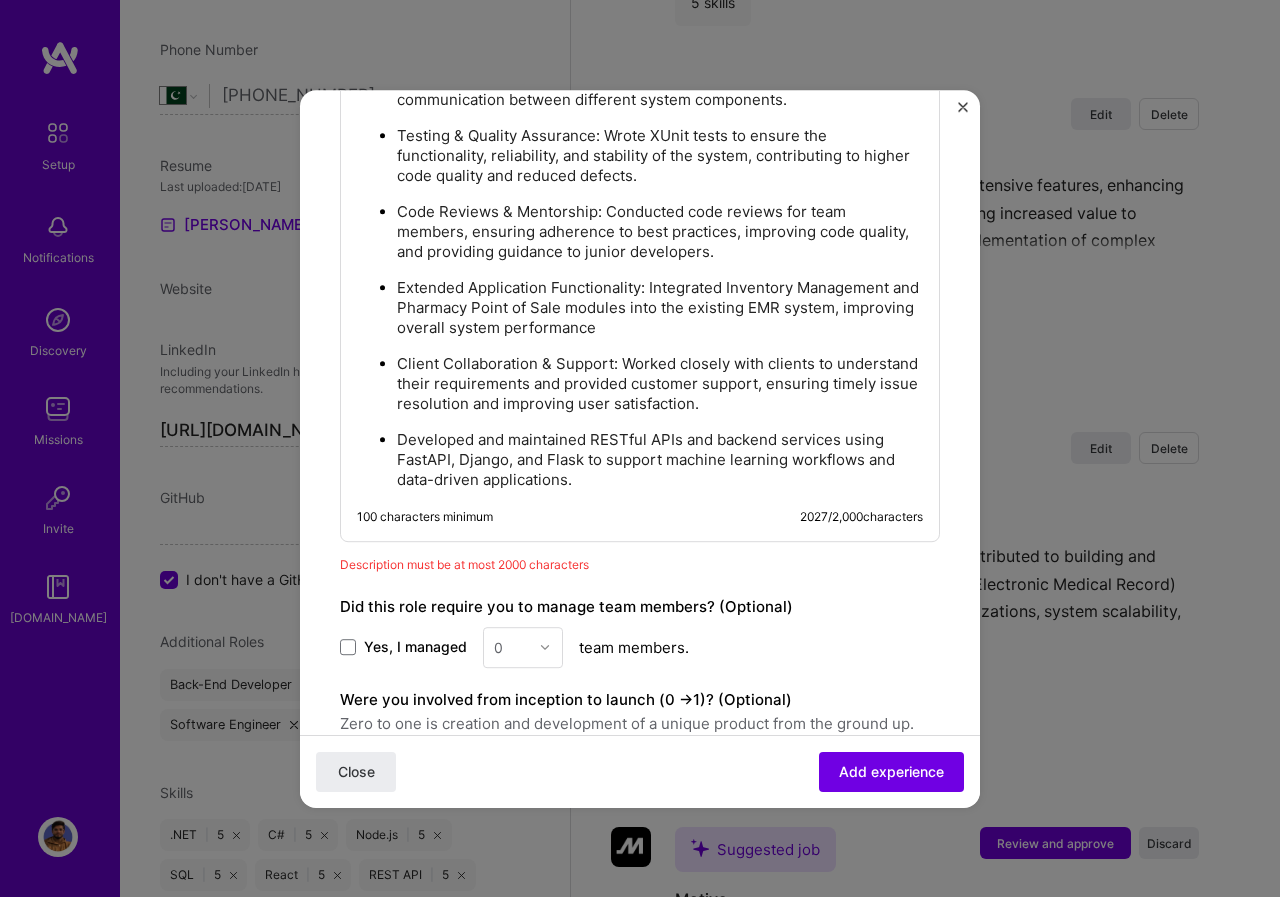 scroll, scrollTop: 1905, scrollLeft: 0, axis: vertical 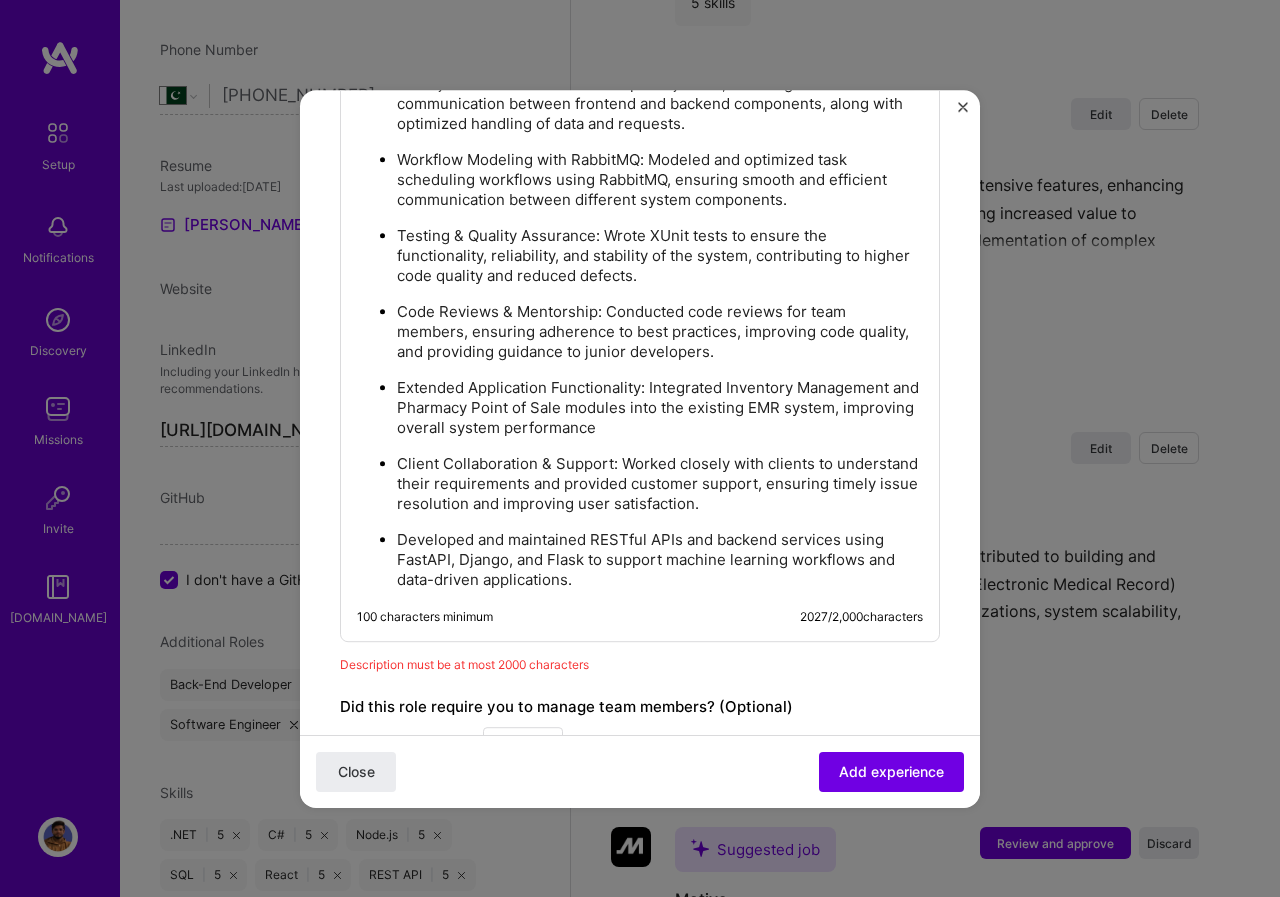 drag, startPoint x: 702, startPoint y: 280, endPoint x: 535, endPoint y: 276, distance: 167.0479 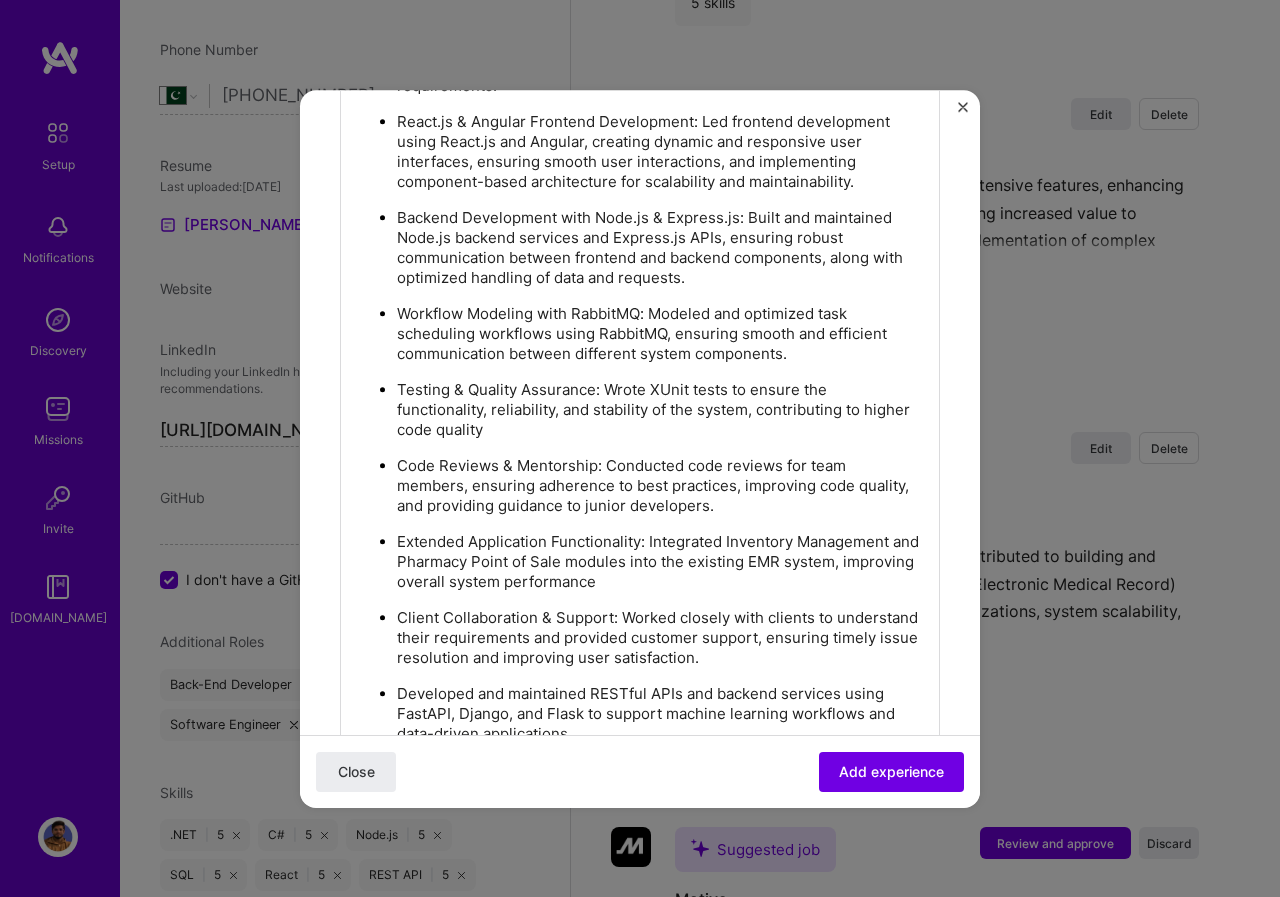 scroll, scrollTop: 1705, scrollLeft: 0, axis: vertical 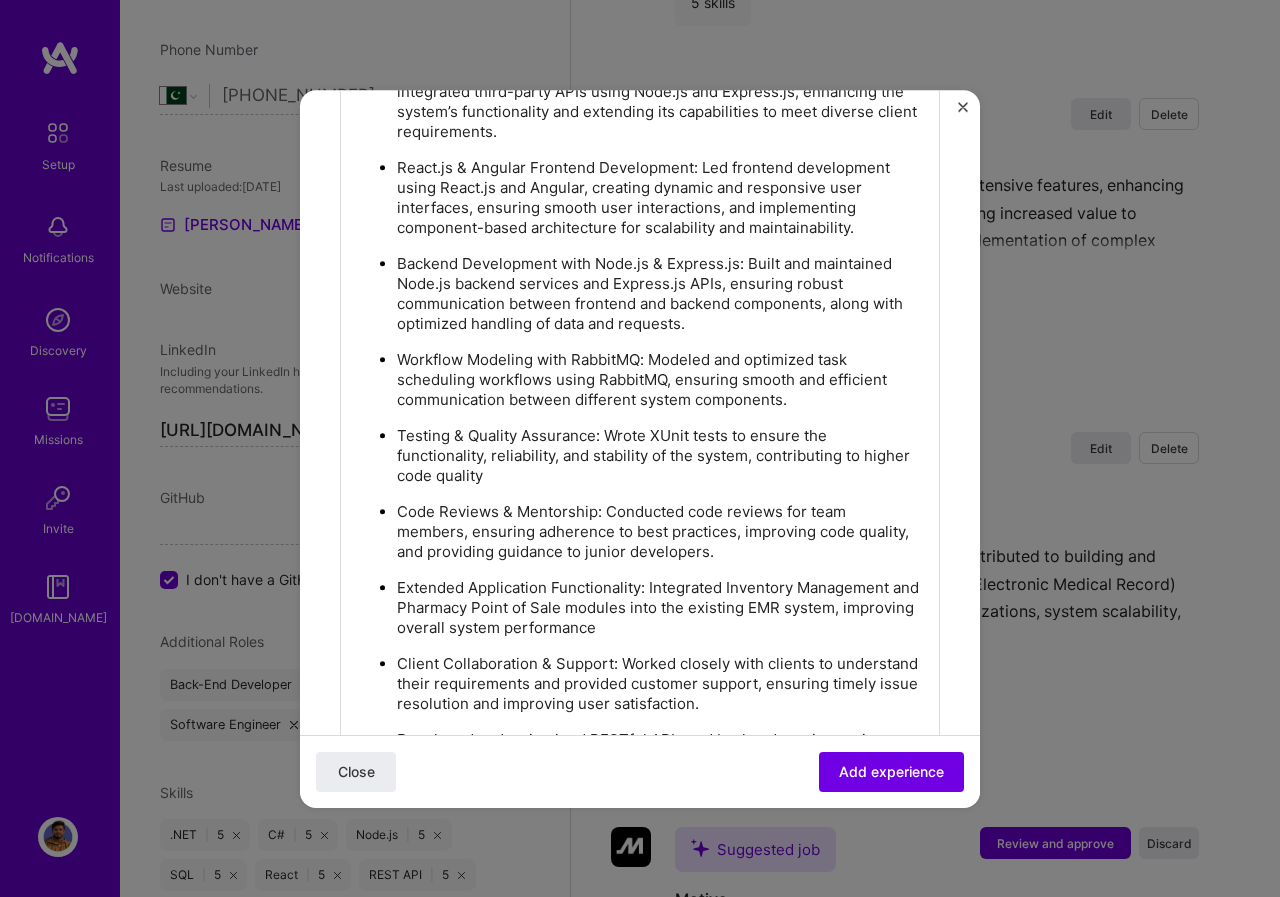 drag, startPoint x: 735, startPoint y: 331, endPoint x: 621, endPoint y: 322, distance: 114.35471 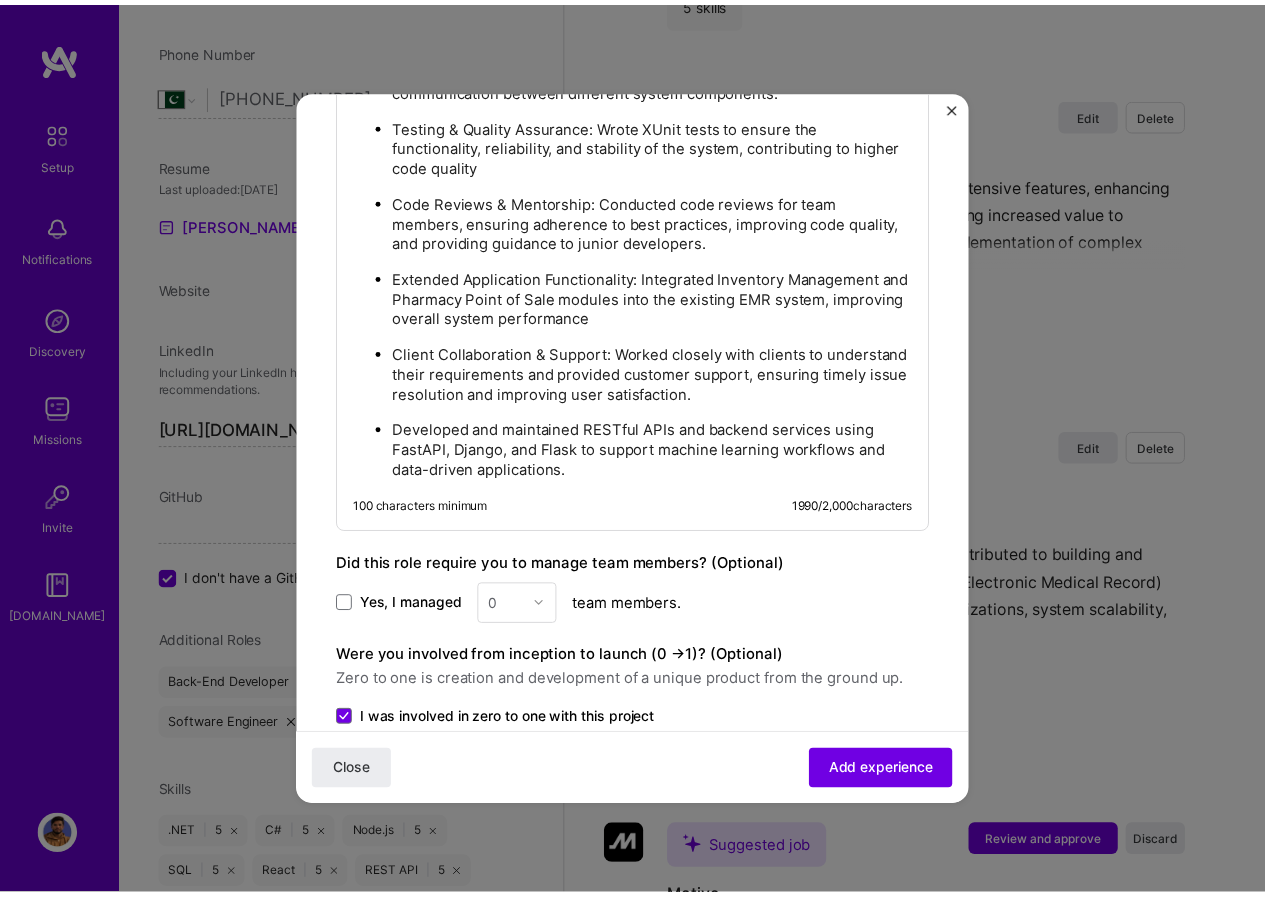 scroll, scrollTop: 2172, scrollLeft: 0, axis: vertical 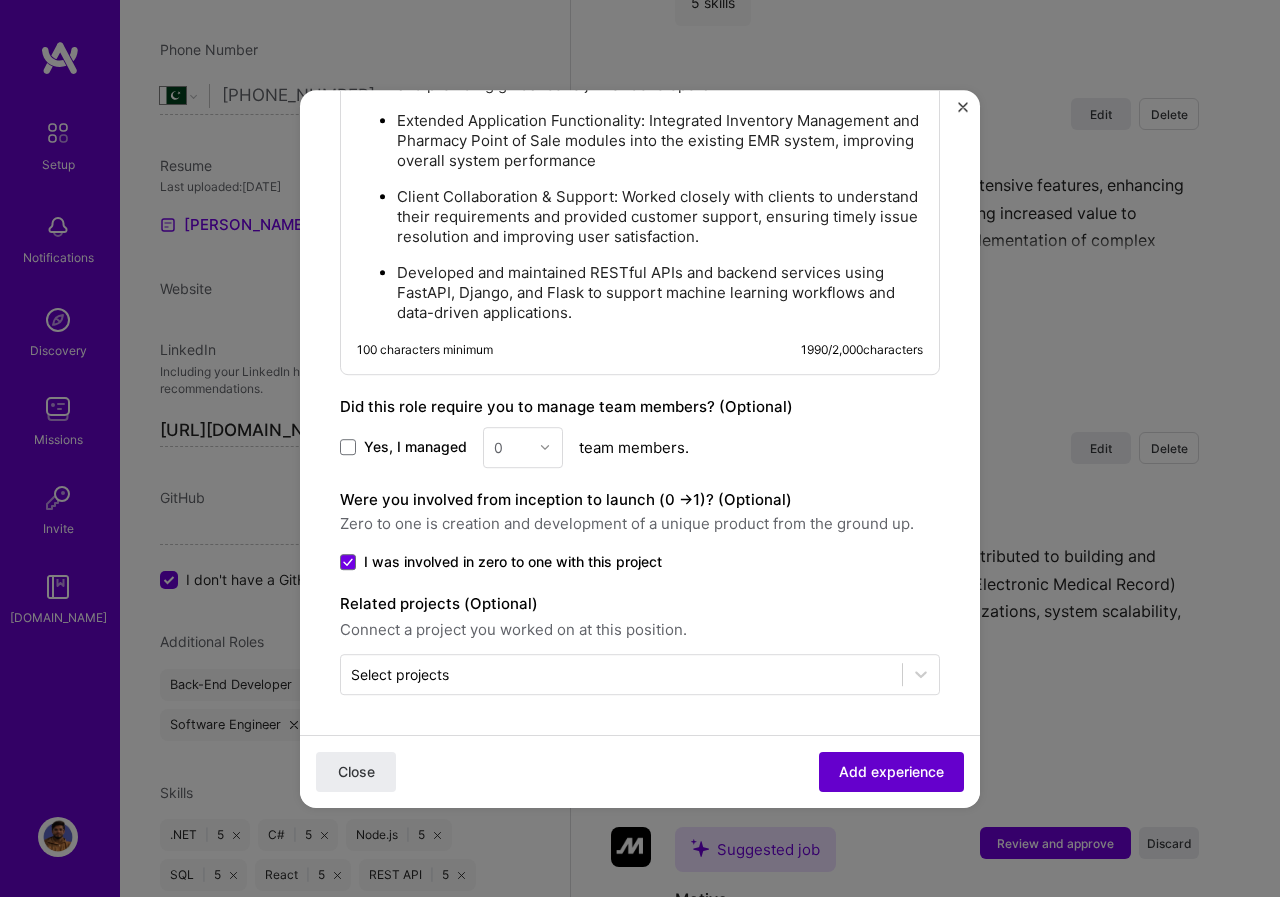 click on "Add experience" at bounding box center (891, 771) 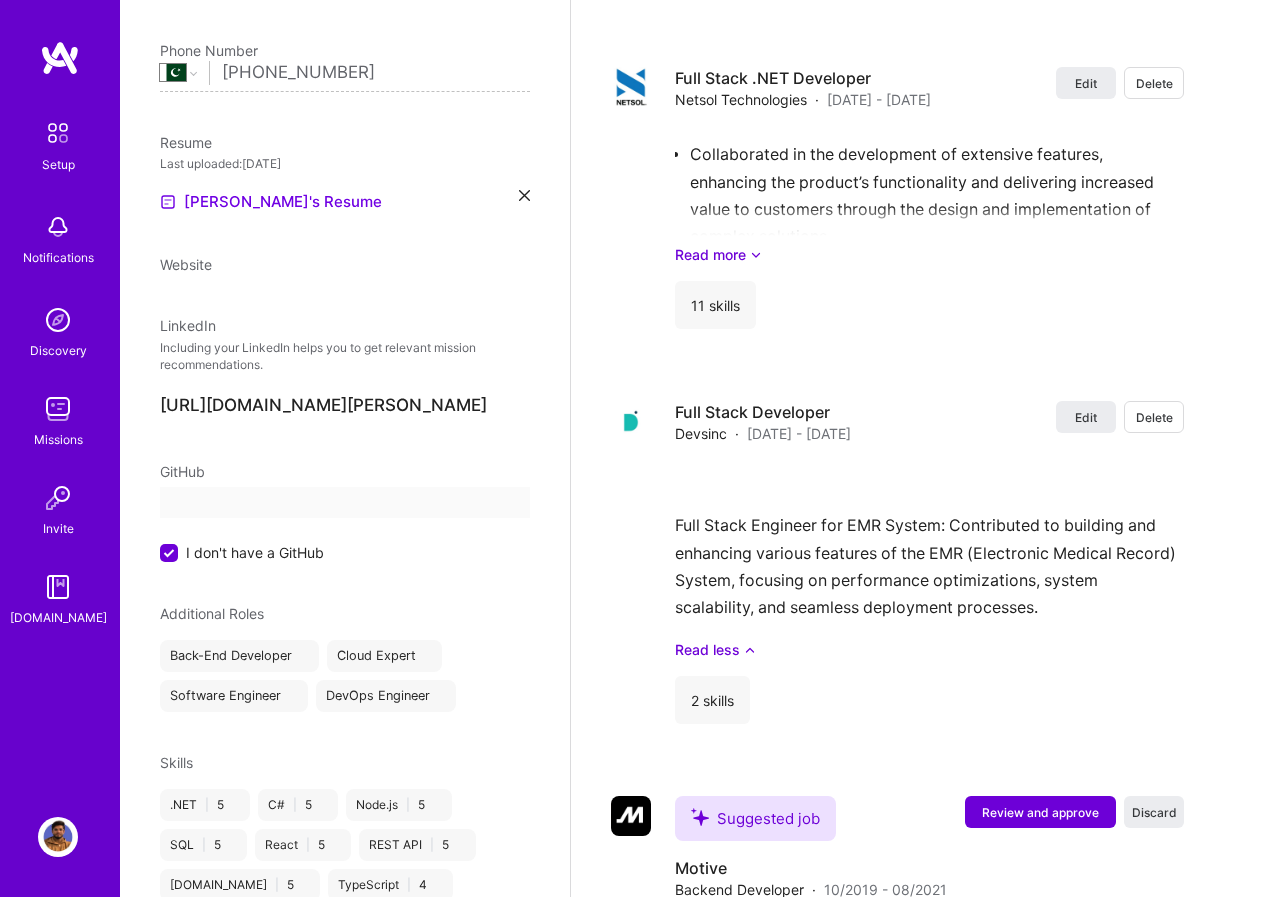 select on "PK" 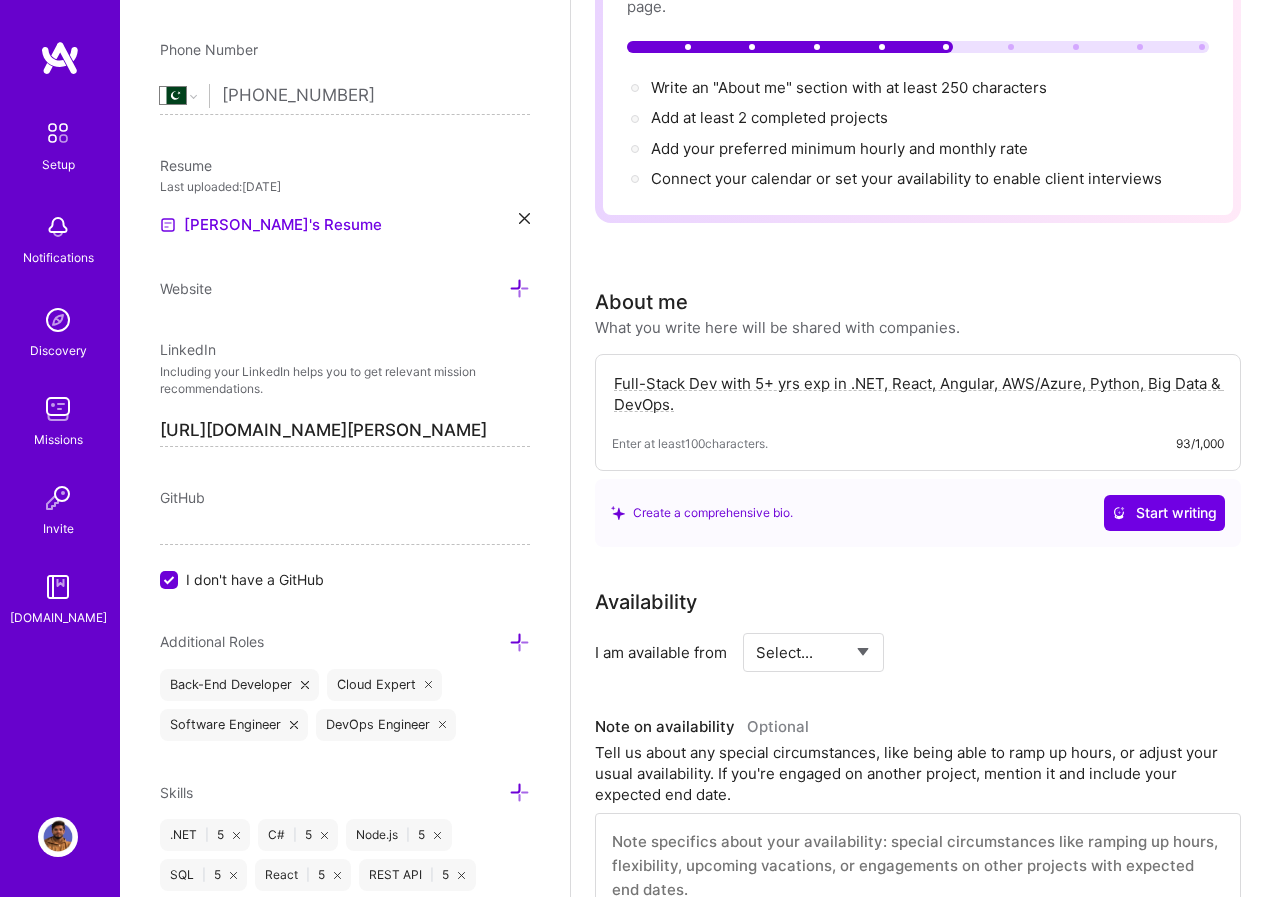 scroll, scrollTop: 252, scrollLeft: 0, axis: vertical 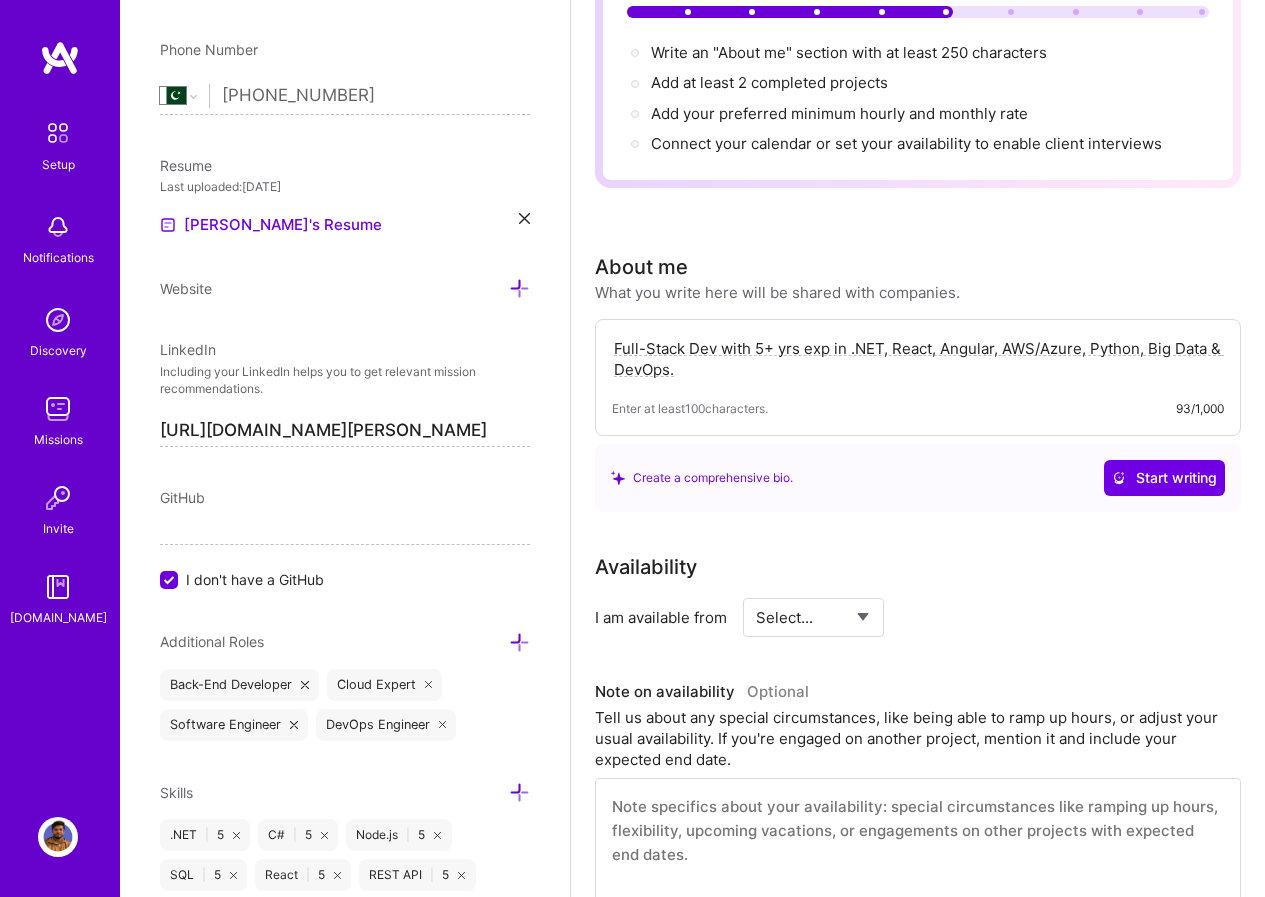 click on "Full-Stack Dev with 5+ yrs exp in .NET, React, Angular, AWS/Azure, Python, Big Data & DevOps." at bounding box center [918, 359] 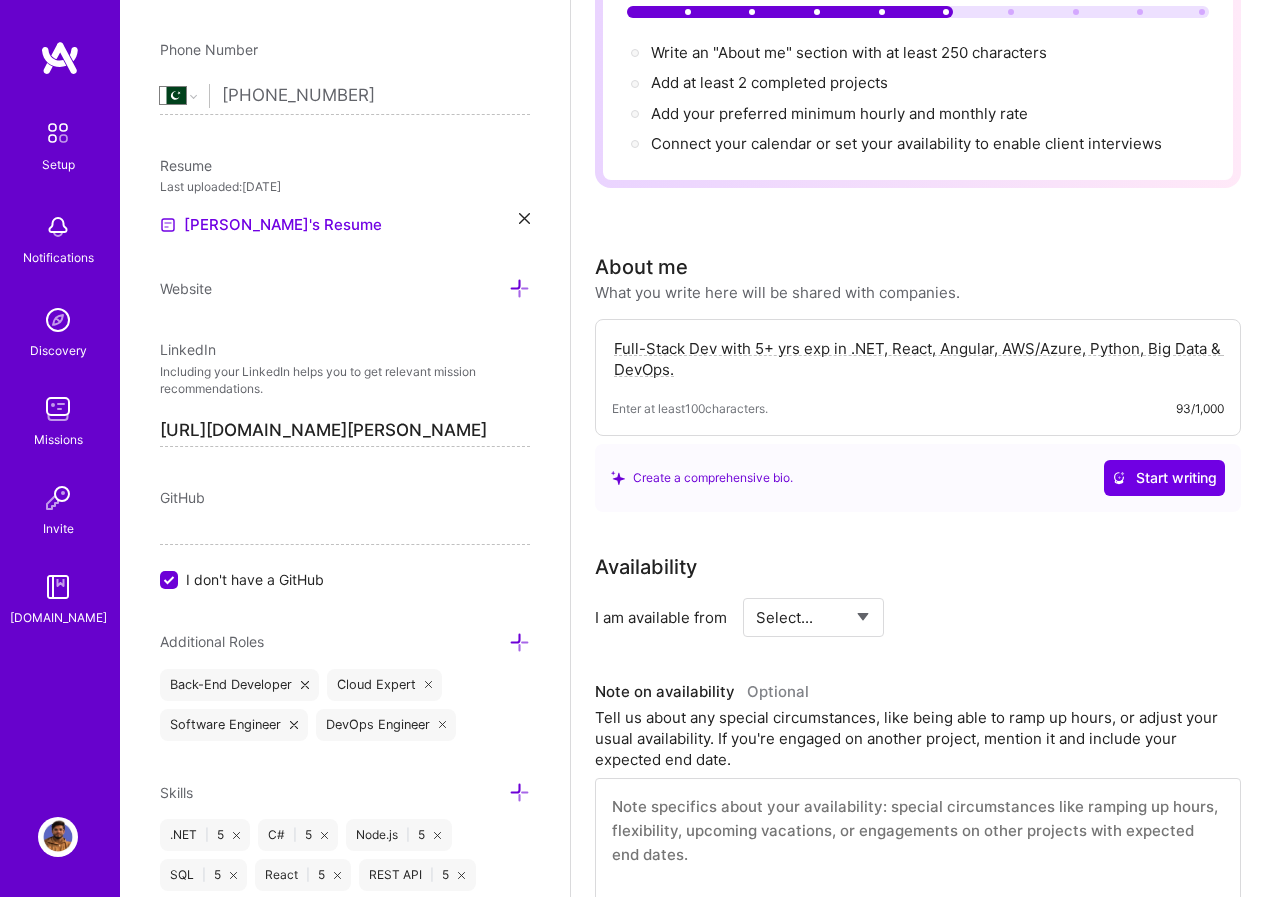 click on "Full-Stack Dev with 5+ yrs exp in .NET, React, Angular, AWS/Azure, Python, Big Data & DevOps." at bounding box center [918, 359] 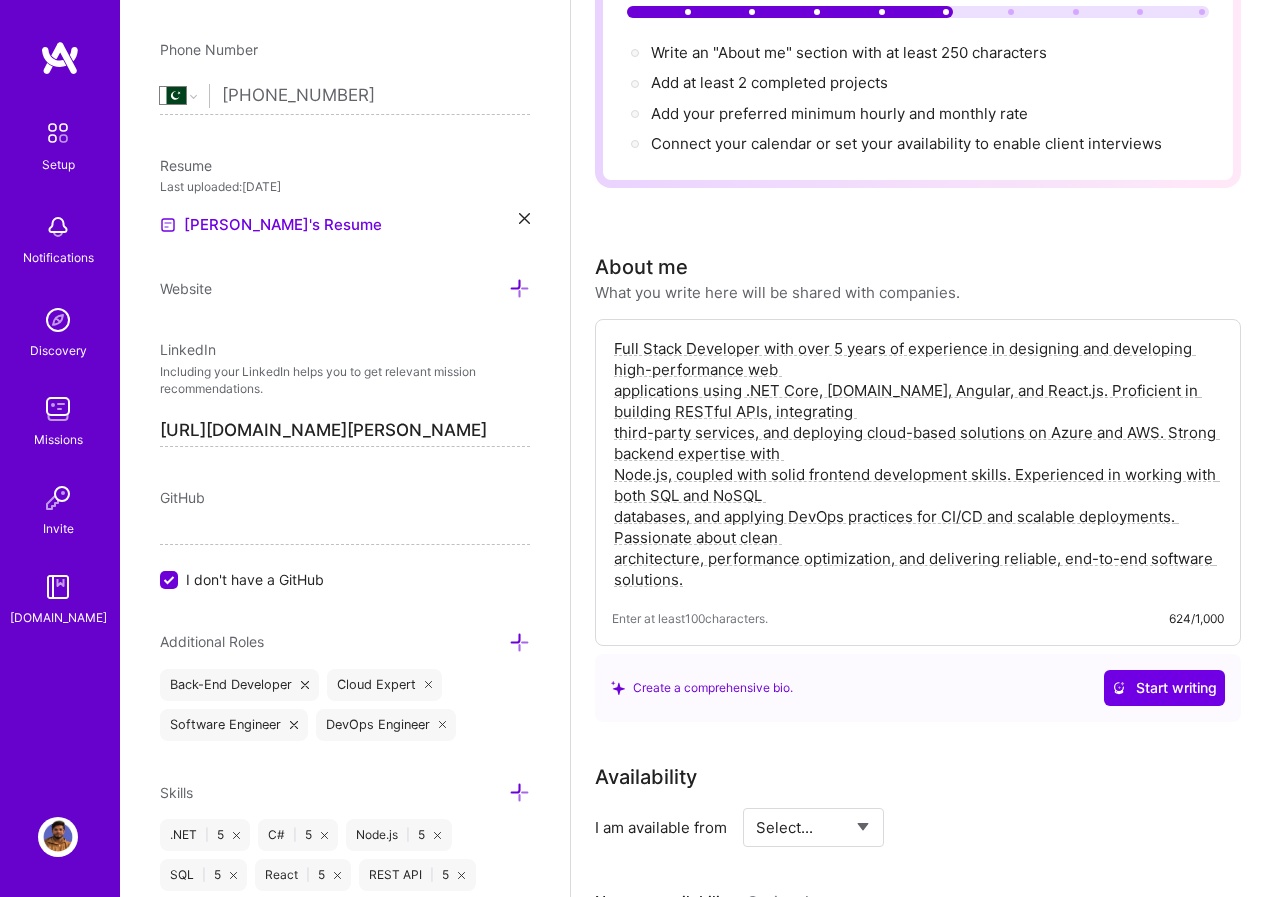 click on "Full Stack Developer with over 5 years of experience in designing and developing high-performance web
applications using .NET Core, [DOMAIN_NAME], Angular, and React.js. Proficient in building RESTful APIs, integrating
third-party services, and deploying cloud-based solutions on Azure and AWS. Strong backend expertise with
Node.js, coupled with solid frontend development skills. Experienced in working with both SQL and NoSQL
databases, and applying DevOps practices for CI/CD and scalable deployments. Passionate about clean
architecture, performance optimization, and delivering reliable, end-to-end software solutions." at bounding box center (918, 464) 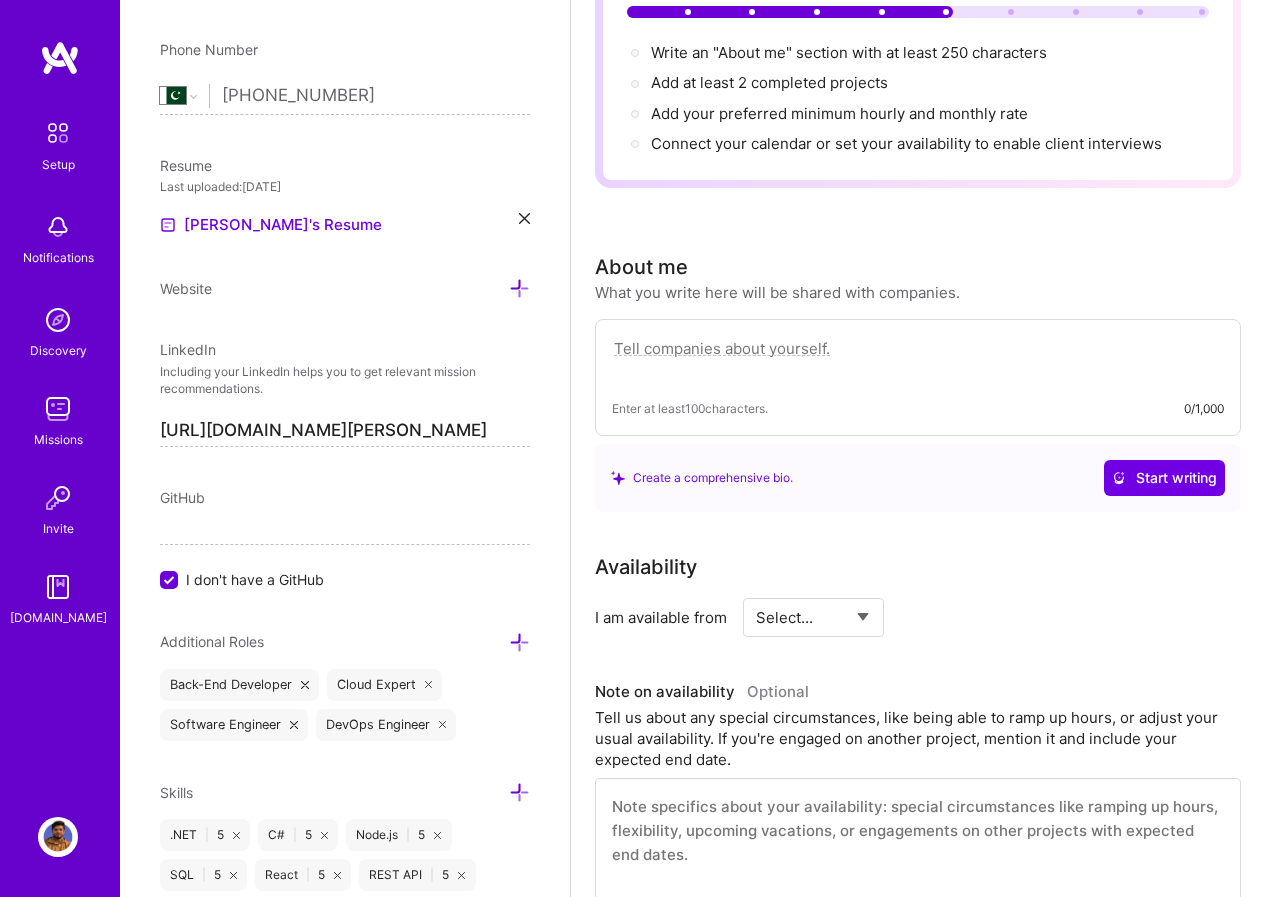 type 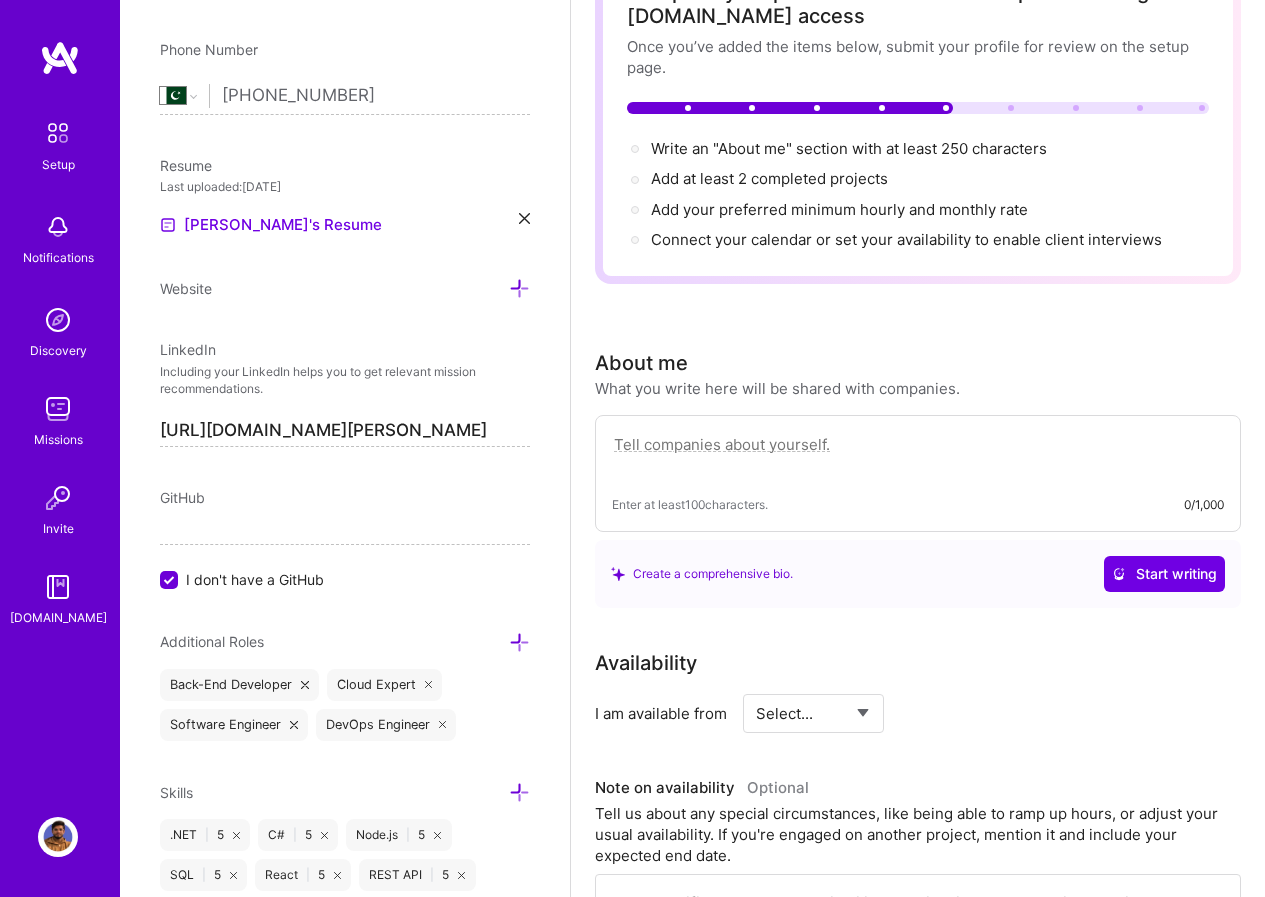 scroll, scrollTop: 0, scrollLeft: 0, axis: both 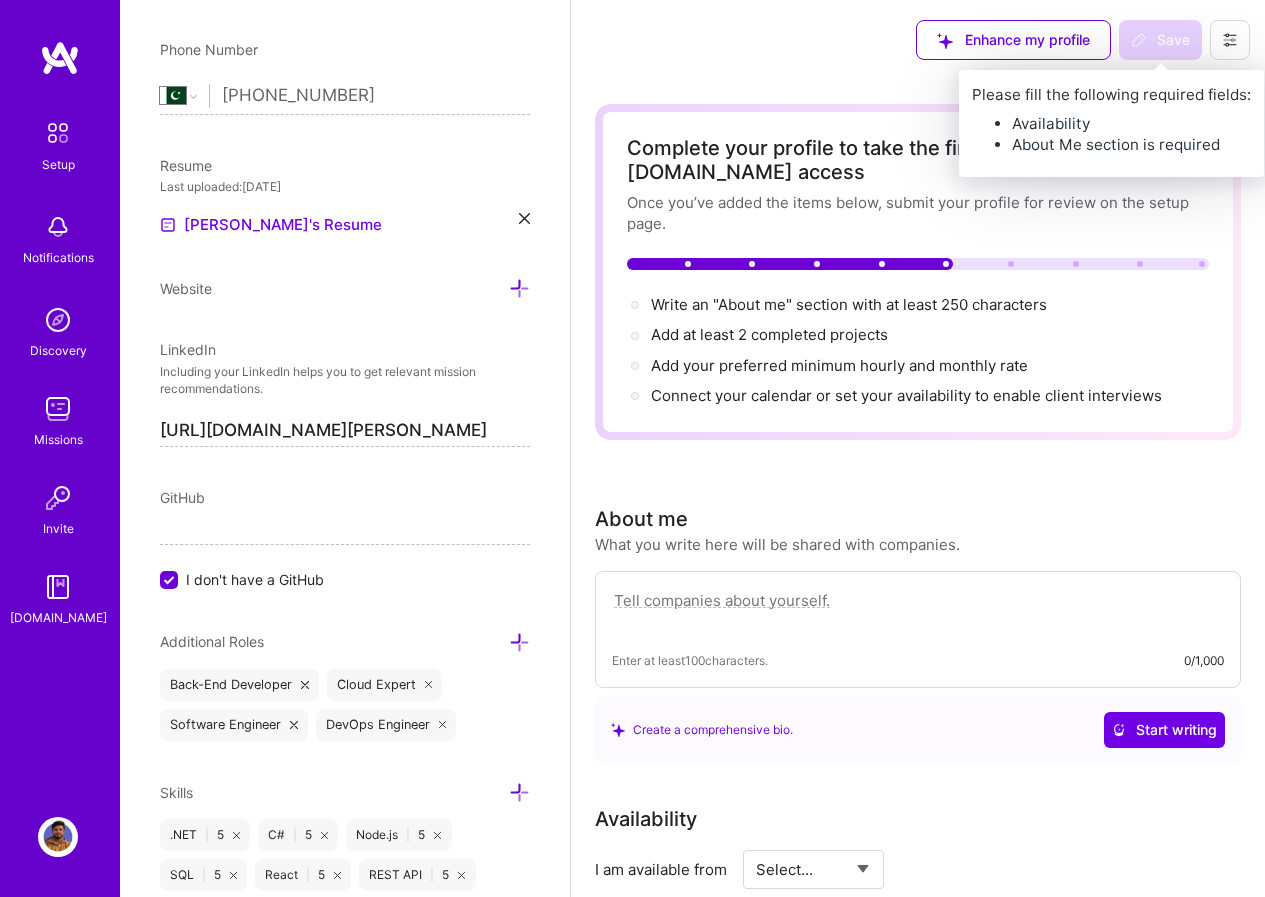 click on "Save" at bounding box center (1160, 40) 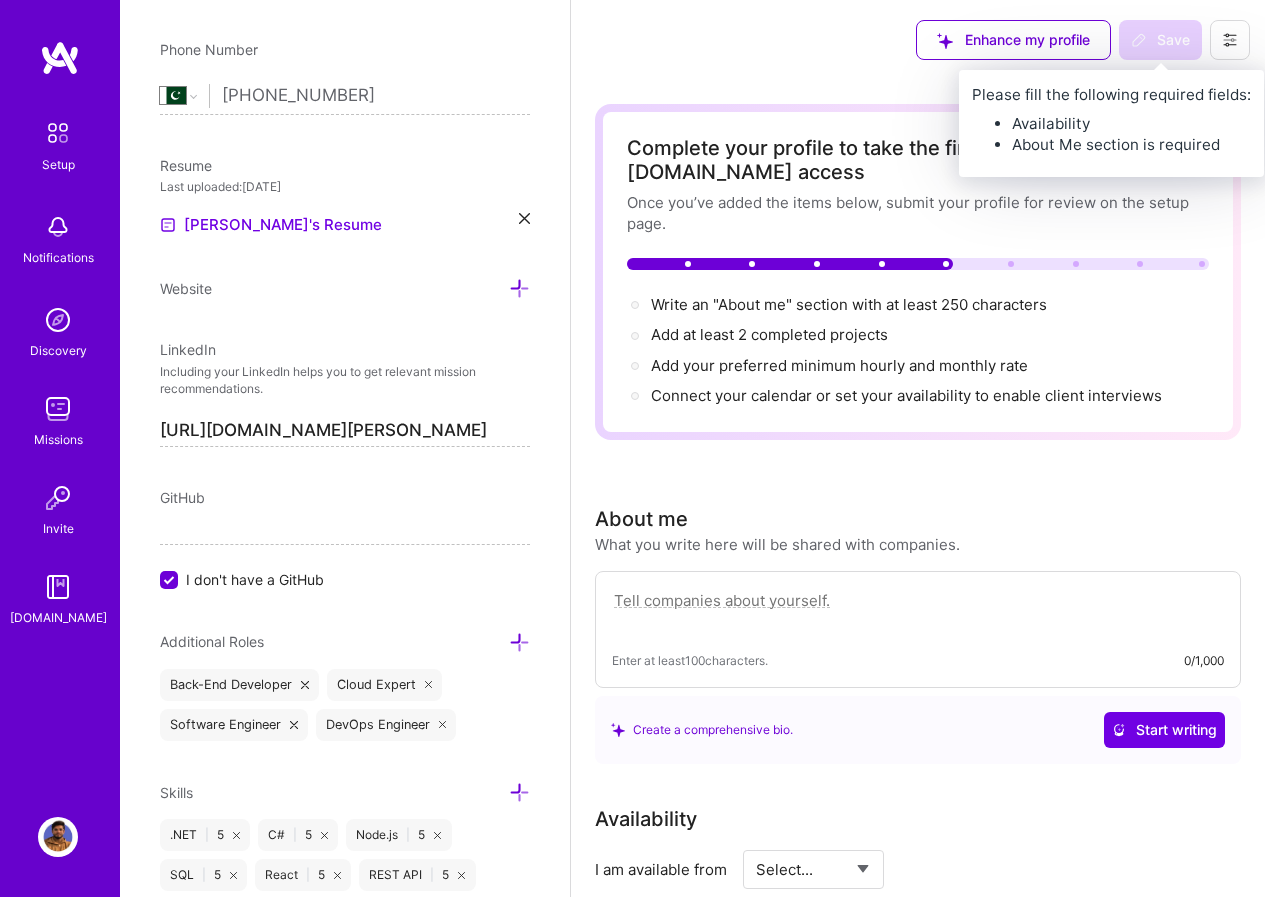 click on "Save" at bounding box center (1160, 40) 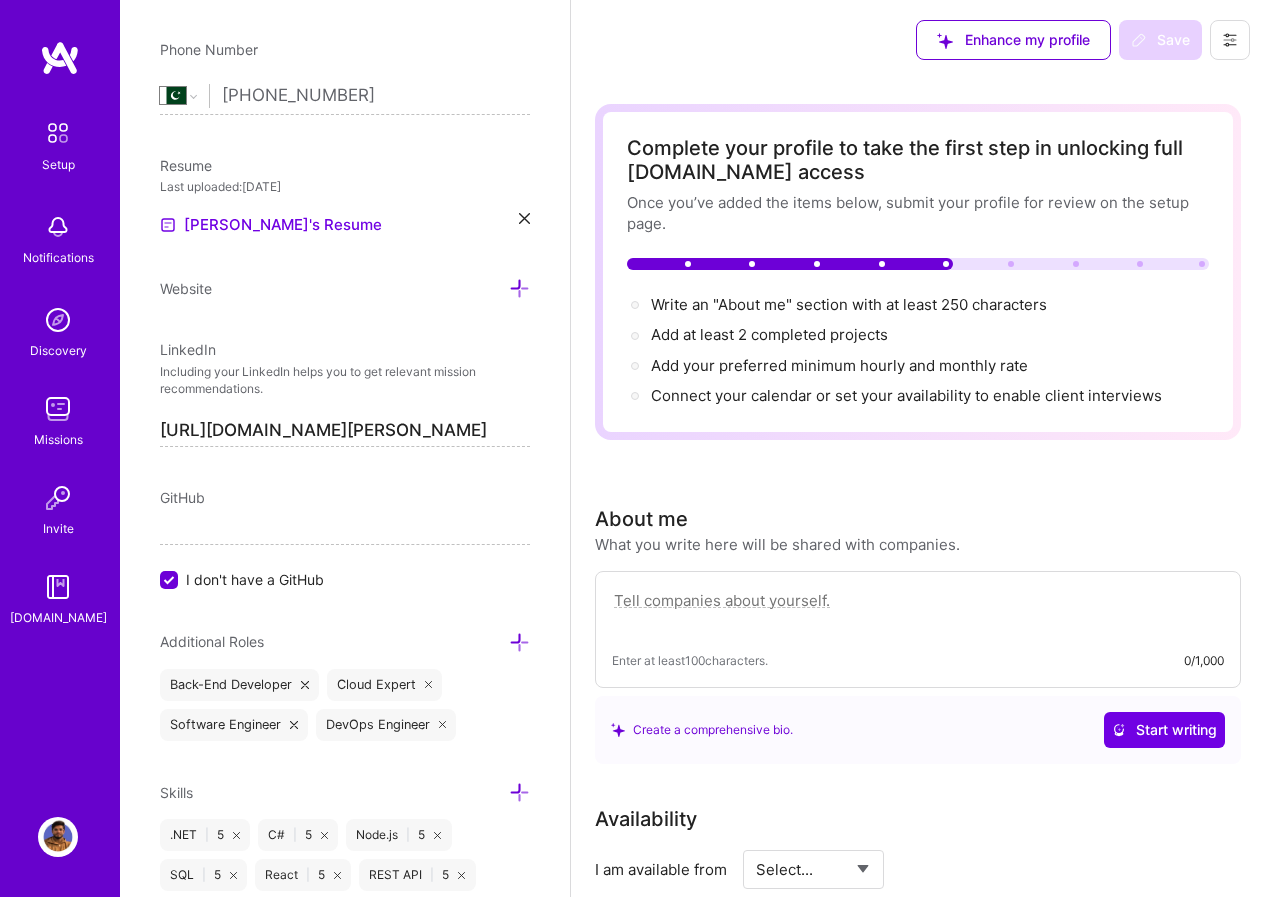 click on "Complete your profile to take the first step in unlocking full [DOMAIN_NAME] access Once you’ve added the items below, submit your profile for review on the setup page. Write an "About me" section with at least 250 characters   → Add at least 2 completed projects  → Add your preferred minimum hourly and monthly rate  →   Connect your calendar or set your availability to enable client interviews  →" at bounding box center [918, 272] 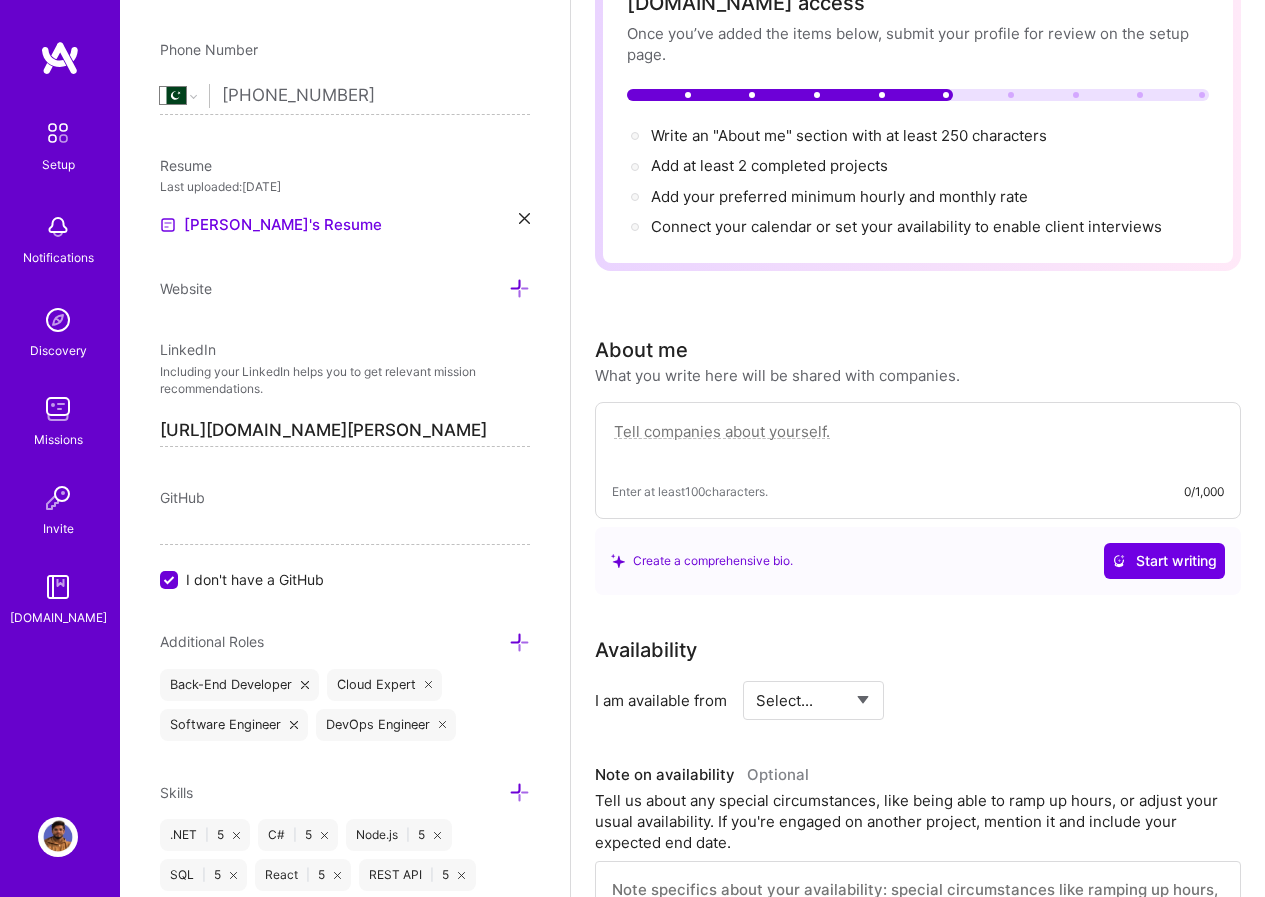scroll, scrollTop: 400, scrollLeft: 0, axis: vertical 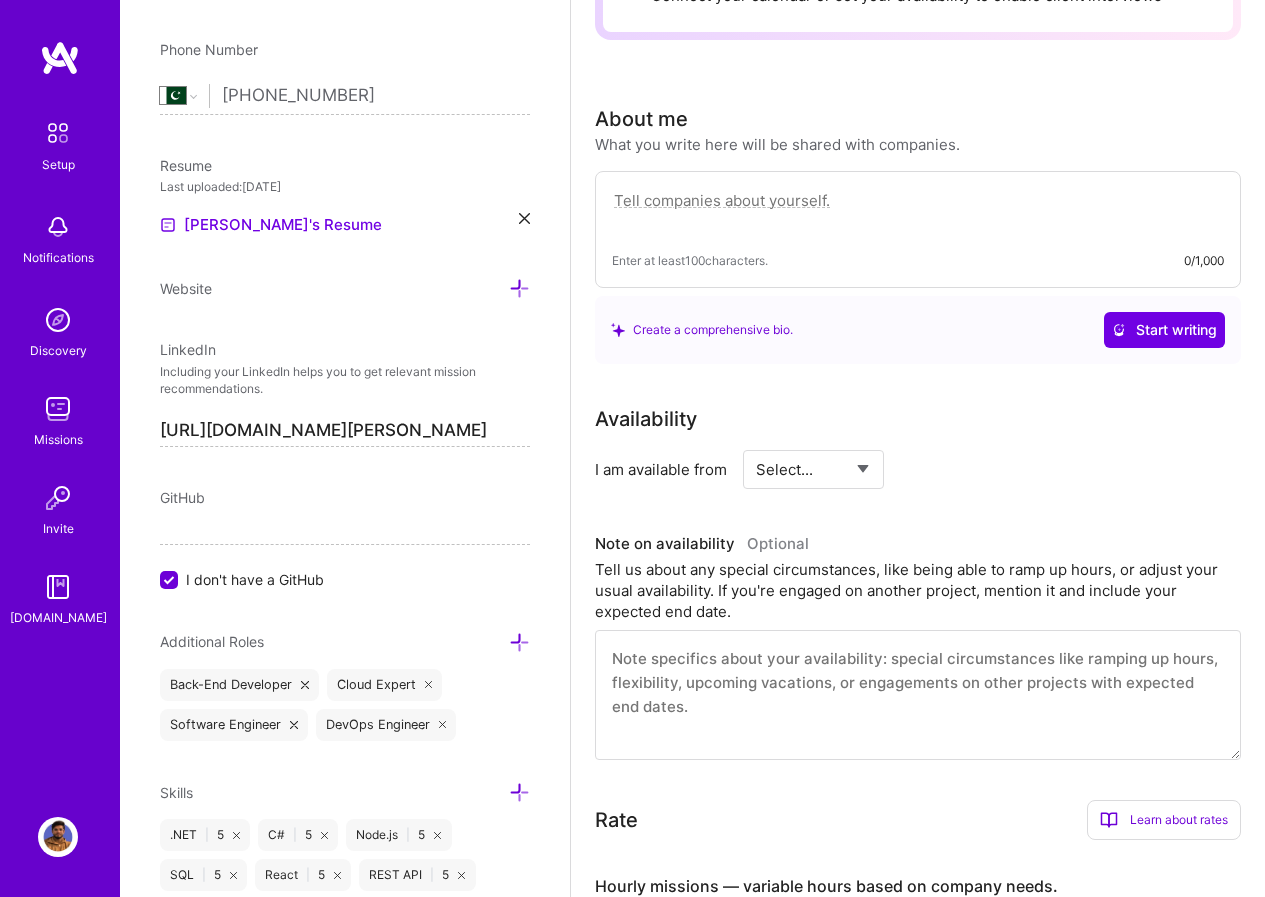 click on "Enter at least  100  characters. 0/1,000" at bounding box center (918, 229) 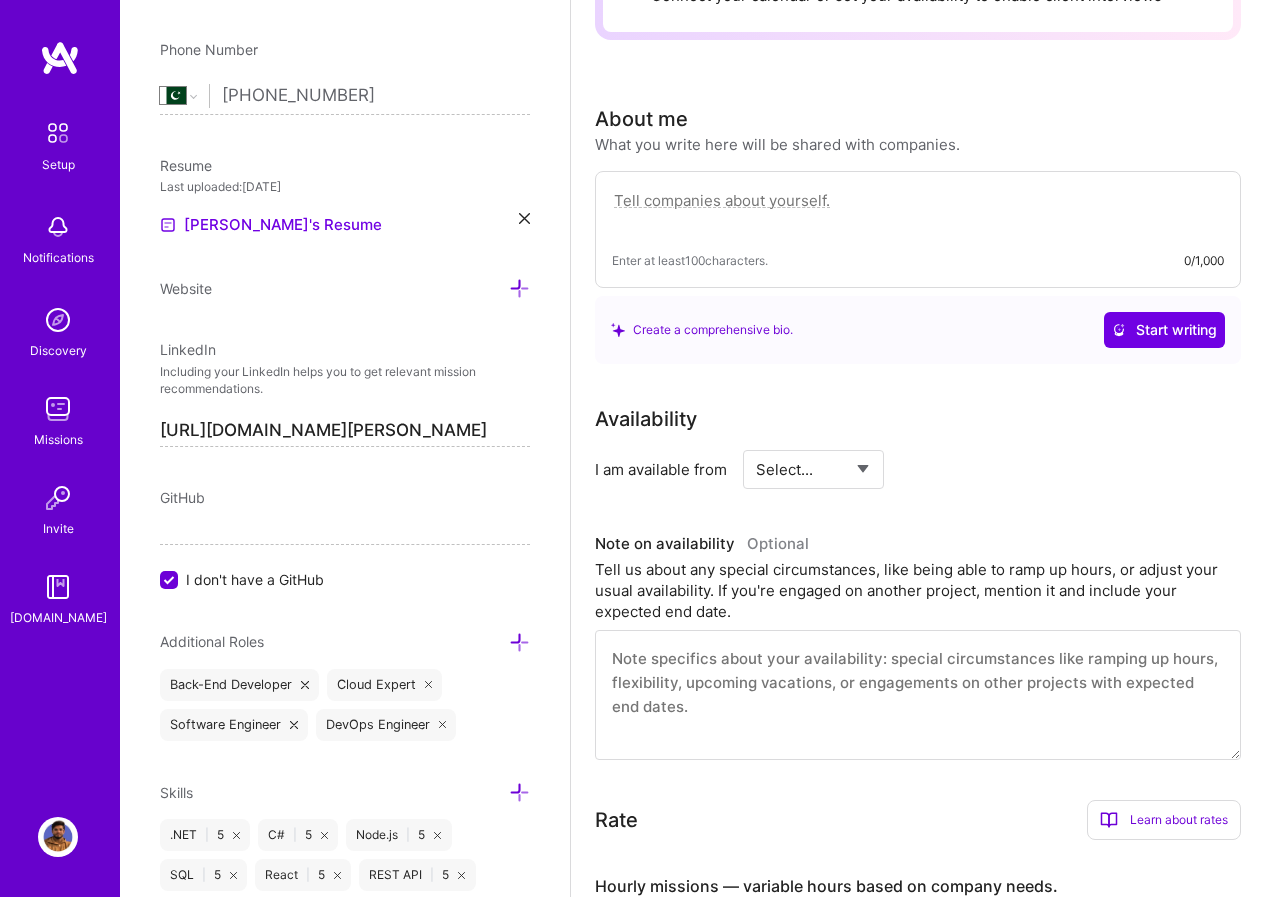 scroll, scrollTop: 600, scrollLeft: 0, axis: vertical 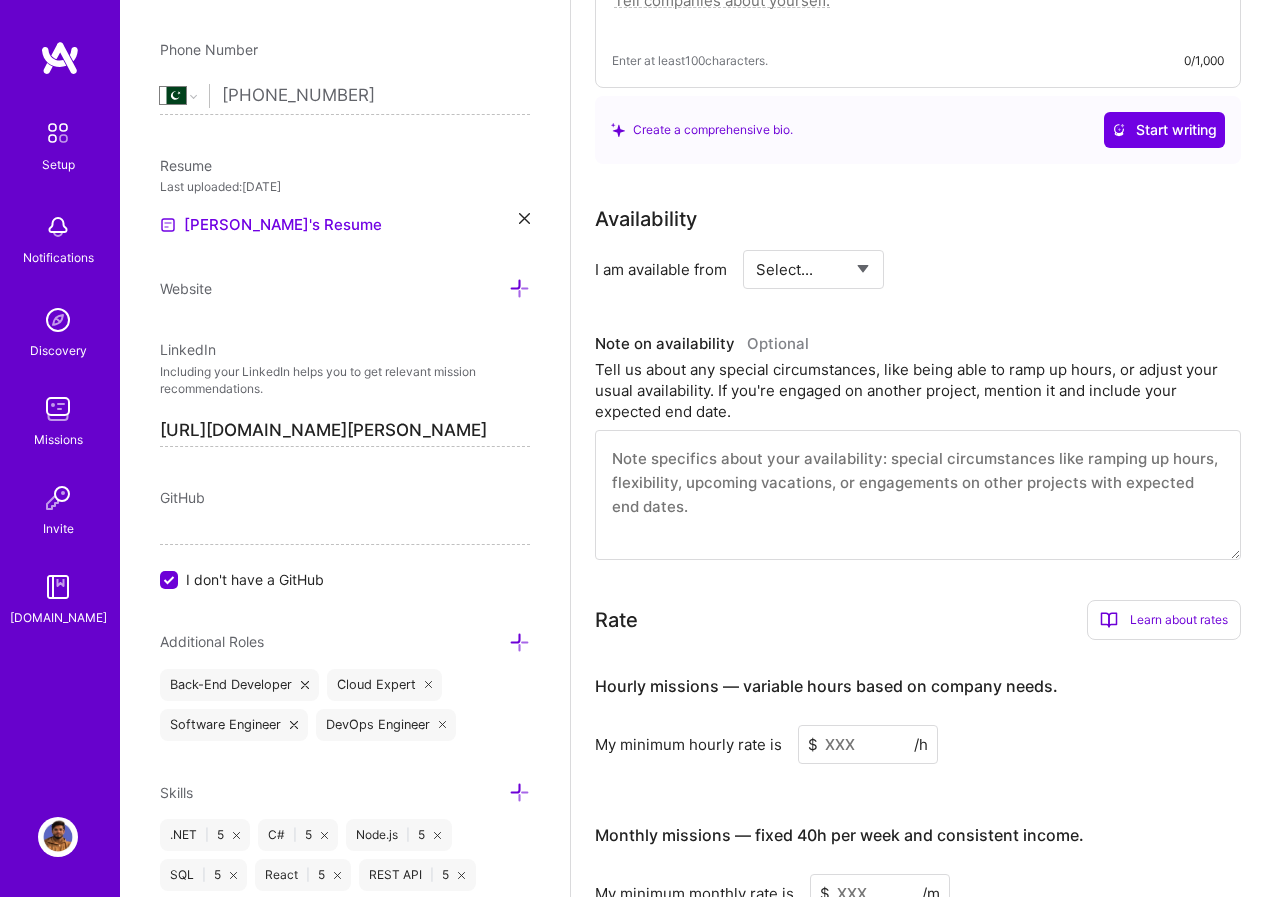 click at bounding box center [918, 495] 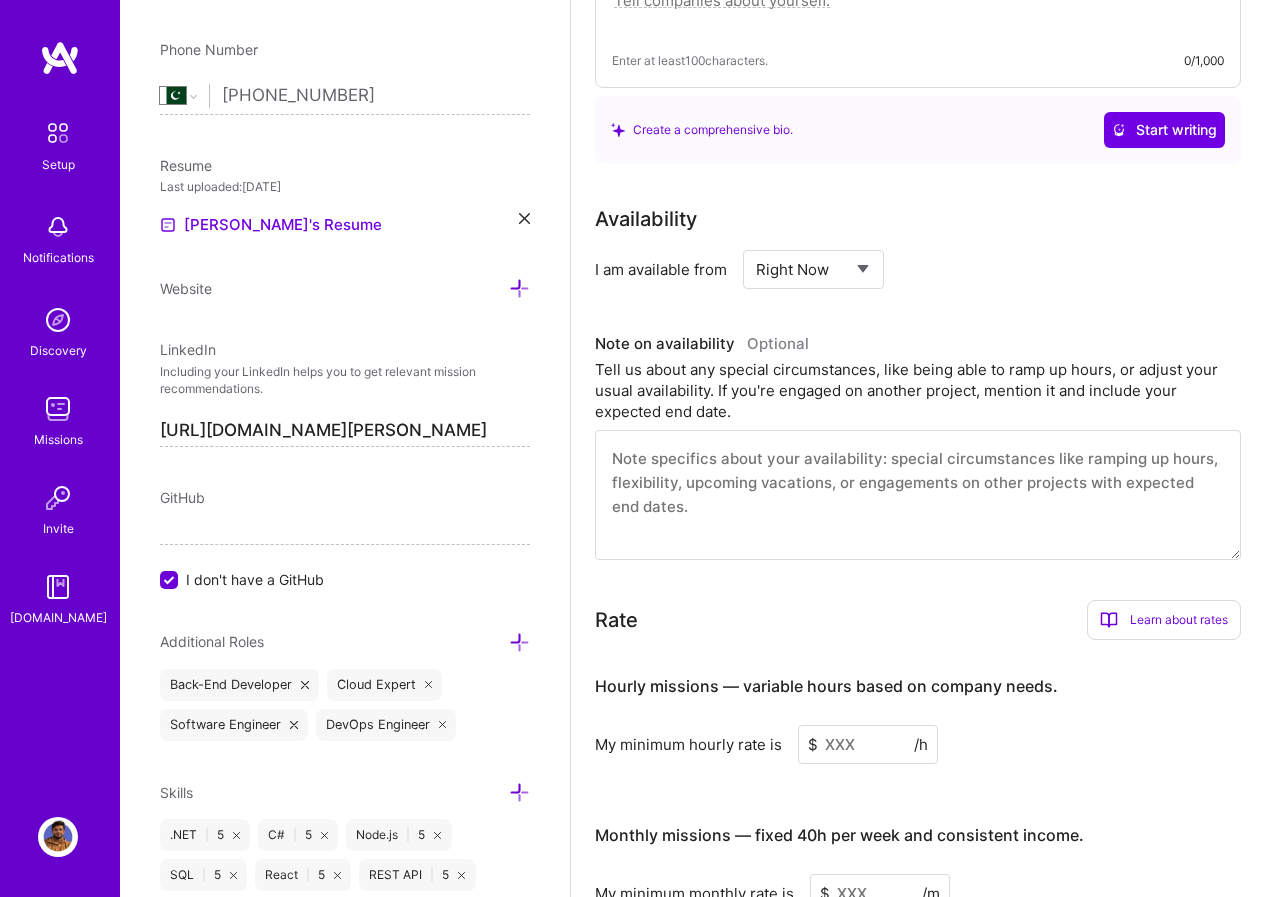 click on "Select... Right Now Future Date Not Available" at bounding box center [813, 269] 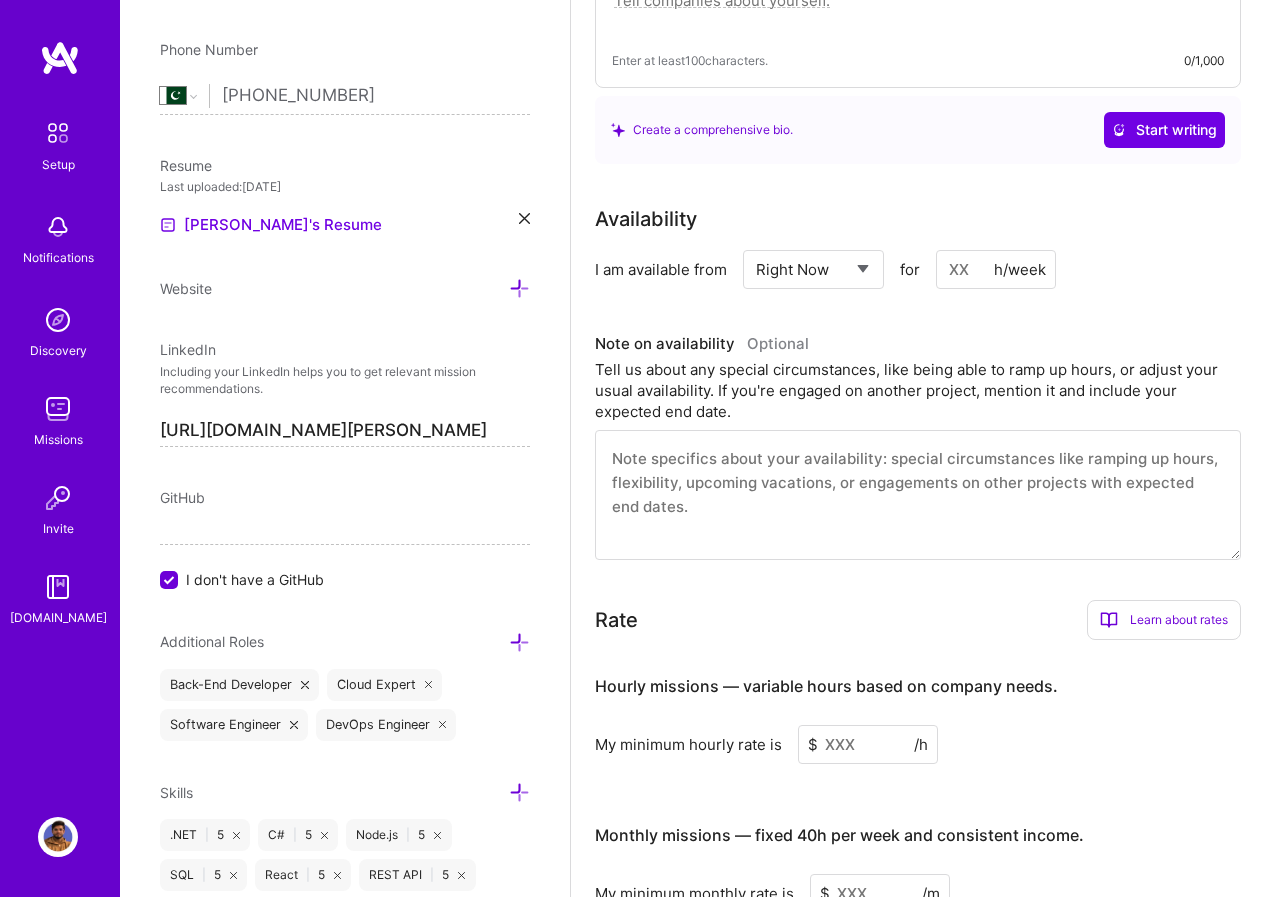 click at bounding box center [996, 269] 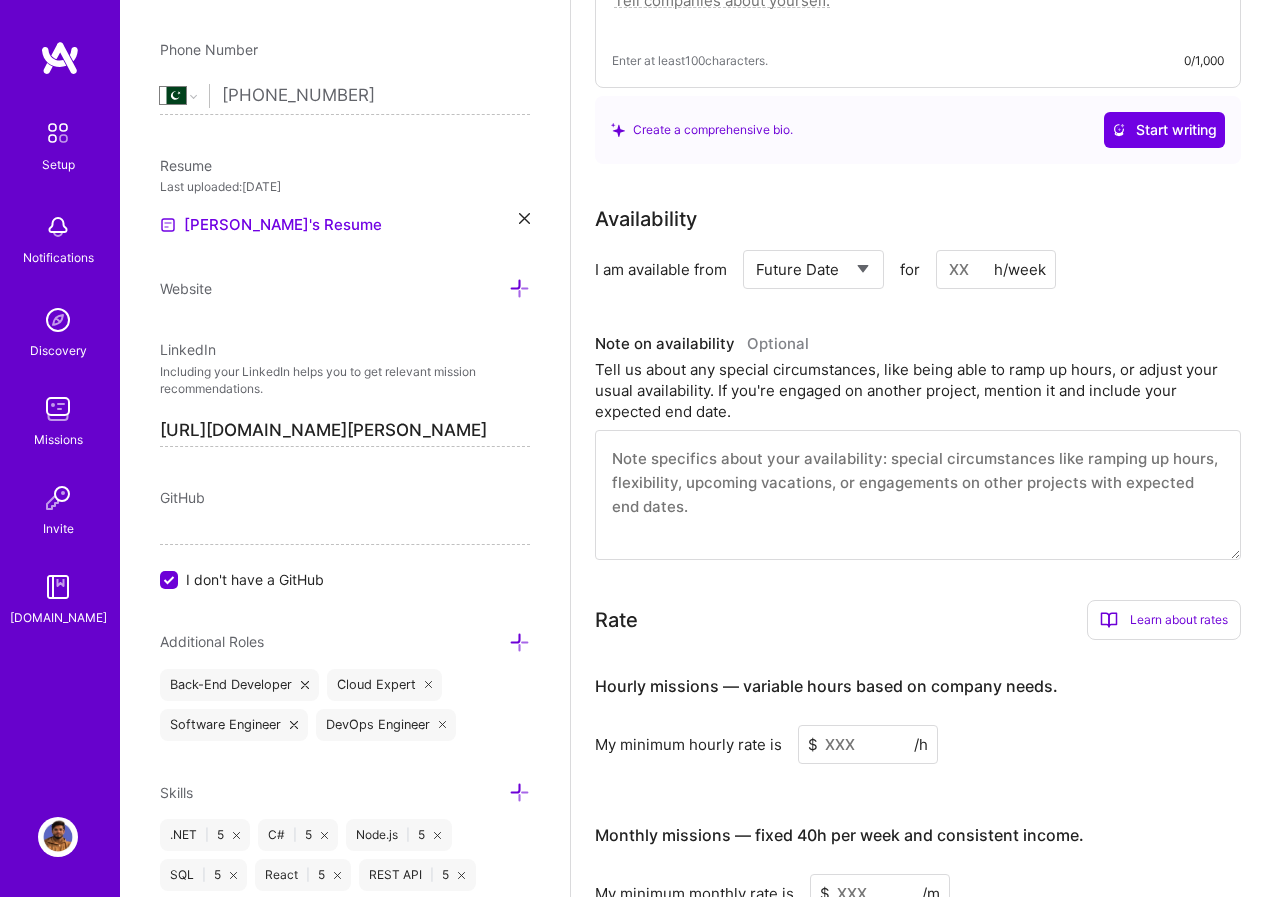 click on "Select... Right Now Future Date Not Available" at bounding box center [813, 269] 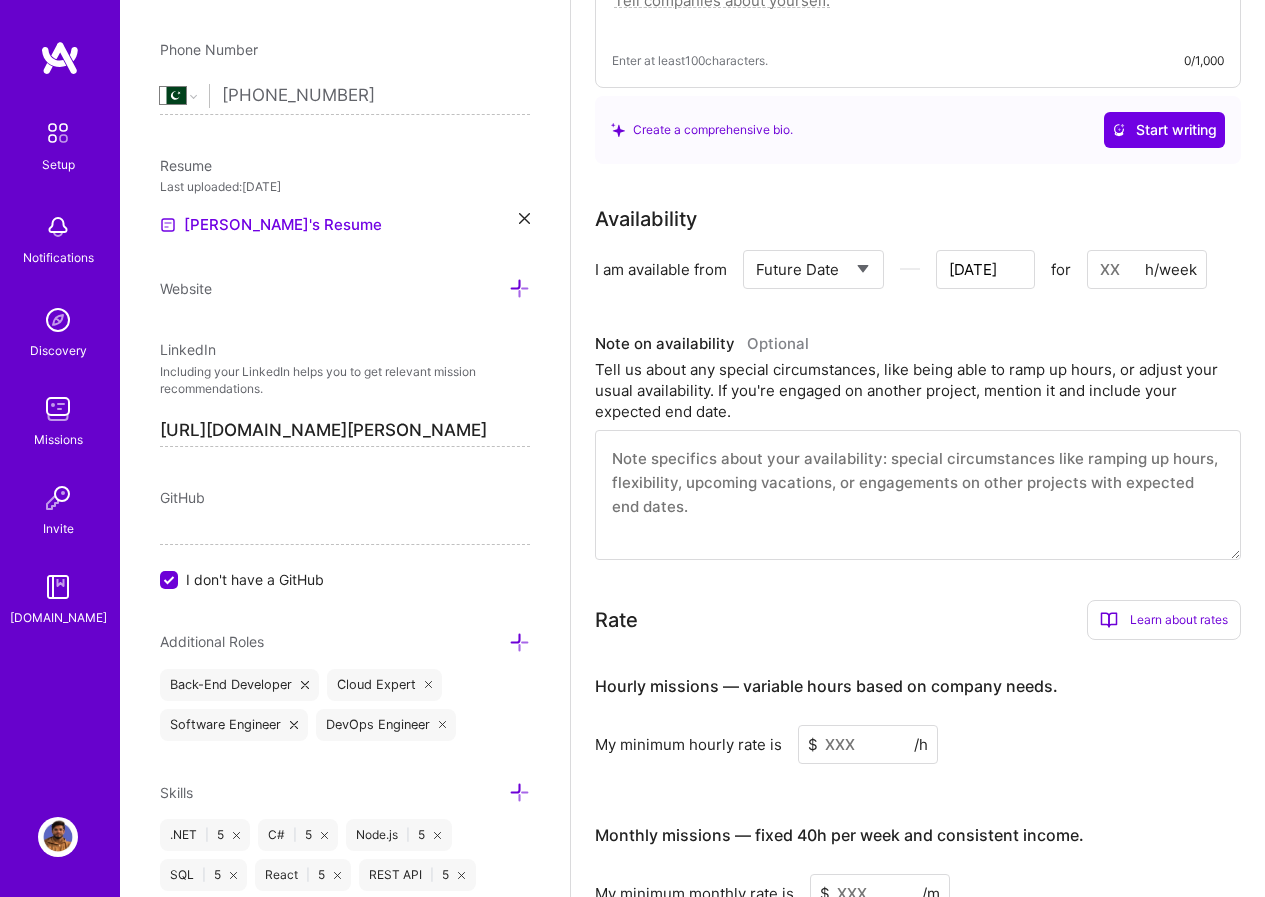 click on "Select... Right Now Future Date Not Available" at bounding box center (813, 269) 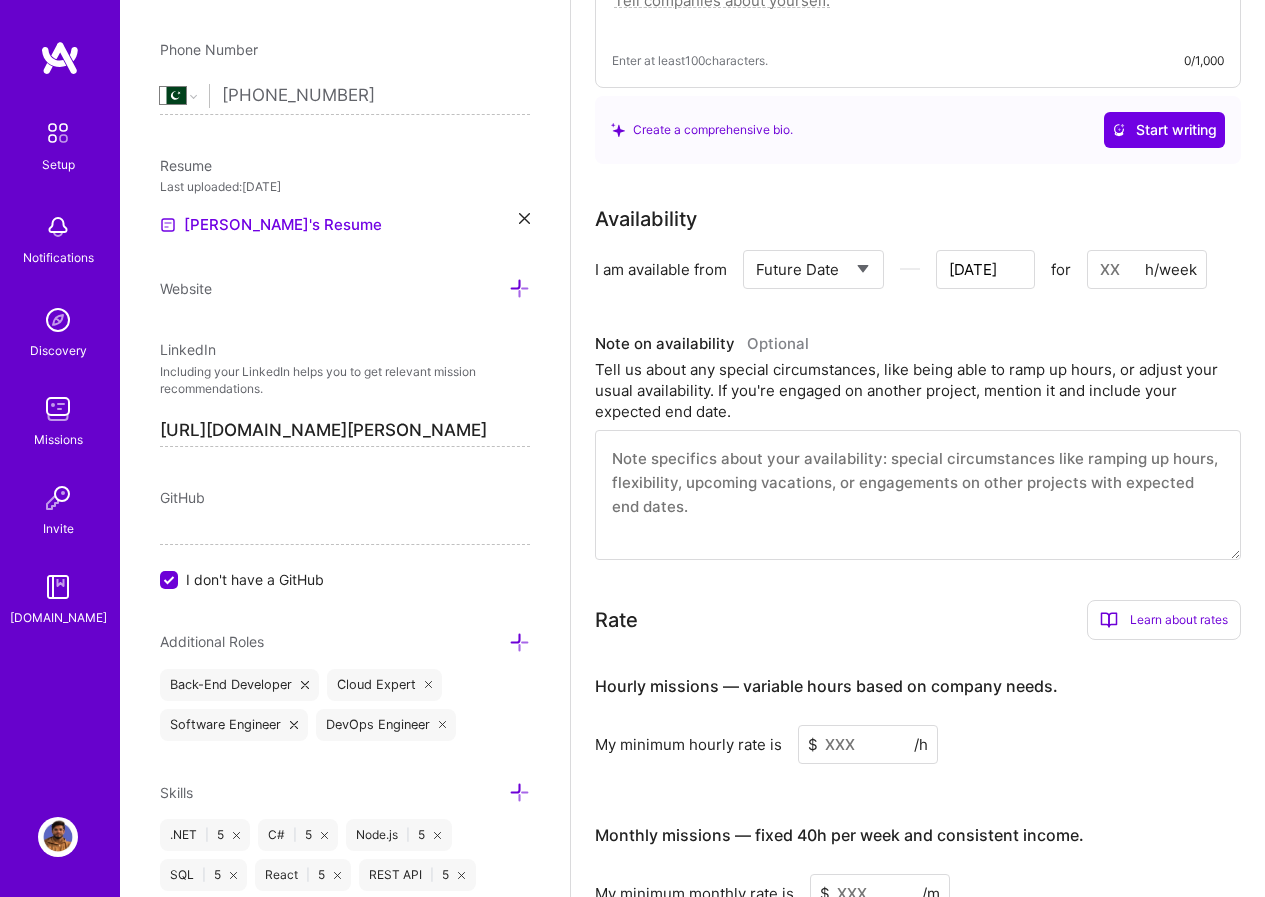 select on "Right Now" 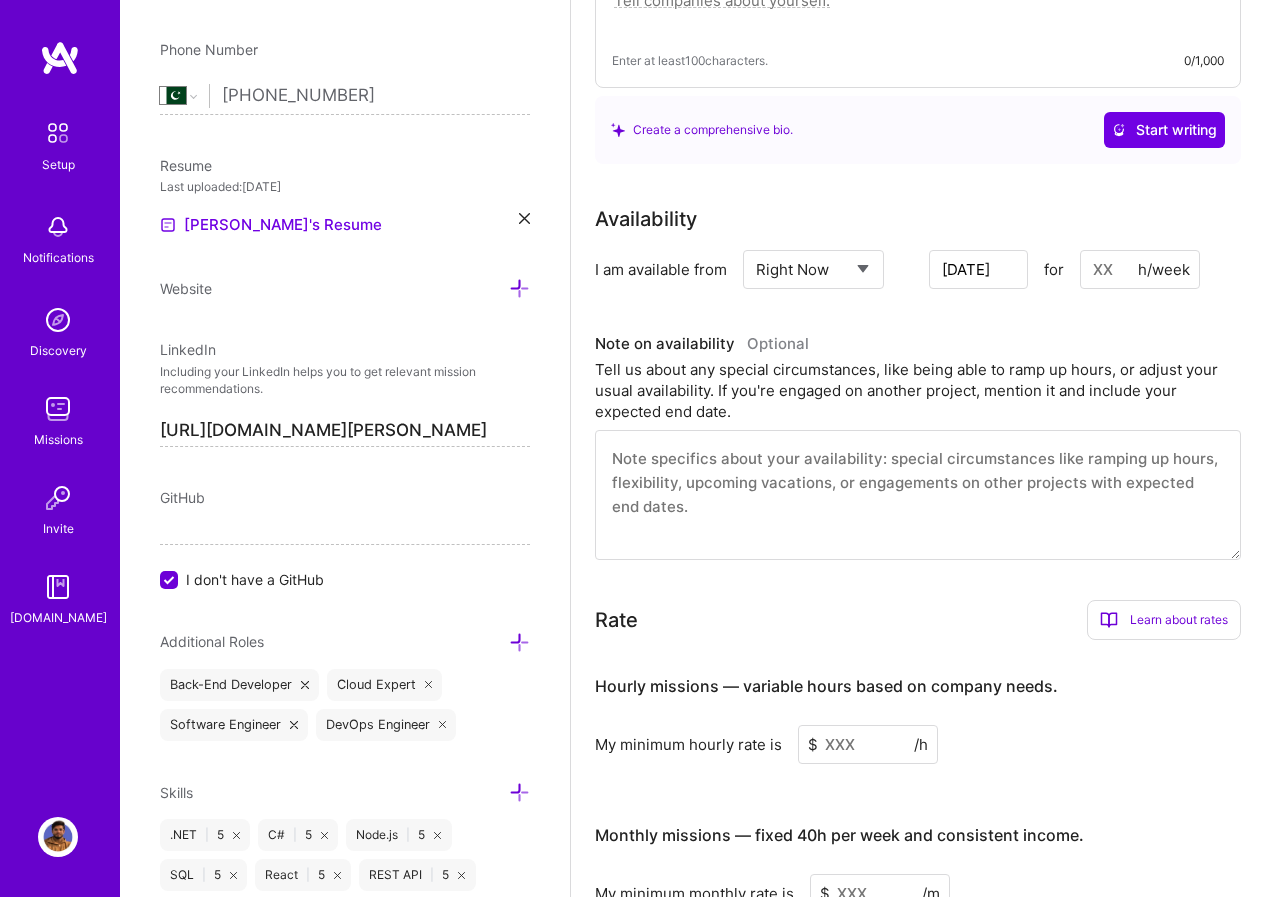 click on "Select... Right Now Future Date Not Available" at bounding box center (813, 269) 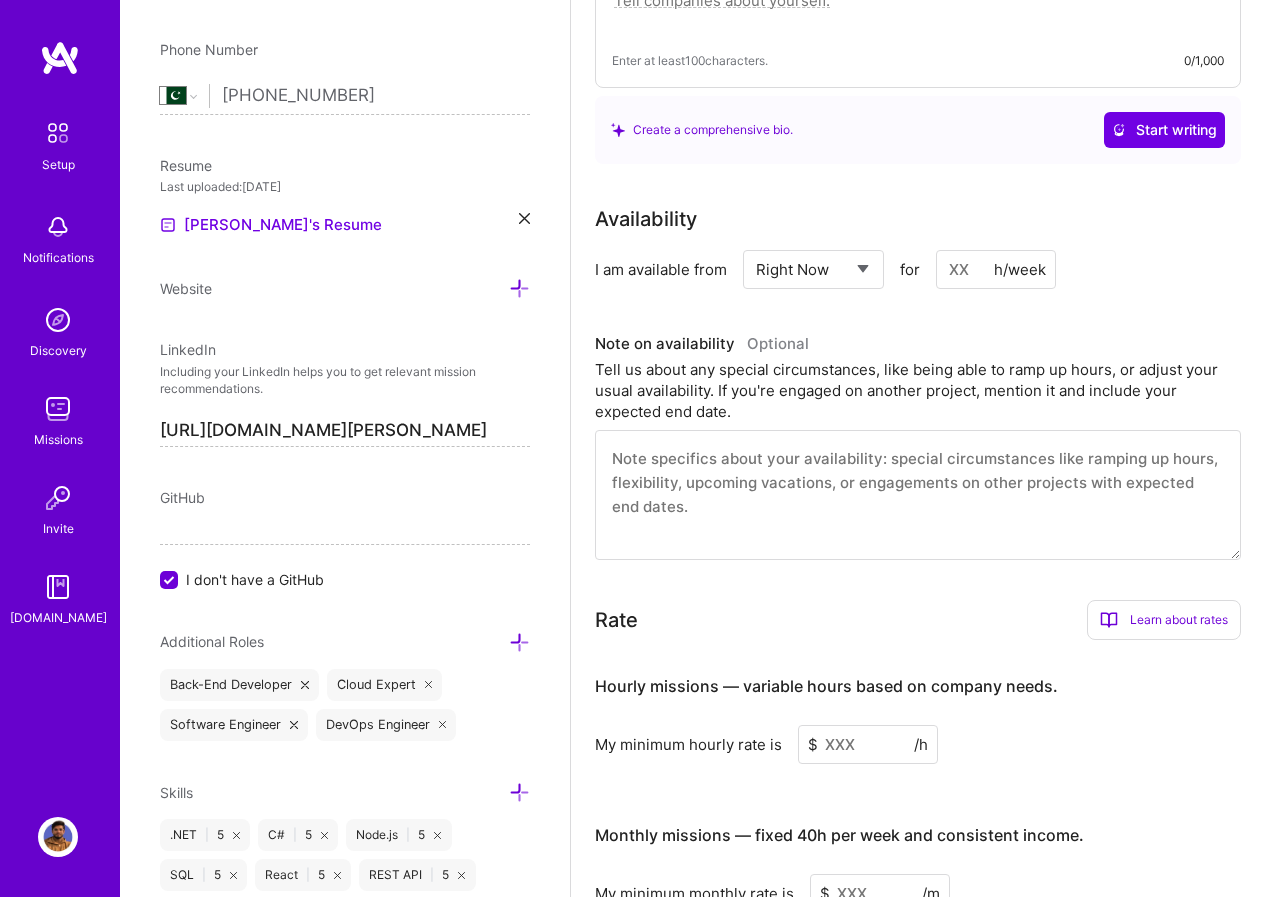 click at bounding box center [996, 269] 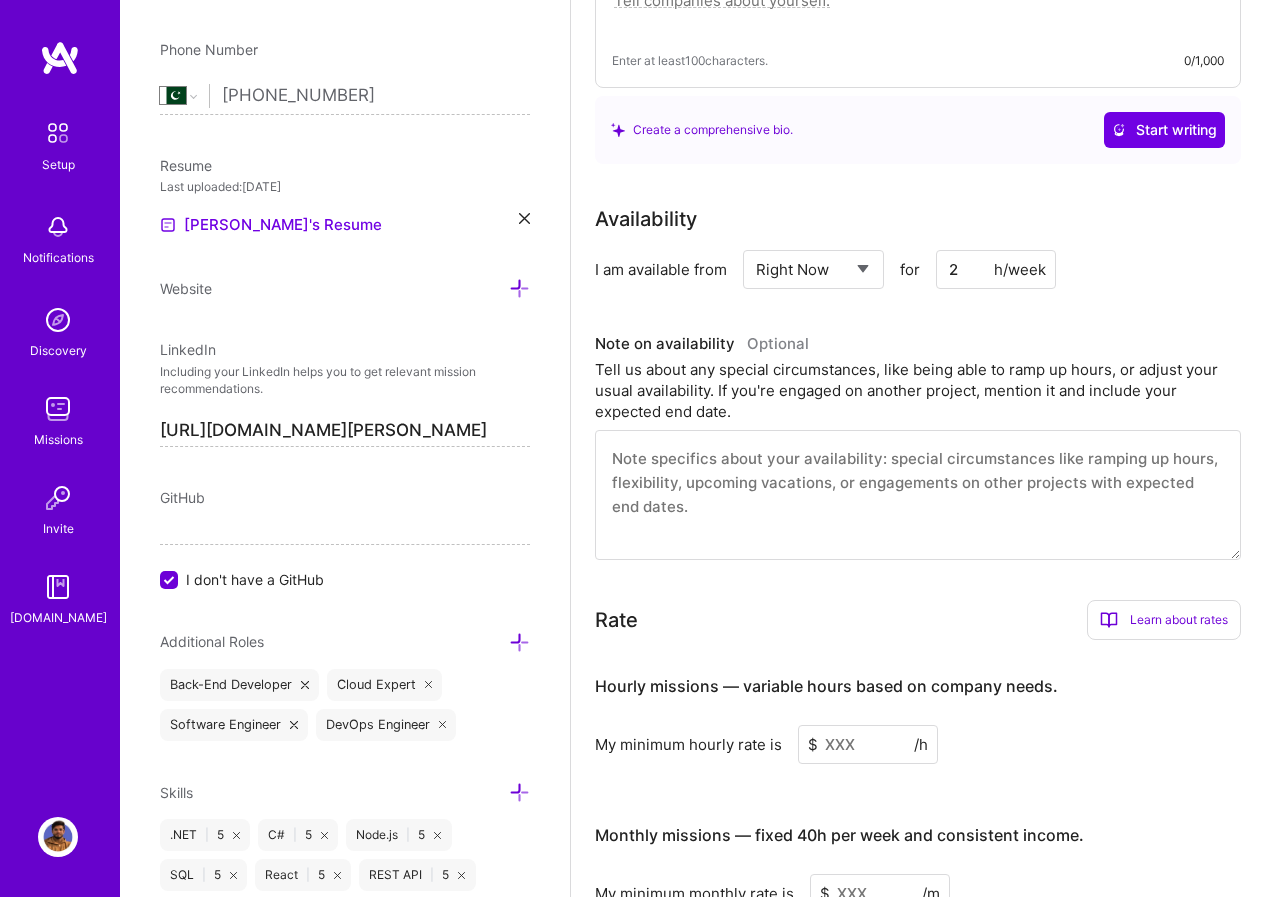 click on "2" at bounding box center (996, 269) 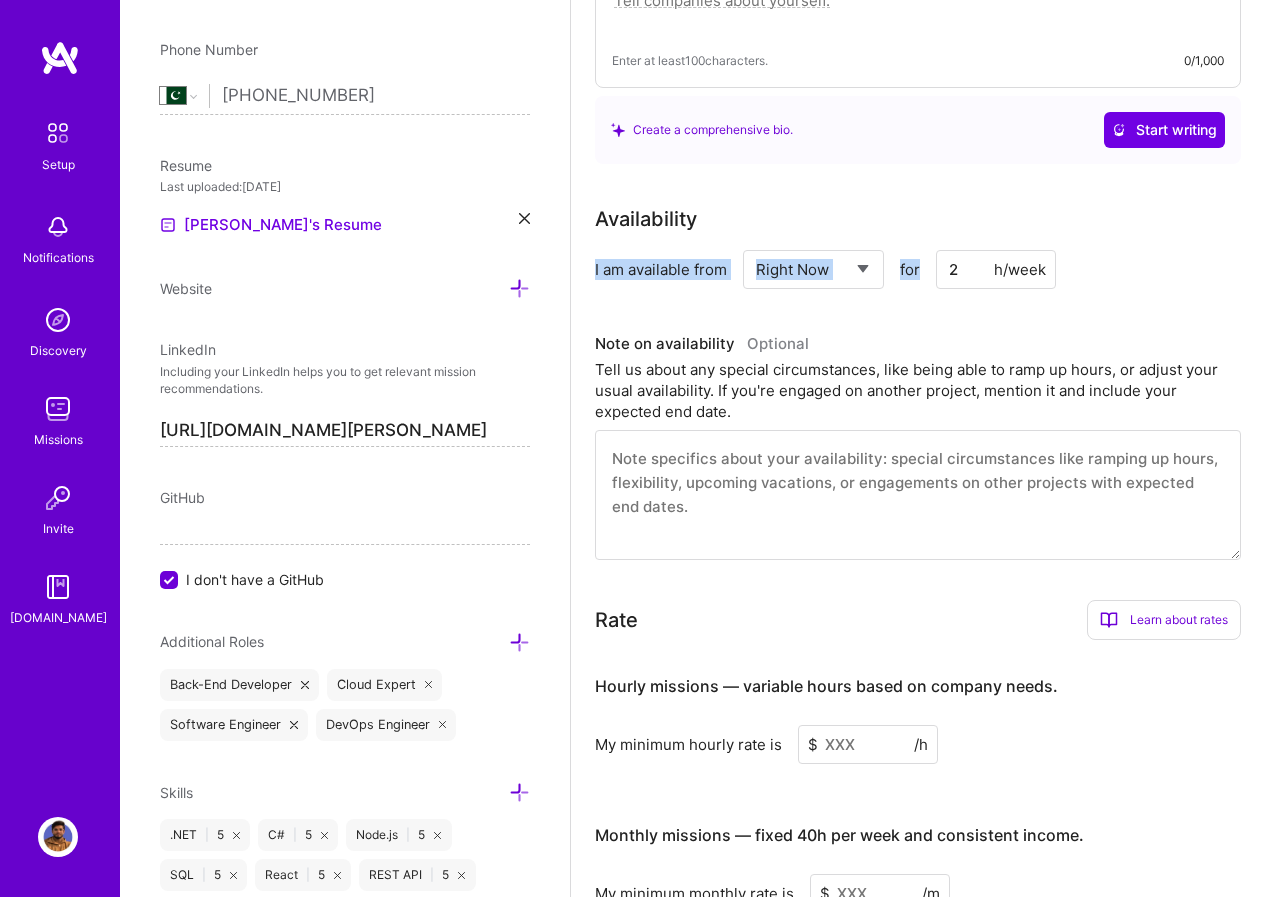 drag, startPoint x: 1084, startPoint y: 272, endPoint x: 576, endPoint y: 260, distance: 508.14172 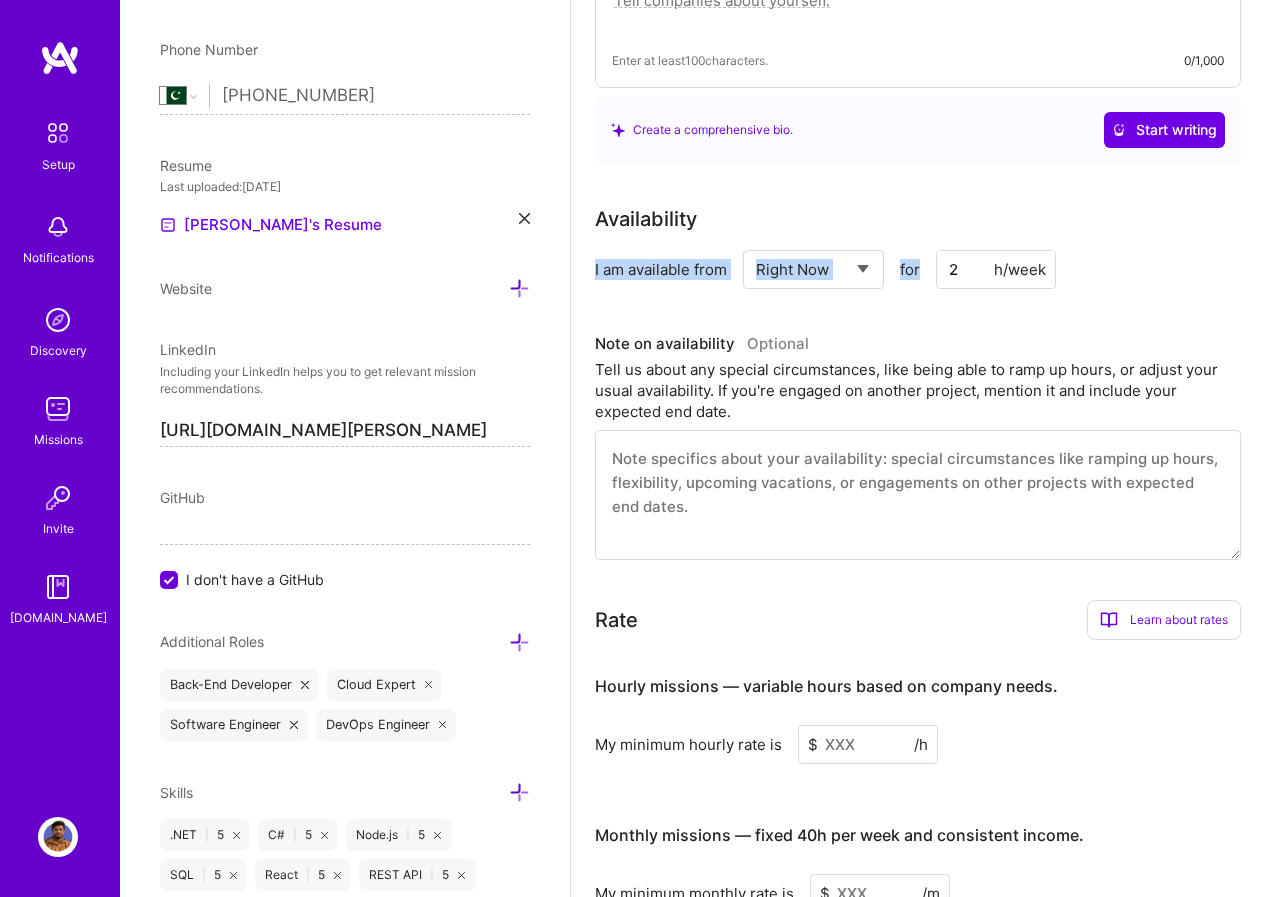 click on "Complete your profile to take the first step in unlocking full [DOMAIN_NAME] access Once you’ve added the items below, submit your profile for review on the setup page. Write an "About me" section with at least 250 characters   → Add at least 2 completed projects  → Add your preferred minimum hourly and monthly rate  →   Connect your calendar or set your availability to enable client interviews  →   About me What you write here will be shared with companies. Enter at least  100  characters. 0/1,000 Create a comprehensive bio. Start writing Availability I am available from Select... Right Now Future Date Not Available for 2 h/week Note on availability   Optional Tell us about any special circumstances, like being able to ramp up hours, or adjust your usual availability. If you're engaged on another project, mention it and include your expected end date. Rate Learn about rates Hourly Rate What is hourly rate? Benefits Monthly Rate What is monthly rate? Benefits Learn how to set your rates Open [DOMAIN_NAME]   $ /h" at bounding box center (918, 1791) 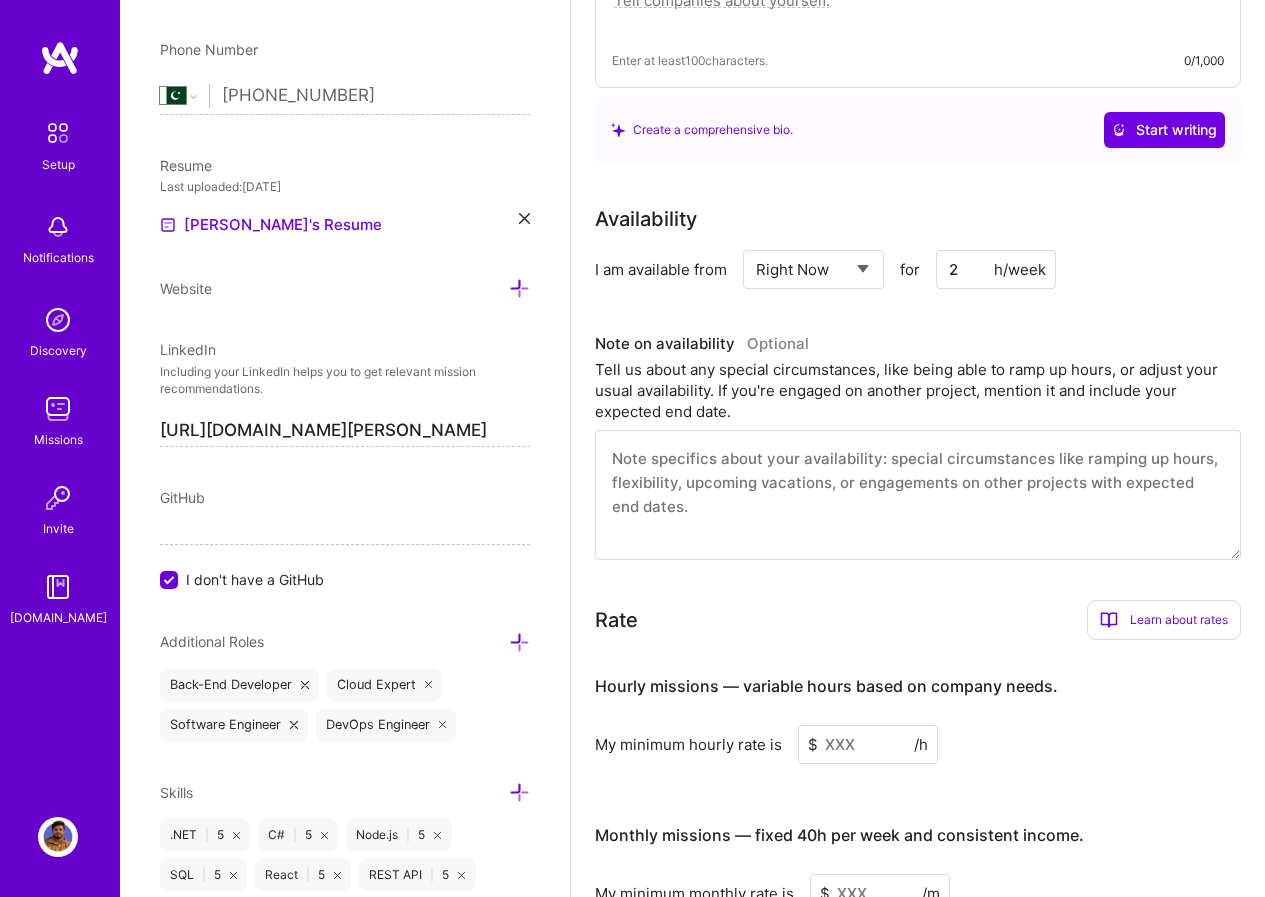 click on "2" at bounding box center (996, 269) 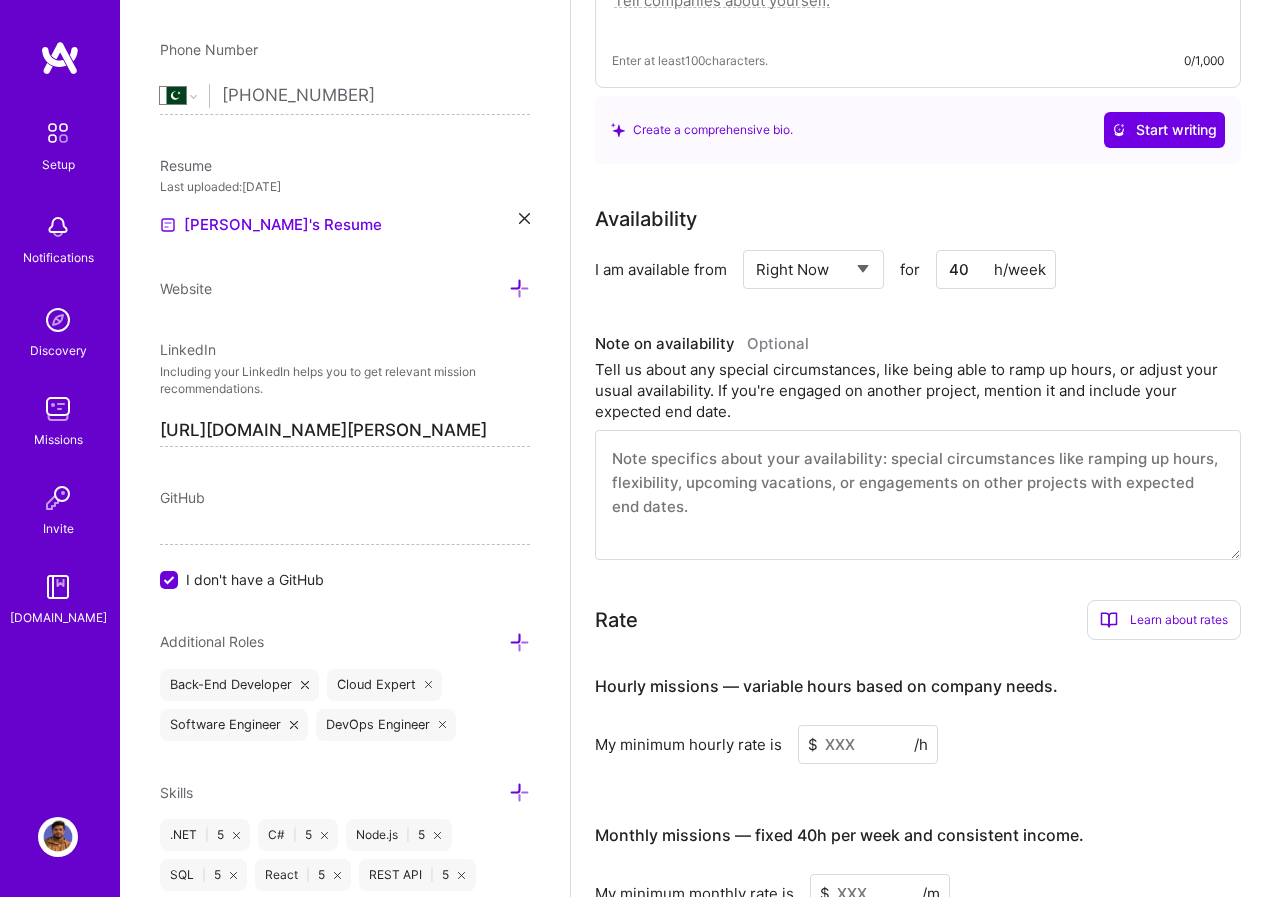type on "40" 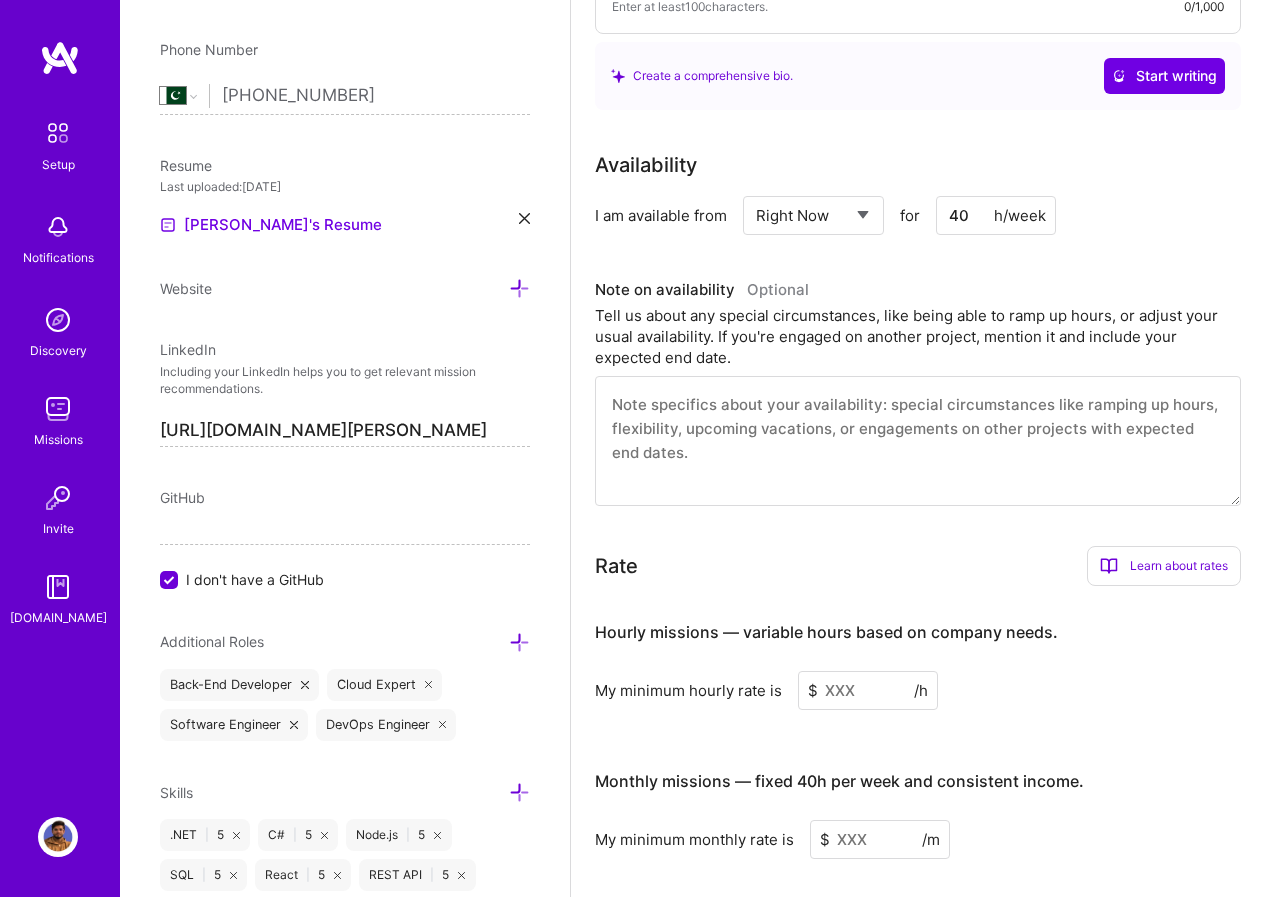 scroll, scrollTop: 700, scrollLeft: 0, axis: vertical 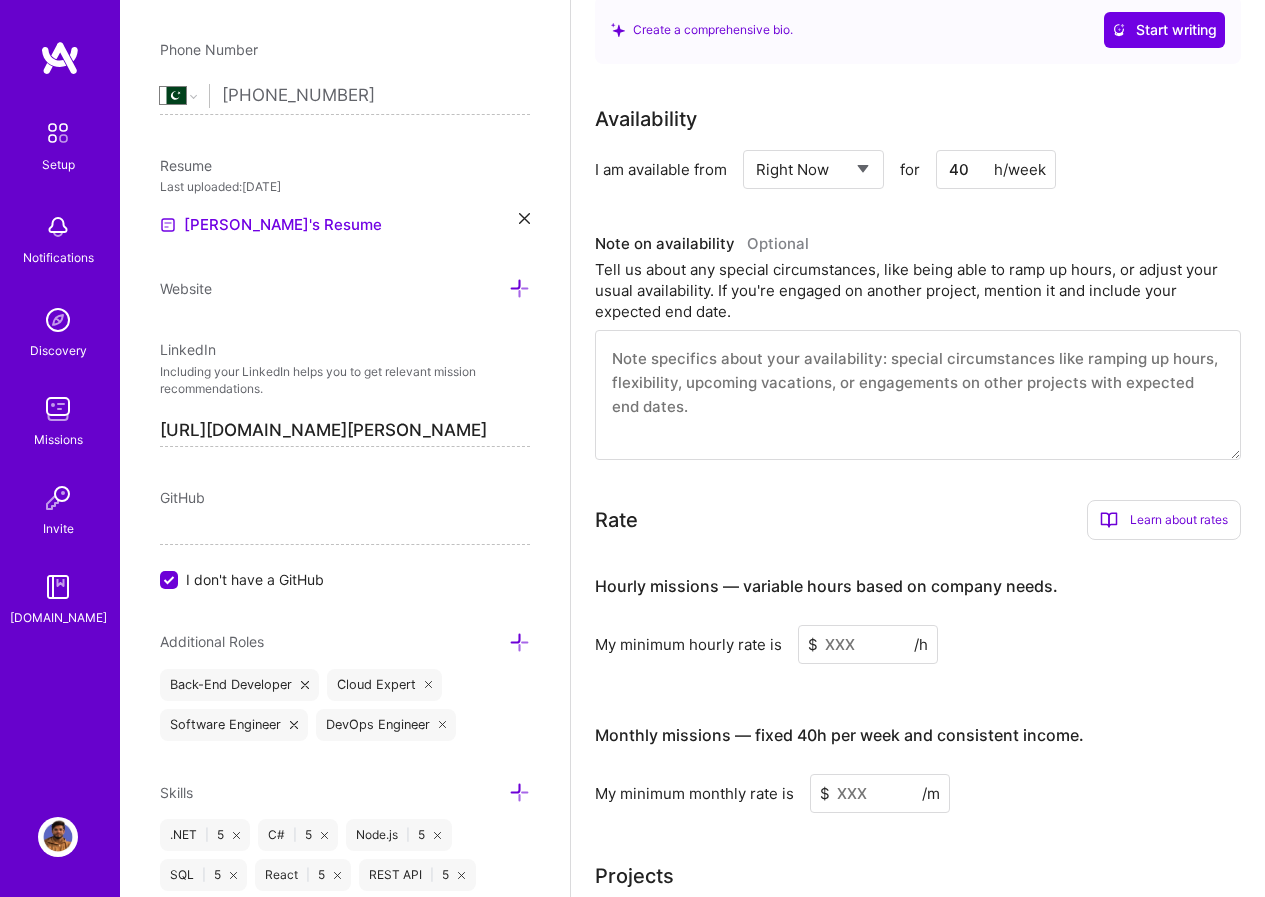 click at bounding box center (918, 395) 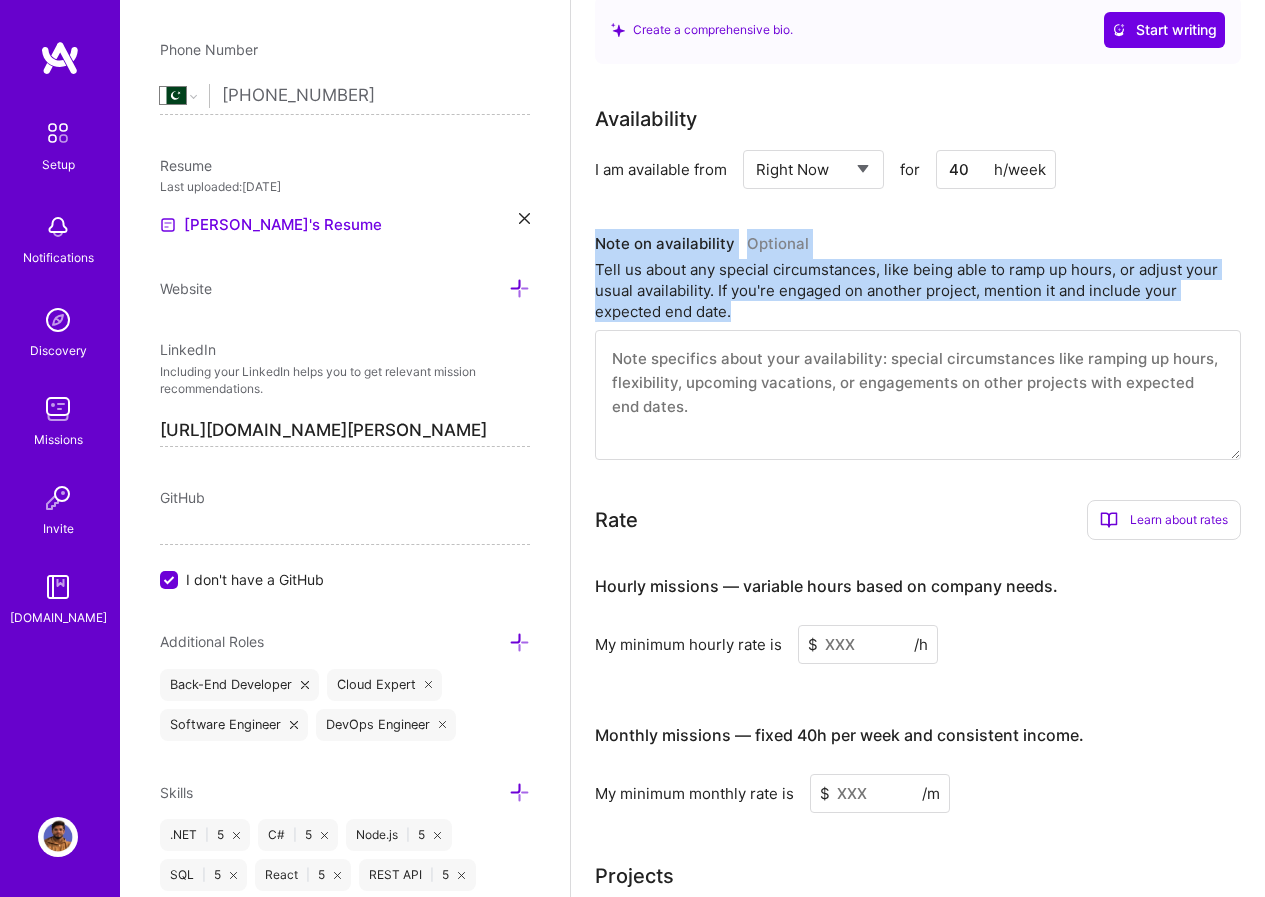 drag, startPoint x: 600, startPoint y: 246, endPoint x: 771, endPoint y: 331, distance: 190.96072 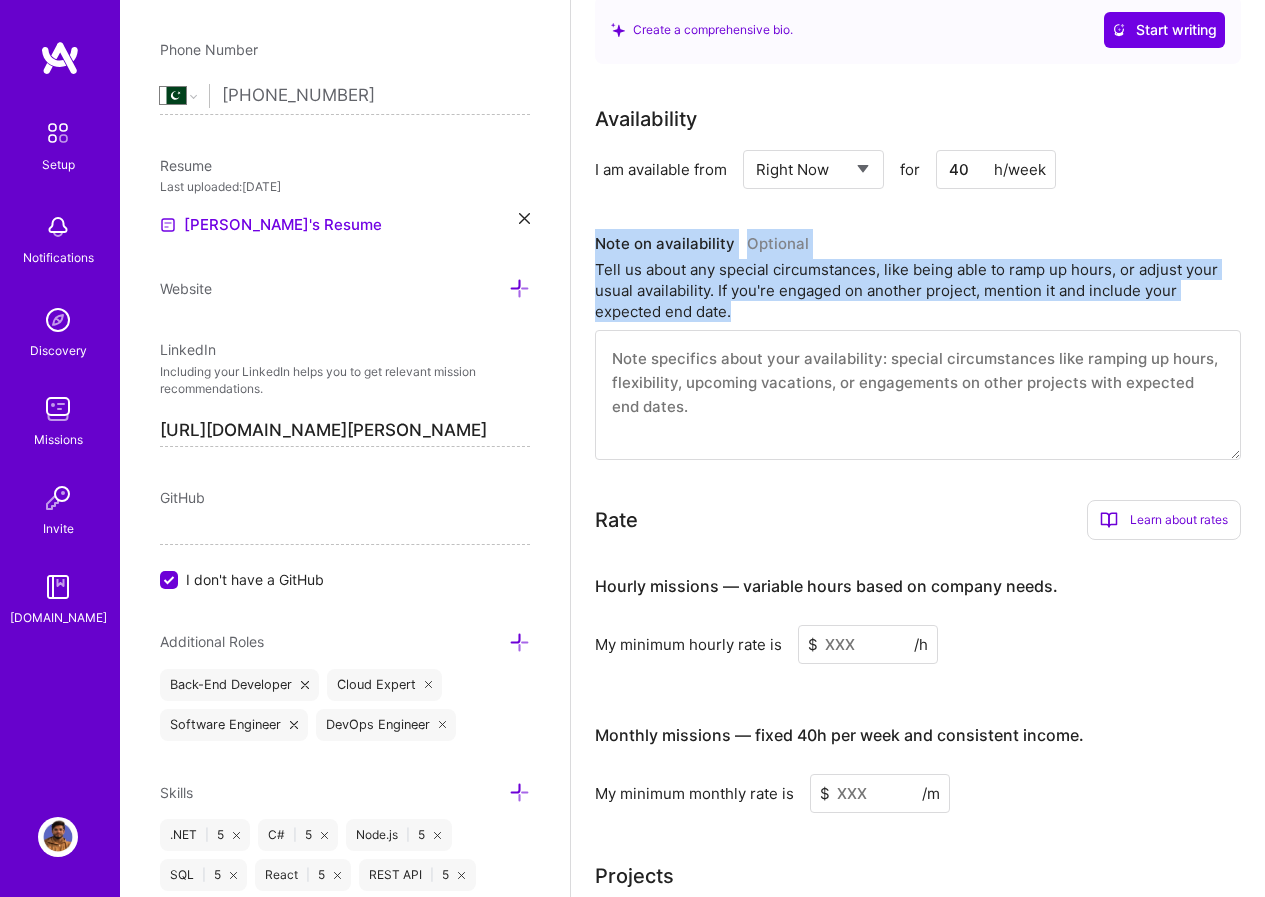 click on "Note on availability   Optional Tell us about any special circumstances, like being able to ramp up hours, or adjust your usual availability. If you're engaged on another project, mention it and include your expected end date." at bounding box center (918, 344) 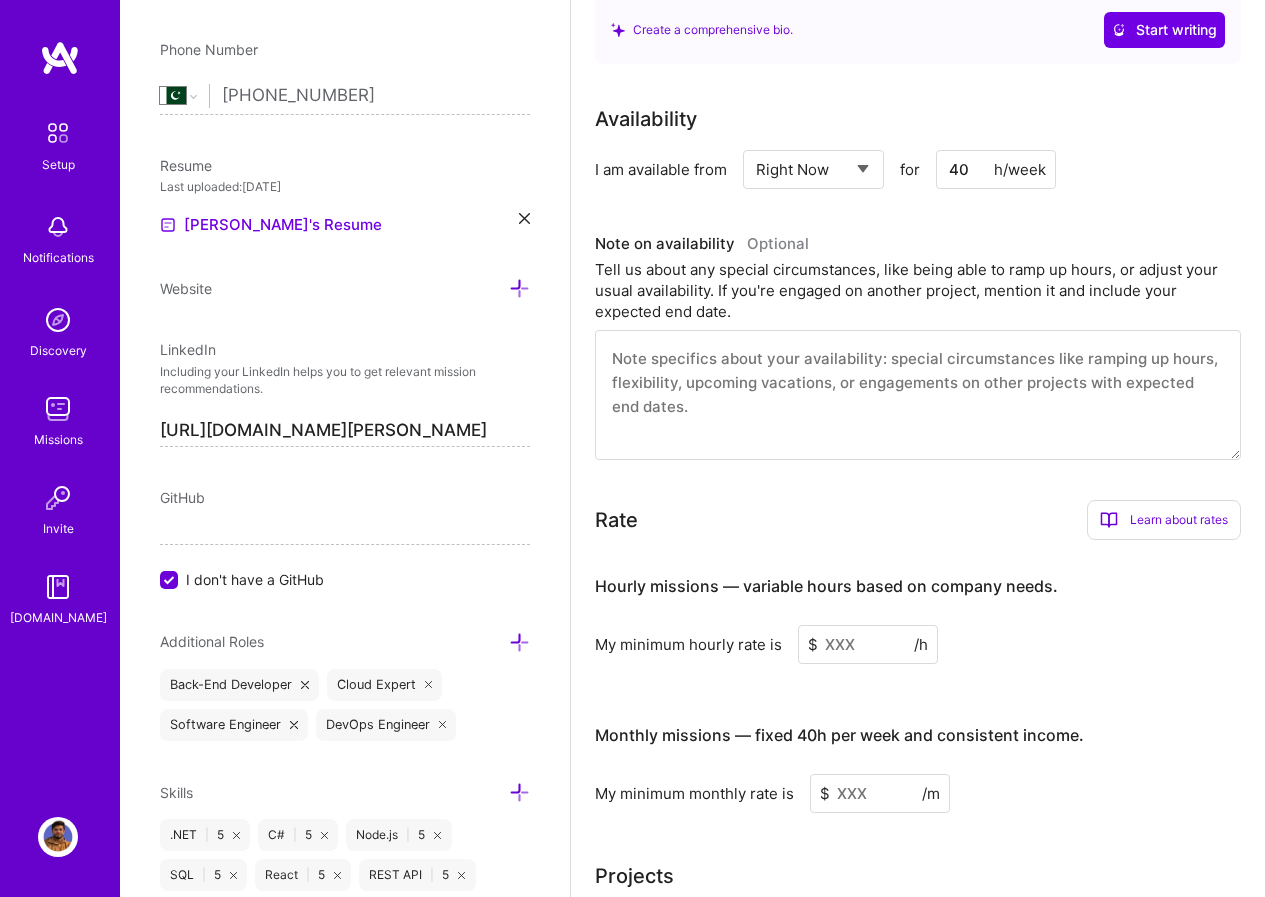 click at bounding box center (918, 395) 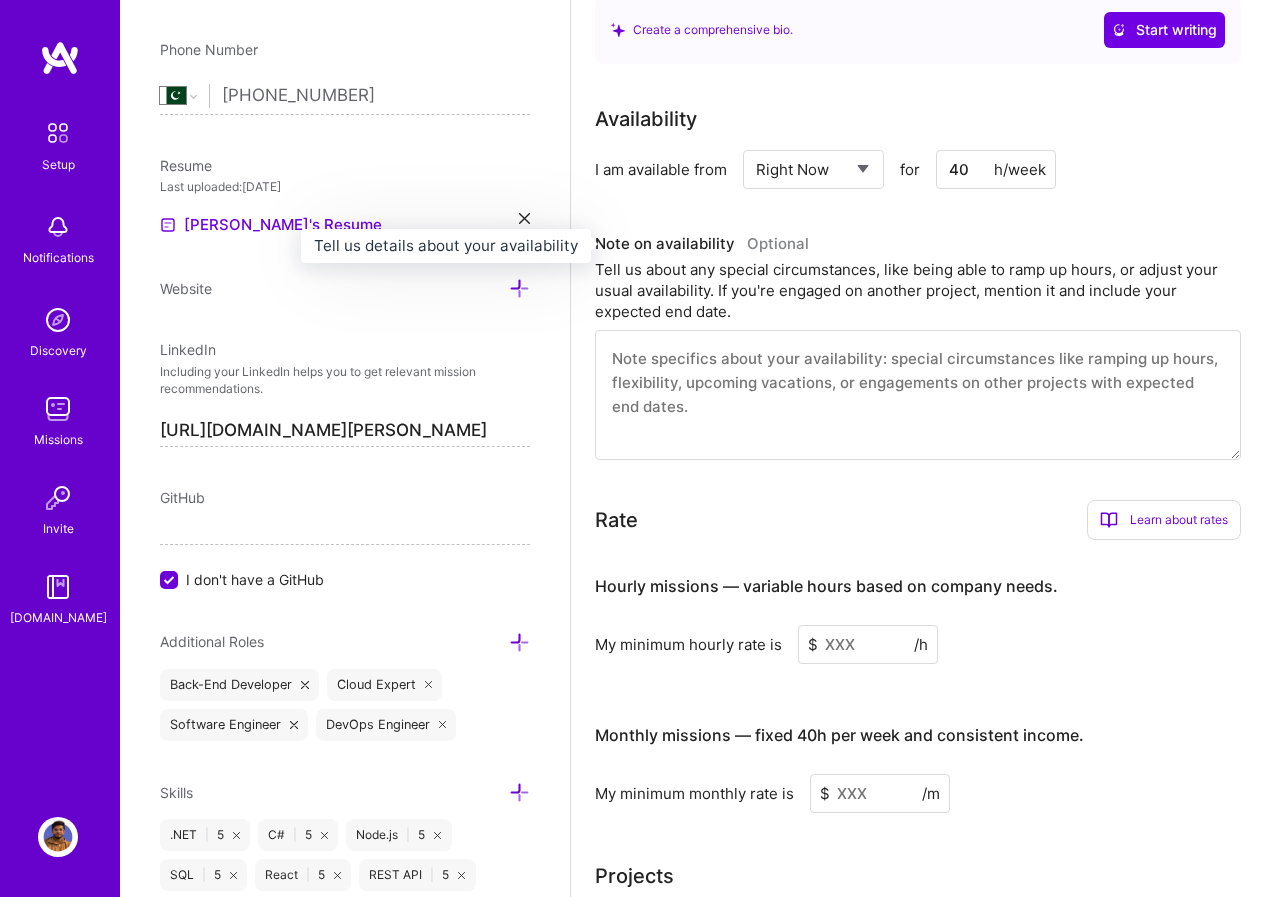 click on "Note on availability   Optional" at bounding box center [702, 244] 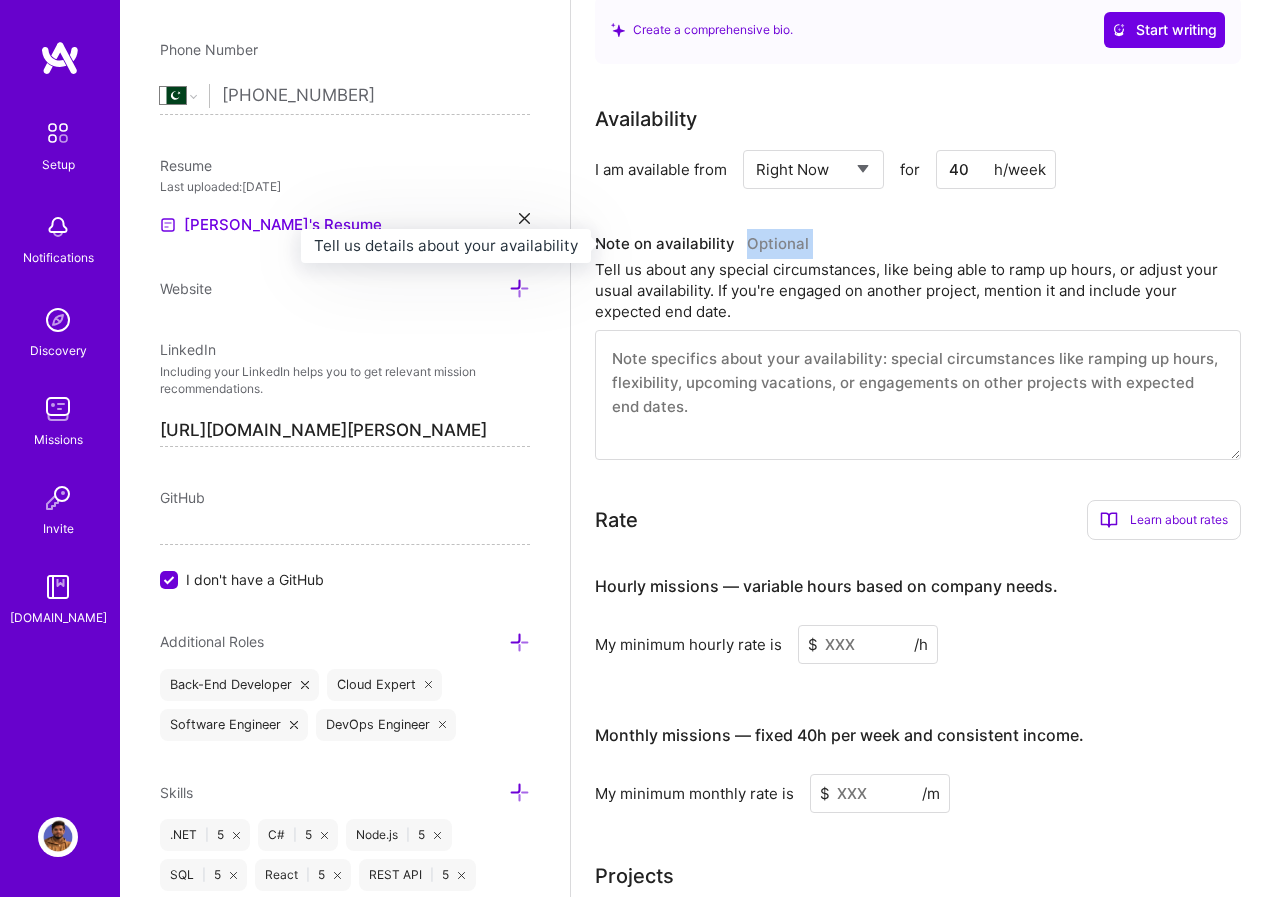 drag, startPoint x: 804, startPoint y: 251, endPoint x: 750, endPoint y: 246, distance: 54.230988 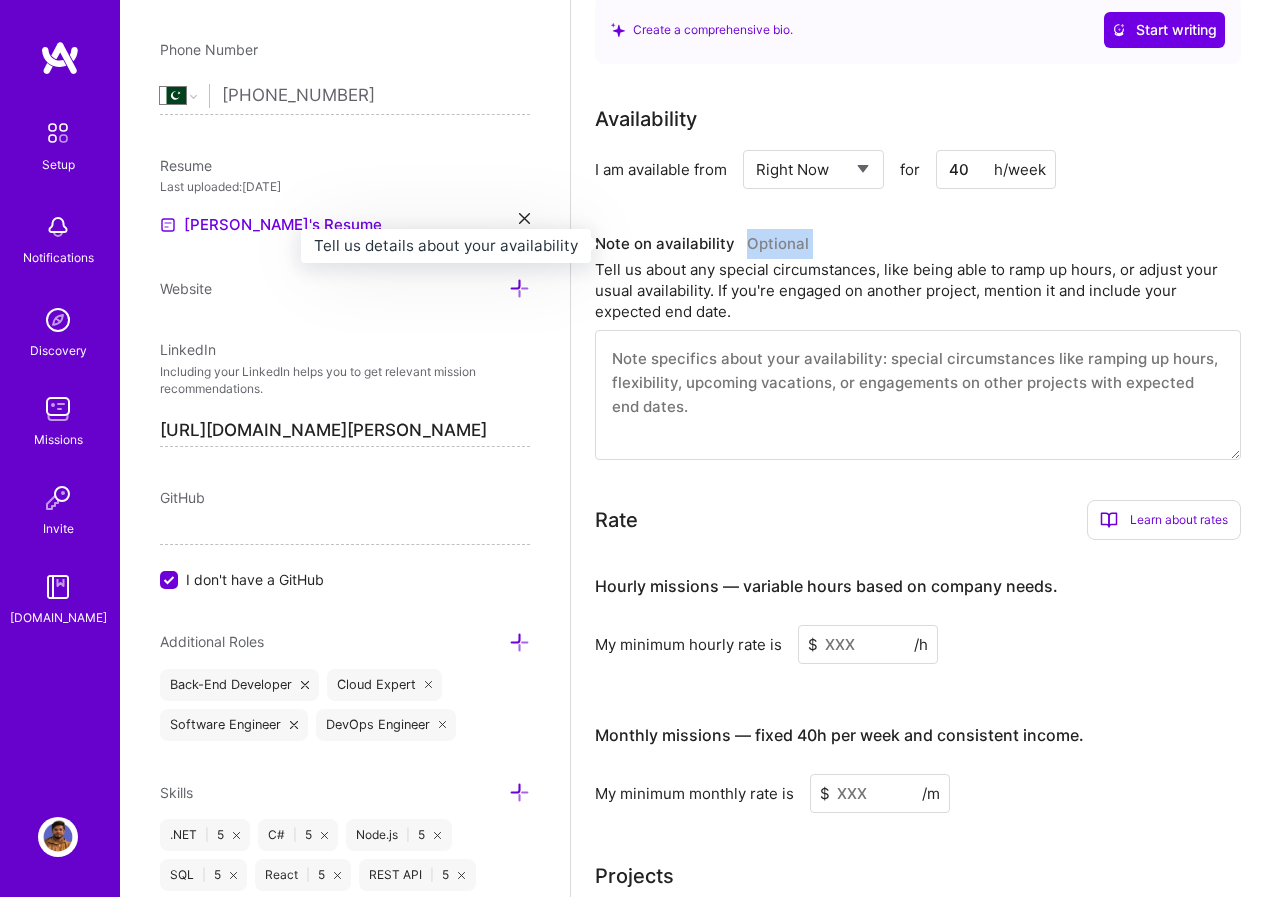 click on "Note on availability   Optional" at bounding box center [918, 244] 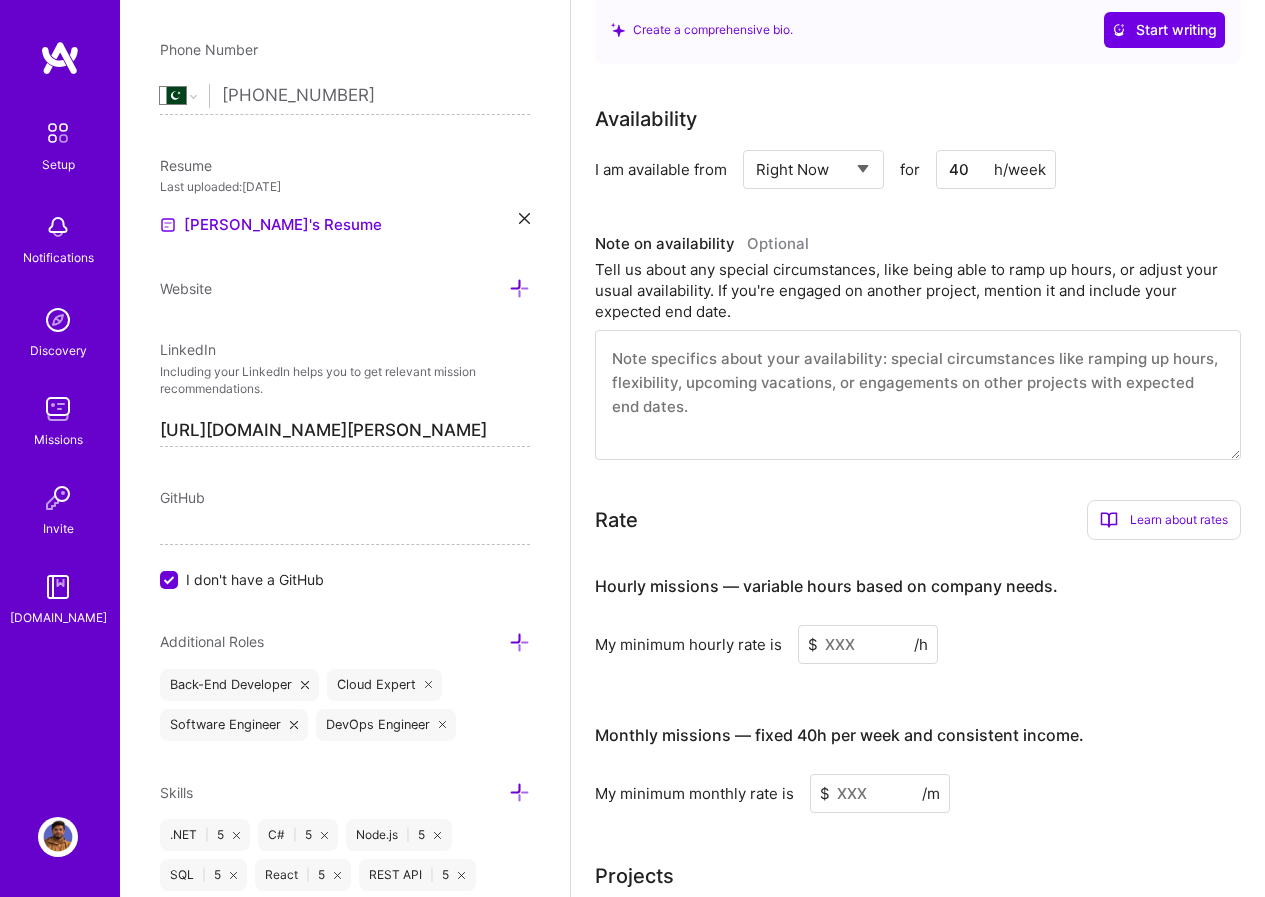 click on "Tell us about any special circumstances, like being able to ramp up hours, or adjust your usual availability. If you're engaged on another project, mention it and include your expected end date." at bounding box center (918, 290) 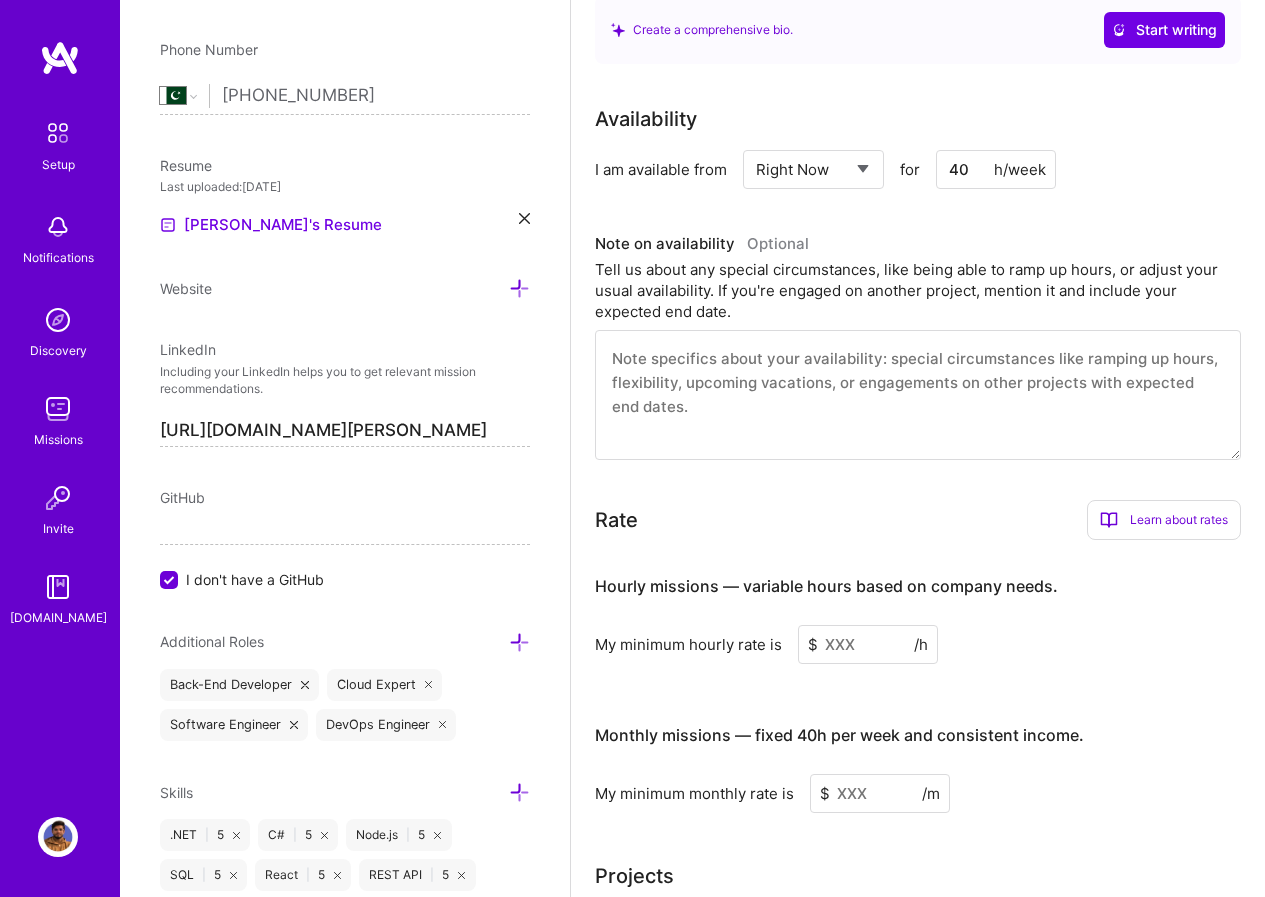 drag, startPoint x: 742, startPoint y: 325, endPoint x: 579, endPoint y: 270, distance: 172.02907 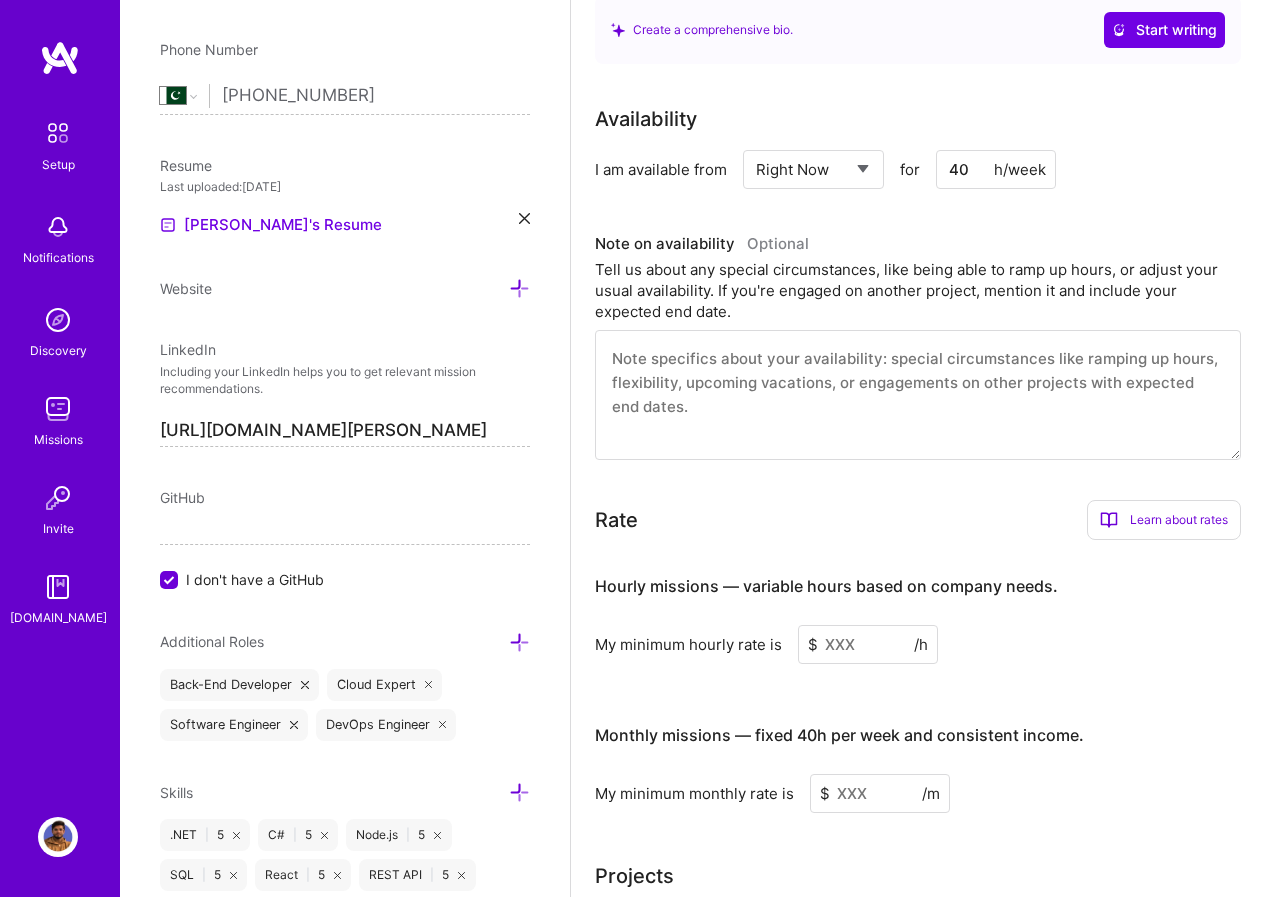 click on "Complete your profile to take the first step in unlocking full [DOMAIN_NAME] access Once you’ve added the items below, submit your profile for review on the setup page. Write an "About me" section with at least 250 characters   → Add at least 2 completed projects  → Add your preferred minimum hourly and monthly rate  →   Connect your calendar or set your availability to enable client interviews  →   About me What you write here will be shared with companies. Enter at least  100  characters. 0/1,000 Create a comprehensive bio. Start writing Availability I am available from Select... Right Now Future Date Not Available for 40 h/week Note on availability   Optional Tell us about any special circumstances, like being able to ramp up hours, or adjust your usual availability. If you're engaged on another project, mention it and include your expected end date. Rate Learn about rates Hourly Rate What is hourly rate? Benefits Monthly Rate What is monthly rate? Benefits Learn how to set your rates Open [DOMAIN_NAME]   $ $" at bounding box center (918, 1691) 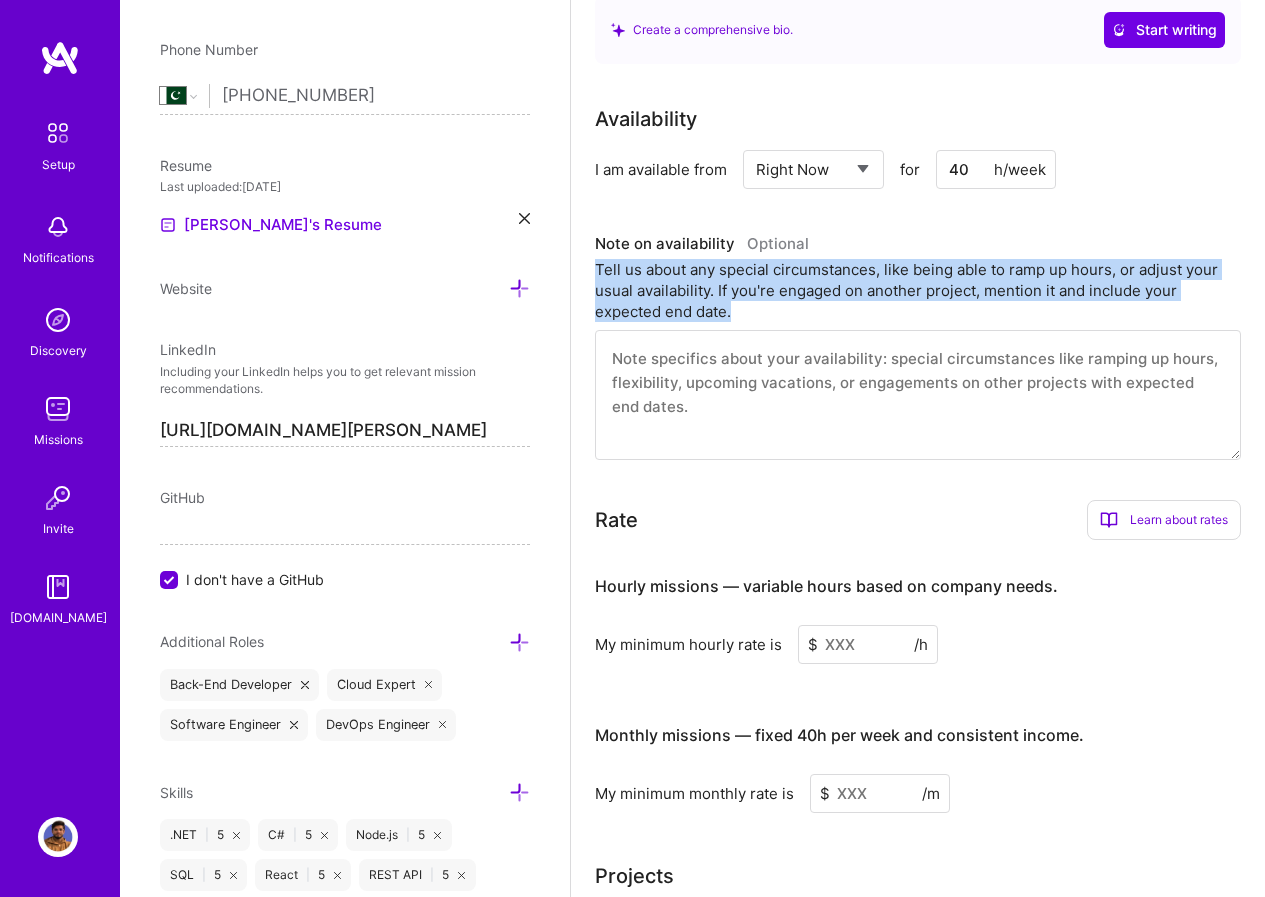 drag, startPoint x: 595, startPoint y: 269, endPoint x: 770, endPoint y: 390, distance: 212.75807 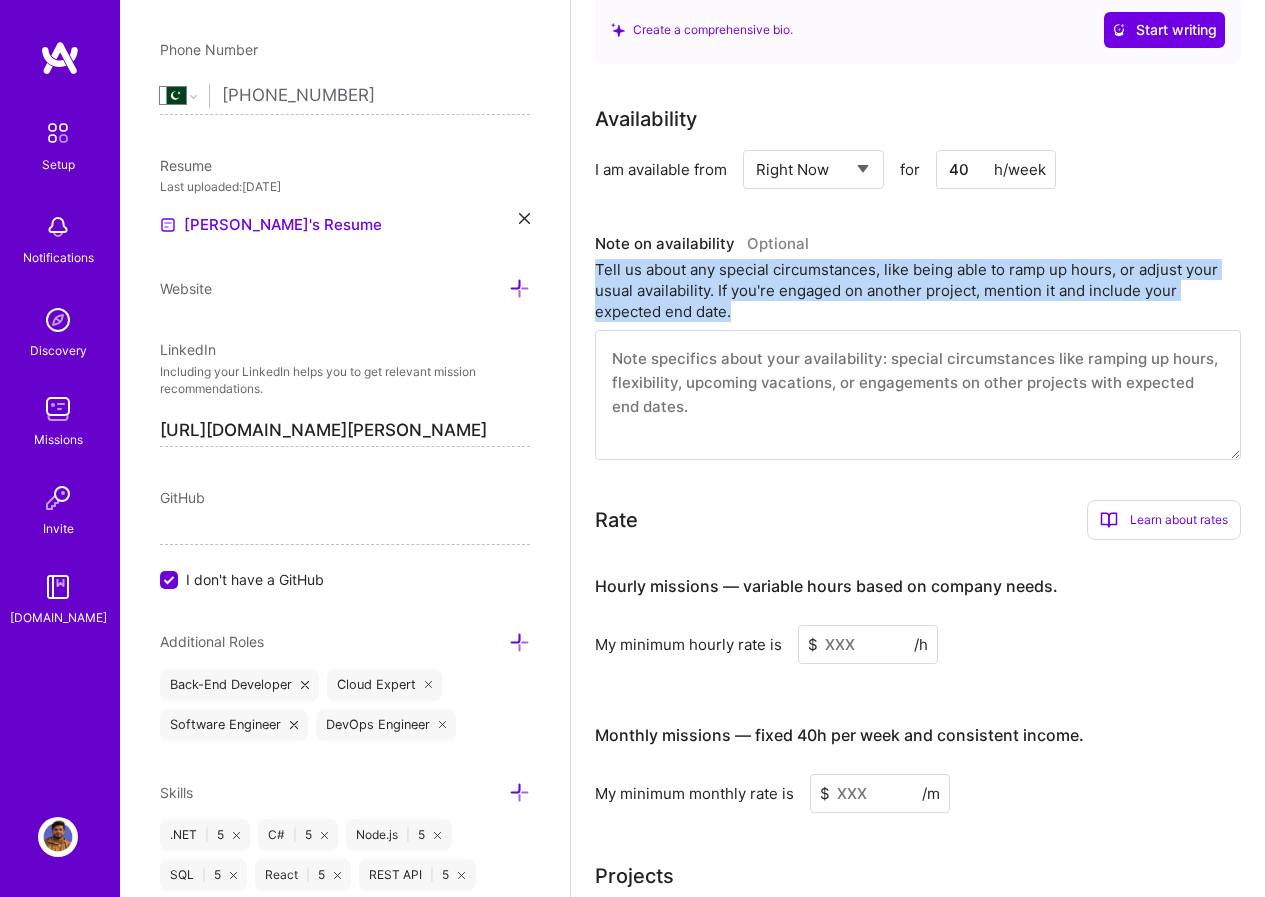 click on "Note on availability   Optional Tell us about any special circumstances, like being able to ramp up hours, or adjust your usual availability. If you're engaged on another project, mention it and include your expected end date." at bounding box center (918, 344) 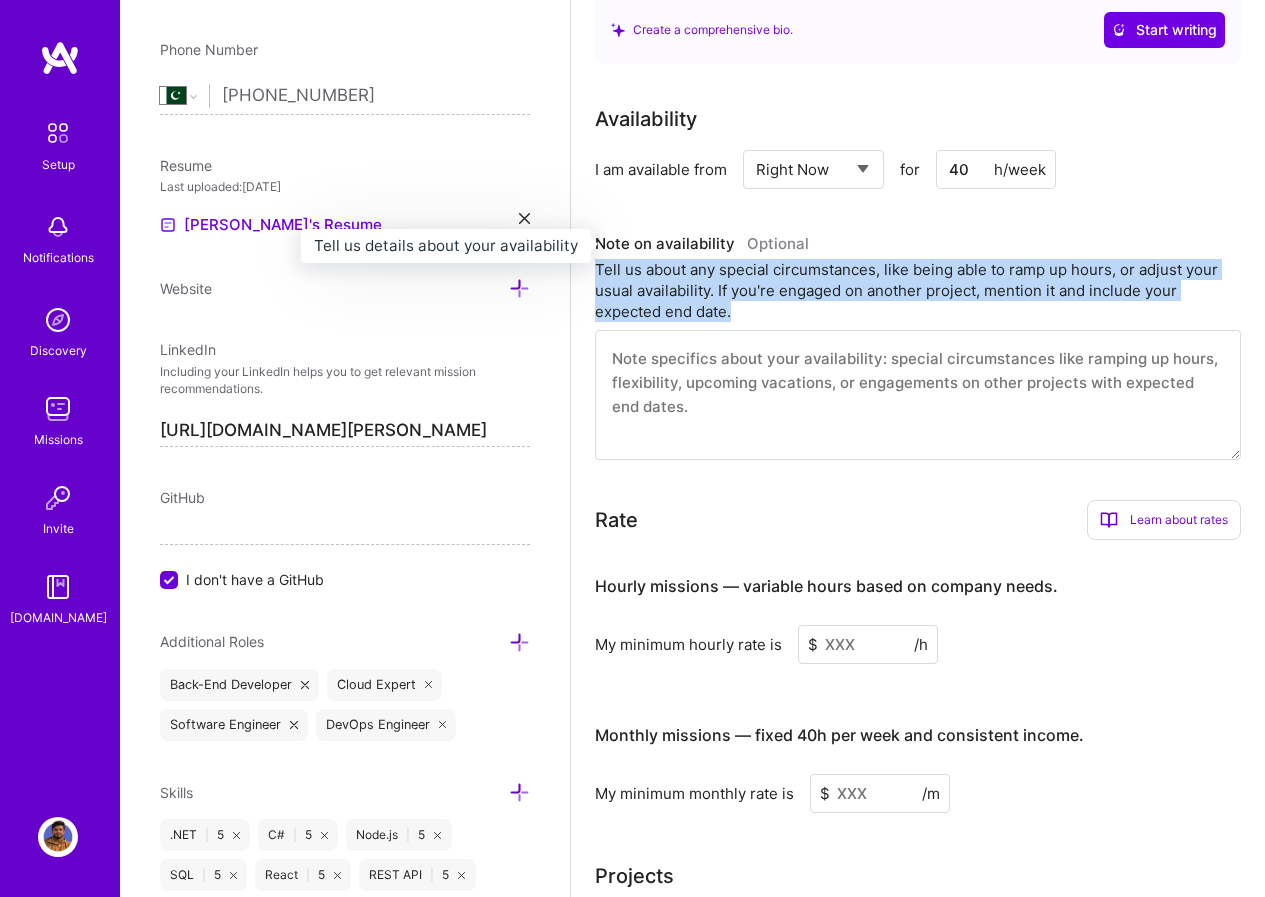 copy on "Tell us about any special circumstances, like being able to ramp up hours, or adjust your usual availability. If you're engaged on another project, mention it and include your expected end date." 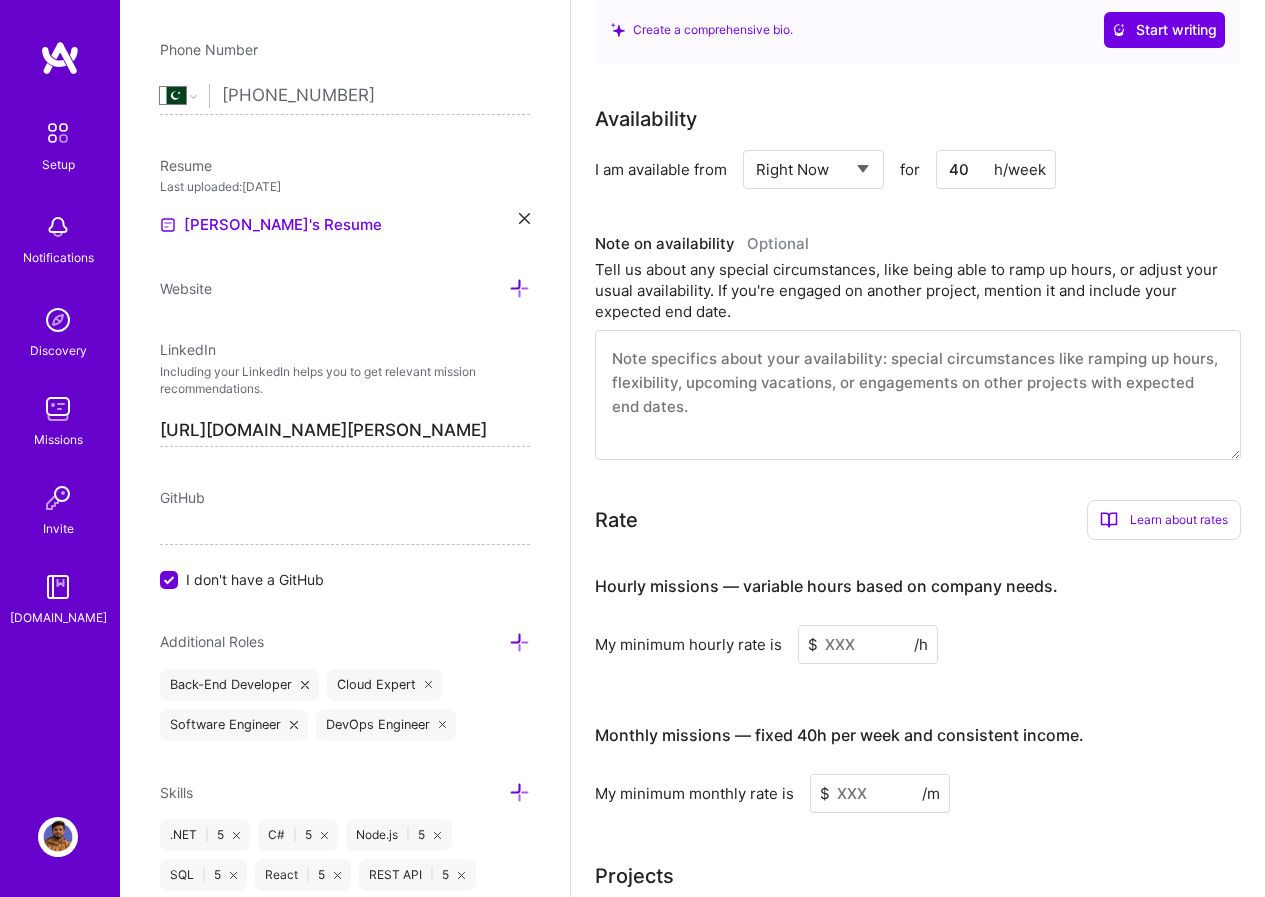 click at bounding box center [918, 395] 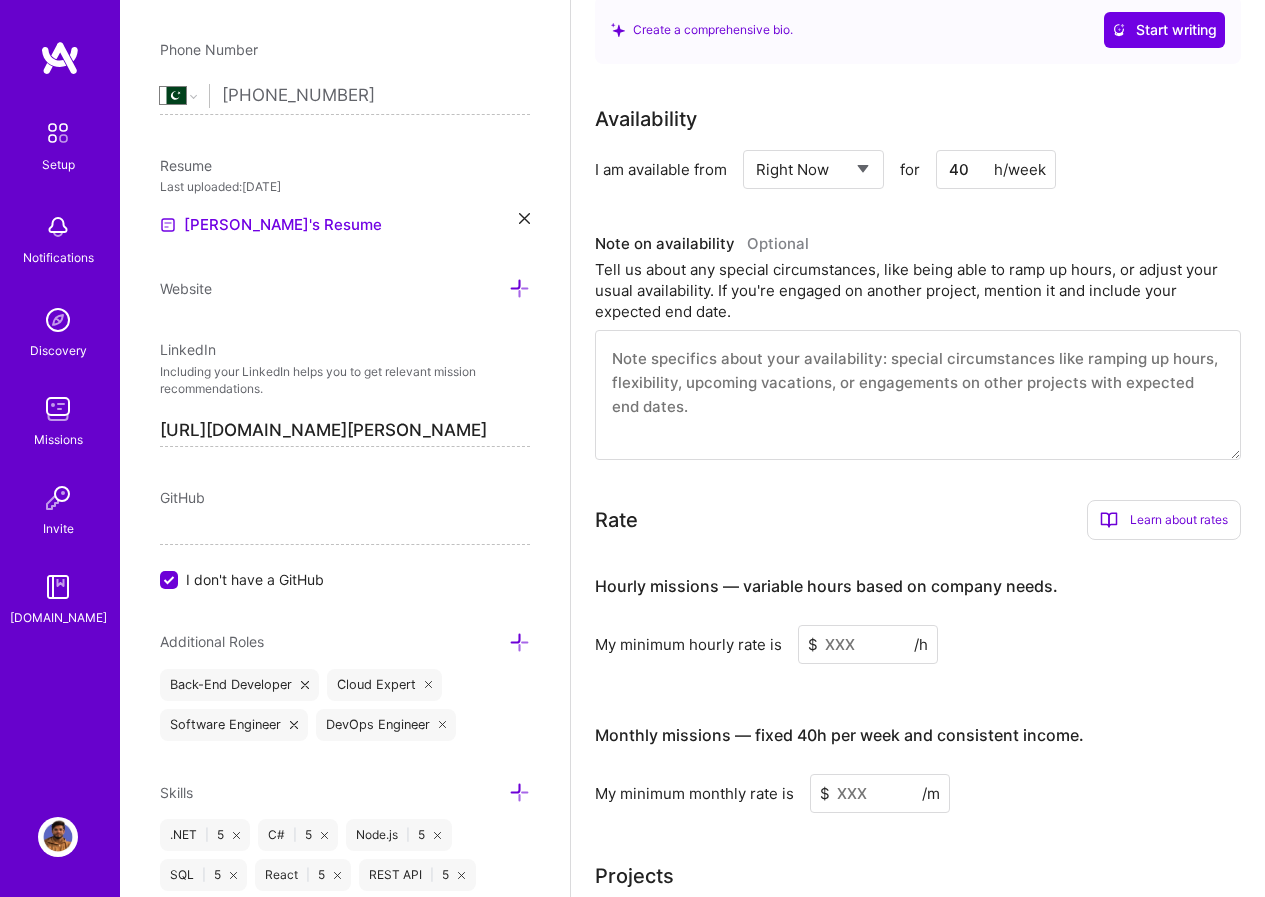 paste on "I’m currently available full-time and can start immediately. My schedule is flexible, and I’m open to adjusting my availability or gradually ramping up hours based on project needs. I’m not currently engaged in any other projects, so I can dedicate my full focus to this opportunity." 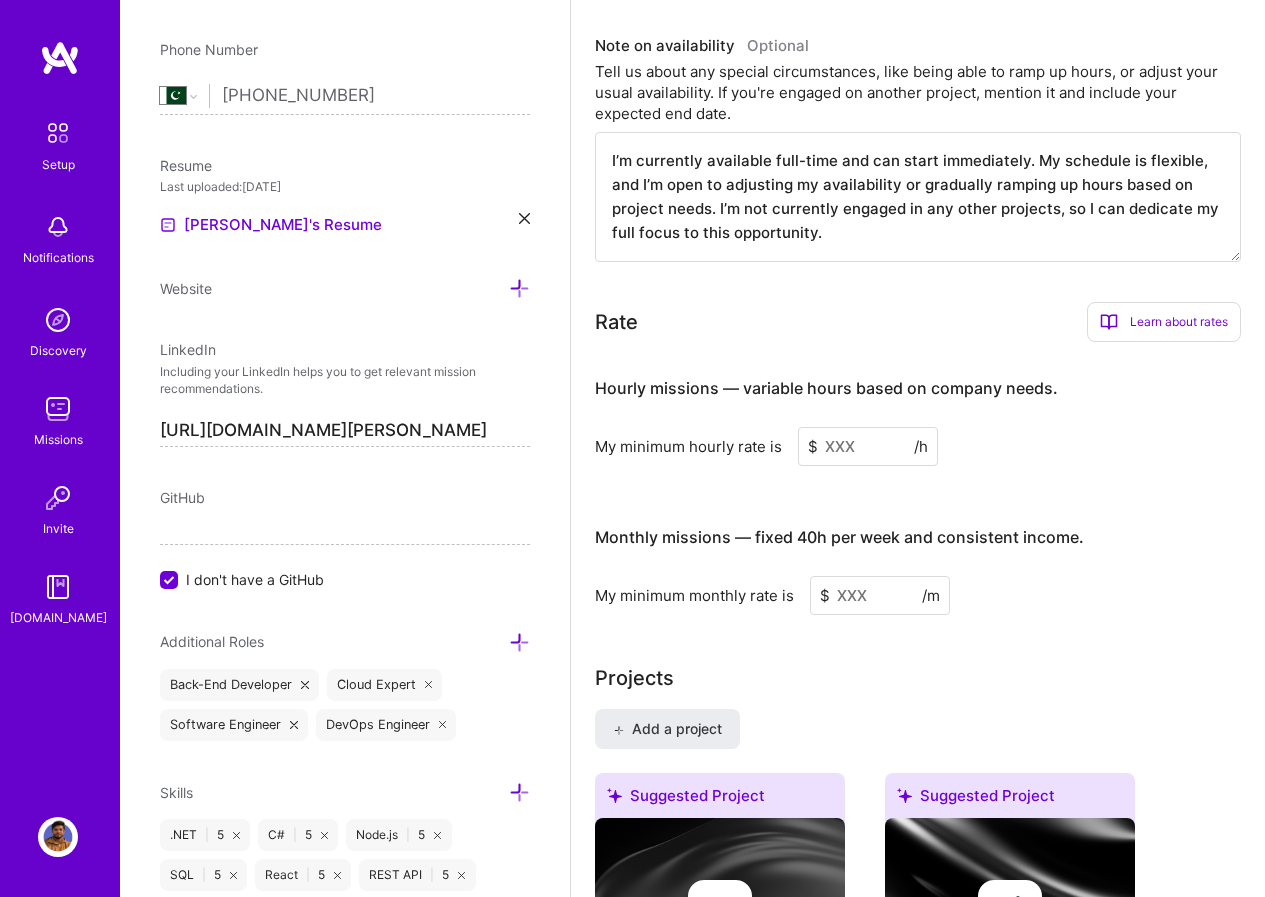 scroll, scrollTop: 900, scrollLeft: 0, axis: vertical 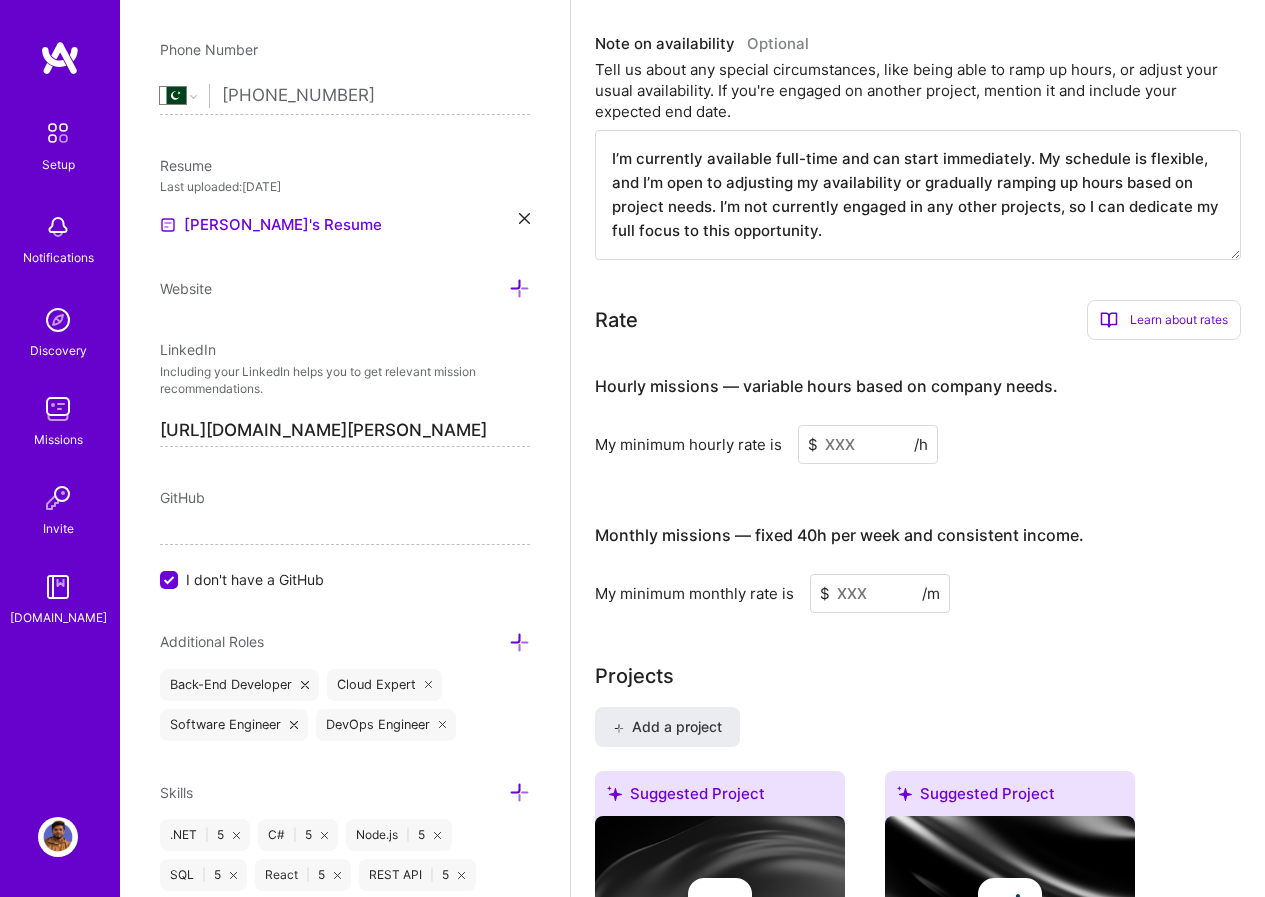 type on "I’m currently available full-time and can start immediately. My schedule is flexible, and I’m open to adjusting my availability or gradually ramping up hours based on project needs. I’m not currently engaged in any other projects, so I can dedicate my full focus to this opportunity." 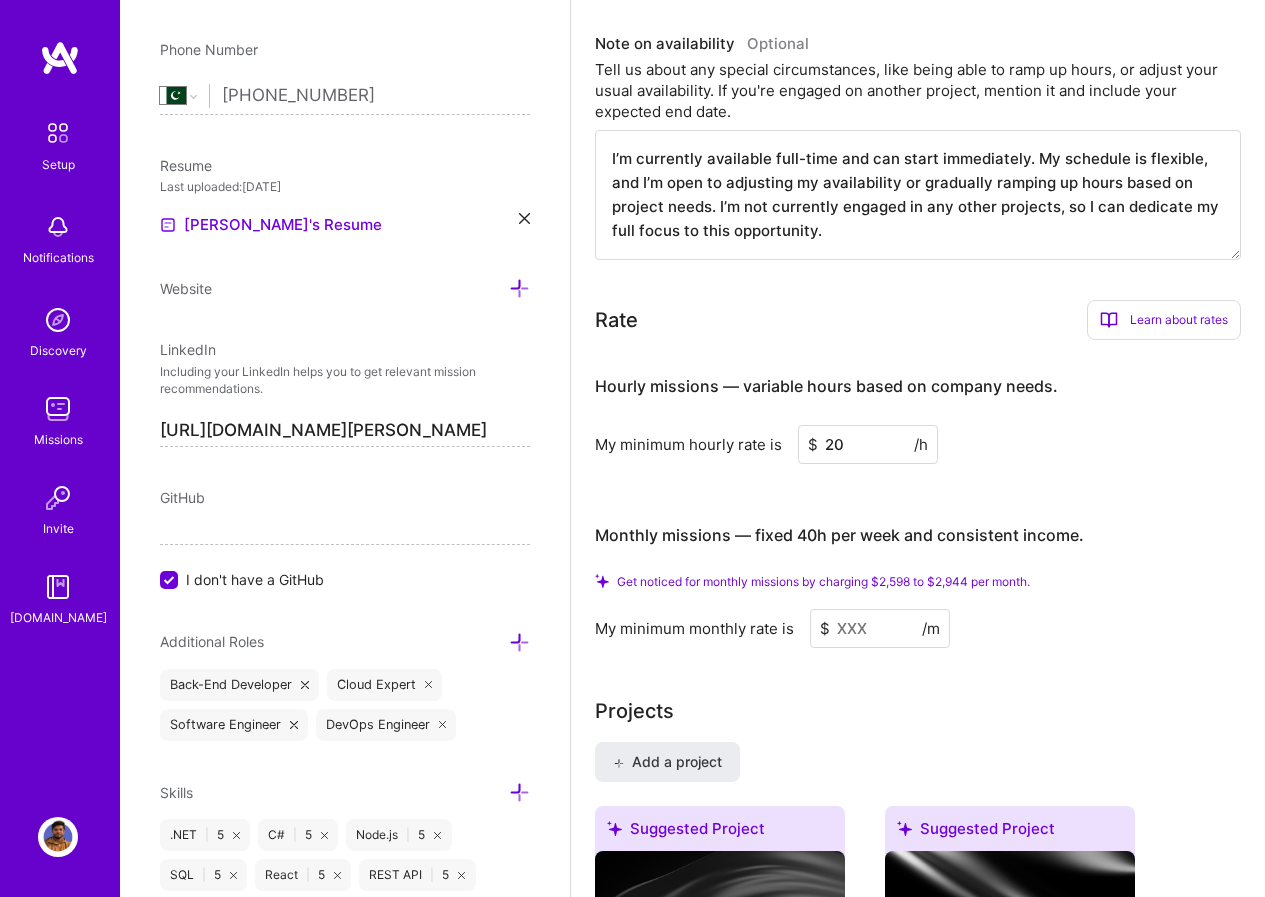 type on "20" 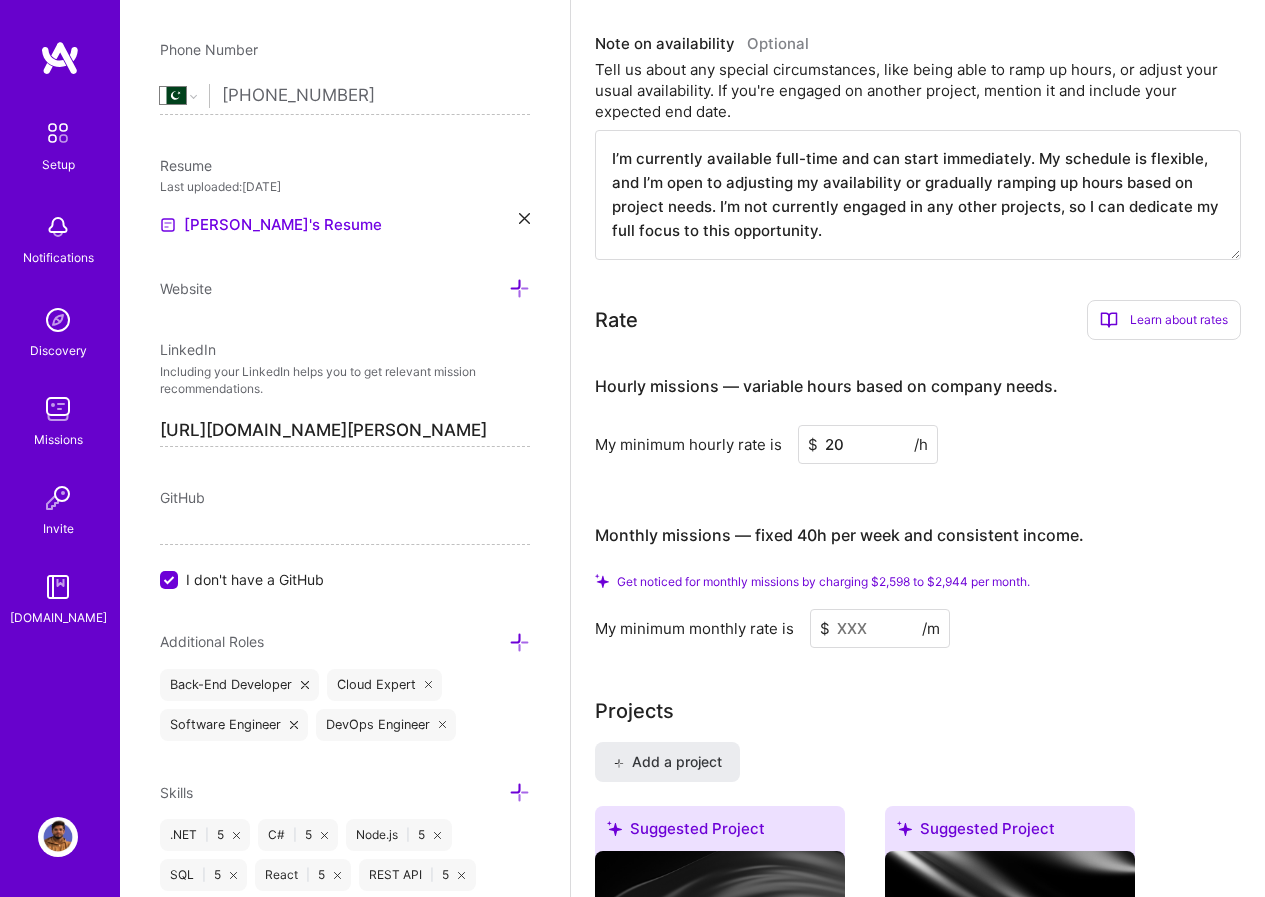 click on "Hourly missions — variable hours based on company needs. My minimum hourly rate is $ 20 /h Monthly missions — fixed 40h per week and consistent income. Get noticed for monthly missions by charging $2,598 to $2,944 per month. My minimum monthly rate is $ /m" at bounding box center (918, 502) 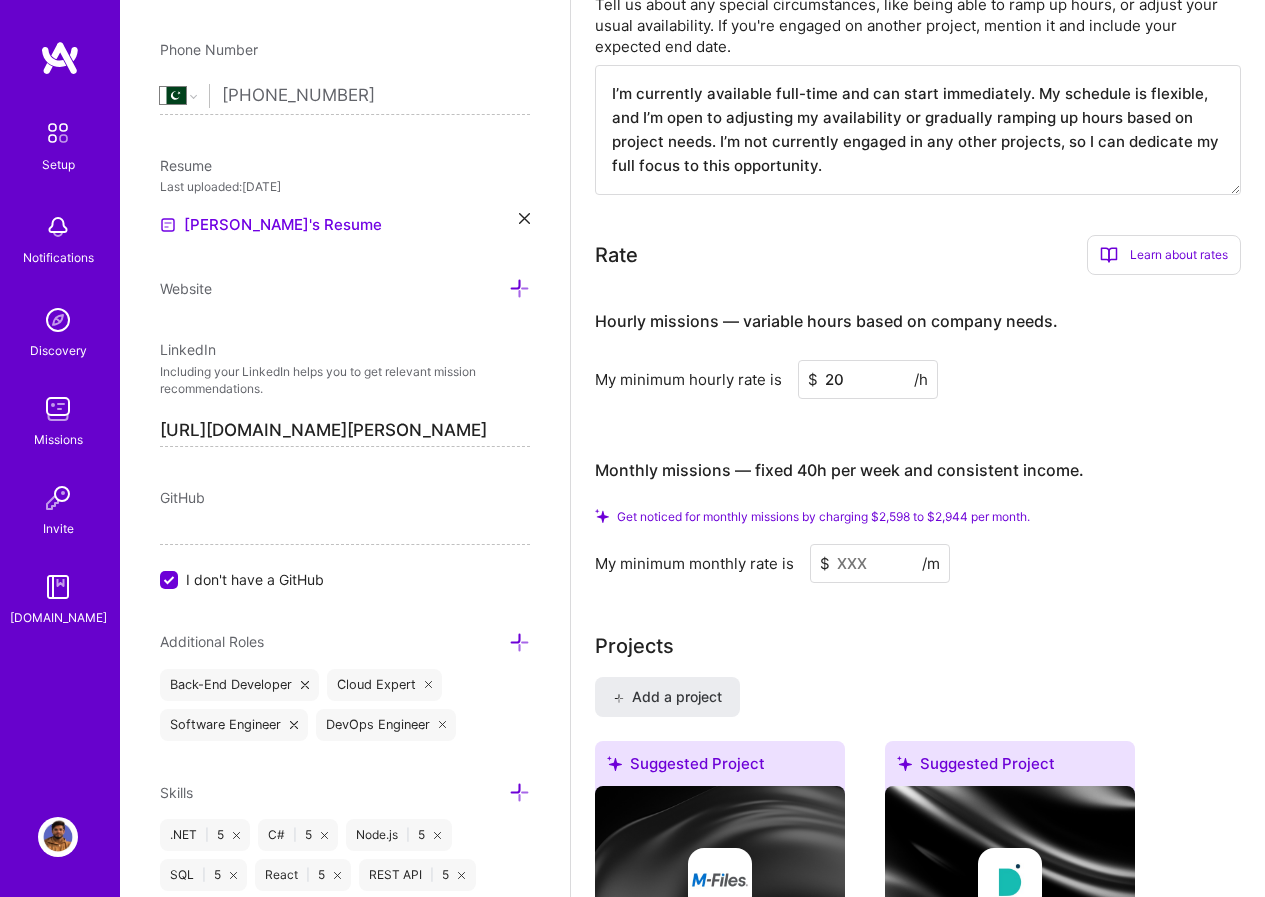 scroll, scrollTop: 1000, scrollLeft: 0, axis: vertical 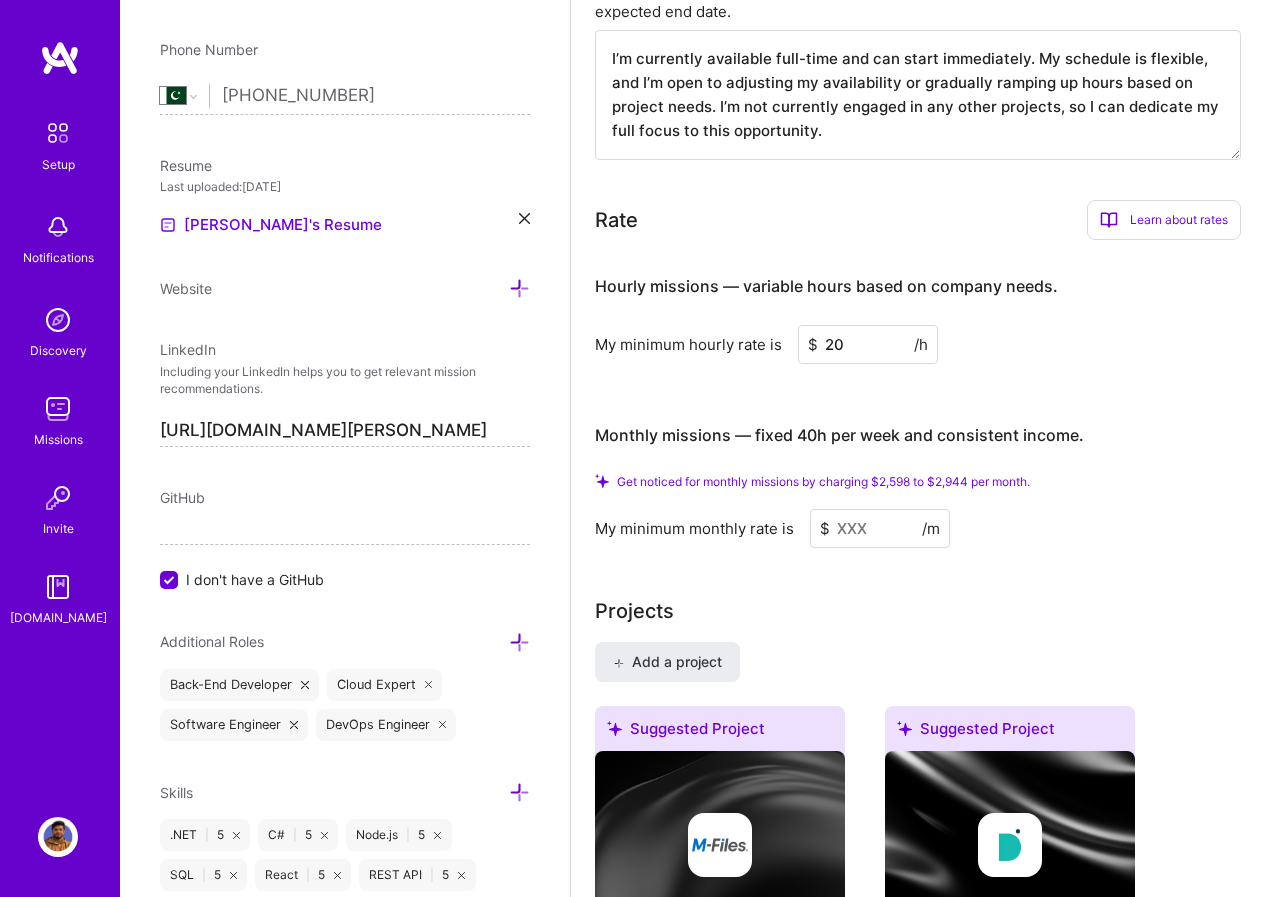 click at bounding box center (880, 528) 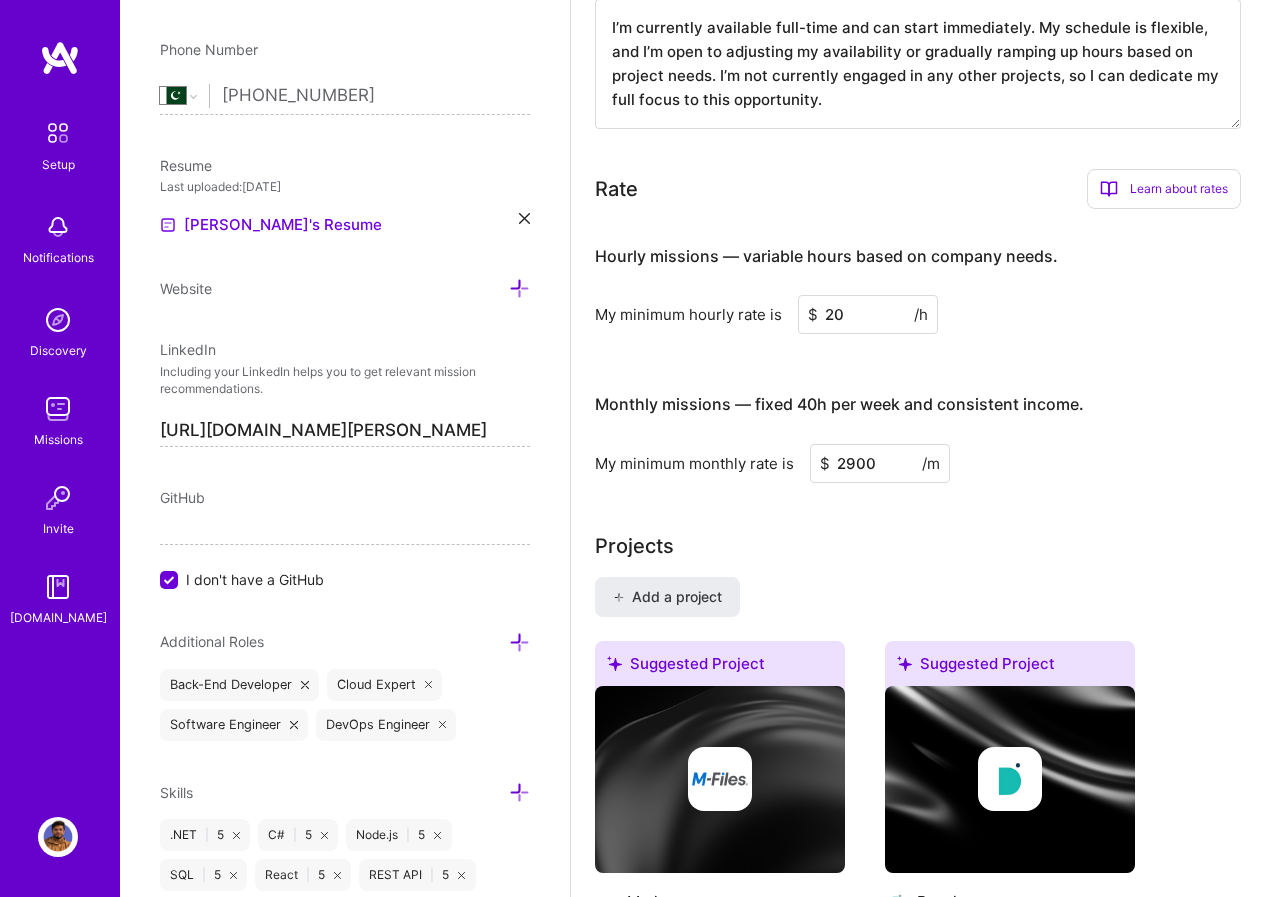 type on "2900" 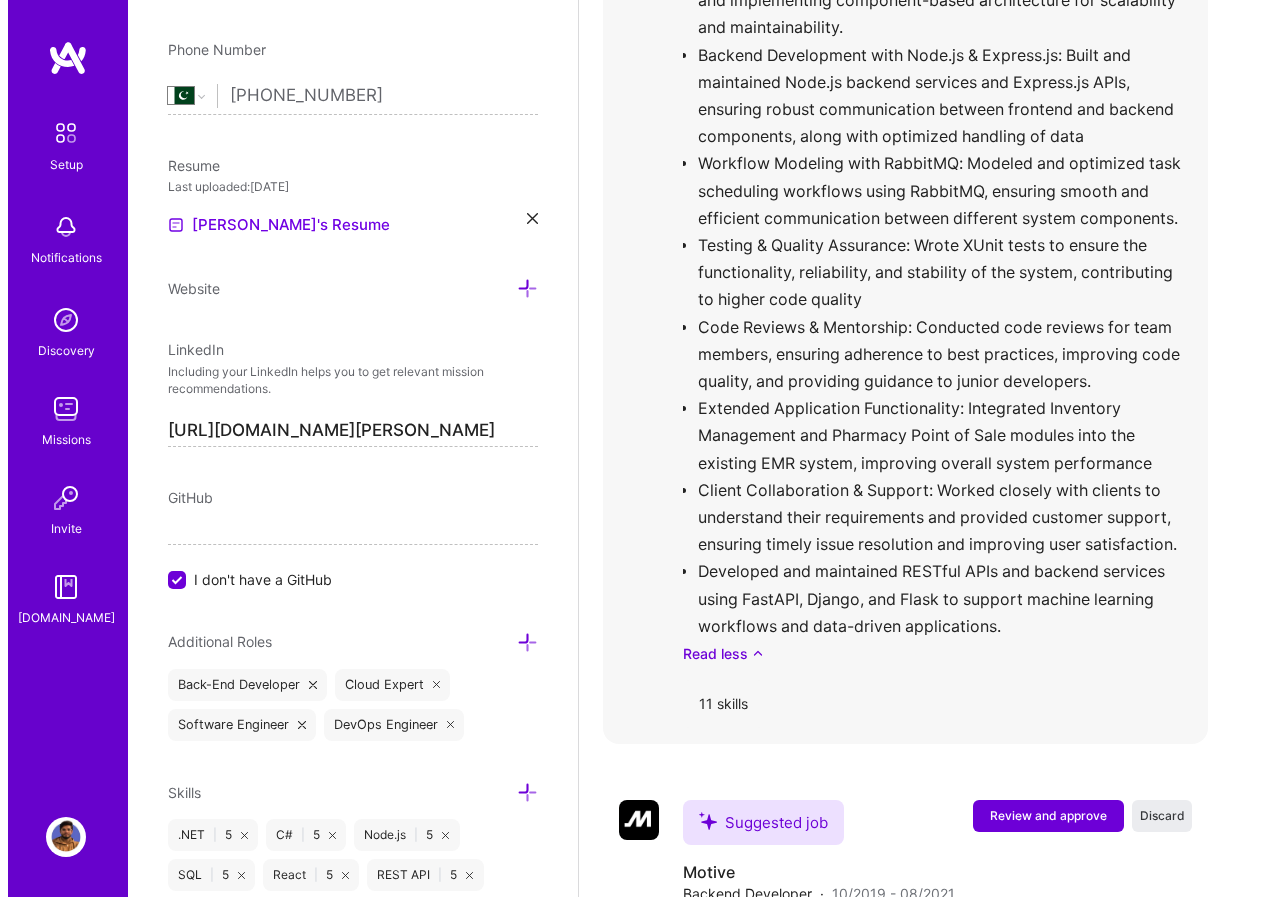 scroll, scrollTop: 3775, scrollLeft: 0, axis: vertical 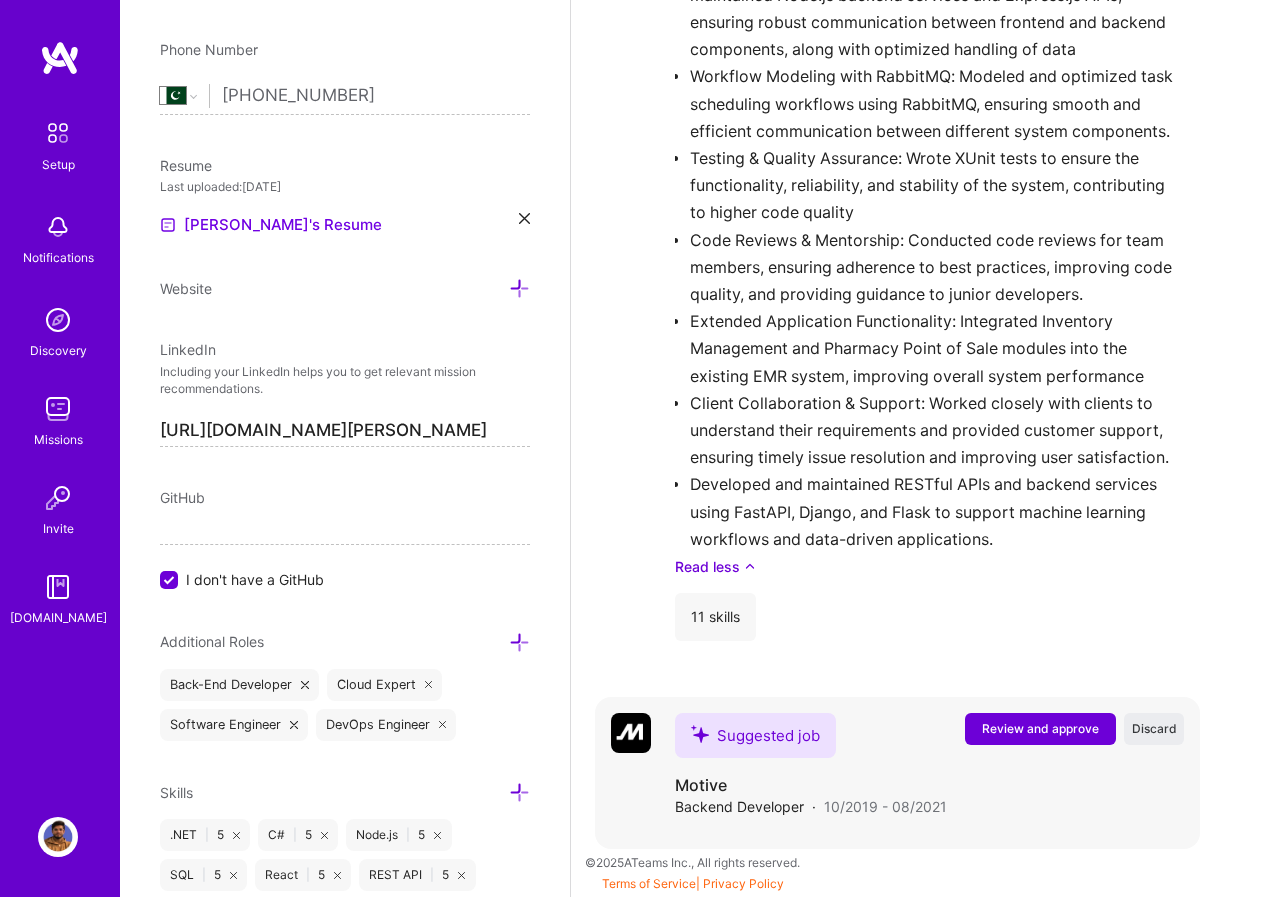 click on "Review and approve" at bounding box center (1040, 728) 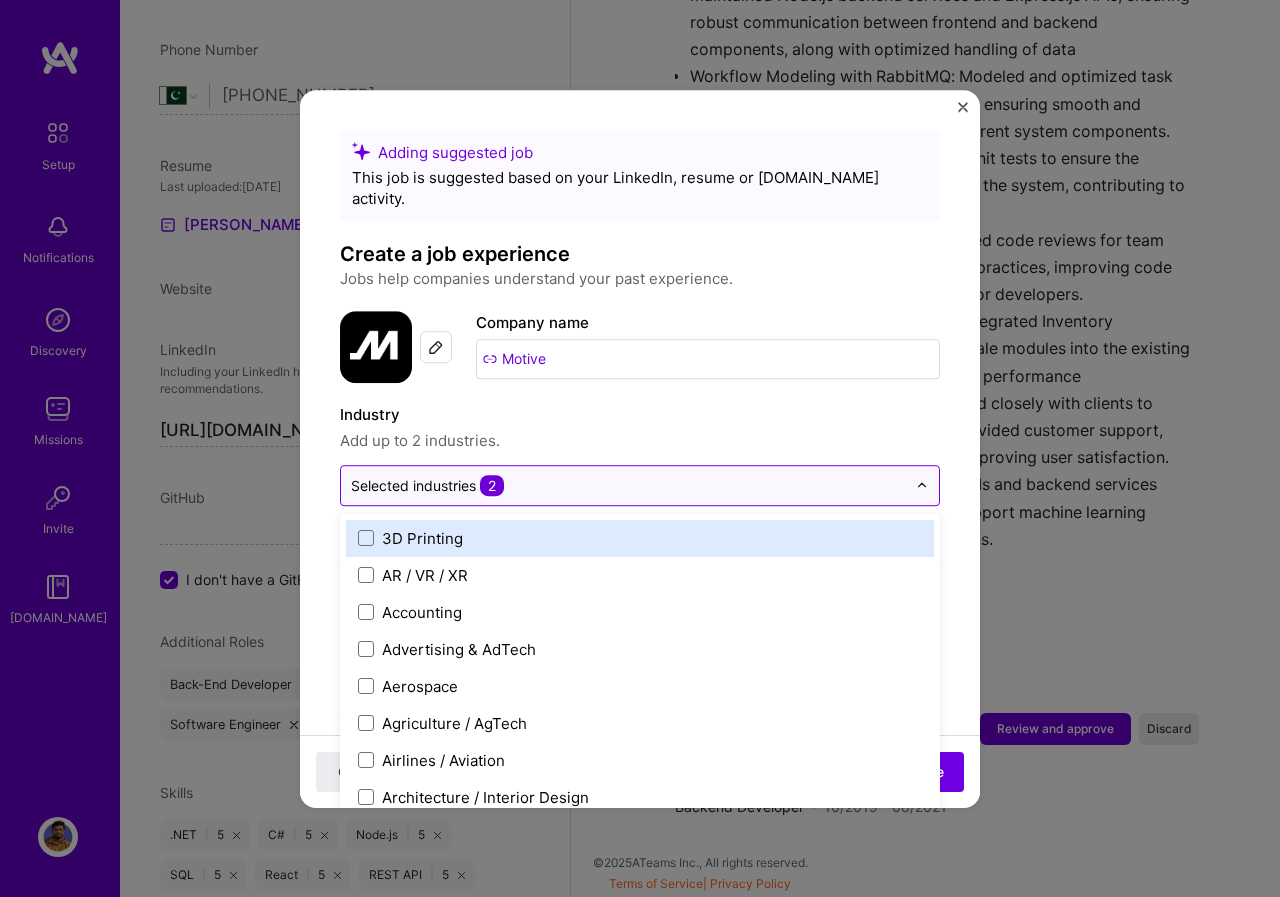 click on "Selected industries 2" at bounding box center [628, 485] 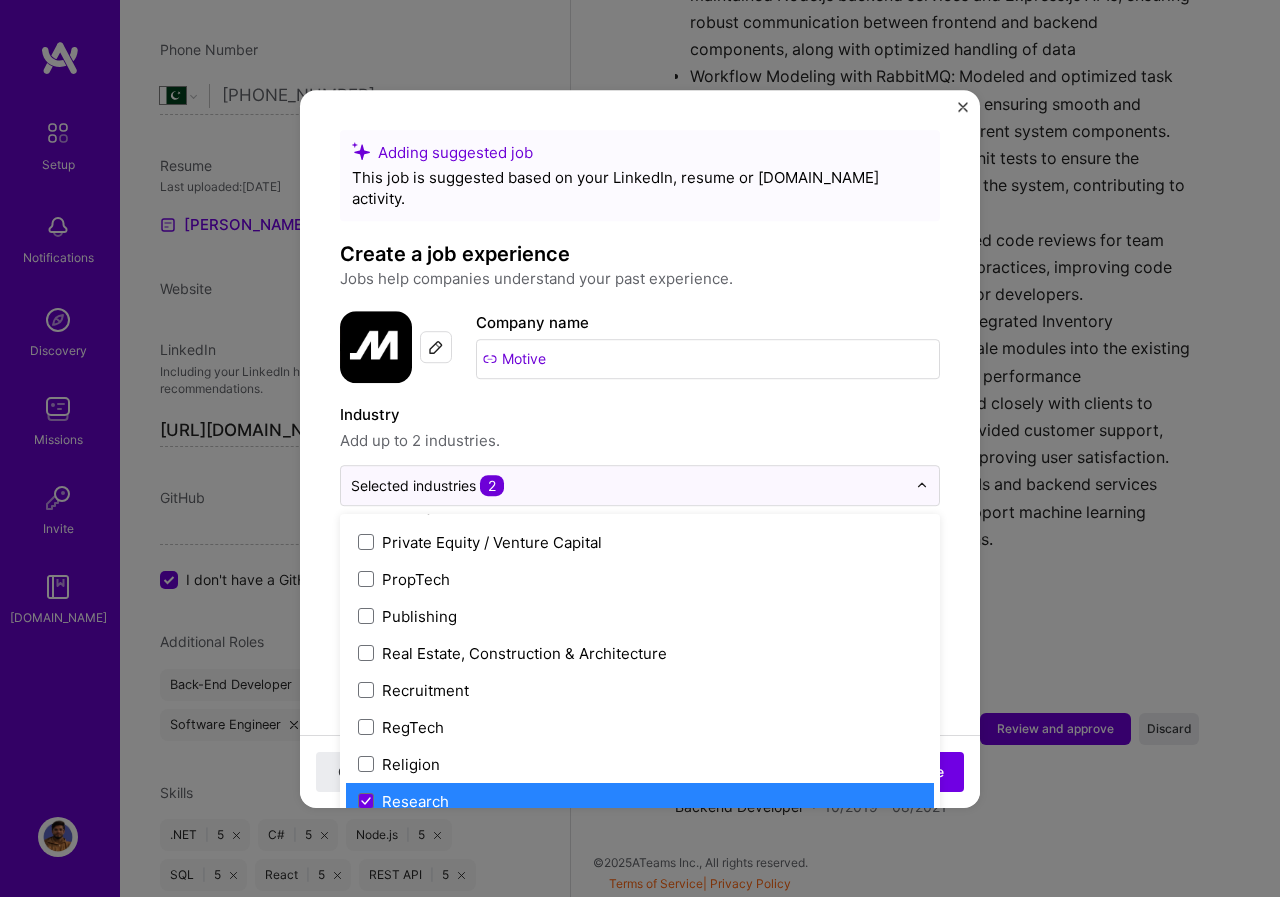 scroll, scrollTop: 3800, scrollLeft: 0, axis: vertical 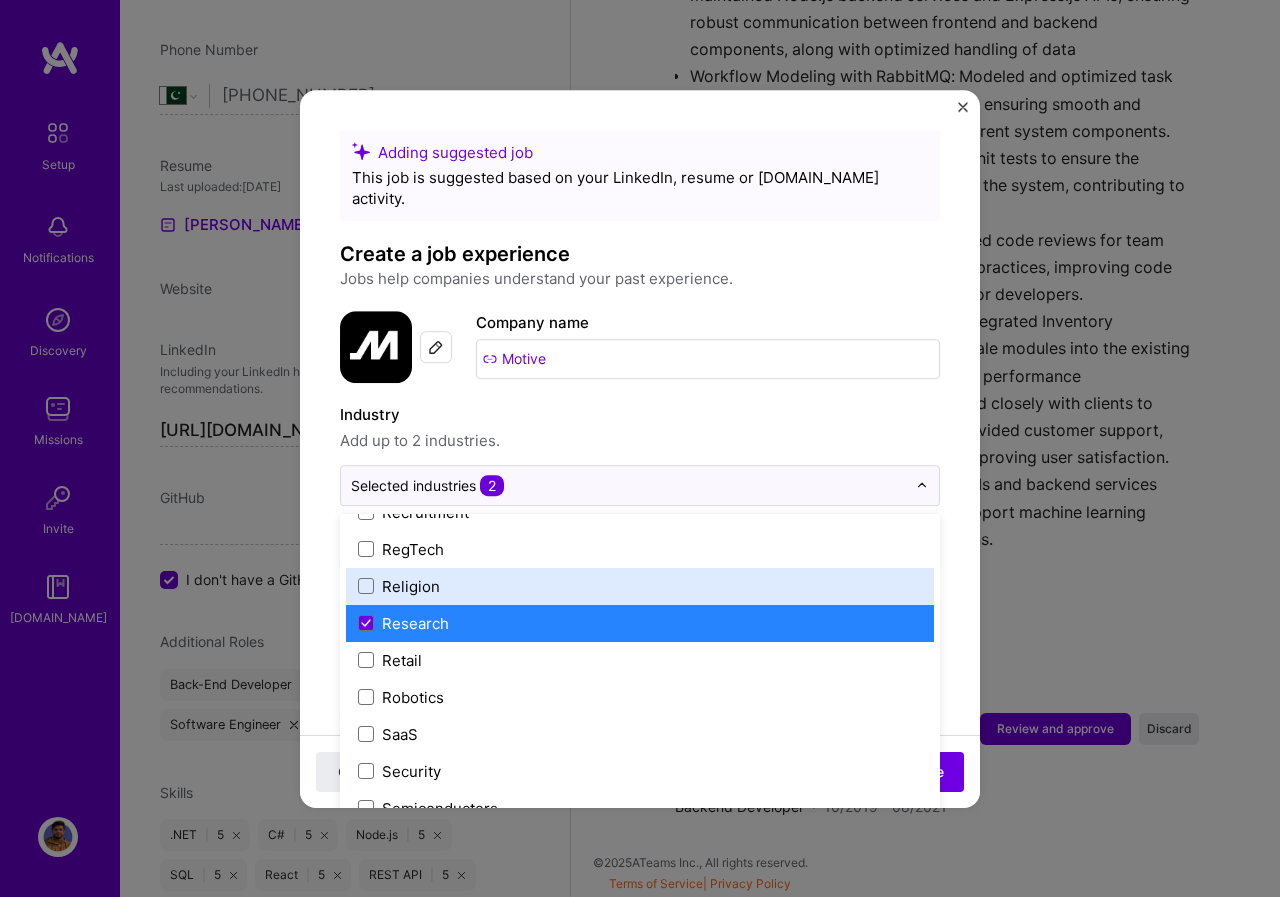 click on "Adding suggested job This job is suggested based on your LinkedIn, resume or [DOMAIN_NAME] activity. Create a job experience Jobs help companies understand your past experience. Company logo Company name Motive
Industry Add up to 2 industries. option Religion focused, 105 of 120. 120 results available. Use Up and Down to choose options, press Enter to select the currently focused option, press Escape to exit the menu, press Tab to select the option and exit the menu. Selected industries 2 3D Printing AR / VR / XR Accounting Advertising & AdTech Aerospace Agriculture / AgTech Airlines / Aviation Architecture / Interior Design Art & Museums Artifical Intelligence / Machine Learning Arts / Culture Augmented & Virtual Reality (AR/VR) Automotive Automotive & Self Driving Cars Aviation B2B B2B2C B2C BPA / RPA Banking Beauty Big Data BioTech Blockchain CMS CPG CRM Cannabis Charity & Nonprofit Circular Economy CivTech Climate Tech Cloud Services Coaching Community Tech Construction Consulting Crowdfunding DTC" at bounding box center (640, 968) 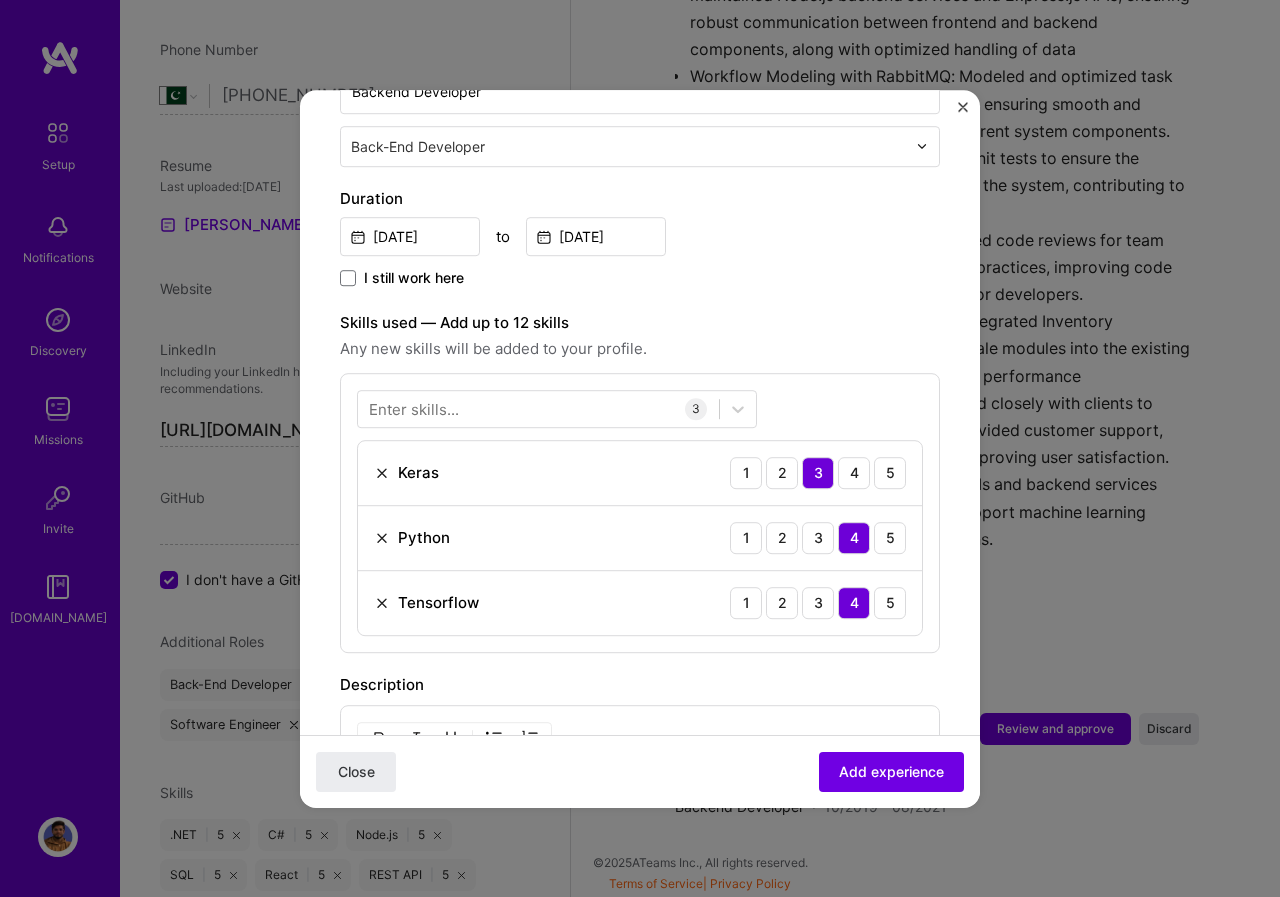 scroll, scrollTop: 500, scrollLeft: 0, axis: vertical 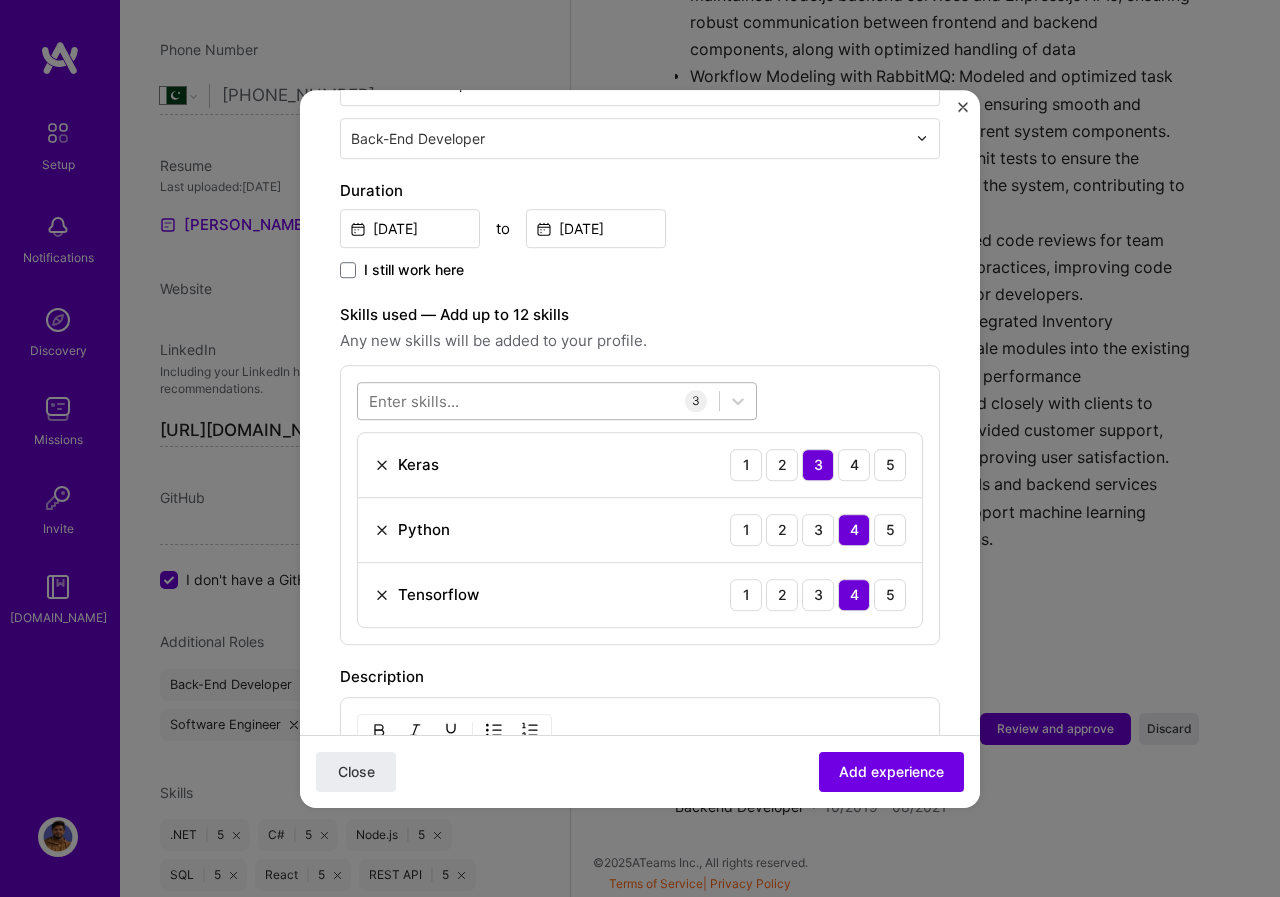click at bounding box center [538, 400] 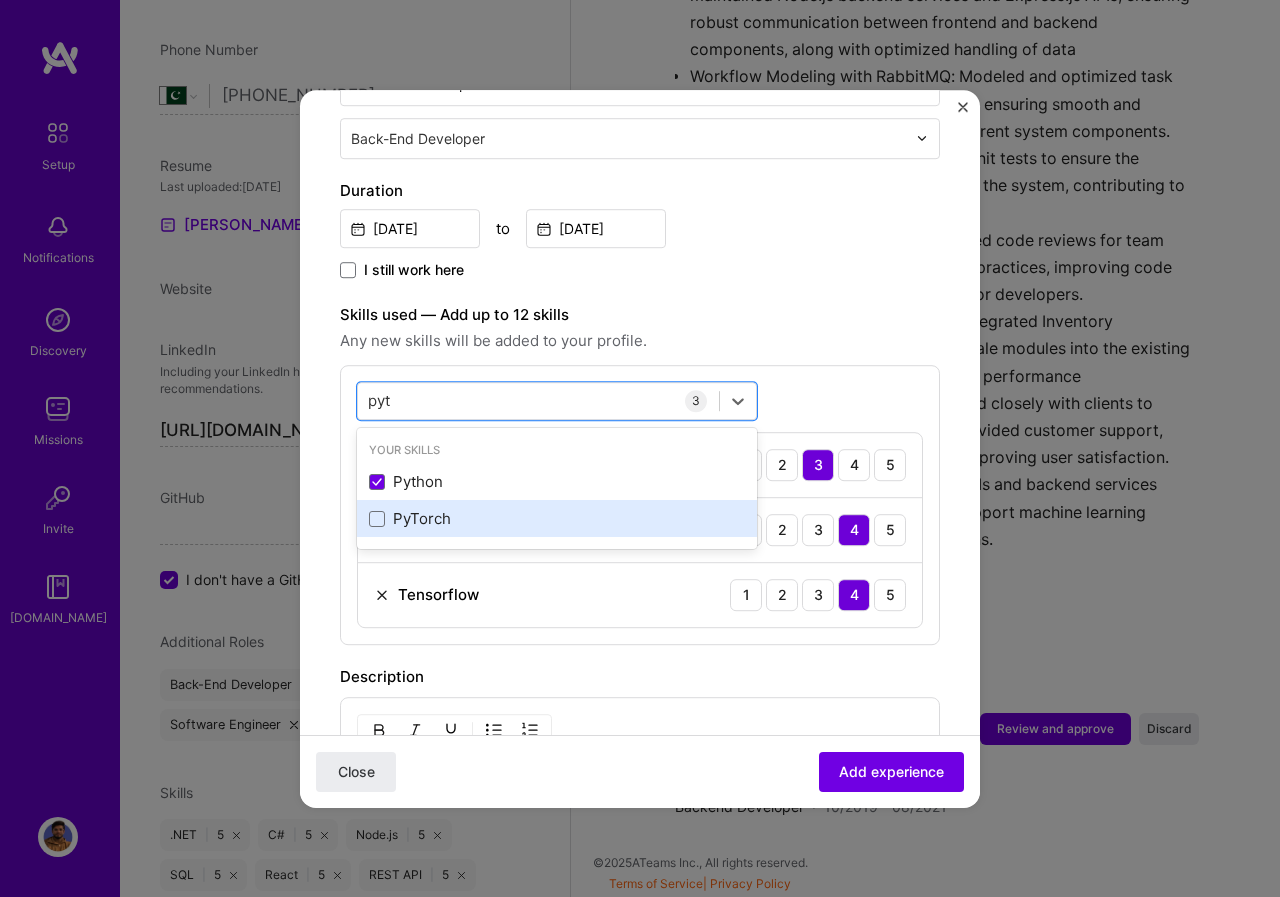 click on "PyTorch" at bounding box center (557, 519) 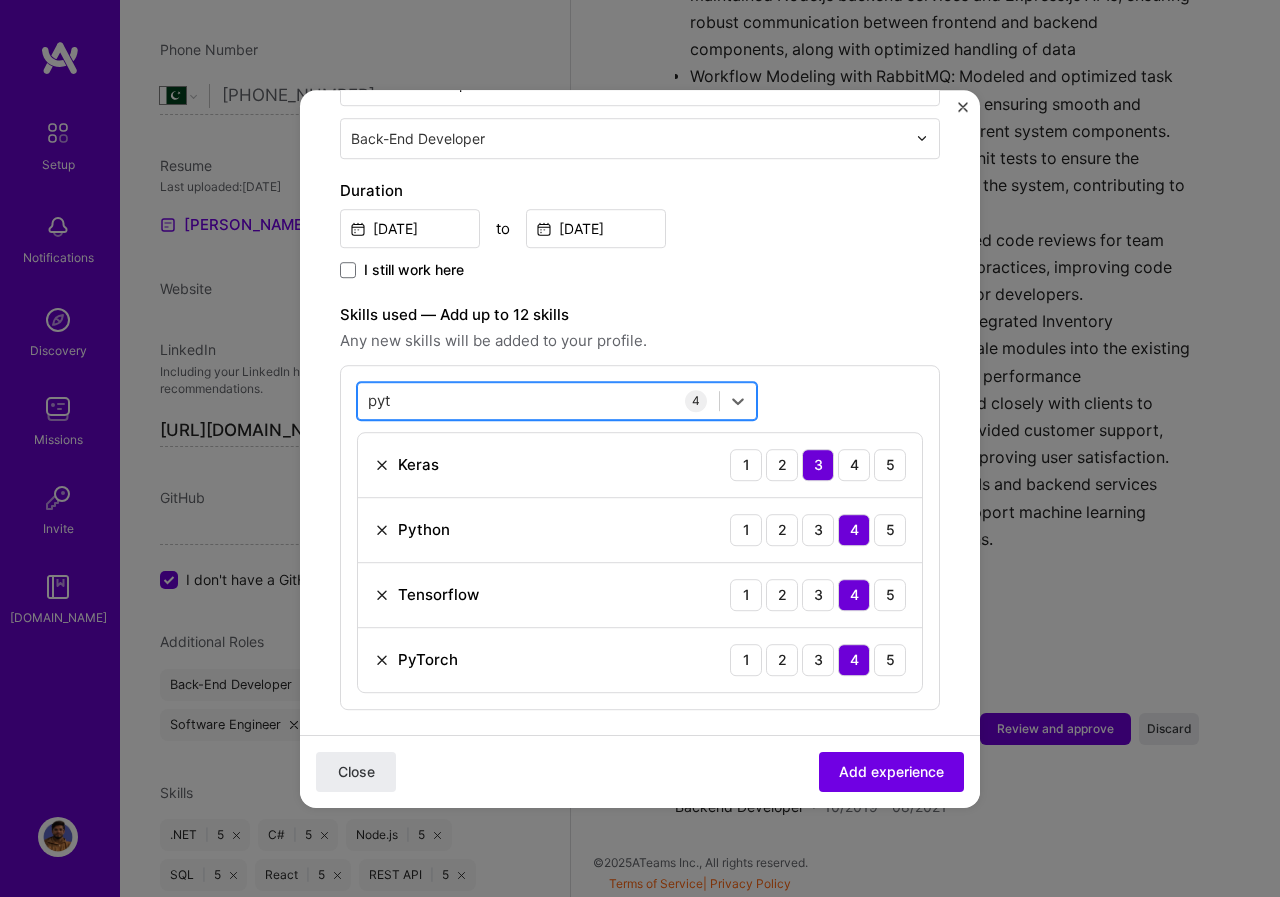 click on "pyt pyt" at bounding box center (538, 400) 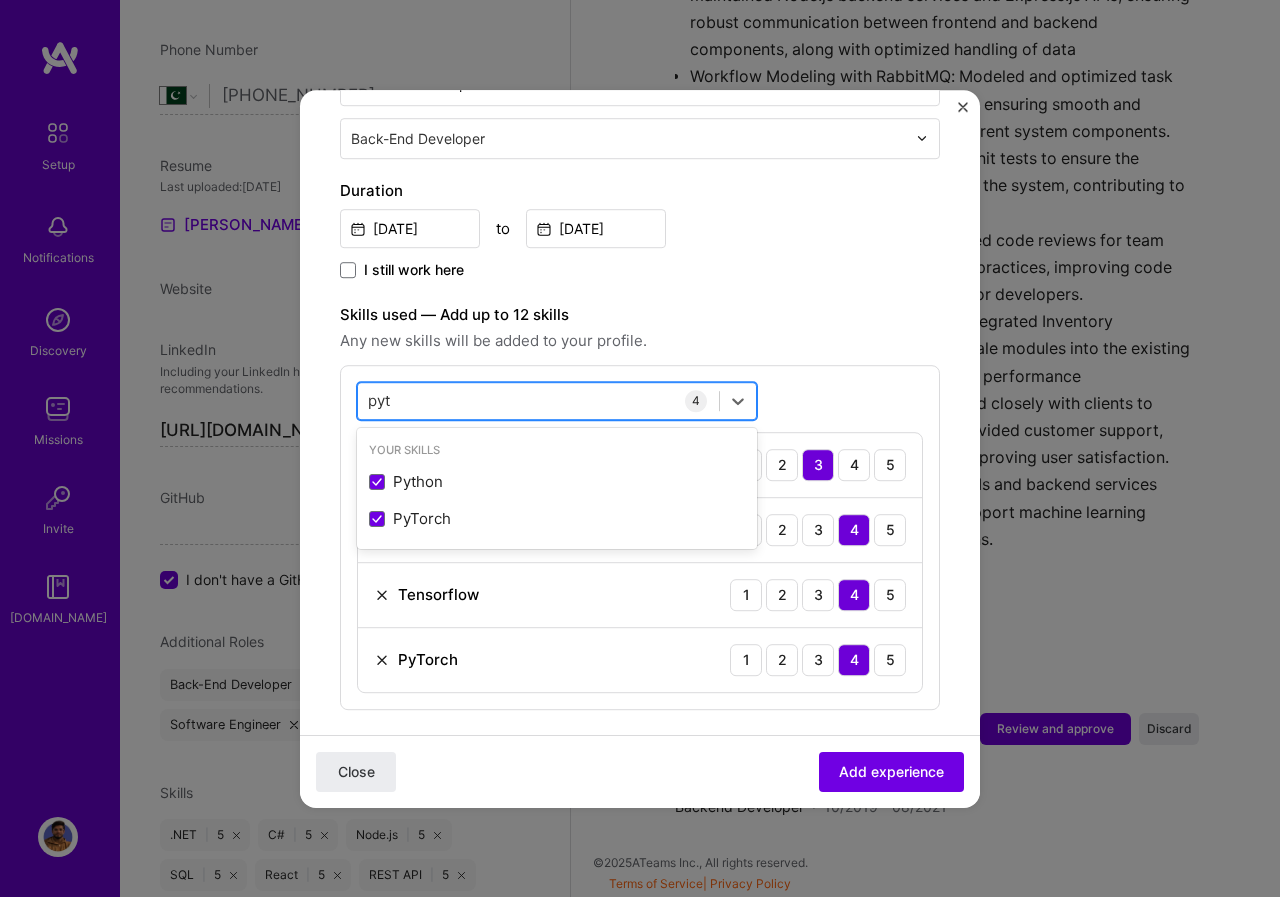 click on "pyt pyt" at bounding box center (538, 400) 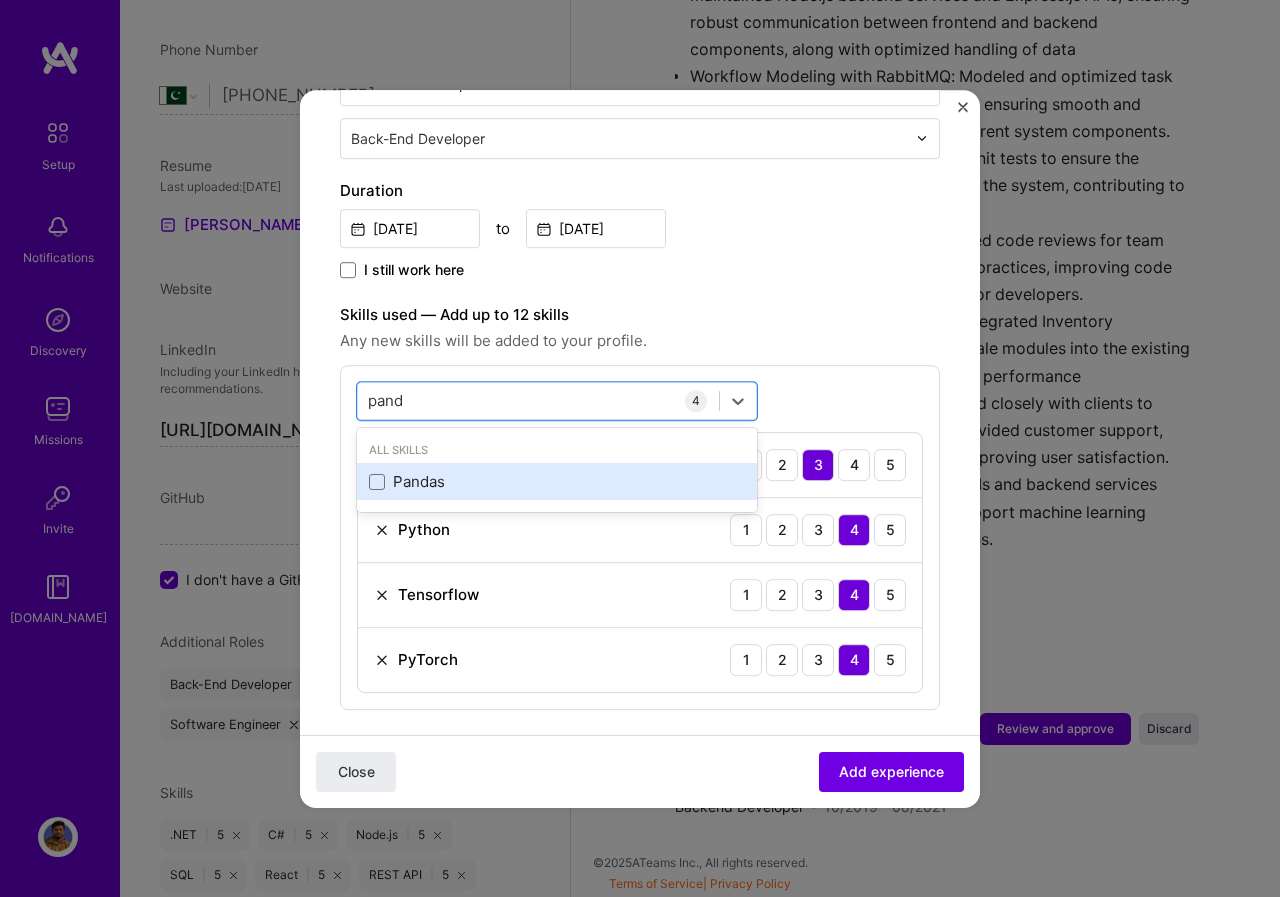 click on "Pandas" at bounding box center (557, 482) 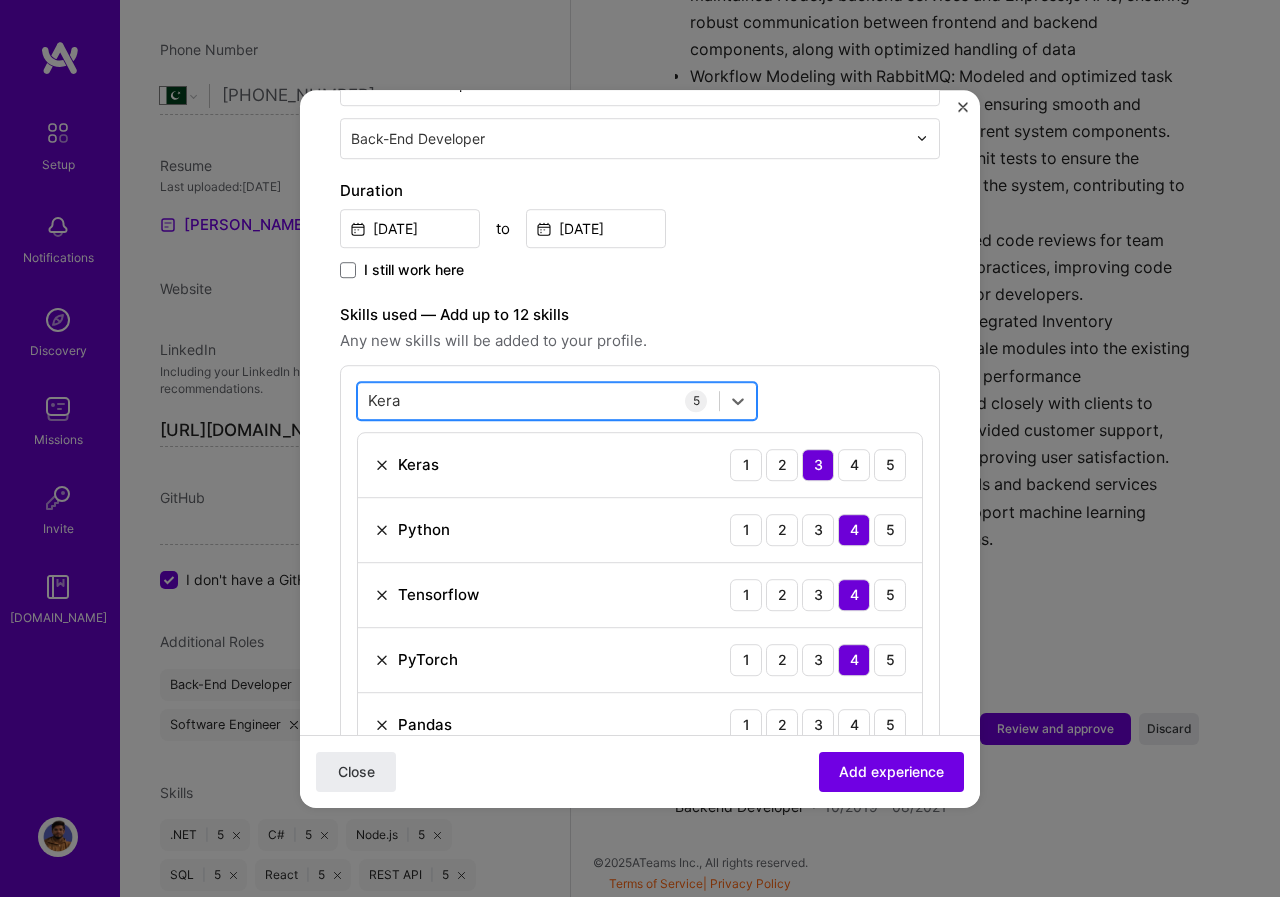 drag, startPoint x: 540, startPoint y: 378, endPoint x: 573, endPoint y: 375, distance: 33.13608 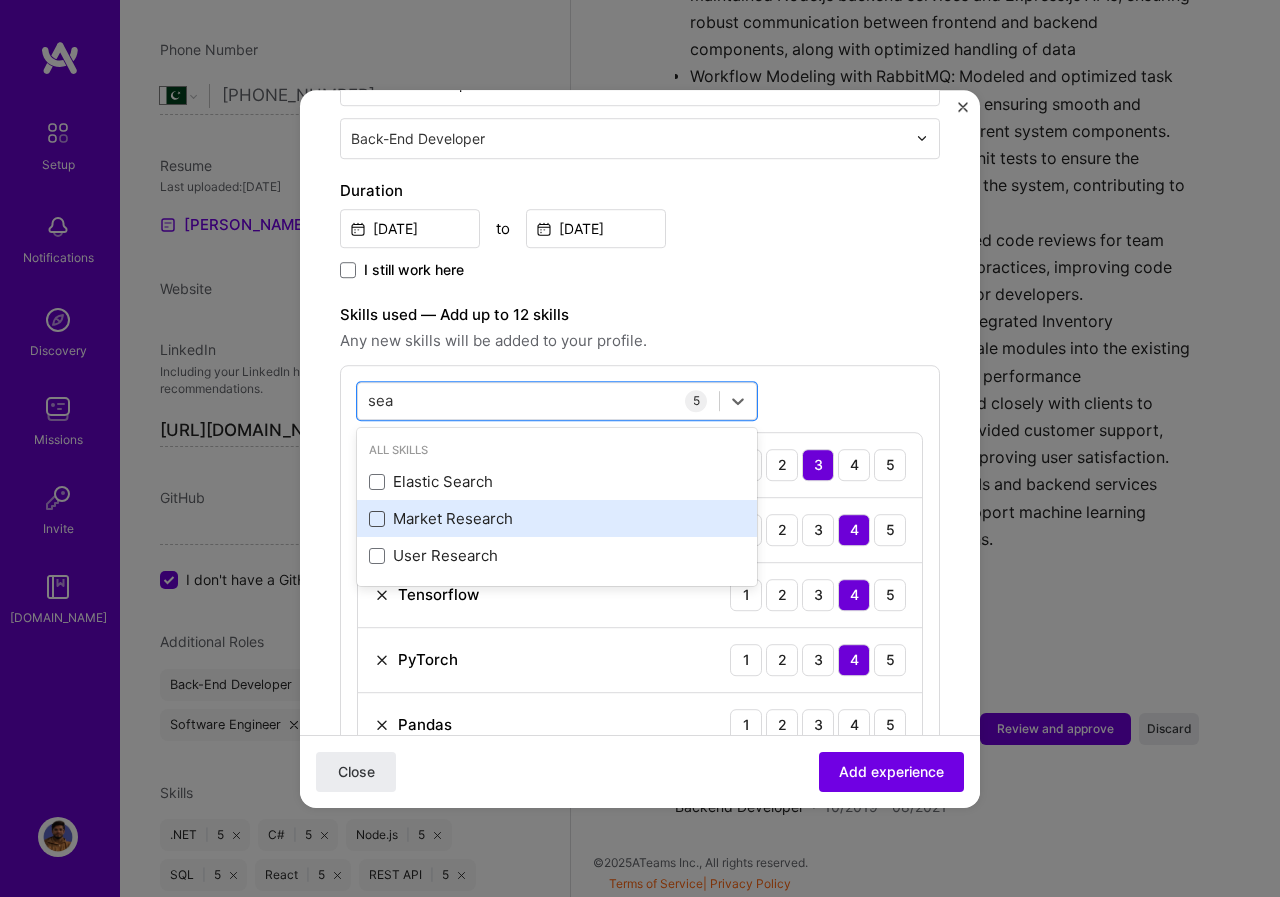 click at bounding box center [377, 519] 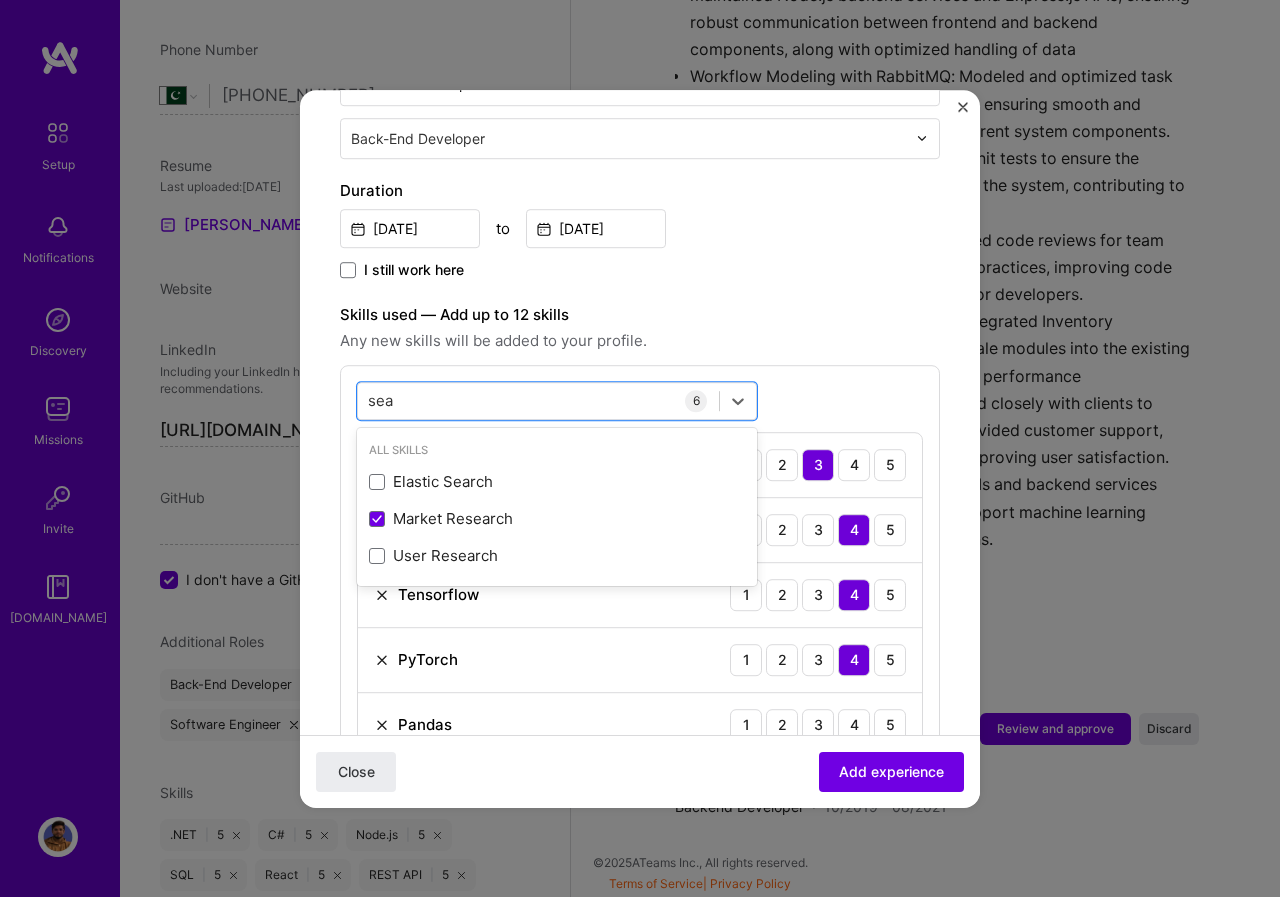 type on "sea" 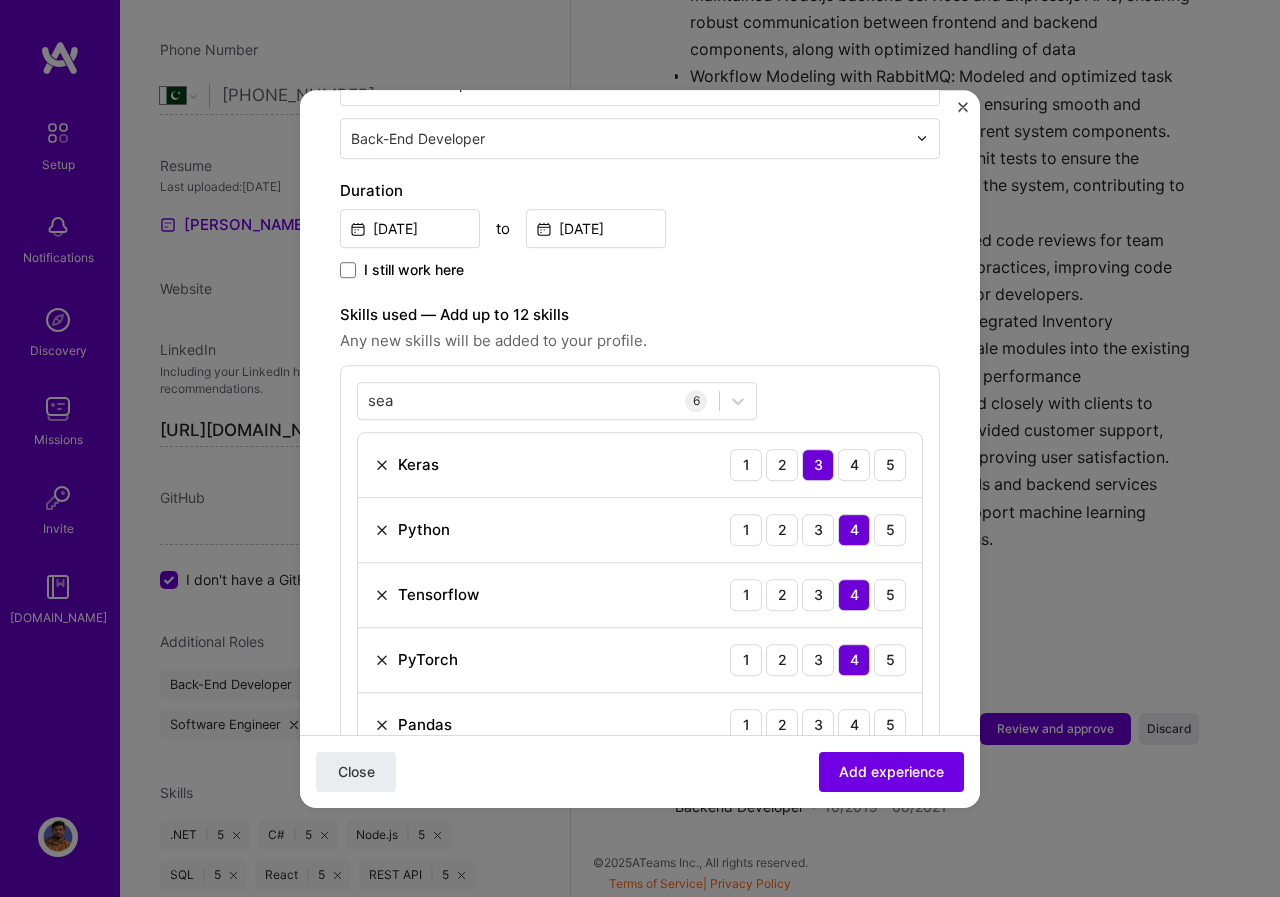 click on "Pandas 1 2 3 4 5" at bounding box center (640, 725) 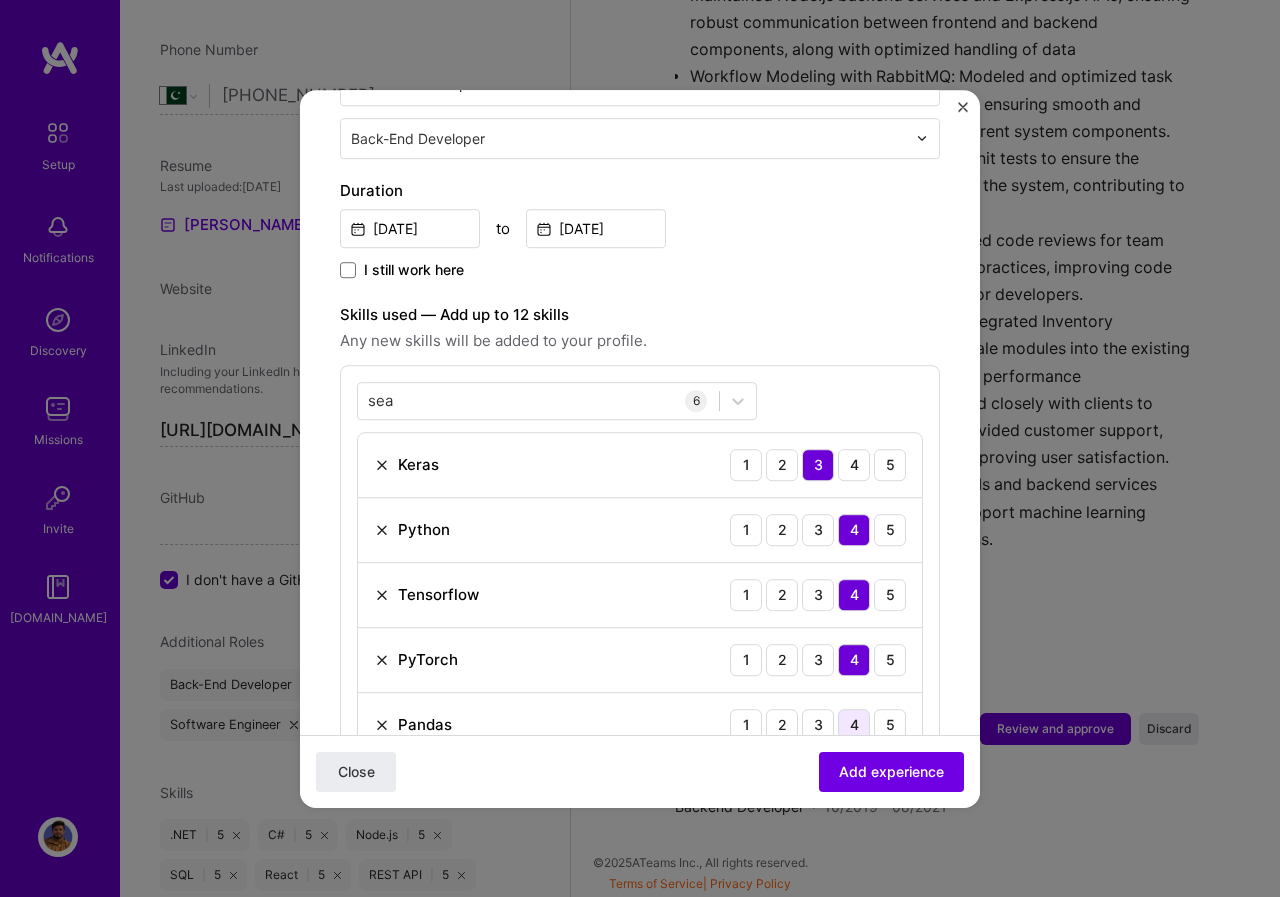 click on "4" at bounding box center (854, 725) 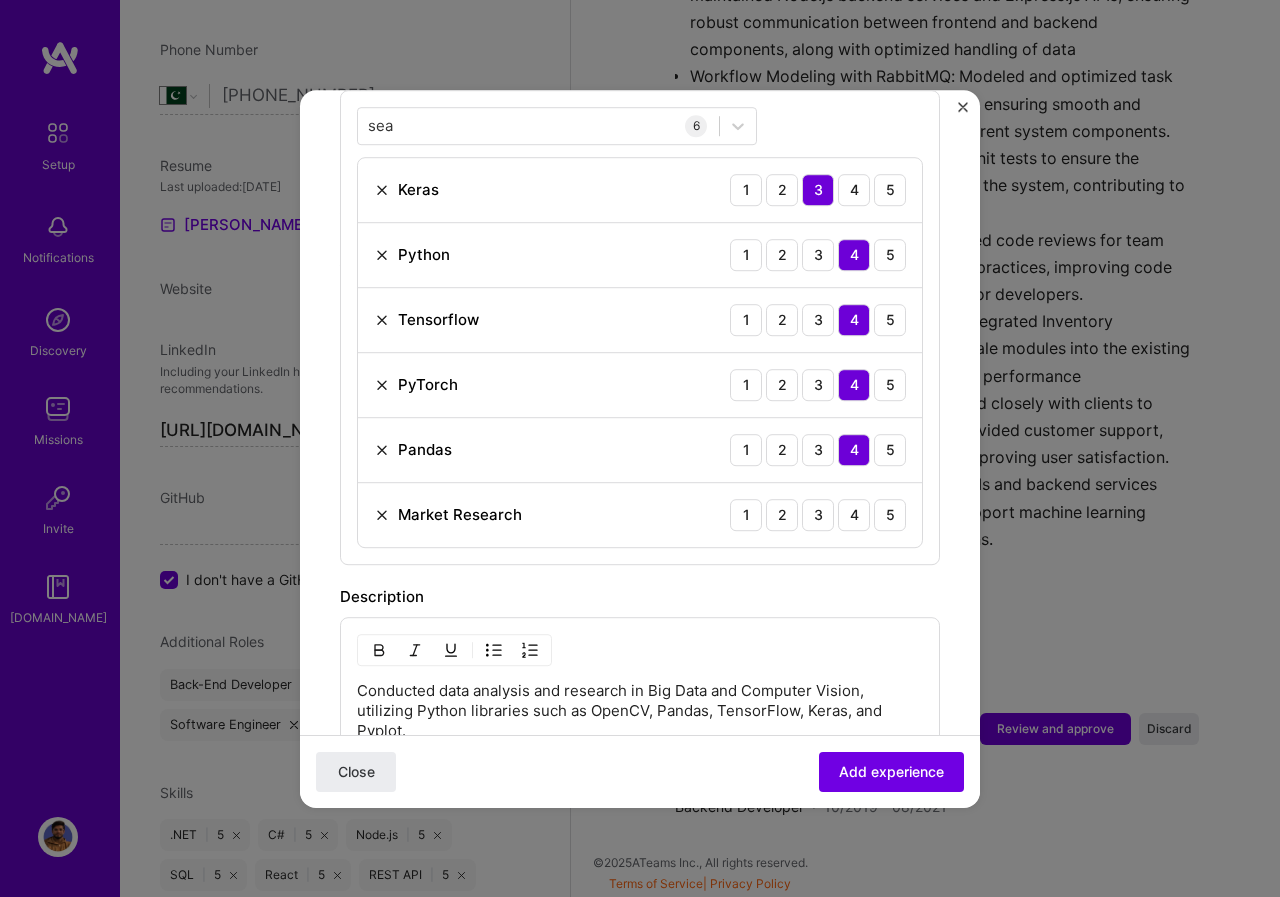 scroll, scrollTop: 800, scrollLeft: 0, axis: vertical 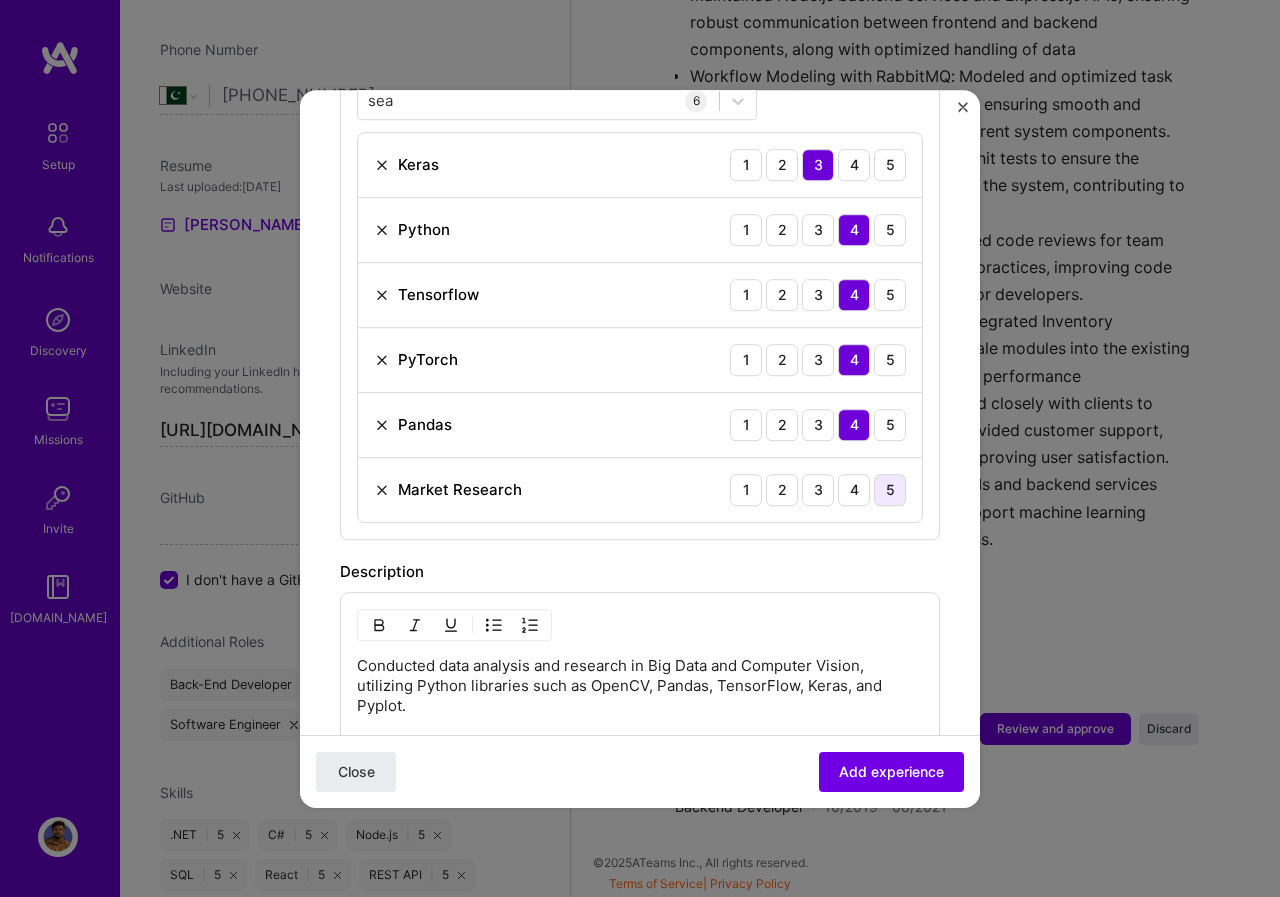 click on "5" at bounding box center (890, 490) 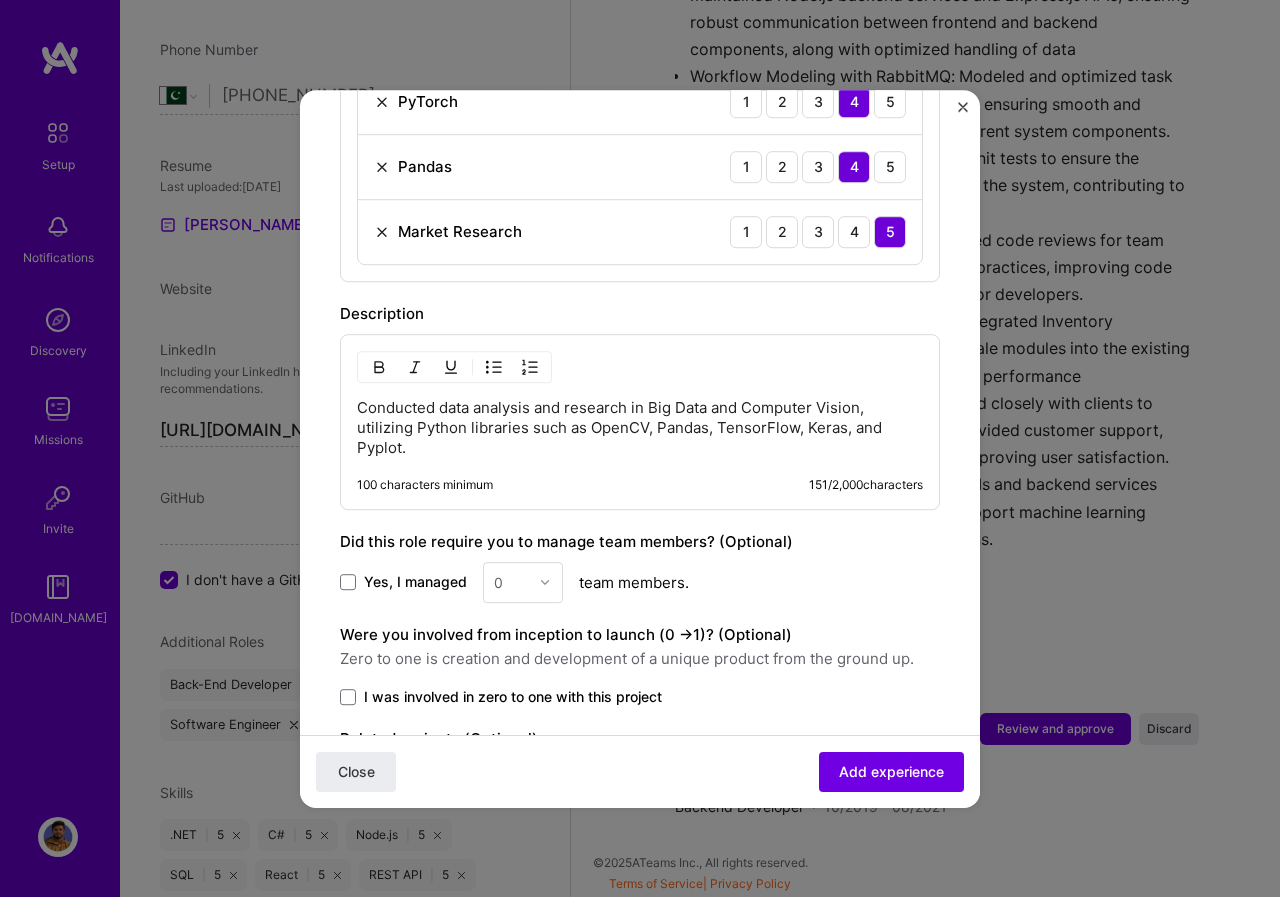 scroll, scrollTop: 1172, scrollLeft: 0, axis: vertical 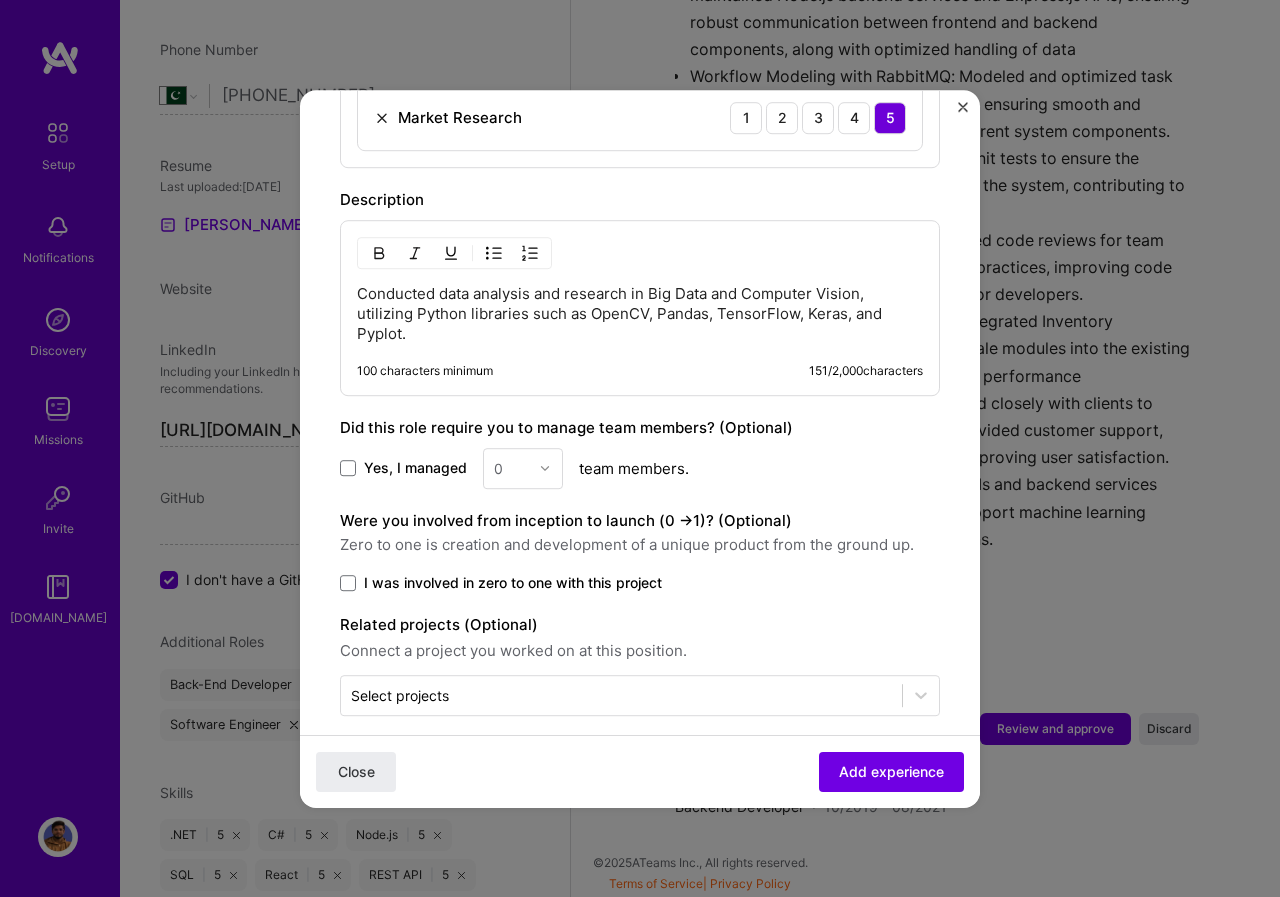 click on "Conducted data analysis and research in Big Data and Computer Vision, utilizing Python libraries such as OpenCV, Pandas, TensorFlow, Keras, and Pyplot." at bounding box center [640, 314] 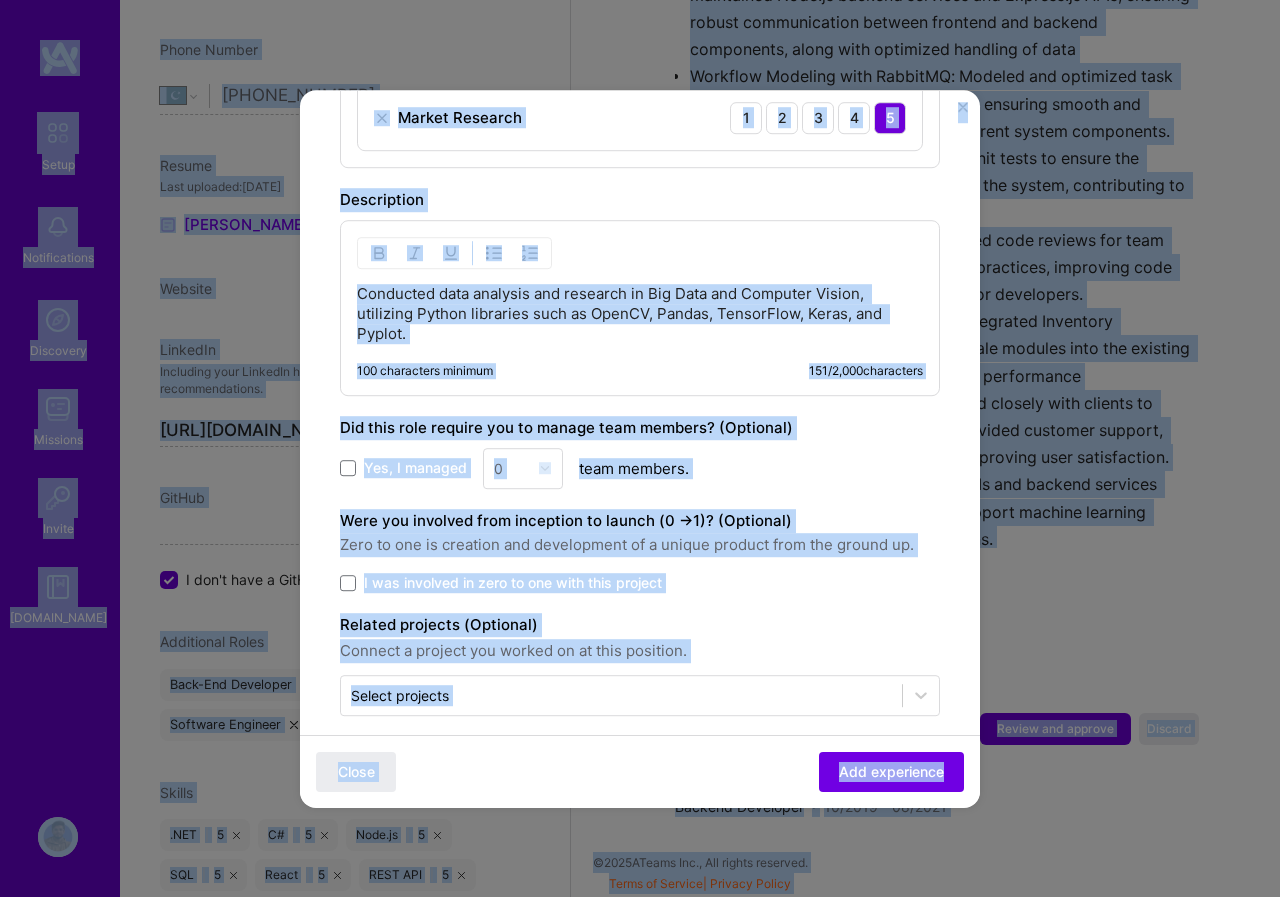 click on "Conducted data analysis and research in Big Data and Computer Vision, utilizing Python libraries such as OpenCV, Pandas, TensorFlow, Keras, and Pyplot." at bounding box center (640, 314) 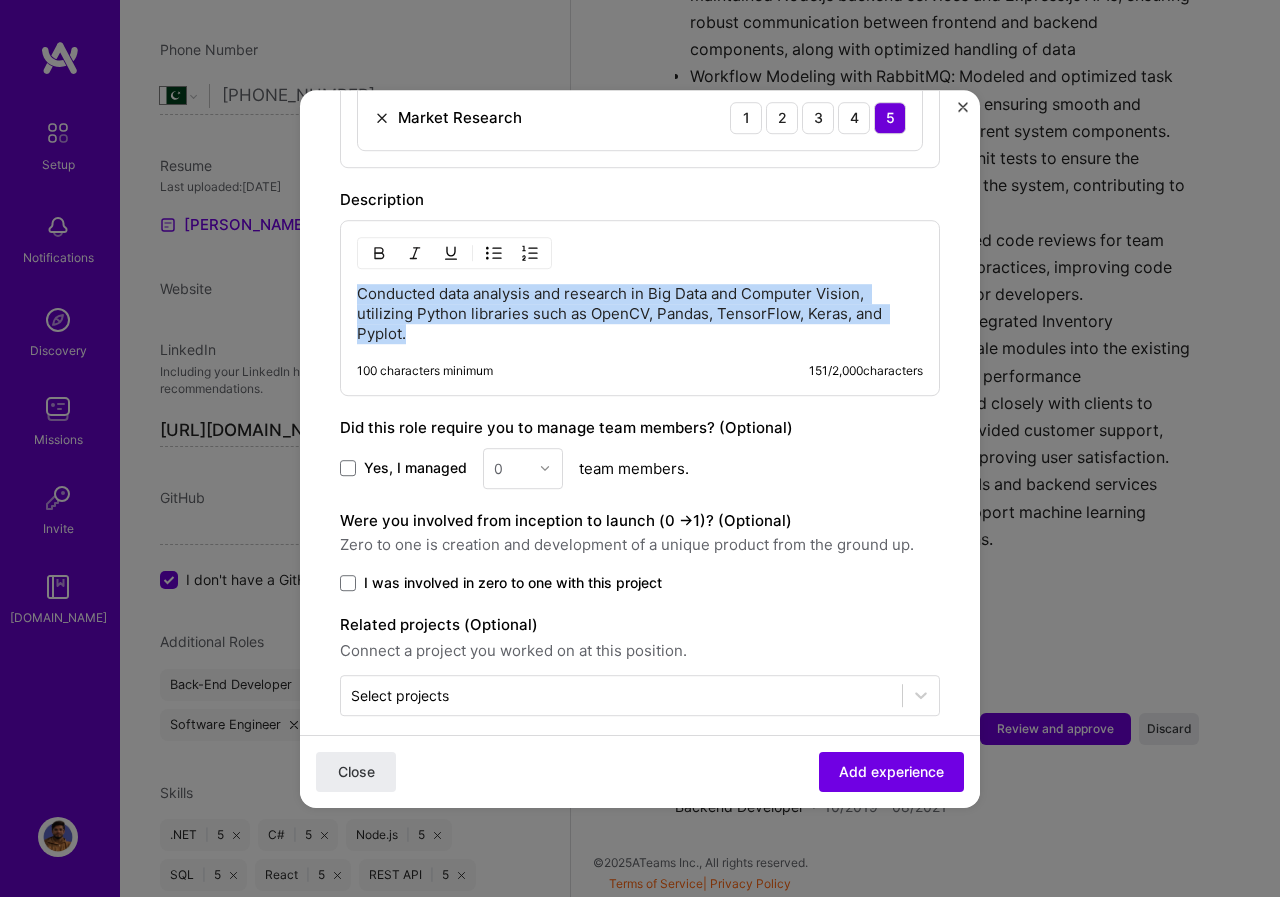 paste 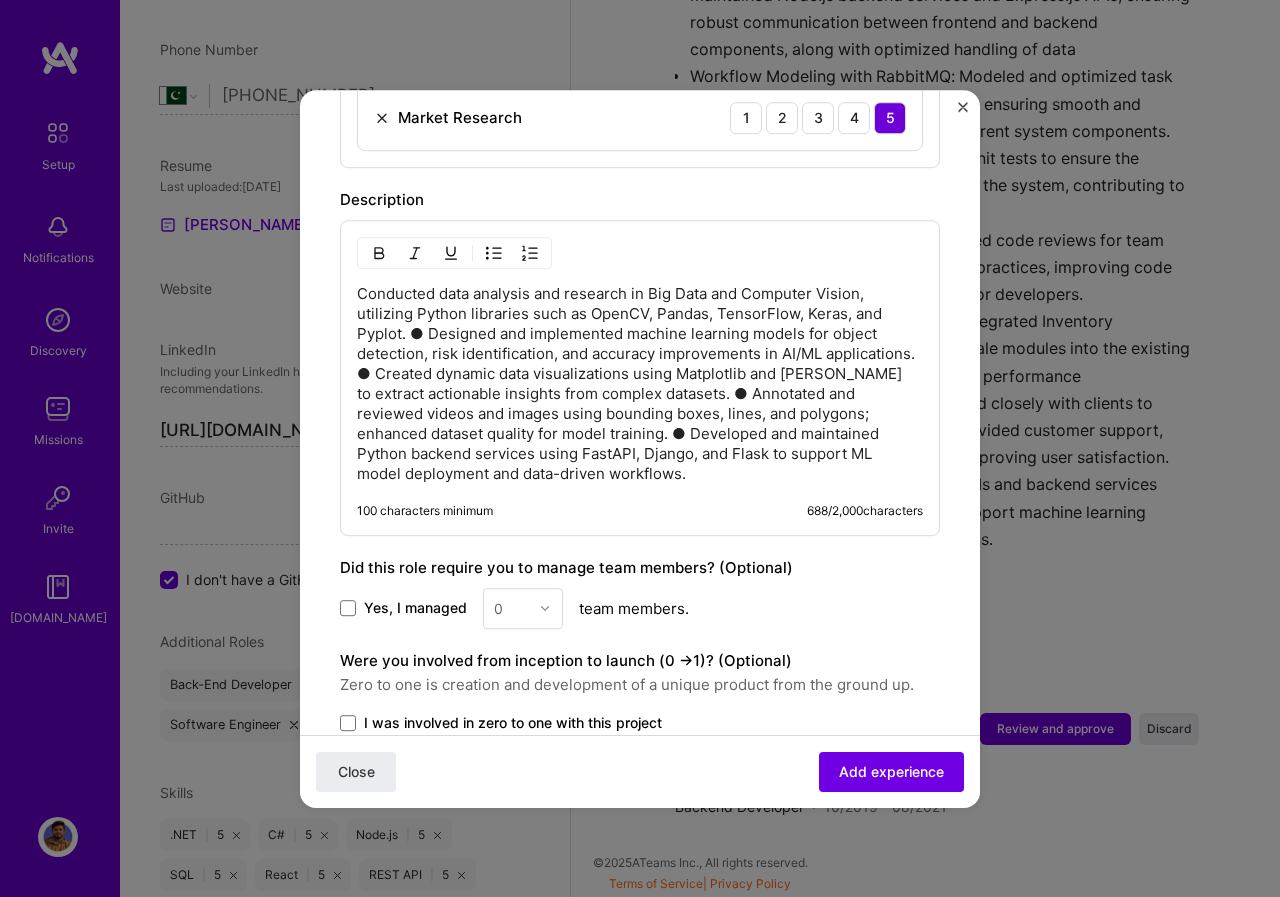 click on "Conducted data analysis and research in Big Data and Computer Vision, utilizing Python libraries such as OpenCV, Pandas, TensorFlow, Keras, and Pyplot. ● Designed and implemented machine learning models for object detection, risk identification, and accuracy improvements in AI/ML applications. ● Created dynamic data visualizations using Matplotlib and [PERSON_NAME] to extract actionable insights from complex datasets. ● Annotated and reviewed videos and images using bounding boxes, lines, and polygons; enhanced dataset quality for model training. ● Developed and maintained Python backend services using FastAPI, Django, and Flask to support ML model deployment and data-driven workflows." at bounding box center (640, 384) 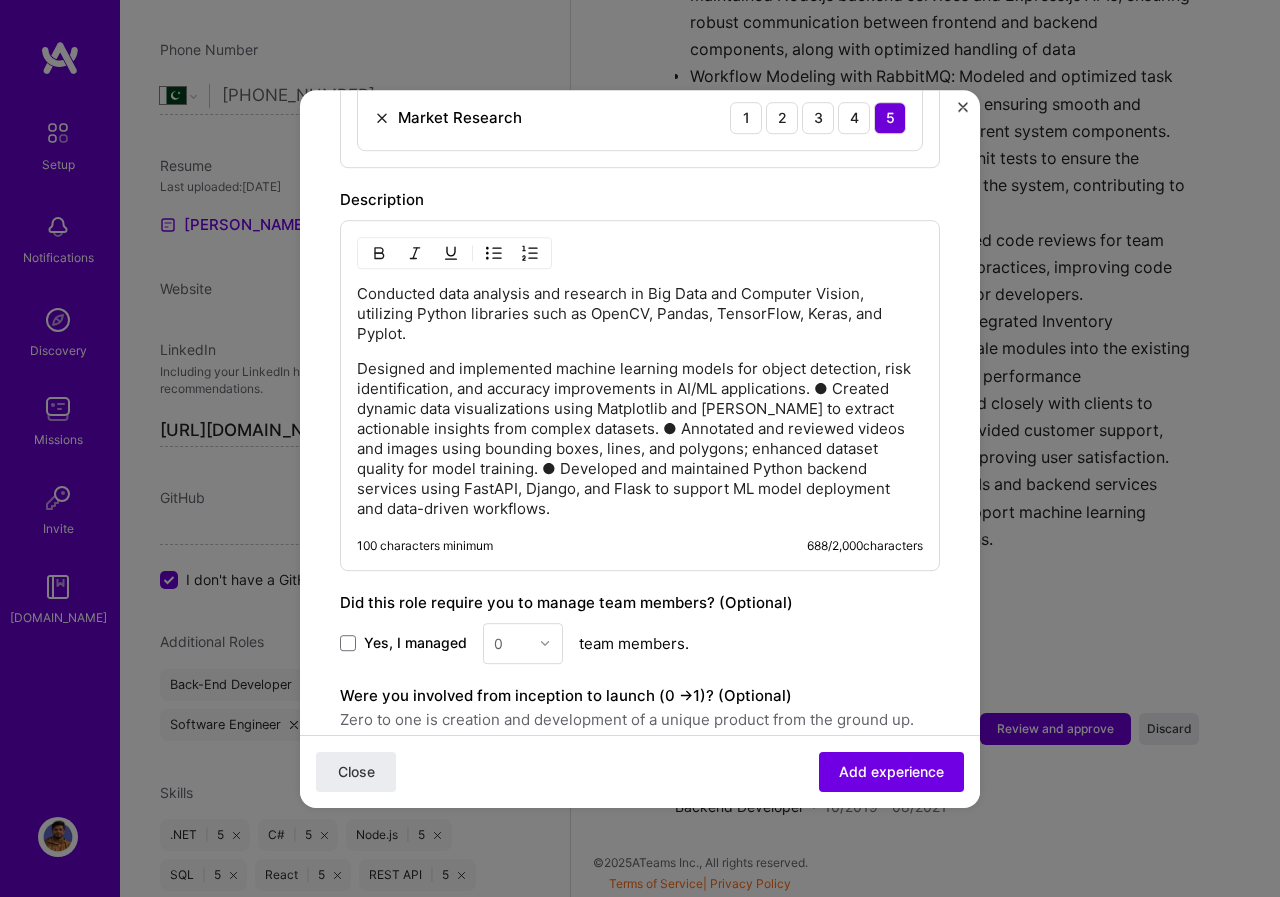 click on "Designed and implemented machine learning models for object detection, risk identification, and accuracy improvements in AI/ML applications. ● Created dynamic data visualizations using Matplotlib and [PERSON_NAME] to extract actionable insights from complex datasets. ● Annotated and reviewed videos and images using bounding boxes, lines, and polygons; enhanced dataset quality for model training. ● Developed and maintained Python backend services using FastAPI, Django, and Flask to support ML model deployment and data-driven workflows." at bounding box center (640, 439) 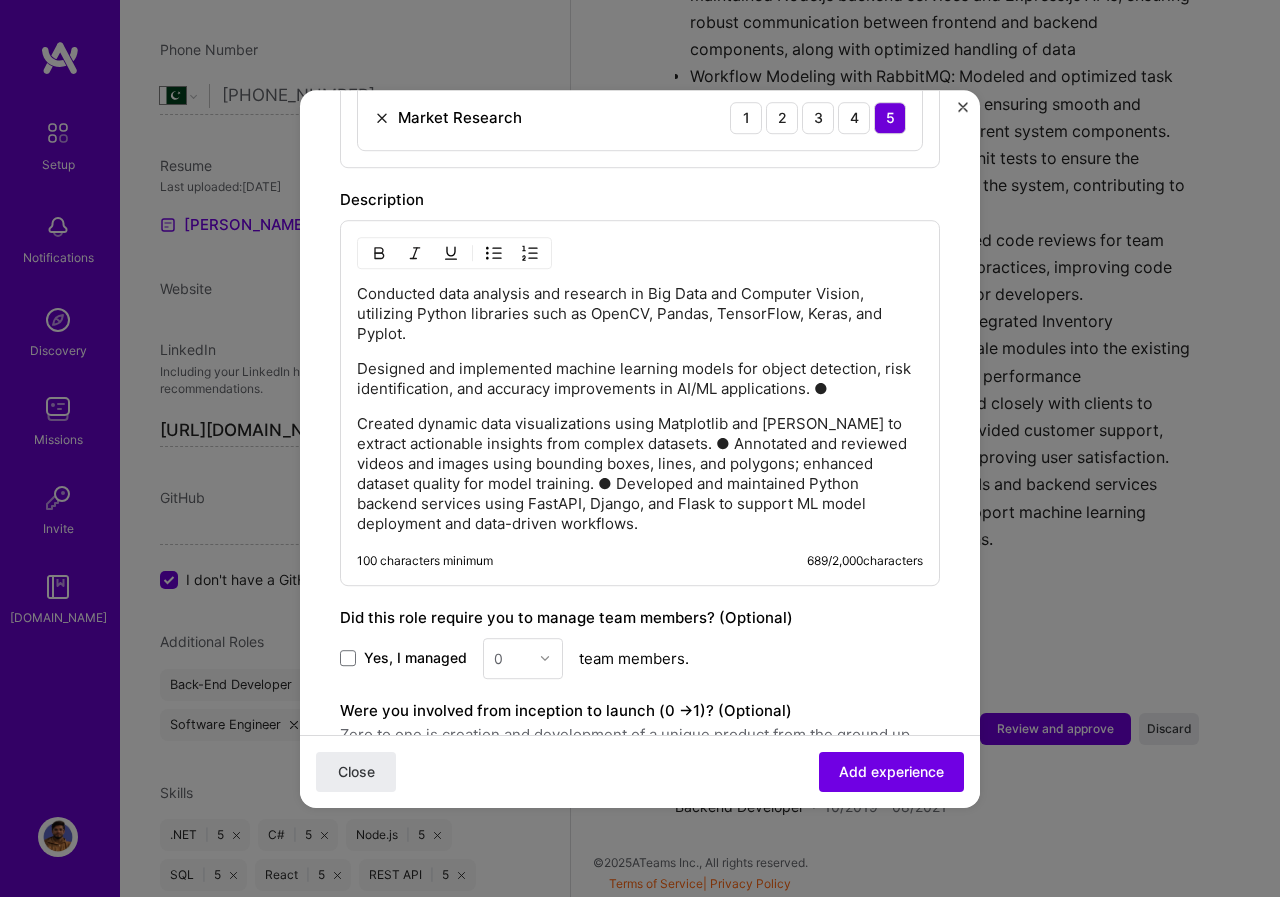click on "Designed and implemented machine learning models for object detection, risk identification, and accuracy improvements in AI/ML applications. ●" at bounding box center [640, 379] 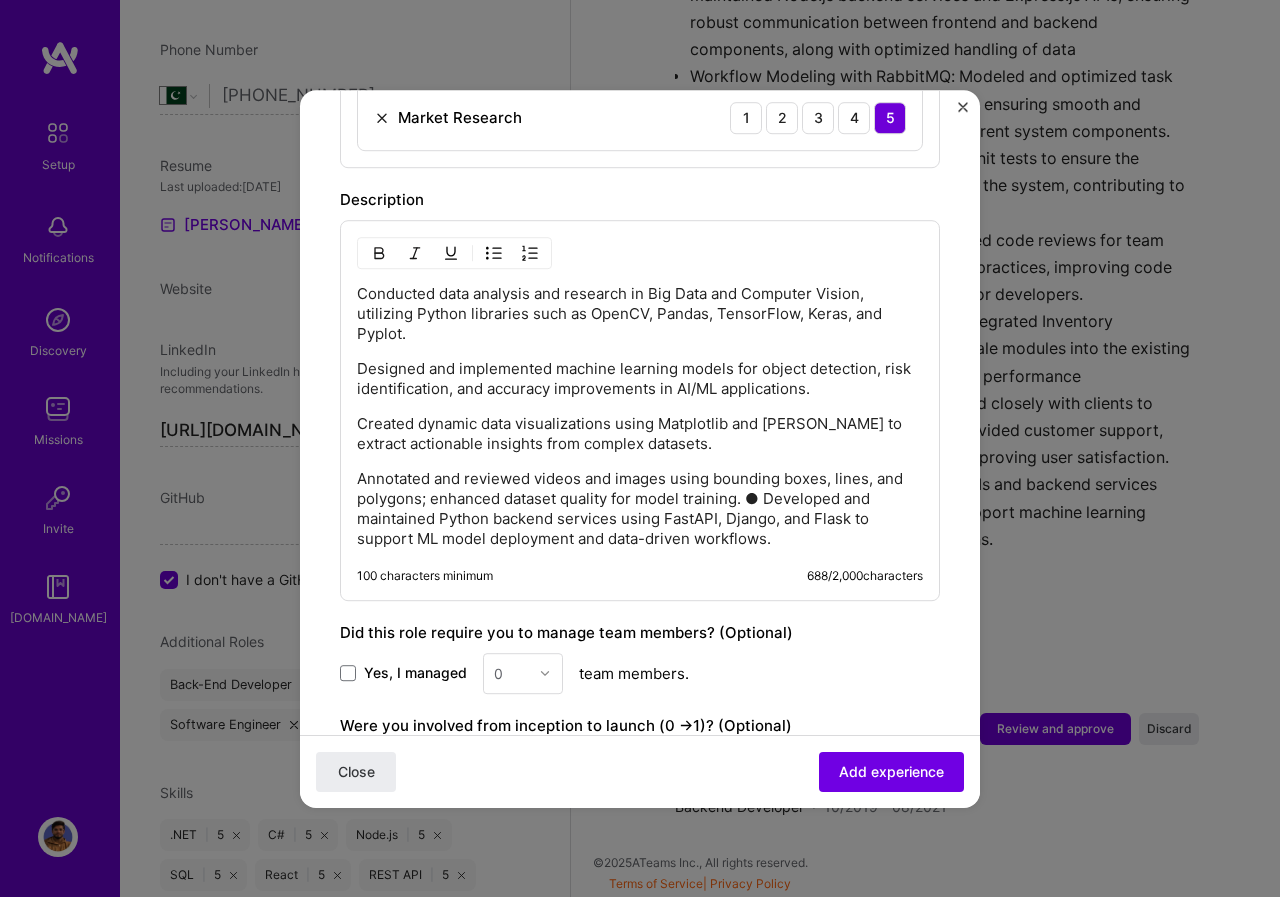 click on "Annotated and reviewed videos and images using bounding boxes, lines, and polygons; enhanced dataset quality for model training. ● Developed and maintained Python backend services using FastAPI, Django, and Flask to support ML model deployment and data-driven workflows." at bounding box center [640, 509] 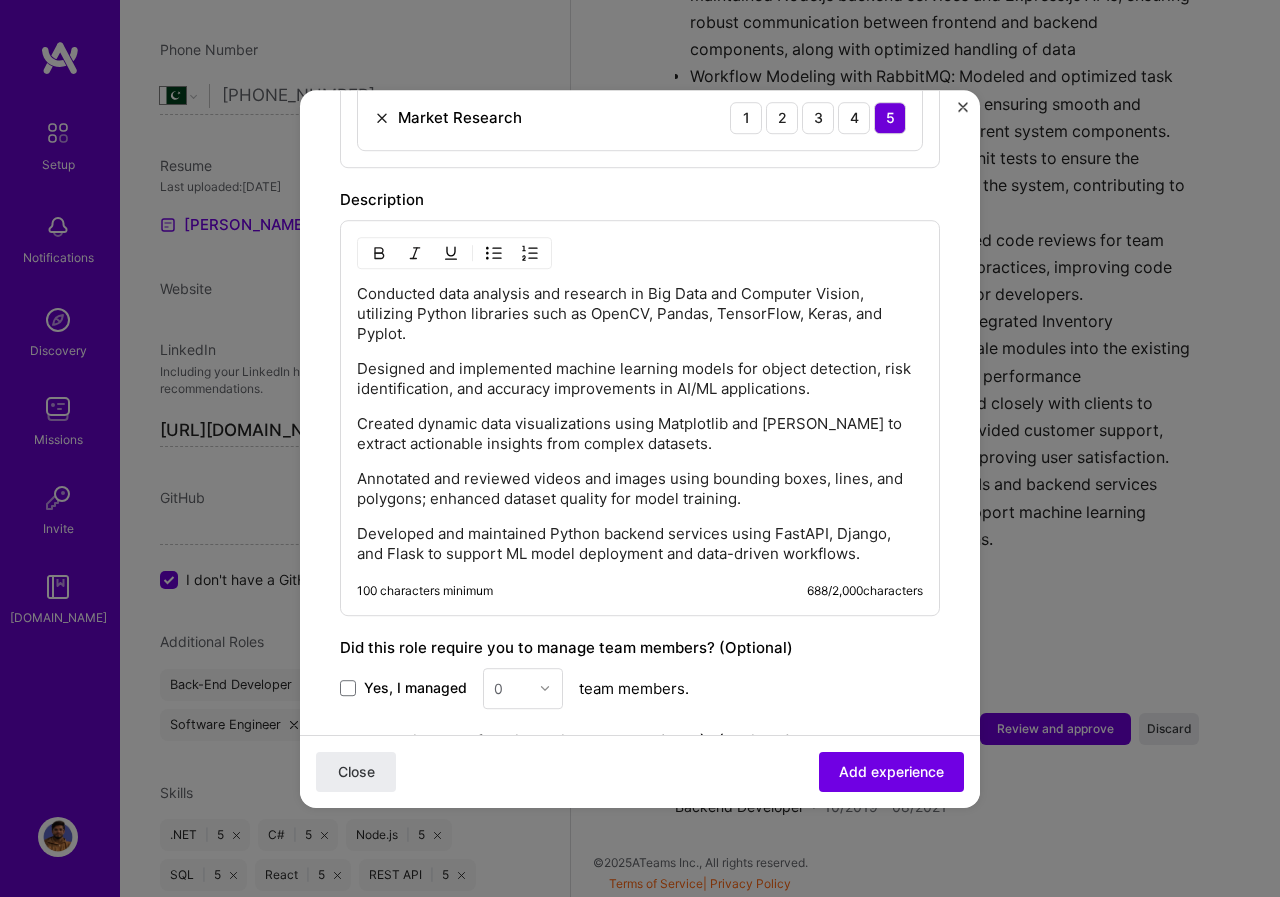 click on "Annotated and reviewed videos and images using bounding boxes, lines, and polygons; enhanced dataset quality for model training." at bounding box center [640, 489] 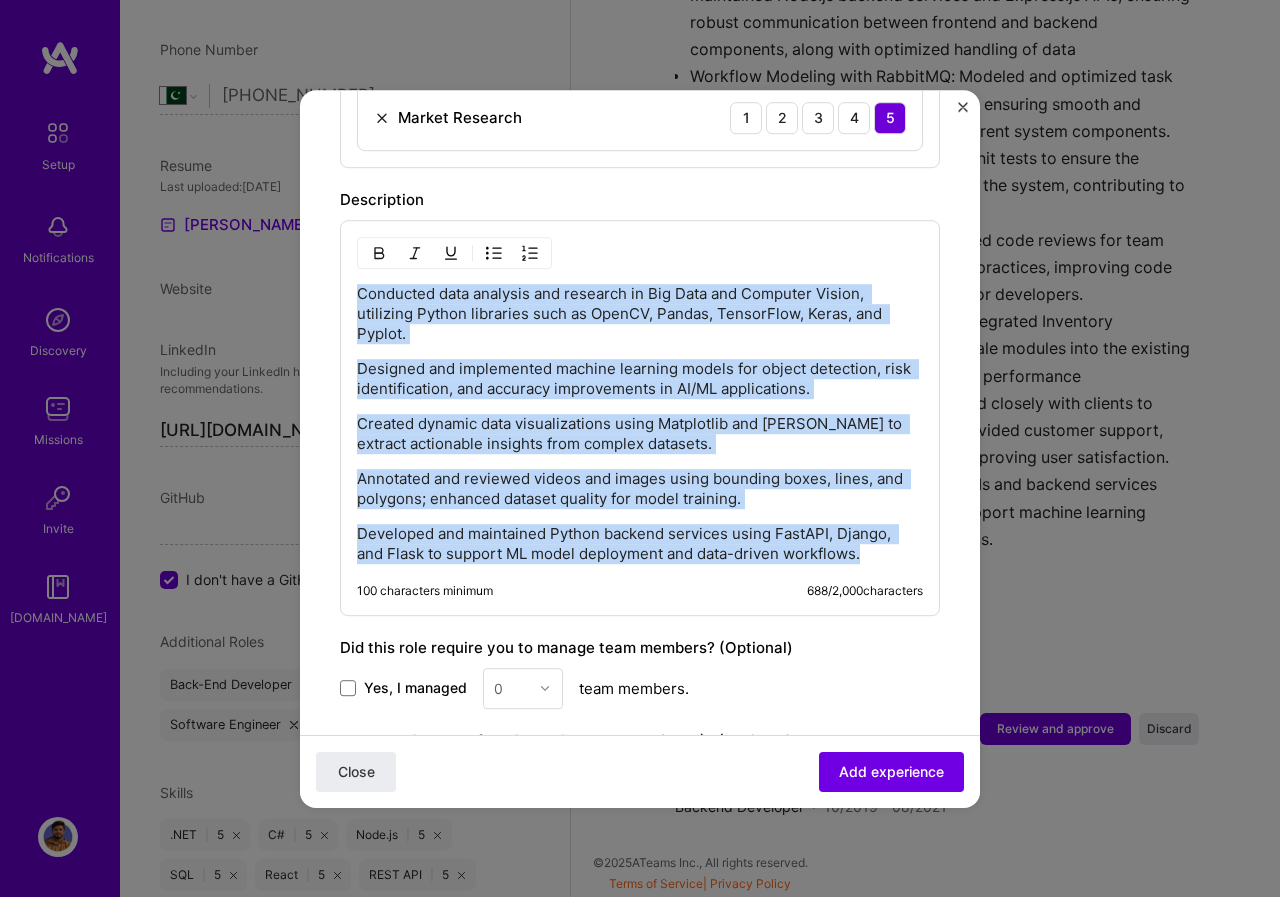 click at bounding box center (494, 253) 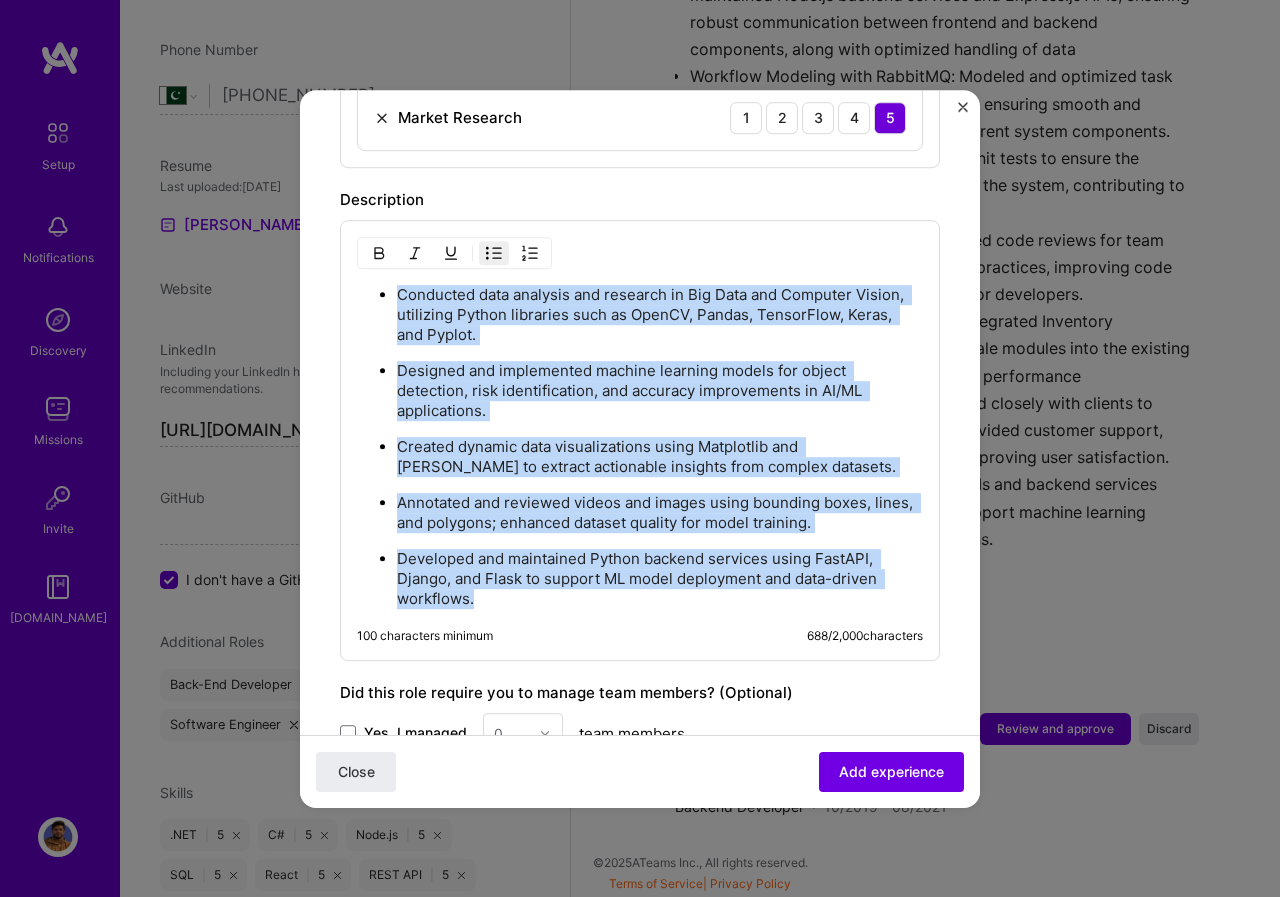 scroll, scrollTop: 1437, scrollLeft: 0, axis: vertical 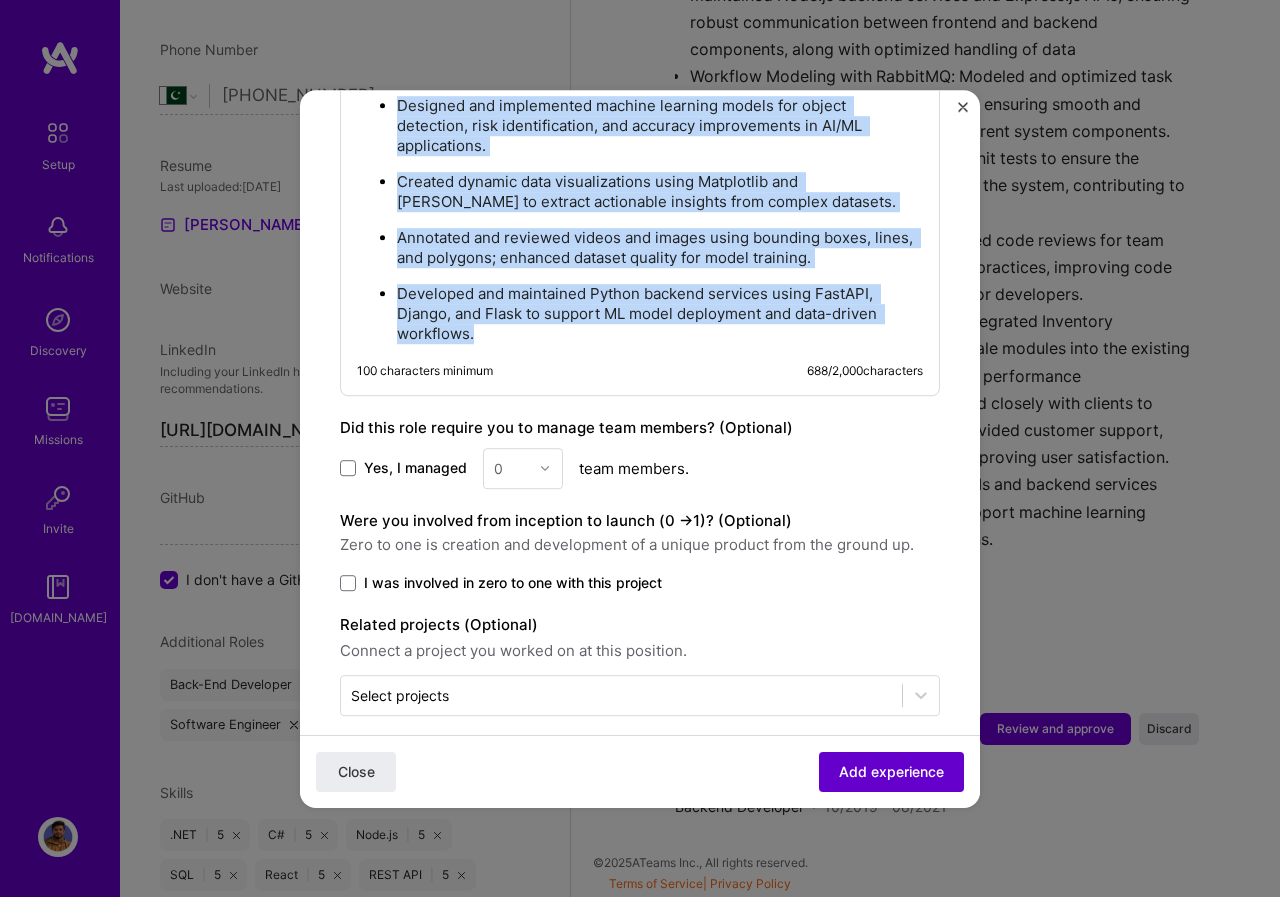 click on "Add experience" at bounding box center (891, 771) 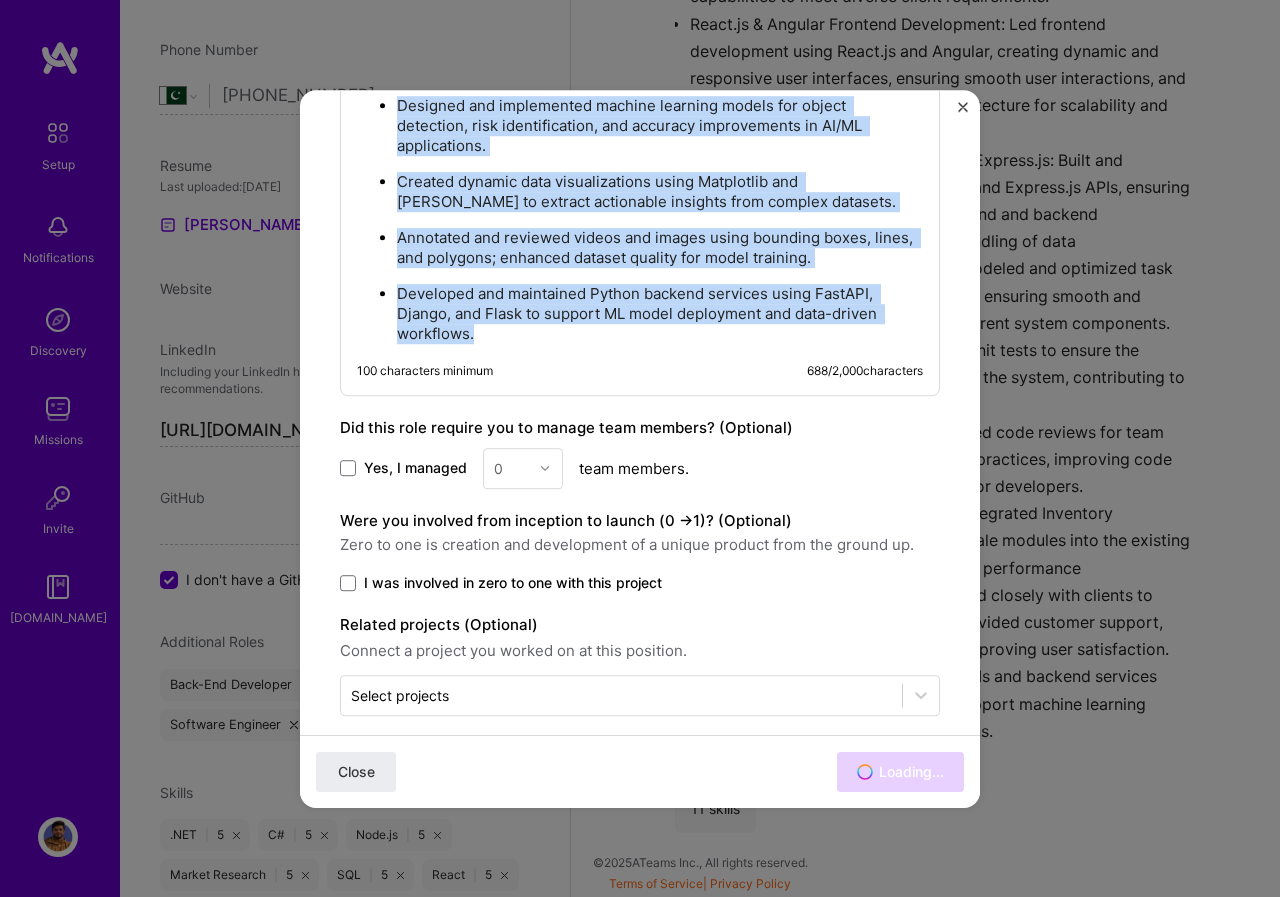 scroll, scrollTop: 3583, scrollLeft: 0, axis: vertical 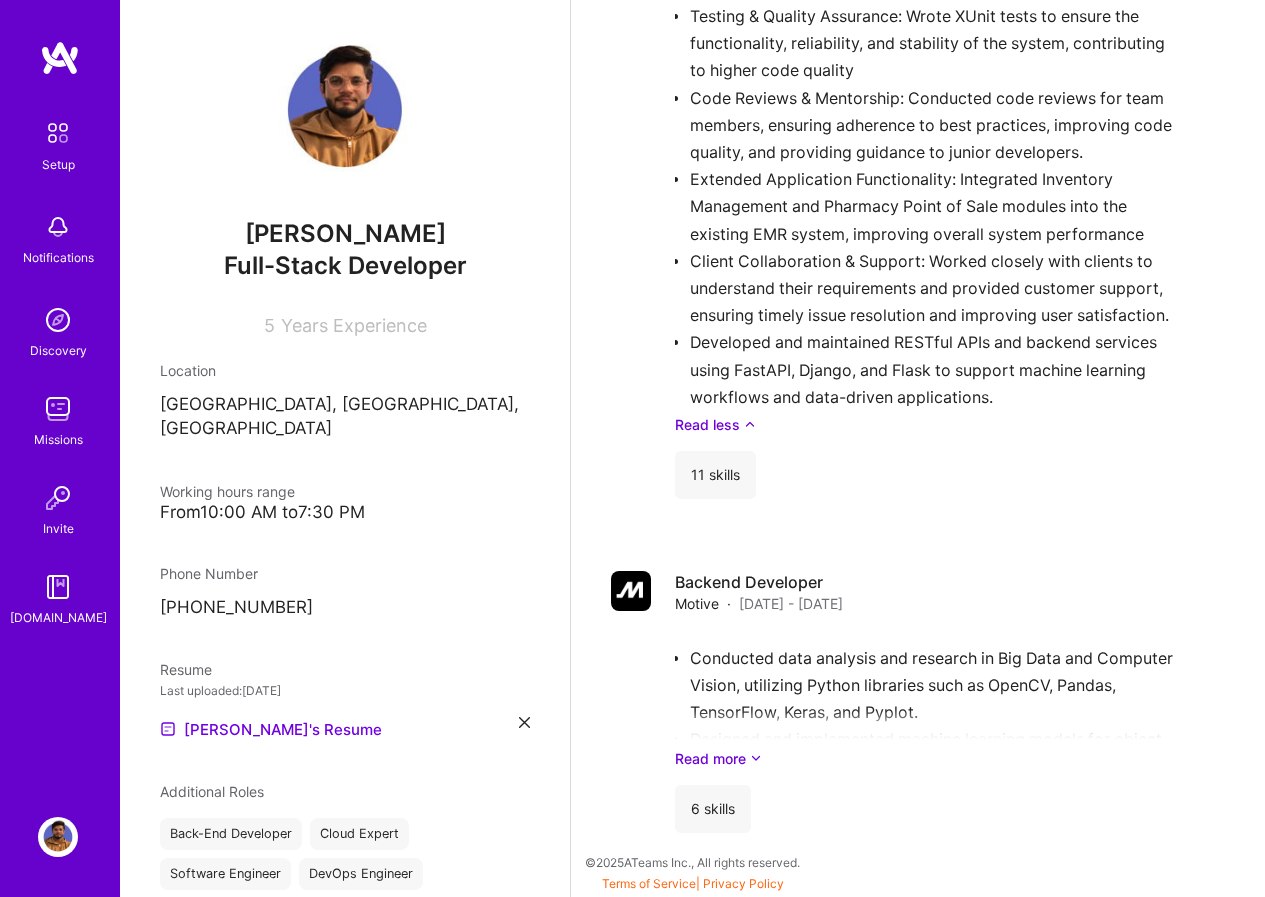 click on "Phone Number [PHONE_NUMBER]" at bounding box center (345, 591) 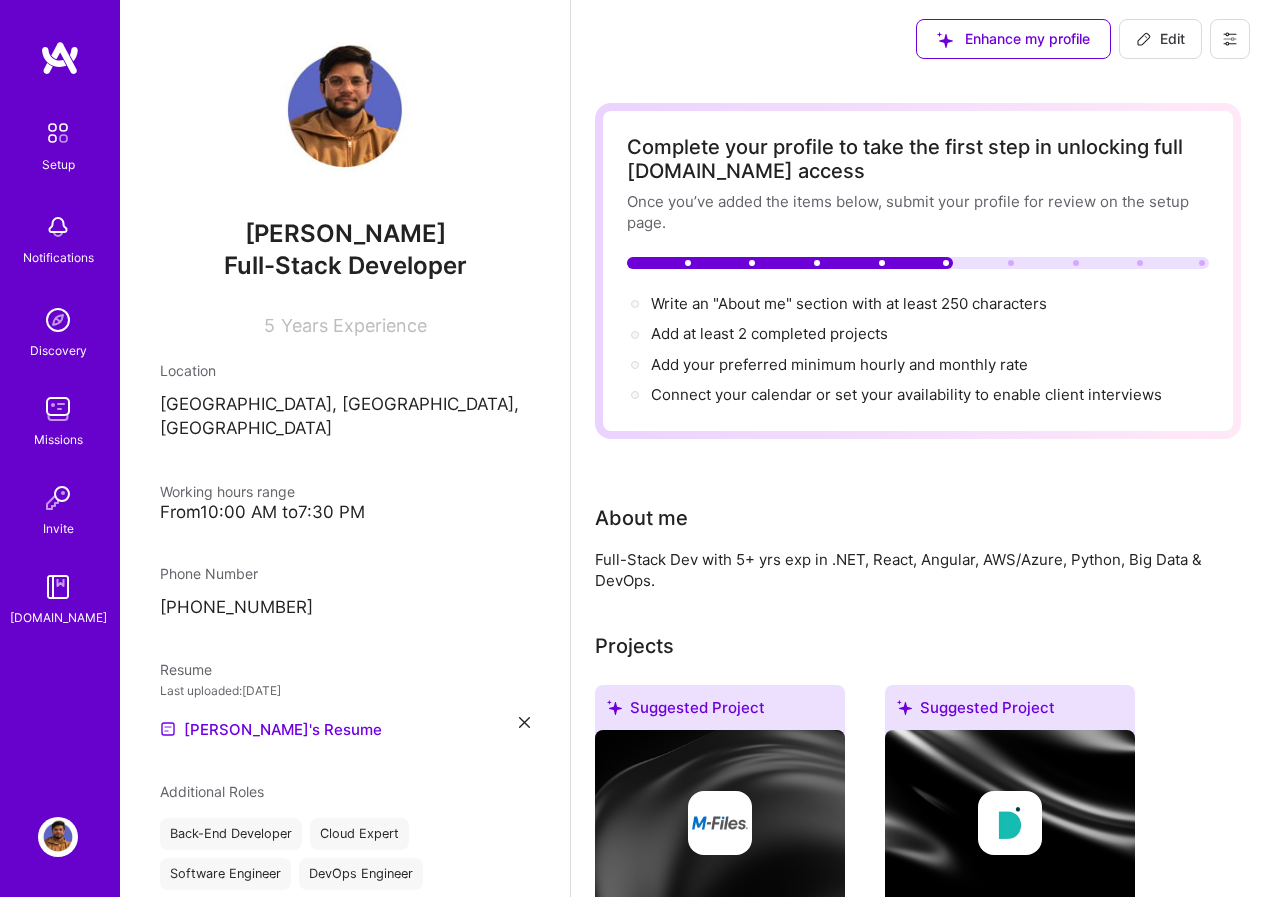 scroll, scrollTop: 0, scrollLeft: 0, axis: both 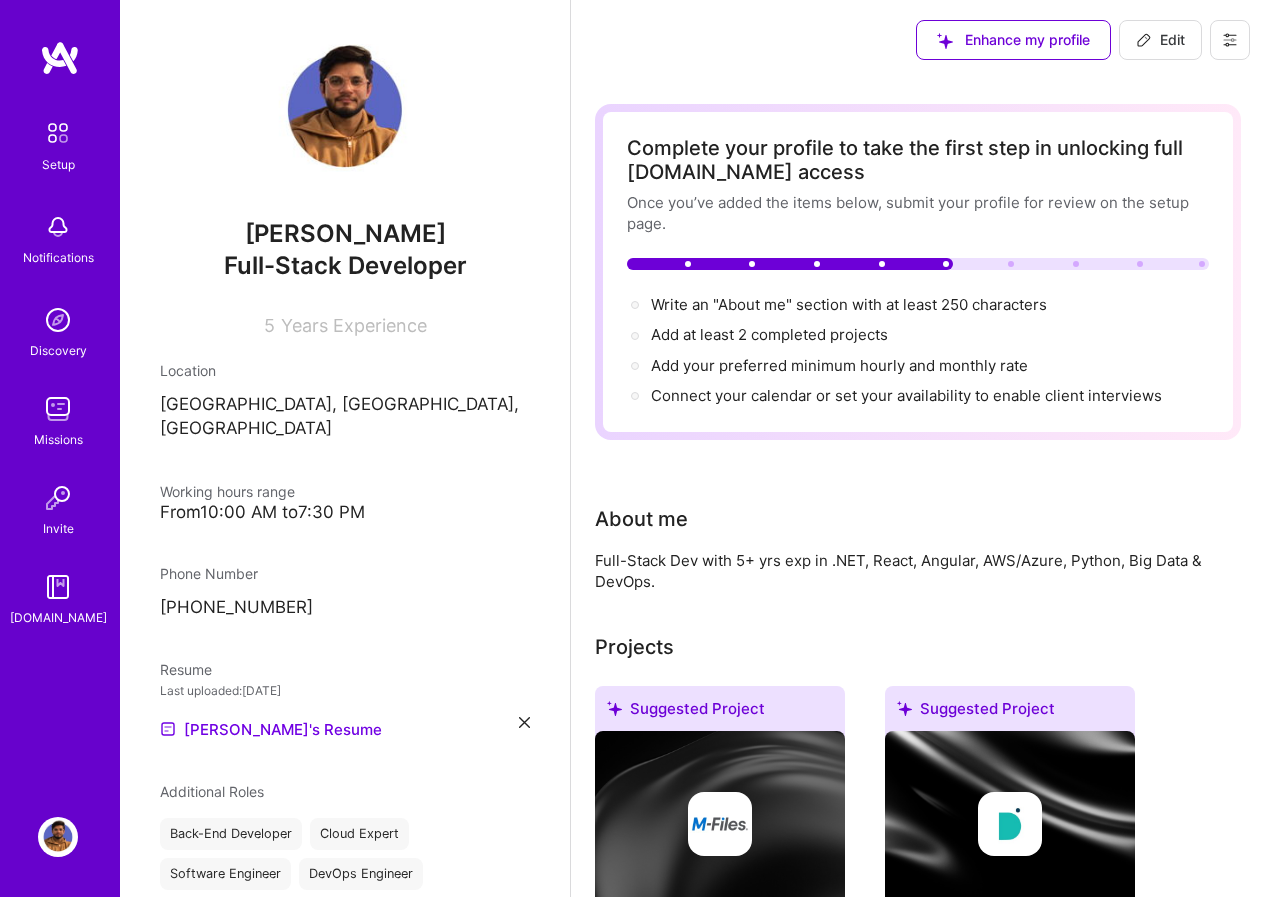 click on "Edit" at bounding box center [1160, 40] 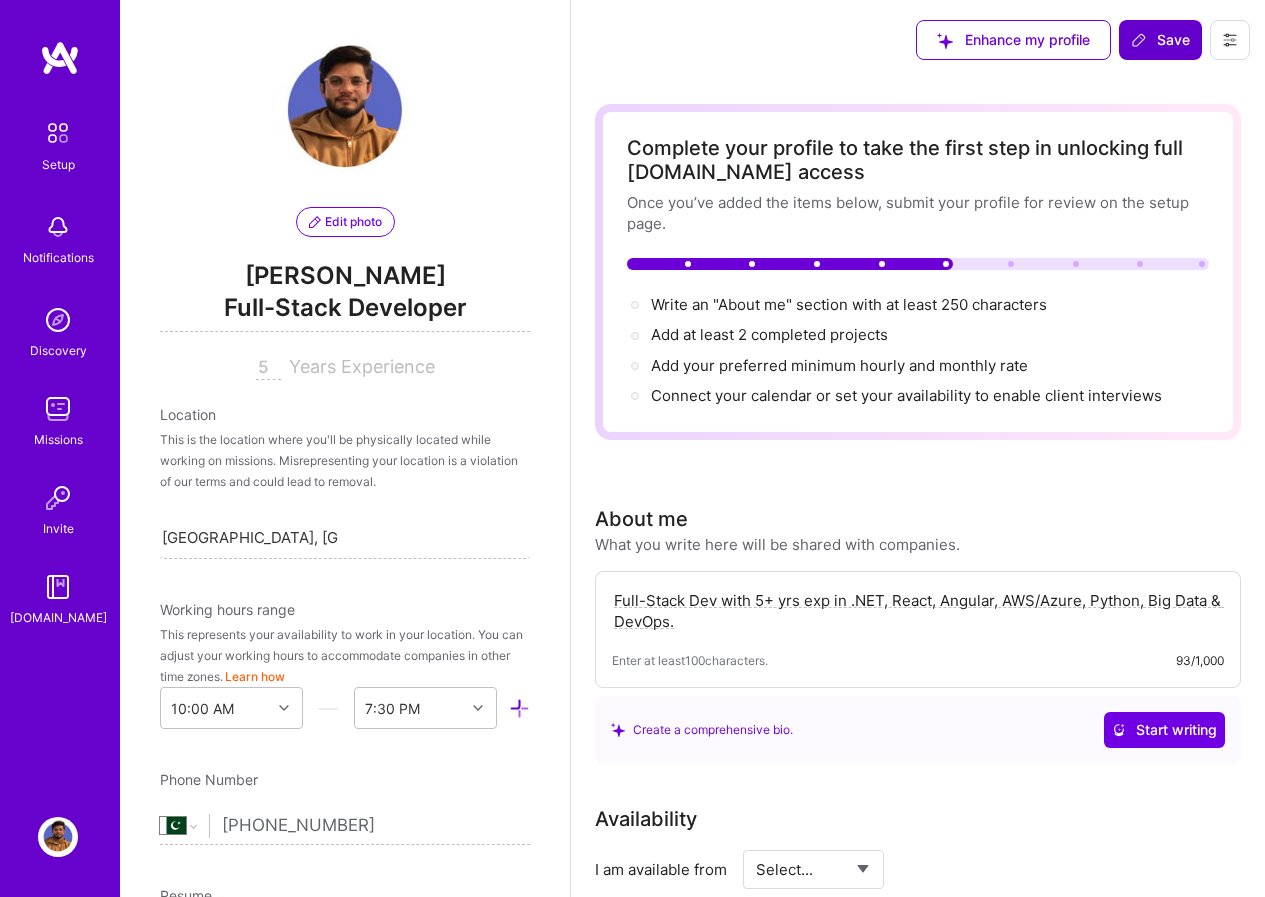 scroll, scrollTop: 723, scrollLeft: 0, axis: vertical 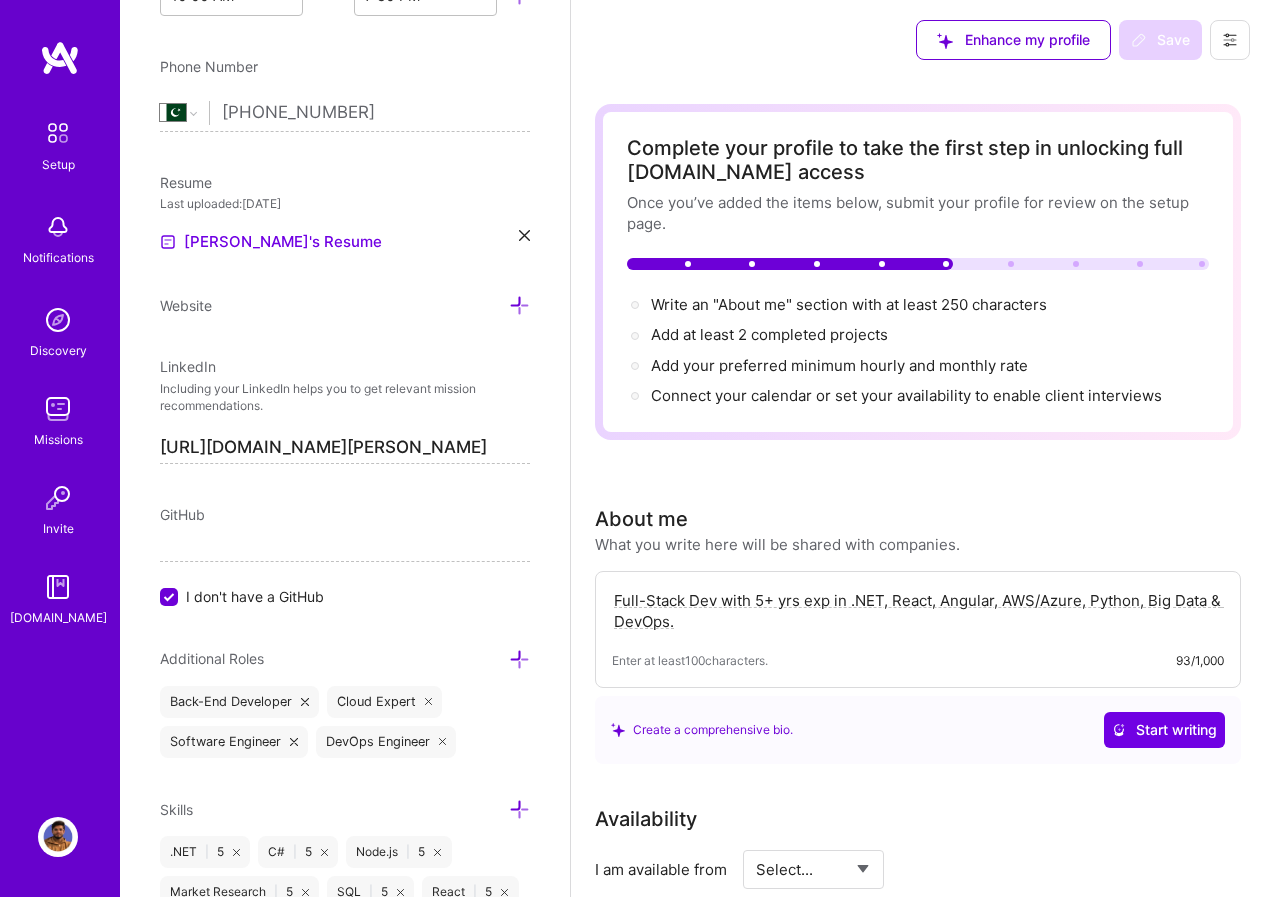 click on "GitHub I don't have a GitHub" at bounding box center [345, 555] 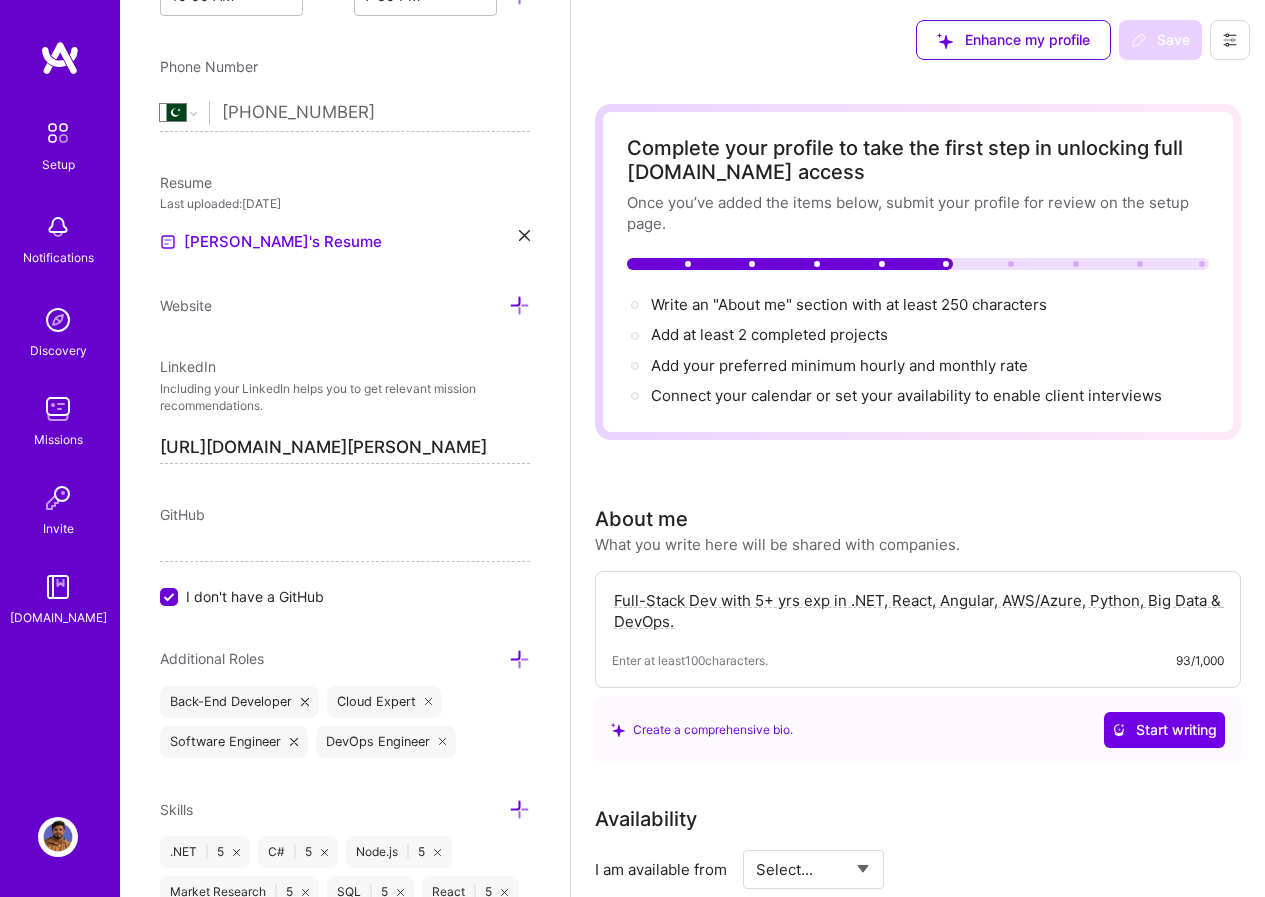 click on "I don't have a GitHub" at bounding box center [171, 598] 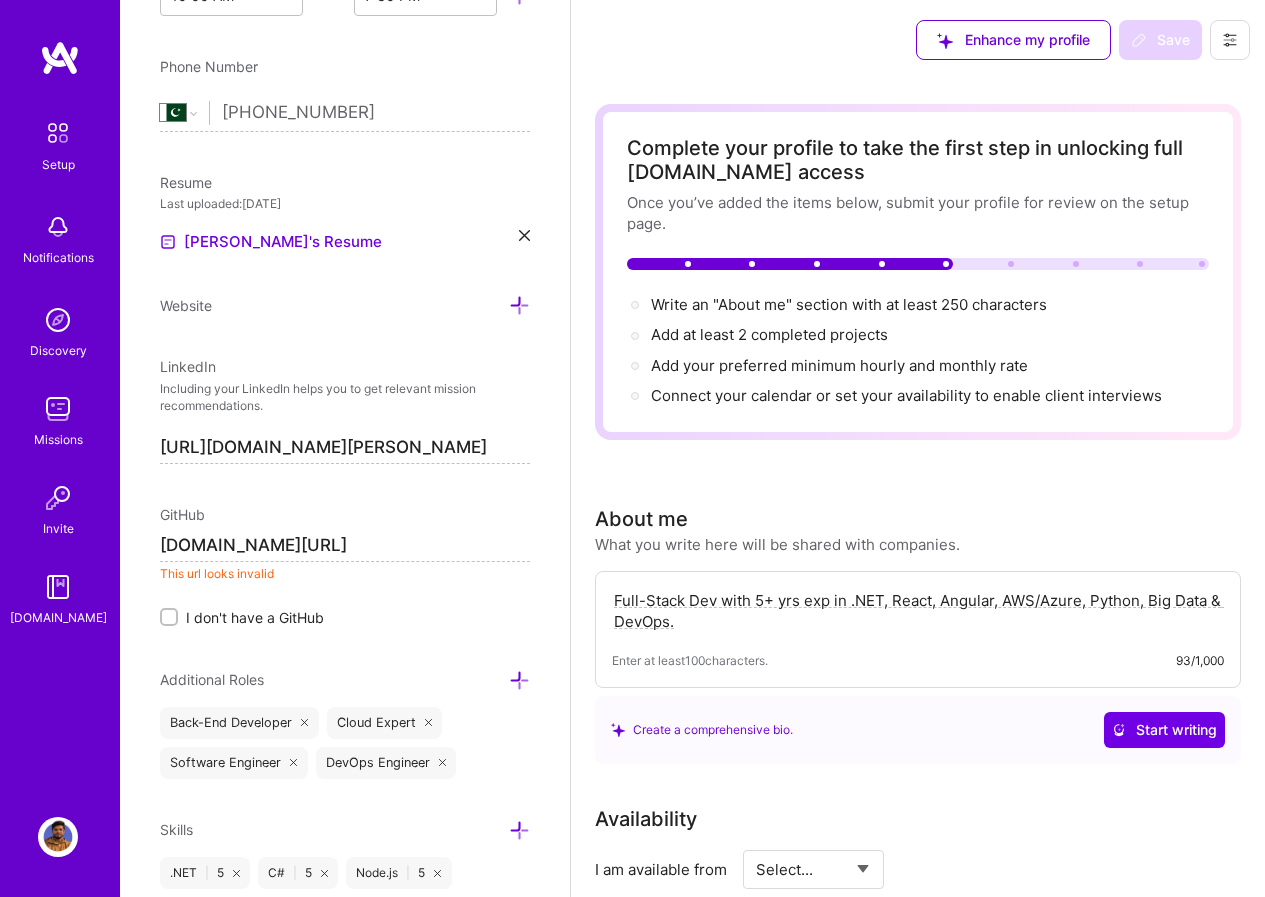 type on "[URL][DOMAIN_NAME]" 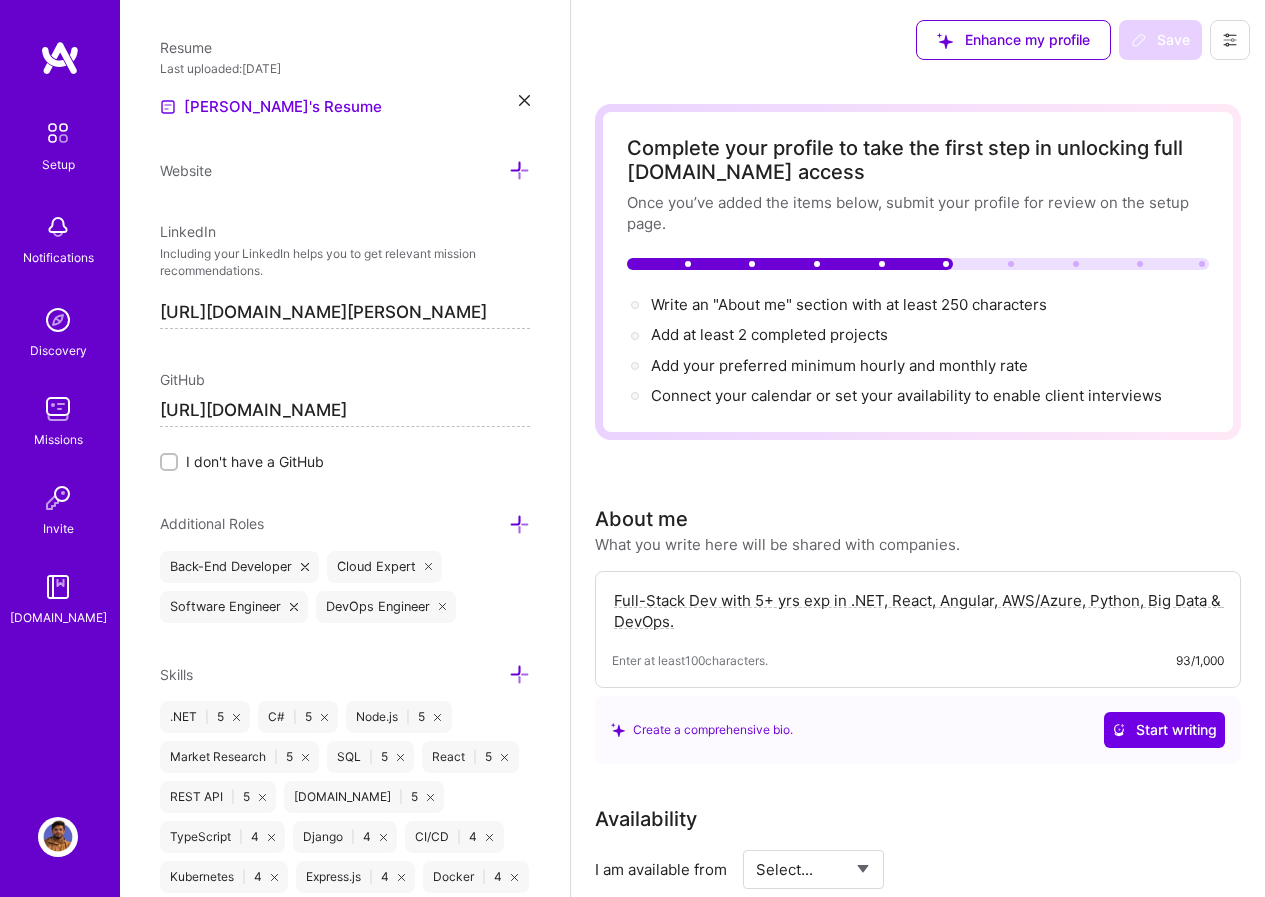 scroll, scrollTop: 823, scrollLeft: 0, axis: vertical 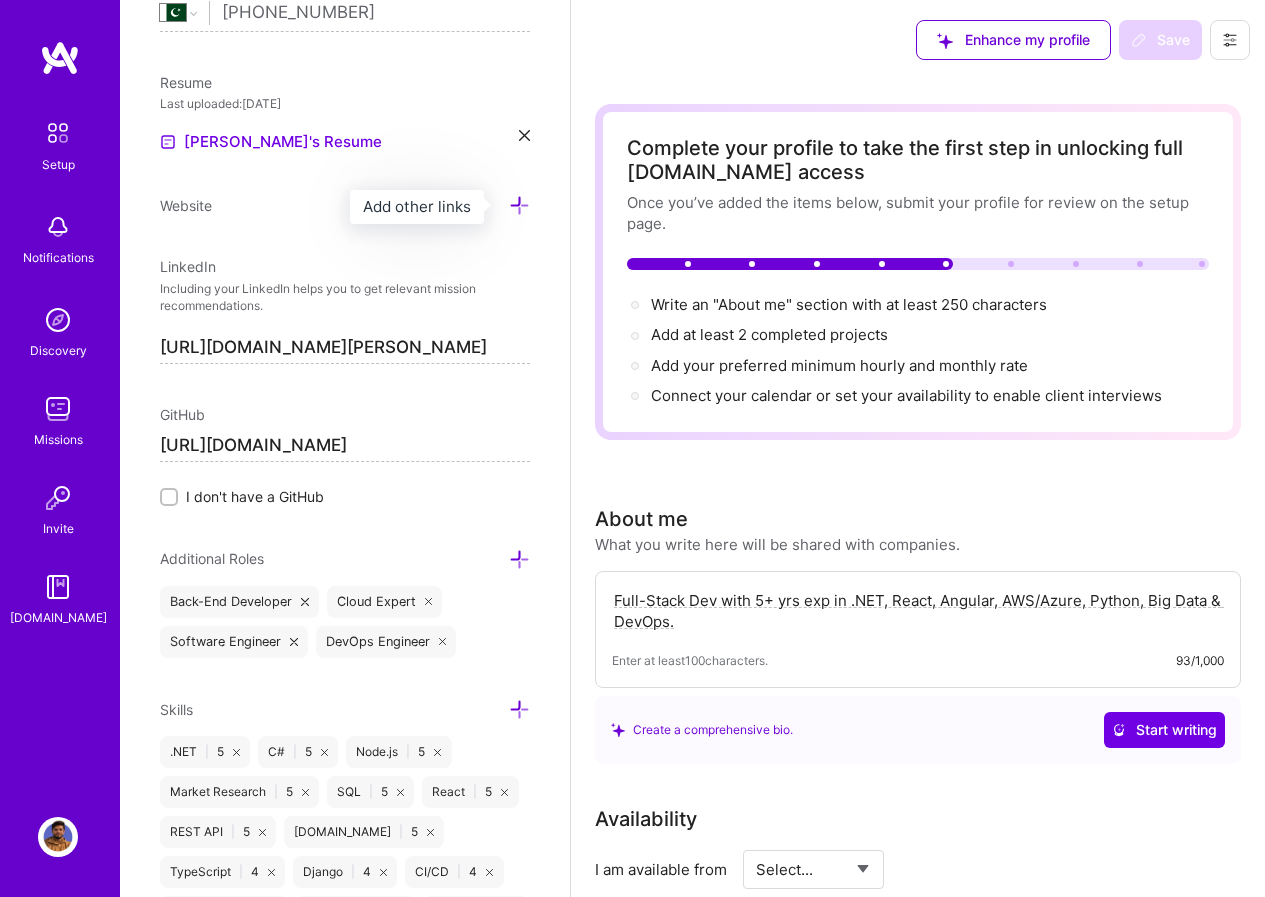 click at bounding box center [519, 205] 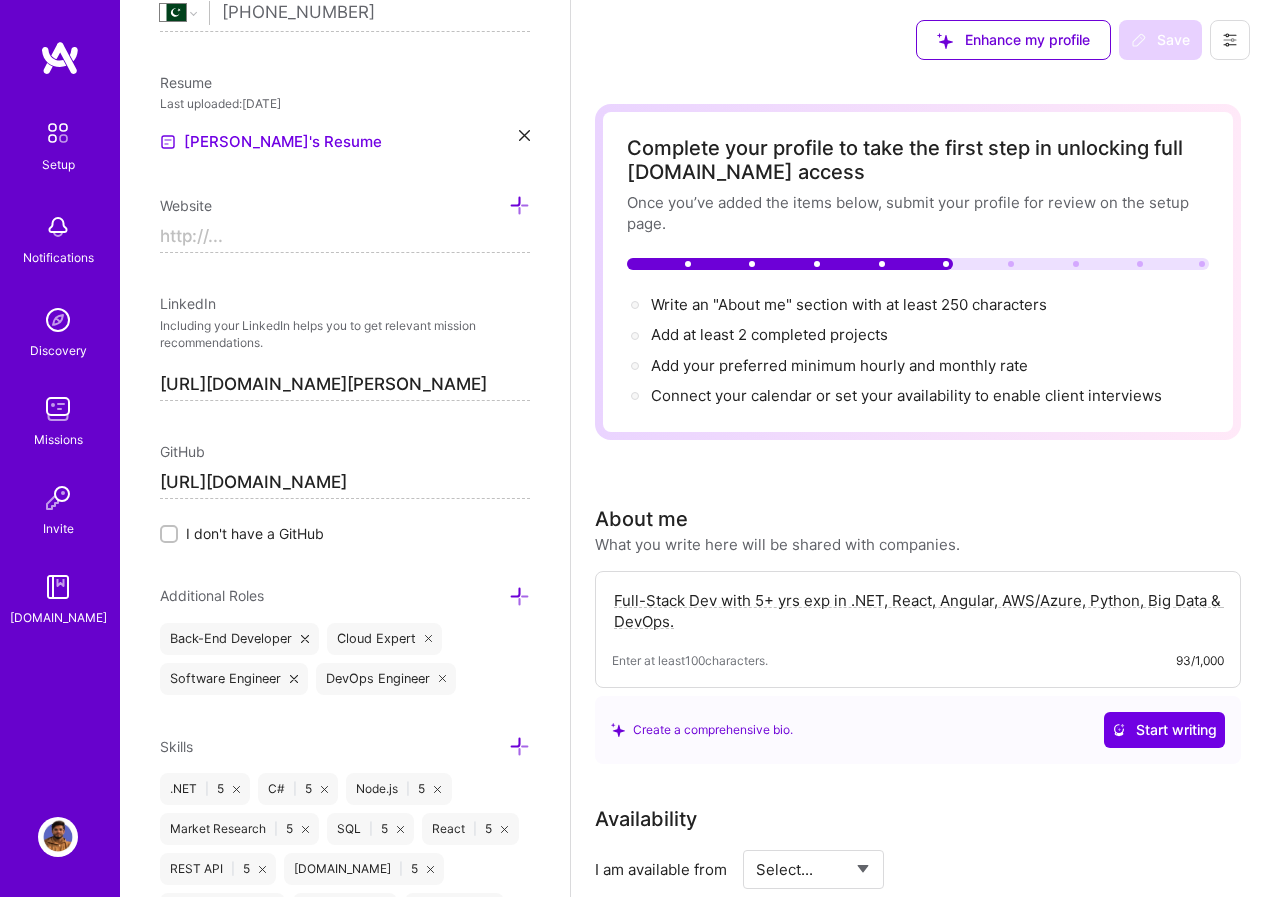 click at bounding box center (345, 237) 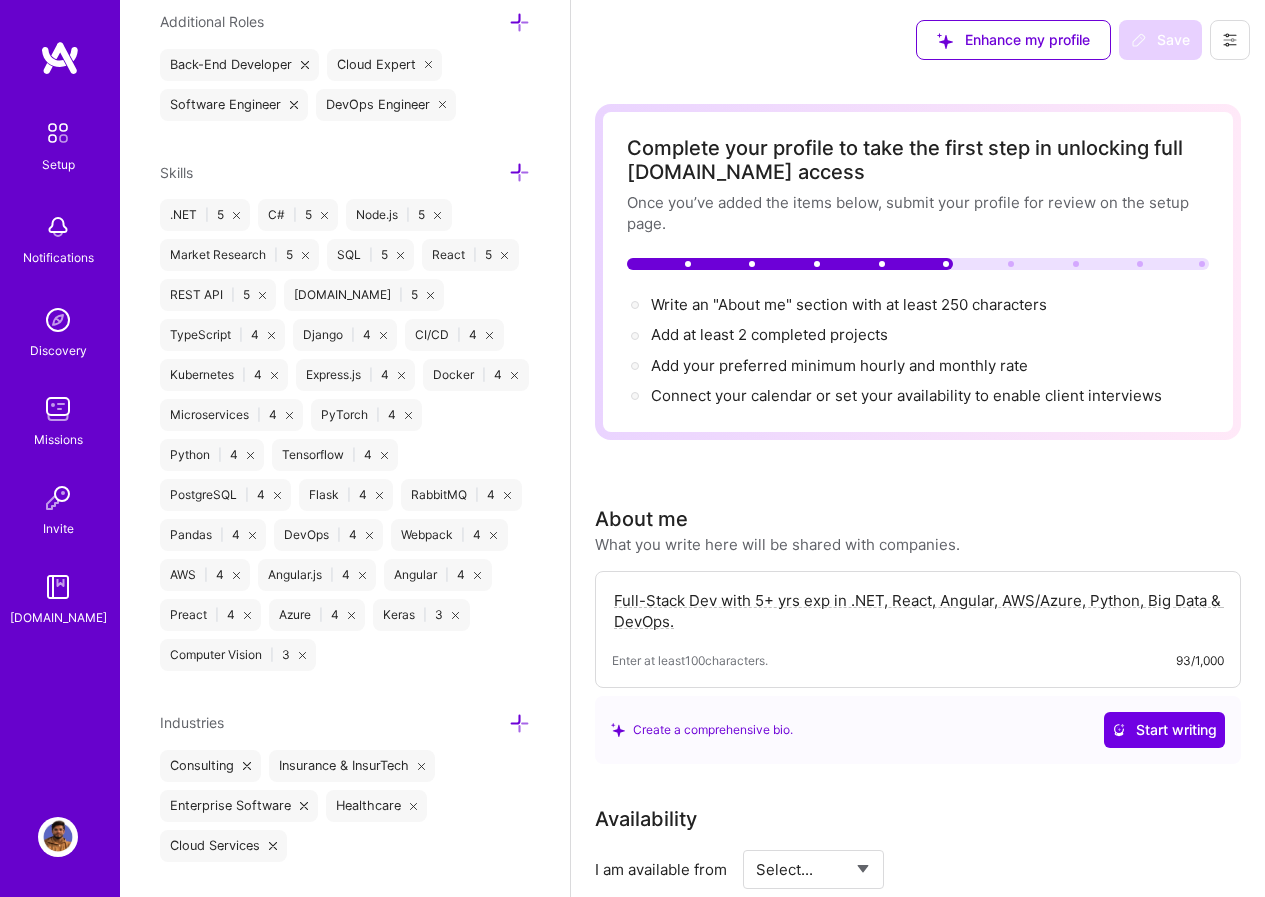 scroll, scrollTop: 1482, scrollLeft: 0, axis: vertical 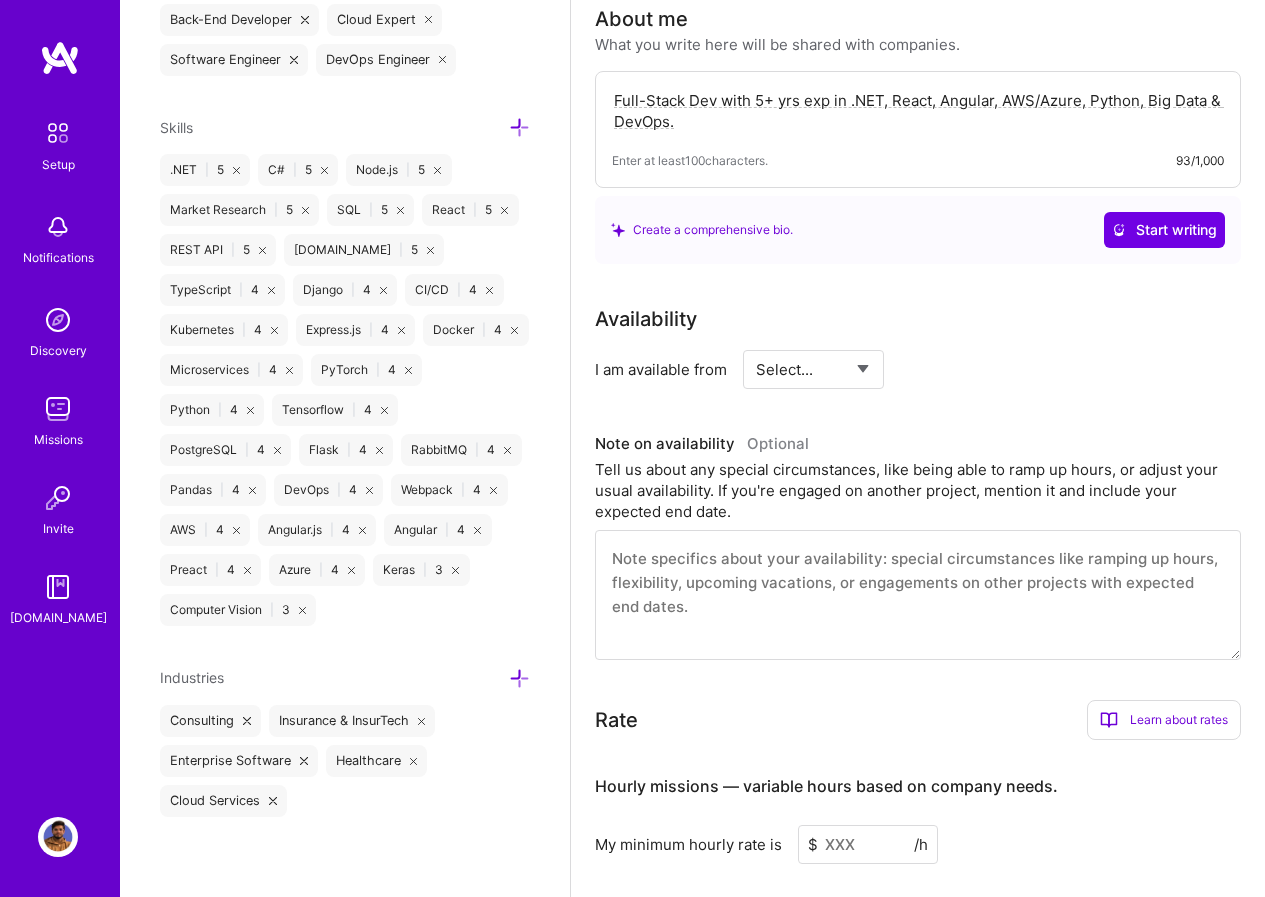 type on "[URL][DOMAIN_NAME]" 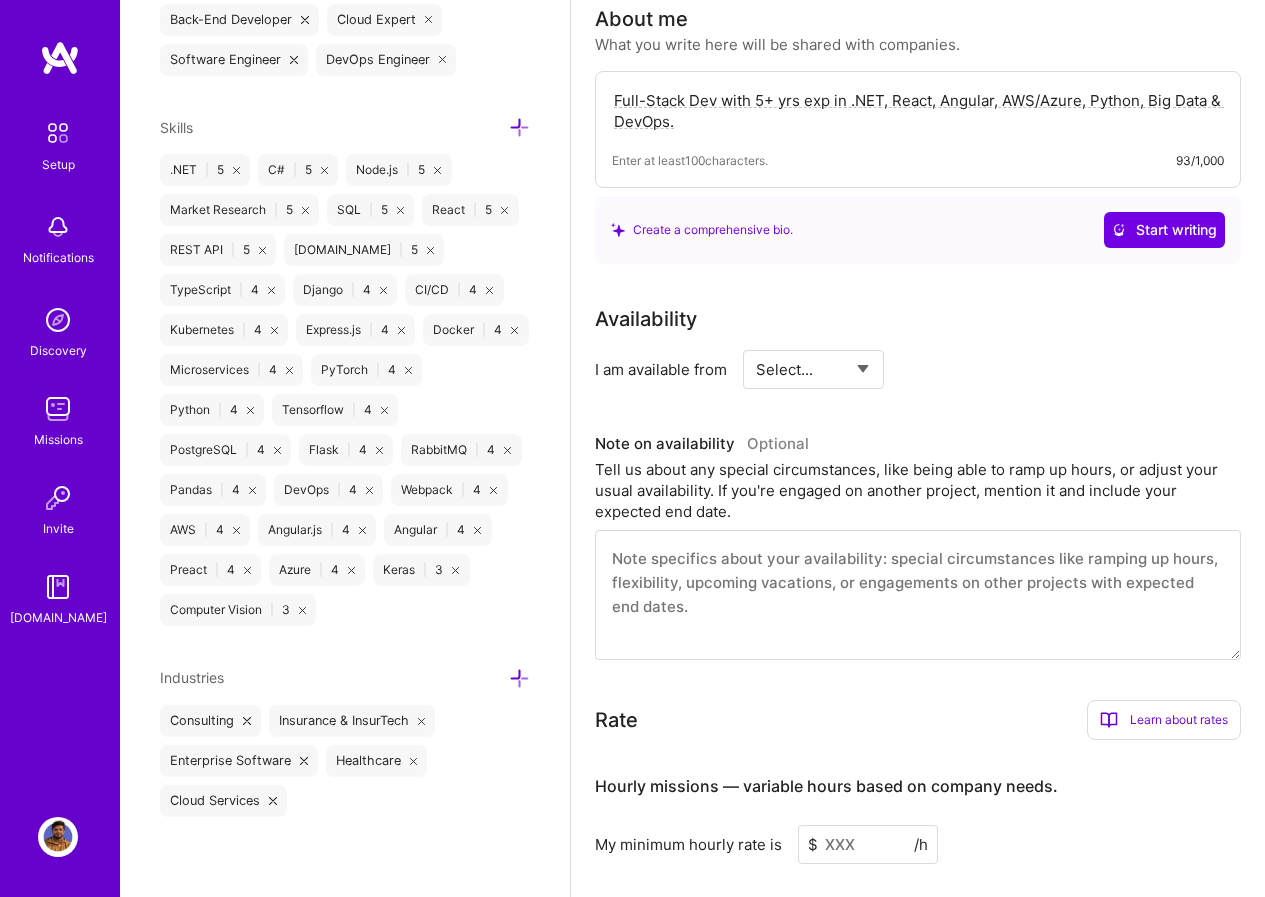 select on "Right Now" 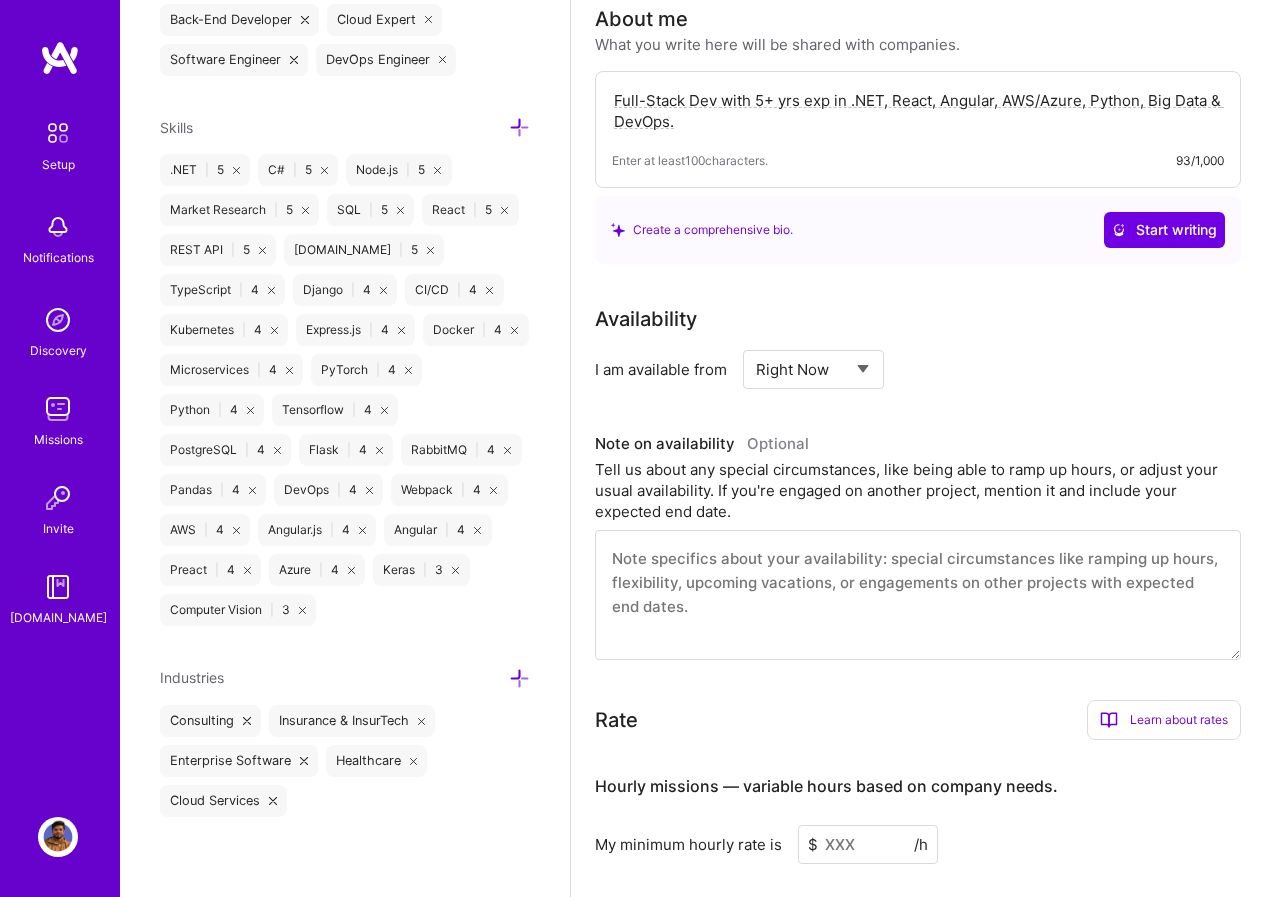 click on "Select... Right Now Future Date Not Available" at bounding box center (813, 369) 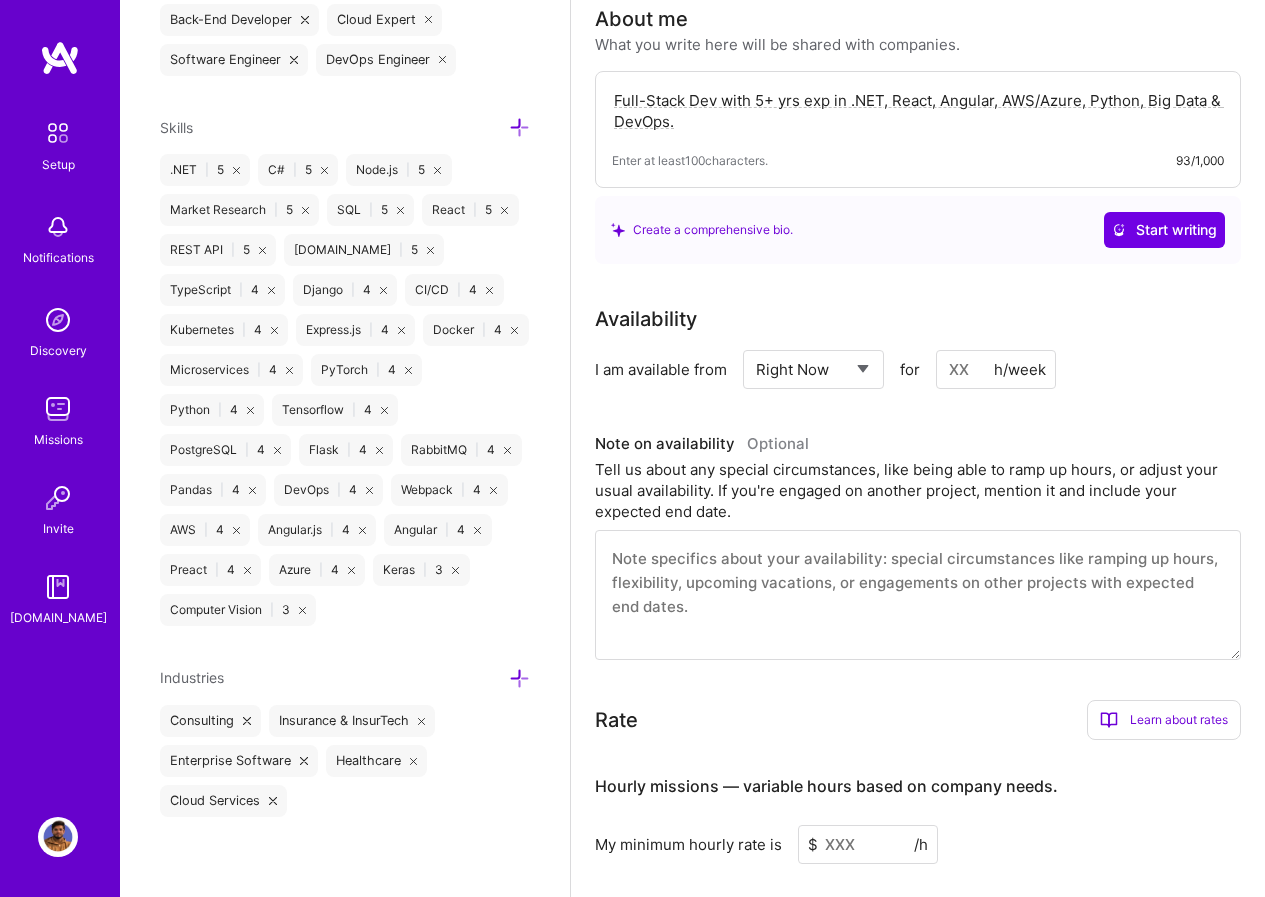 click at bounding box center (996, 369) 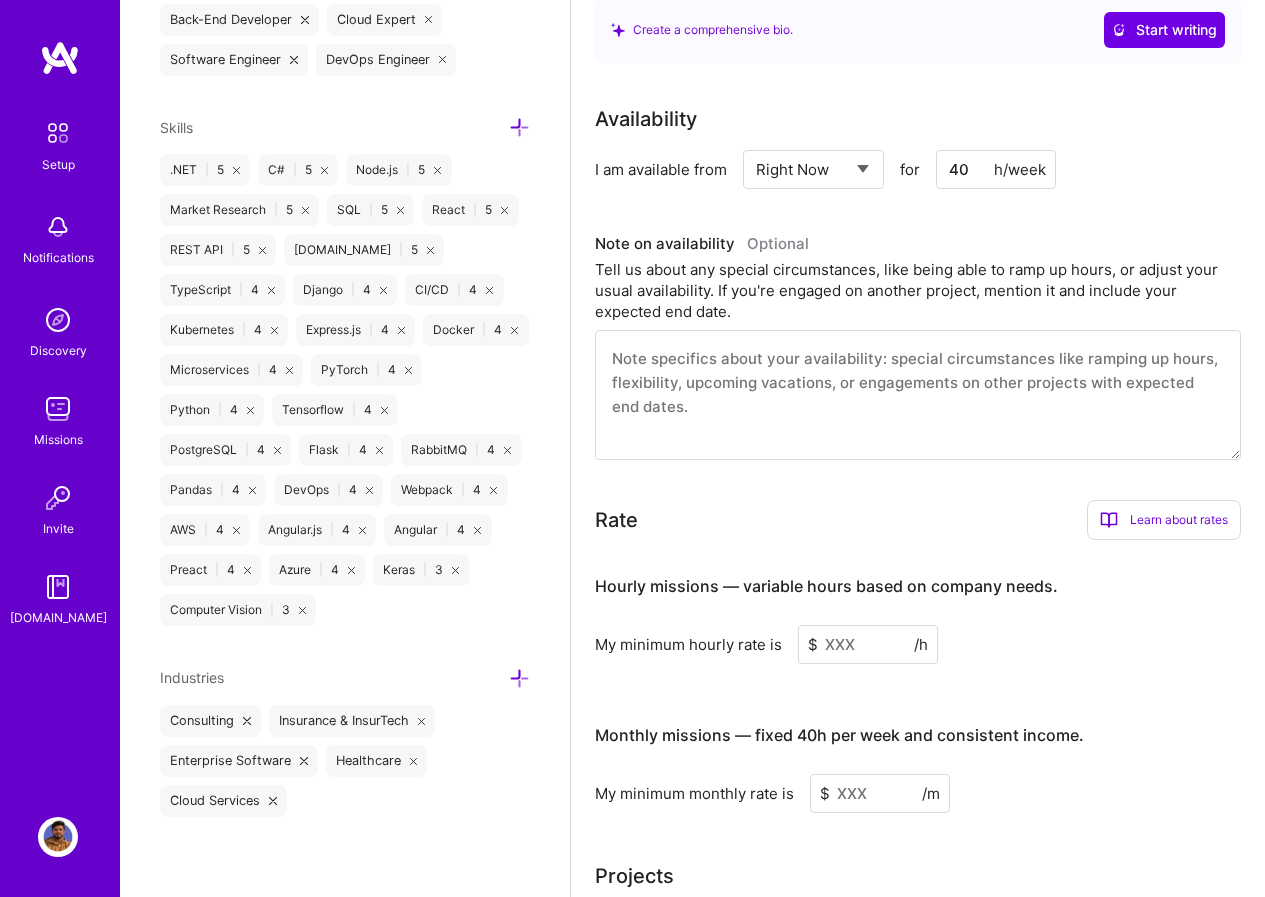 scroll, scrollTop: 800, scrollLeft: 0, axis: vertical 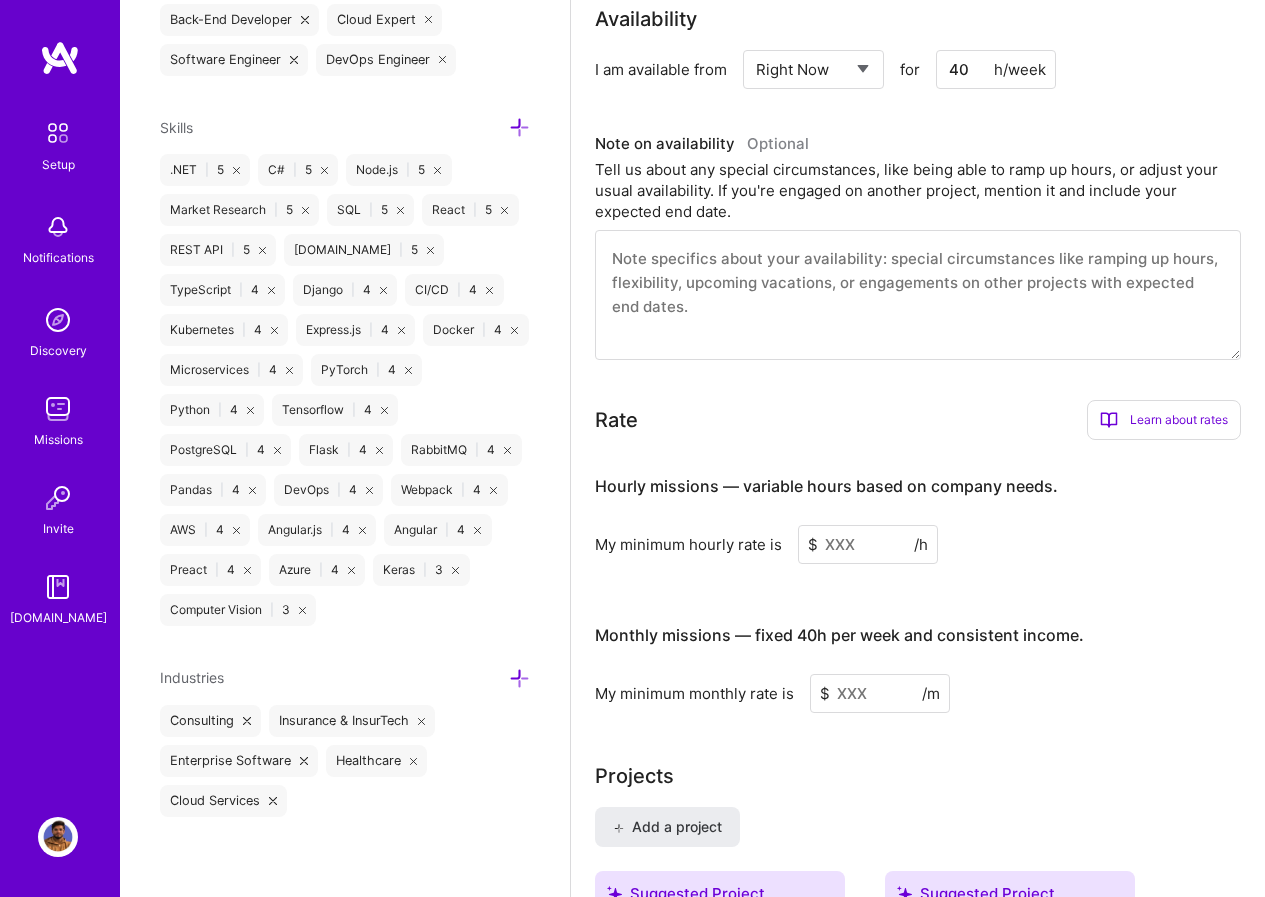 type on "40" 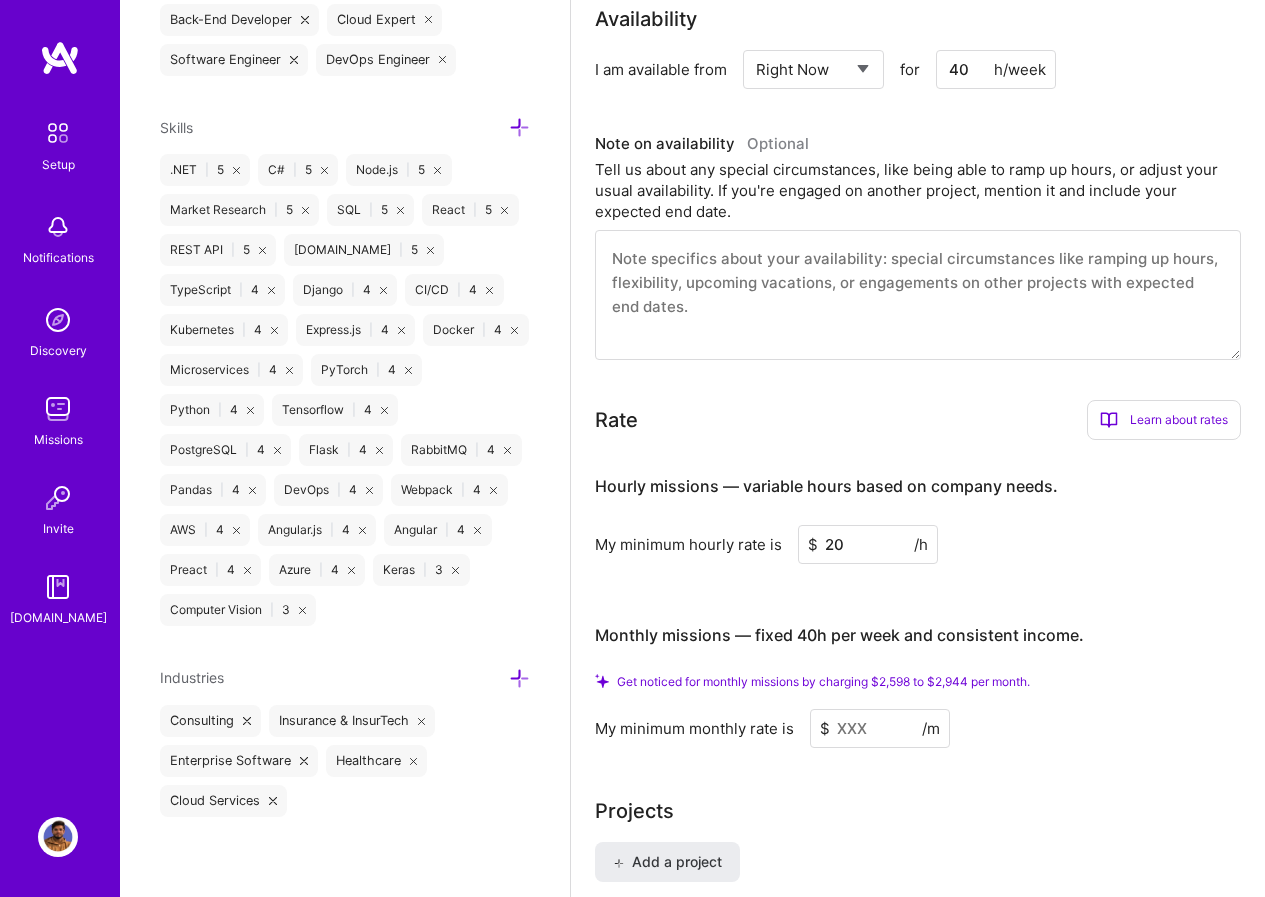 type on "20" 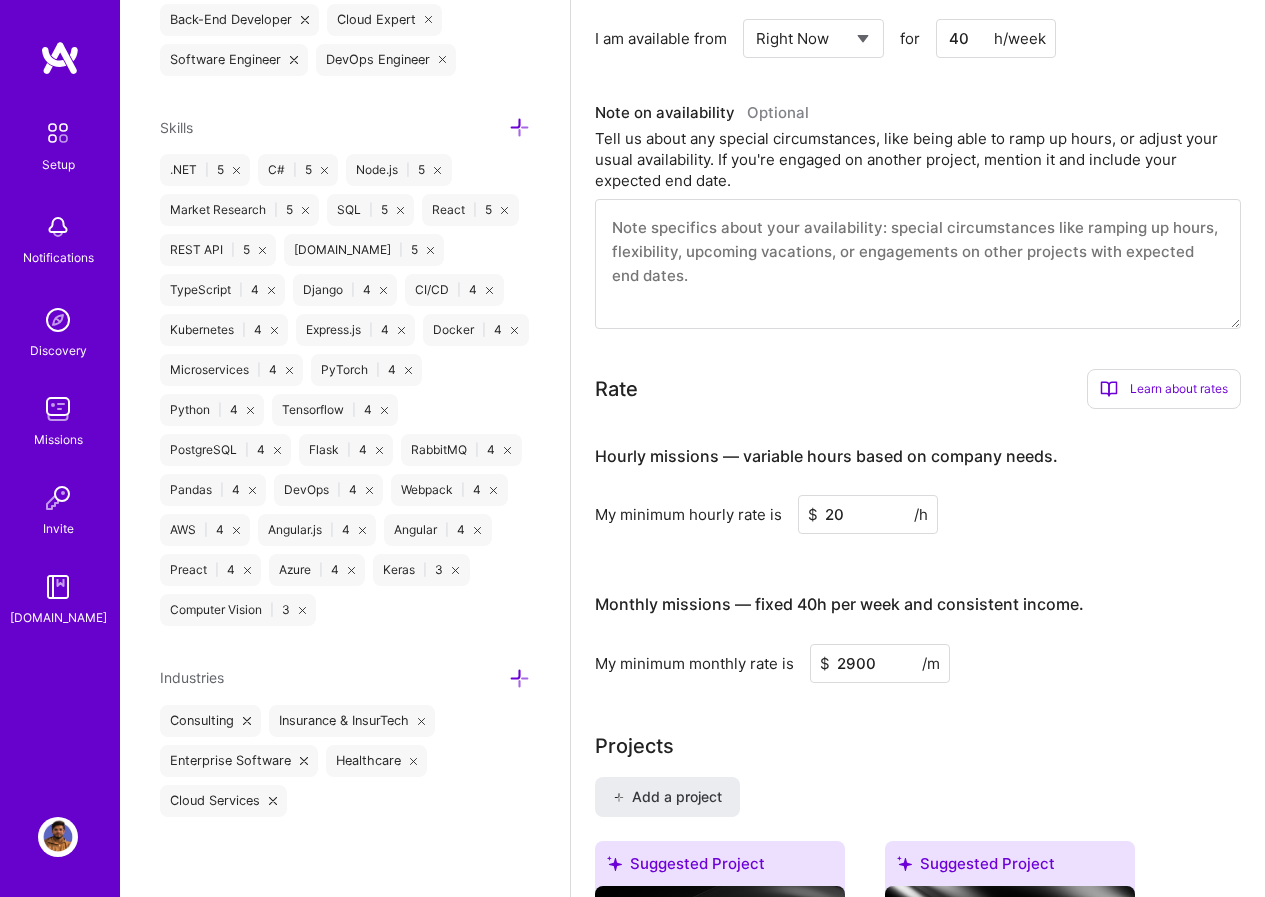 type on "2900" 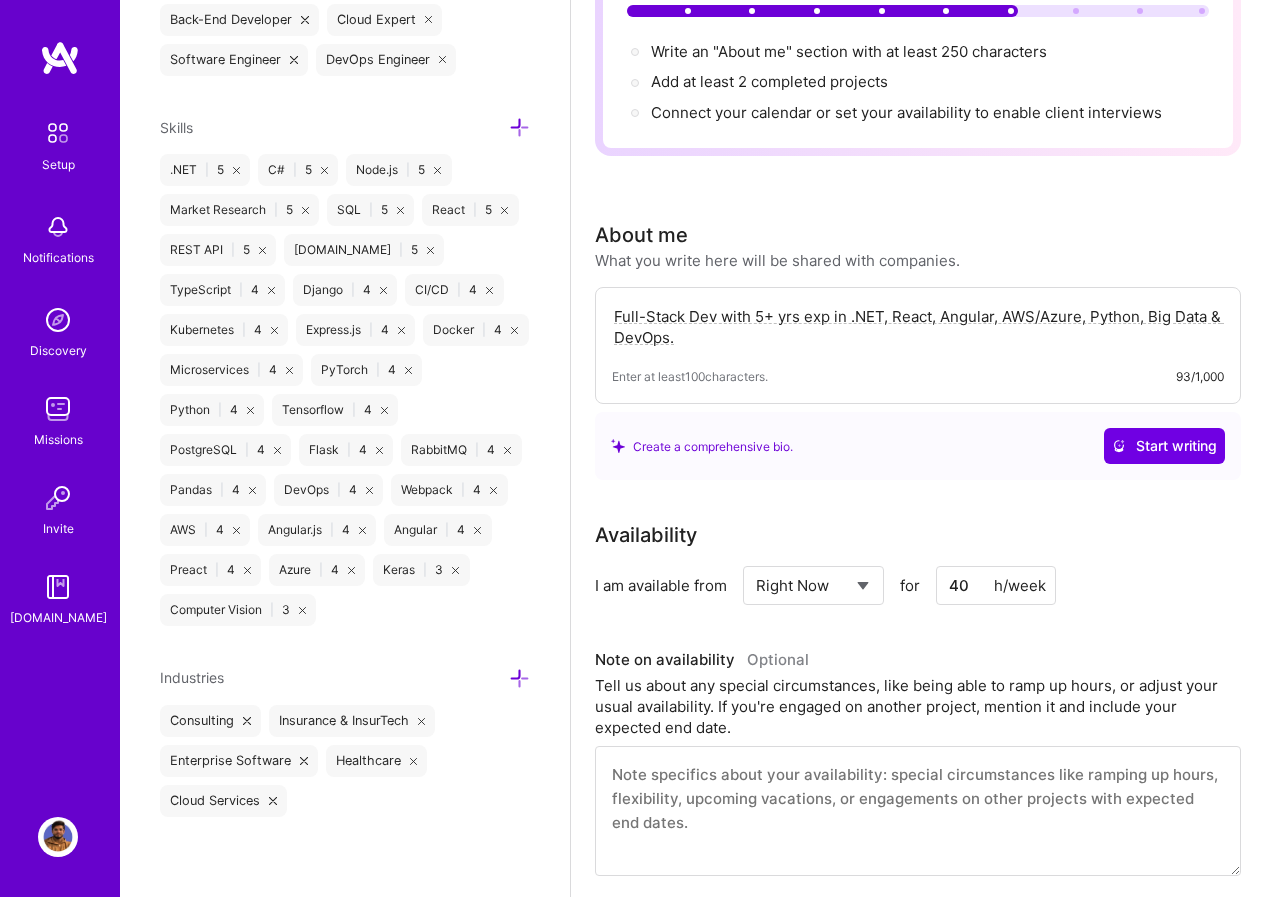 scroll, scrollTop: 0, scrollLeft: 0, axis: both 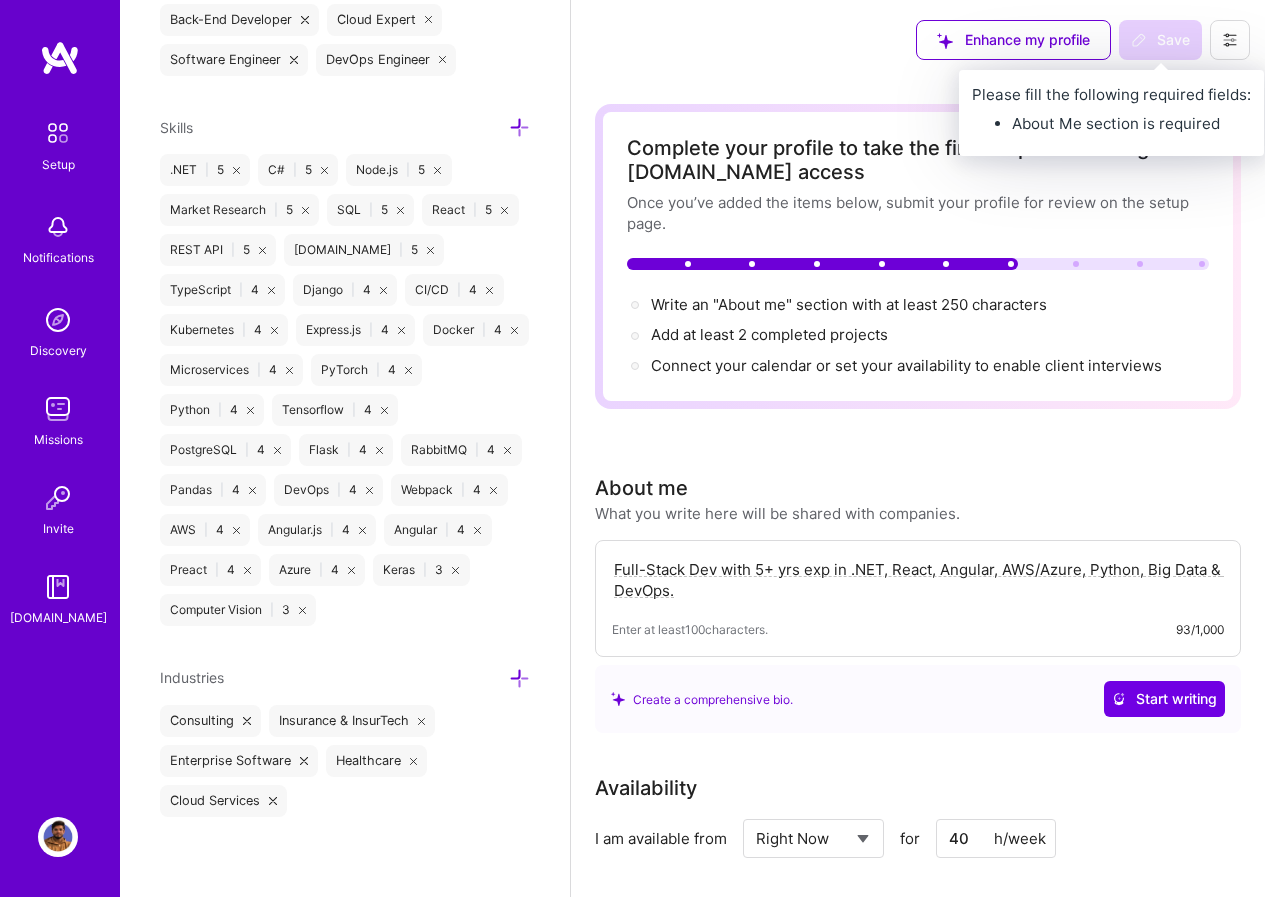 click on "Save" at bounding box center (1160, 40) 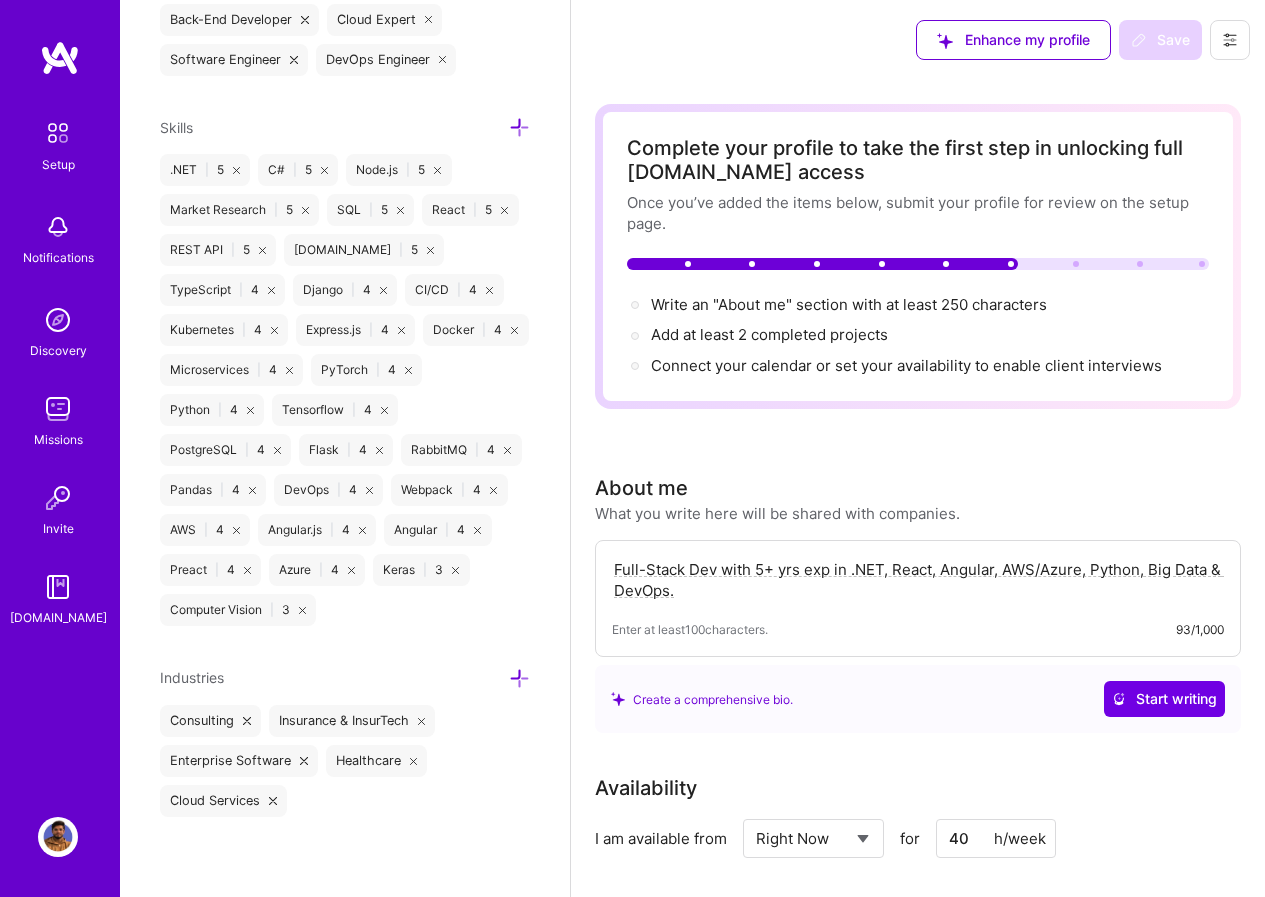 click on "Full-Stack Dev with 5+ yrs exp in .NET, React, Angular, AWS/Azure, Python, Big Data & DevOps." at bounding box center [918, 580] 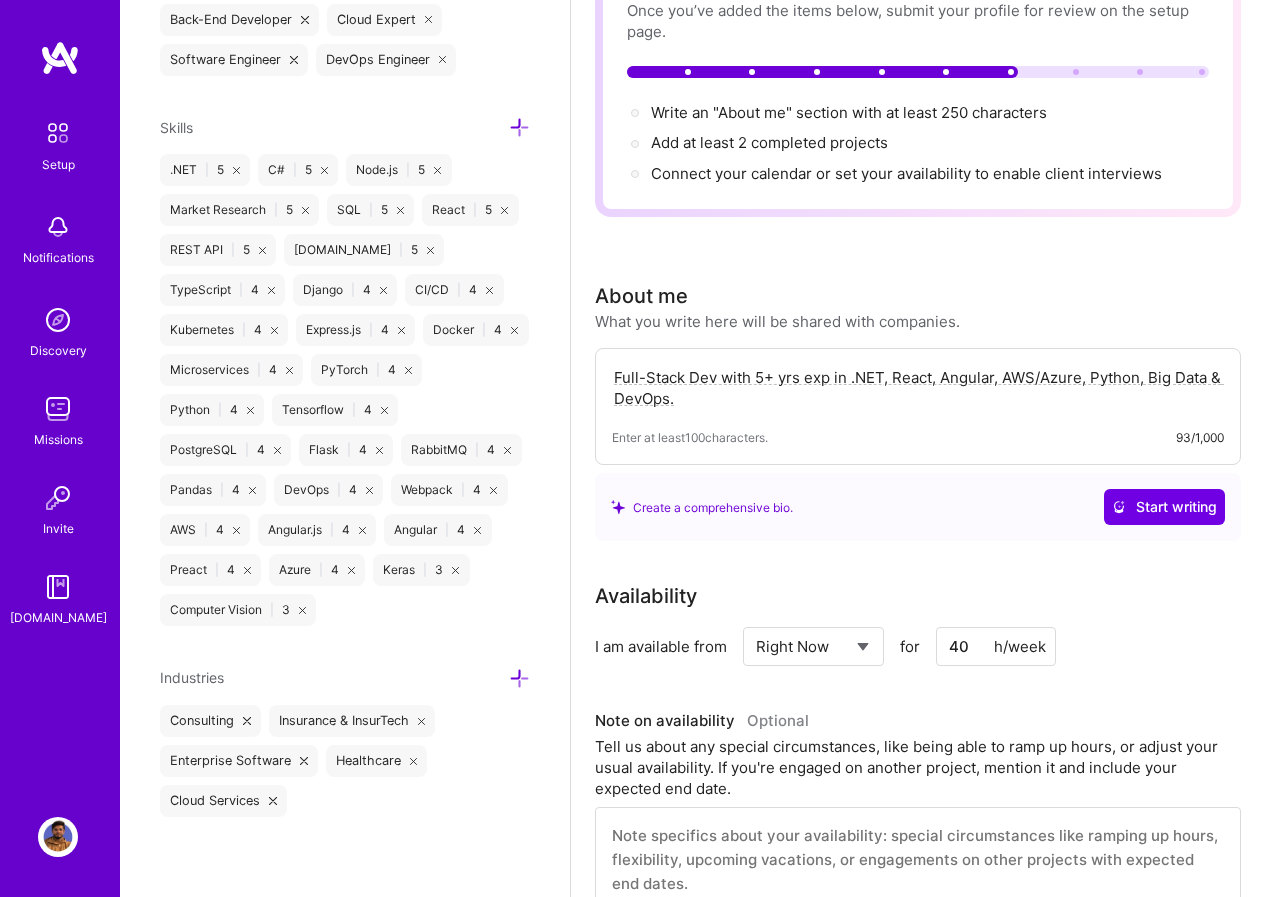 scroll, scrollTop: 200, scrollLeft: 0, axis: vertical 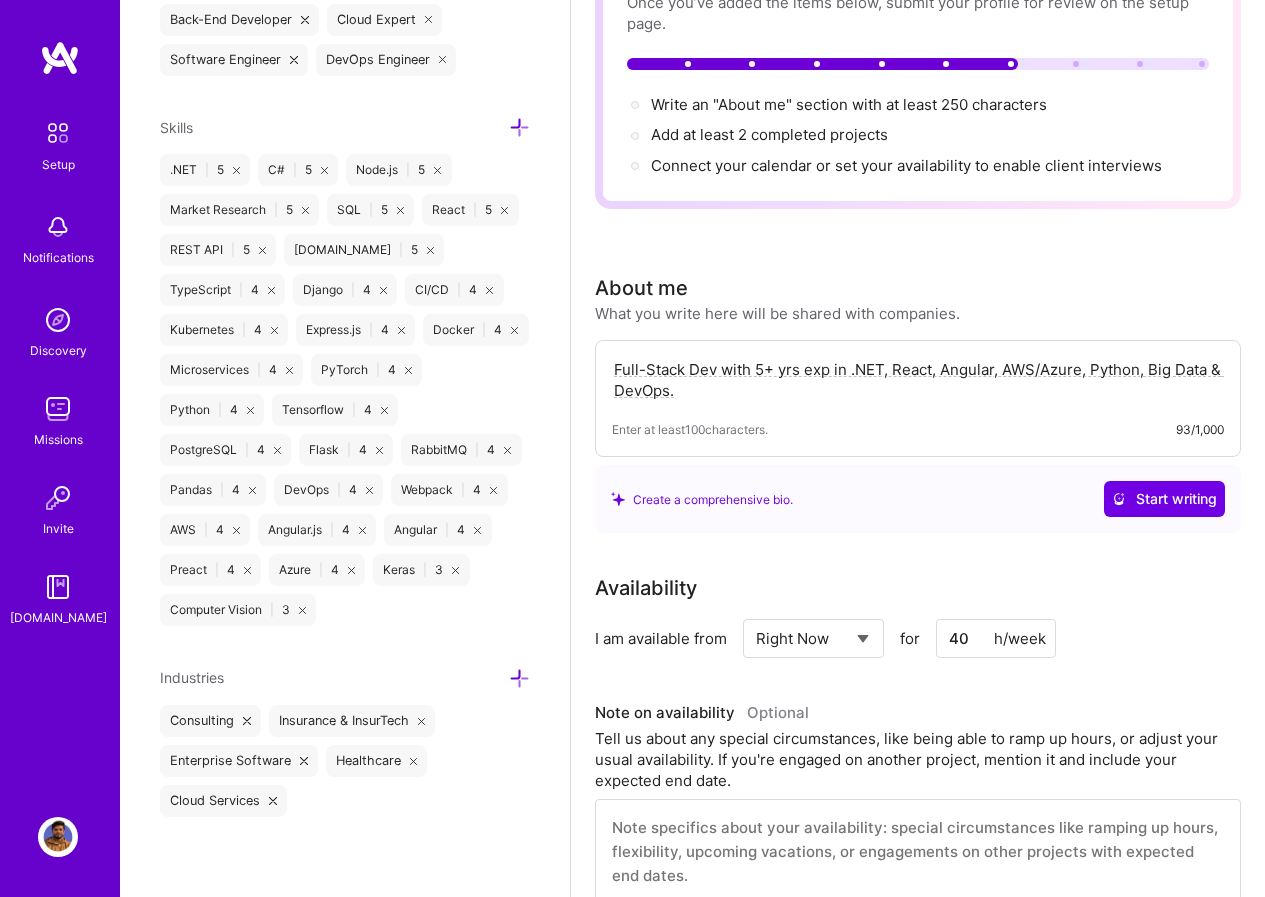 click on "Full-Stack Dev with 5+ yrs exp in .NET, React, Angular, AWS/Azure, Python, Big Data & DevOps." at bounding box center (918, 380) 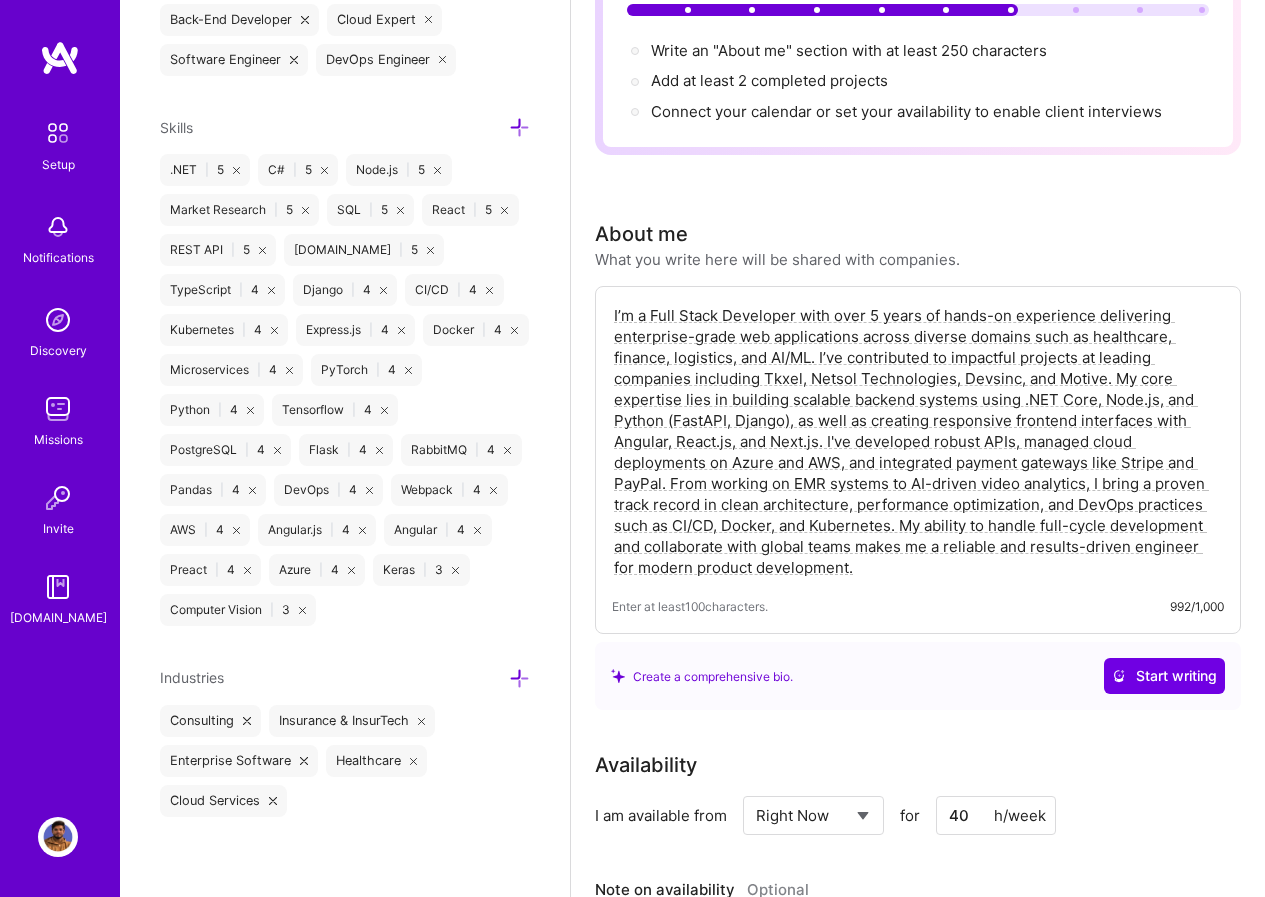 scroll, scrollTop: 300, scrollLeft: 0, axis: vertical 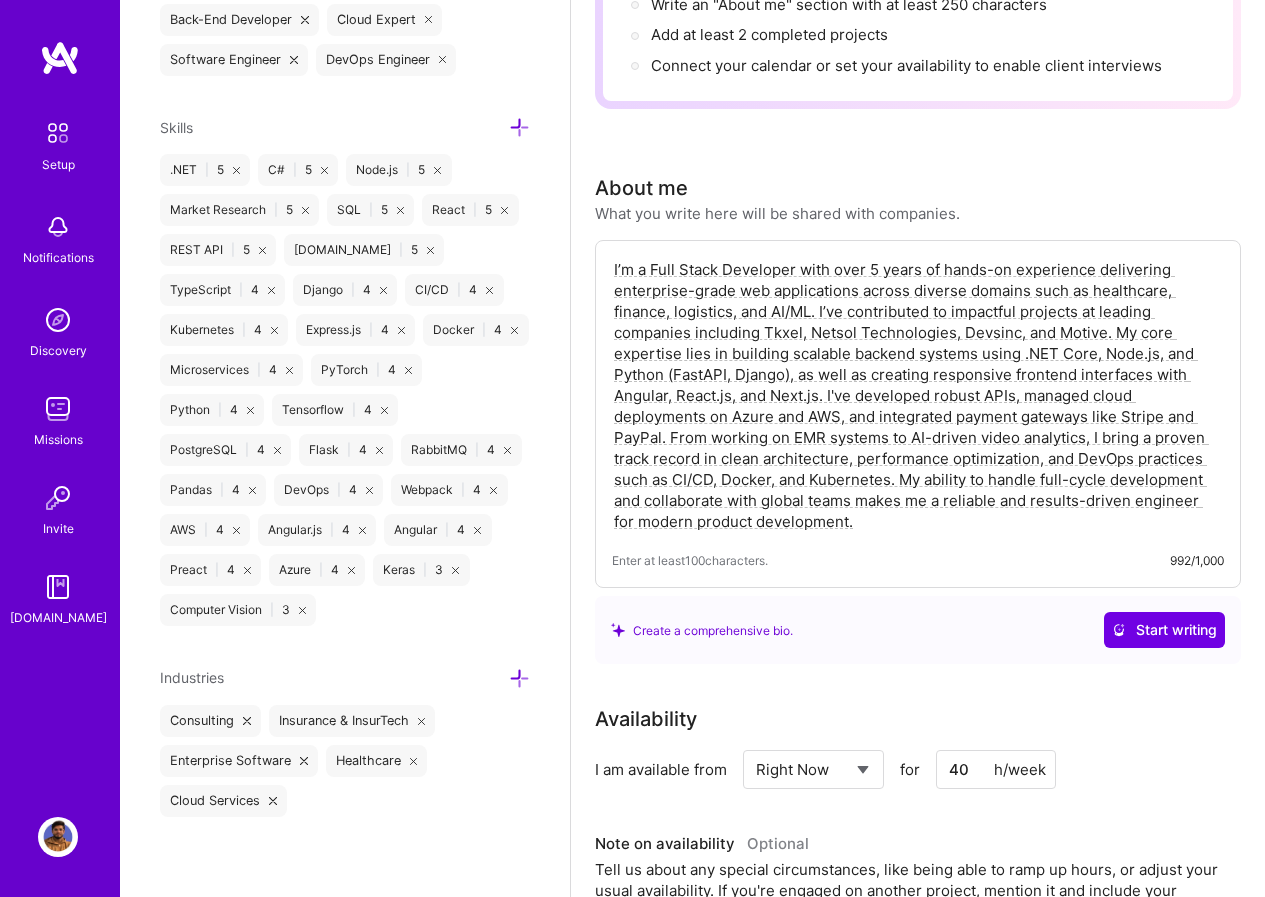 type on "I’m a Full Stack Developer with over 5 years of hands-on experience delivering enterprise-grade web applications across diverse domains such as healthcare, finance, logistics, and AI/ML. I’ve contributed to impactful projects at leading companies including Tkxel, Netsol Technologies, Devsinc, and Motive. My core expertise lies in building scalable backend systems using .NET Core, Node.js, and Python (FastAPI, Django), as well as creating responsive frontend interfaces with Angular, React.js, and Next.js. I've developed robust APIs, managed cloud deployments on Azure and AWS, and integrated payment gateways like Stripe and PayPal. From working on EMR systems to AI-driven video analytics, I bring a proven track record in clean architecture, performance optimization, and DevOps practices such as CI/CD, Docker, and Kubernetes. My ability to handle full-cycle development and collaborate with global teams makes me a reliable and results-driven engineer for modern product development." 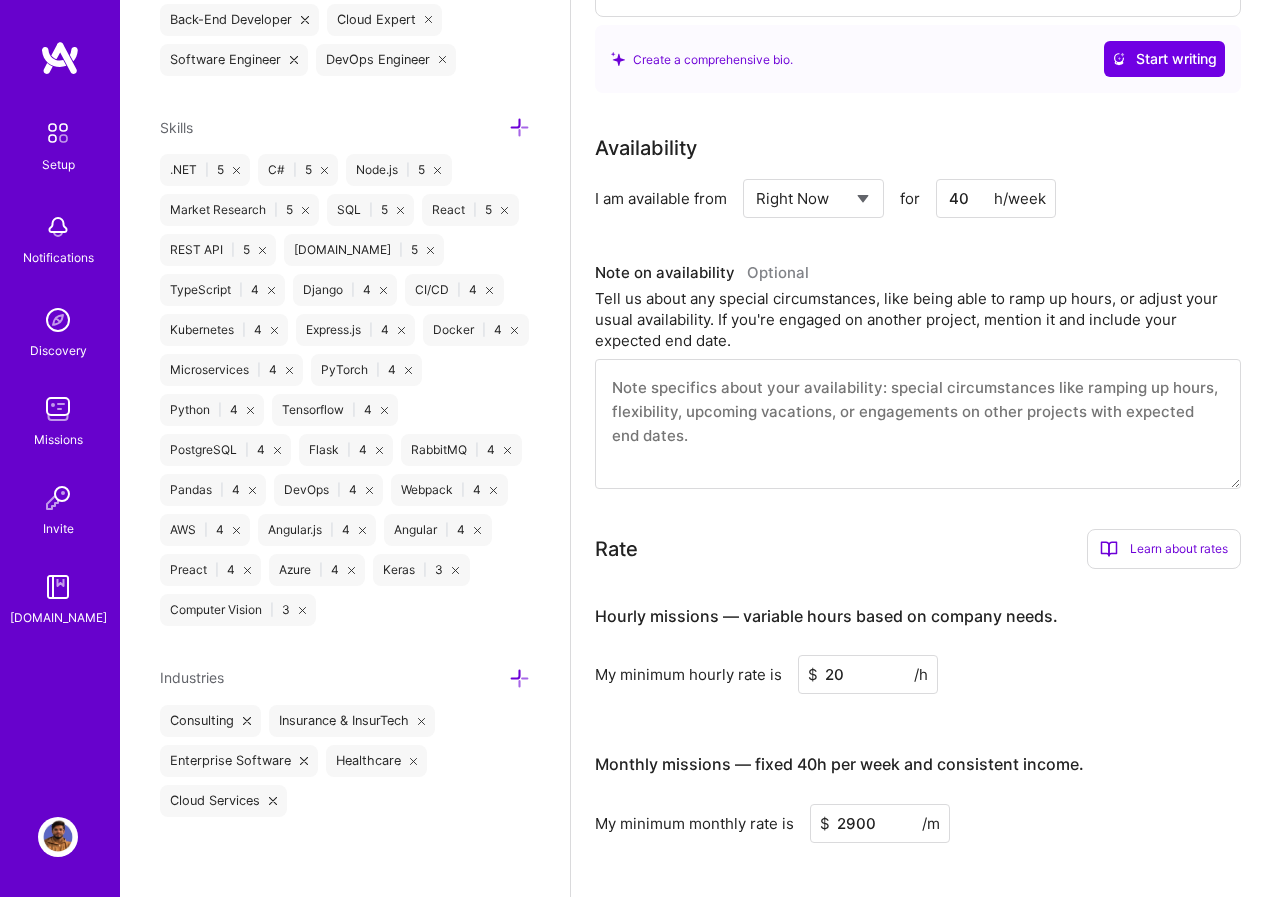 scroll, scrollTop: 900, scrollLeft: 0, axis: vertical 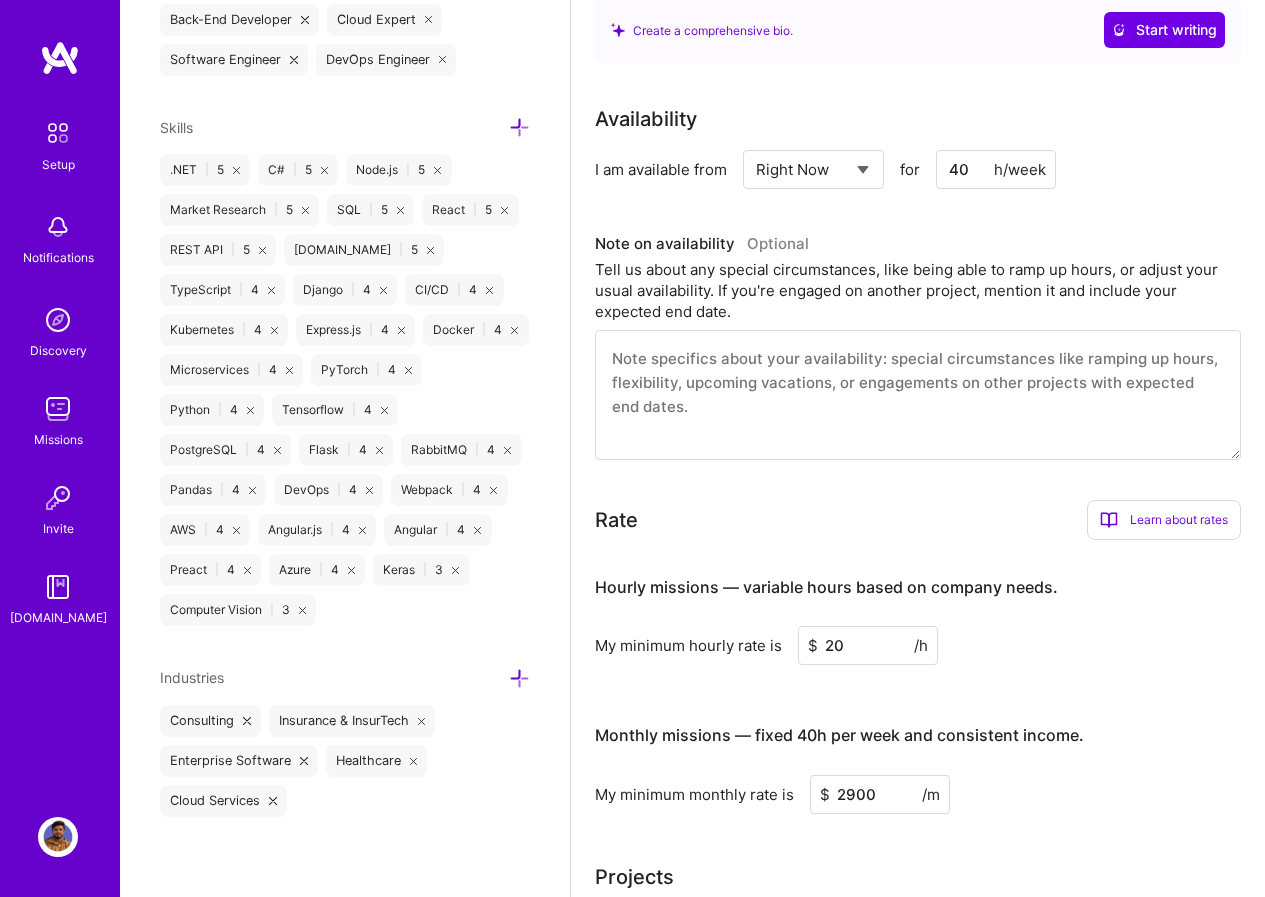 click at bounding box center [918, 395] 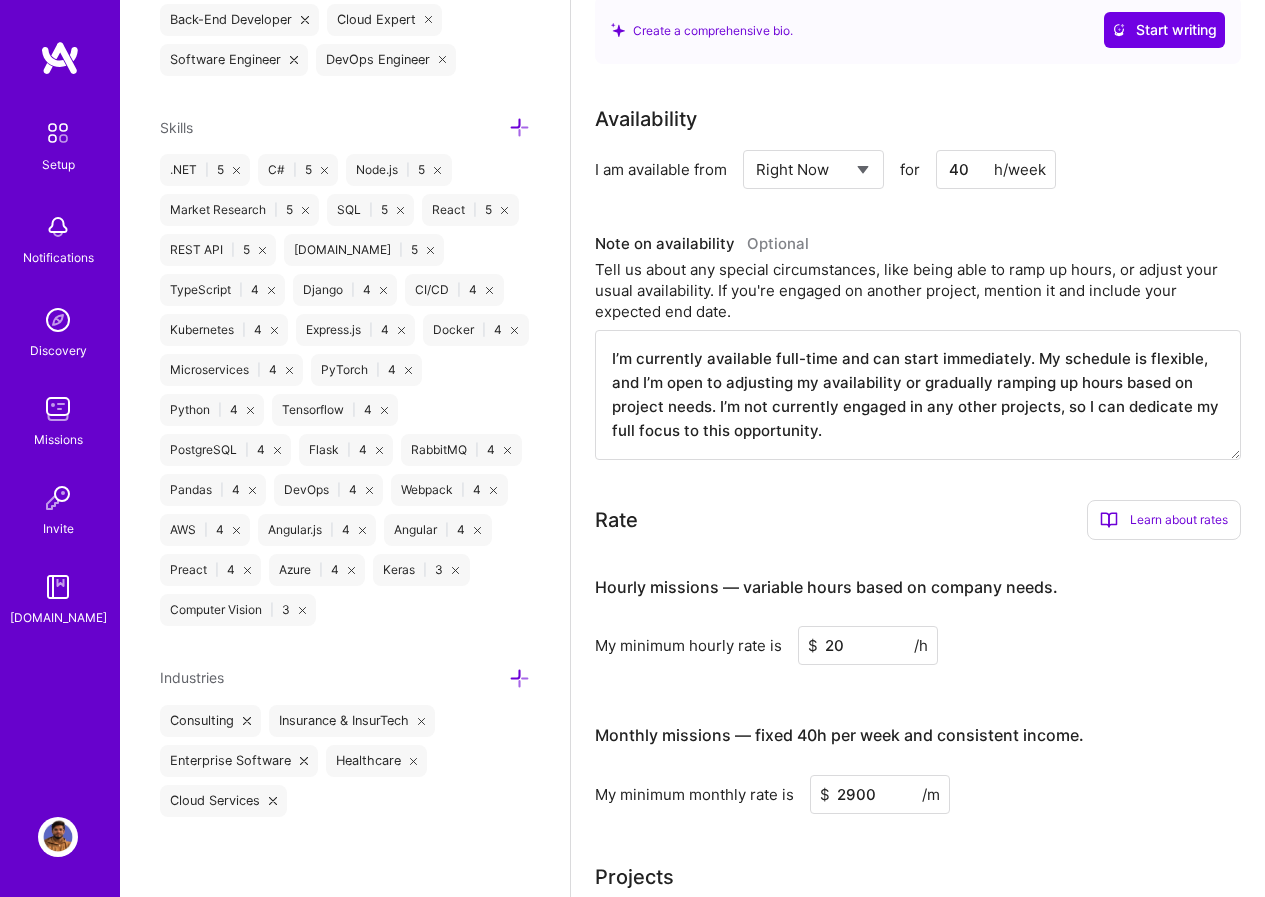 scroll, scrollTop: 0, scrollLeft: 0, axis: both 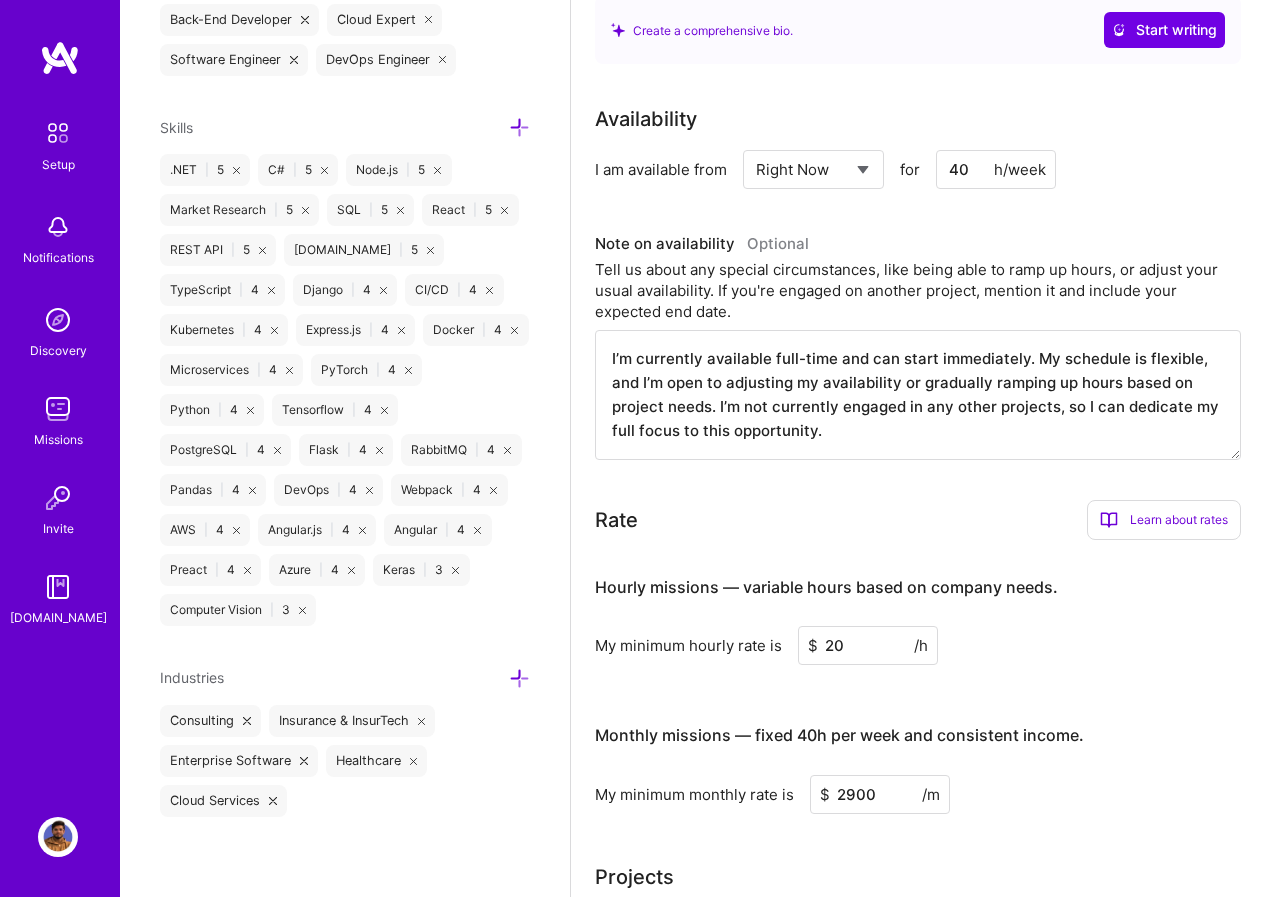 type on "I’m currently available full-time and can start immediately. My schedule is flexible, and I’m open to adjusting my availability or gradually ramping up hours based on project needs. I’m not currently engaged in any other projects, so I can dedicate my full focus to this opportunity." 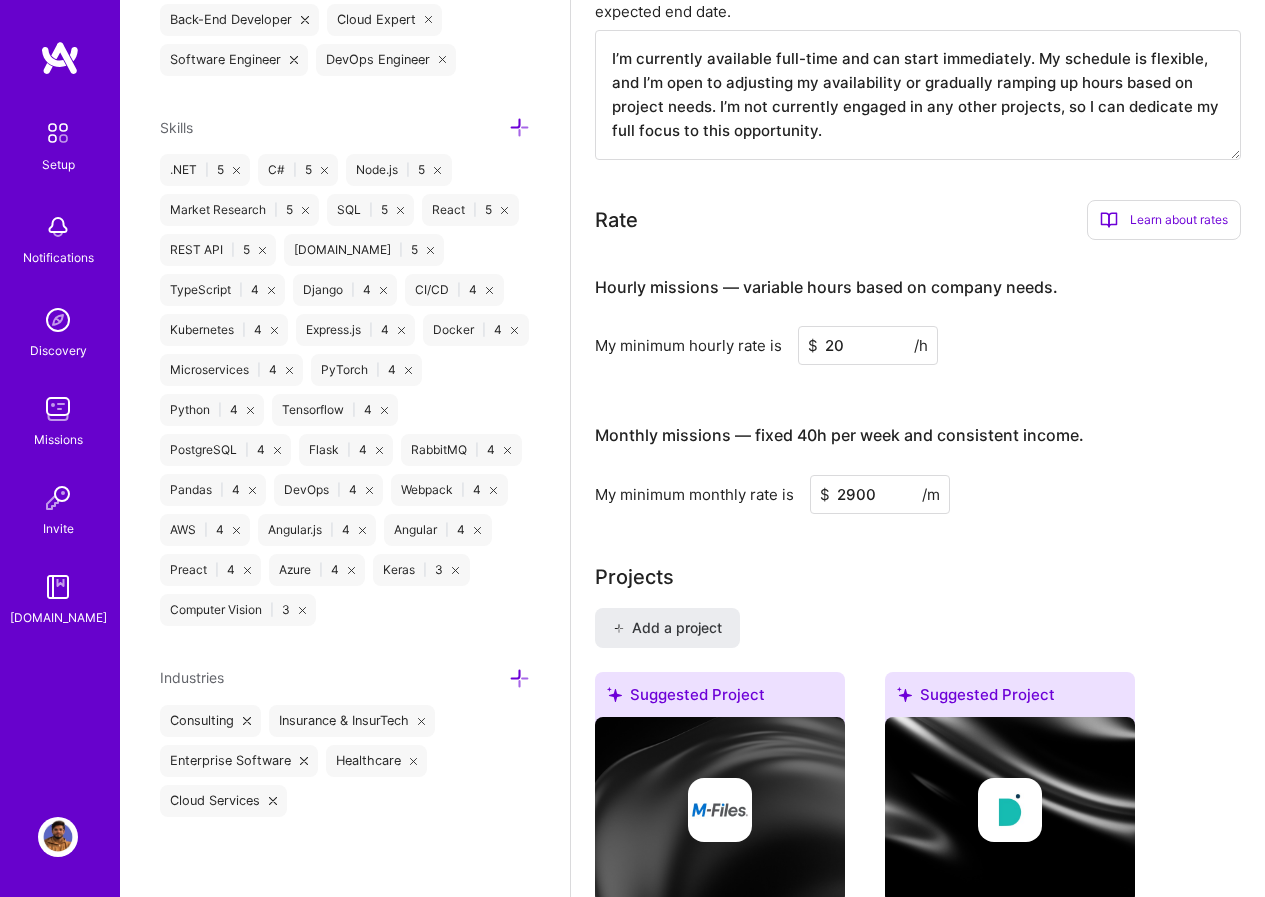 scroll, scrollTop: 1400, scrollLeft: 0, axis: vertical 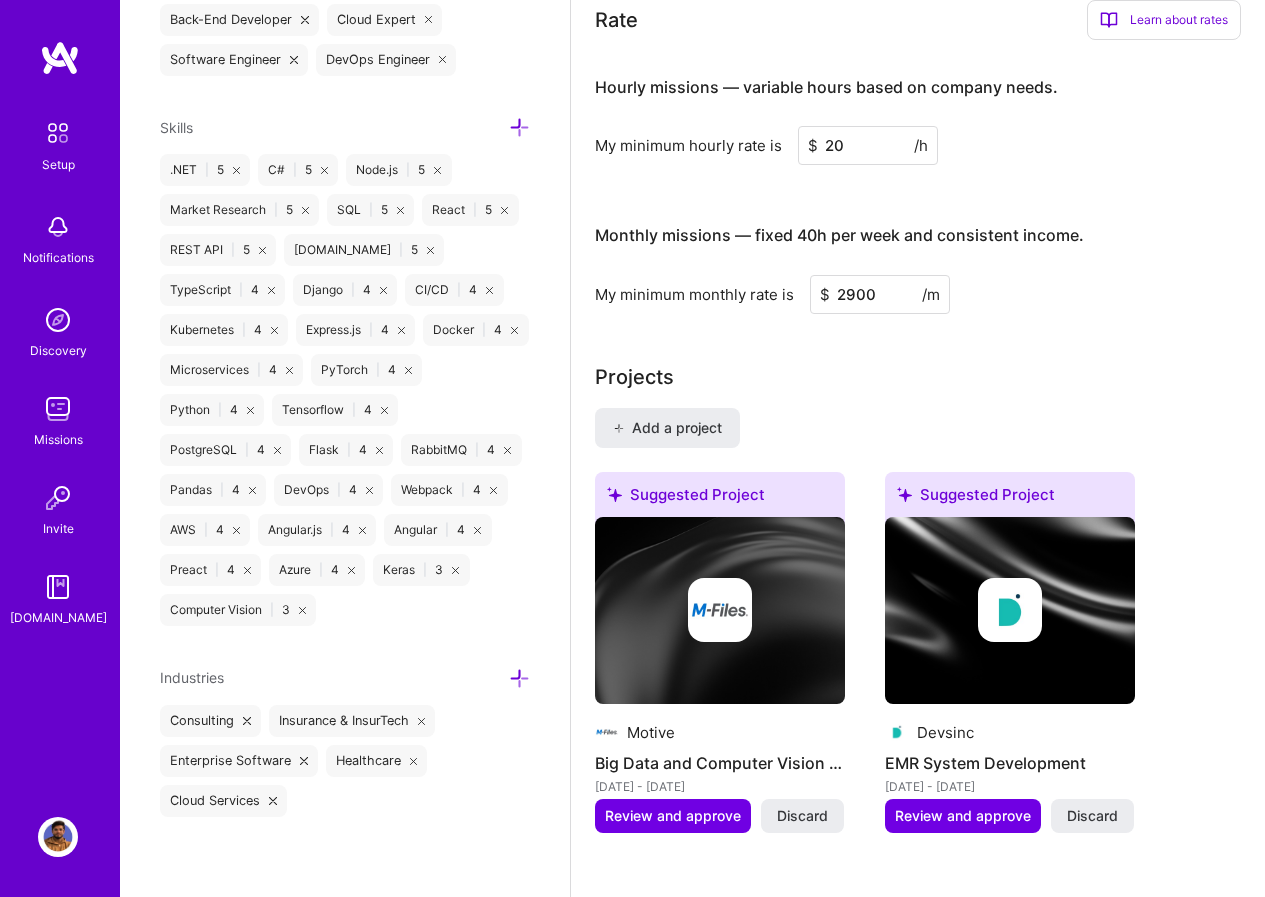click on "20" at bounding box center (868, 145) 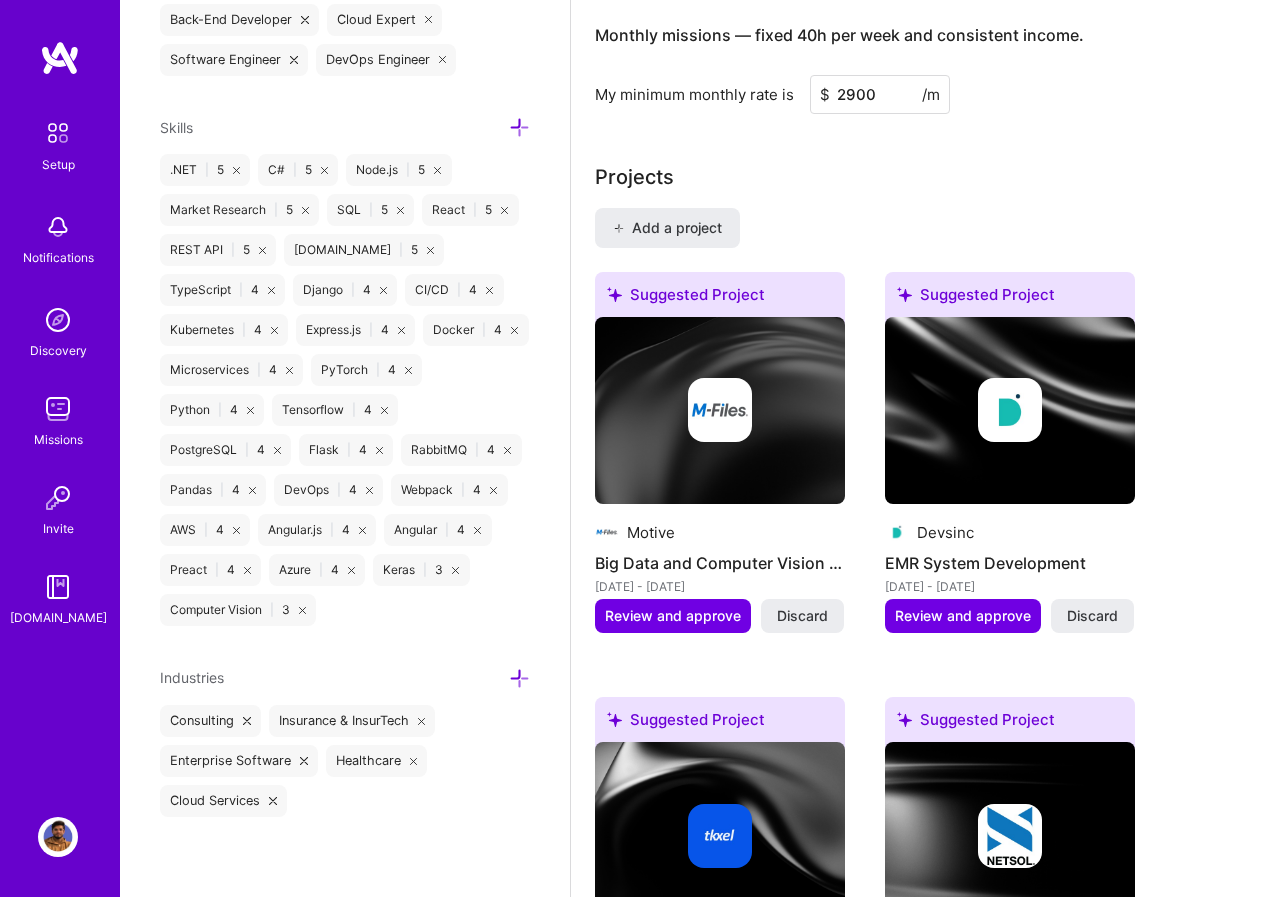 scroll, scrollTop: 1500, scrollLeft: 0, axis: vertical 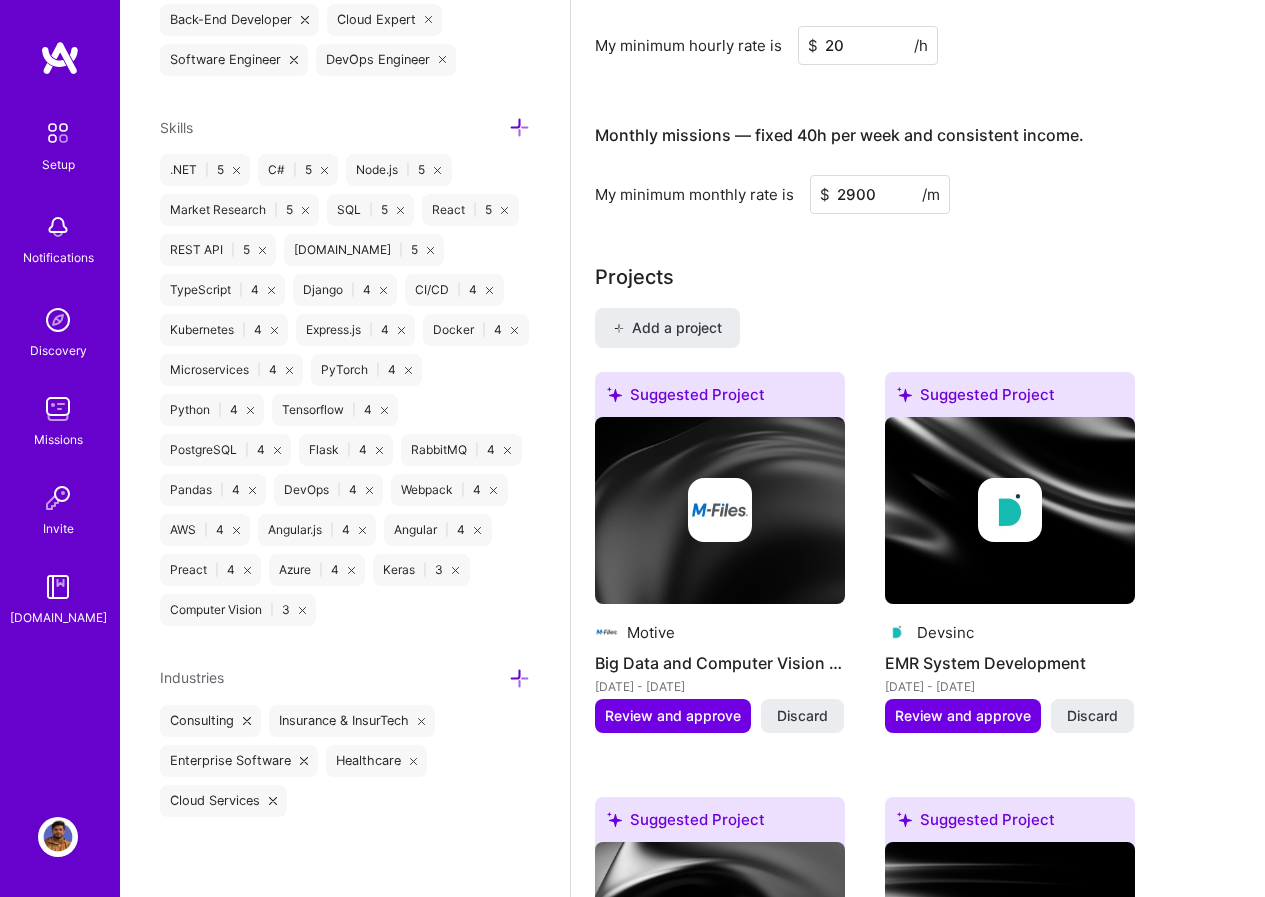 click on "/m" at bounding box center (931, 194) 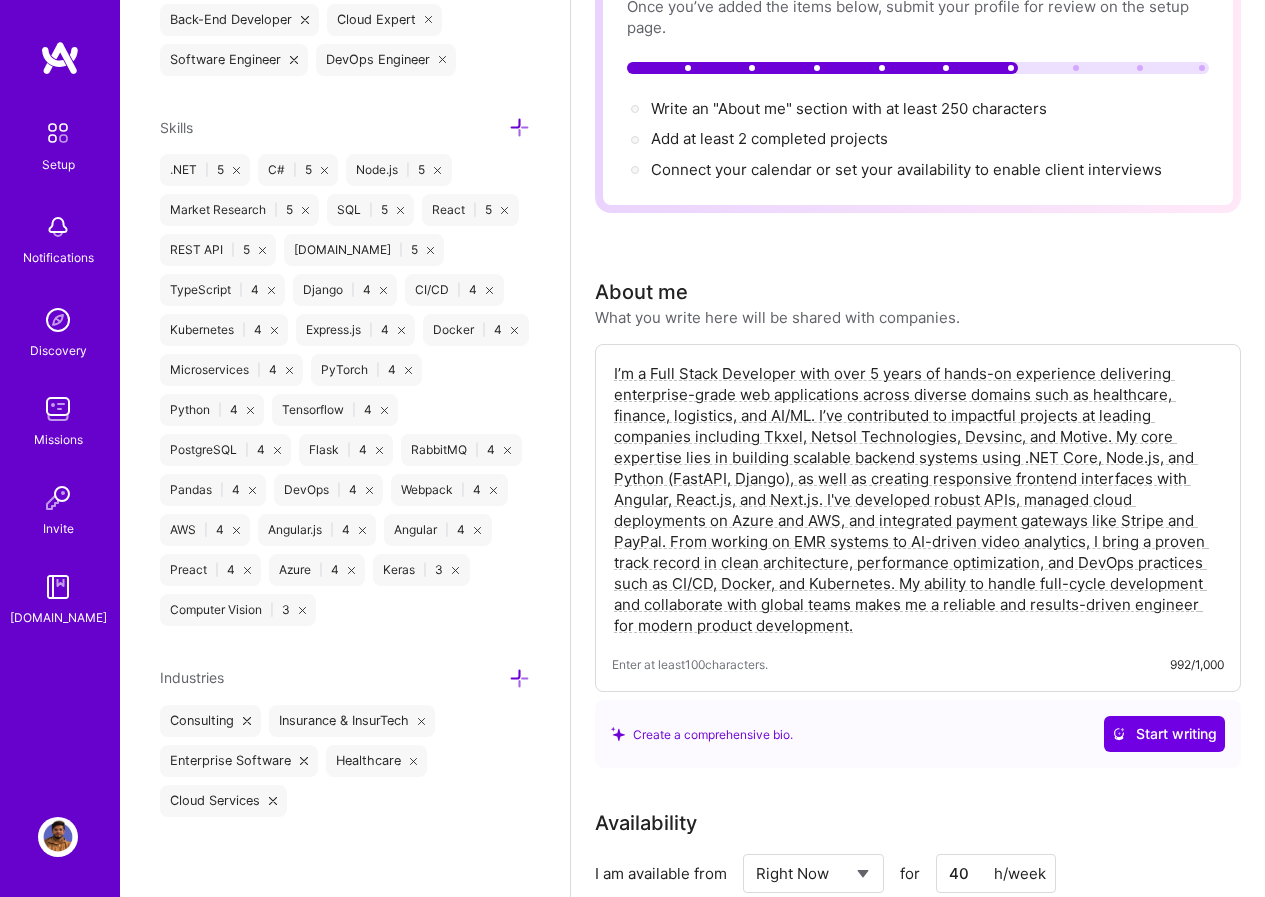 scroll, scrollTop: 0, scrollLeft: 0, axis: both 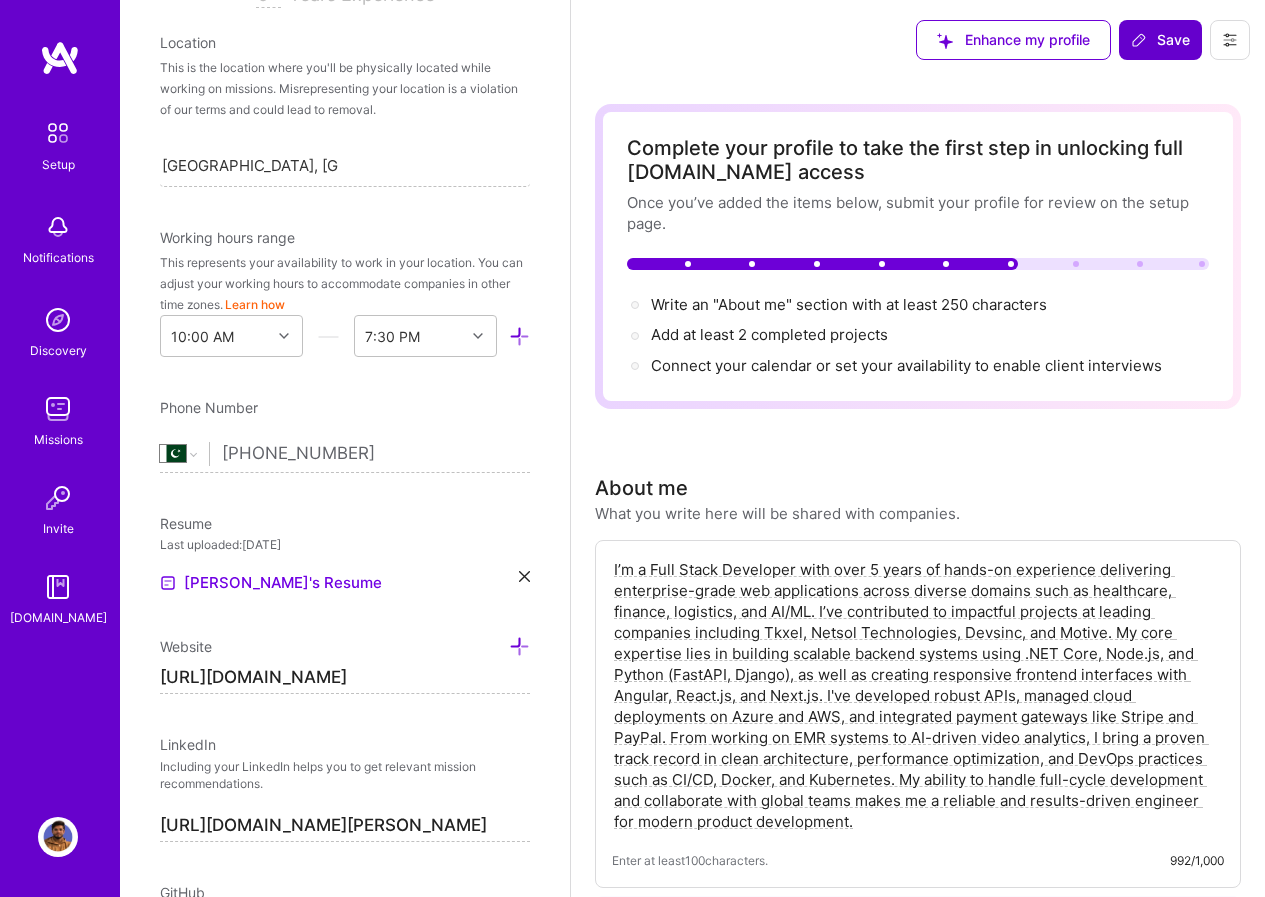 click 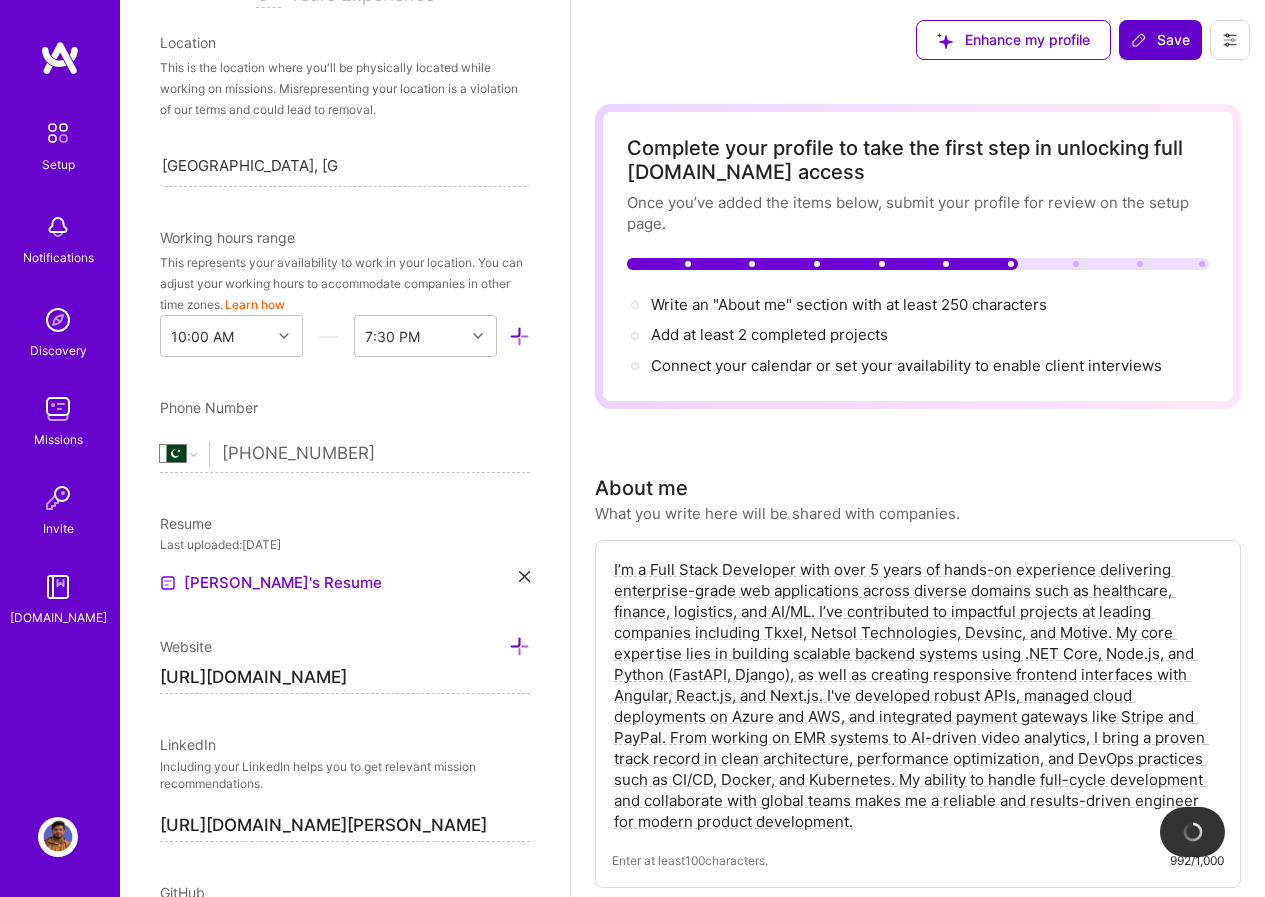 click 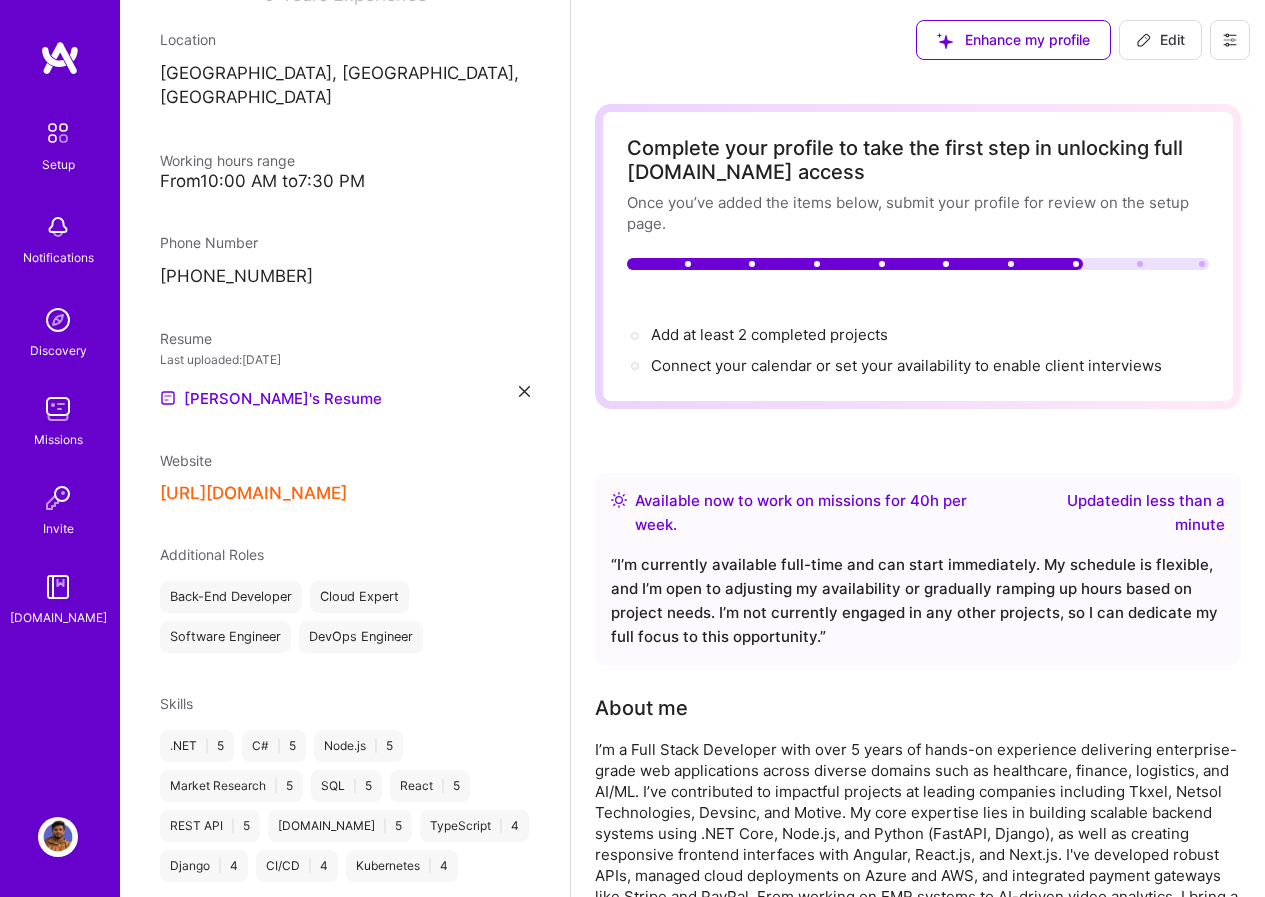 click 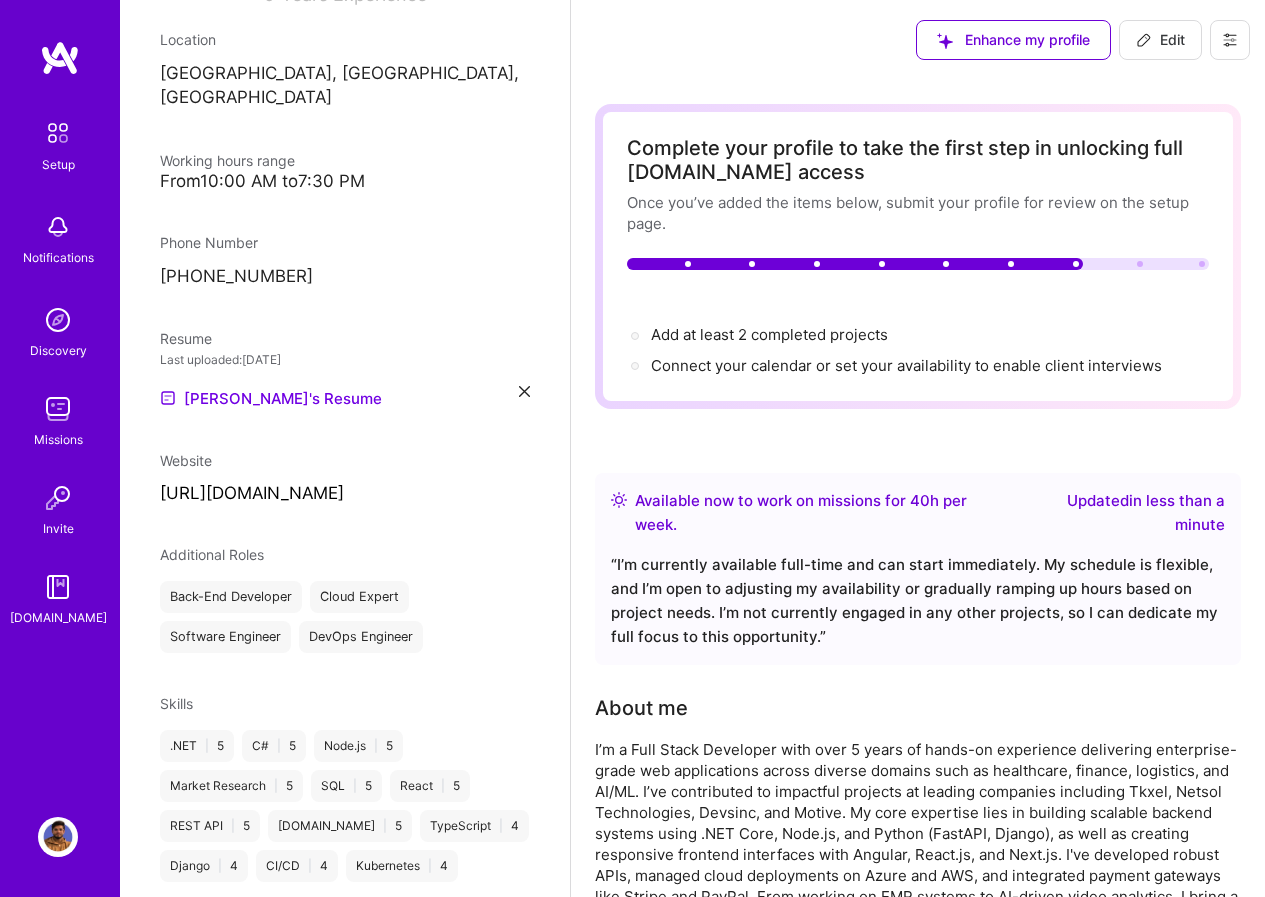 select on "Right Now" 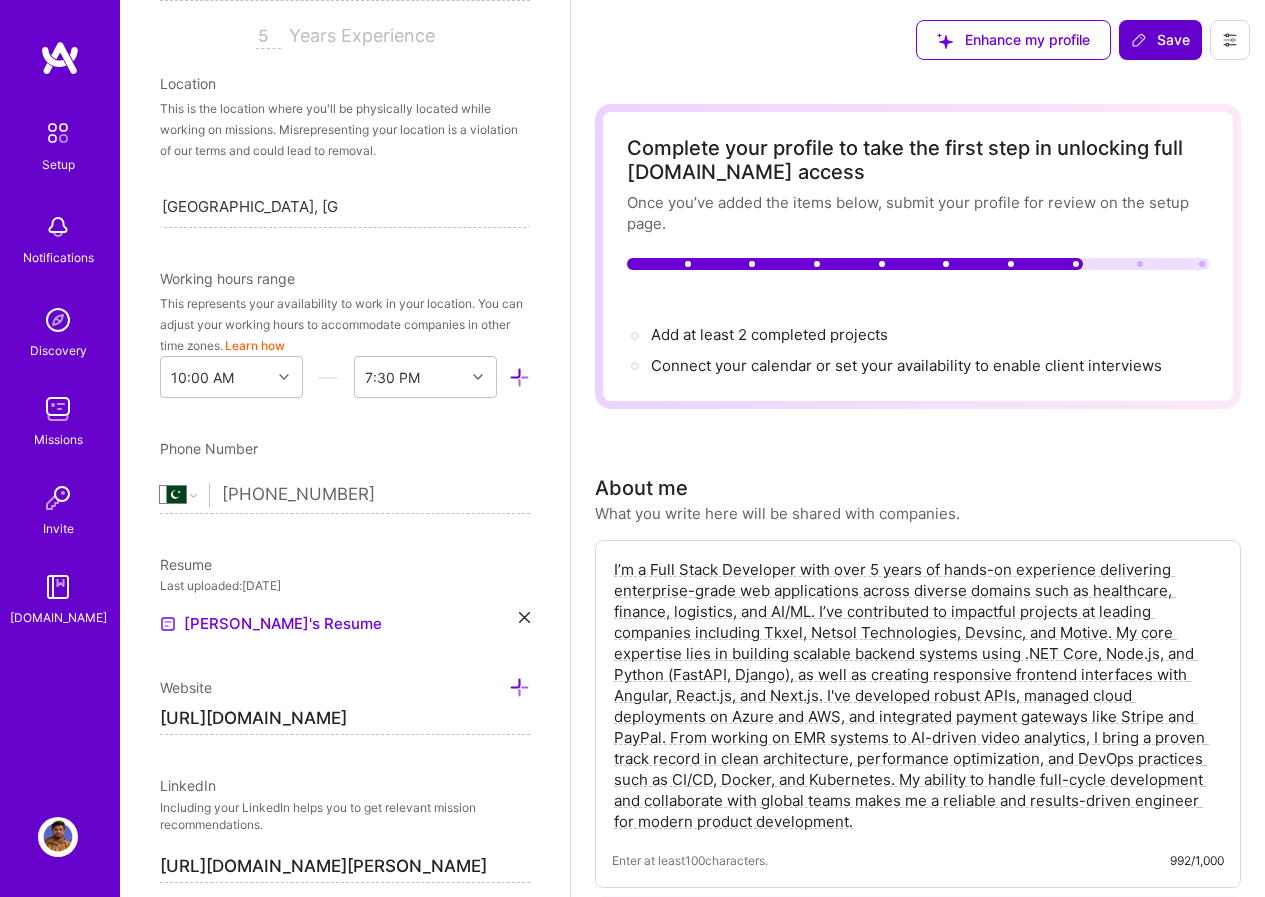 scroll, scrollTop: 858, scrollLeft: 0, axis: vertical 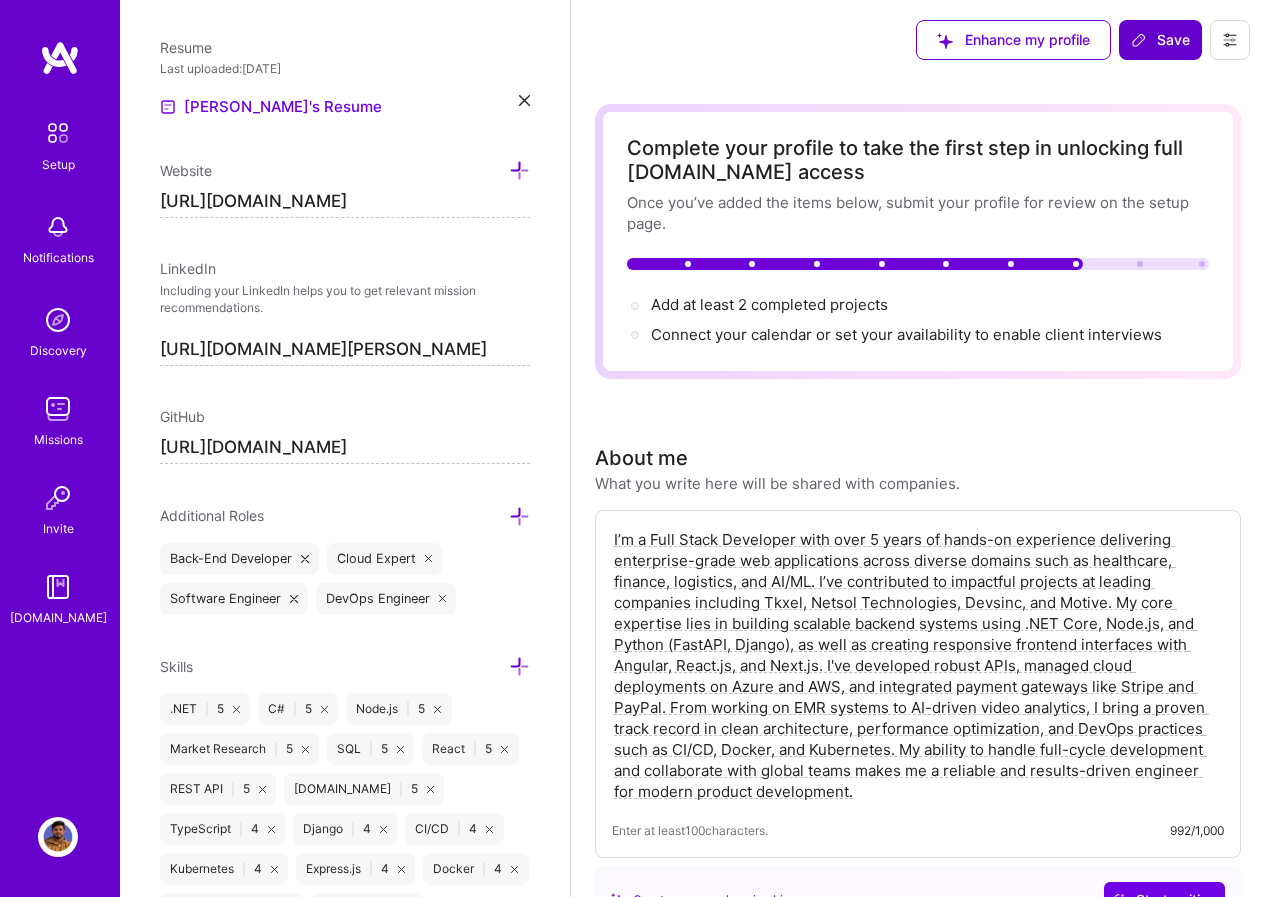 click 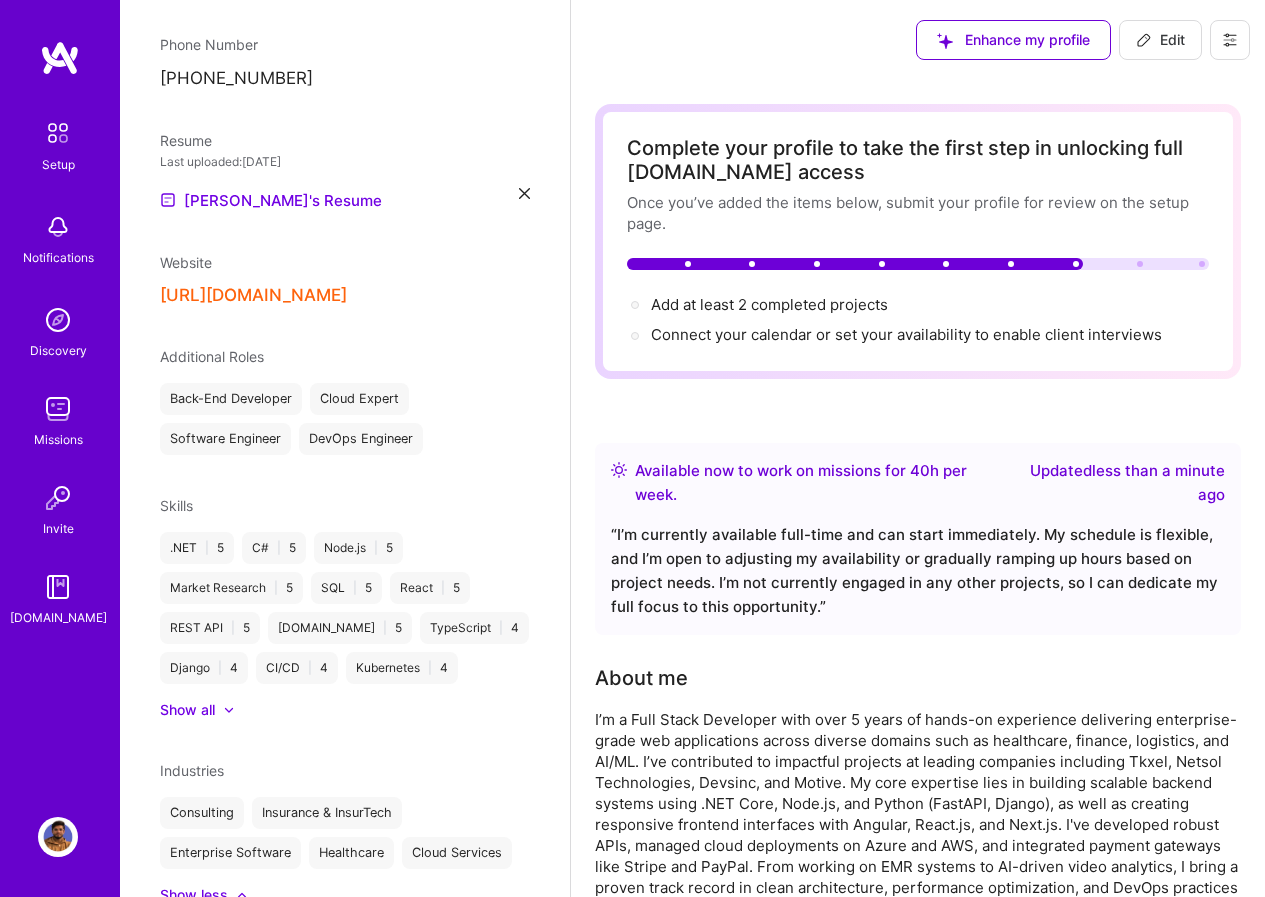 scroll, scrollTop: 504, scrollLeft: 0, axis: vertical 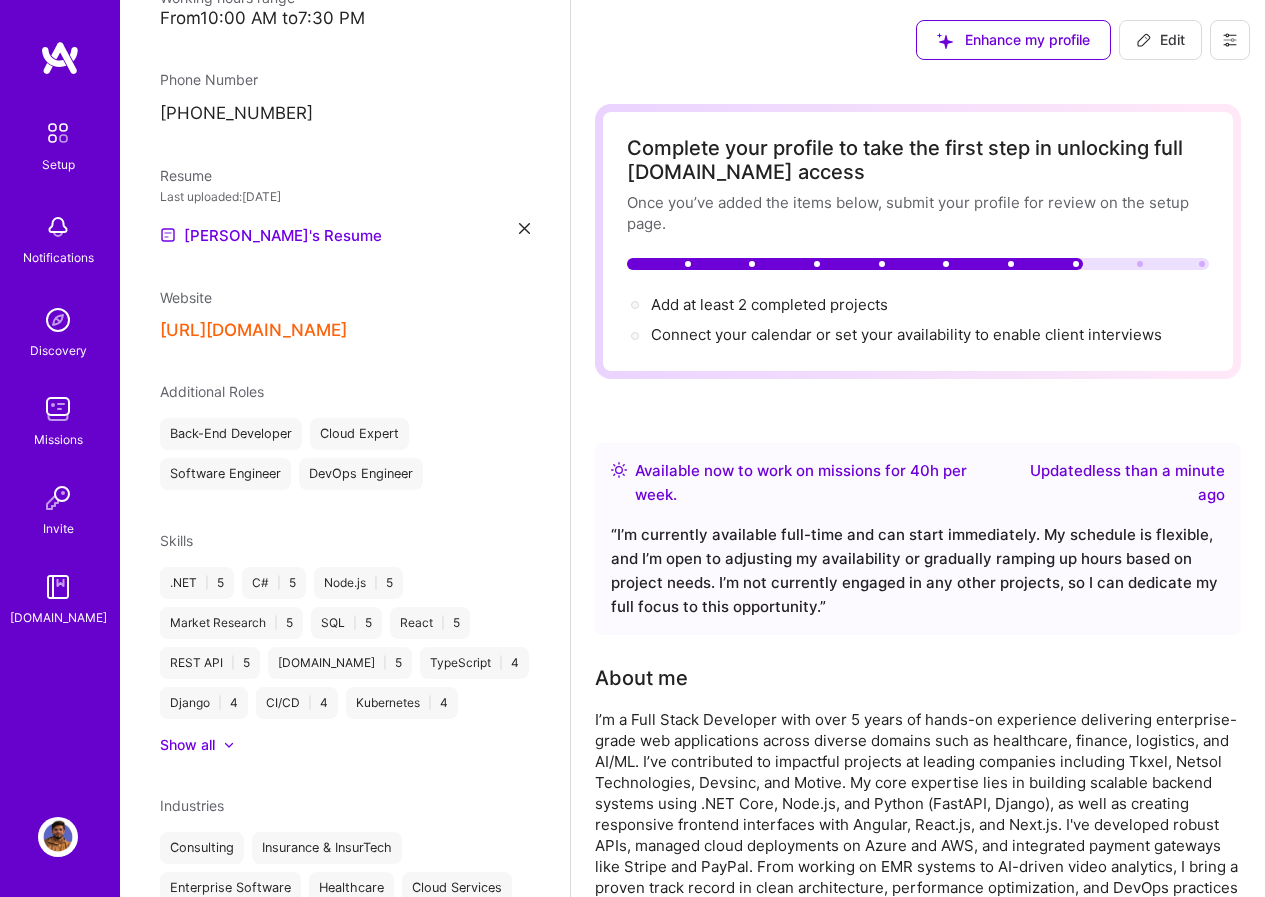 click on "[URL][DOMAIN_NAME]" at bounding box center (253, 330) 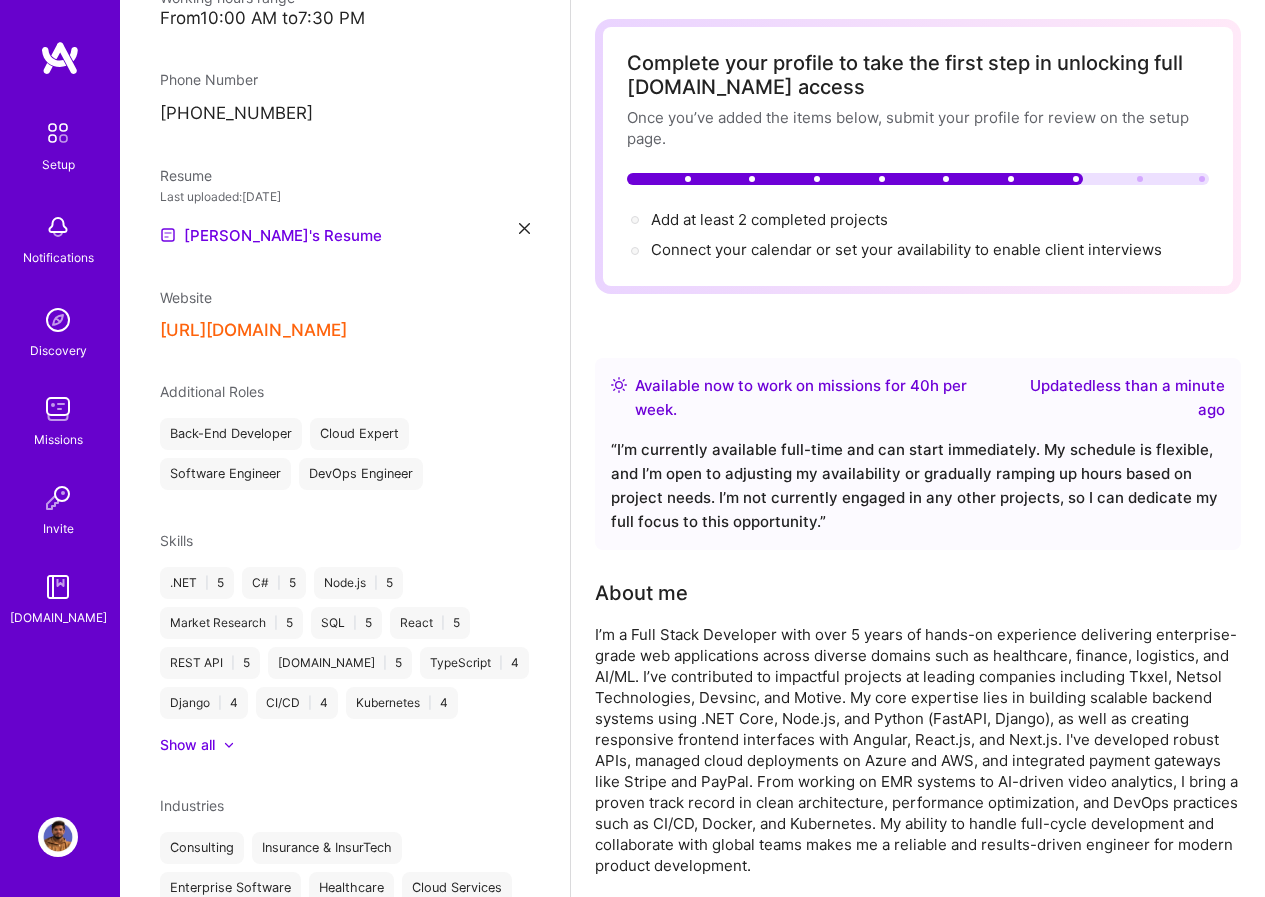 scroll, scrollTop: 0, scrollLeft: 0, axis: both 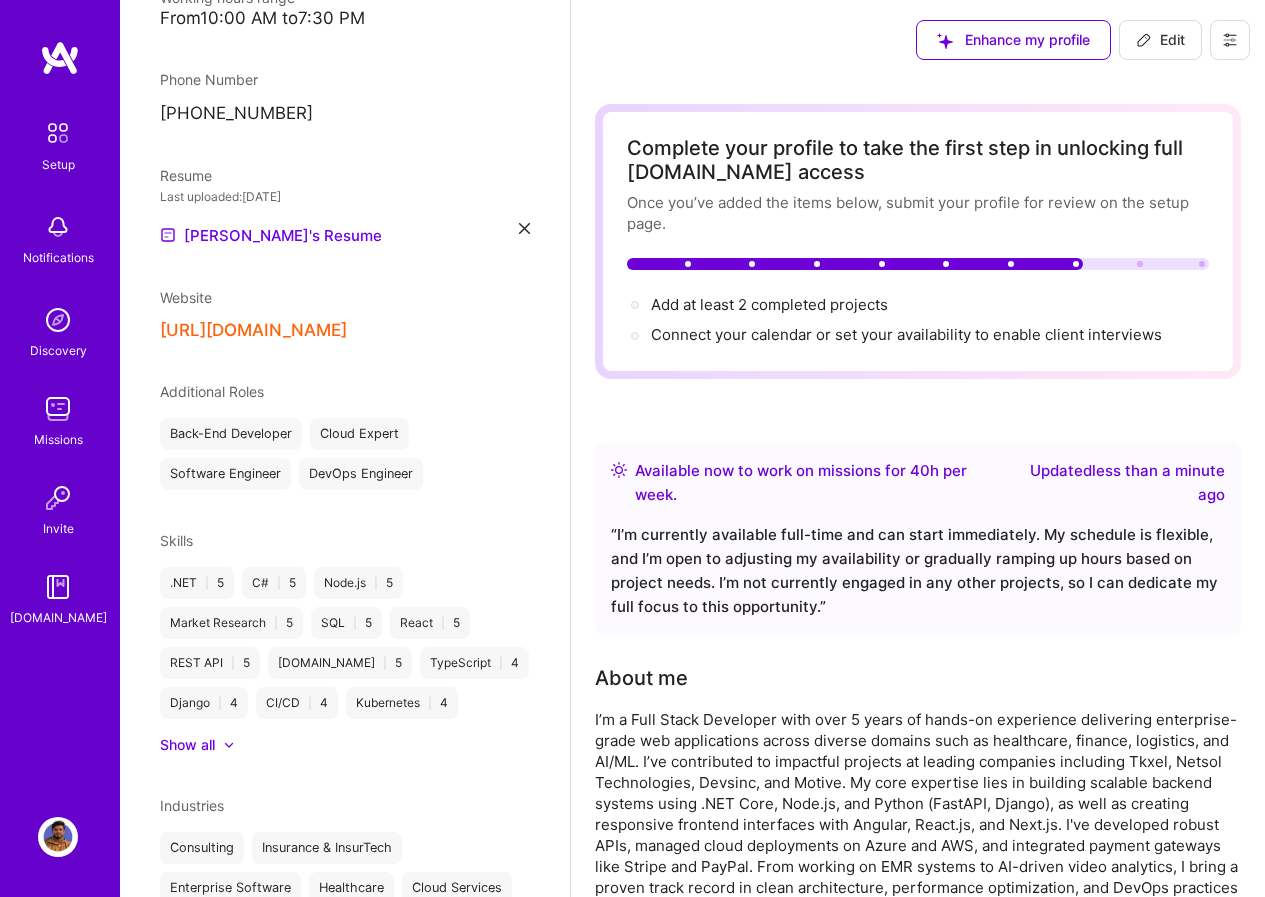 click on "Edit" at bounding box center [1160, 40] 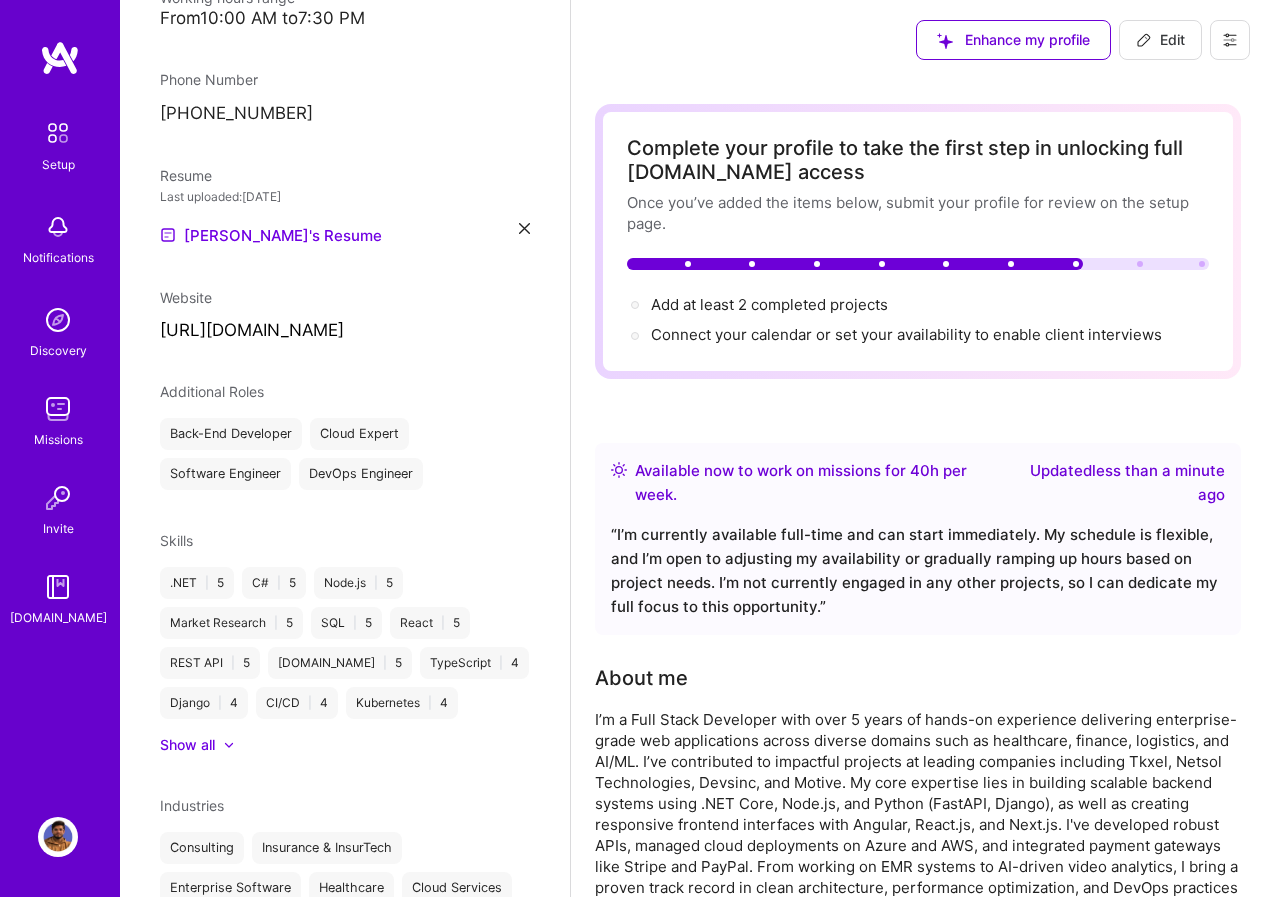 select on "Right Now" 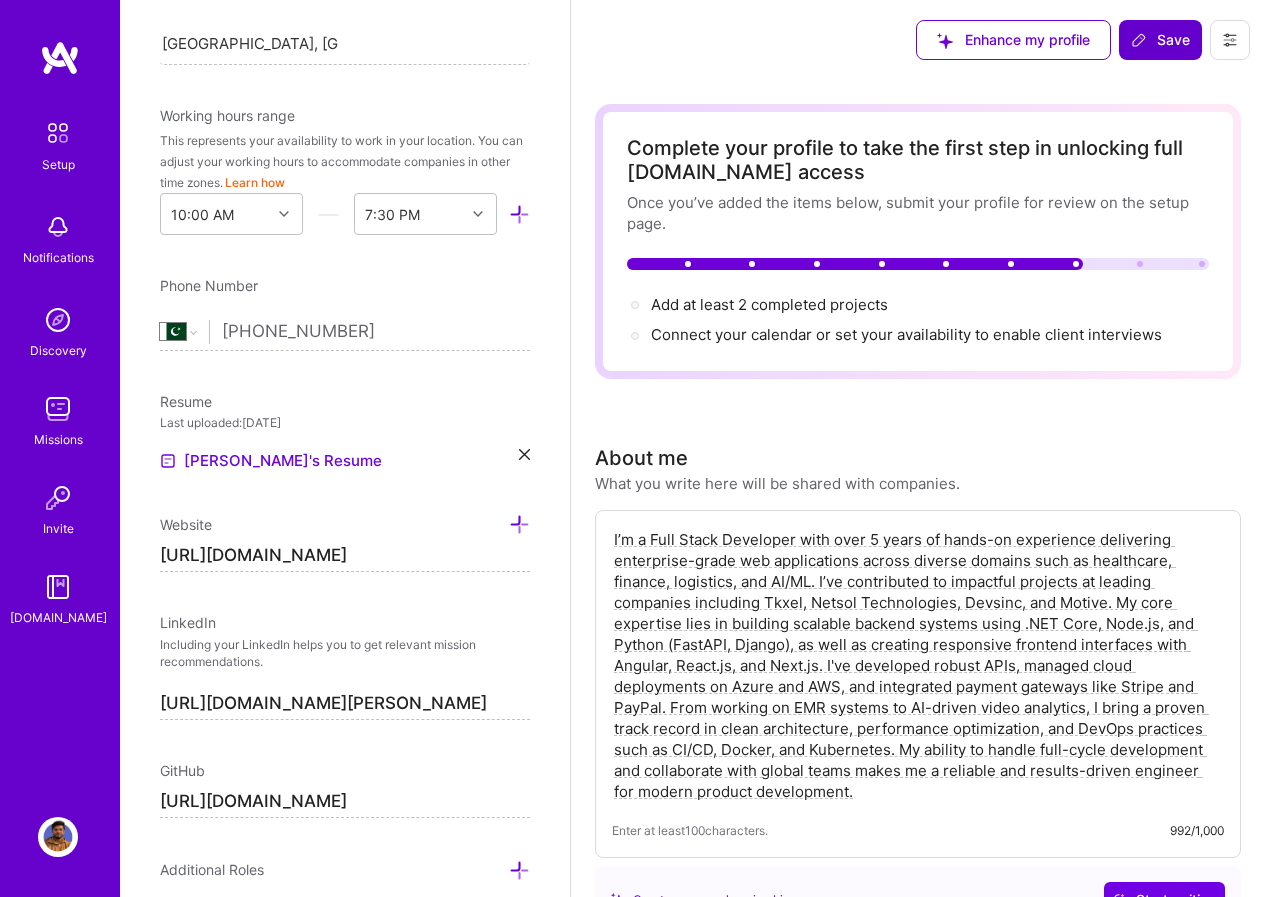 scroll, scrollTop: 713, scrollLeft: 0, axis: vertical 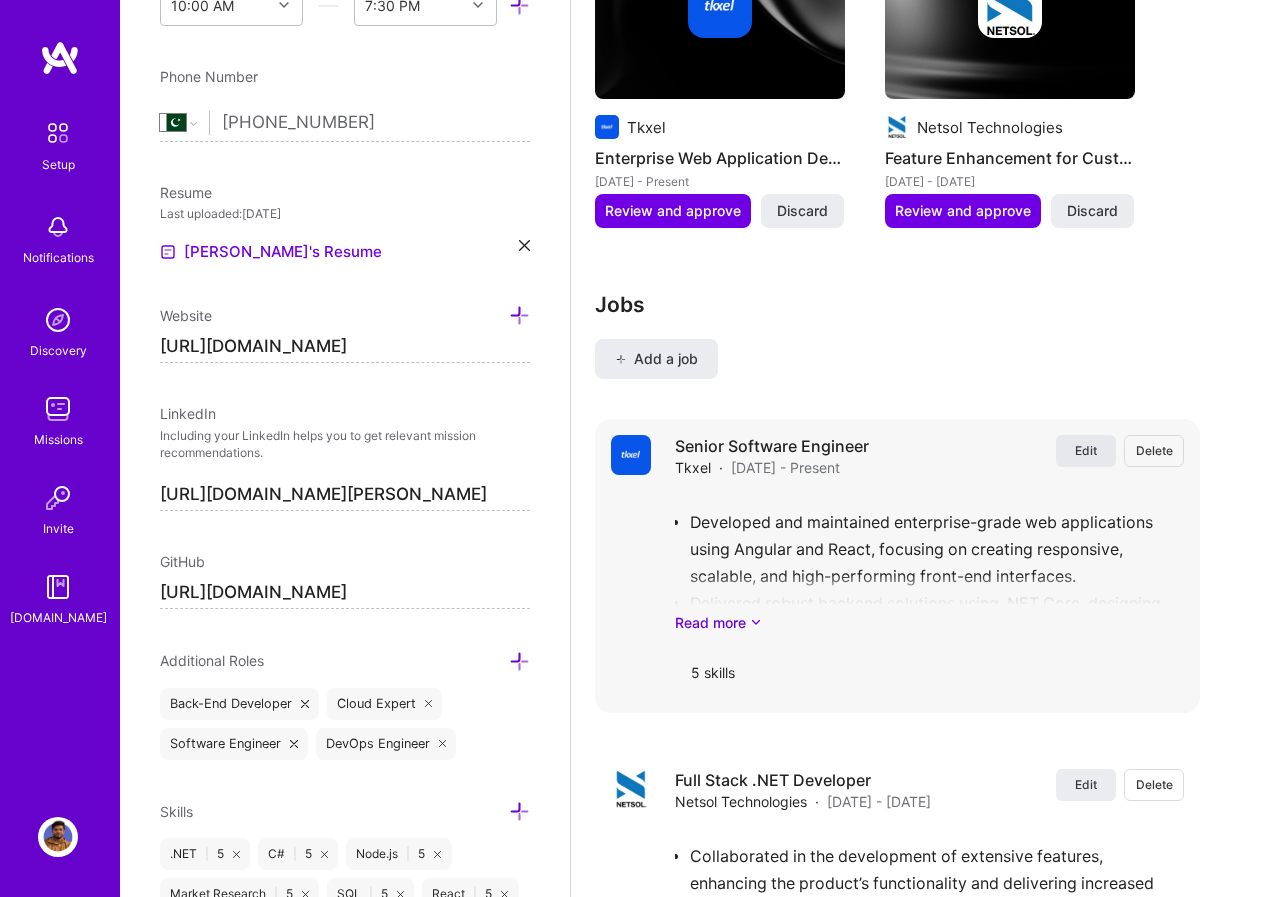 click on "Edit" at bounding box center [1086, 450] 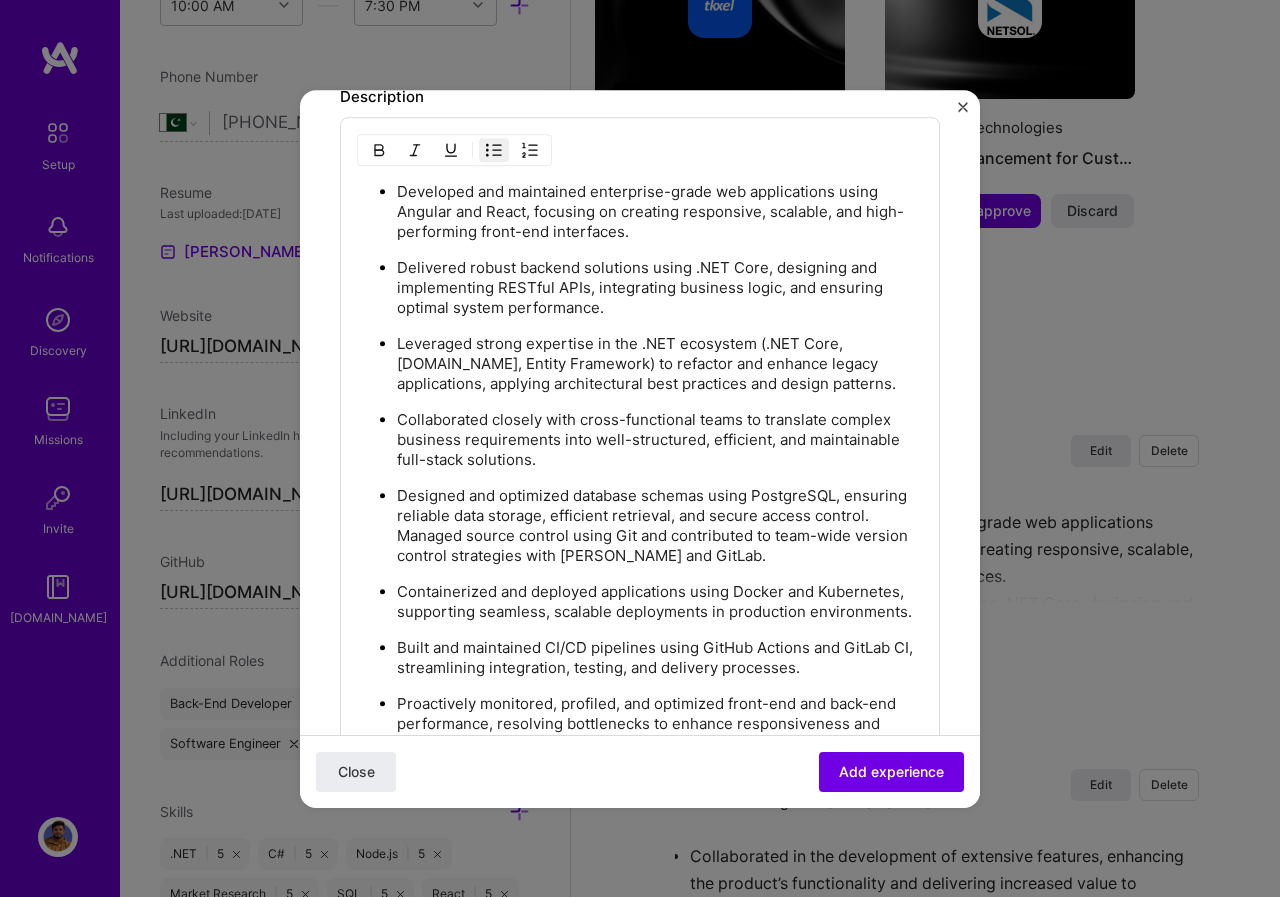 click on "Leveraged strong expertise in the .NET ecosystem (.NET Core, [DOMAIN_NAME], Entity Framework) to refactor and enhance legacy applications, applying architectural best practices and design patterns." at bounding box center [660, 364] 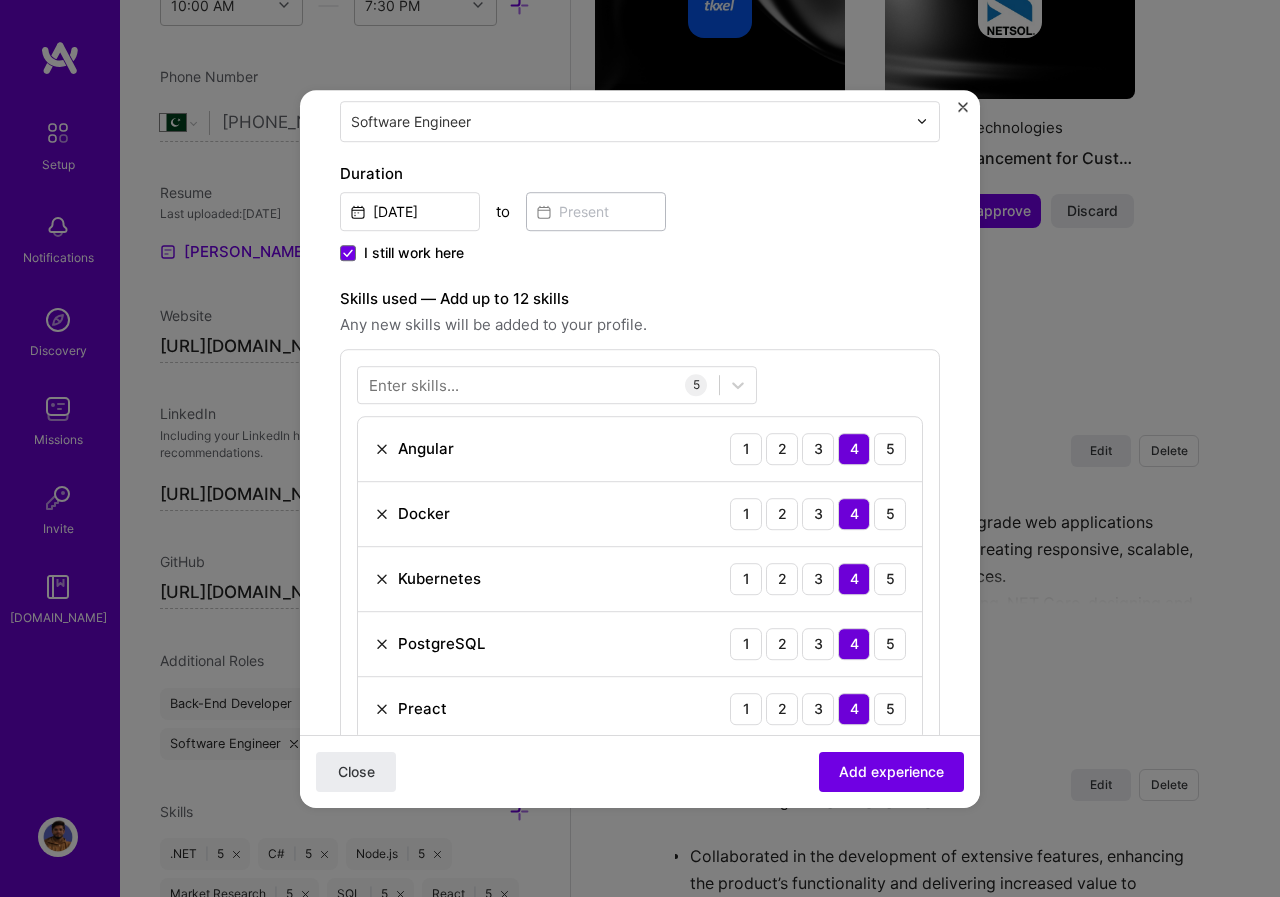 scroll, scrollTop: 400, scrollLeft: 0, axis: vertical 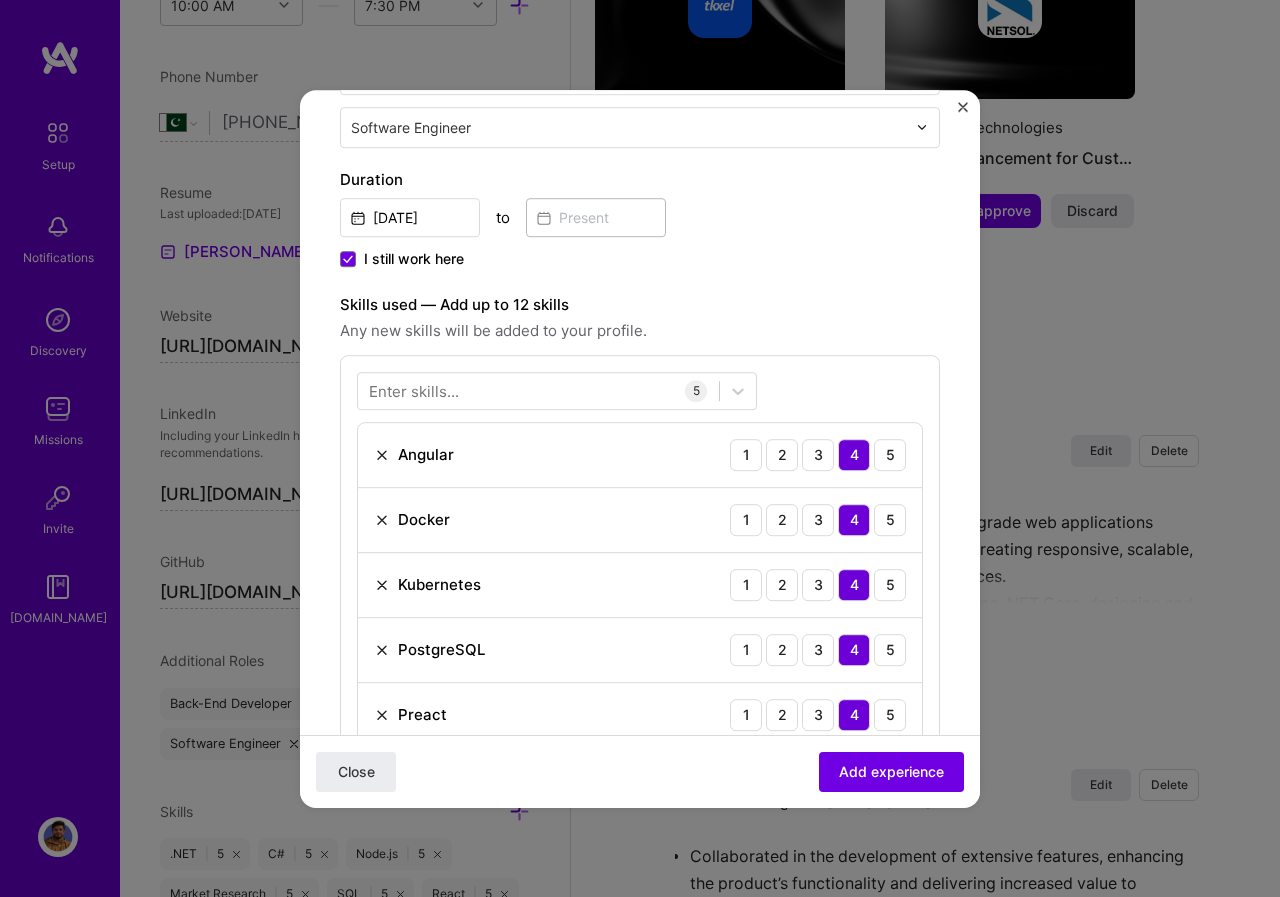 click at bounding box center (382, 715) 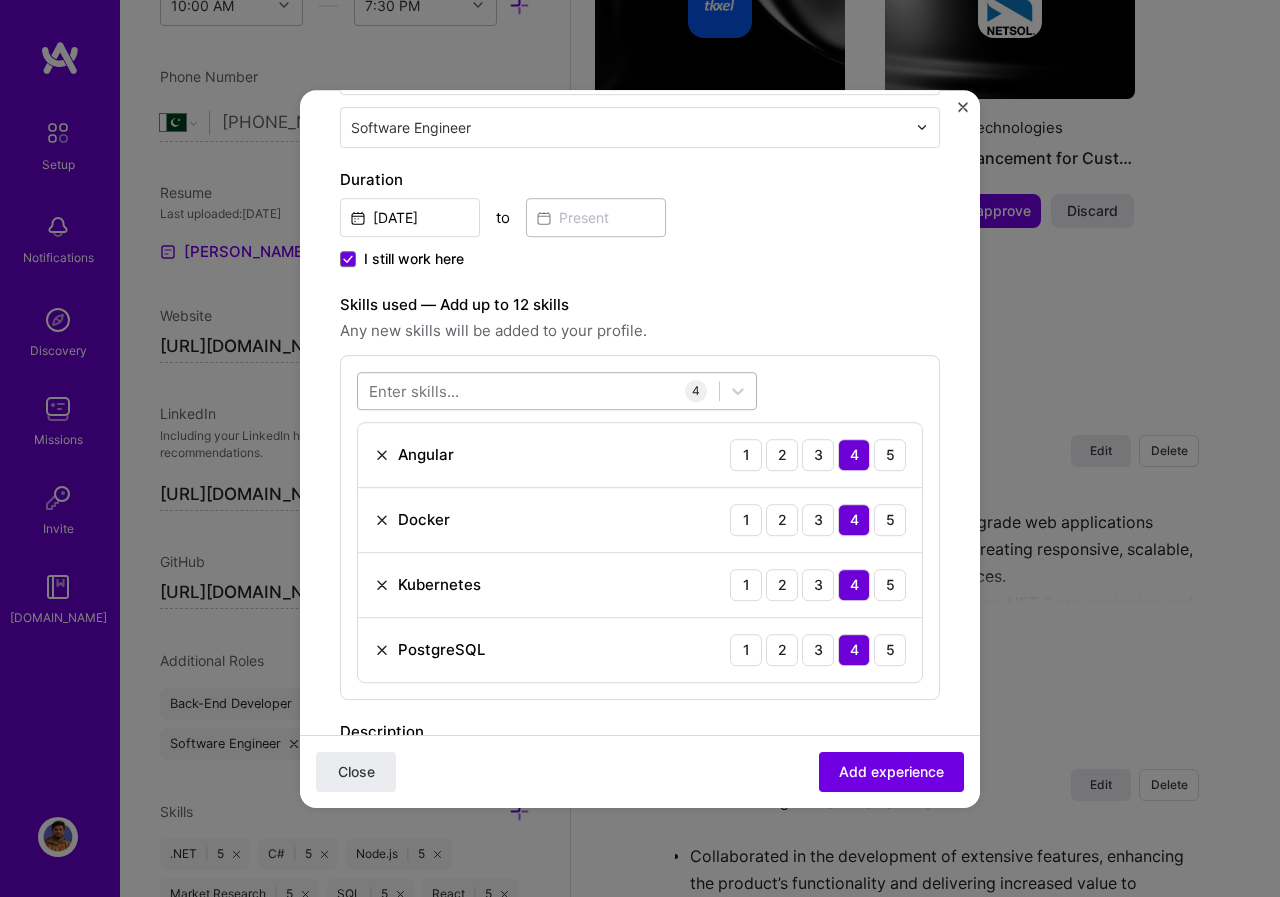 click at bounding box center (538, 390) 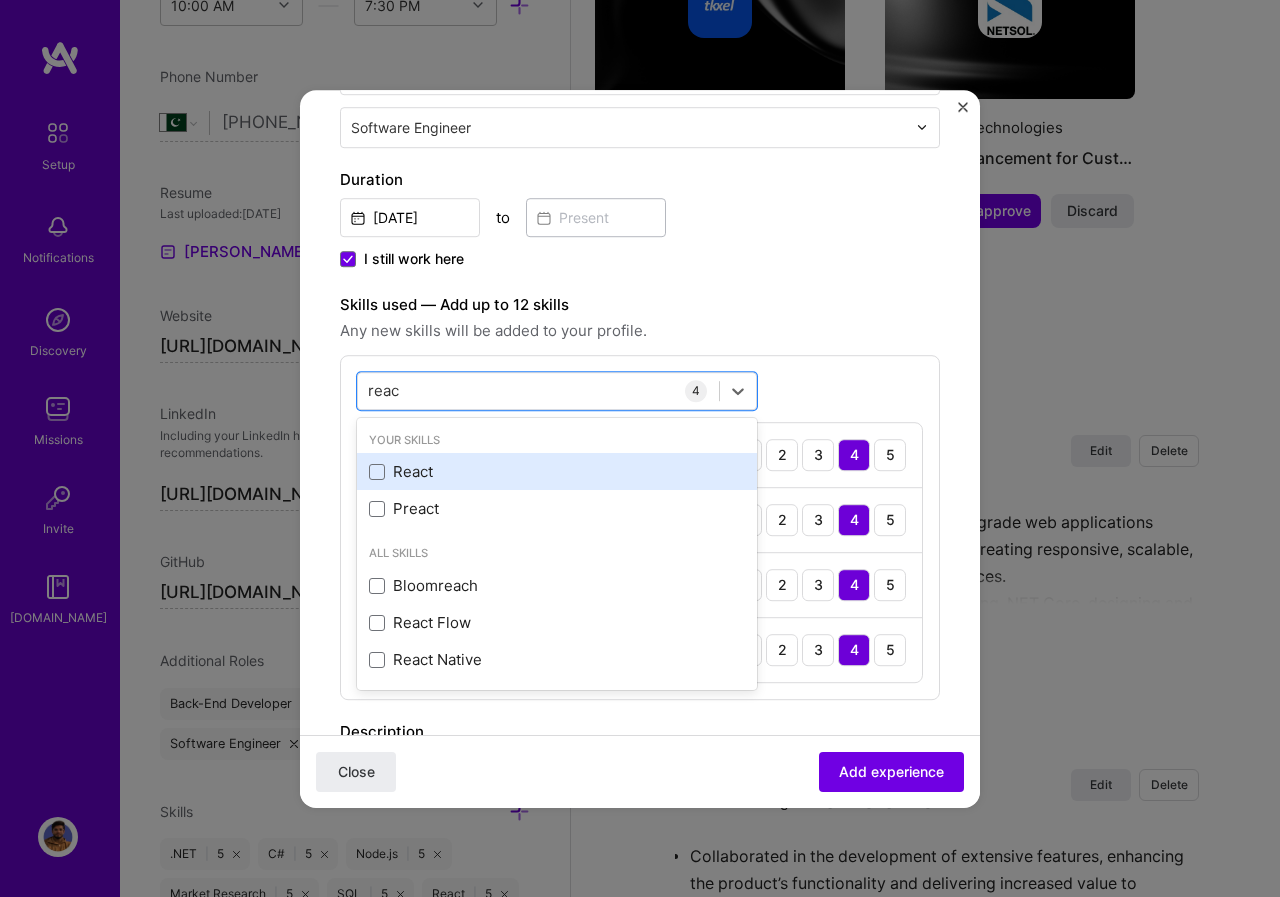 click on "React" at bounding box center [557, 472] 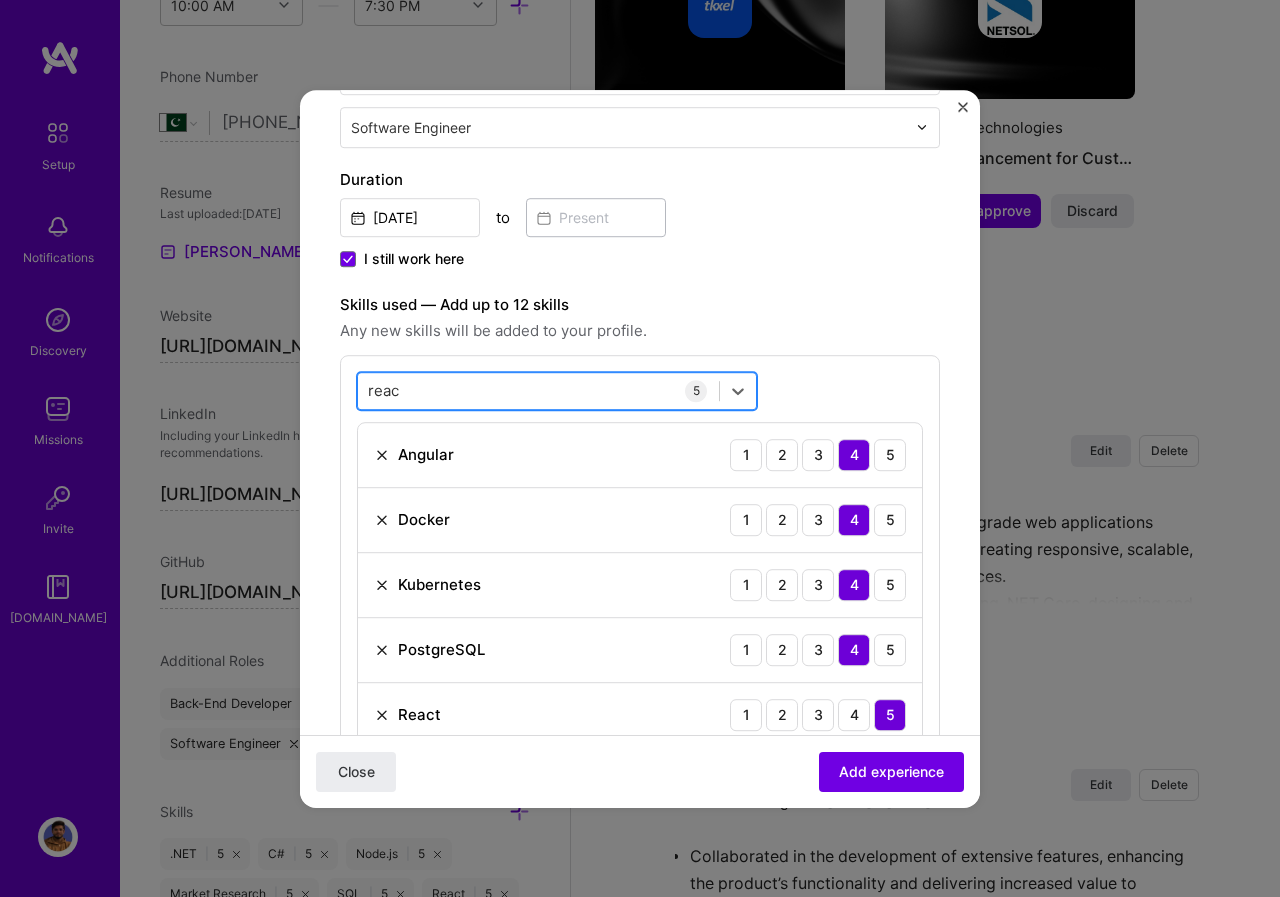 click on "reac reac" at bounding box center (538, 390) 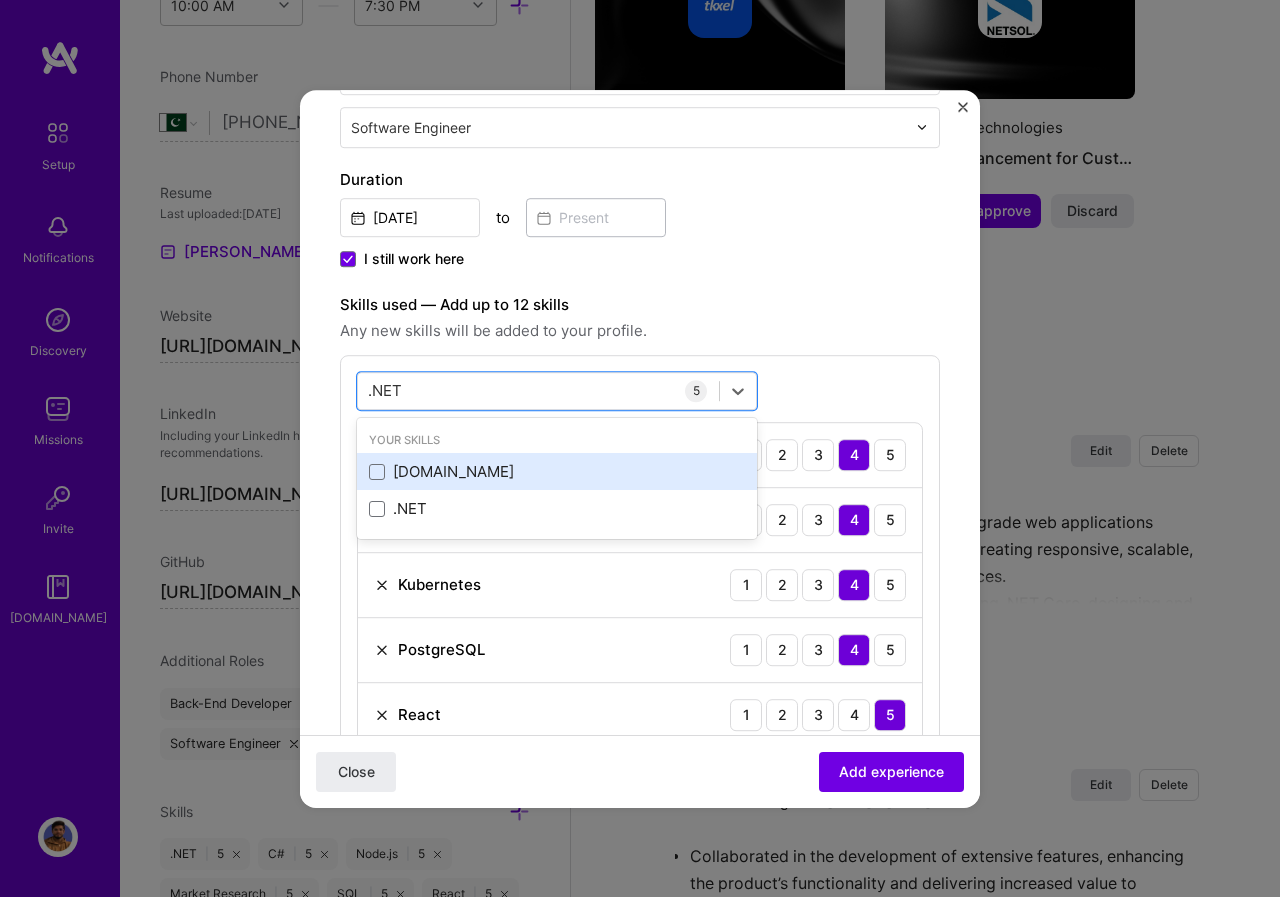 click on "[DOMAIN_NAME]" at bounding box center [557, 472] 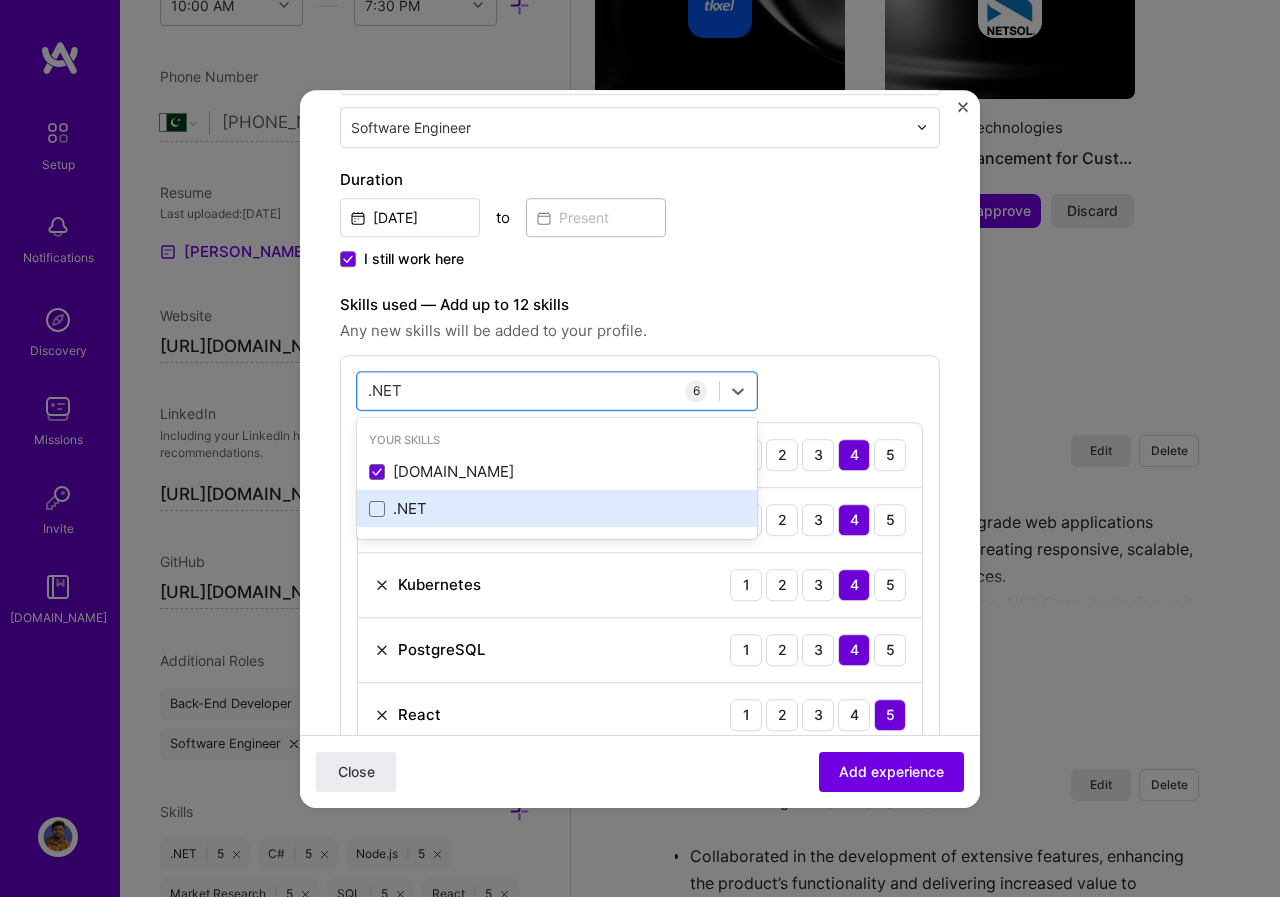 click on ".NET" at bounding box center [557, 509] 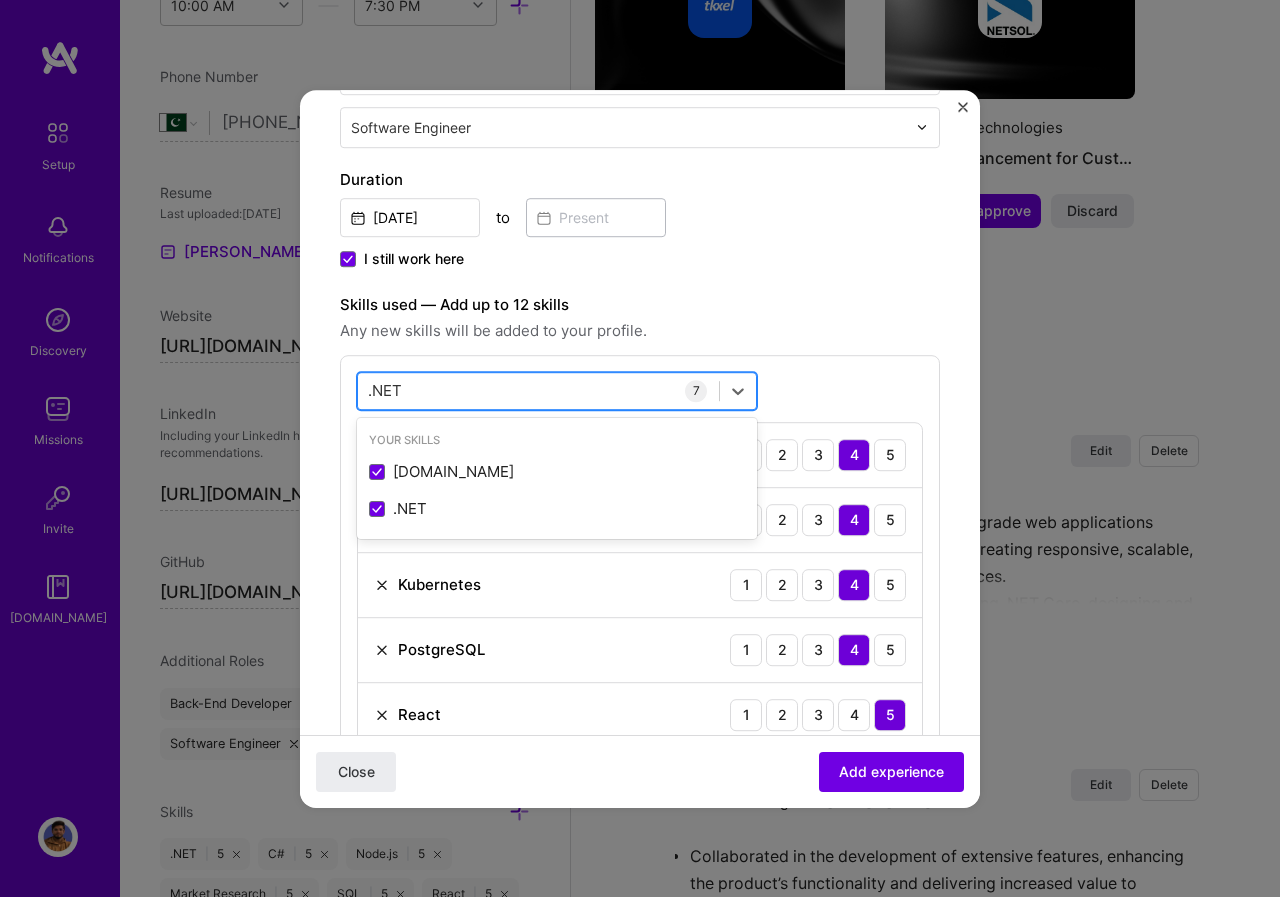 click on ".NET .NET" at bounding box center (538, 390) 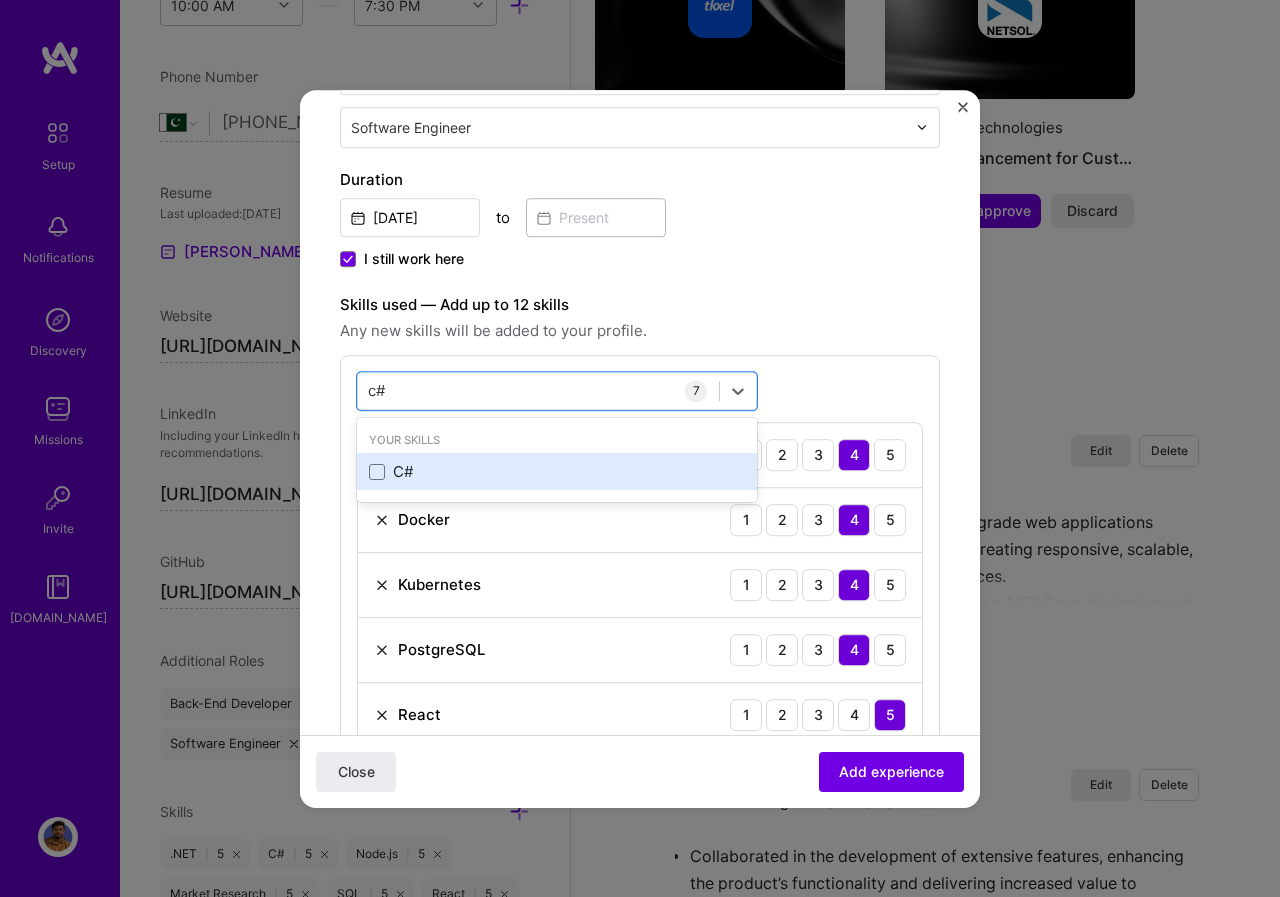 click on "C#" at bounding box center [557, 472] 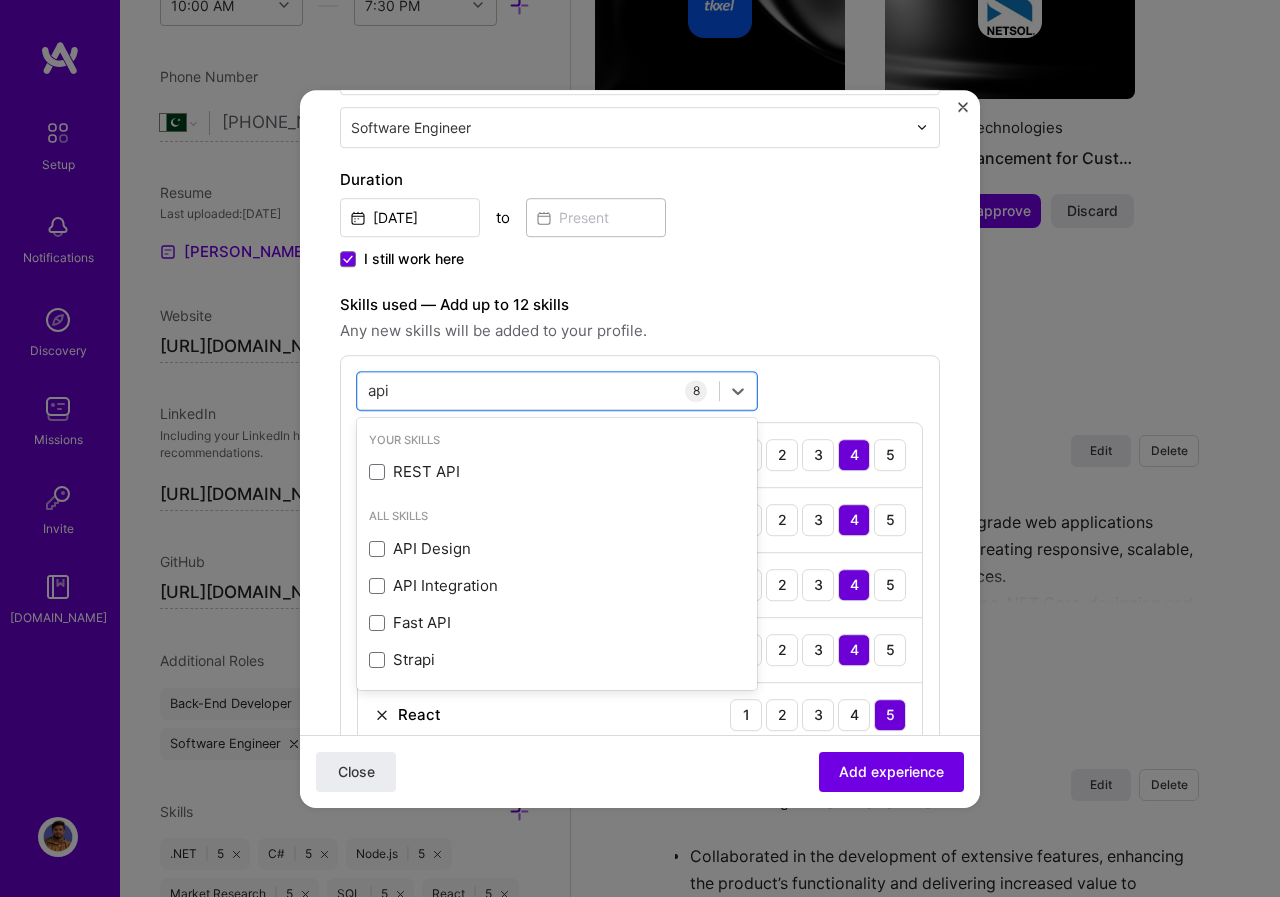 click on "REST API" at bounding box center (557, 472) 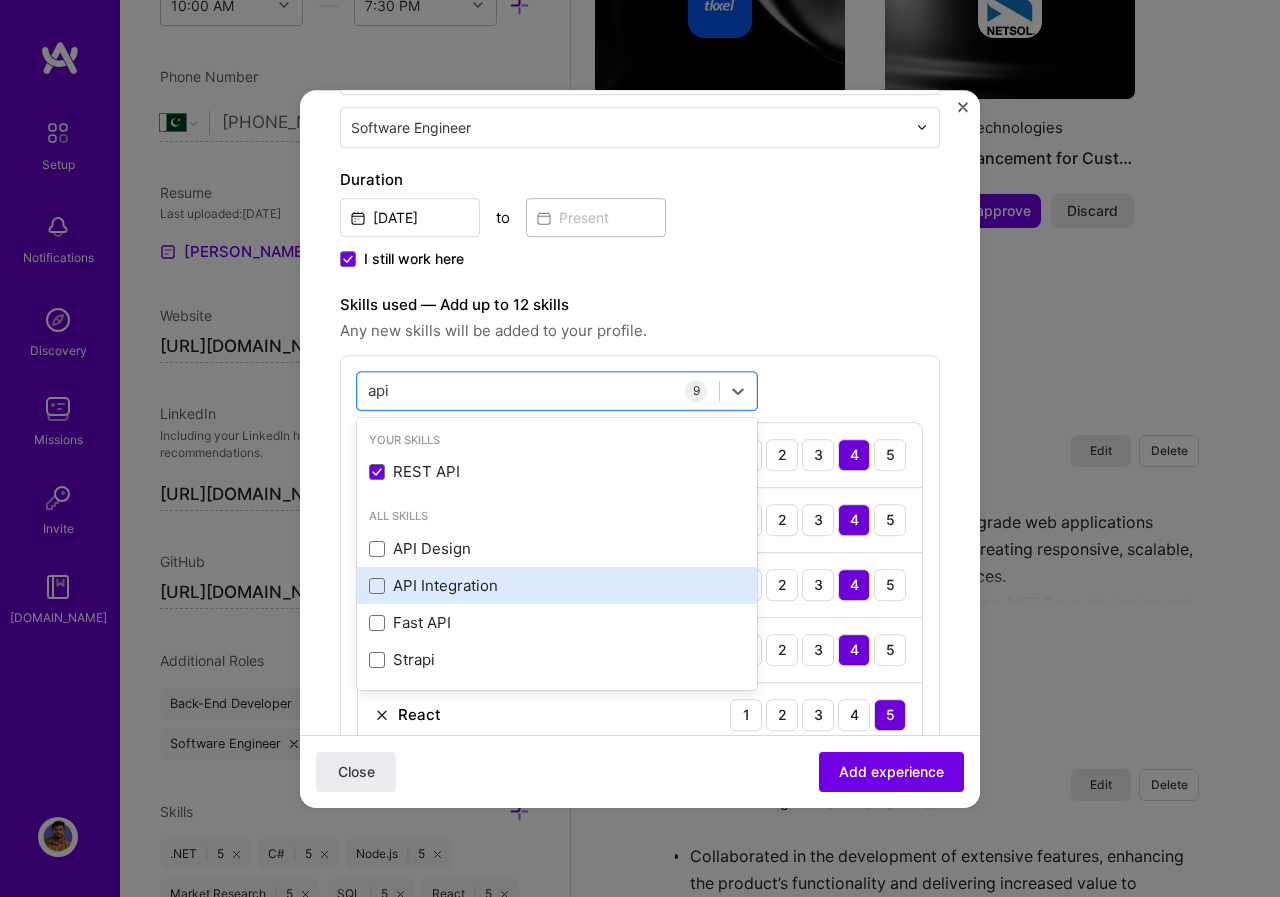 click on "API Integration" at bounding box center (557, 585) 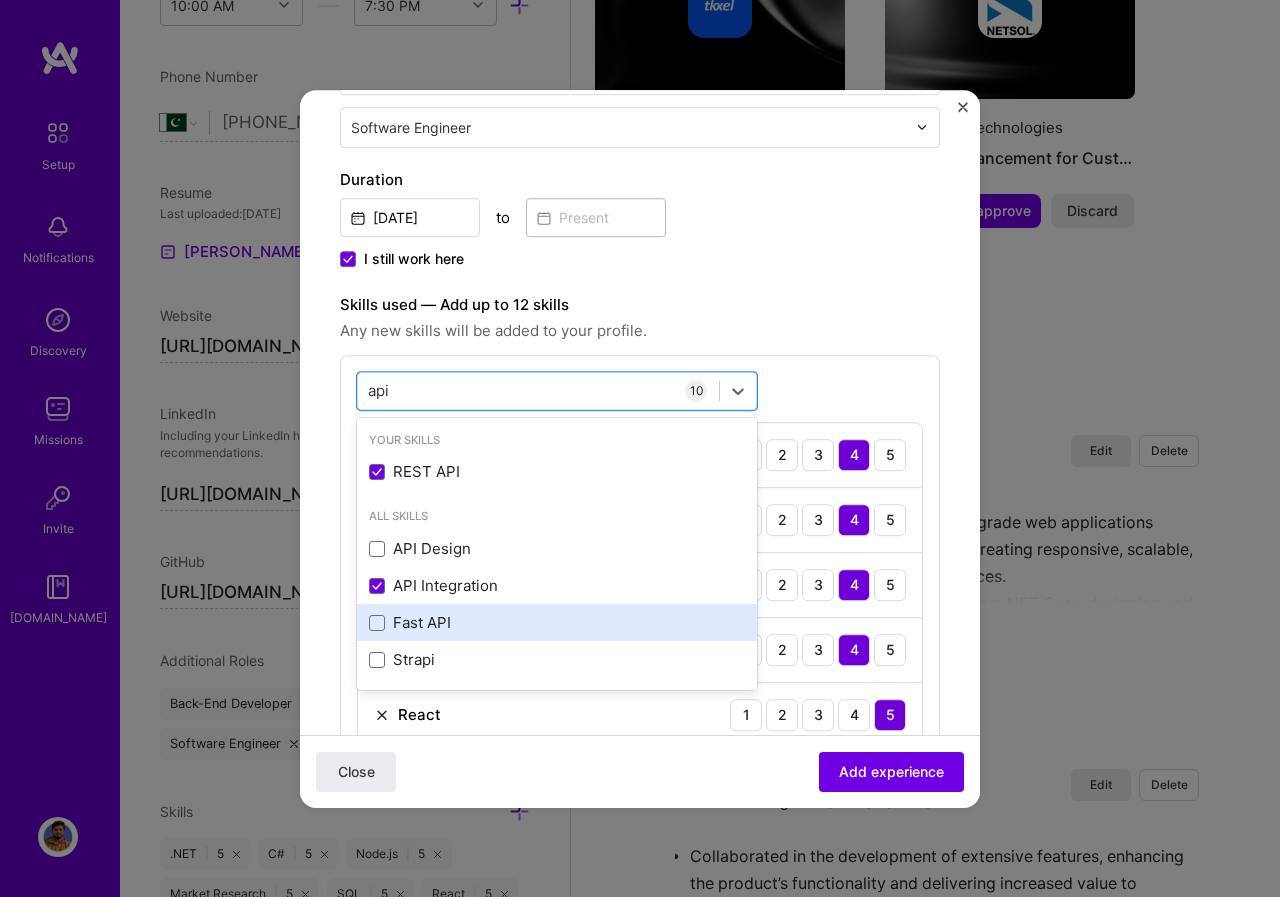 click on "Fast API" at bounding box center [557, 622] 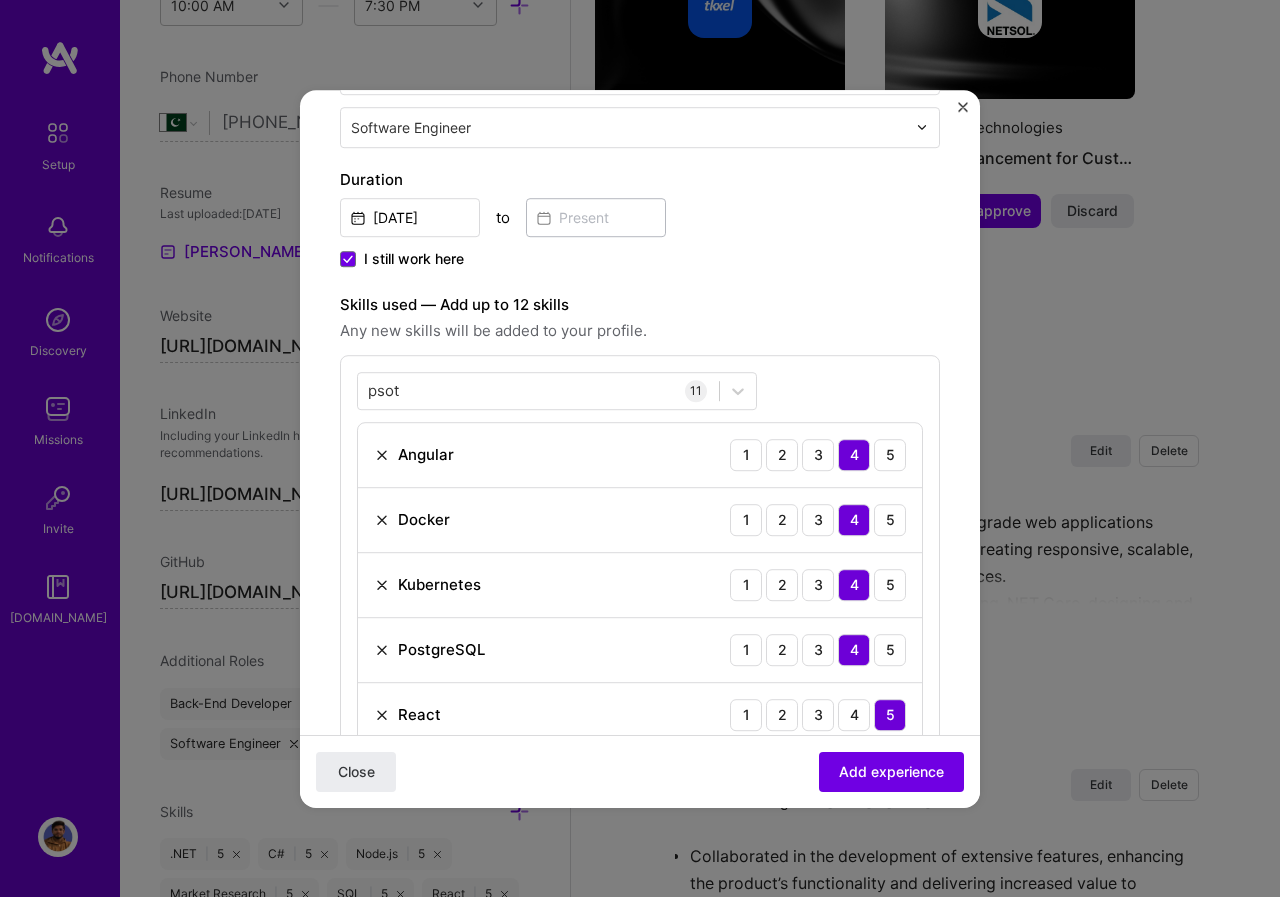 click on "PostgreSQL 1 2 3 4 5" at bounding box center (640, 650) 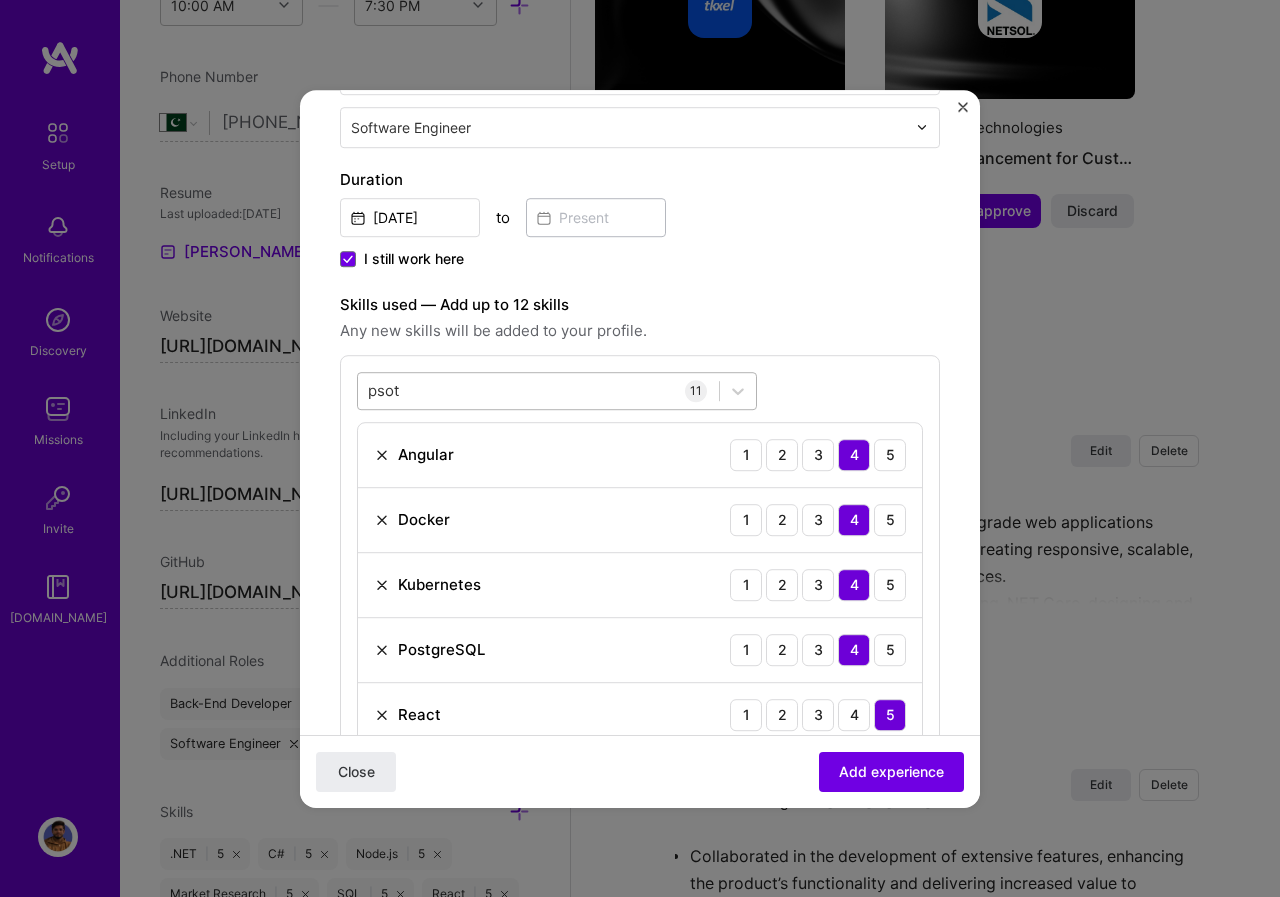 click on "psot psot" at bounding box center [538, 390] 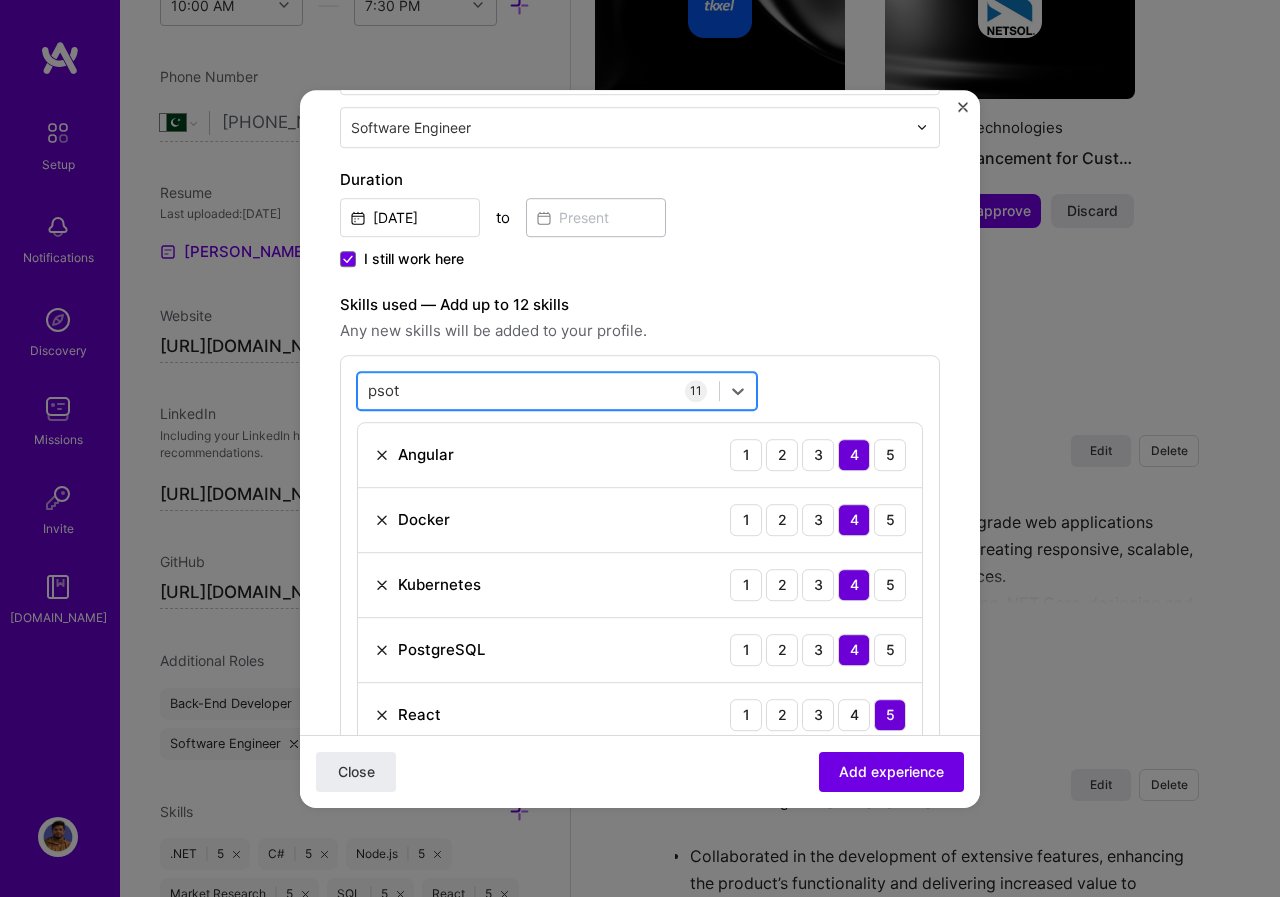click on "psot psot" at bounding box center (538, 390) 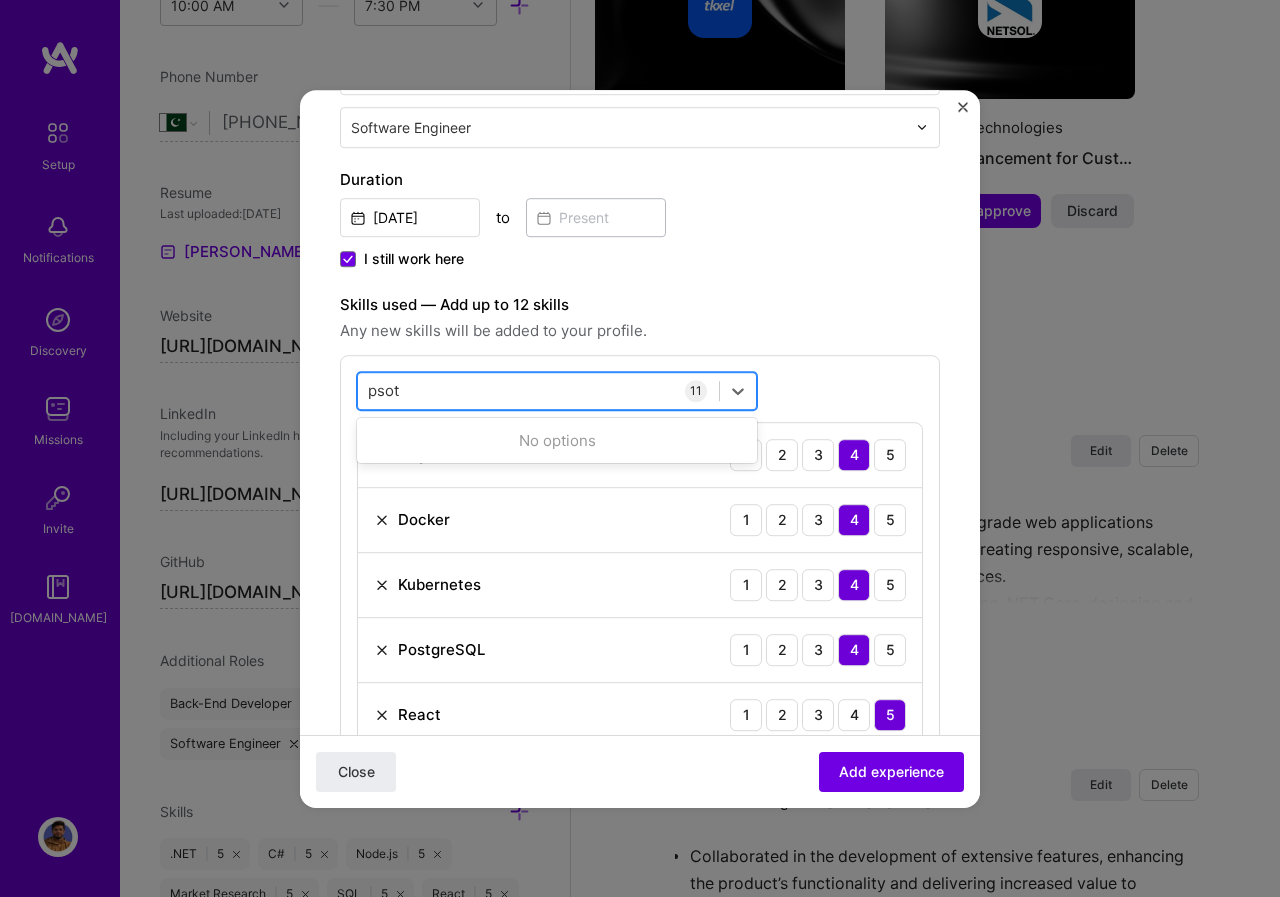 click on "psot psot" at bounding box center (538, 390) 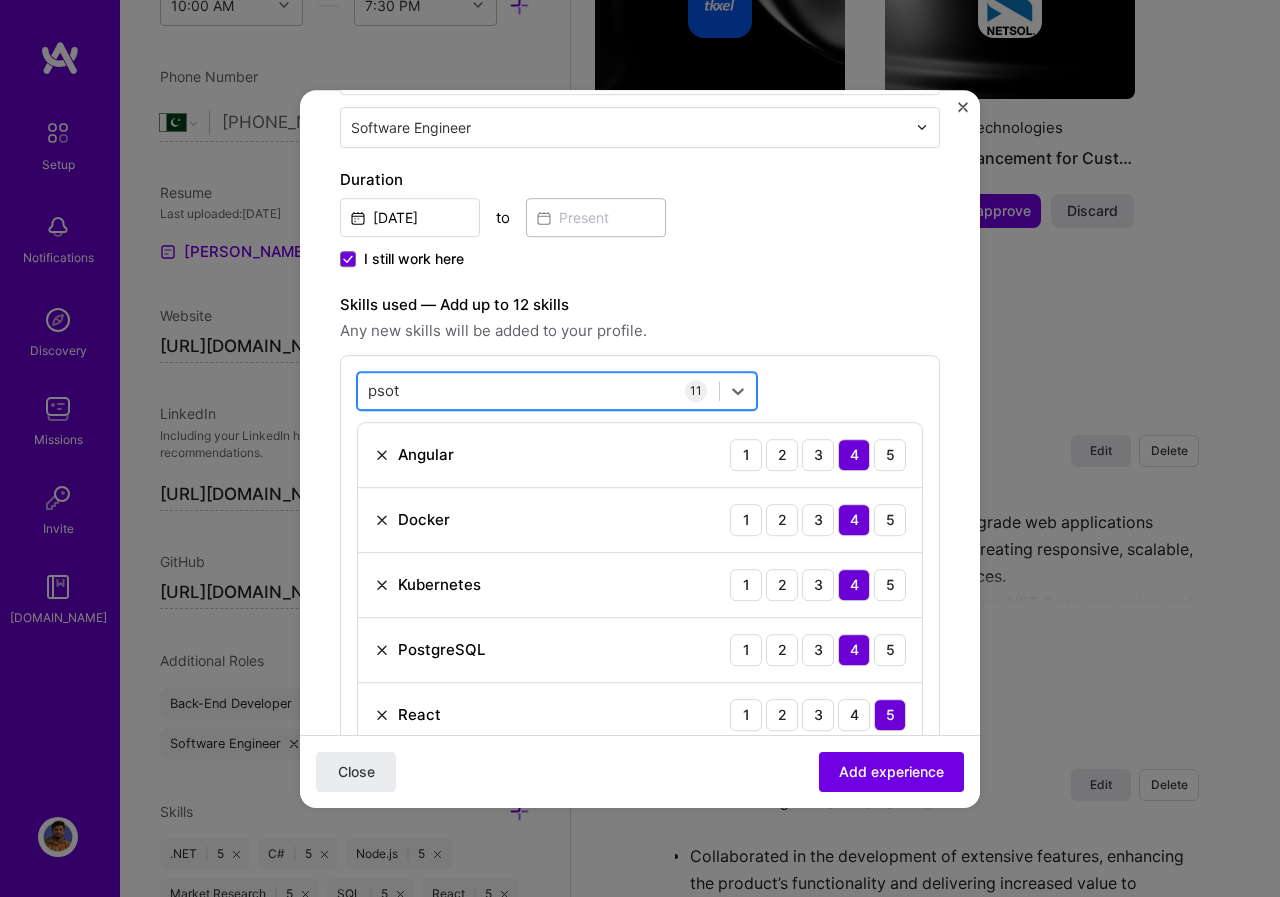 click on "psot psot" at bounding box center [538, 390] 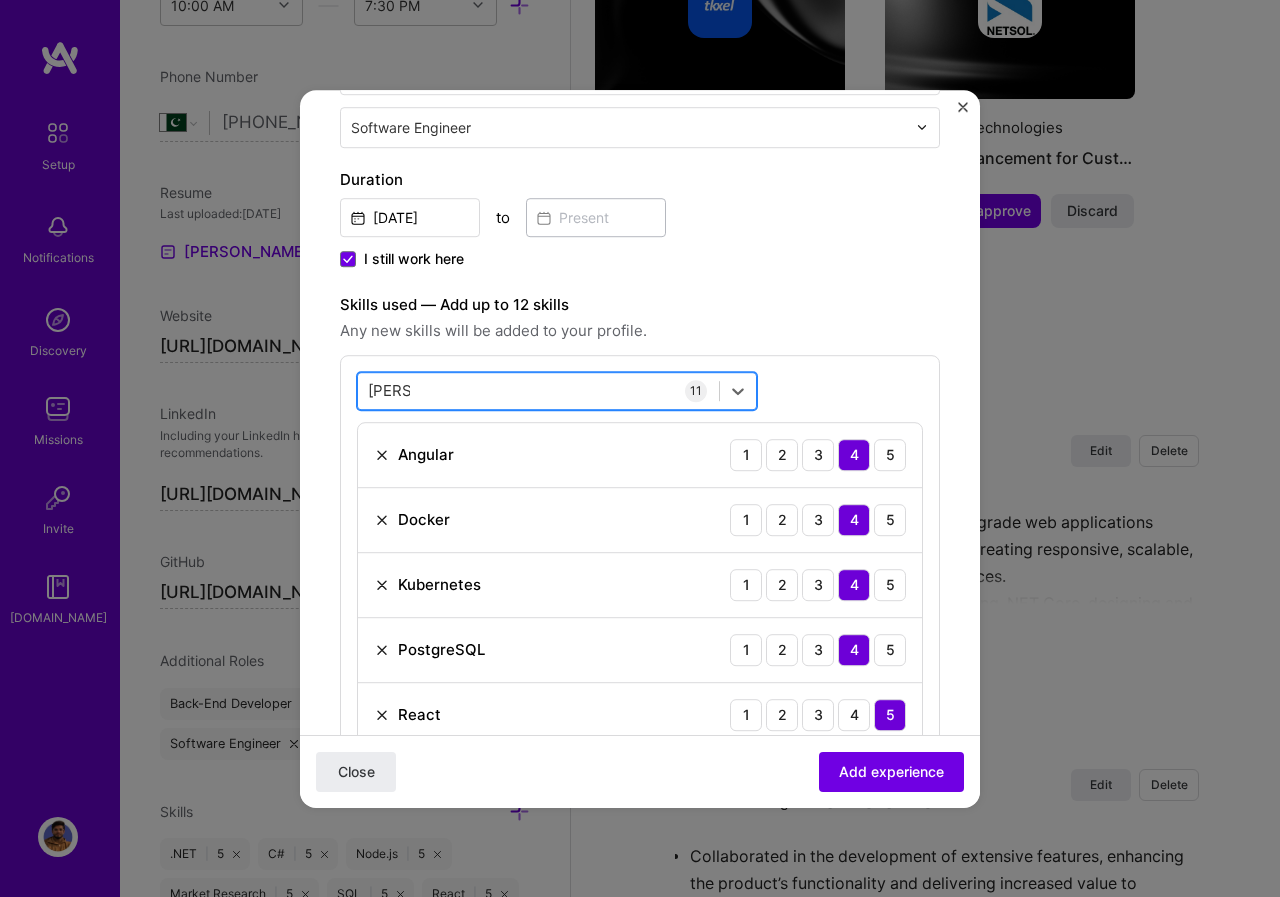 click on "[PERSON_NAME] [PERSON_NAME]" at bounding box center (538, 390) 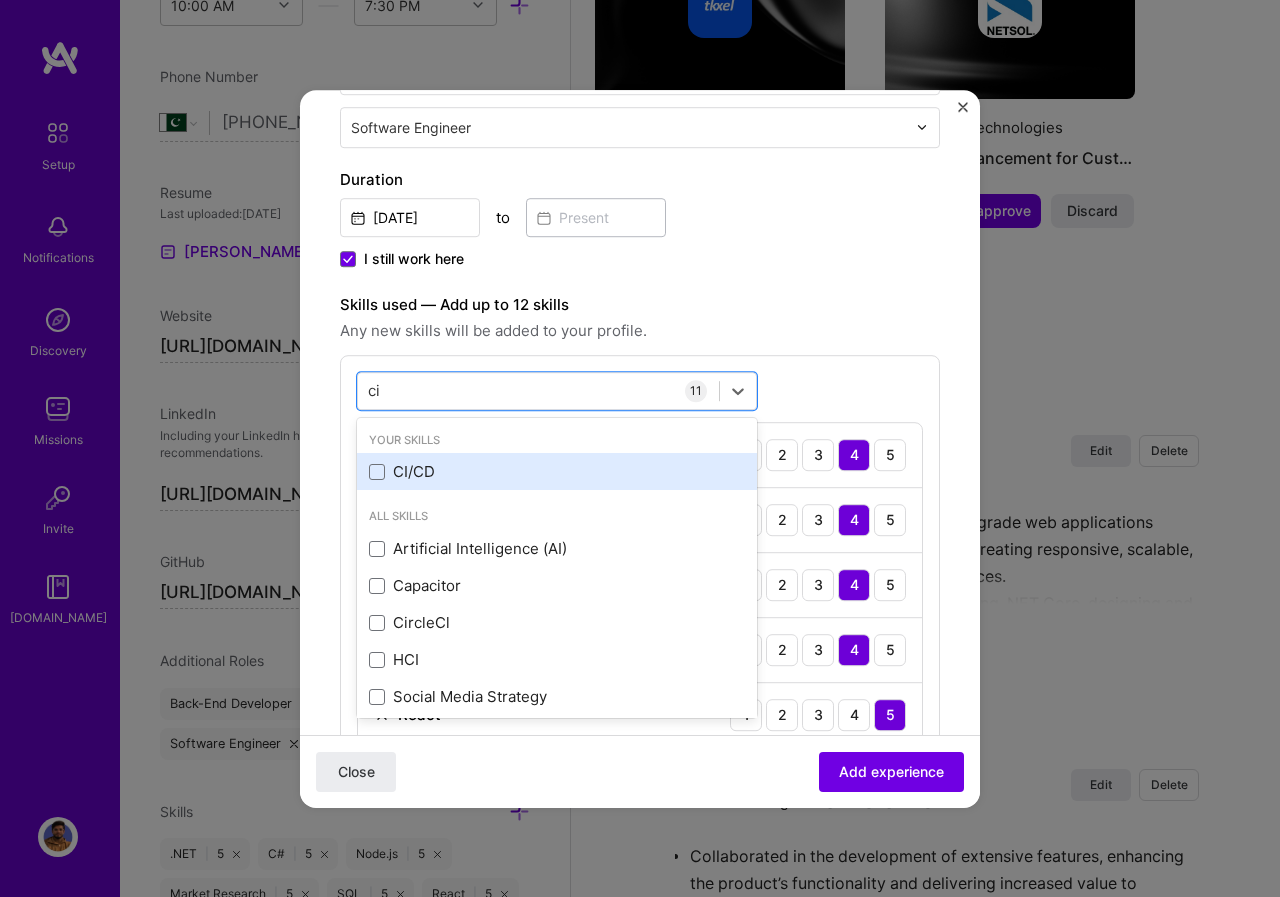 click on "CI/CD" at bounding box center [557, 472] 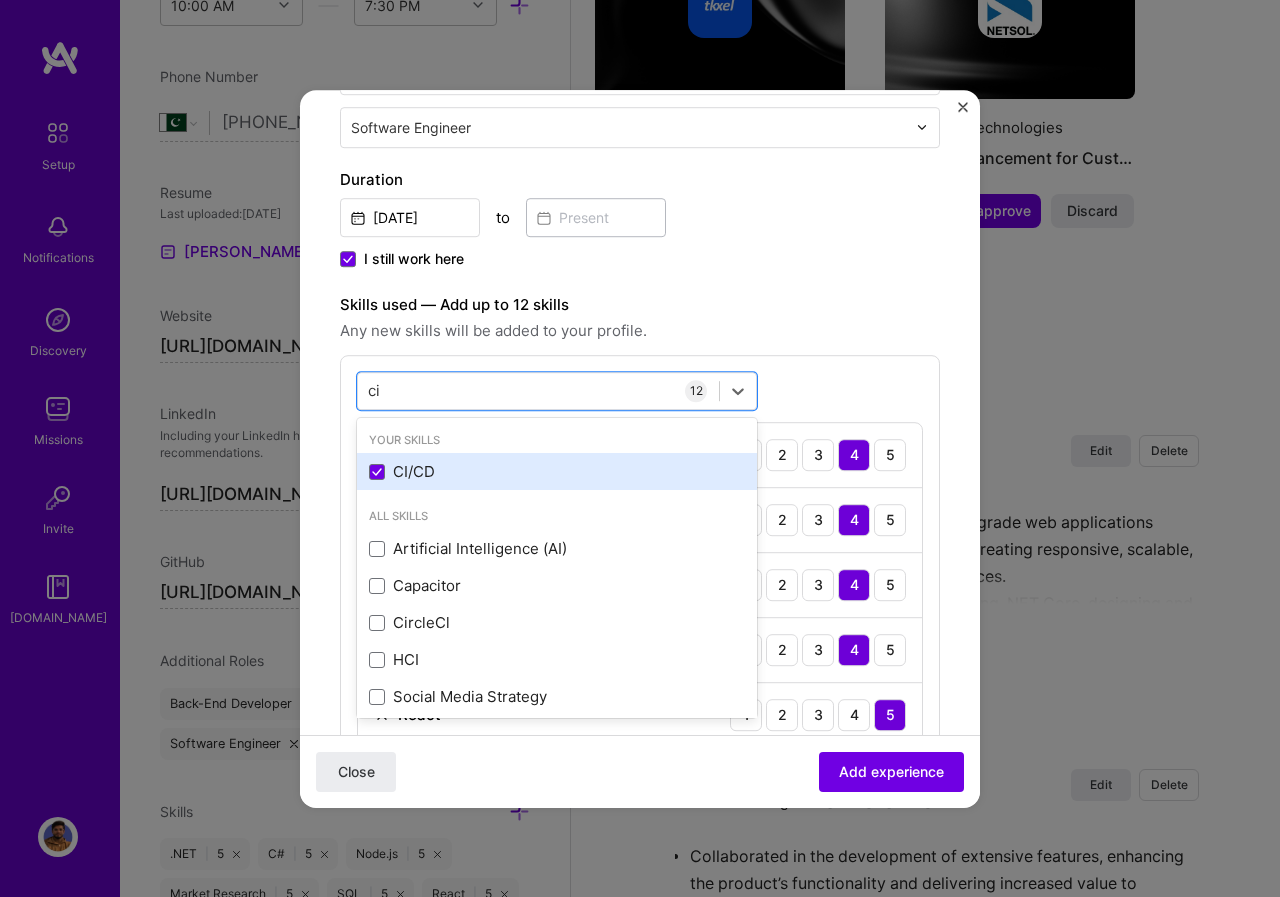 type on "ci" 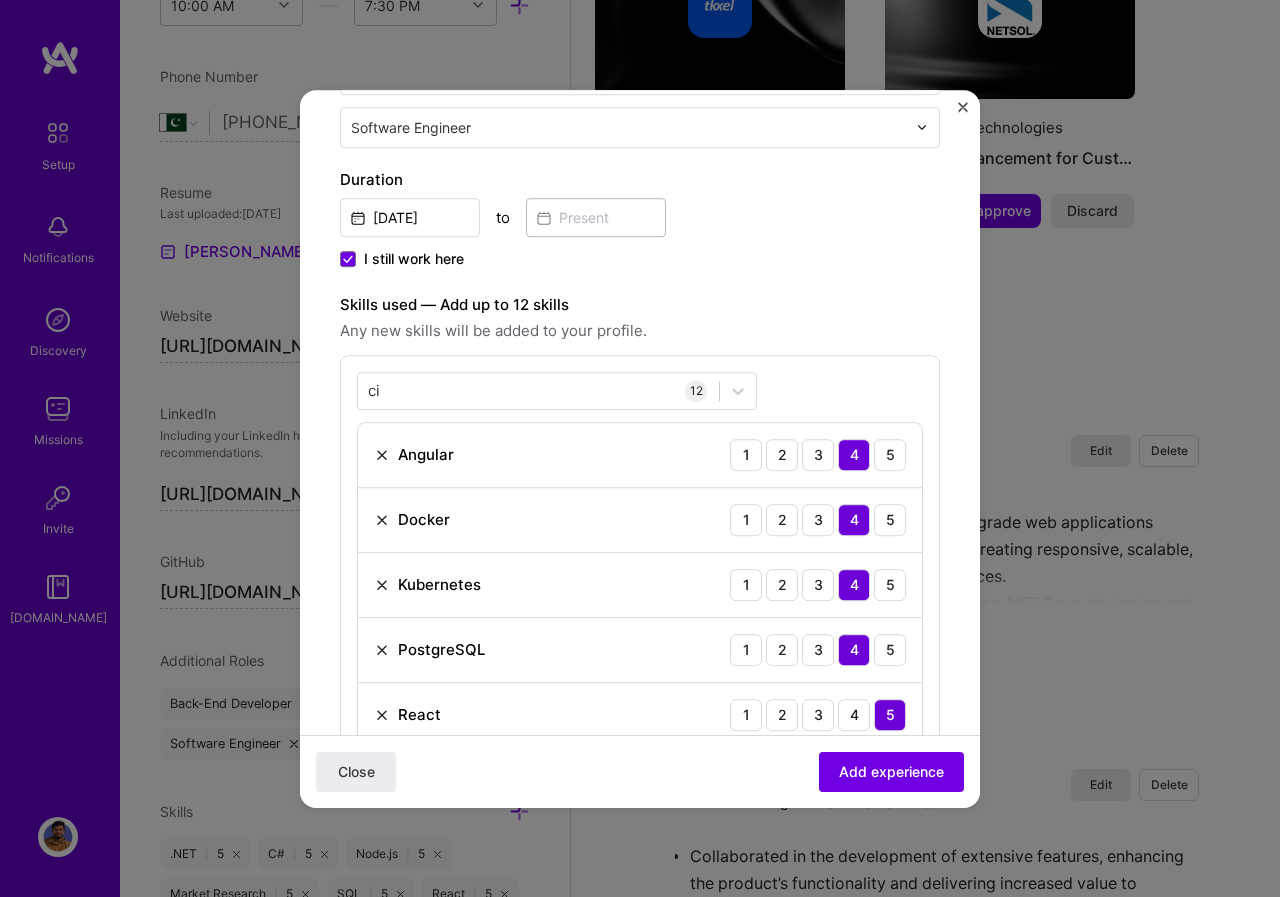 click on "ci ci 12 Angular 1 2 3 4 5 Docker 1 2 3 4 5 Kubernetes 1 2 3 4 5 PostgreSQL 1 2 3 4 5 React 1 2 3 4 5 [DOMAIN_NAME] 1 2 3 4 5 .NET 1 2 3 4 5 C# 1 2 3 4 5 REST API 1 2 3 4 5 API Integration 1 2 3 4 5 Fast API 1 2 3 4 5 CI/CD 1 2 3 4 5" at bounding box center [640, 787] 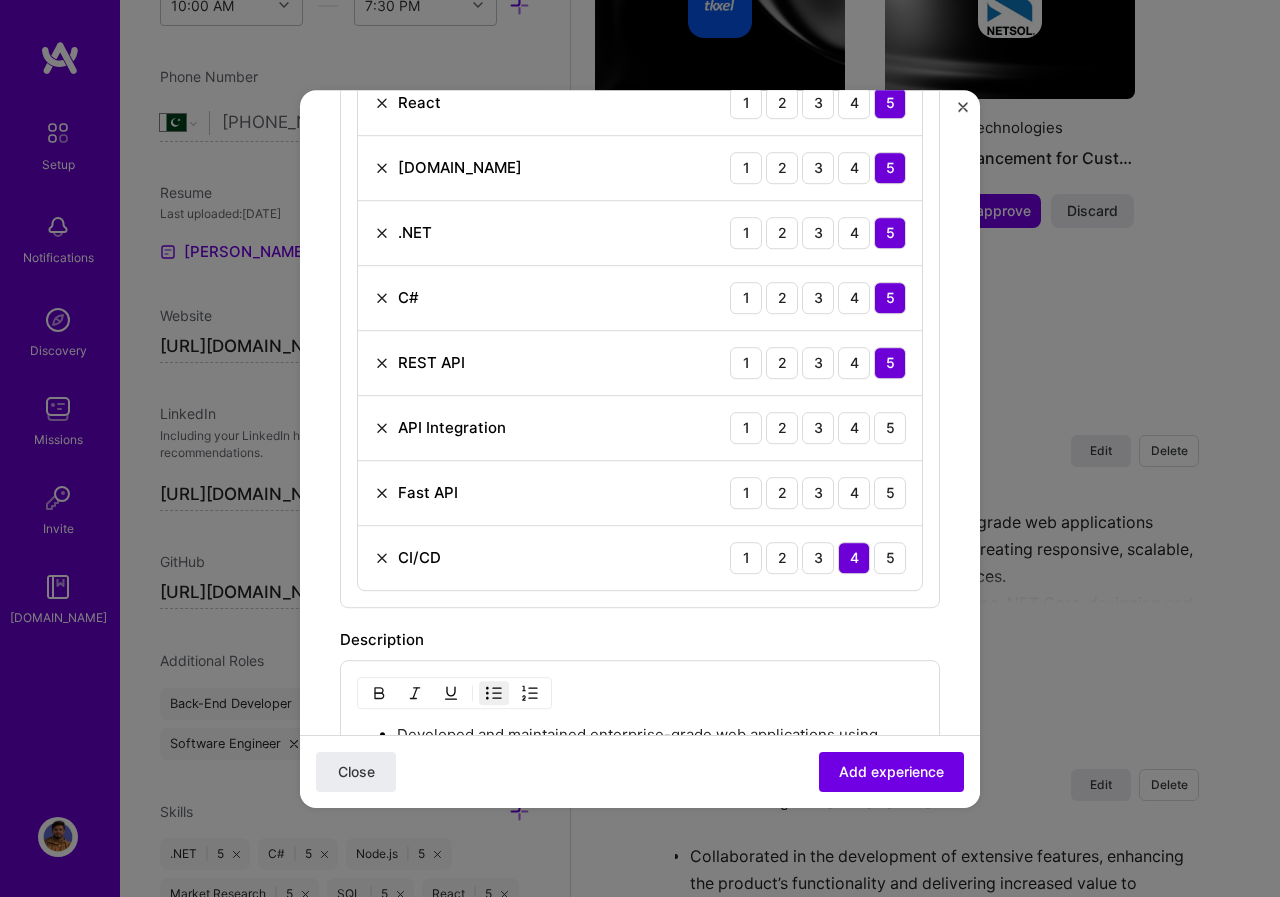 scroll, scrollTop: 1100, scrollLeft: 0, axis: vertical 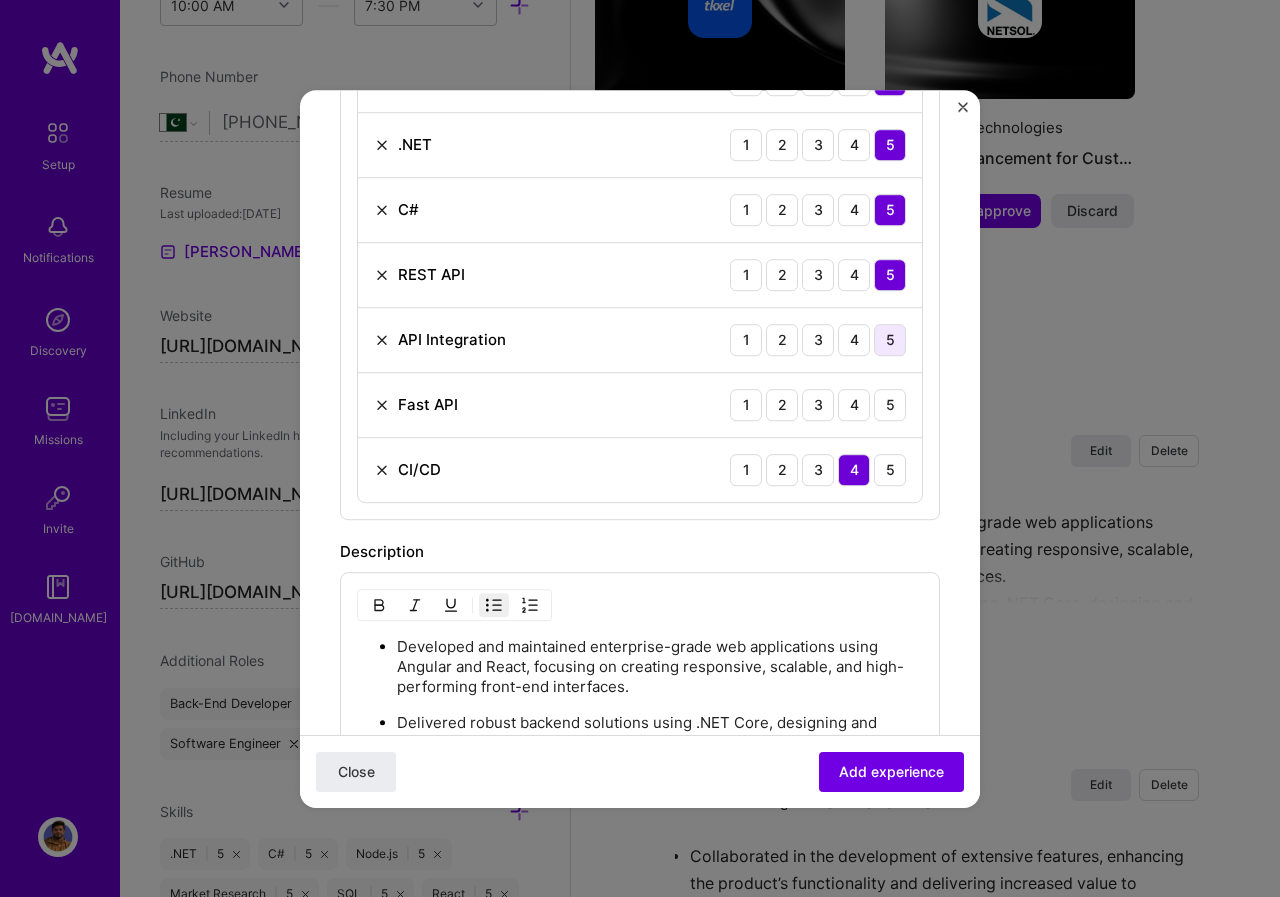 click on "5" at bounding box center [890, 340] 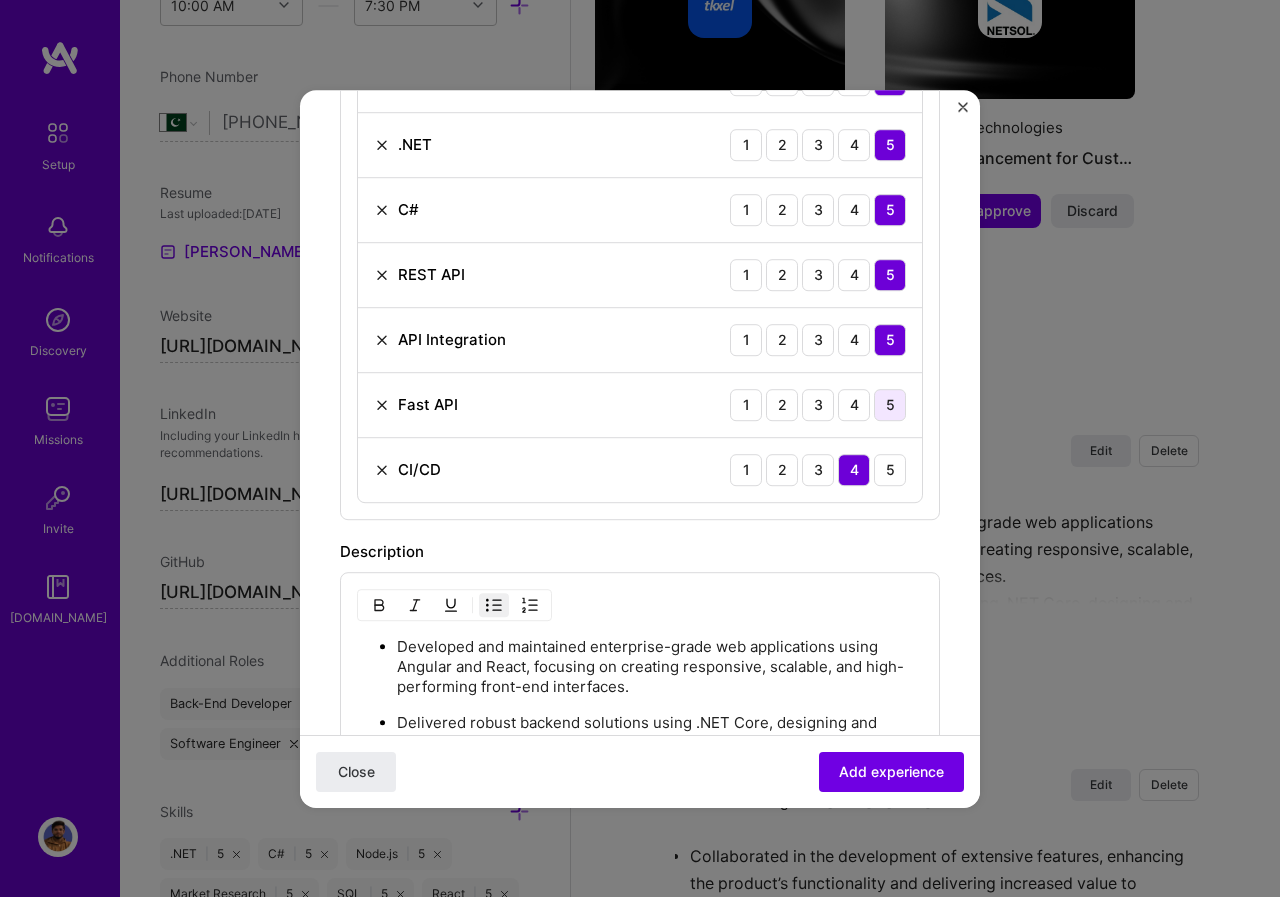 click on "5" at bounding box center [890, 405] 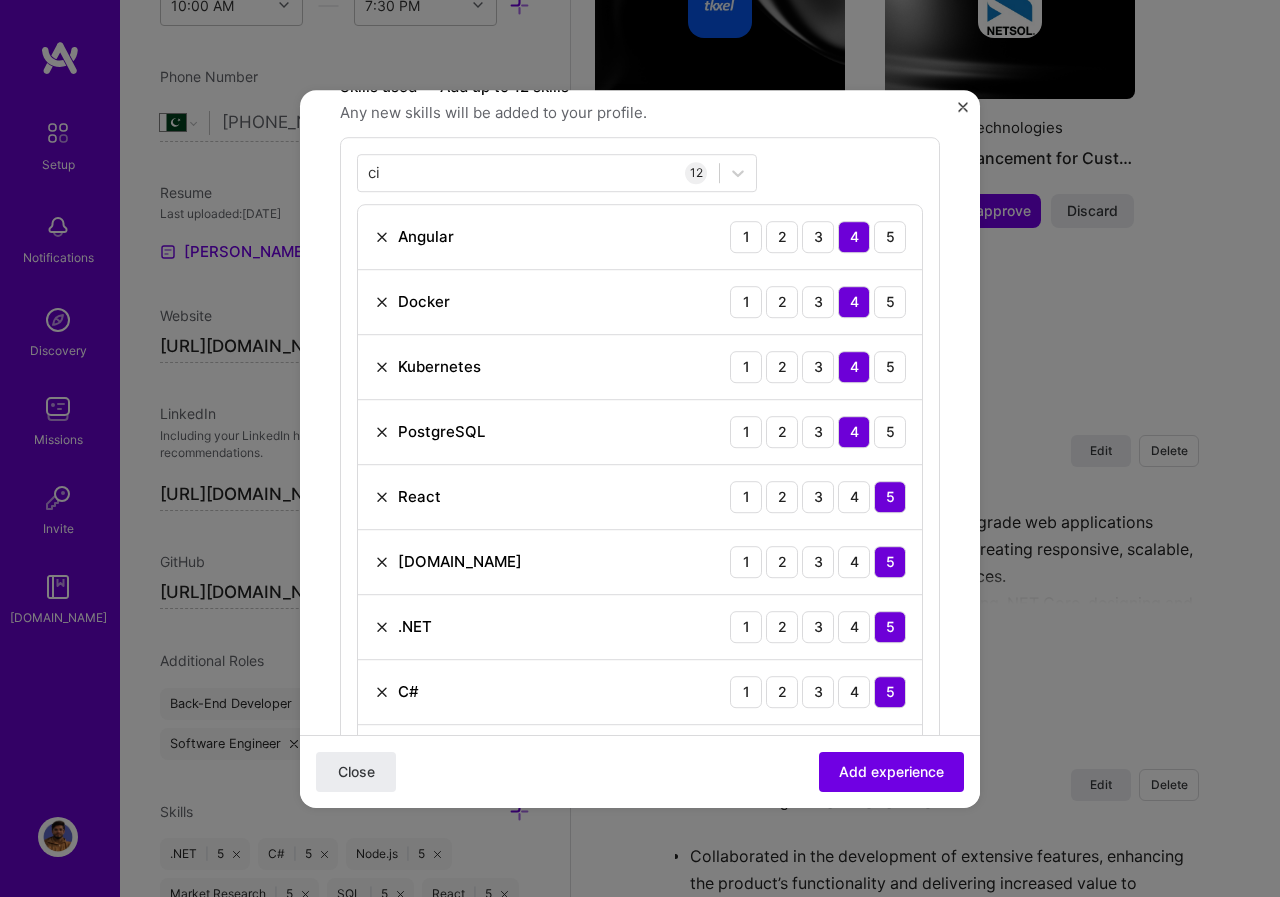 scroll, scrollTop: 600, scrollLeft: 0, axis: vertical 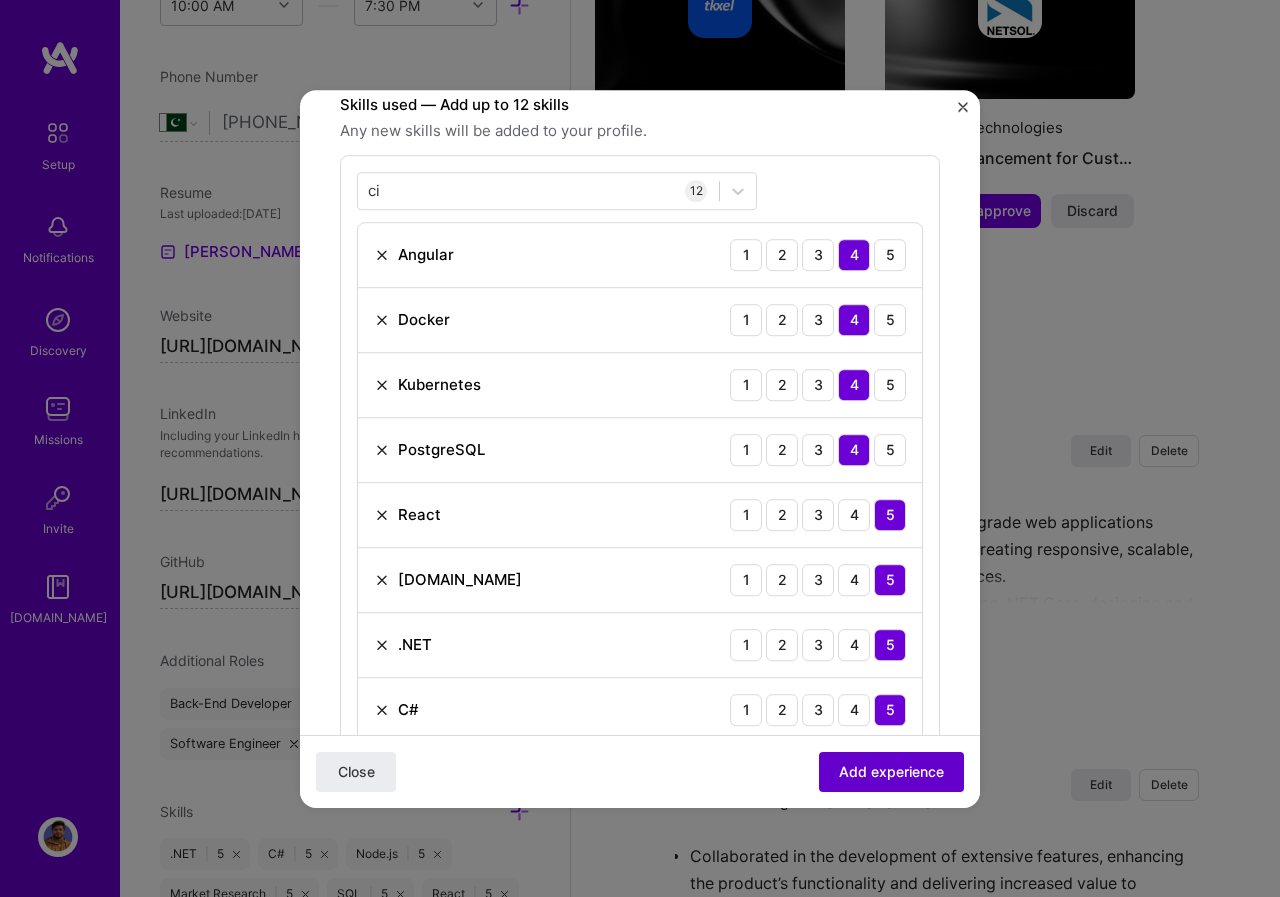 click on "Add experience" at bounding box center [891, 771] 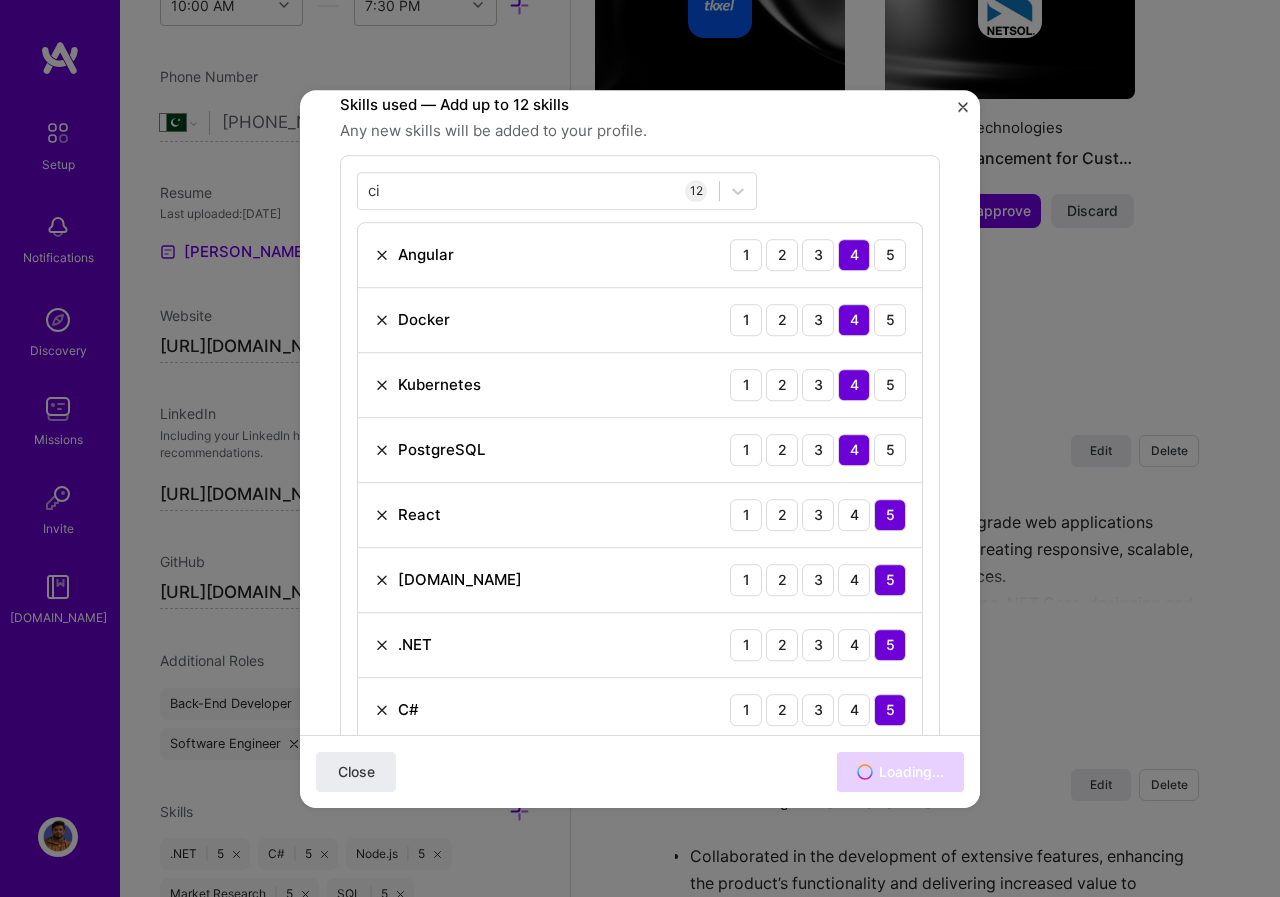 click on "Close
Loading..." at bounding box center [640, 770] 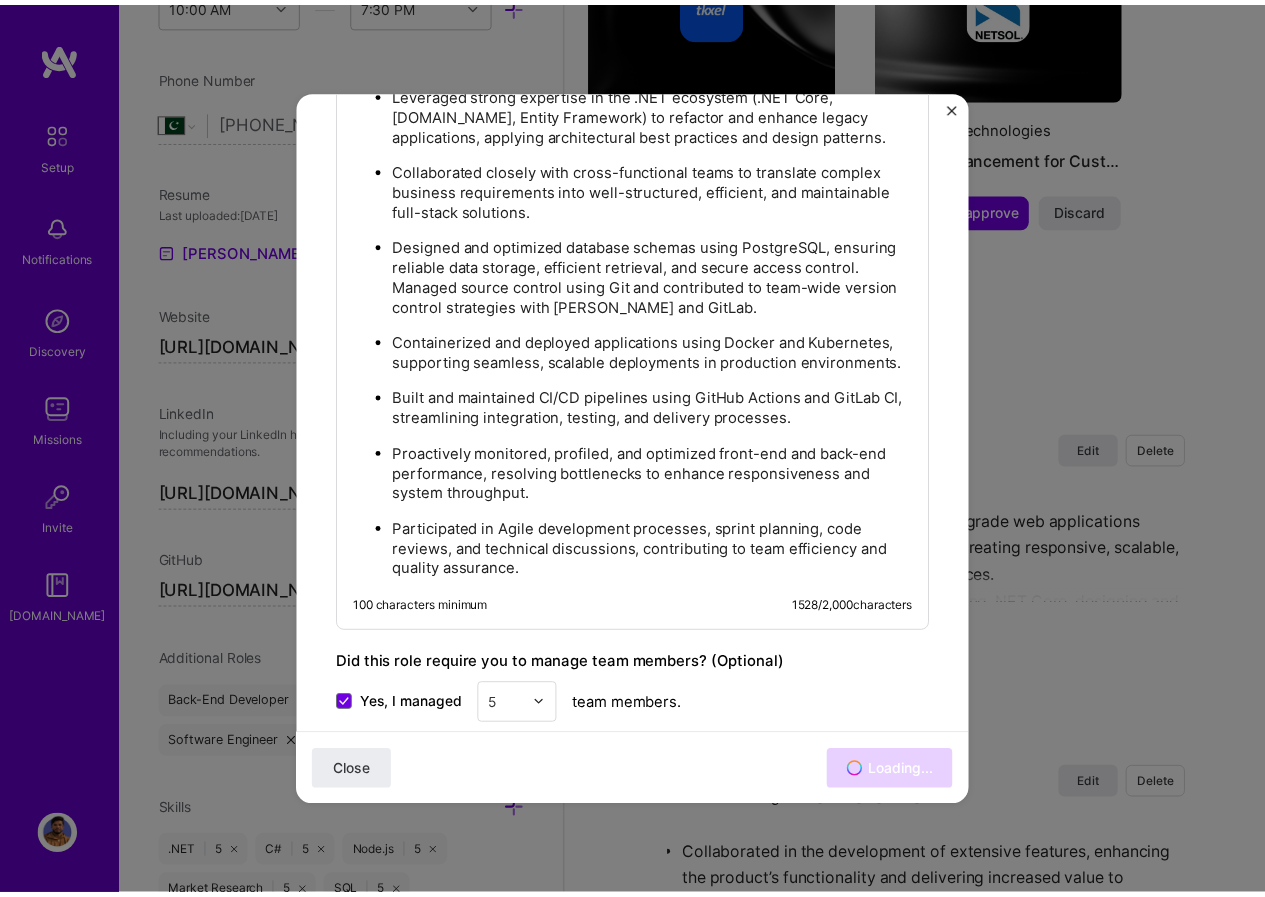 scroll, scrollTop: 2082, scrollLeft: 0, axis: vertical 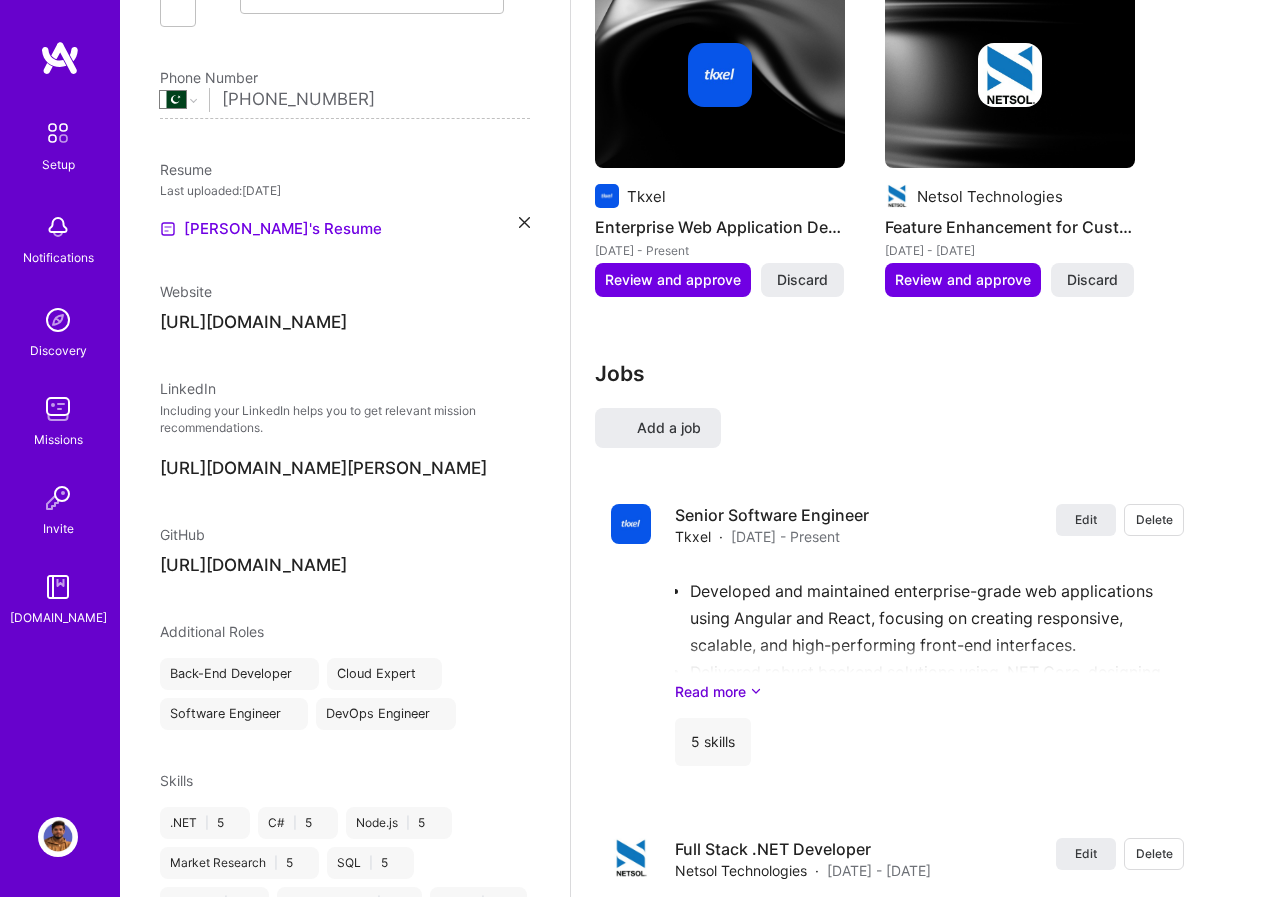 select on "Right Now" 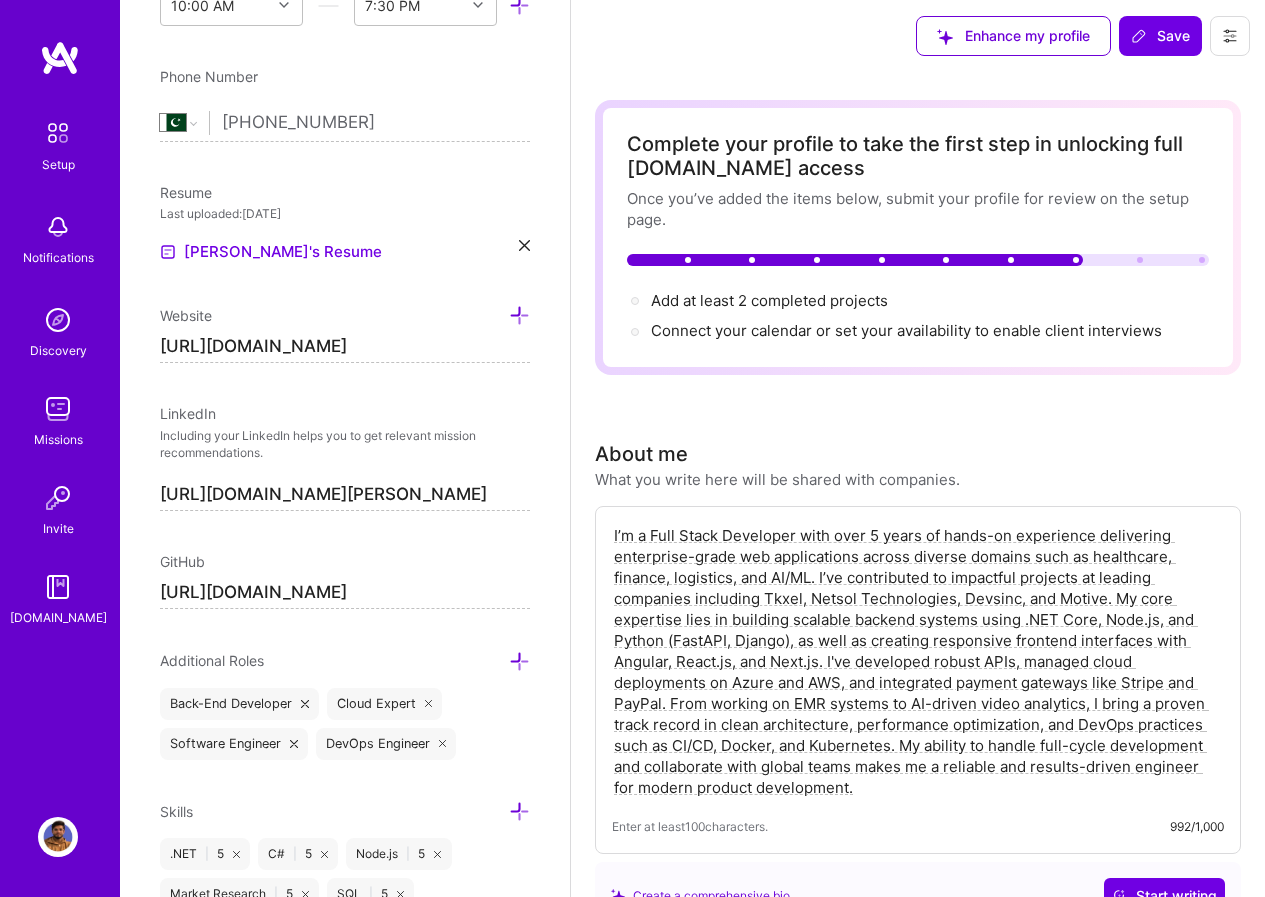 scroll, scrollTop: 0, scrollLeft: 0, axis: both 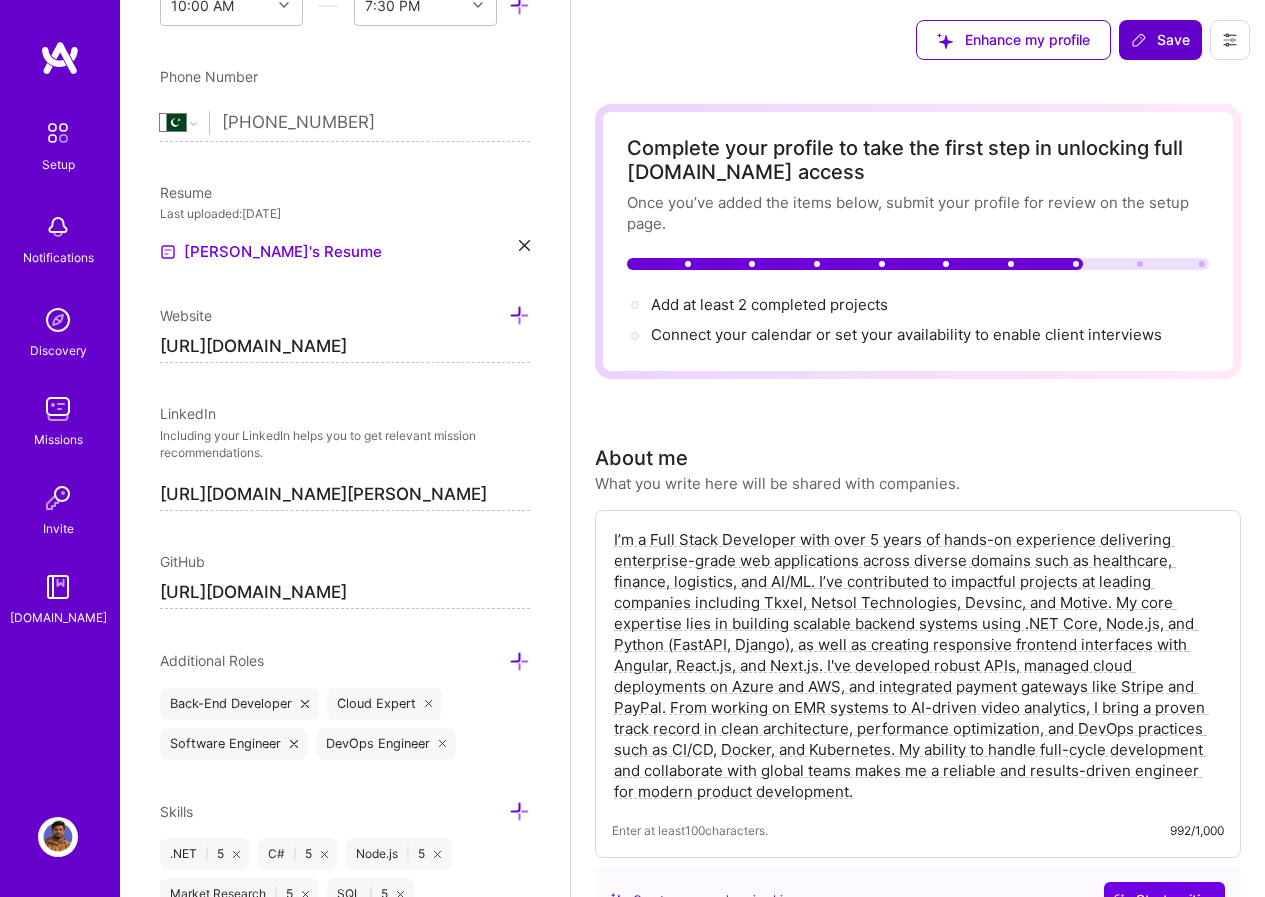 click on "Save" at bounding box center (1160, 40) 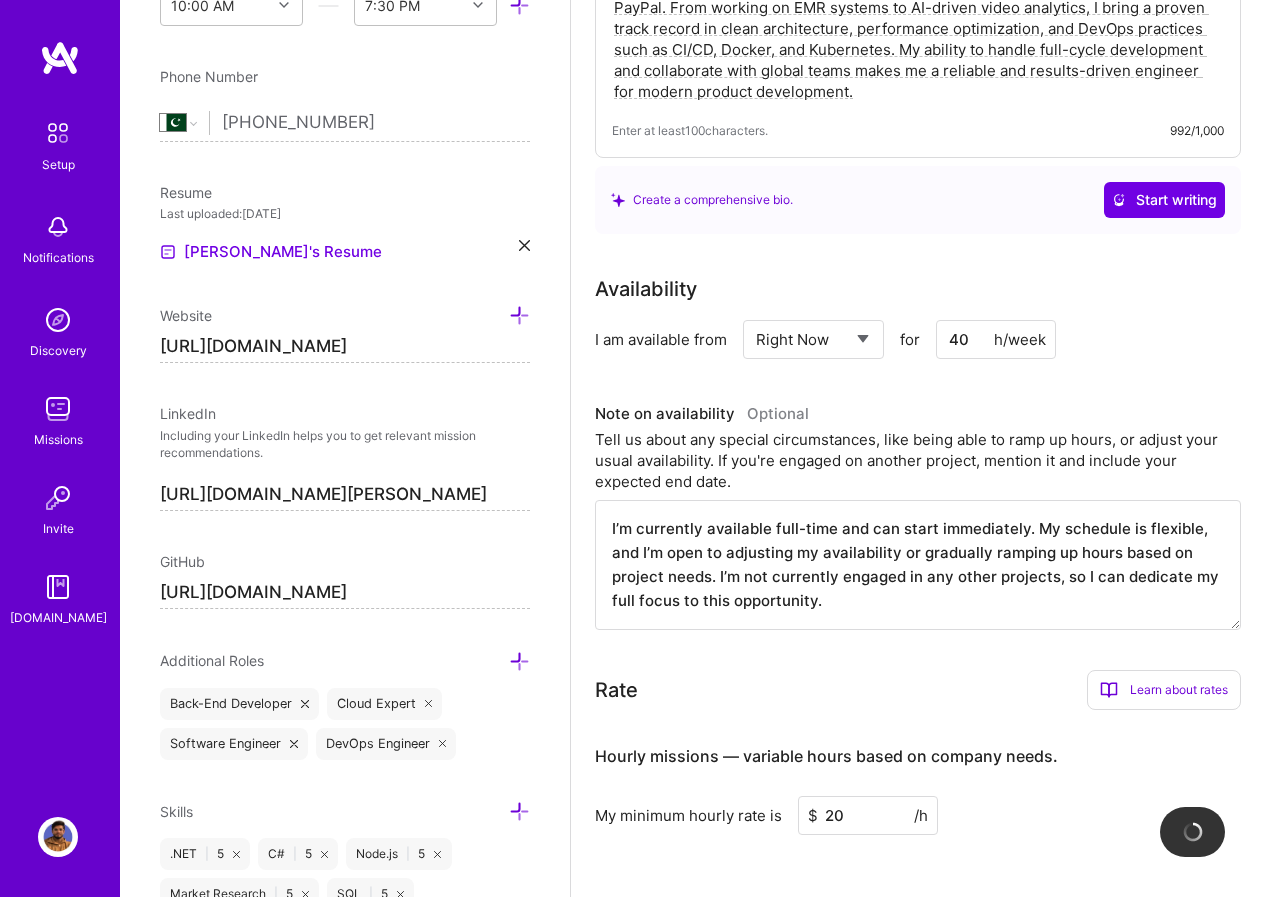 scroll, scrollTop: 1100, scrollLeft: 0, axis: vertical 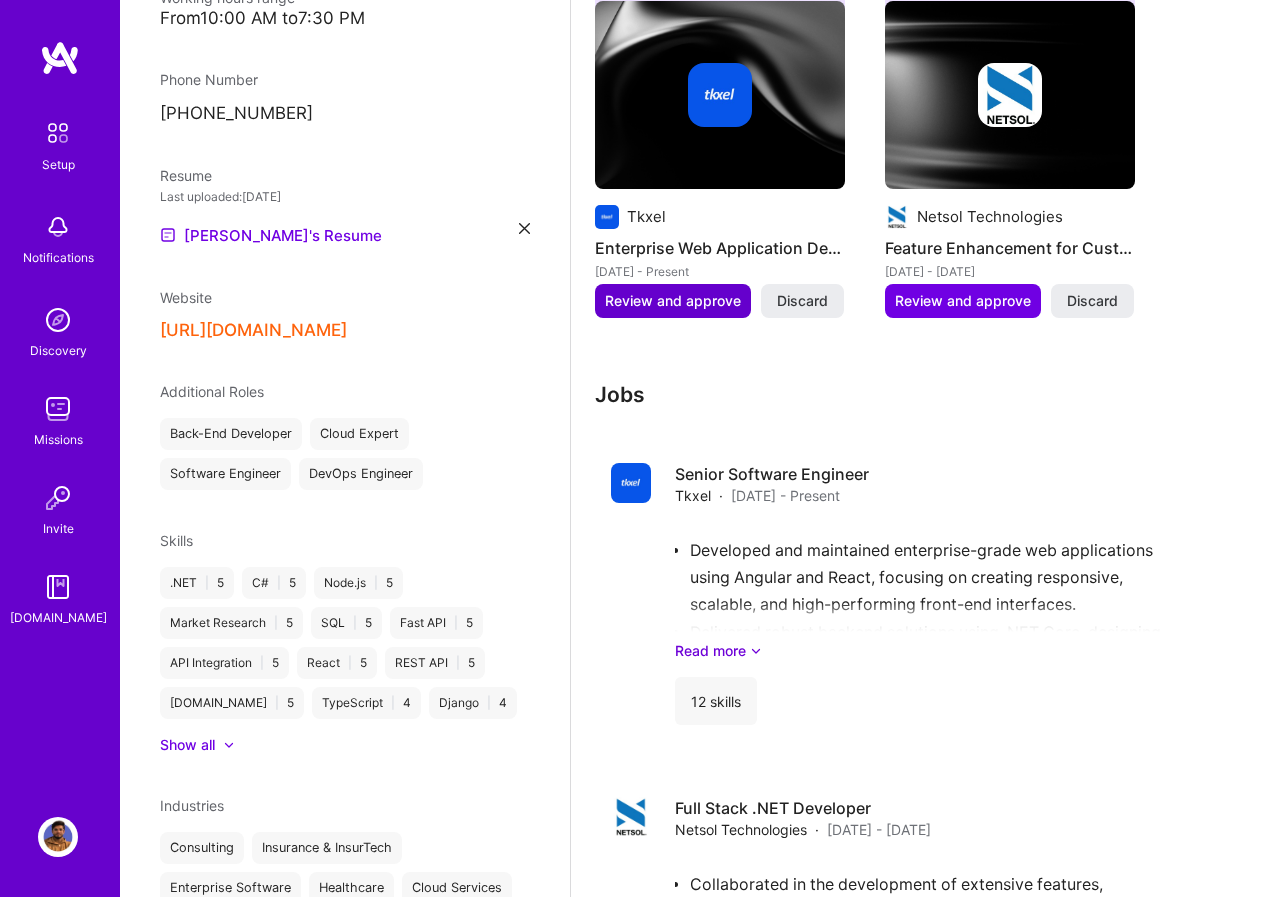 click on "Review and approve" at bounding box center [673, 301] 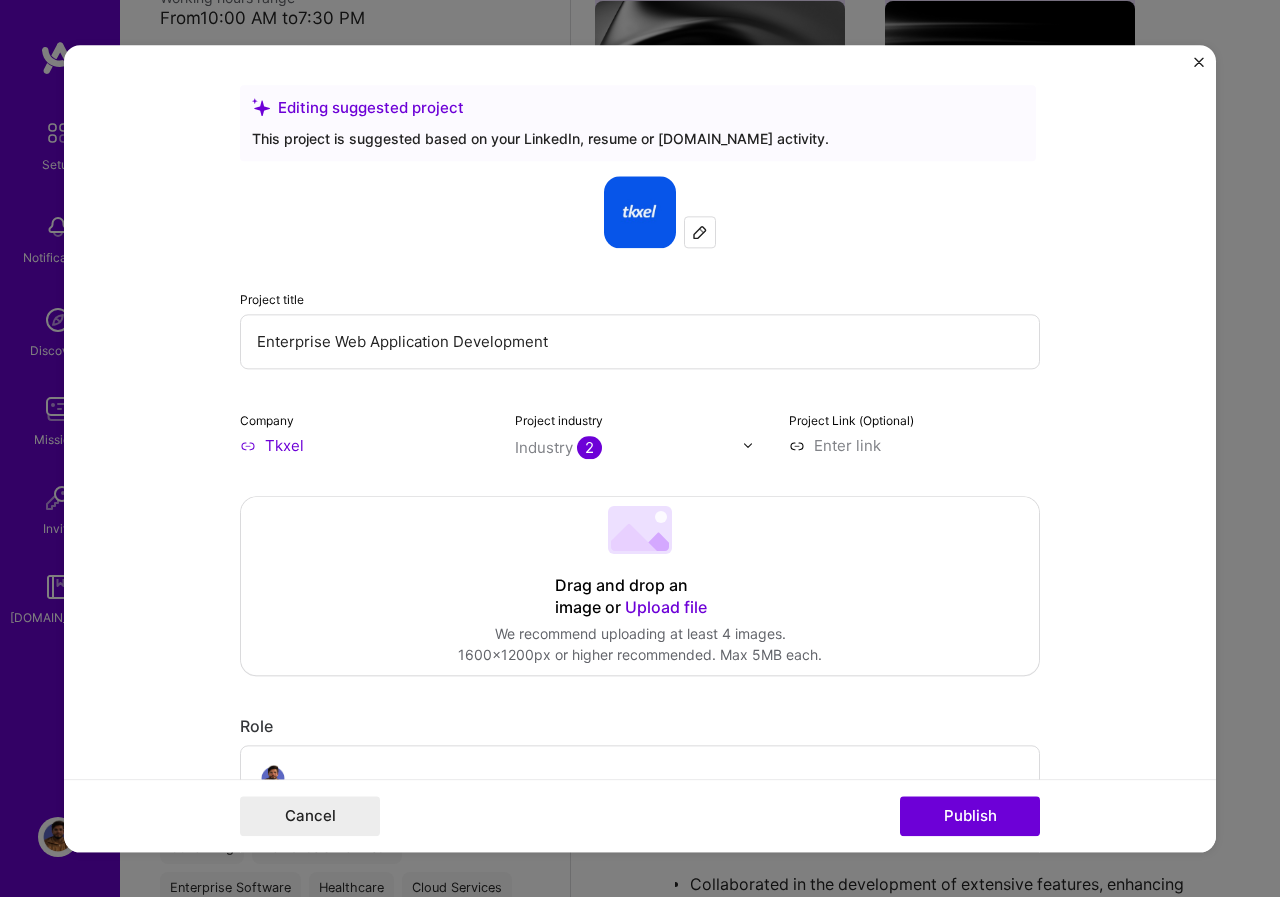 click on "Enterprise Web Application Development" at bounding box center (640, 341) 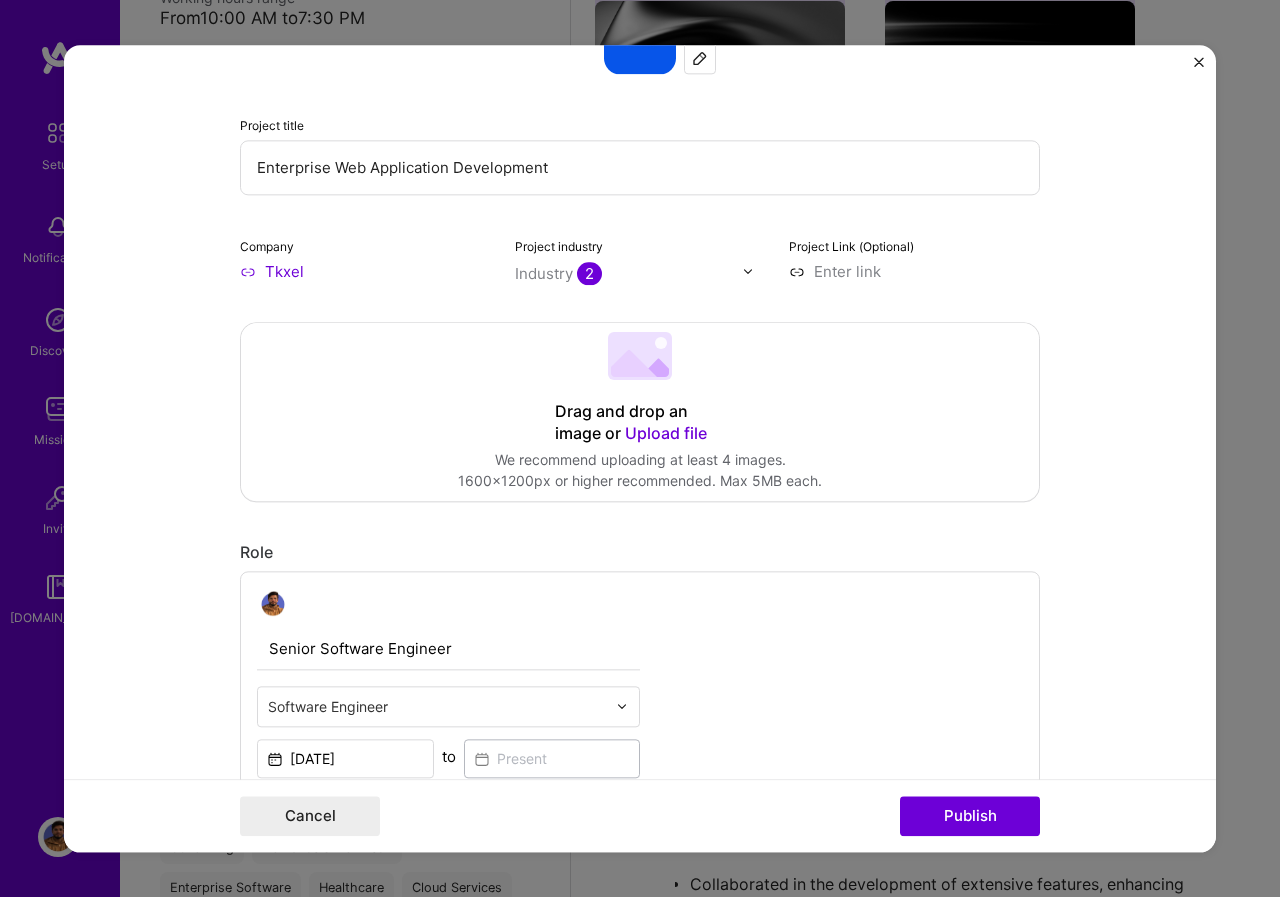 scroll, scrollTop: 100, scrollLeft: 0, axis: vertical 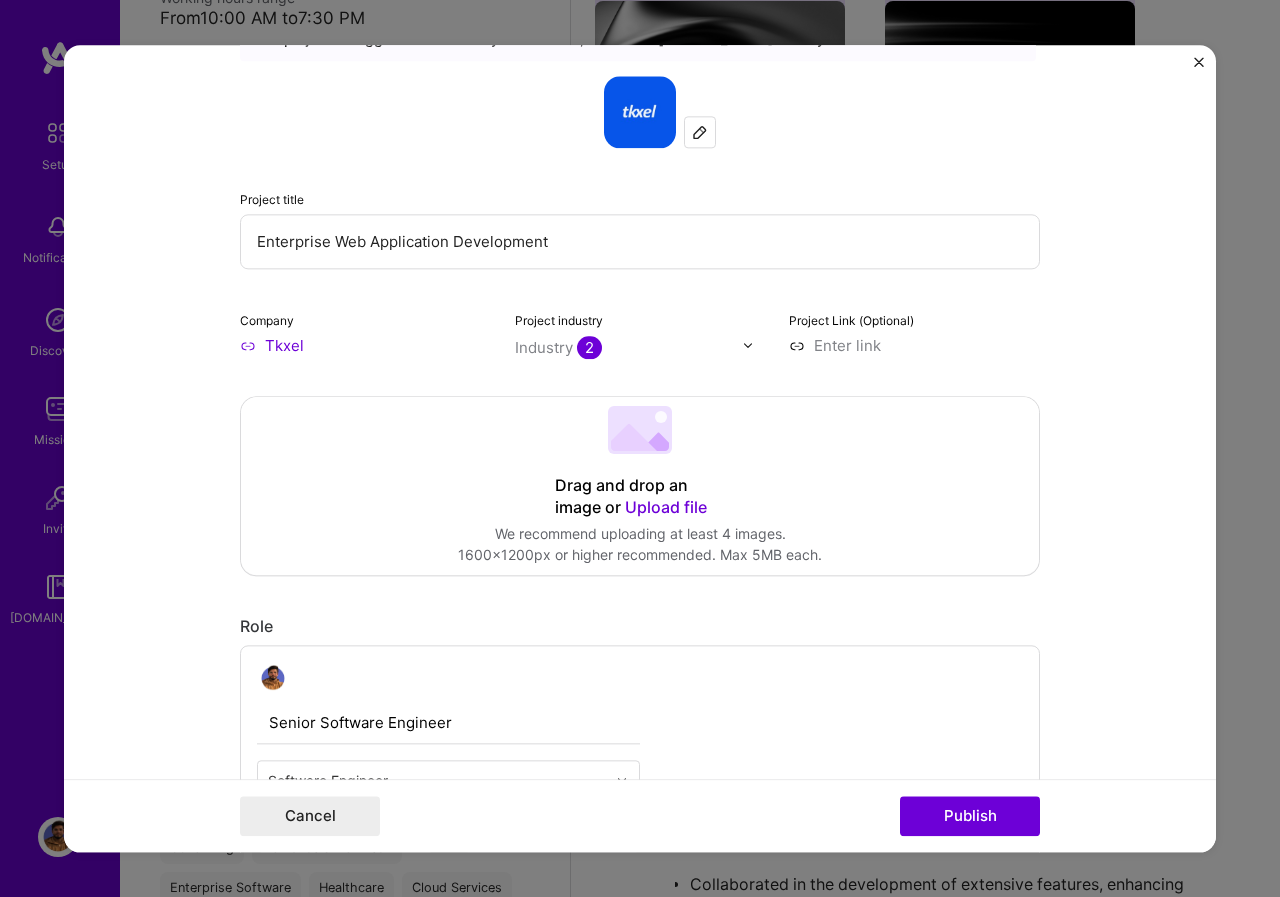 click at bounding box center [914, 345] 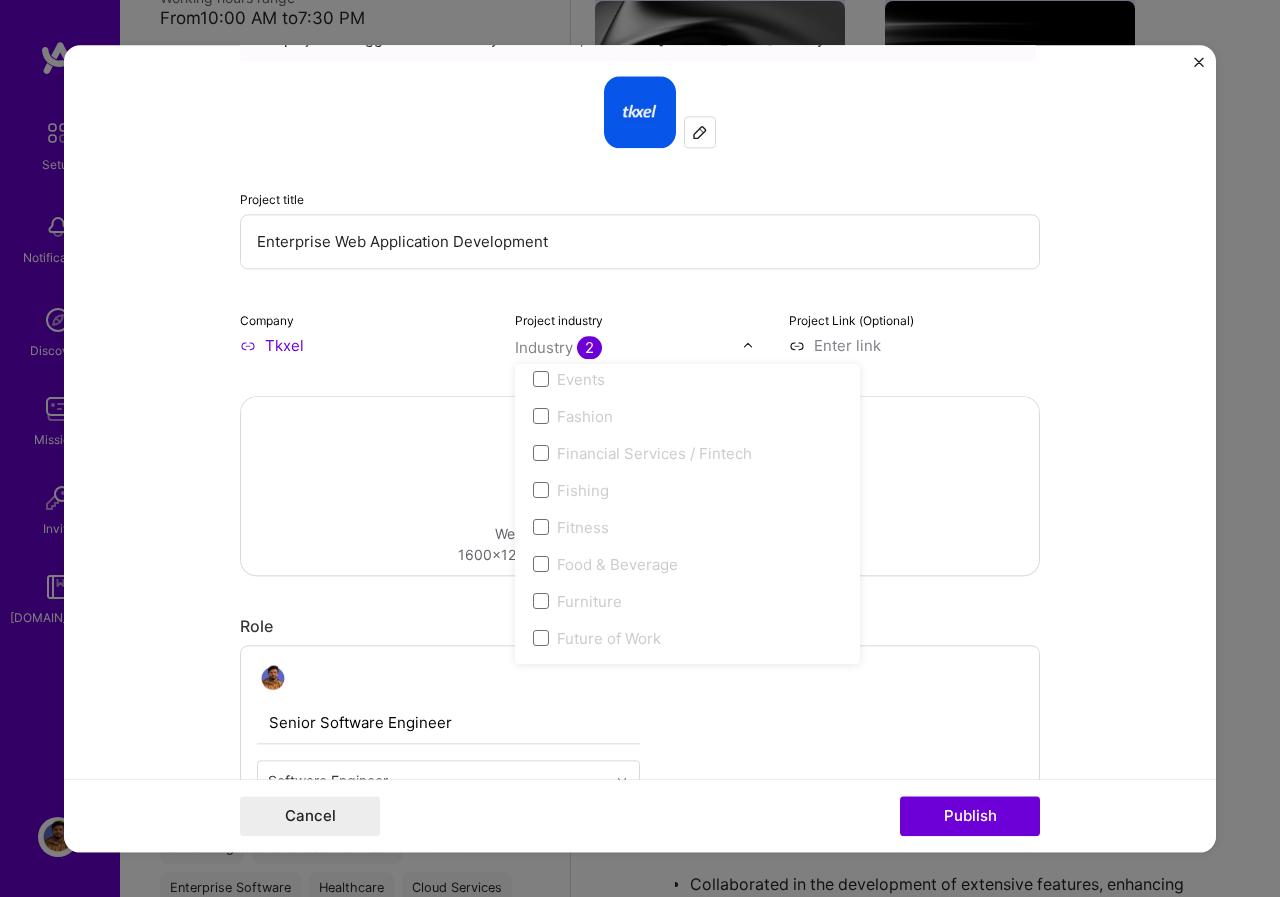 scroll, scrollTop: 2000, scrollLeft: 0, axis: vertical 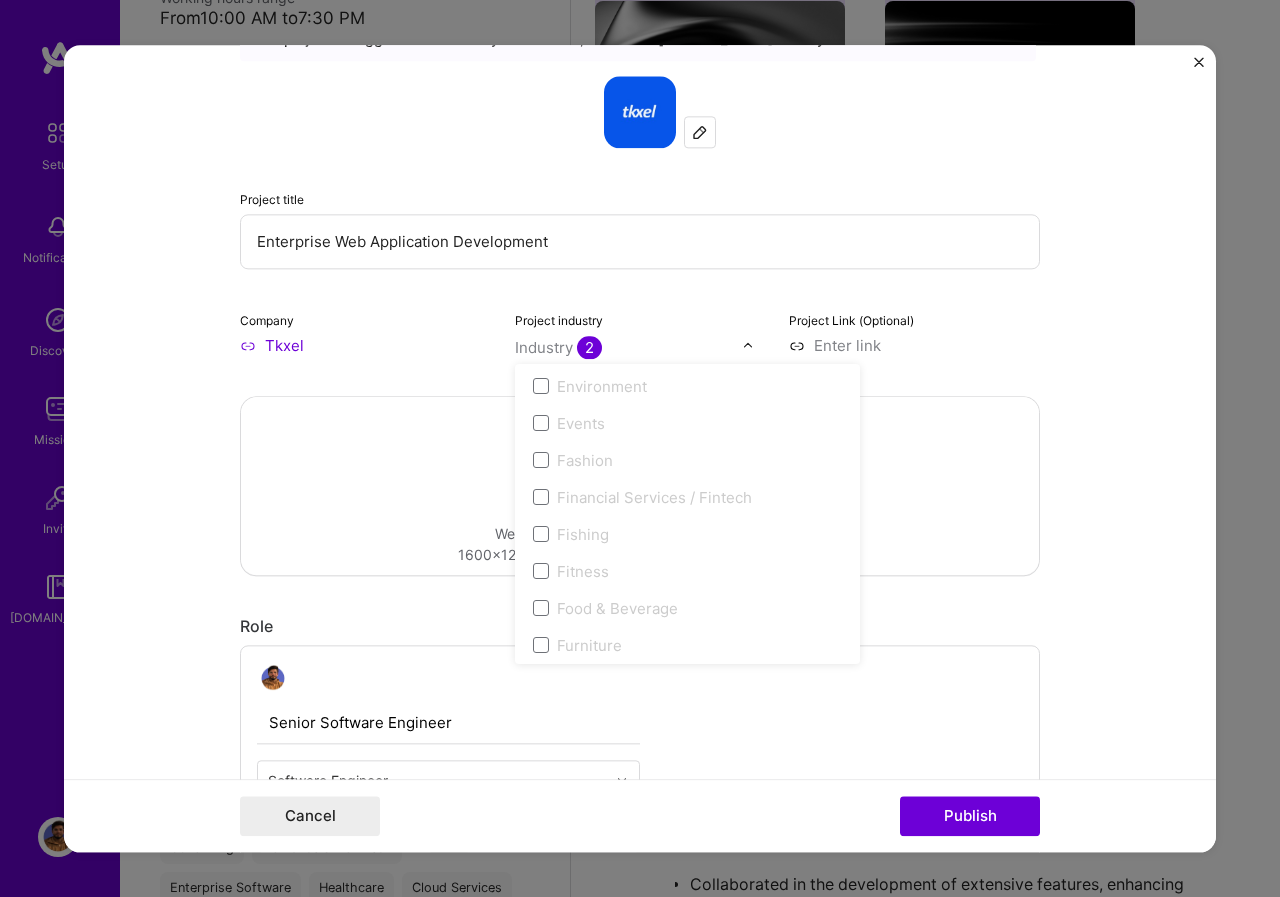 click on "Editing suggested project This project is suggested based on your LinkedIn, resume or [DOMAIN_NAME] activity. Project title Enterprise Web Application Development Company [GEOGRAPHIC_DATA]
Project industry option 3D Printing focused disabled, 1 of 120. 120 results available. Use Up and Down to choose options, press Escape to exit the menu, press Tab to select the option and exit the menu. Industry 2 3D Printing AR / VR / XR Accounting Advertising & AdTech Aerospace Agriculture / AgTech Airlines / Aviation Architecture / Interior Design Art & Museums Artifical Intelligence / Machine Learning Arts / Culture Augmented & Virtual Reality (AR/VR) Automotive Automotive & Self Driving Cars Aviation B2B B2B2C B2C BPA / RPA Banking Beauty Big Data BioTech Blockchain CMS CPG CRM Cannabis Charity & Nonprofit Circular Economy CivTech Climate Tech Cloud Services Coaching Community Tech Construction Consulting Consumer Electronics Crowdfunding Crypto Customer Success Cybersecurity DTC Databases Dating Defense Delivery E-Commerce" at bounding box center (640, 1113) 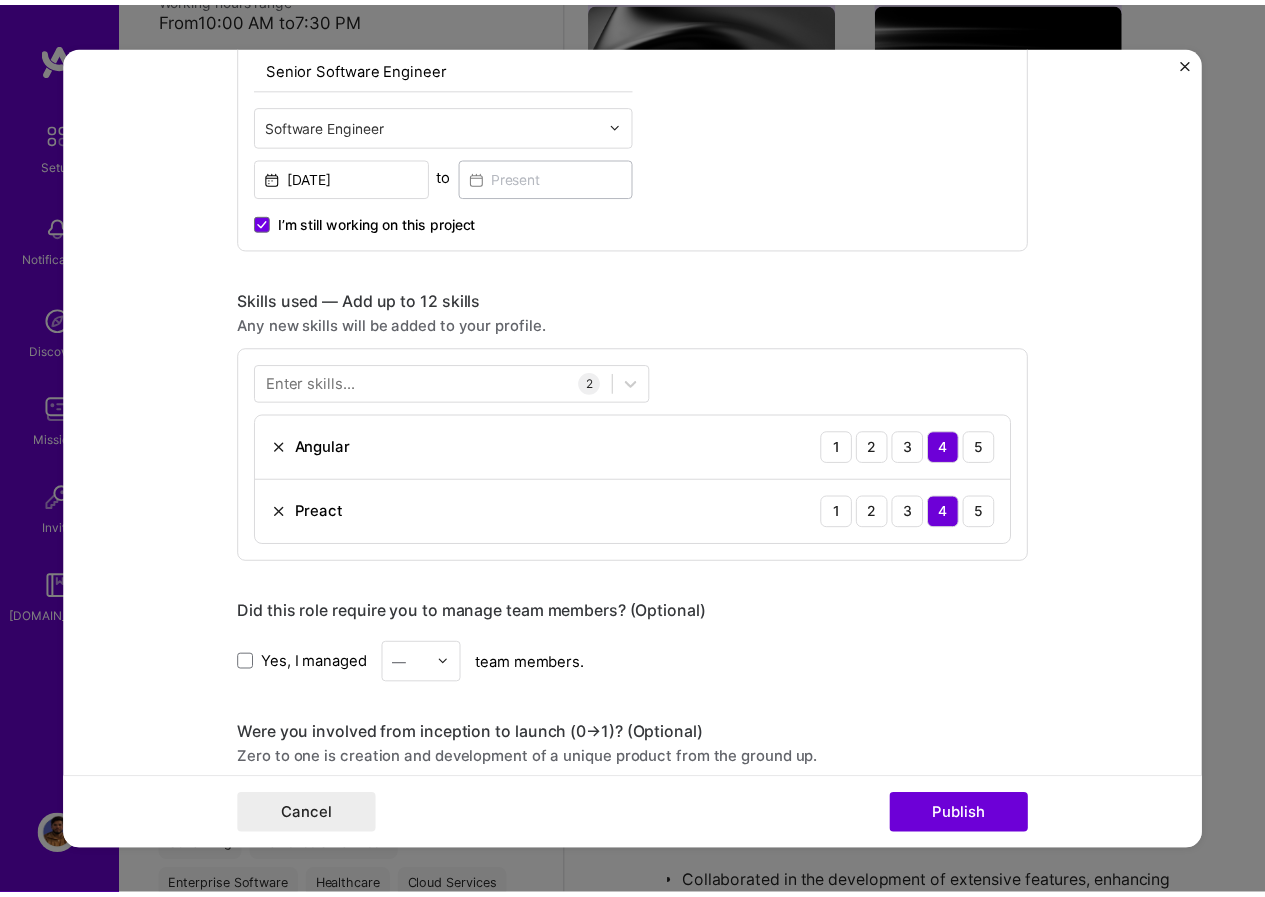 scroll, scrollTop: 900, scrollLeft: 0, axis: vertical 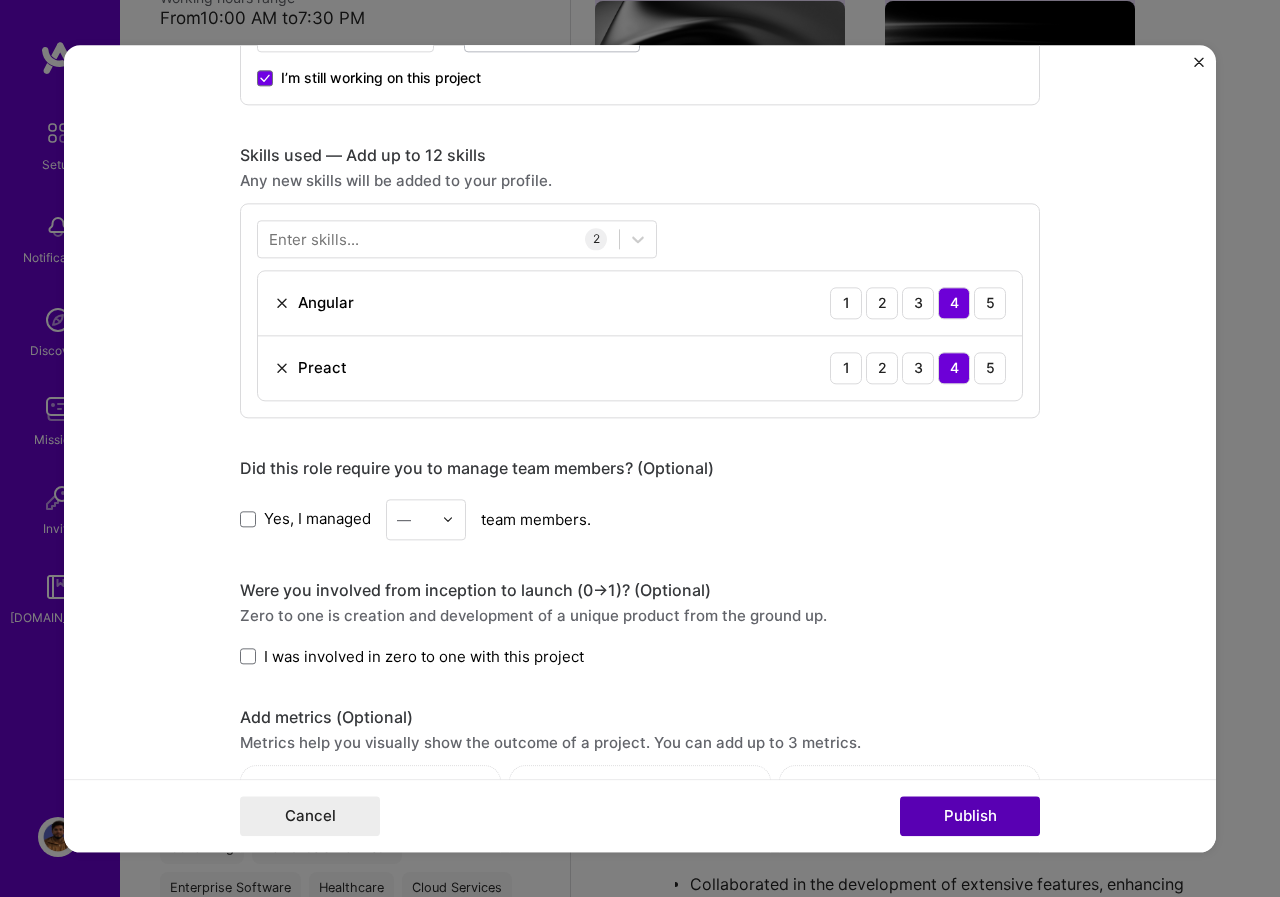 click on "Publish" at bounding box center (970, 816) 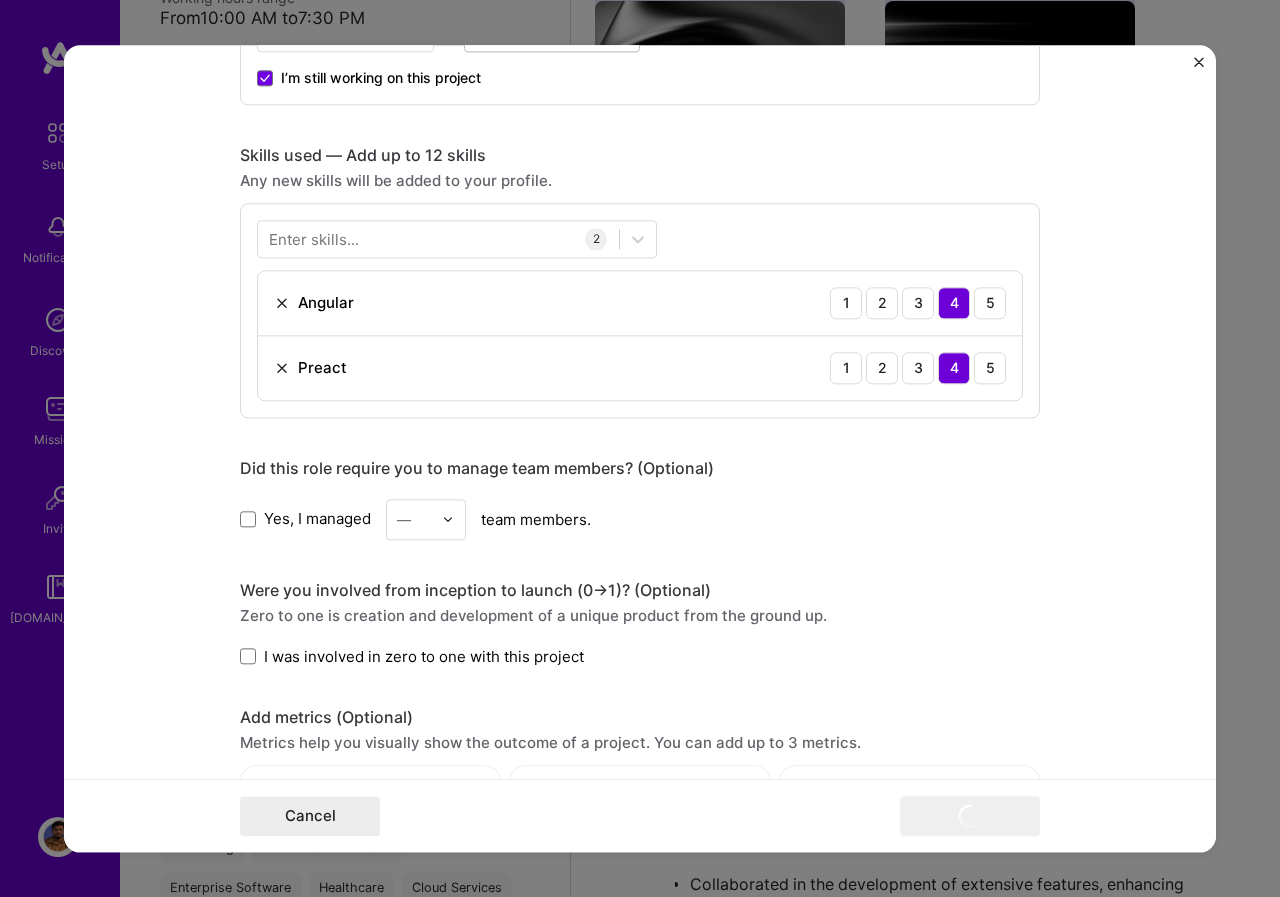 click at bounding box center [1199, 67] 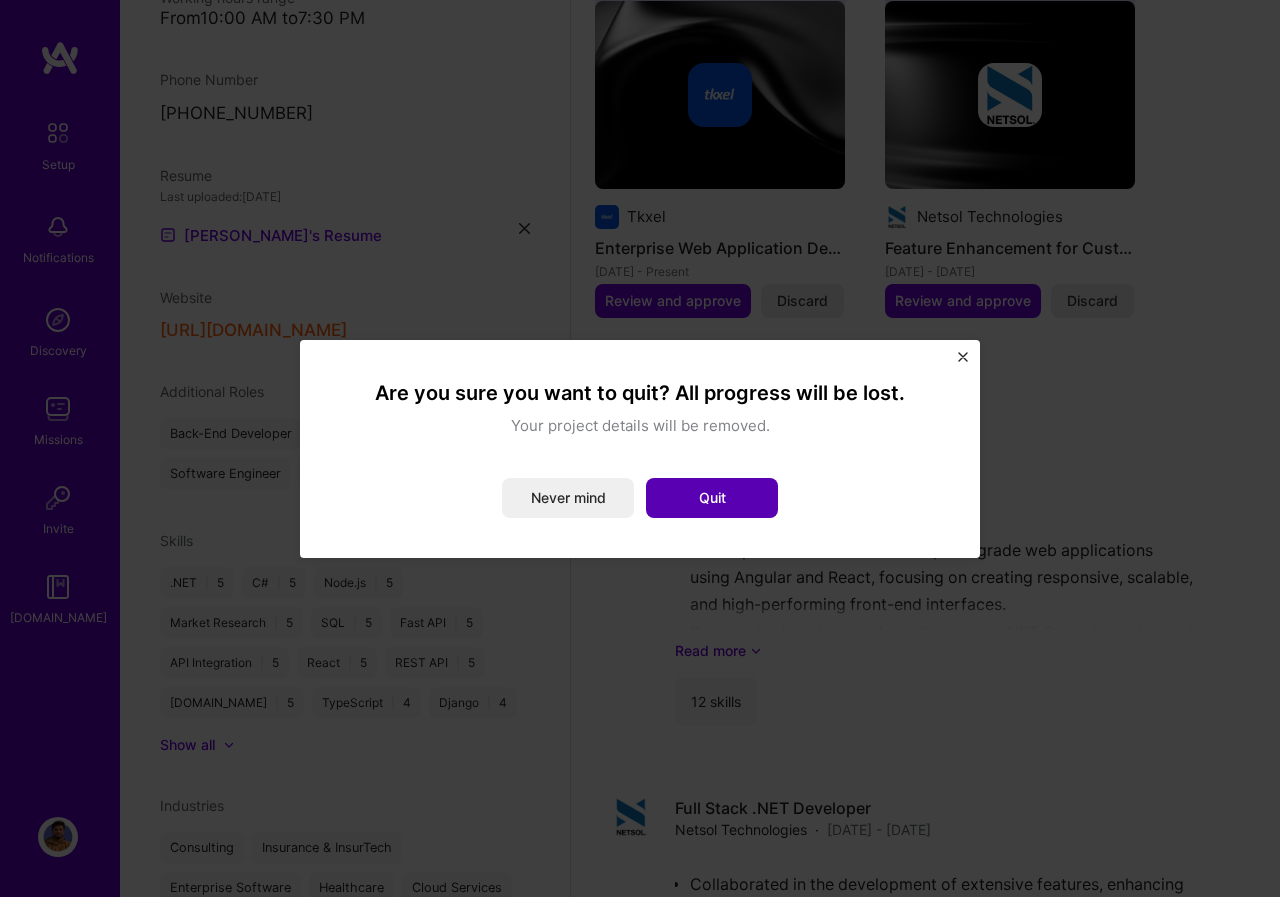 click on "Quit" at bounding box center (712, 498) 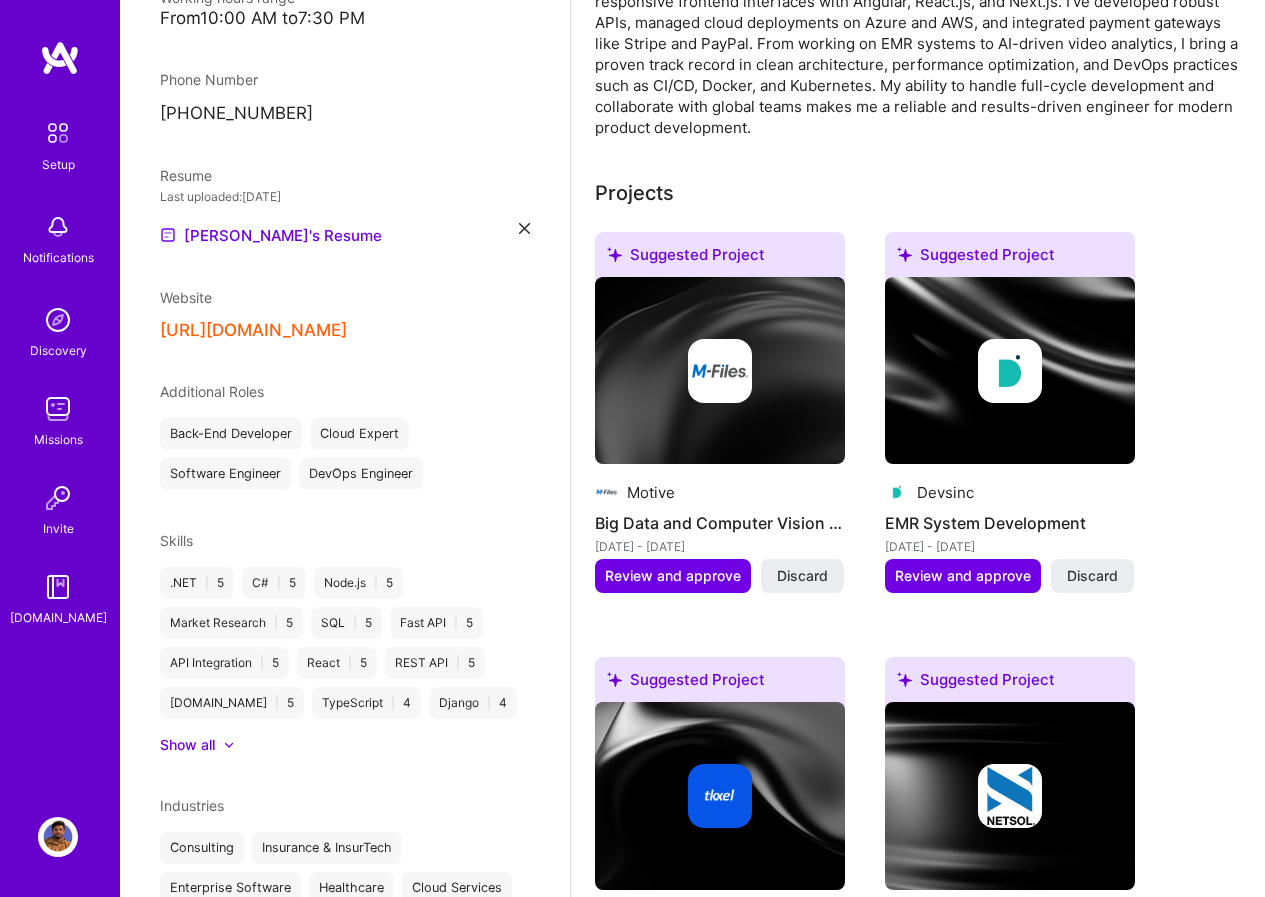 scroll, scrollTop: 800, scrollLeft: 0, axis: vertical 